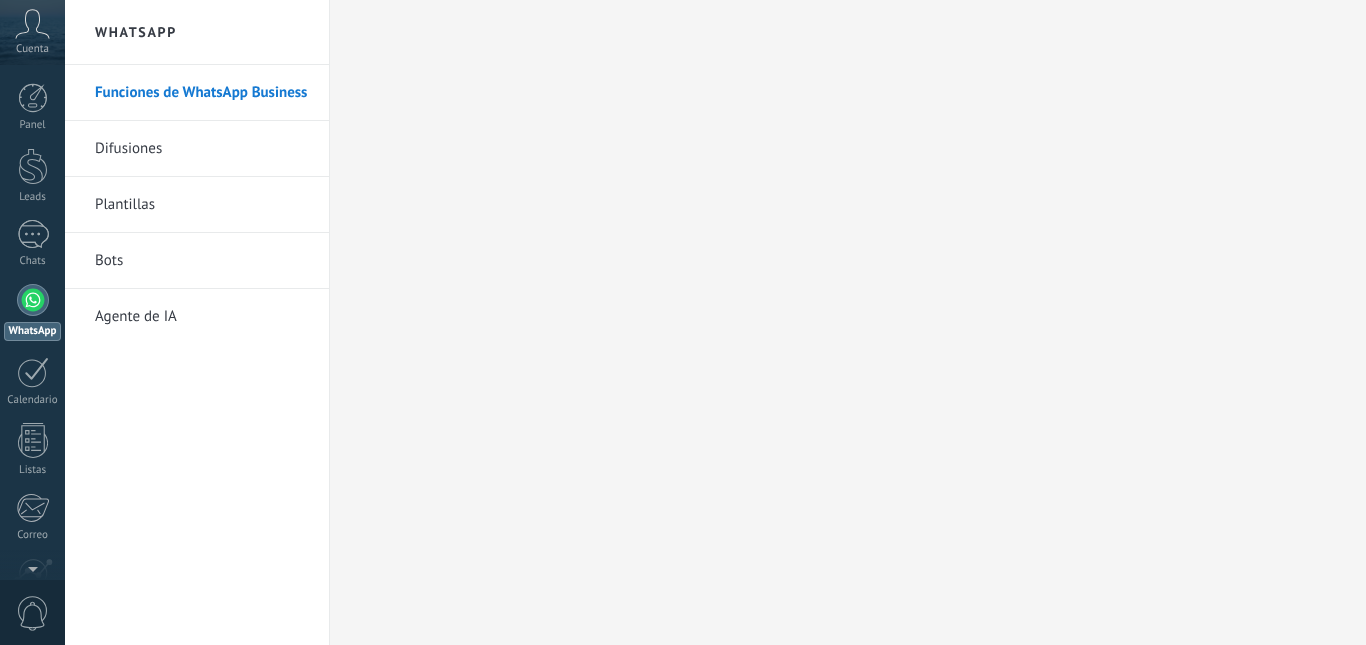 scroll, scrollTop: 0, scrollLeft: 0, axis: both 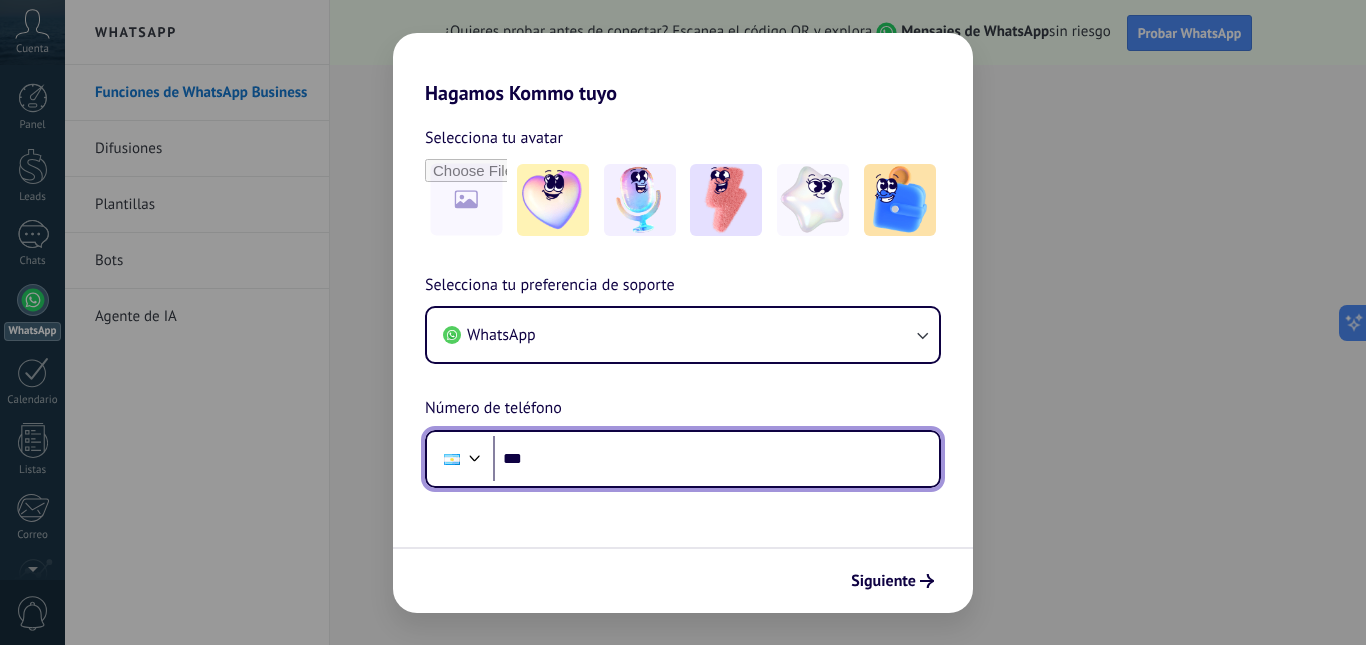click on "***" at bounding box center (716, 459) 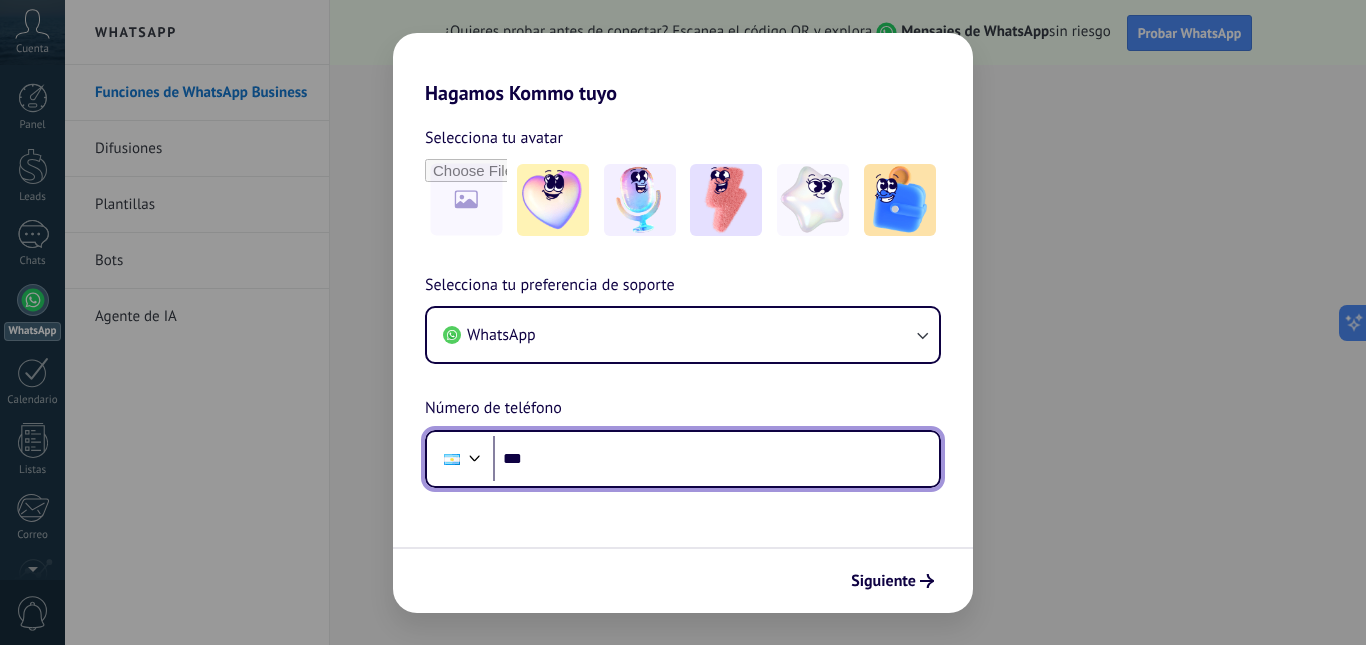 click on "***" at bounding box center (716, 459) 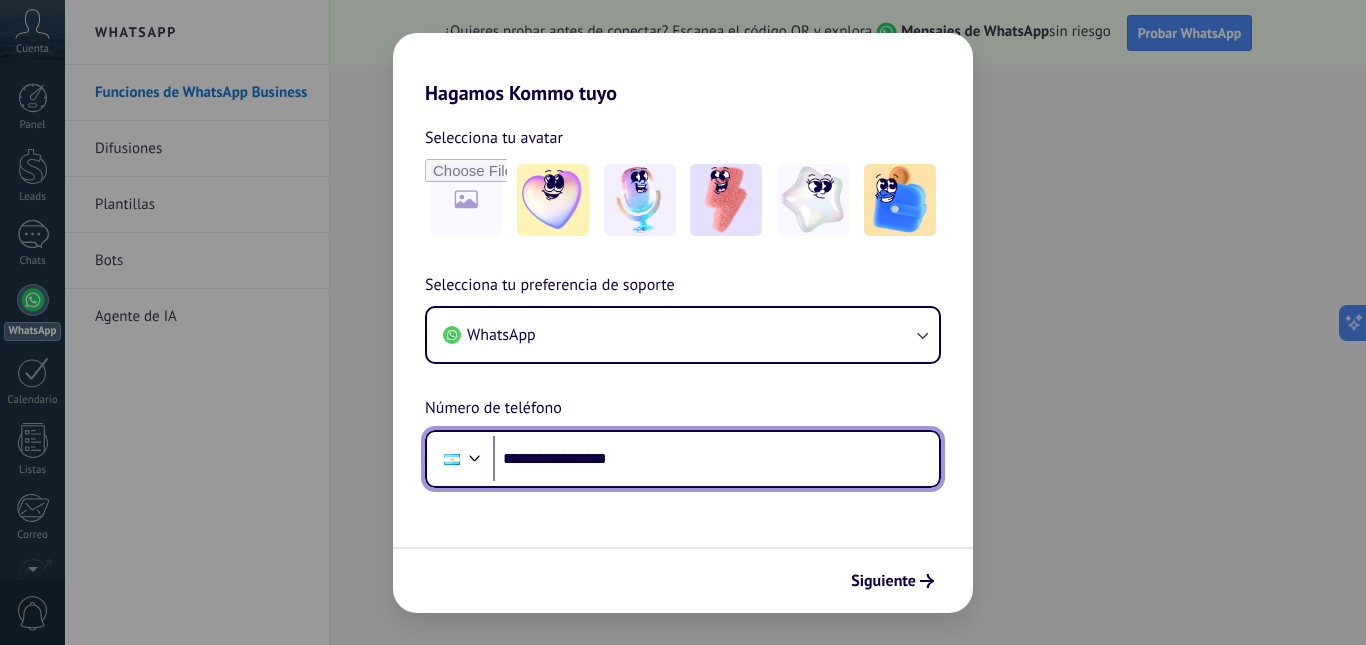 type on "**********" 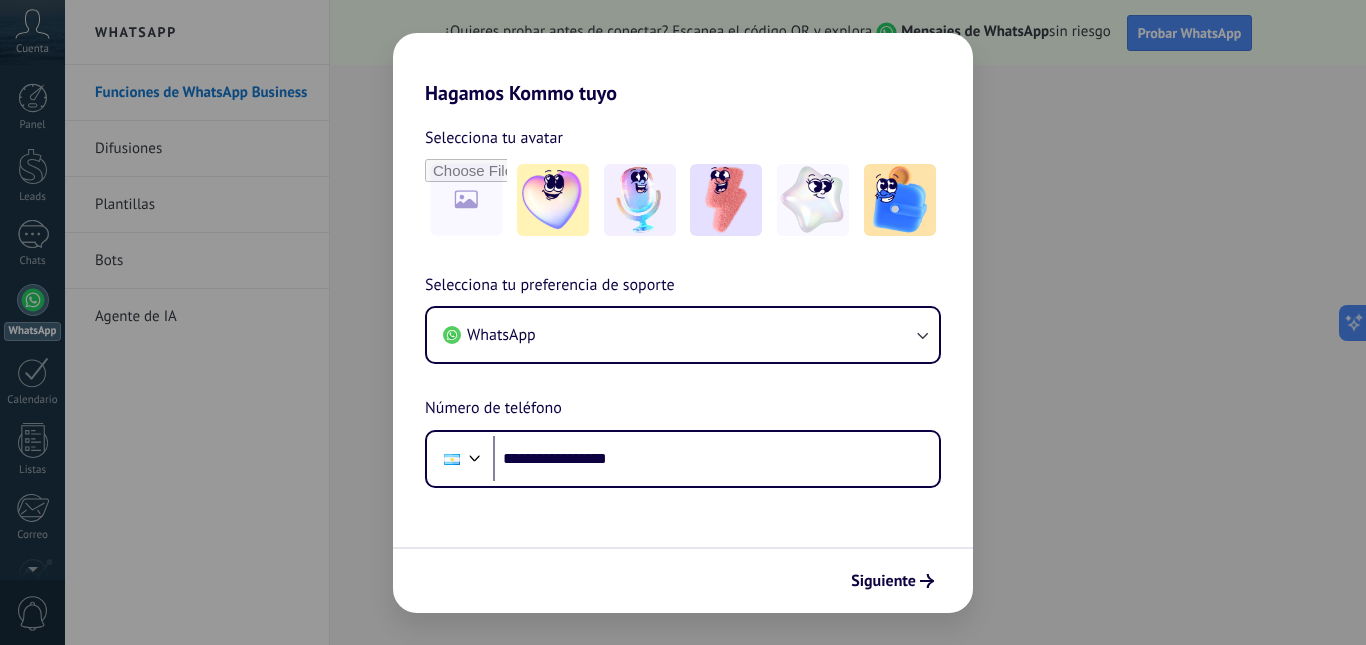 click at bounding box center [683, 200] 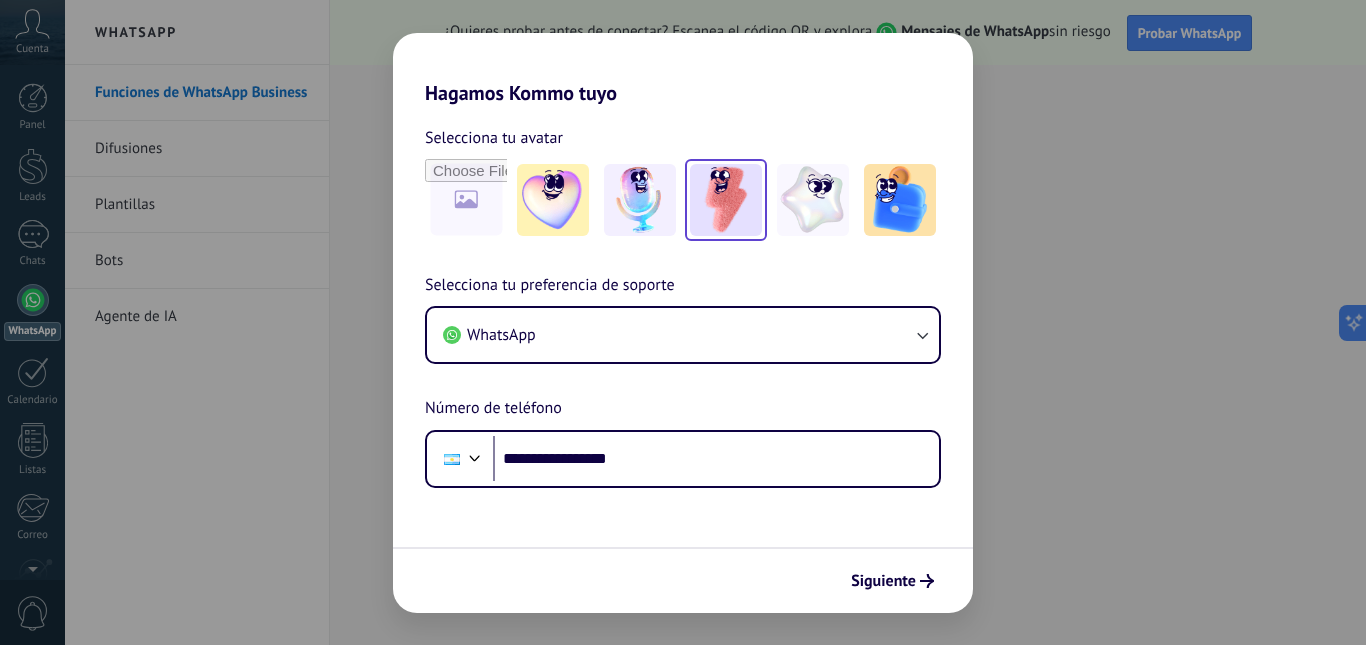 click at bounding box center [726, 200] 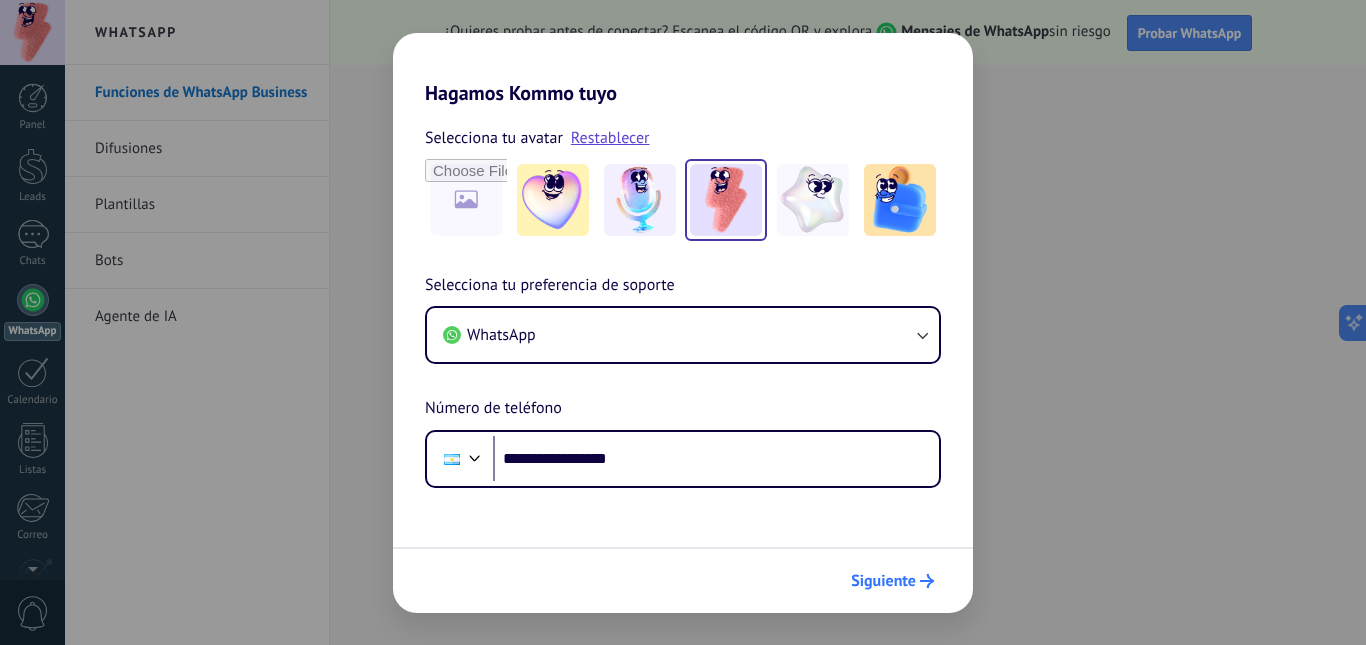 click on "Siguiente" at bounding box center (883, 581) 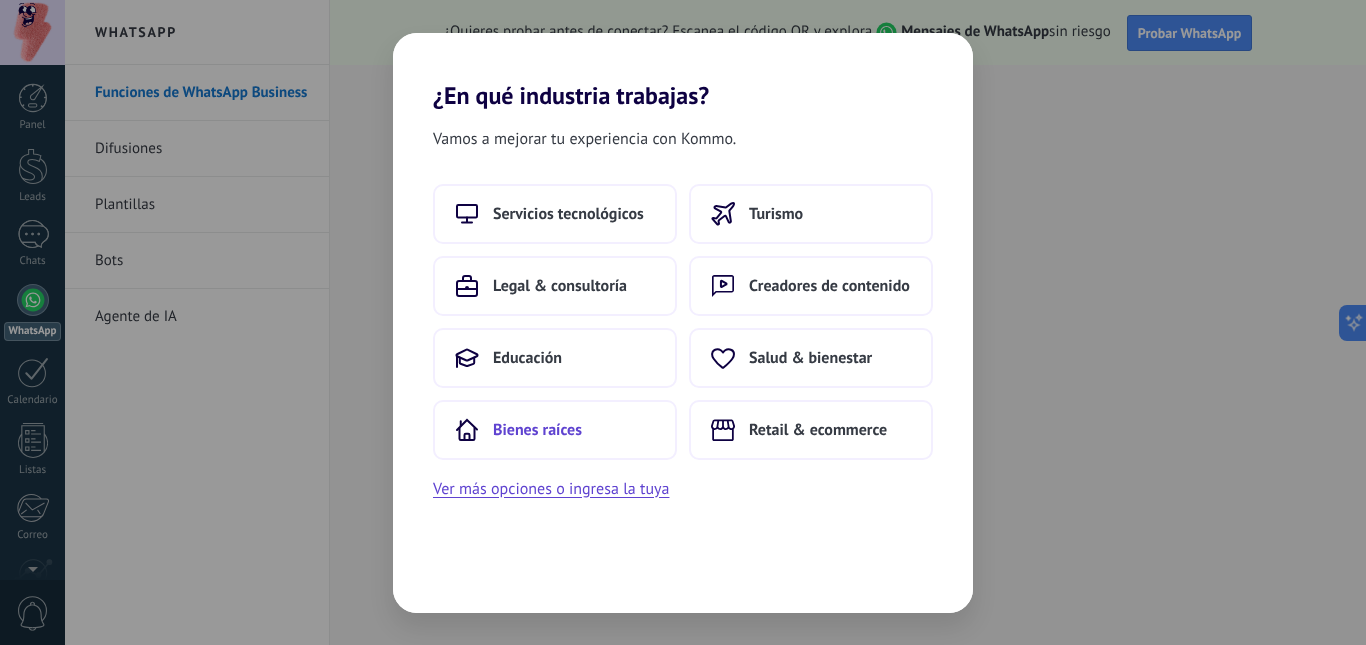 click on "Bienes raíces" at bounding box center (537, 430) 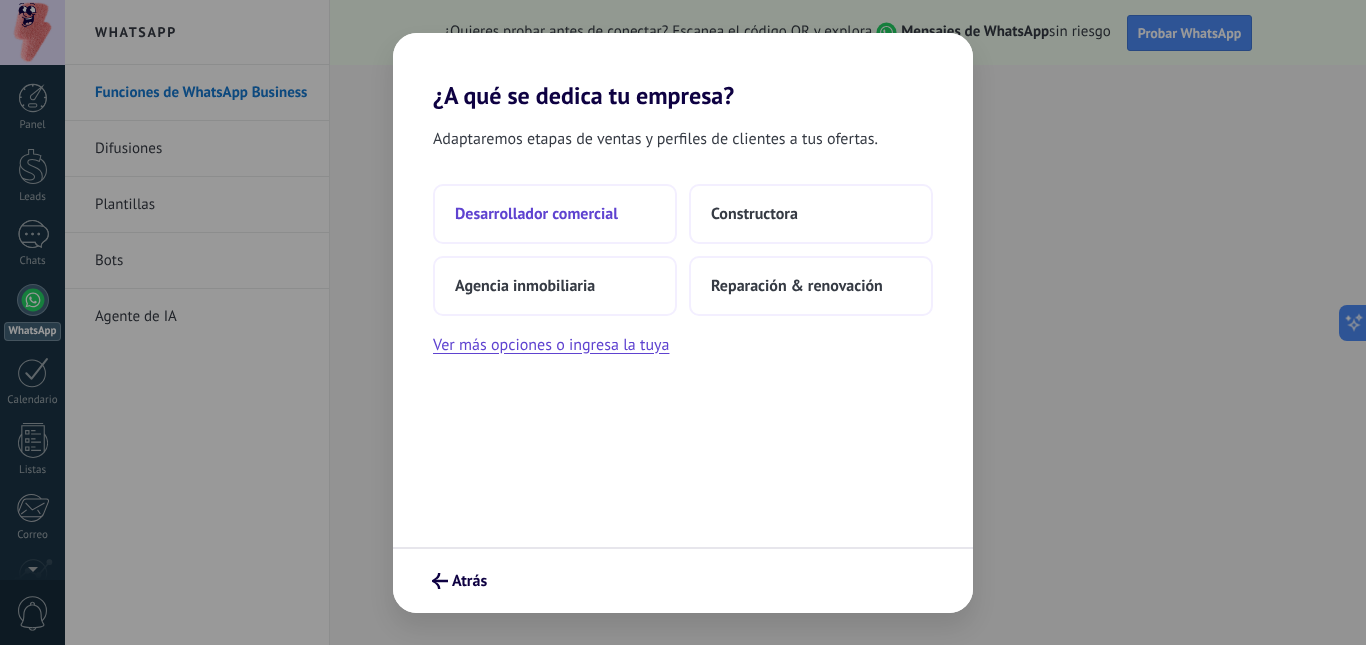 click on "Desarrollador comercial" at bounding box center (555, 214) 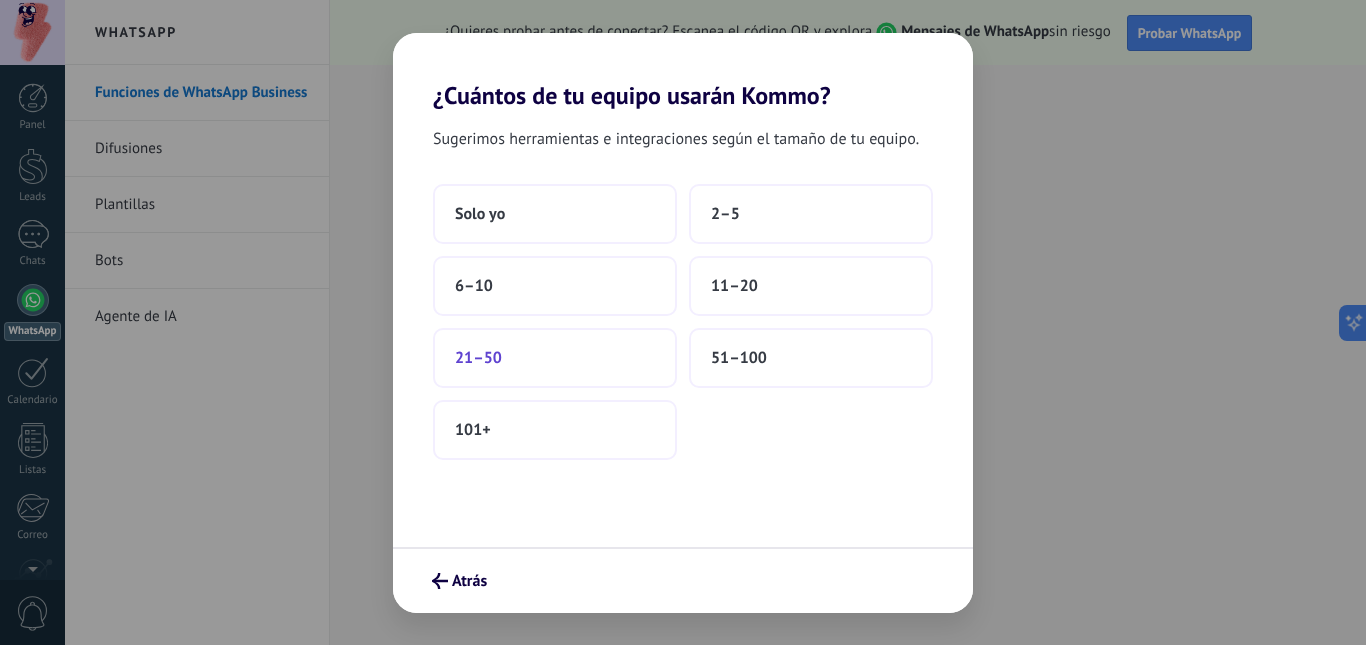 click on "21–50" at bounding box center (478, 358) 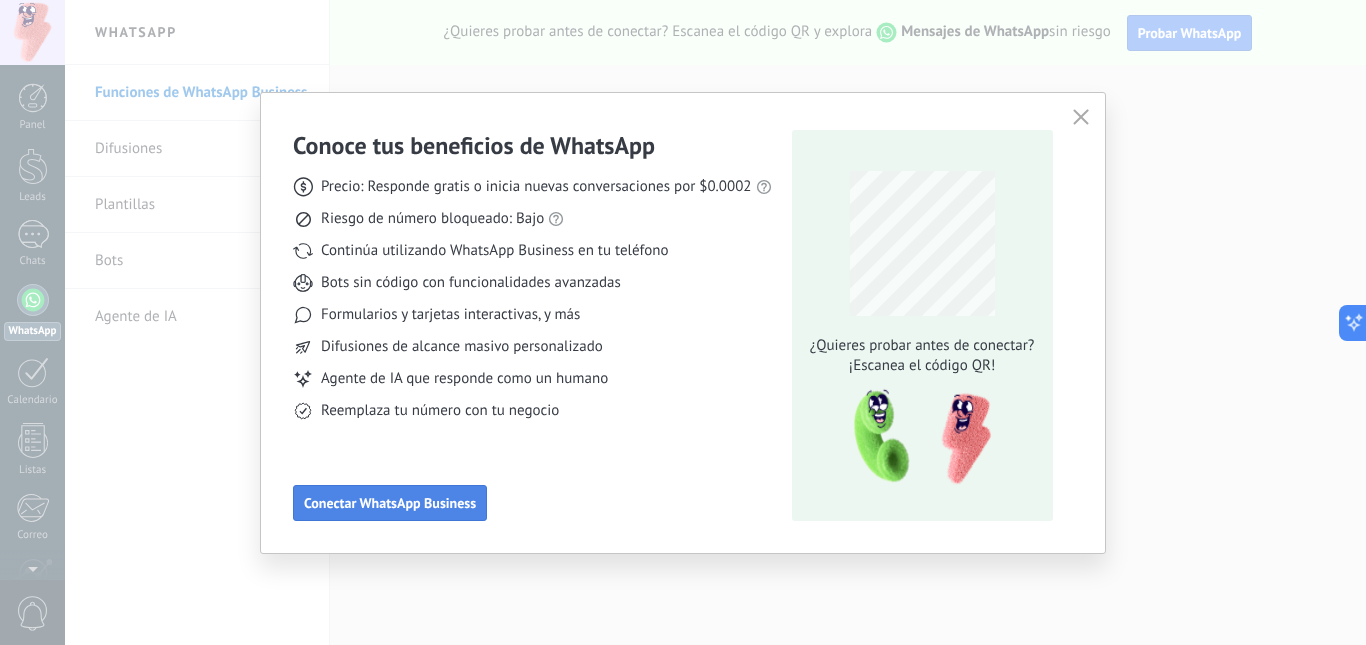 click on "Conectar WhatsApp Business" at bounding box center (390, 503) 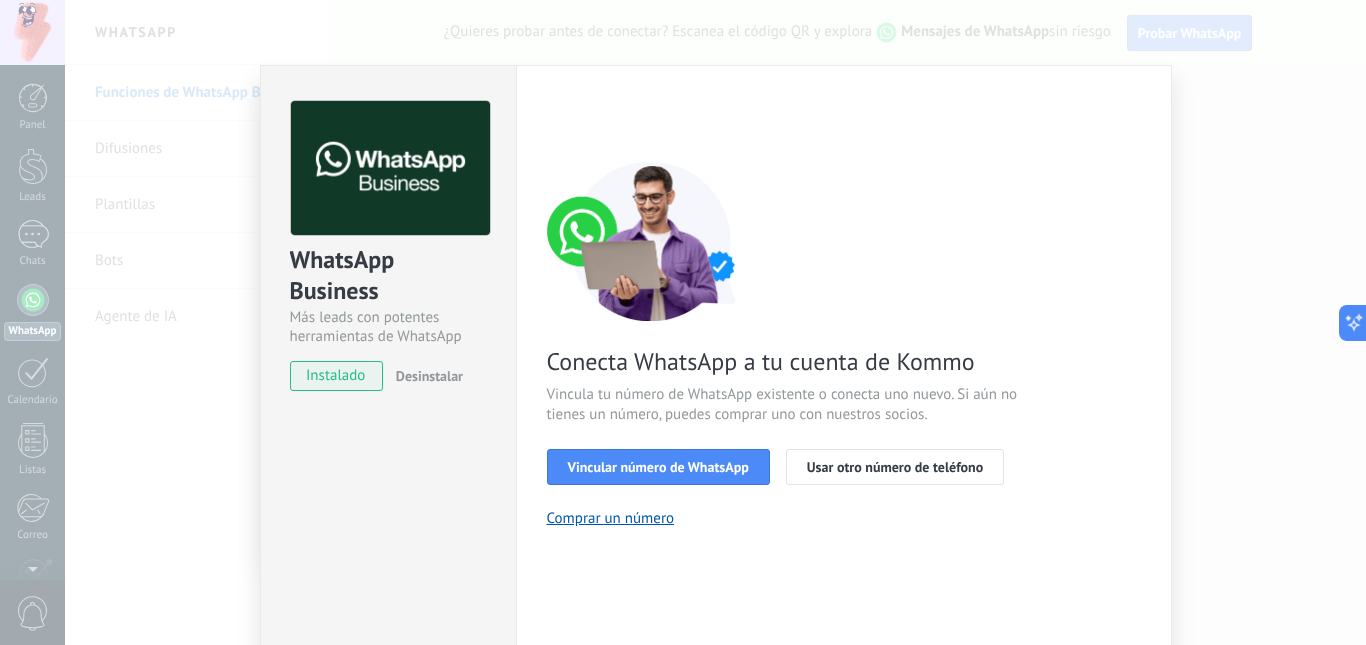 click on "instalado" at bounding box center (336, 376) 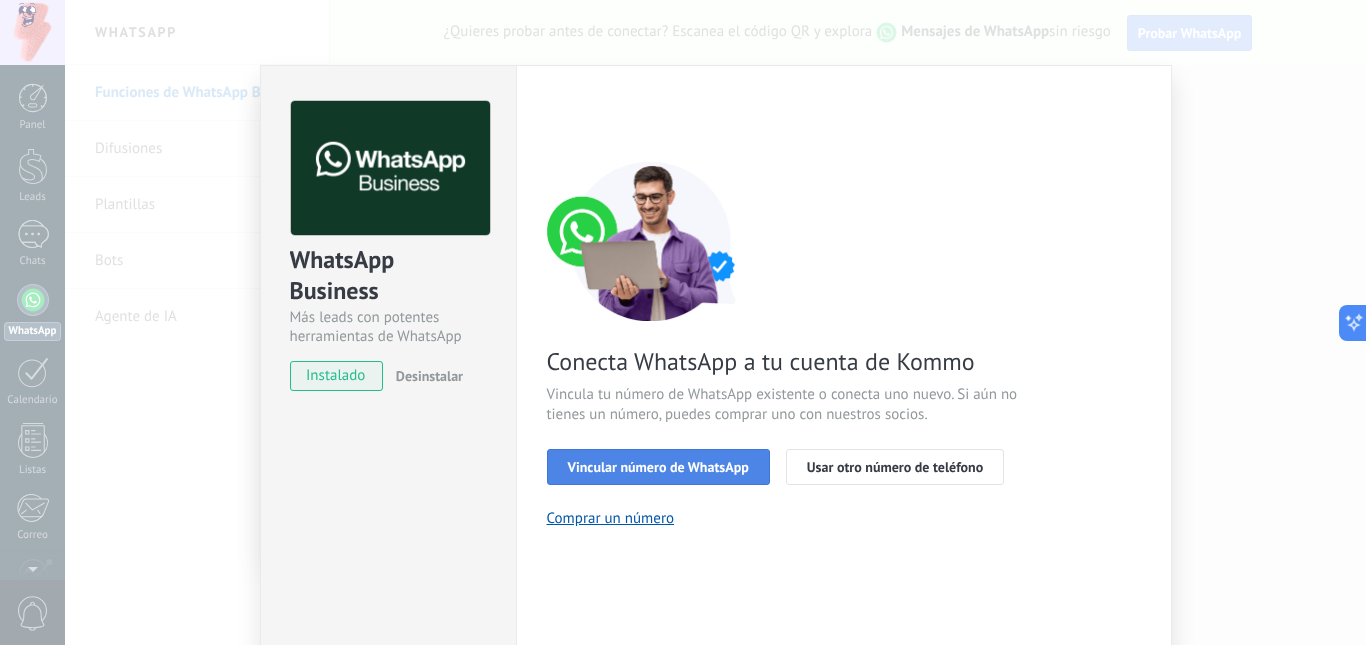 click on "Vincular número de WhatsApp" at bounding box center (658, 467) 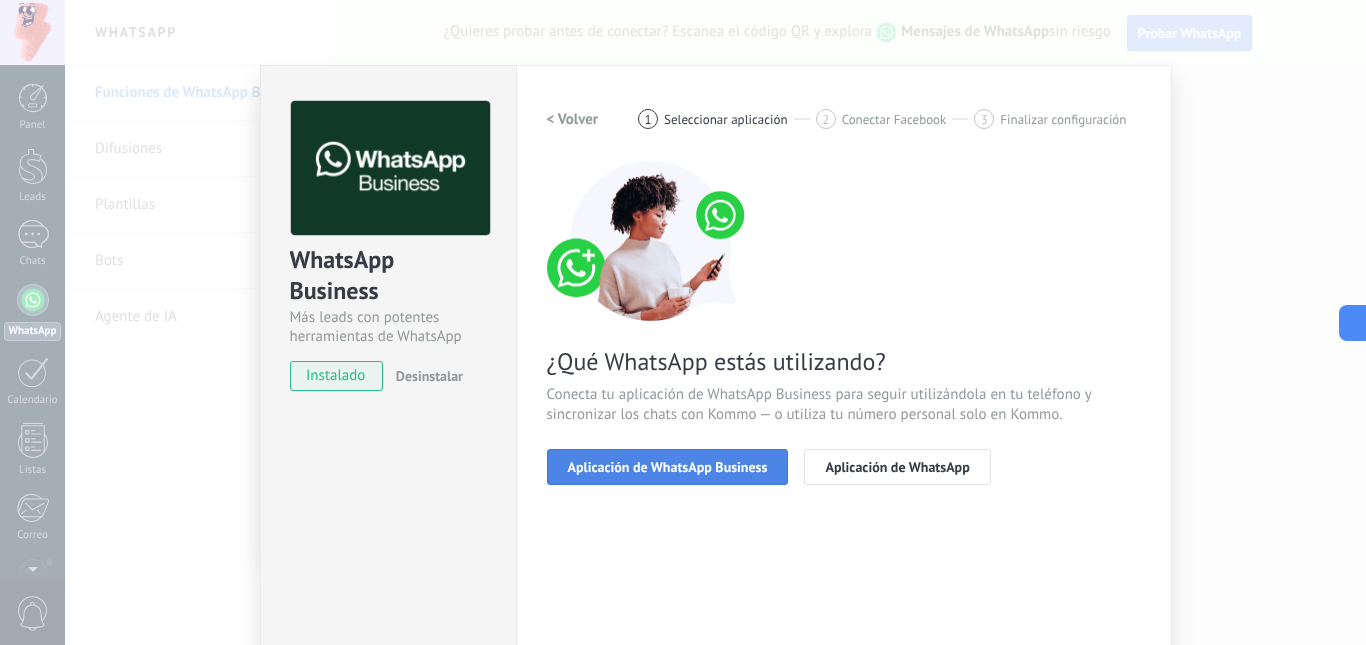 click on "Aplicación de WhatsApp Business" at bounding box center [668, 467] 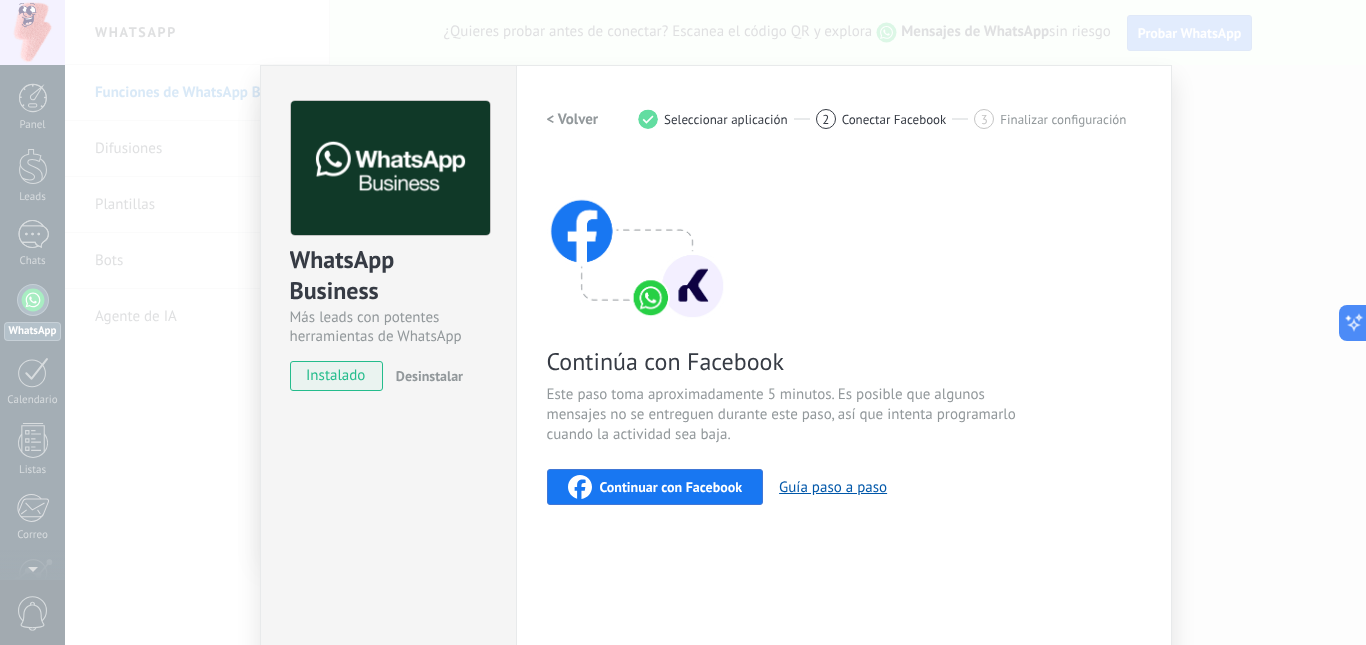 click on "Continuar con Facebook" at bounding box center (671, 487) 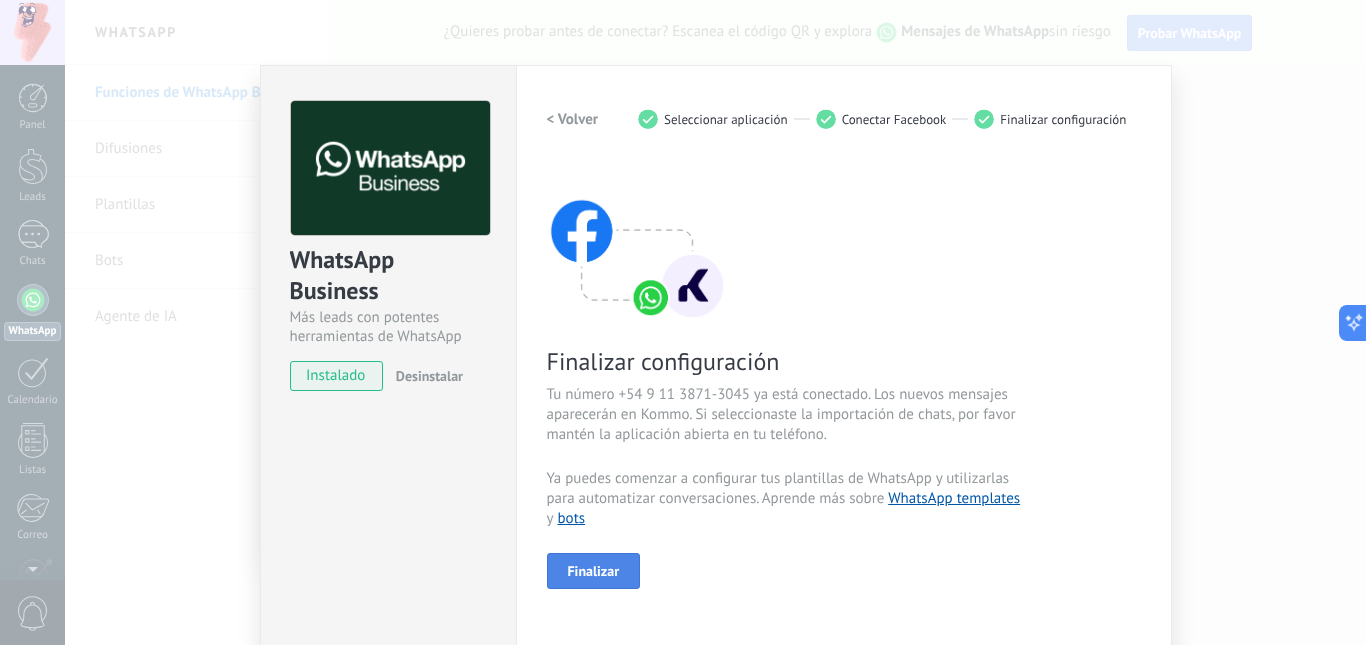 click on "Finalizar" at bounding box center (594, 571) 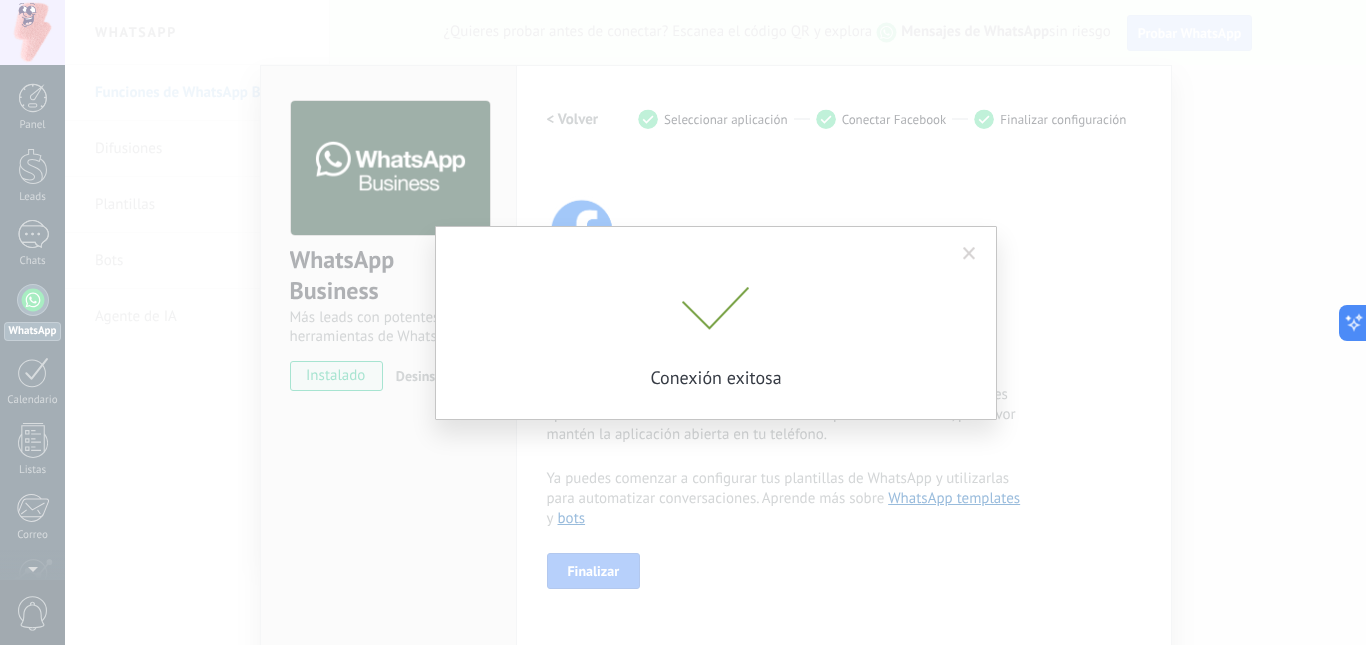 click at bounding box center [969, 254] 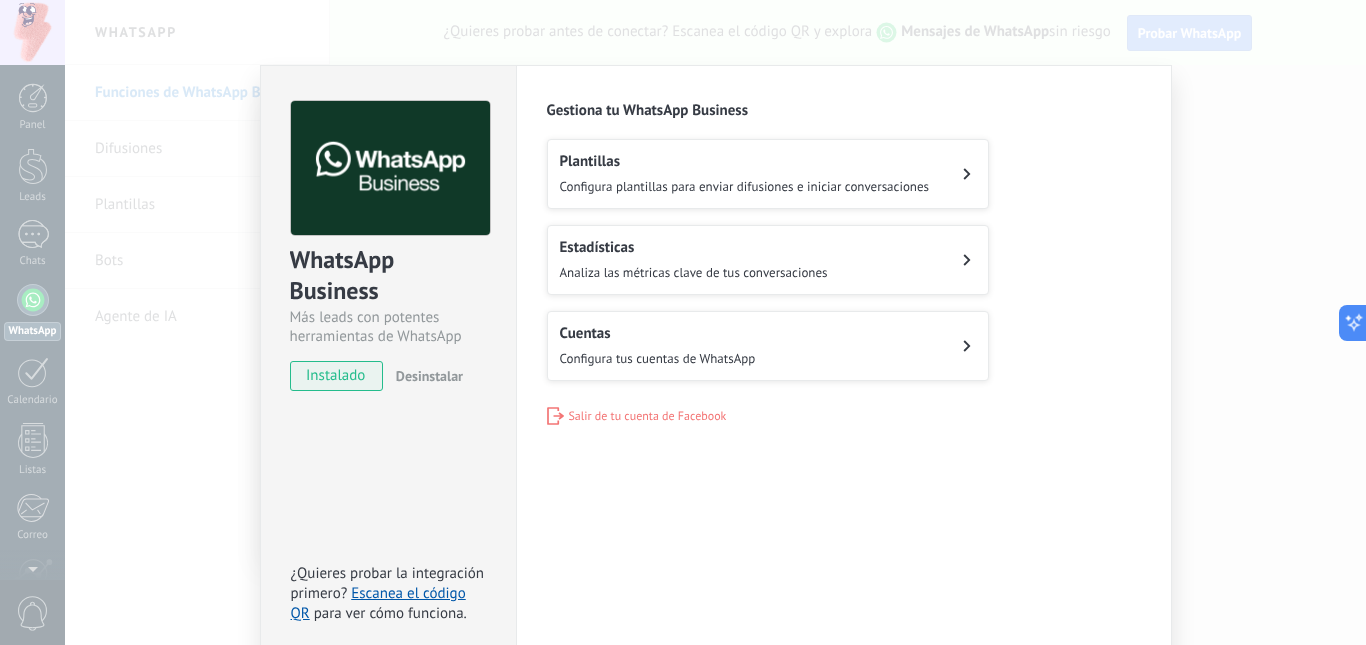 click on "WhatsApp Business Más leads con potentes herramientas de WhatsApp instalado Desinstalar ¿Quieres probar la integración primero?   Escanea el código QR   para ver cómo funciona. Configuraciones Autorizaciones This tab logs the users who have granted integration access to this account. If you want to to remove a user's ability to send requests to the account on behalf of this integration, you can revoke access. If access is revoked from all users, the integration will stop working. This app is installed, but no one has given it access yet. WhatsApp Cloud API más _:  Guardar Gestiona tu WhatsApp Business Plantillas Configura plantillas para enviar difusiones e iniciar conversaciones Estadísticas Analiza las métricas clave de tus conversaciones Cuentas Configura tus cuentas de WhatsApp Salir de tu cuenta de Facebook" at bounding box center (715, 322) 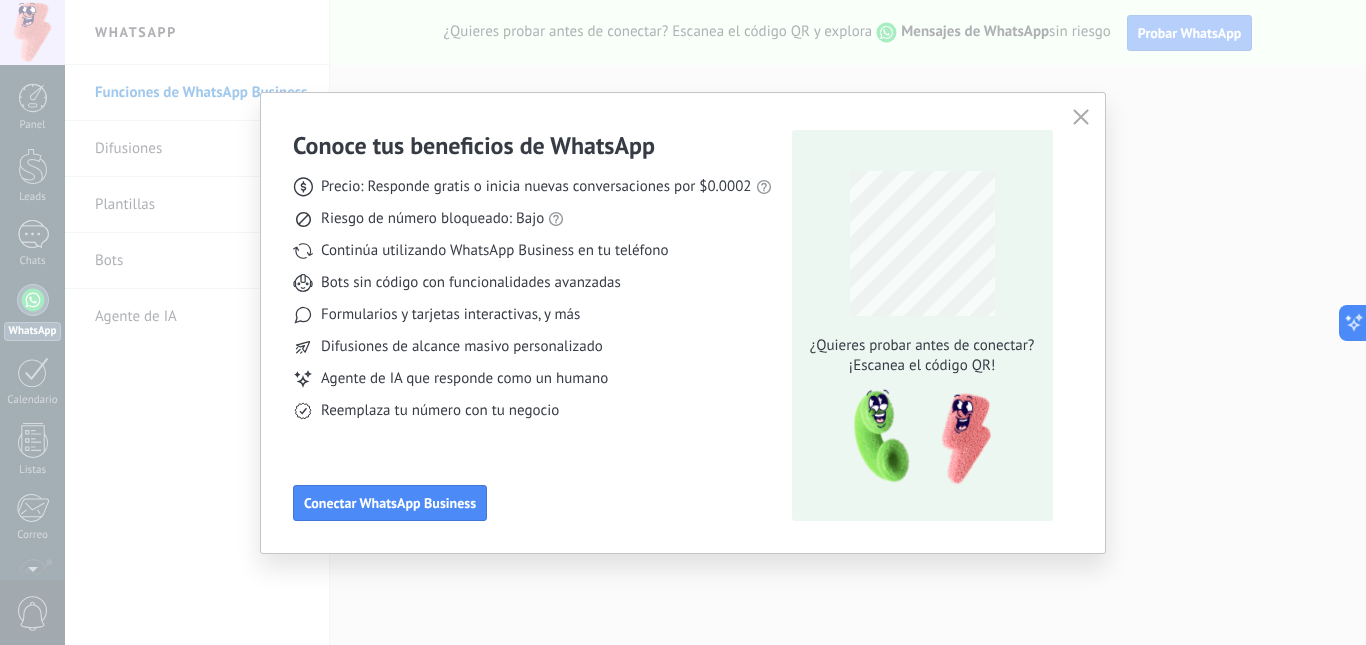 click at bounding box center [1081, 118] 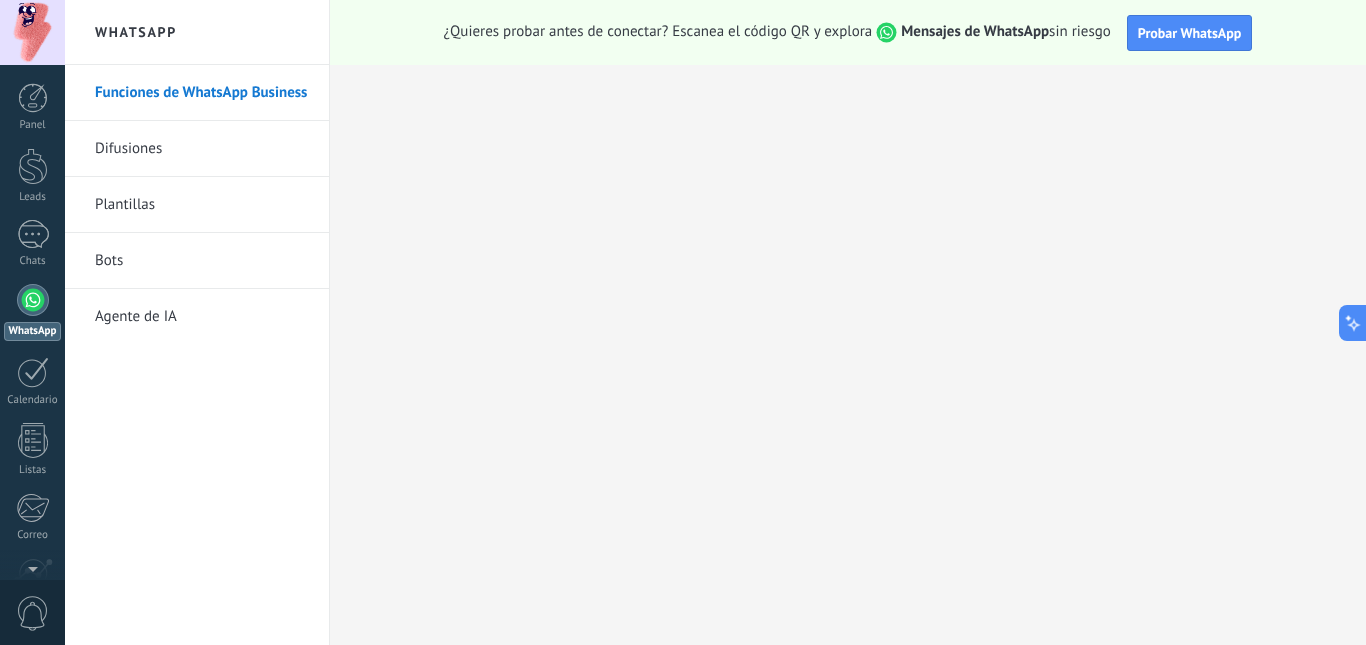 scroll, scrollTop: 187, scrollLeft: 0, axis: vertical 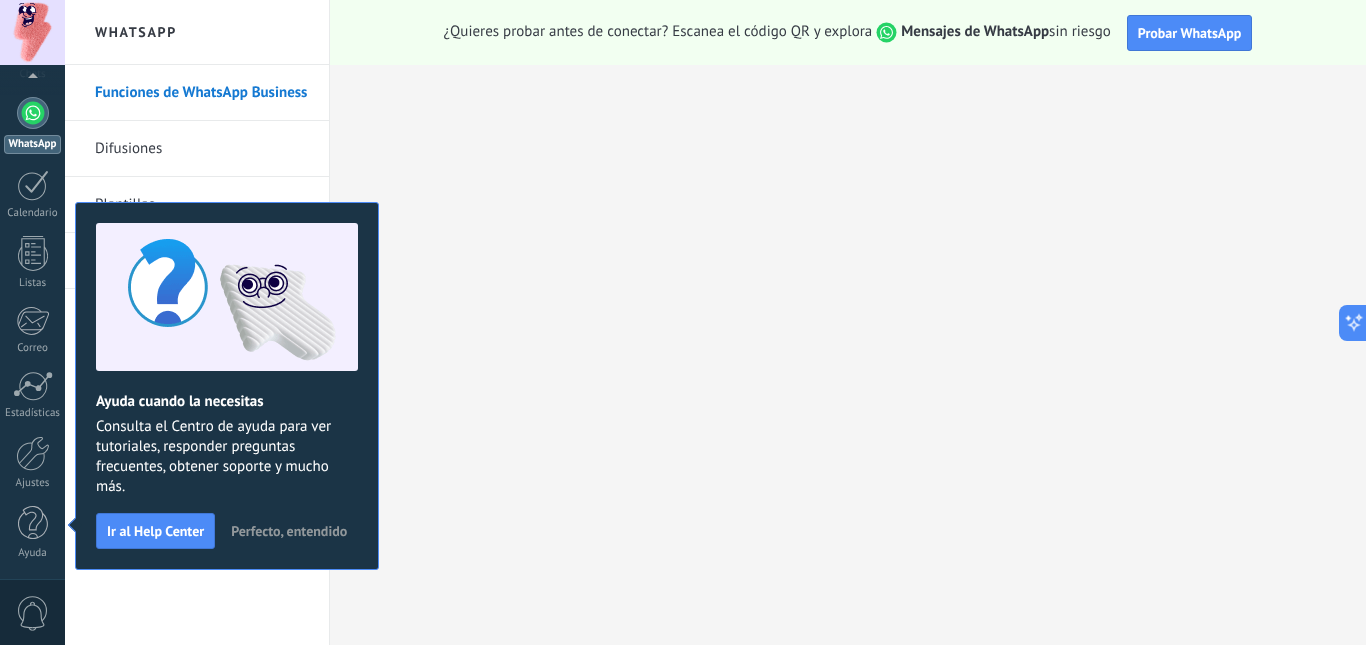 click on "Perfecto, entendido" at bounding box center (289, 531) 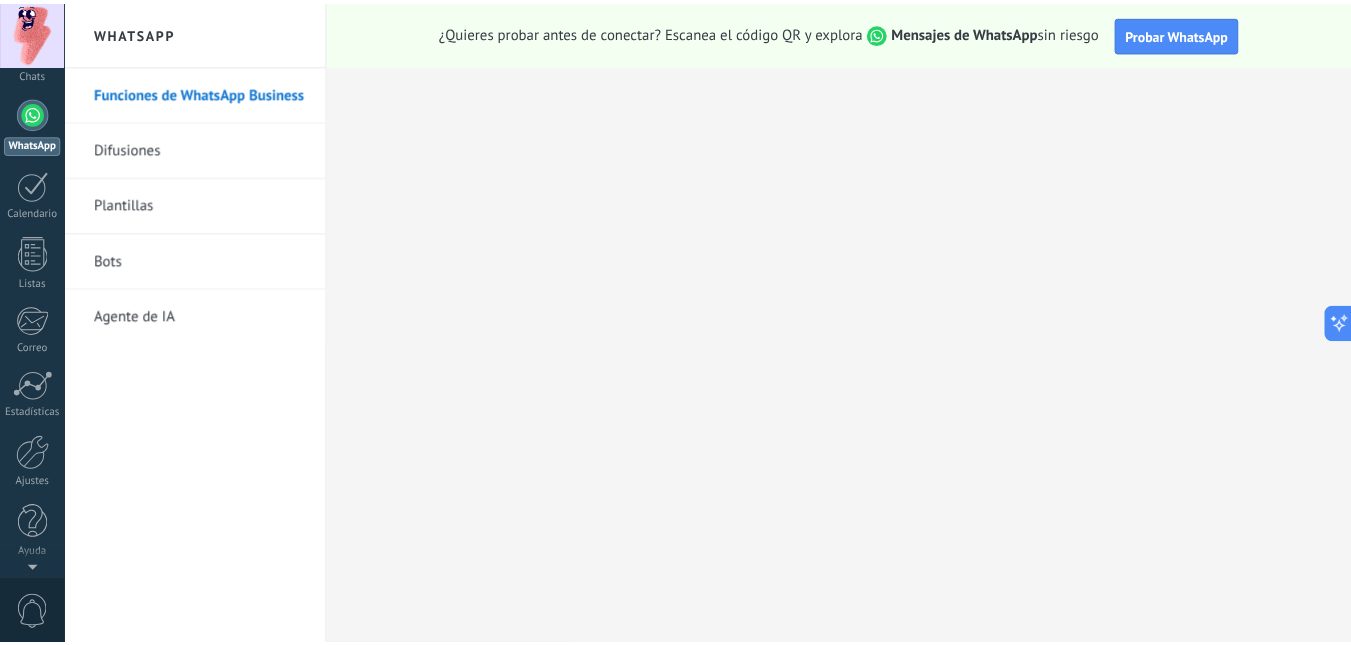scroll, scrollTop: 0, scrollLeft: 0, axis: both 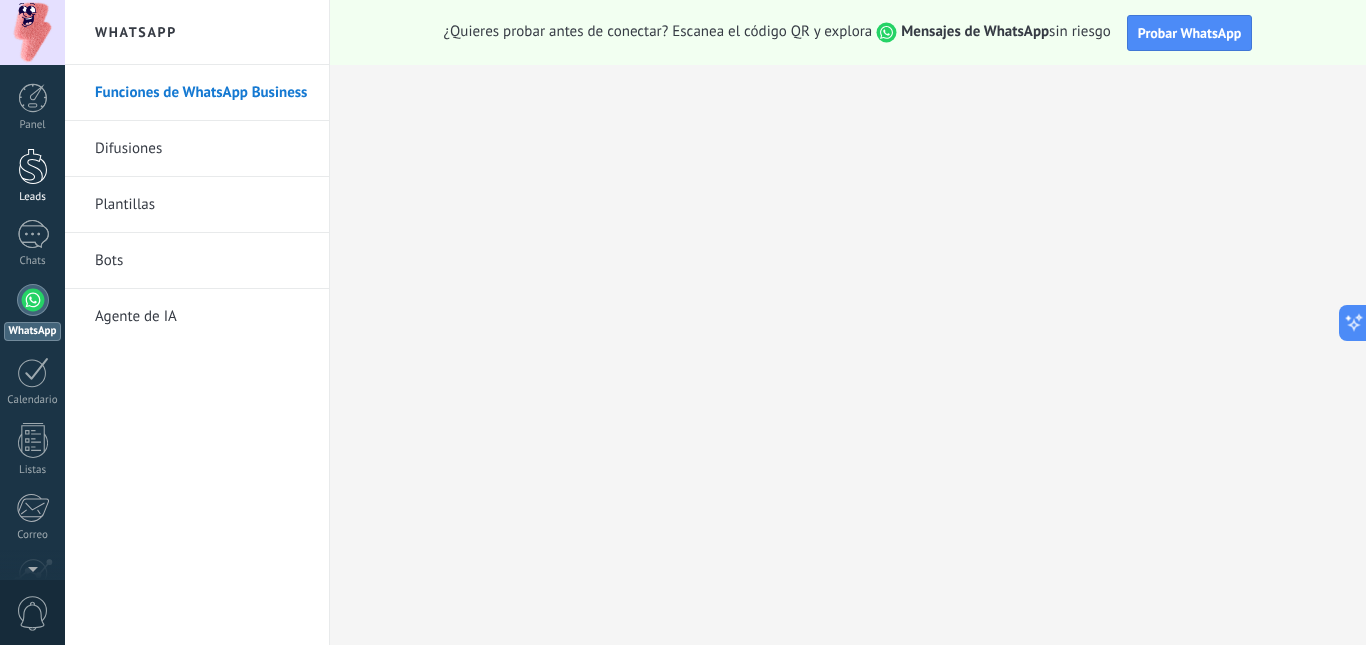 click at bounding box center [33, 166] 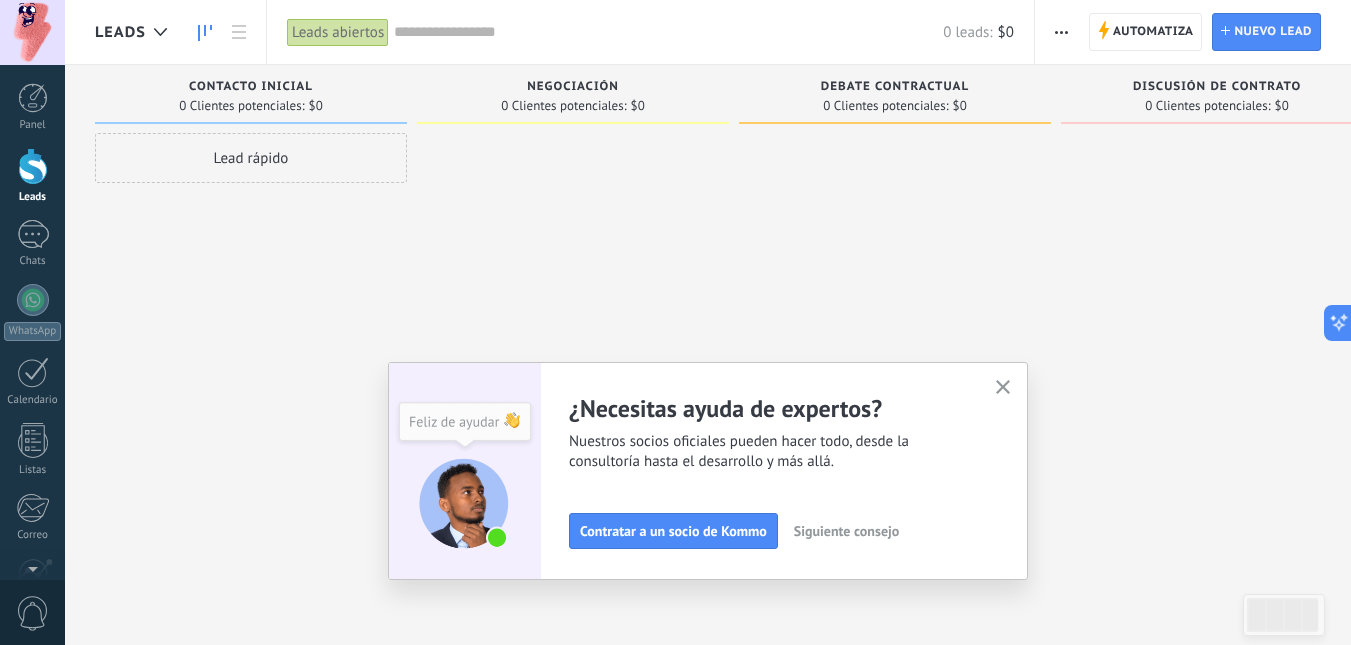 click 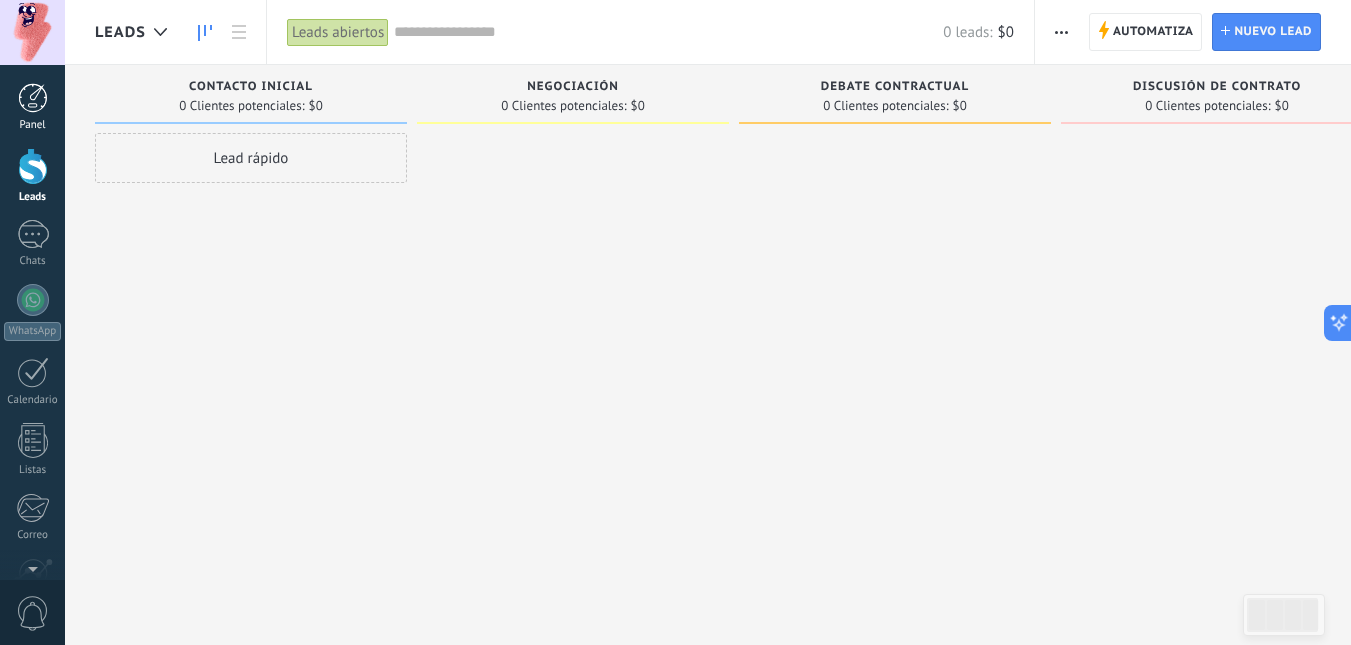 click at bounding box center (33, 98) 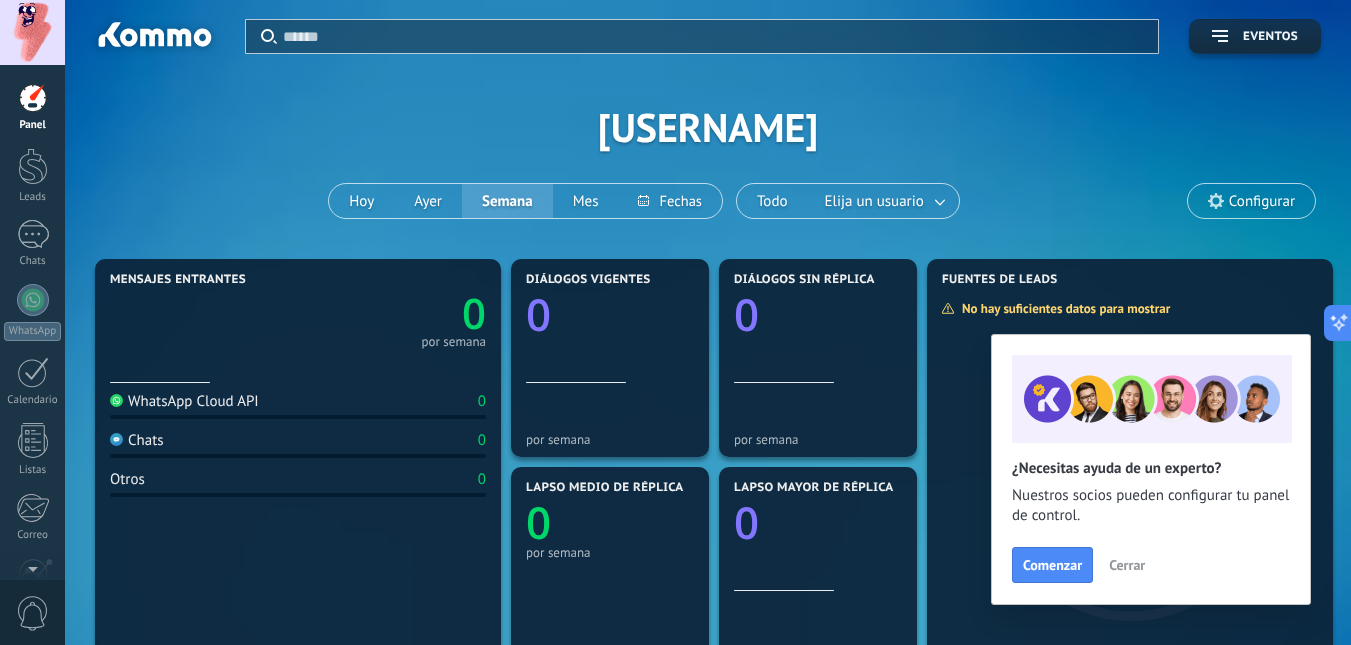 click on "Cerrar" at bounding box center (1127, 565) 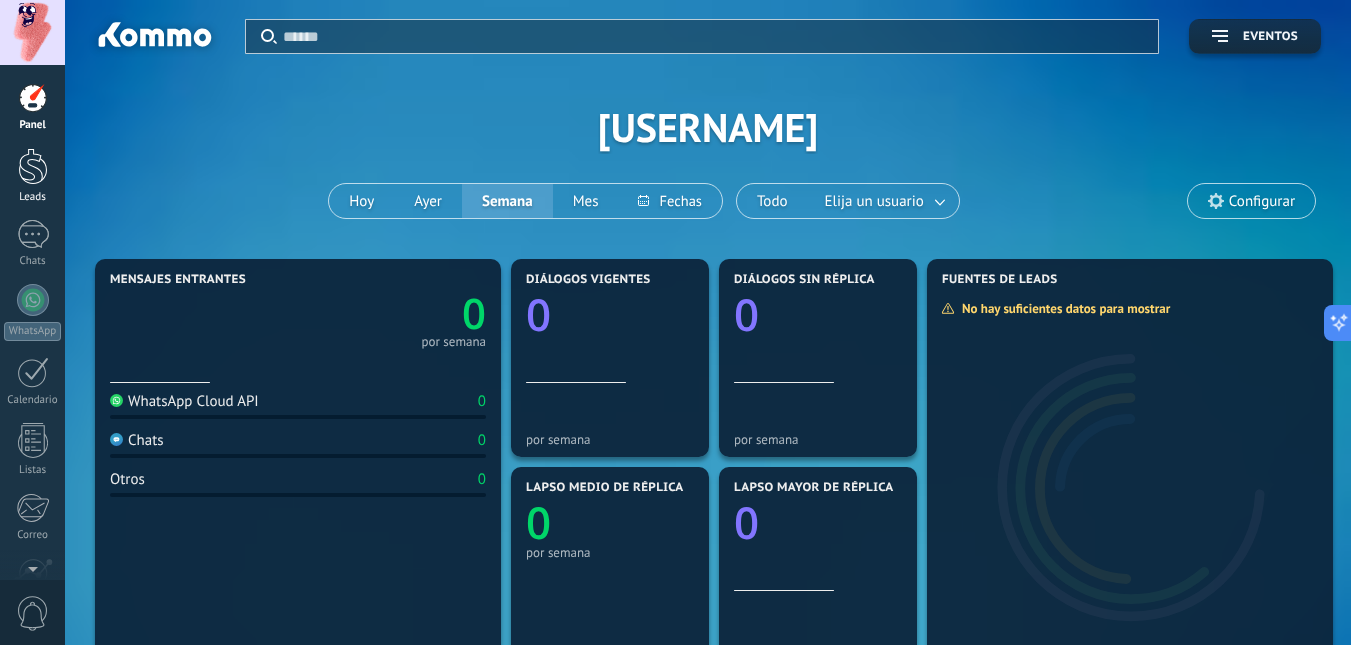 click at bounding box center [33, 166] 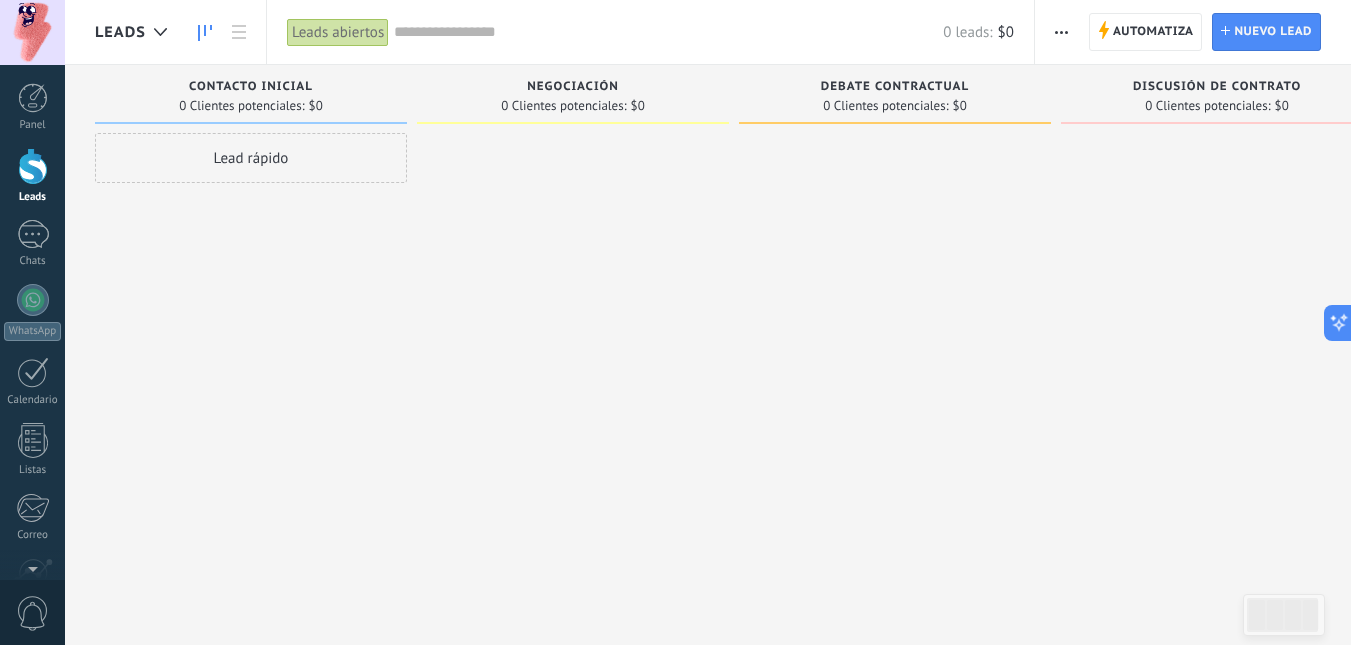 scroll, scrollTop: 34, scrollLeft: 0, axis: vertical 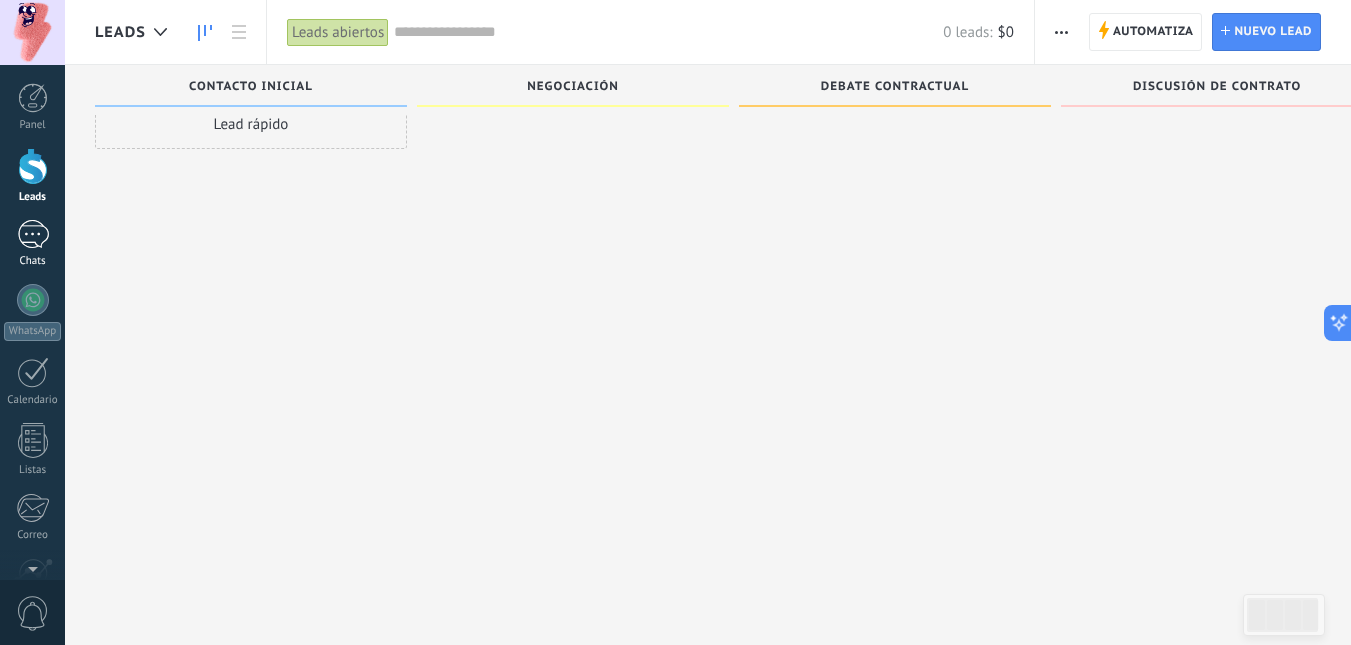 click on "Chats" at bounding box center [32, 244] 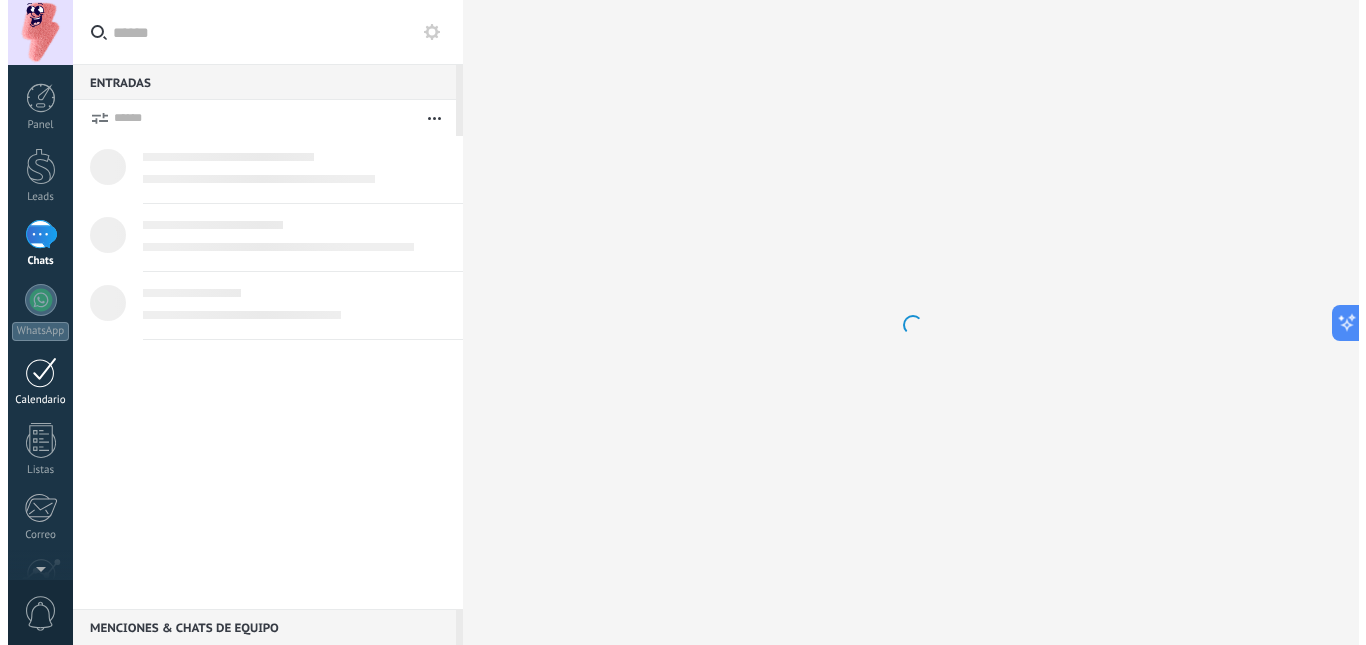 scroll, scrollTop: 0, scrollLeft: 0, axis: both 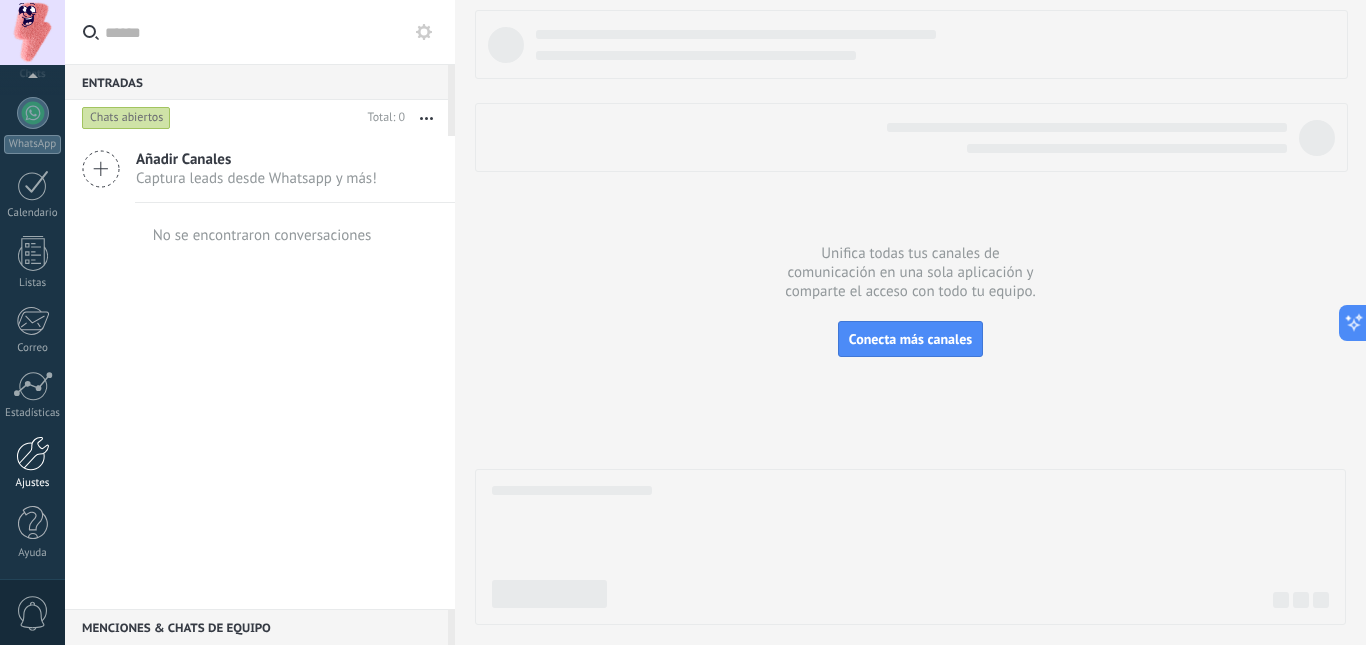 click at bounding box center [33, 453] 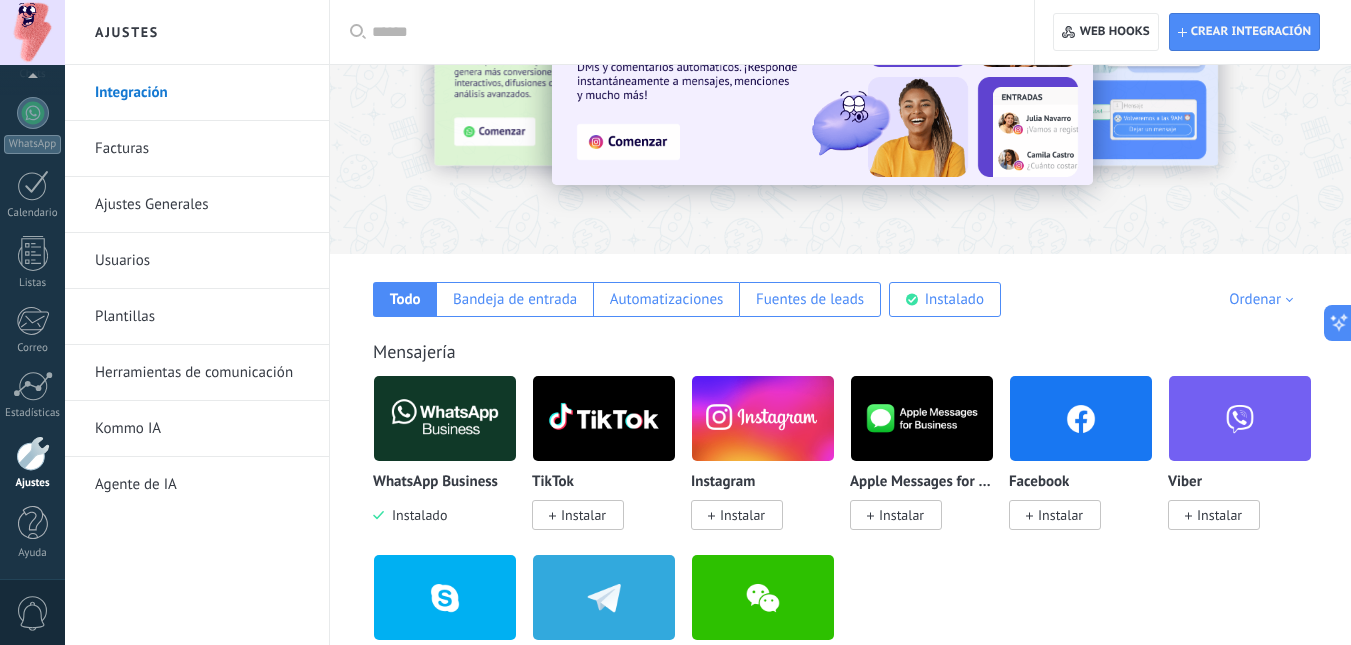 scroll, scrollTop: 165, scrollLeft: 0, axis: vertical 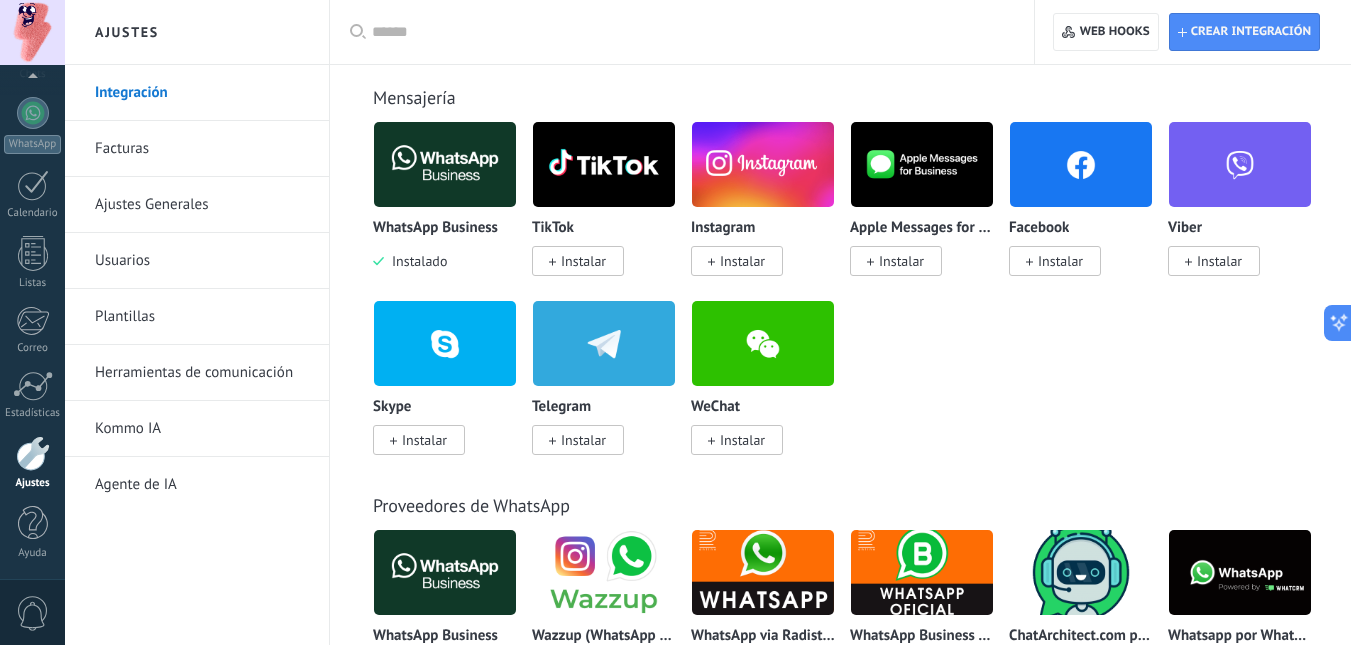 click on "Usuarios" at bounding box center [202, 261] 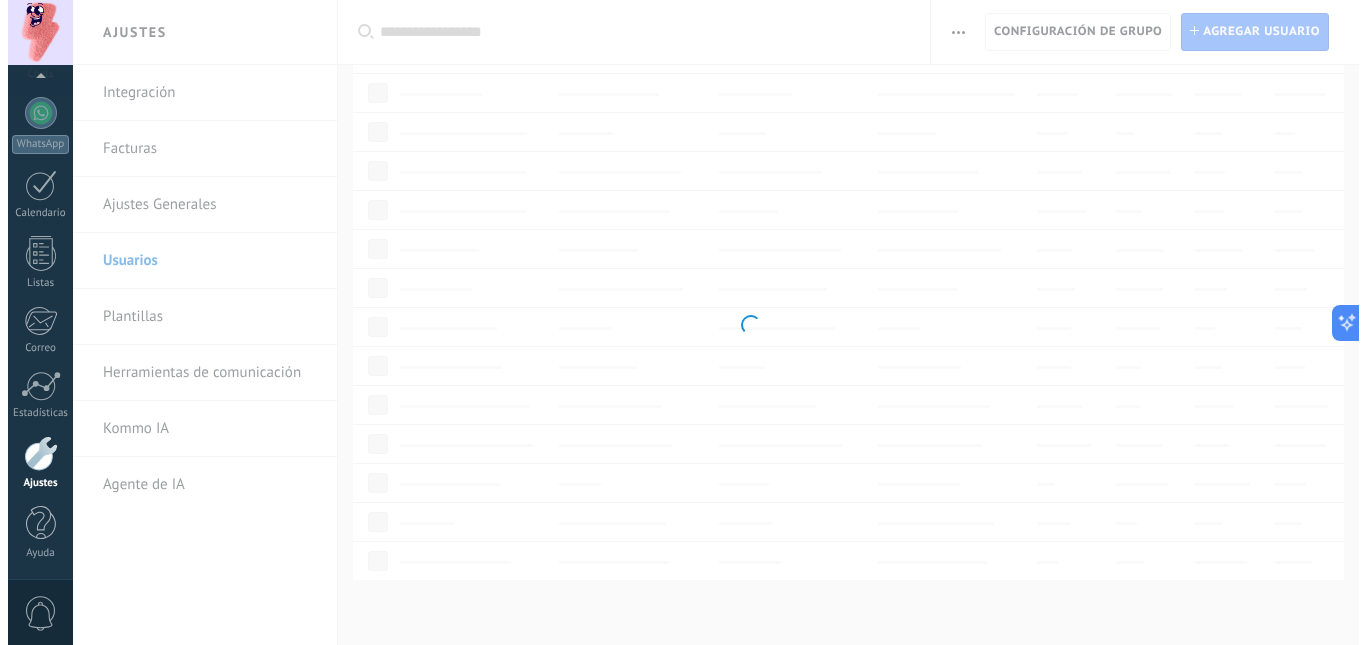 scroll, scrollTop: 0, scrollLeft: 0, axis: both 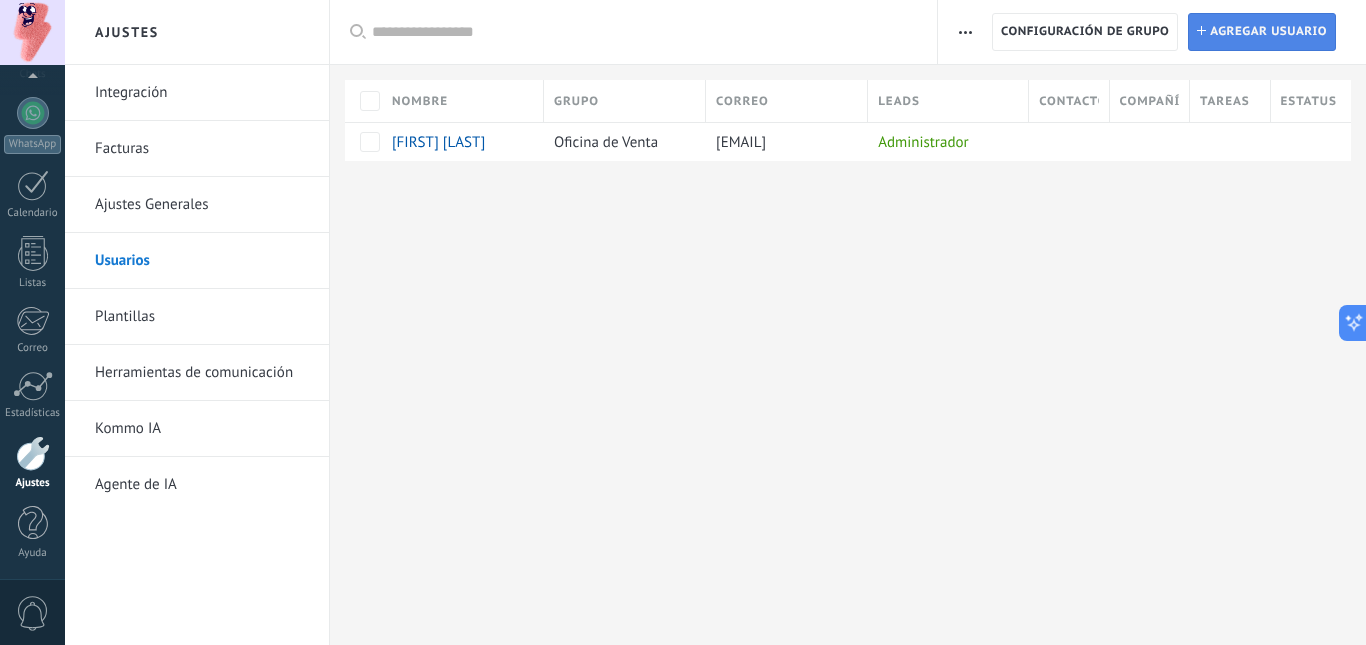 click on "Agregar usuario" at bounding box center [1268, 32] 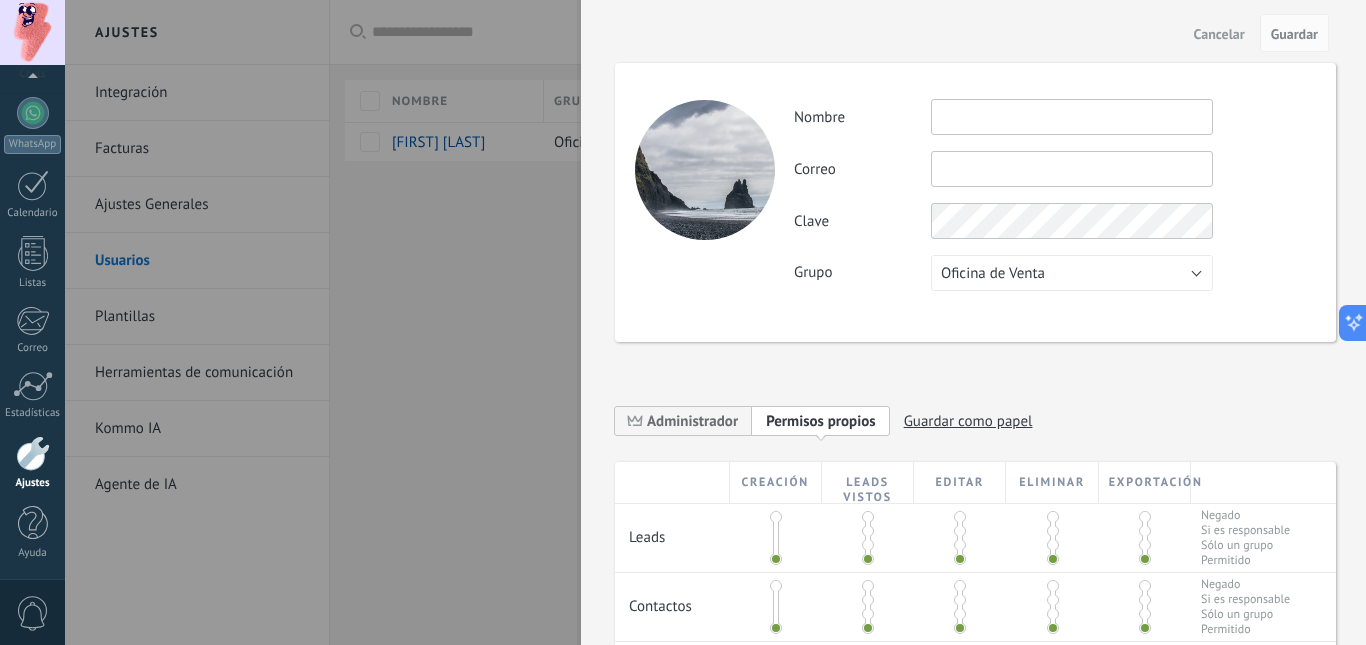 click at bounding box center (1072, 117) 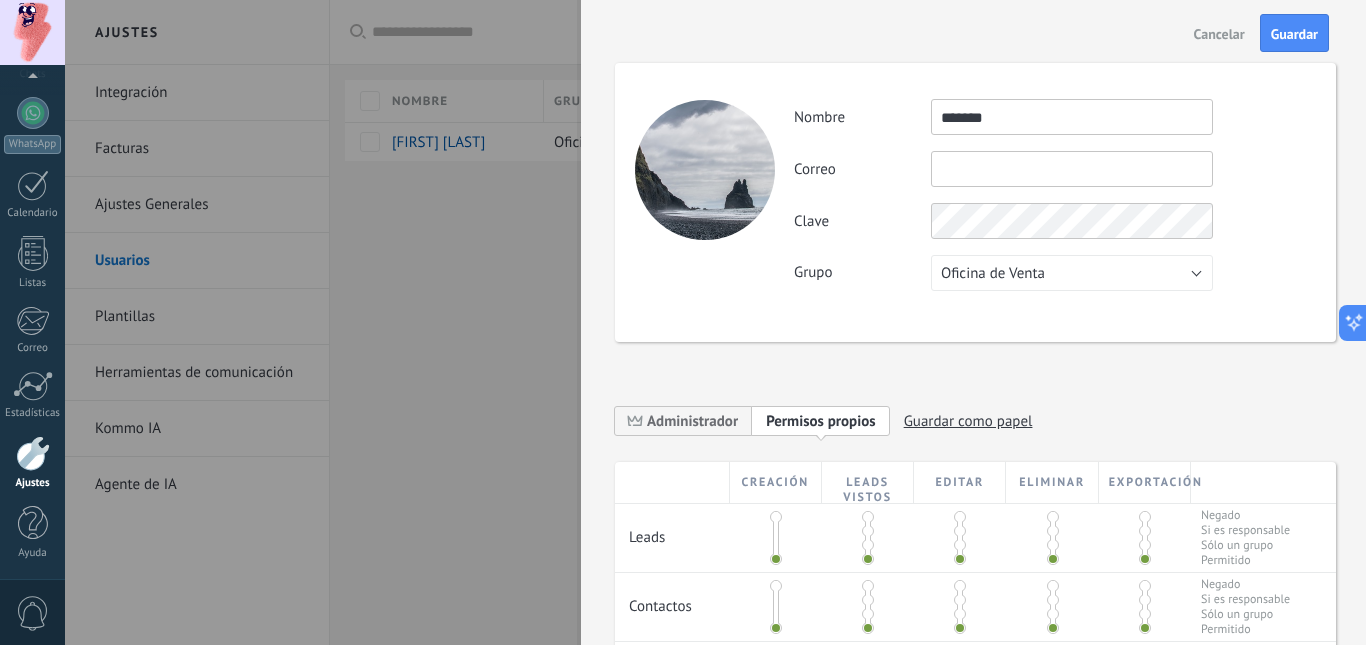 type on "*******" 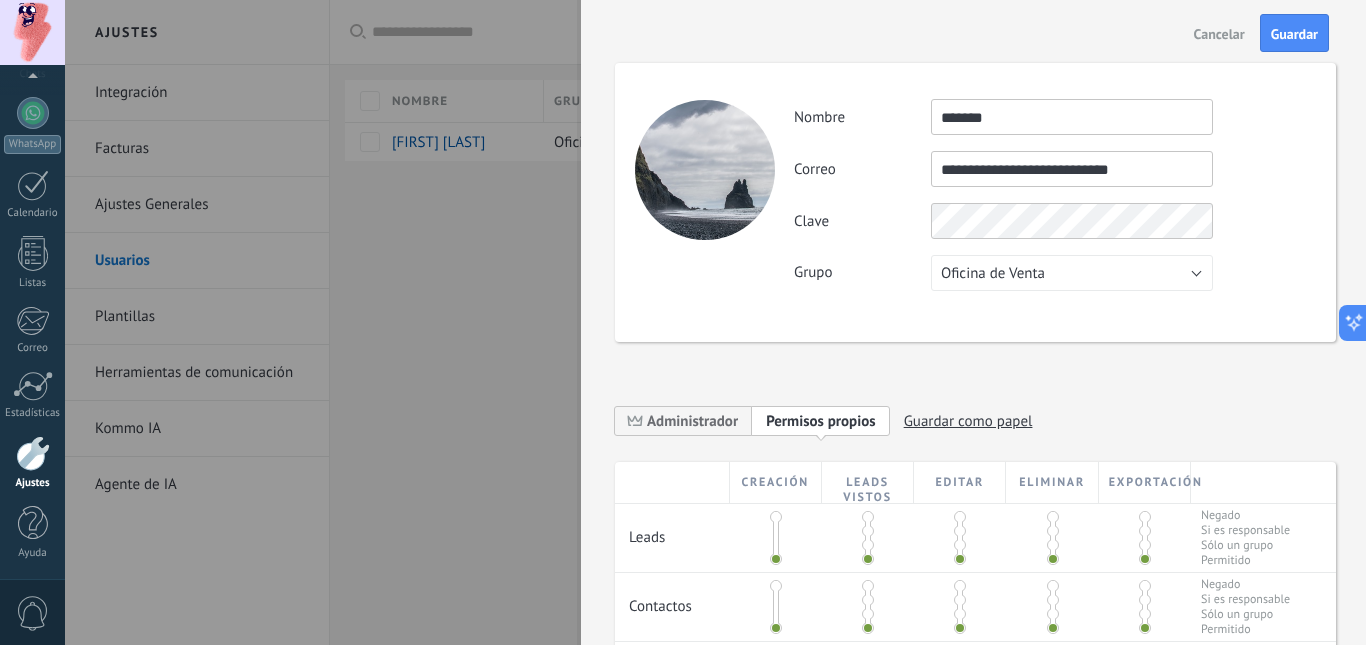 type on "**********" 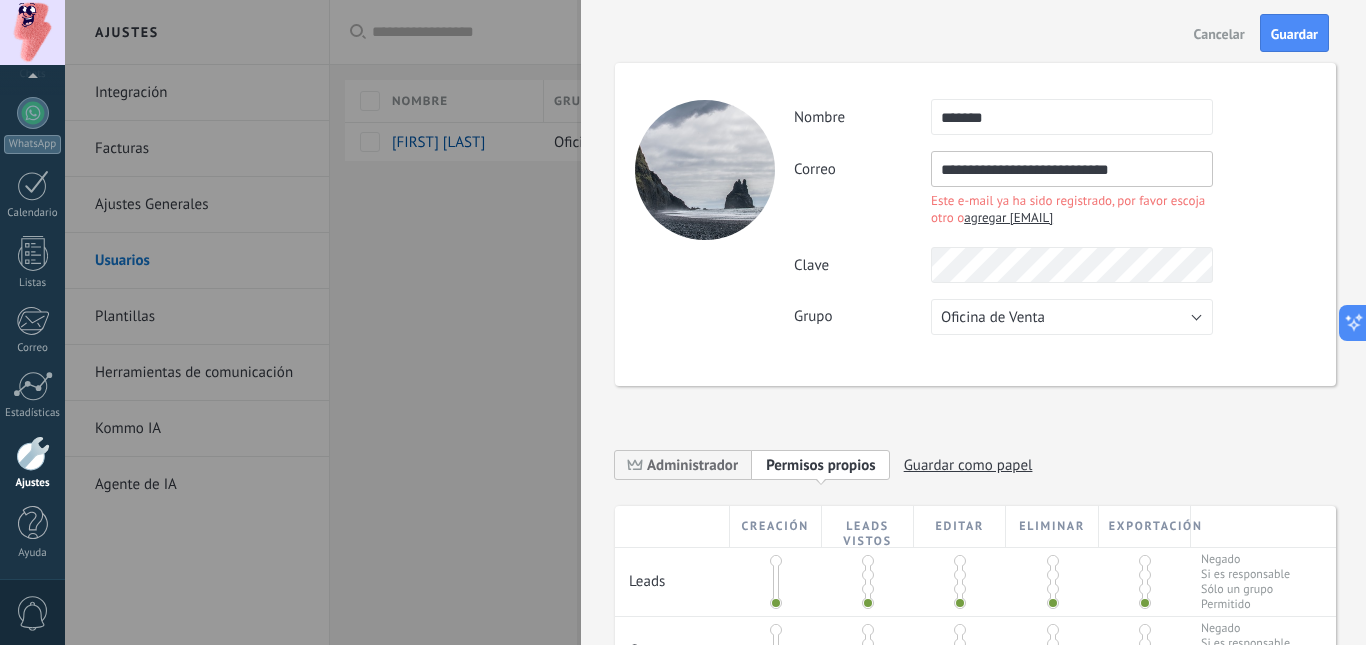 drag, startPoint x: 1158, startPoint y: 174, endPoint x: 694, endPoint y: 238, distance: 468.393 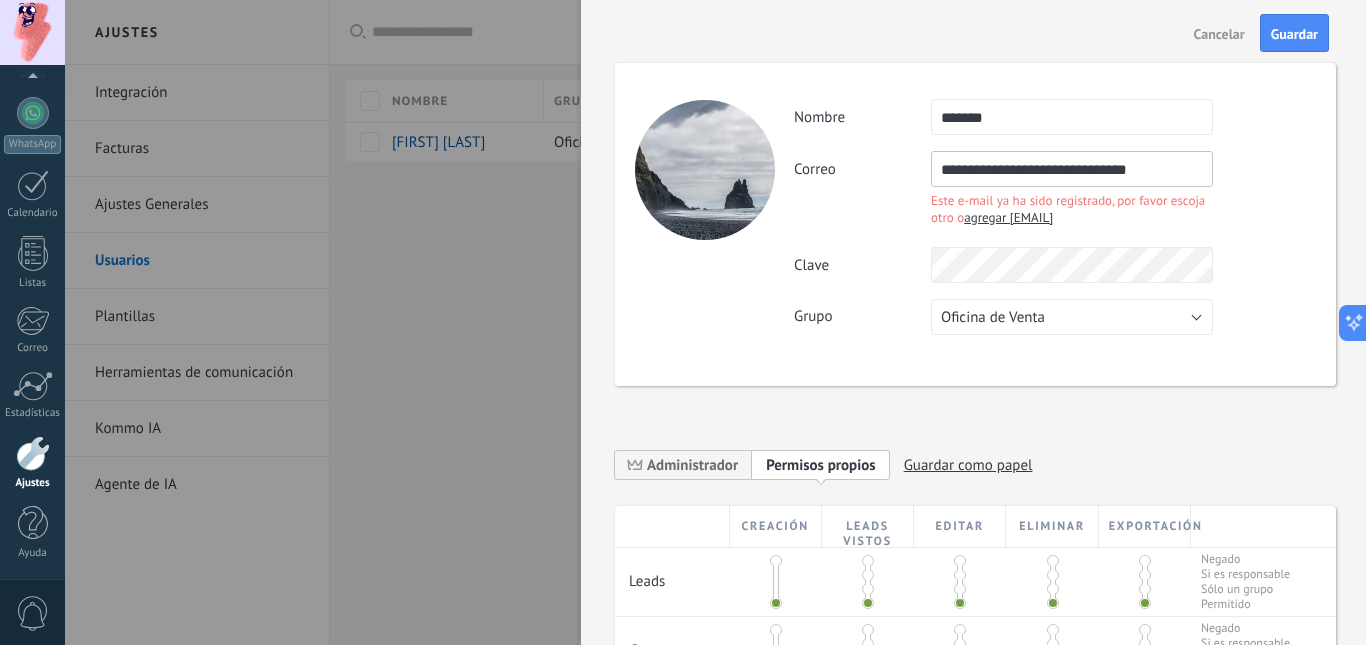 type on "**********" 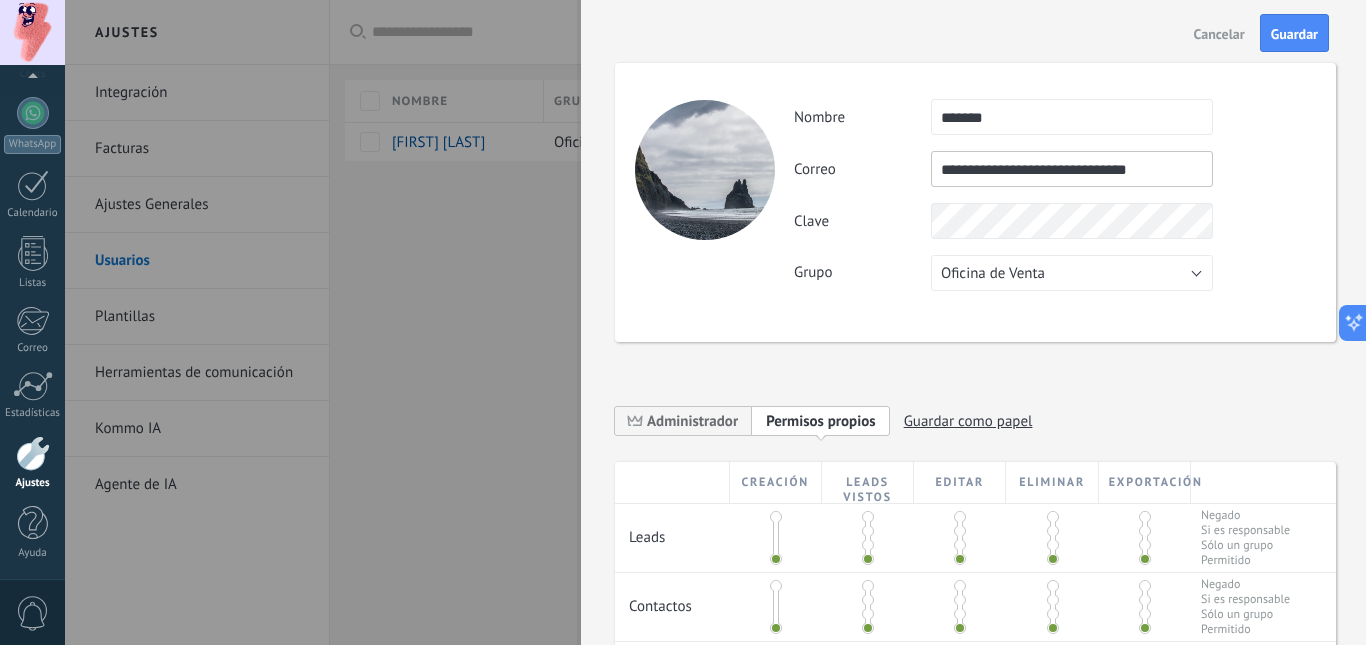 click on "**********" at bounding box center (1054, 195) 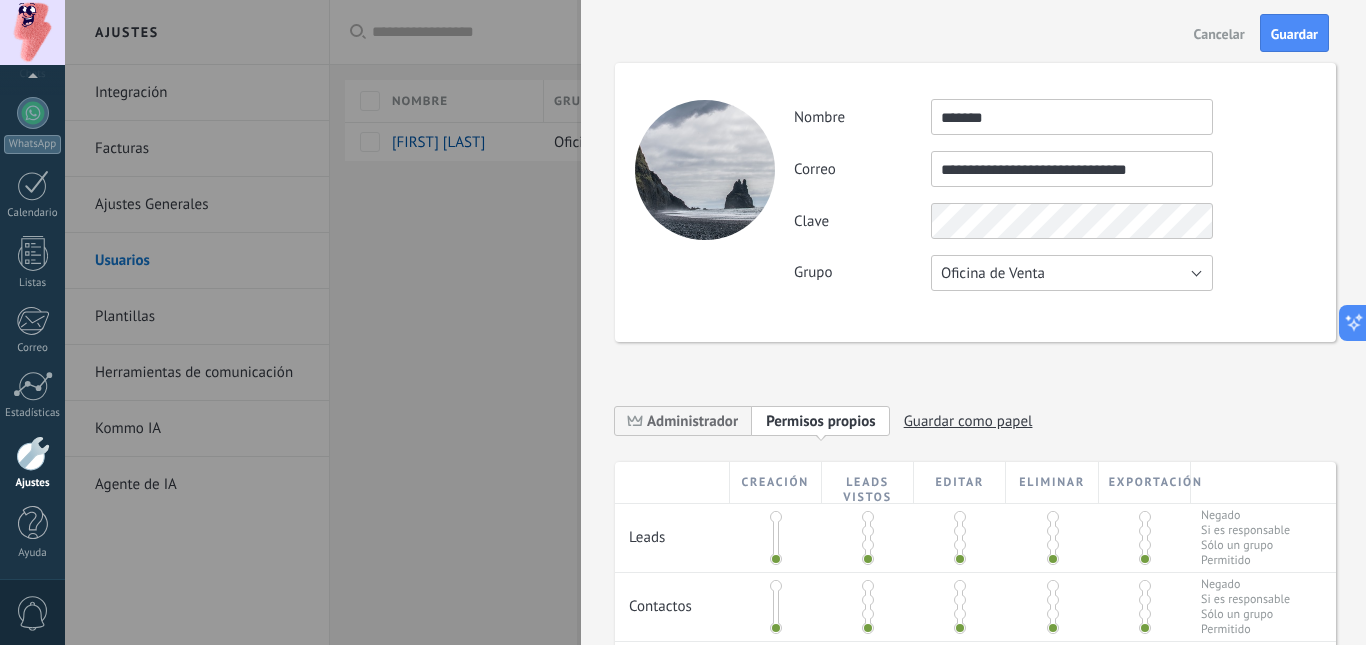 click on "Oficina de Venta" at bounding box center (993, 273) 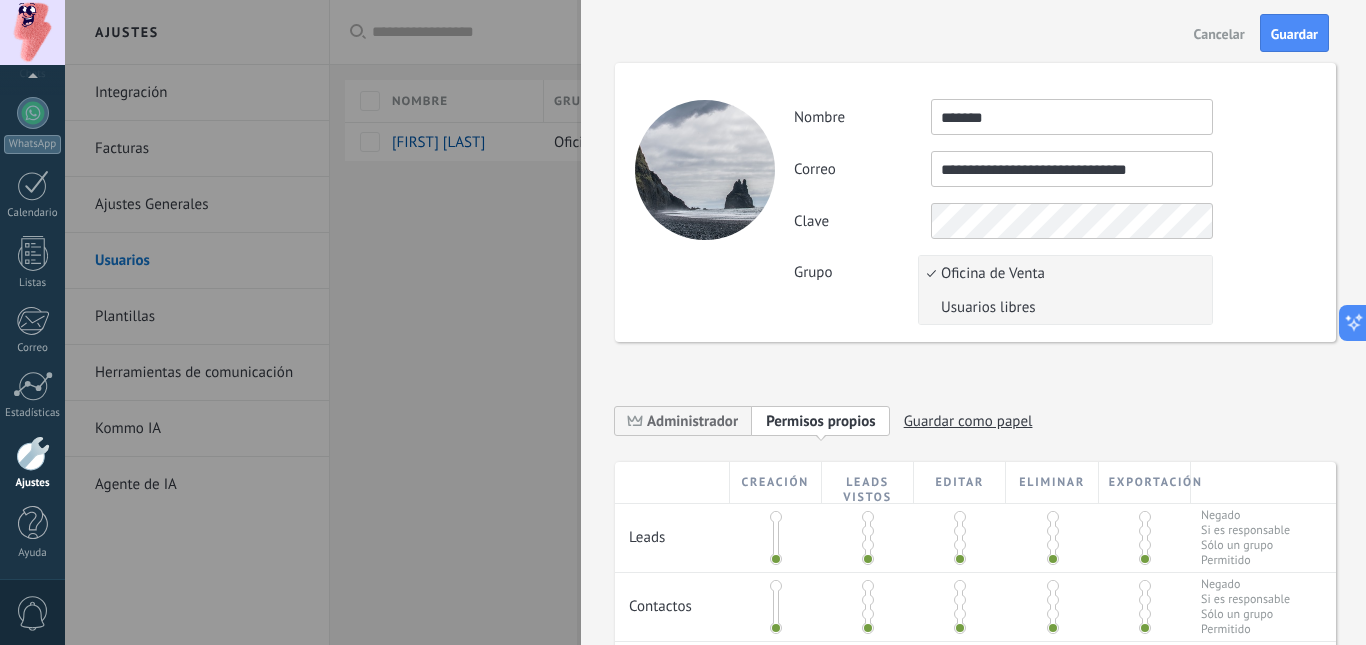 click on "Usuarios libres" at bounding box center (1065, 307) 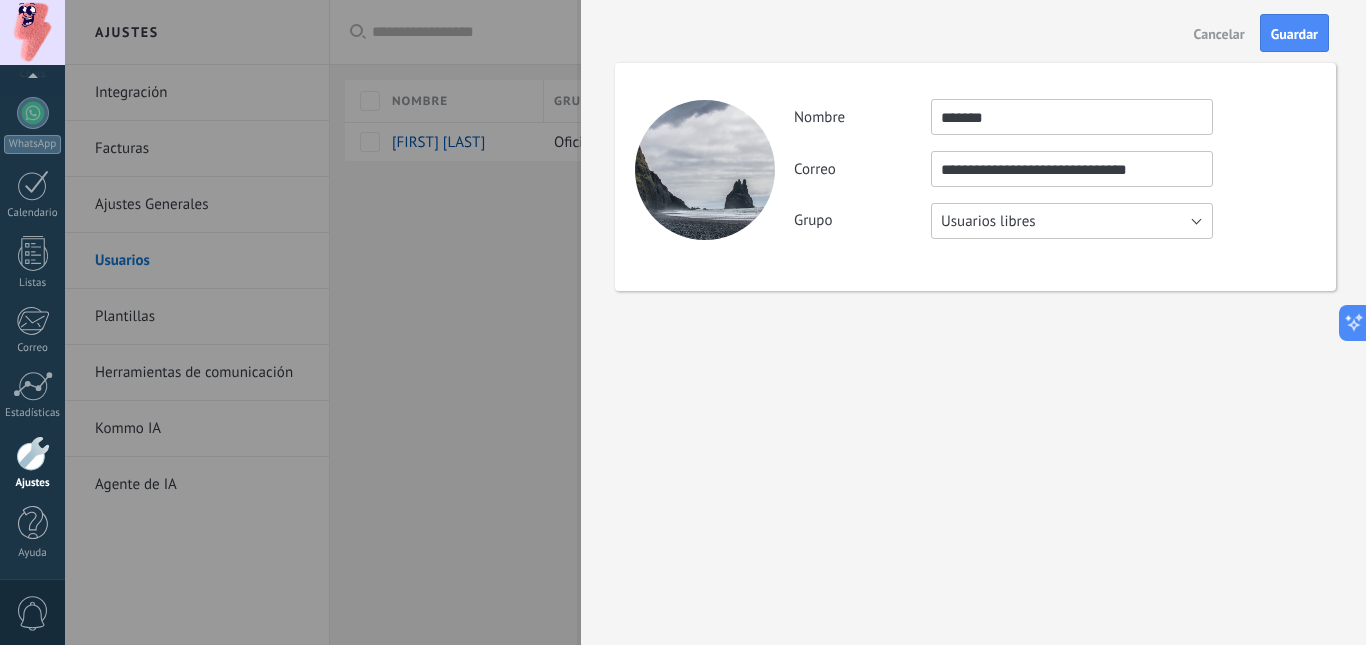 click on "Usuarios libres" at bounding box center [988, 221] 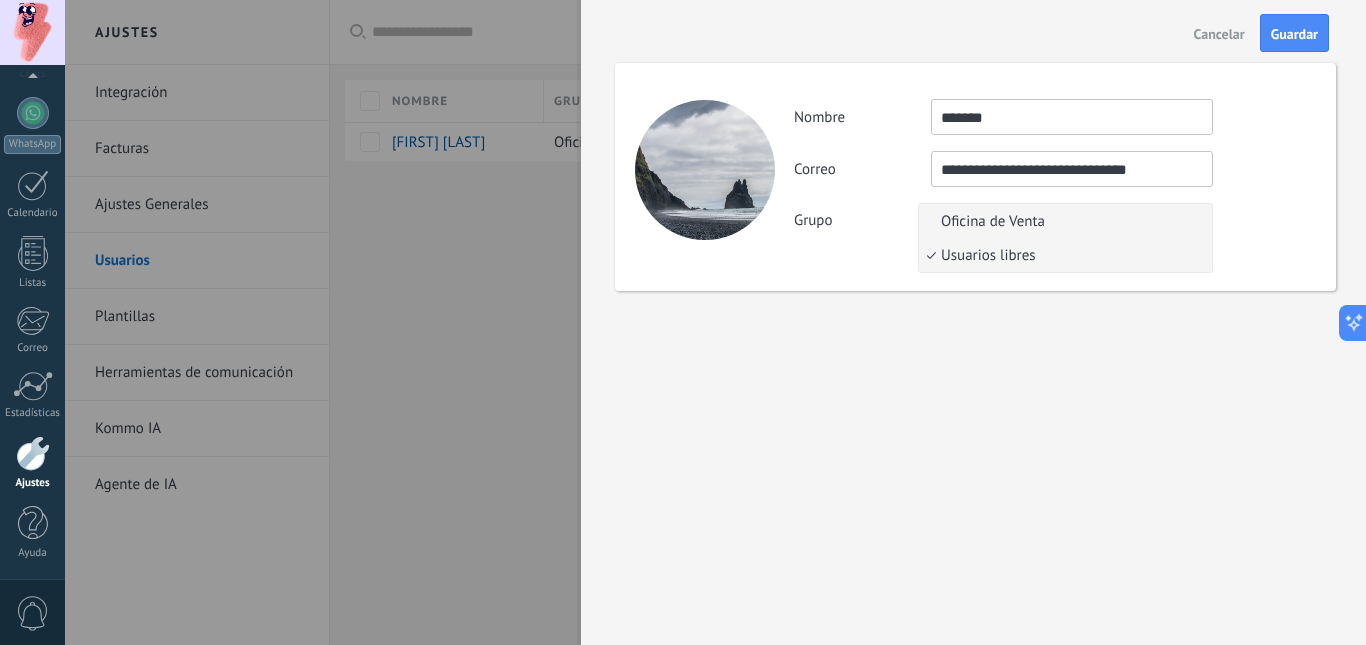 click on "Oficina de Venta" at bounding box center [1062, 221] 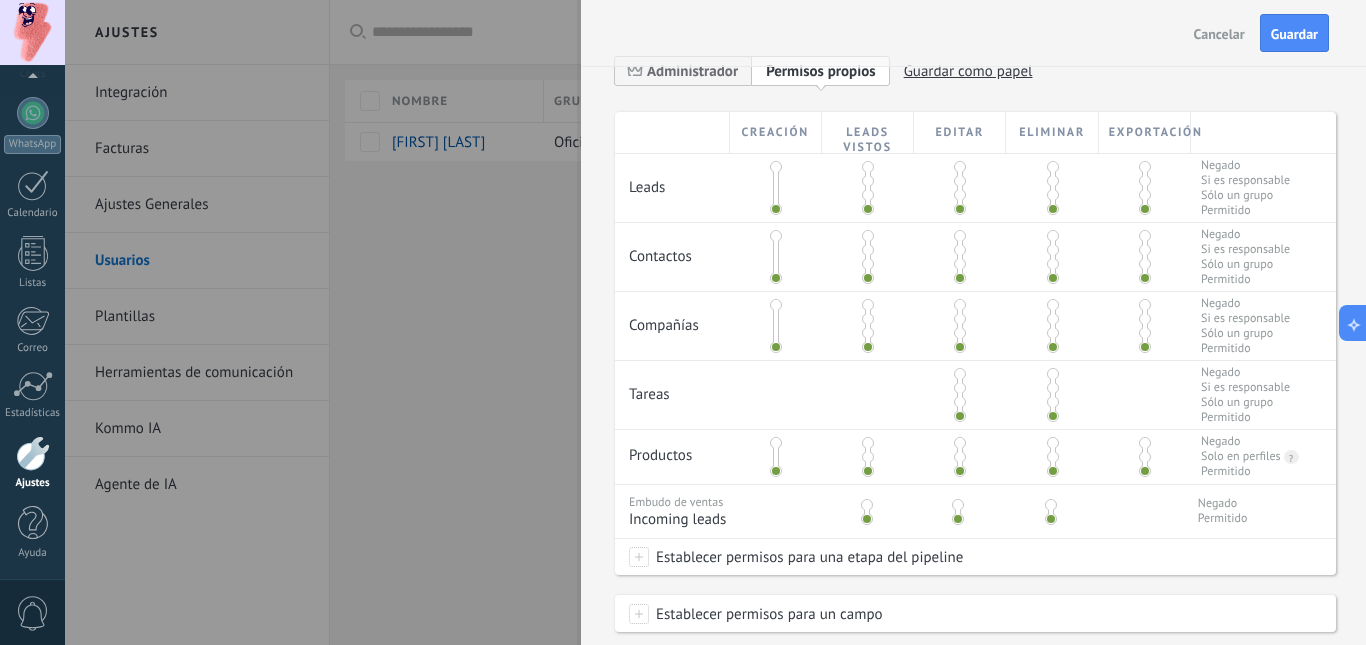 scroll, scrollTop: 363, scrollLeft: 0, axis: vertical 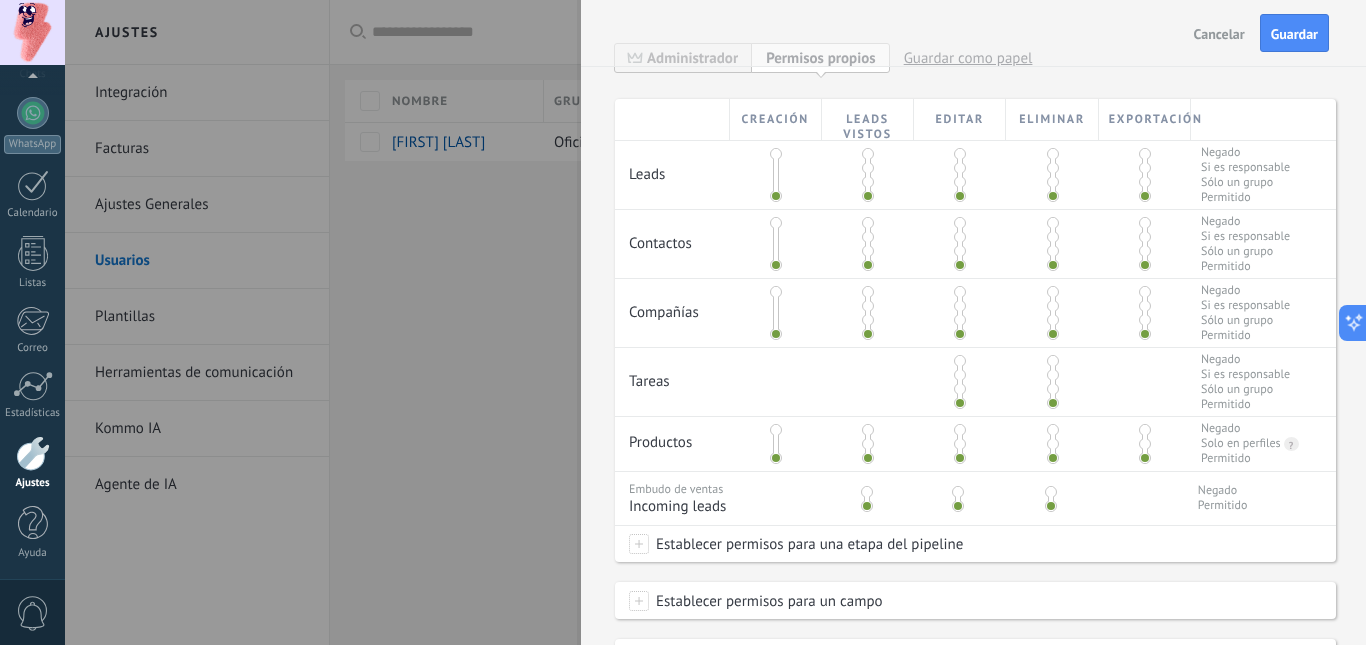 click at bounding box center (960, 175) 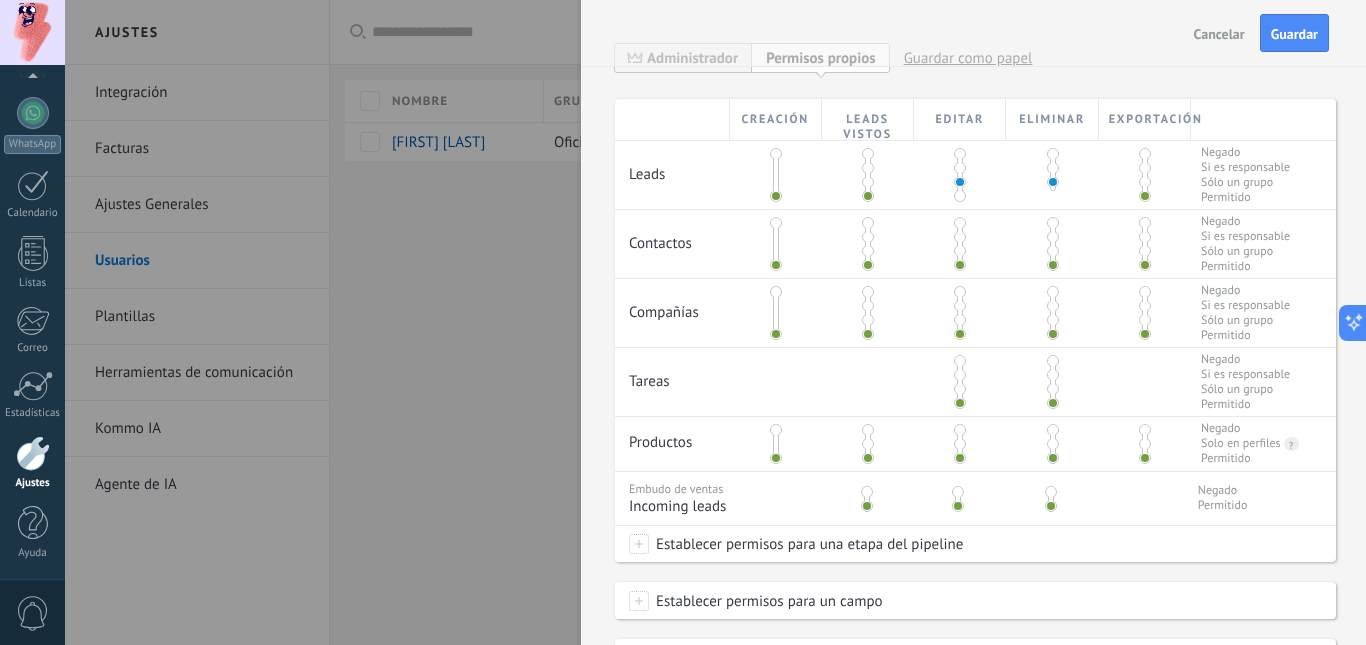 click at bounding box center [960, 182] 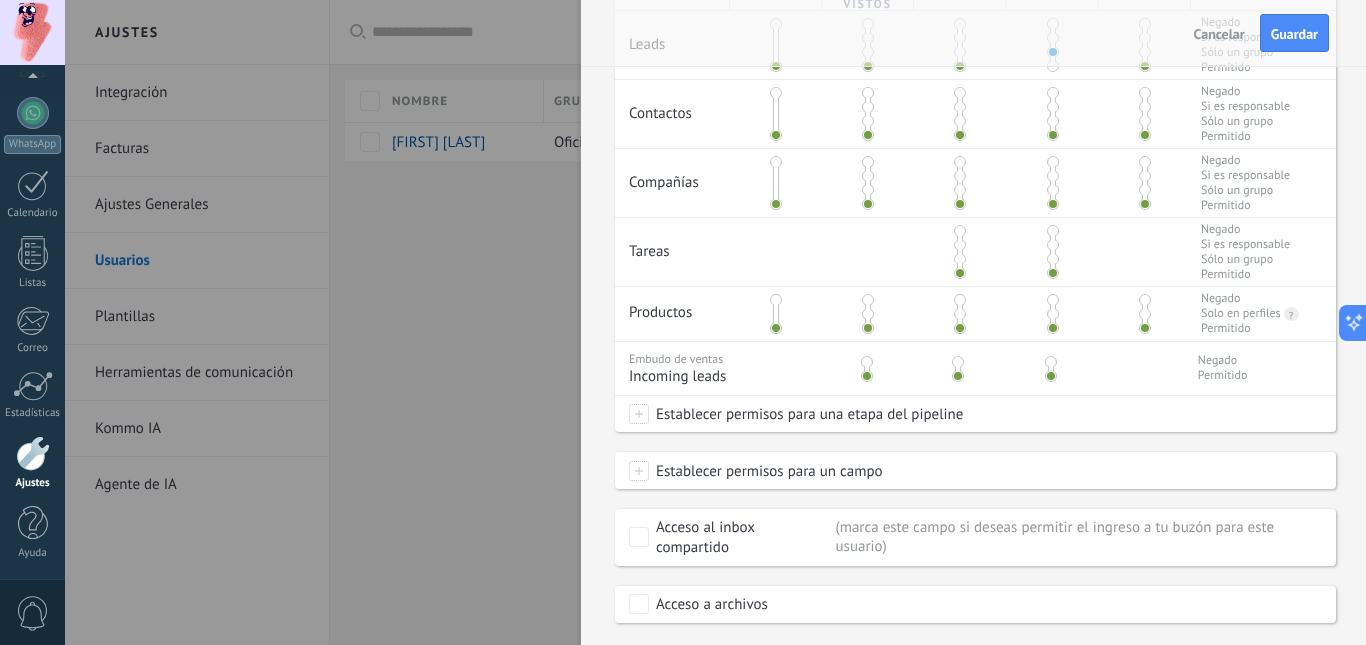 scroll, scrollTop: 541, scrollLeft: 0, axis: vertical 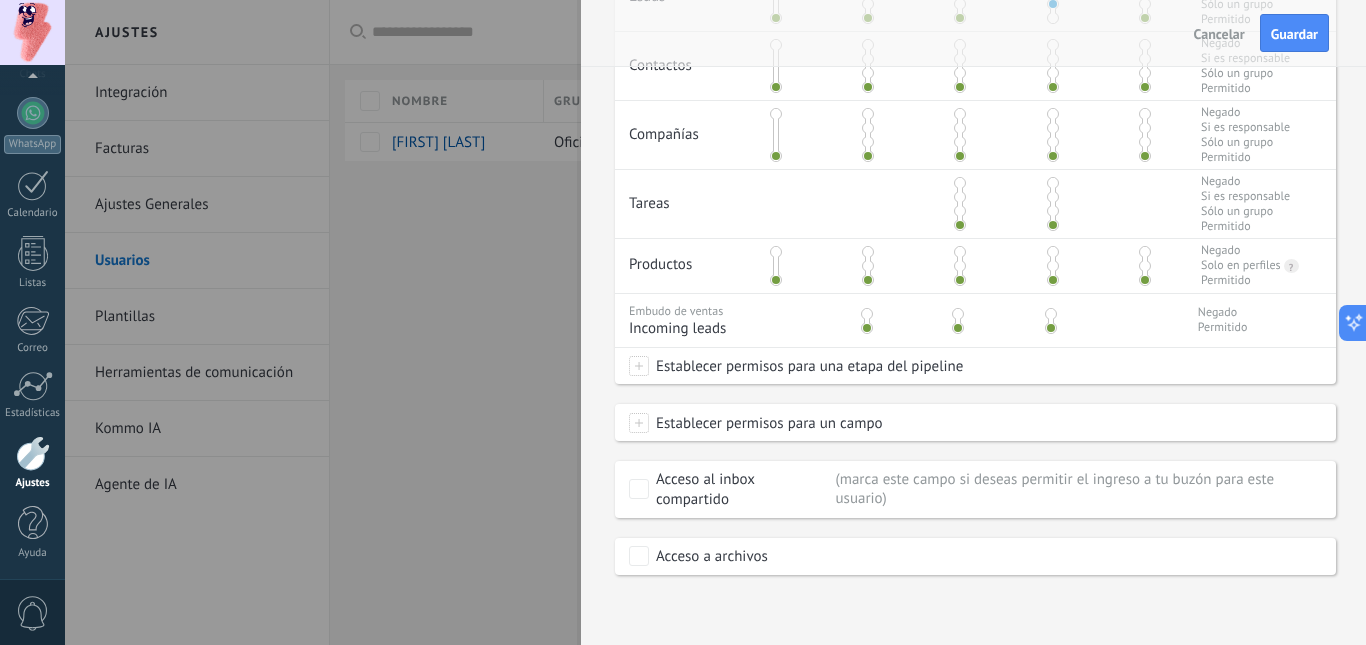 click on "Establecer permisos para una etapa del pipeline" at bounding box center (975, 366) 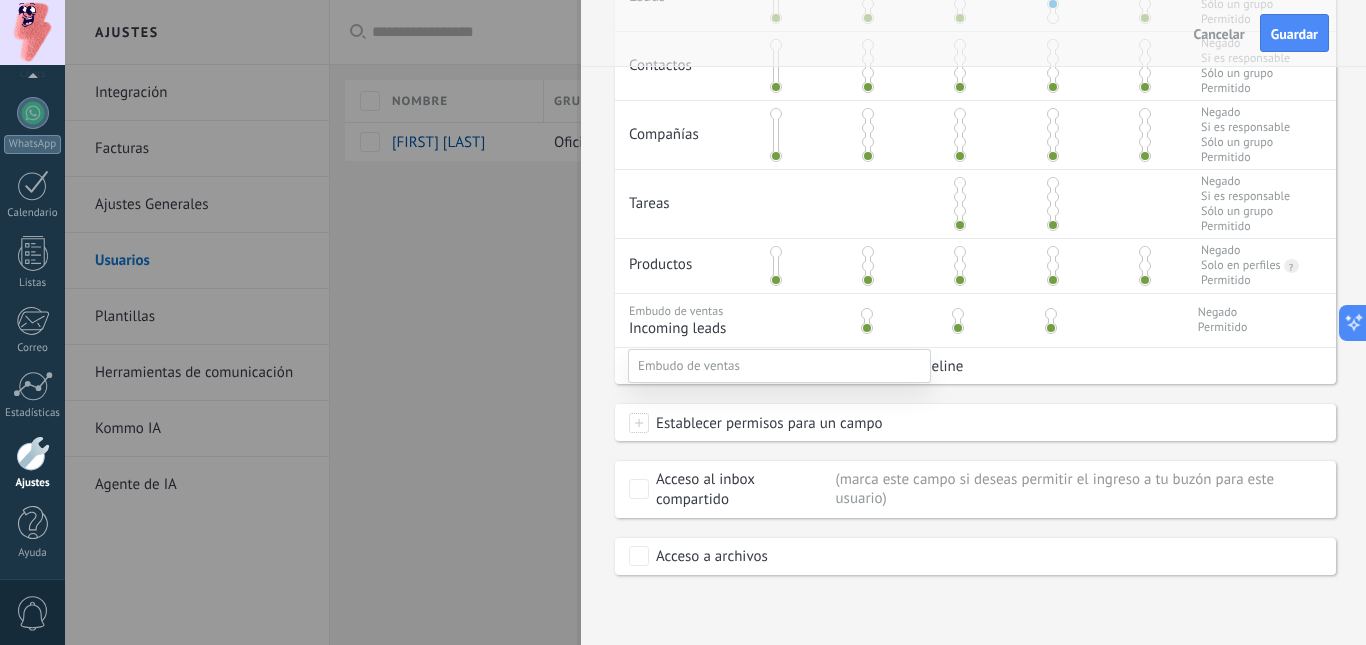 click at bounding box center (715, 322) 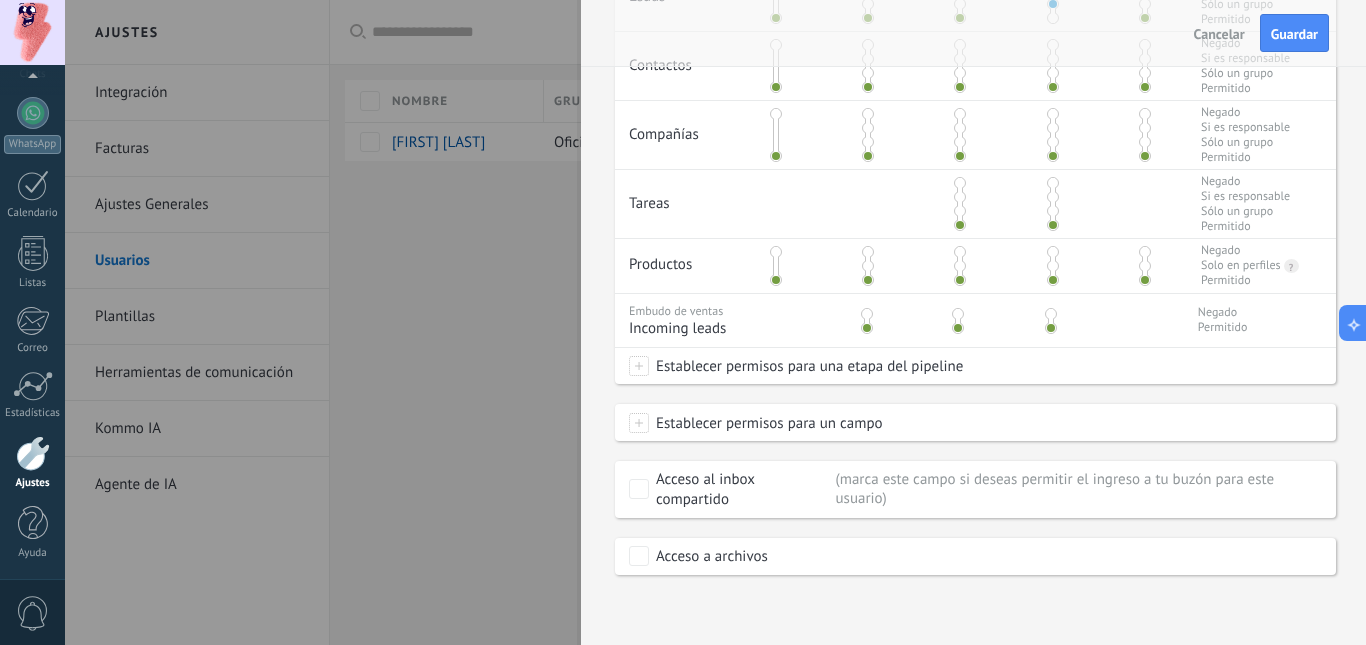 click on "Establecer permisos para un campo" at bounding box center (766, 423) 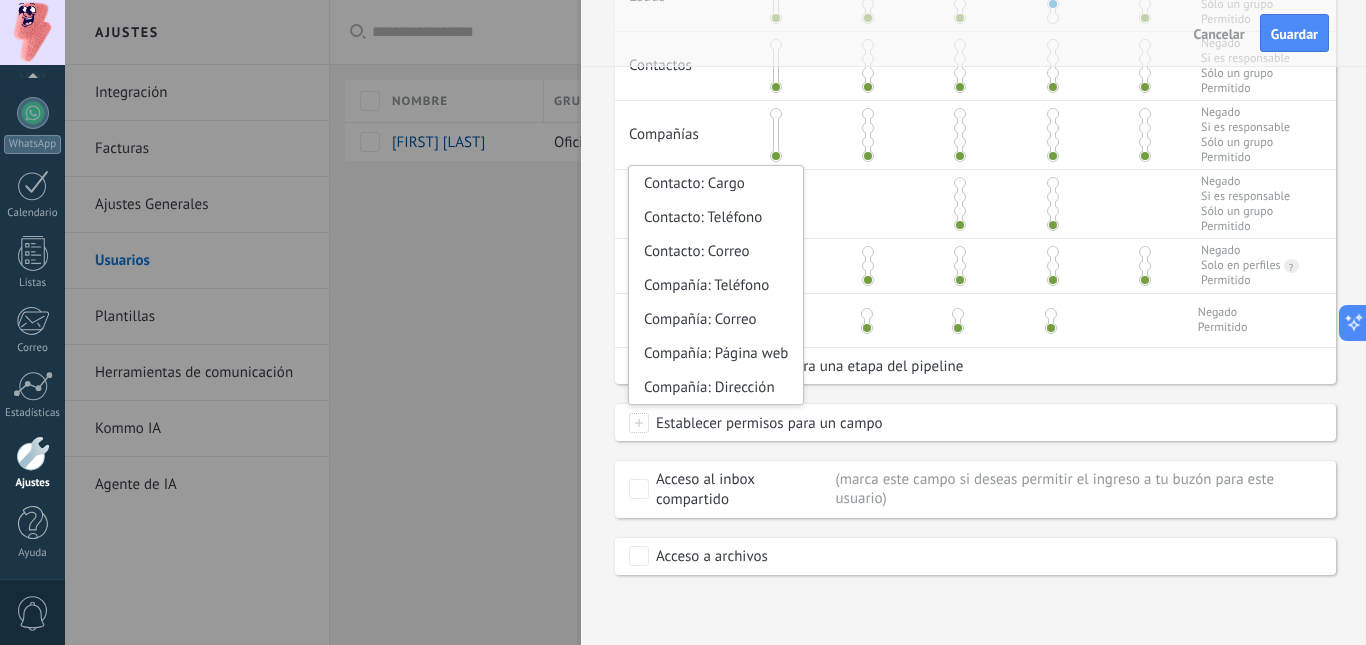 click on "Creación Leads vistos Editar Eliminar Exportación Leads Negado Si es responsable Sólo un grupo Permitido Contactos Negado Si es responsable Sólo un grupo Permitido Compañías Negado Si es responsable Sólo un grupo Permitido Tareas Negado Si es responsable Sólo un grupo Permitido Productos Negado Solo en perfiles ? Solamente permitir al usuario acceder a los ítems de la lista dentro de los perfiles del lead/ / cliente. Permitido Embudo de ventas Incoming leads Negado Permitido Establecer permisos para una etapa del pipeline Incoming leads Contacto inicial Negociación Debate contractual Discusión de contrato Logrado con éxito Venta Perdido Leads vistos Editar Establecer permisos para un campo Contacto: Cargo Contacto: Teléfono Contacto: Correo Compañía: Teléfono Compañía: Correo Compañía: Página web Compañía: Dirección Acceso al inbox compartido Marca este campo si deseas permitir el ingreso a tu buzón para este usuario Acceso a archivos" at bounding box center (975, 248) 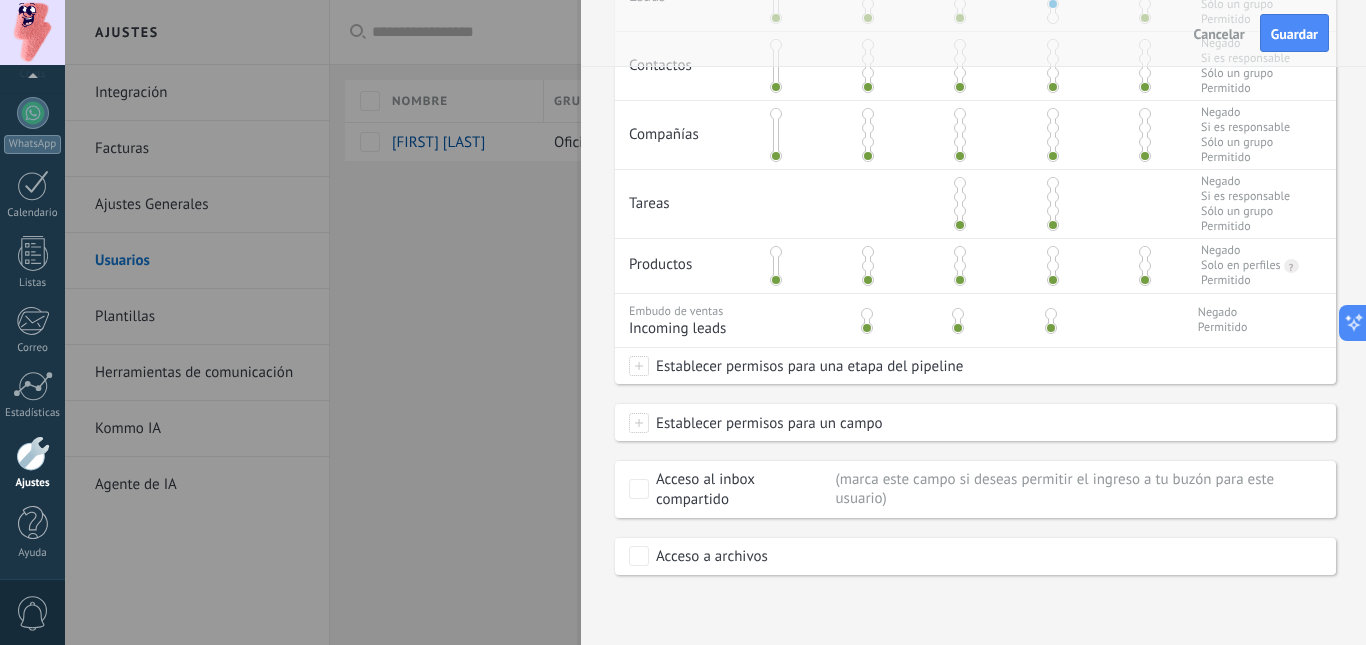click on "Establecer permisos para un campo" at bounding box center (766, 423) 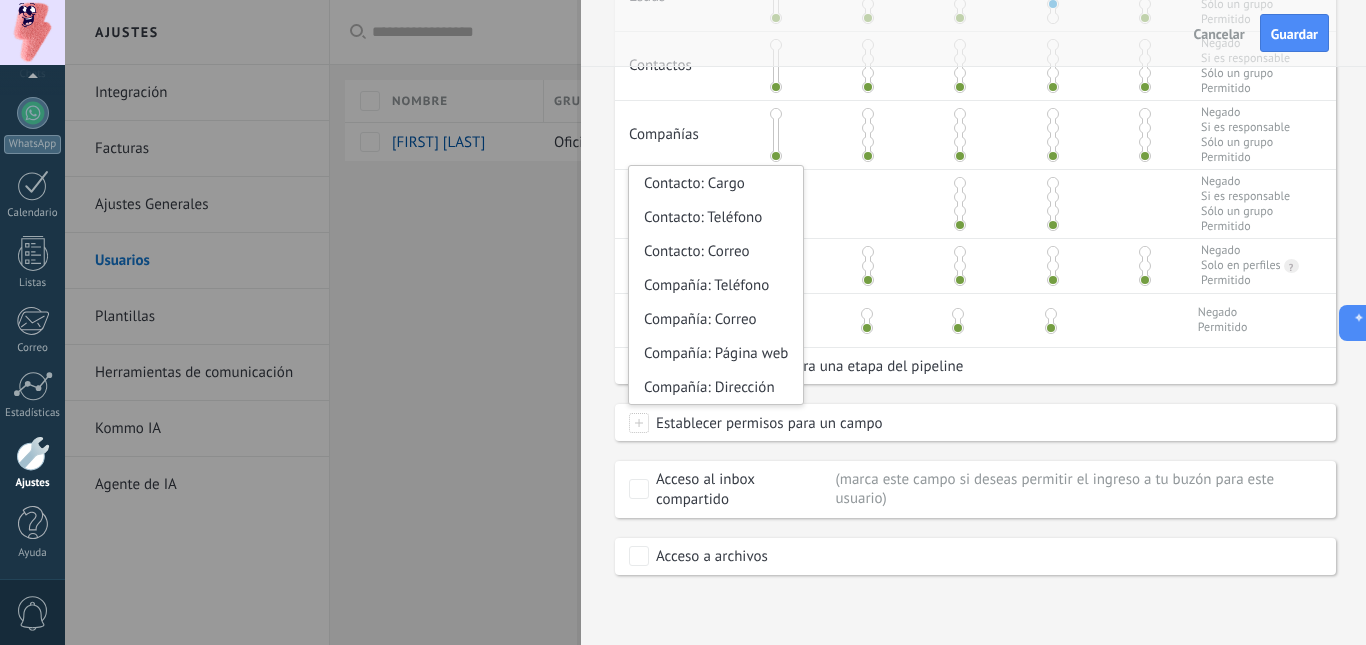click on "Creación Leads vistos Editar Eliminar Exportación Leads Negado Si es responsable Sólo un grupo Permitido Contactos Negado Si es responsable Sólo un grupo Permitido Compañías Negado Si es responsable Sólo un grupo Permitido Tareas Negado Si es responsable Sólo un grupo Permitido Productos Negado Solo en perfiles ? Solamente permitir al usuario acceder a los ítems de la lista dentro de los perfiles del lead/ / cliente. Permitido Embudo de ventas Incoming leads Negado Permitido Establecer permisos para una etapa del pipeline Incoming leads Contacto inicial Negociación Debate contractual Discusión de contrato Logrado con éxito Venta Perdido Leads vistos Editar Establecer permisos para un campo Contacto: Cargo Contacto: Teléfono Contacto: Correo Compañía: Teléfono Compañía: Correo Compañía: Página web Compañía: Dirección Acceso al inbox compartido Marca este campo si deseas permitir el ingreso a tu buzón para este usuario Acceso a archivos" at bounding box center [975, 248] 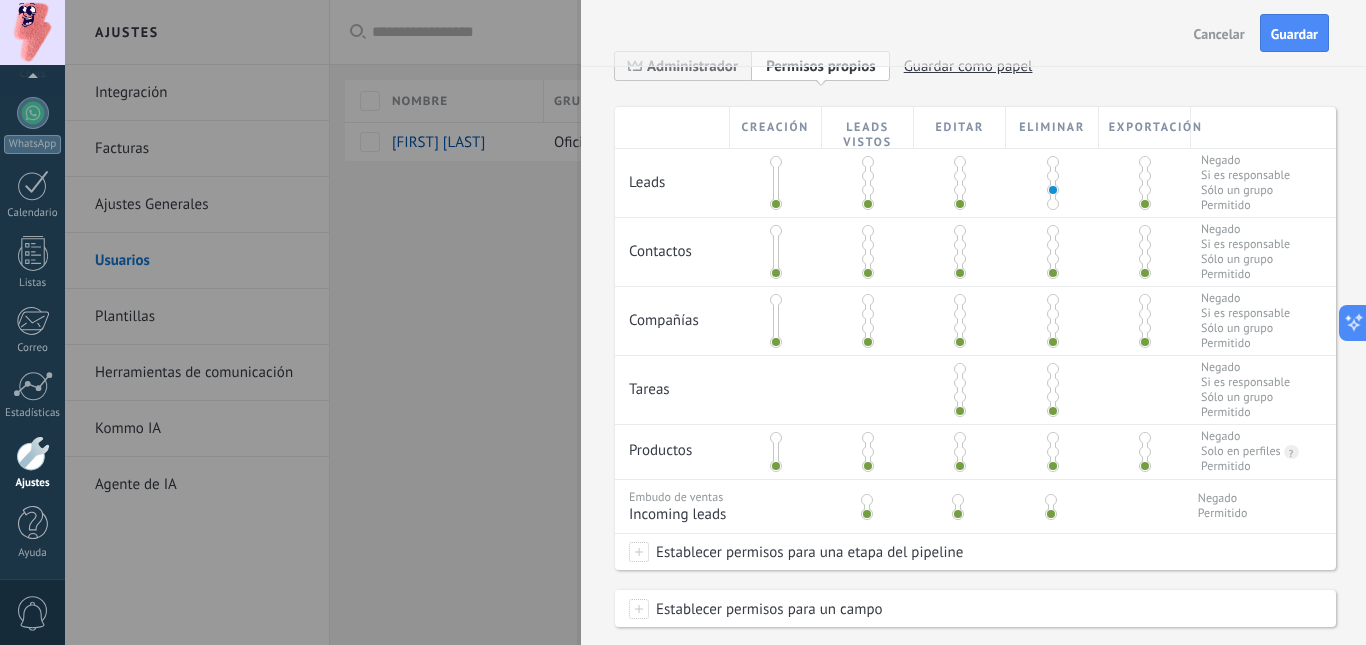 scroll, scrollTop: 349, scrollLeft: 0, axis: vertical 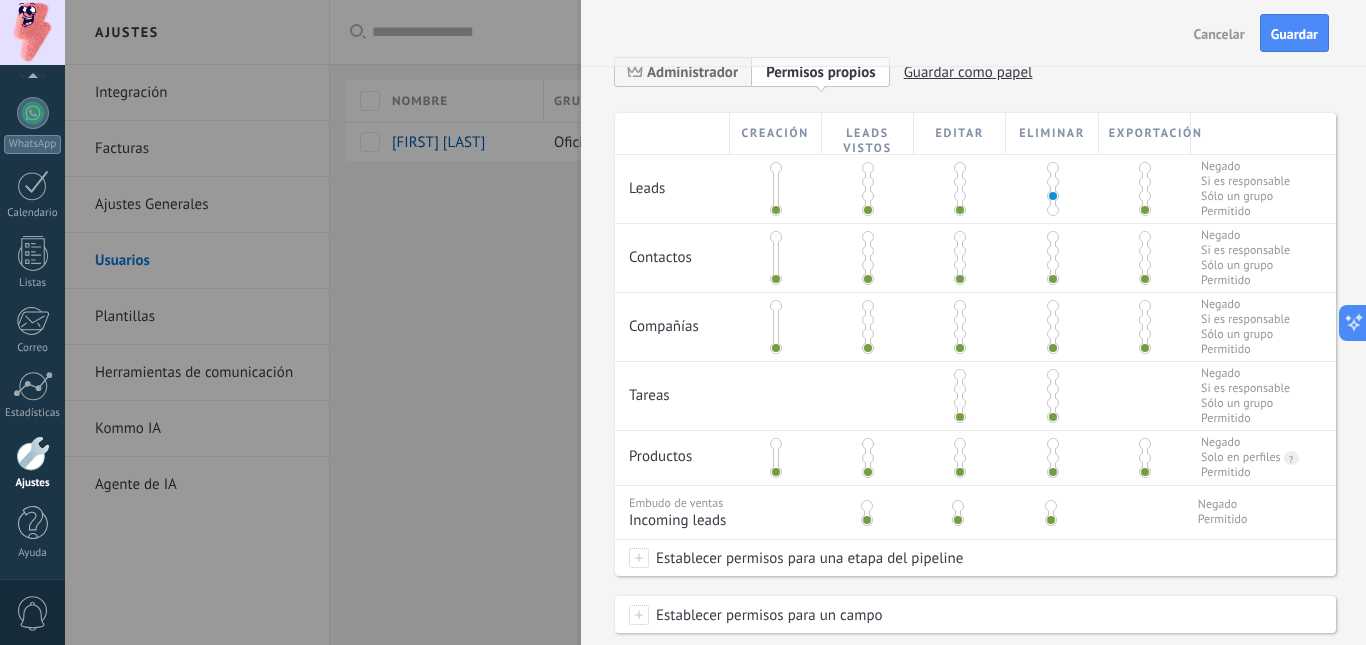 click at bounding box center (1053, 210) 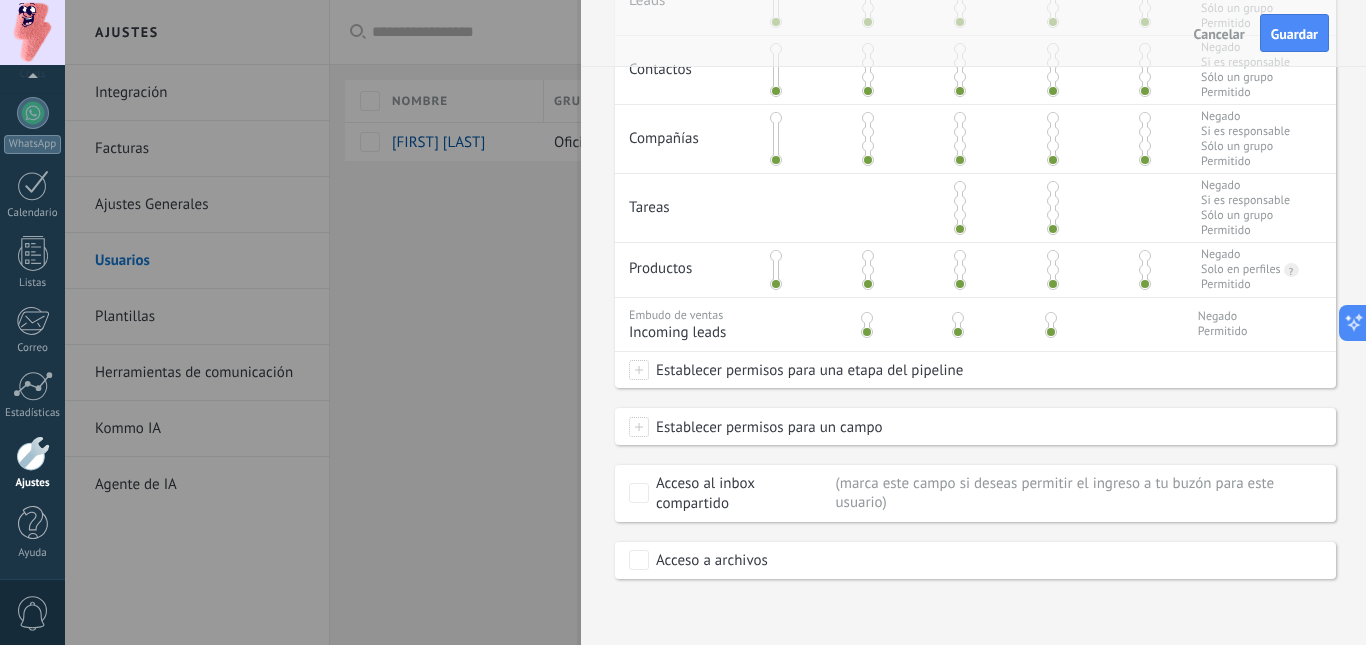 scroll, scrollTop: 541, scrollLeft: 0, axis: vertical 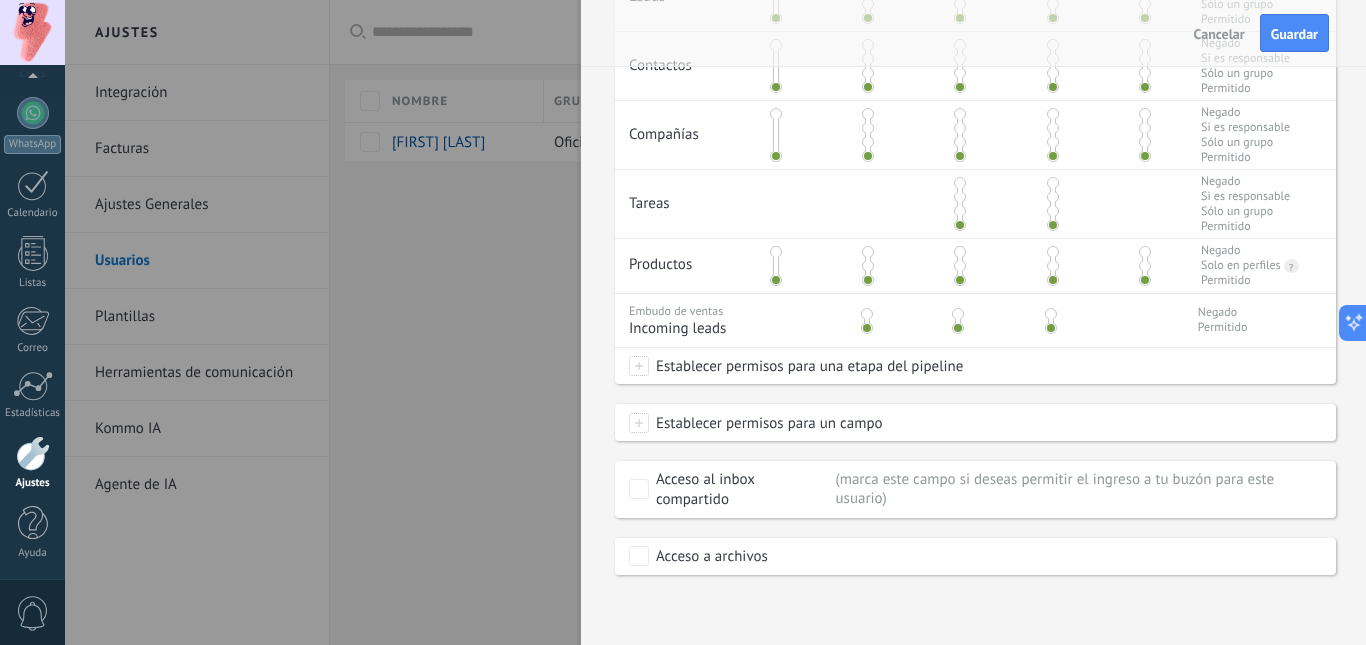 click on "Establecer permisos para una etapa del pipeline" at bounding box center [806, 366] 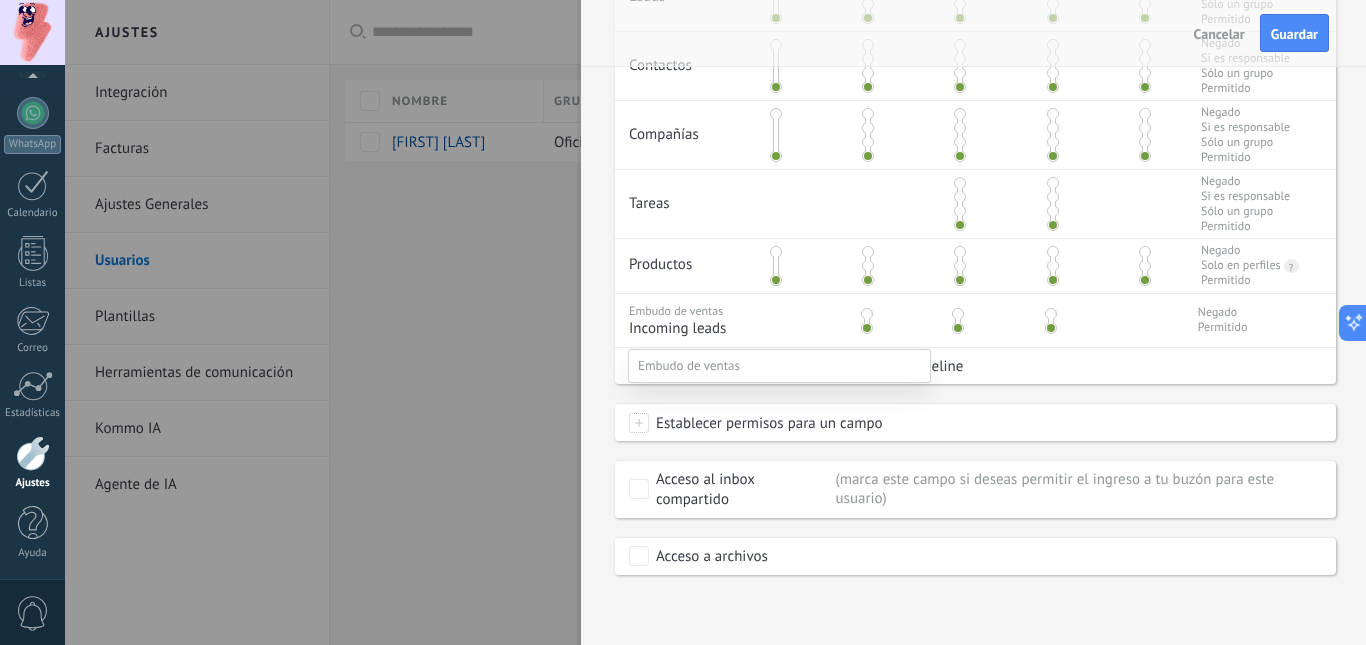 click at bounding box center (715, 322) 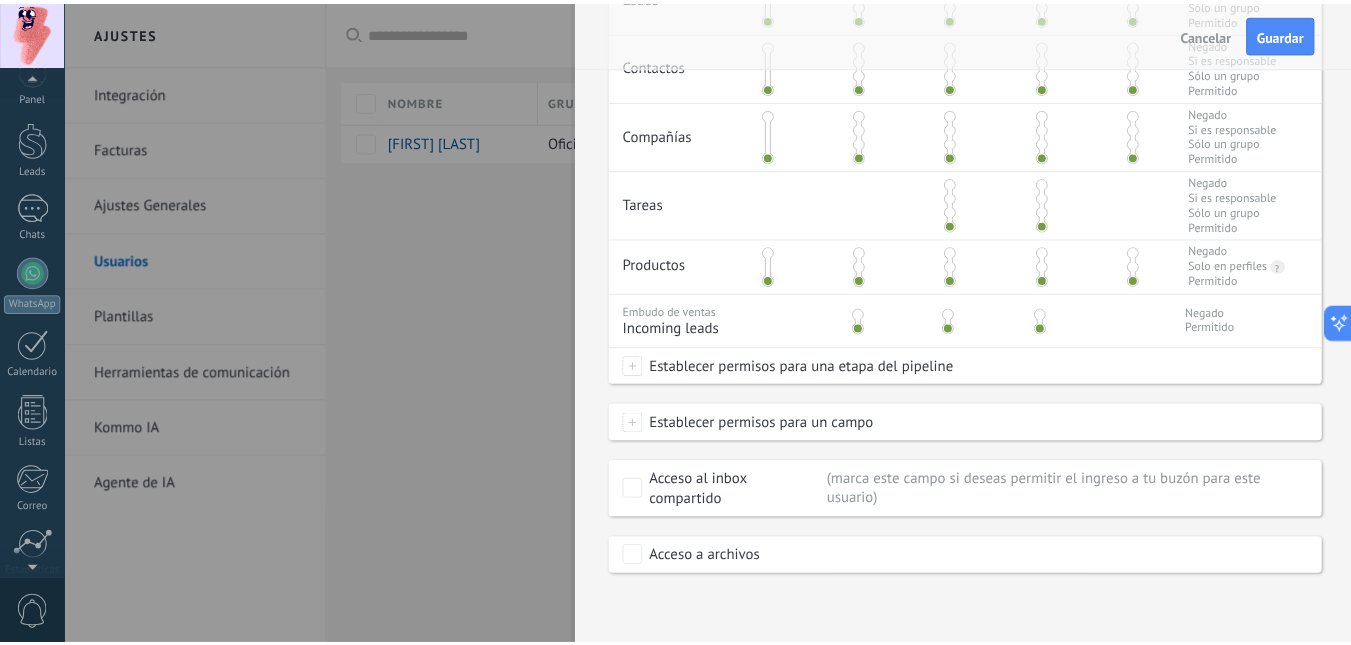 scroll, scrollTop: 0, scrollLeft: 0, axis: both 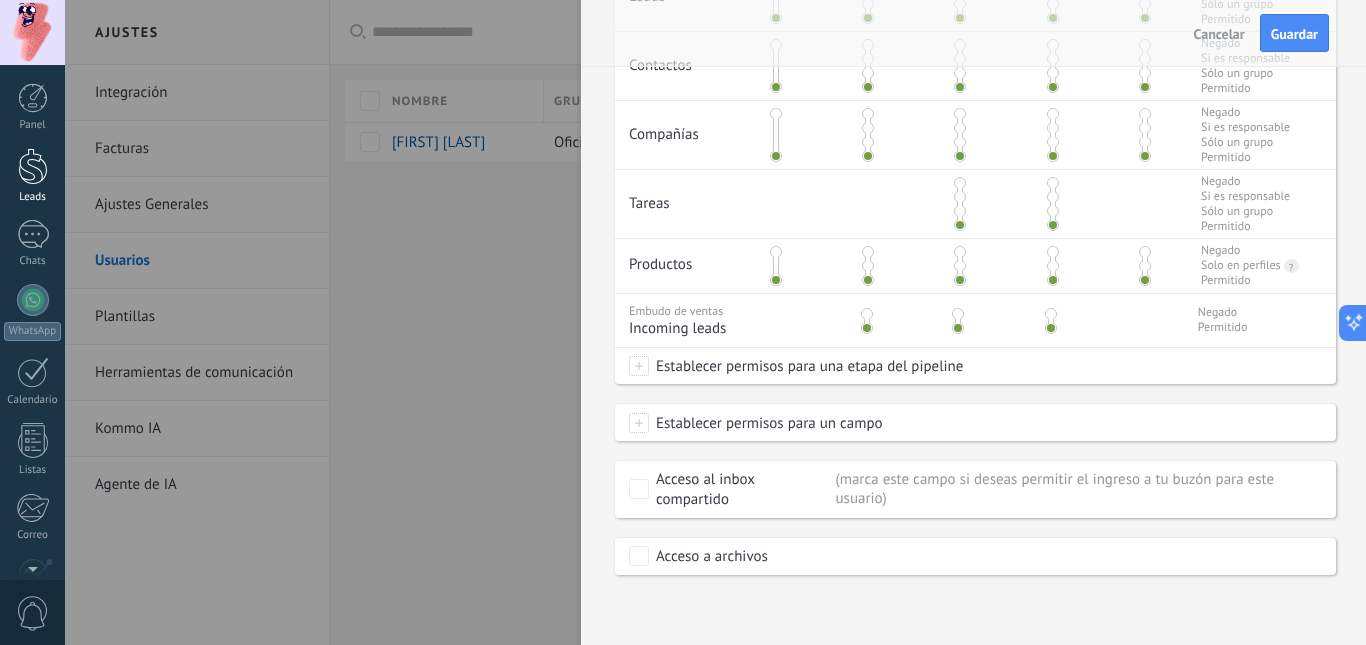 click at bounding box center [33, 166] 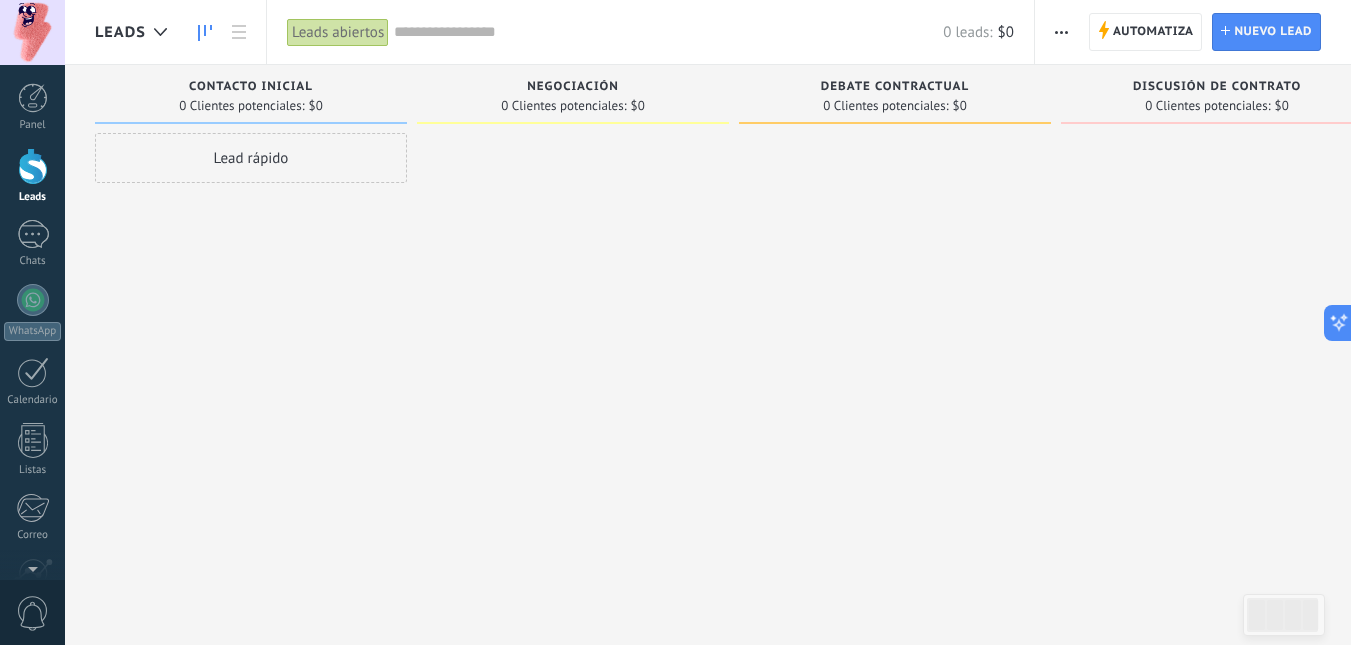 click on "Contacto inicial" at bounding box center [251, 87] 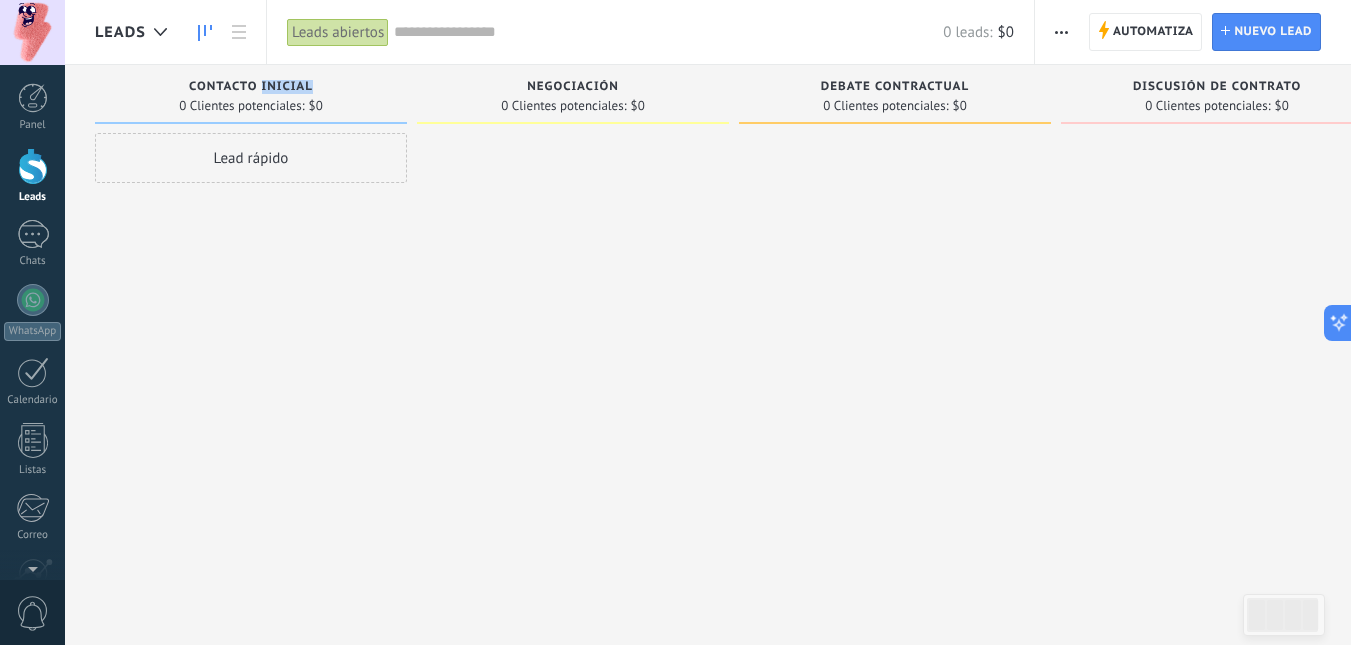 click on "Contacto inicial" at bounding box center [251, 87] 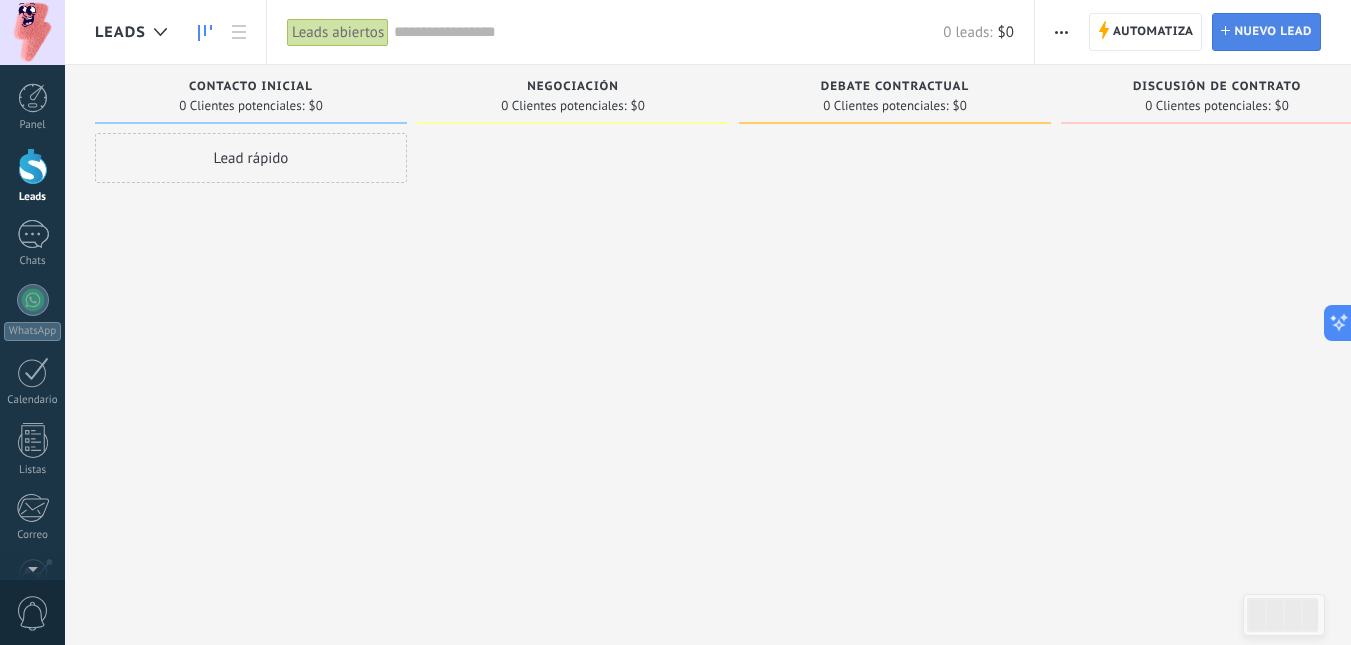 click on "Nuevo lead" at bounding box center (1273, 32) 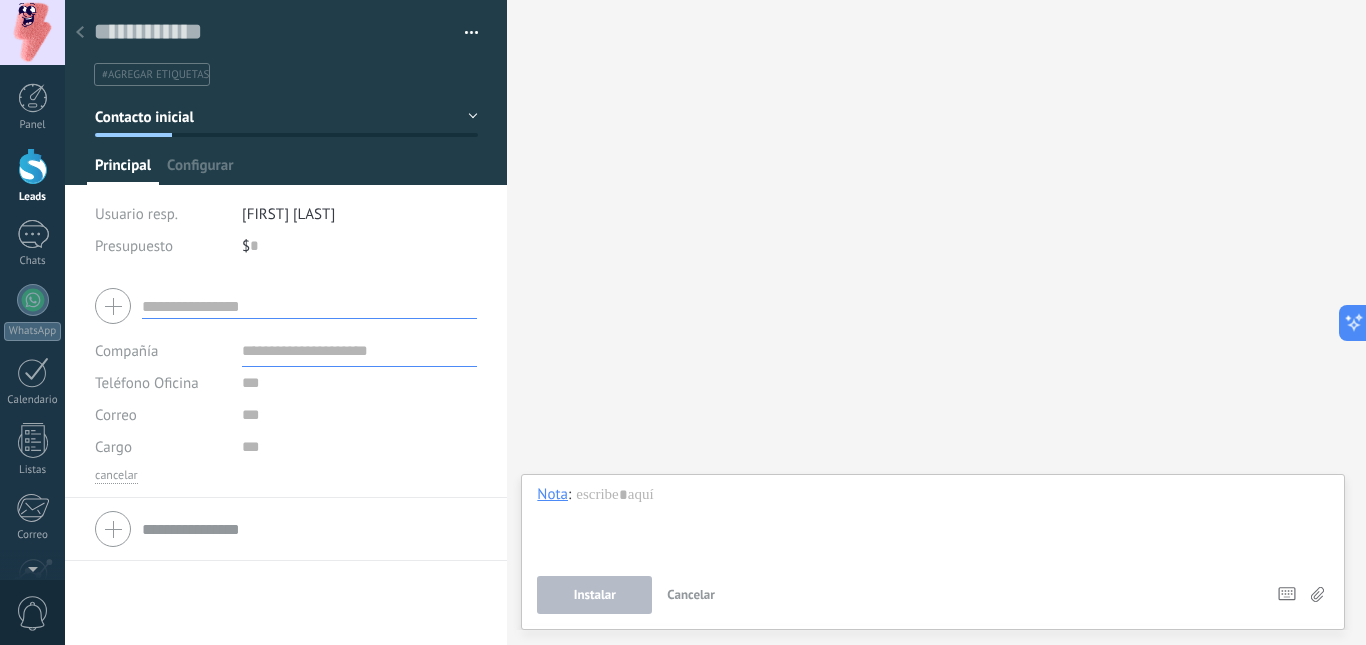 click 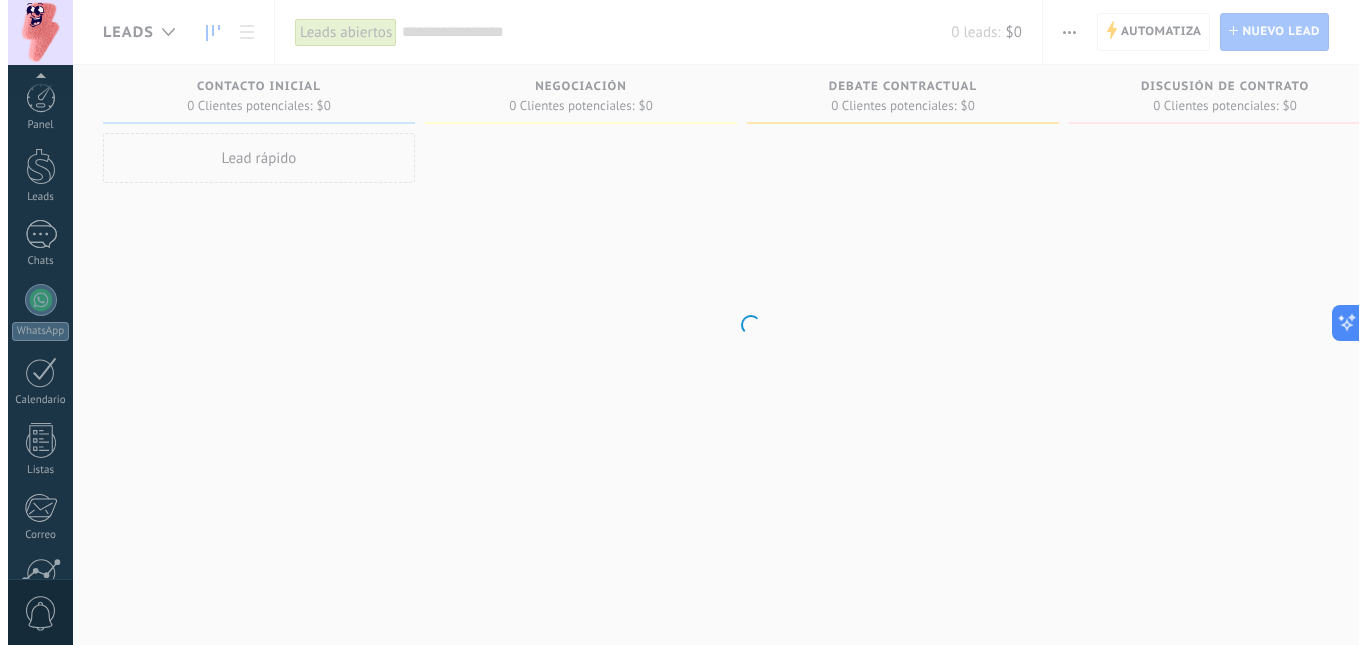 scroll, scrollTop: 187, scrollLeft: 0, axis: vertical 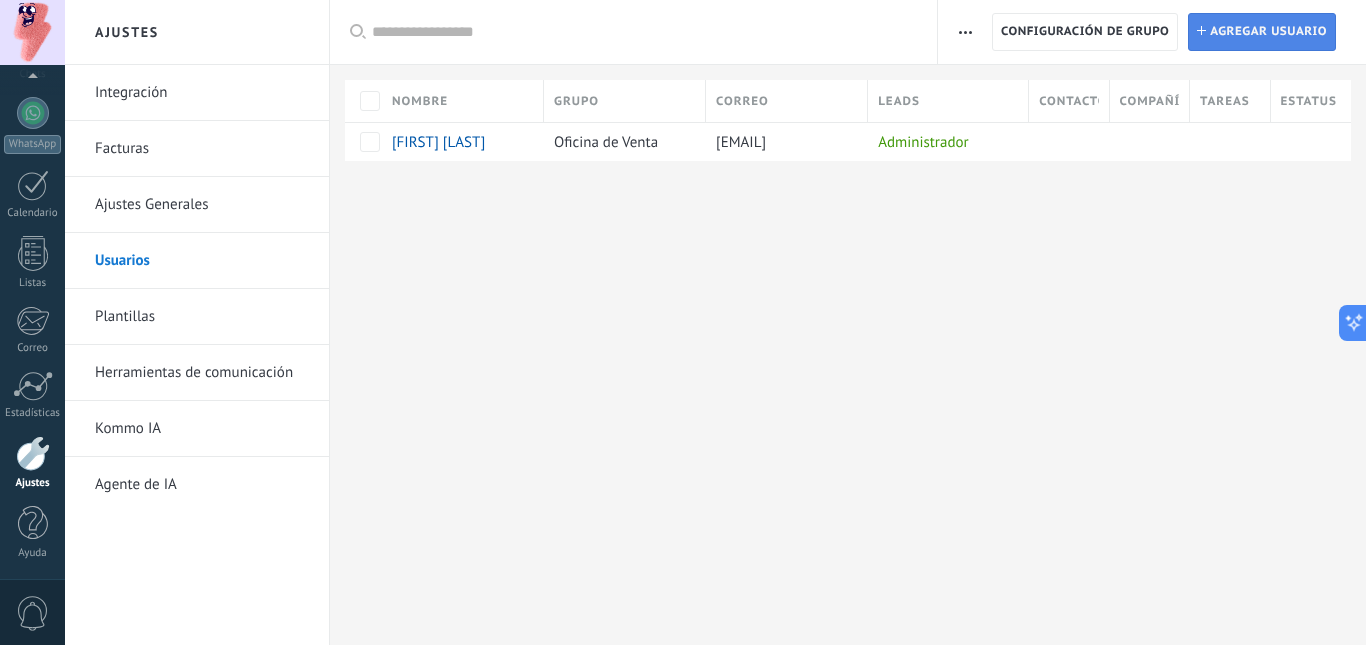 click on "Agregar usuario" at bounding box center (1268, 32) 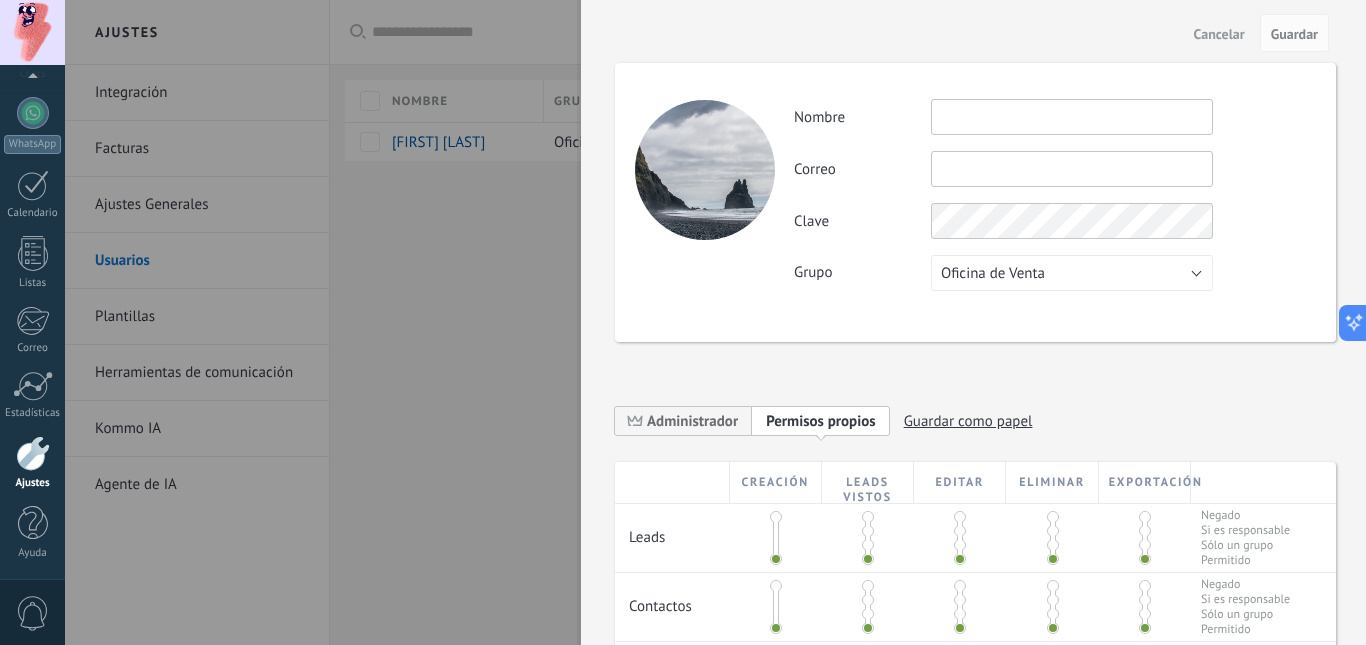 click at bounding box center [1072, 117] 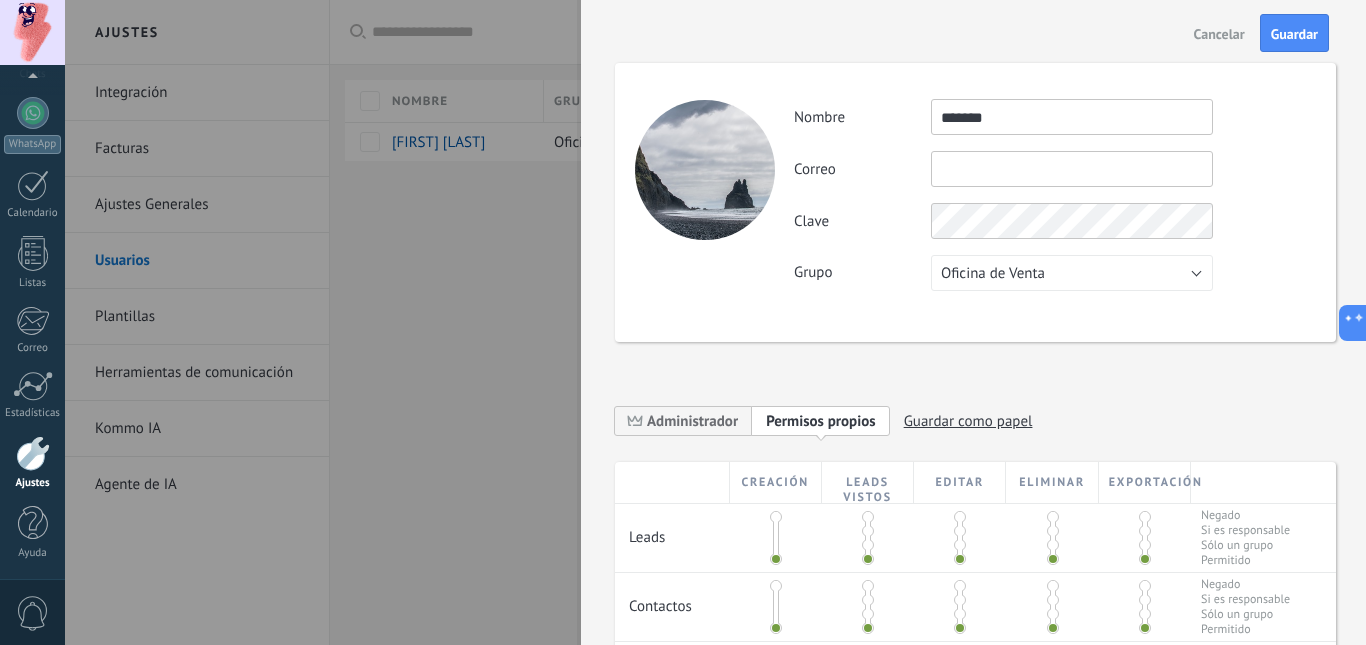type on "*******" 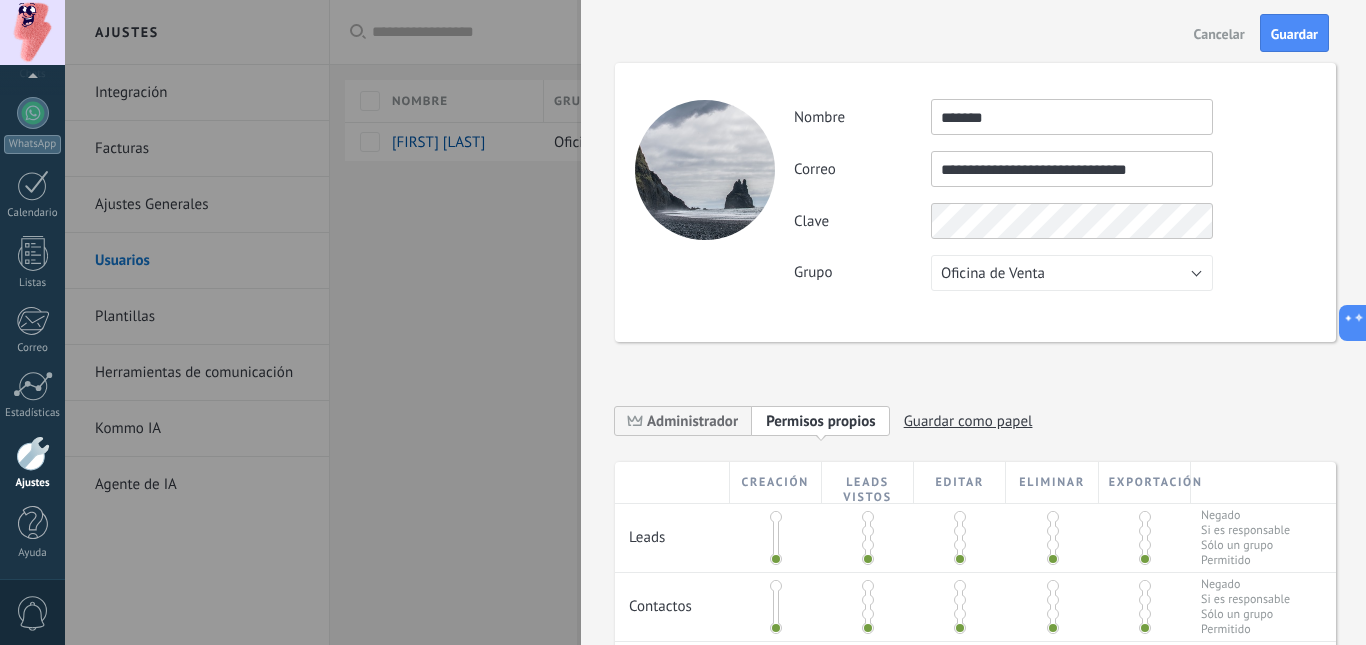 type on "**********" 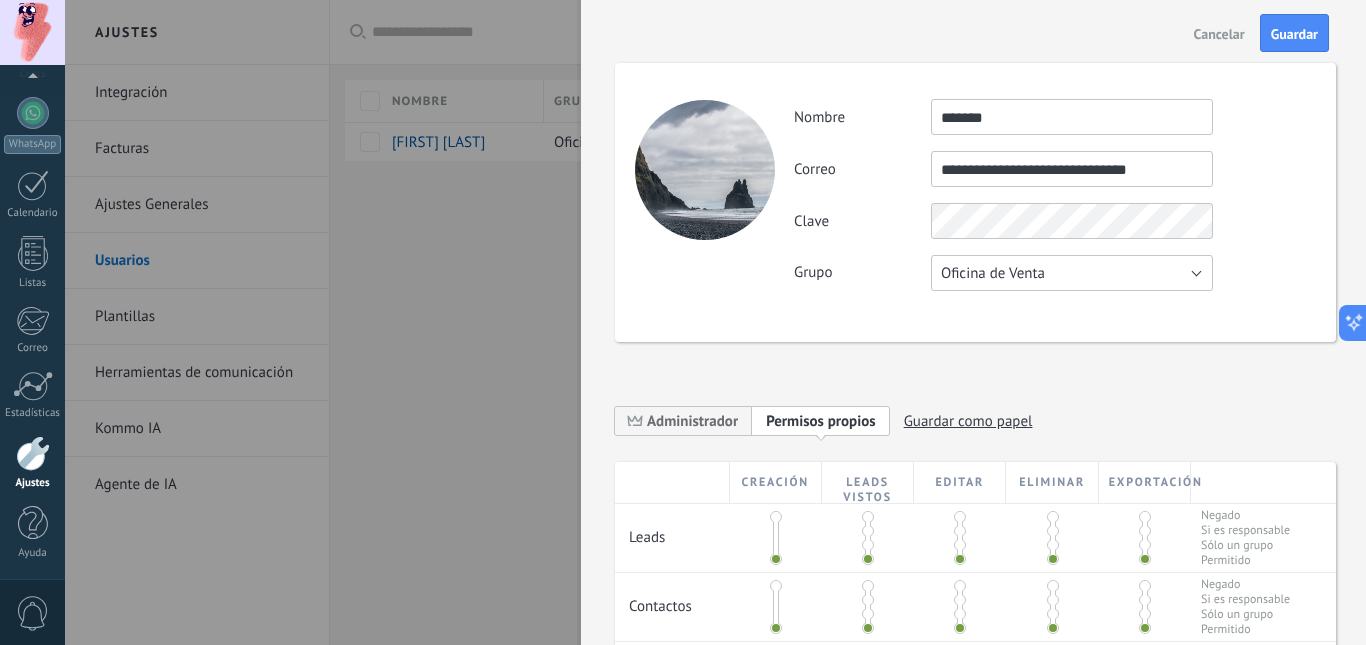 type 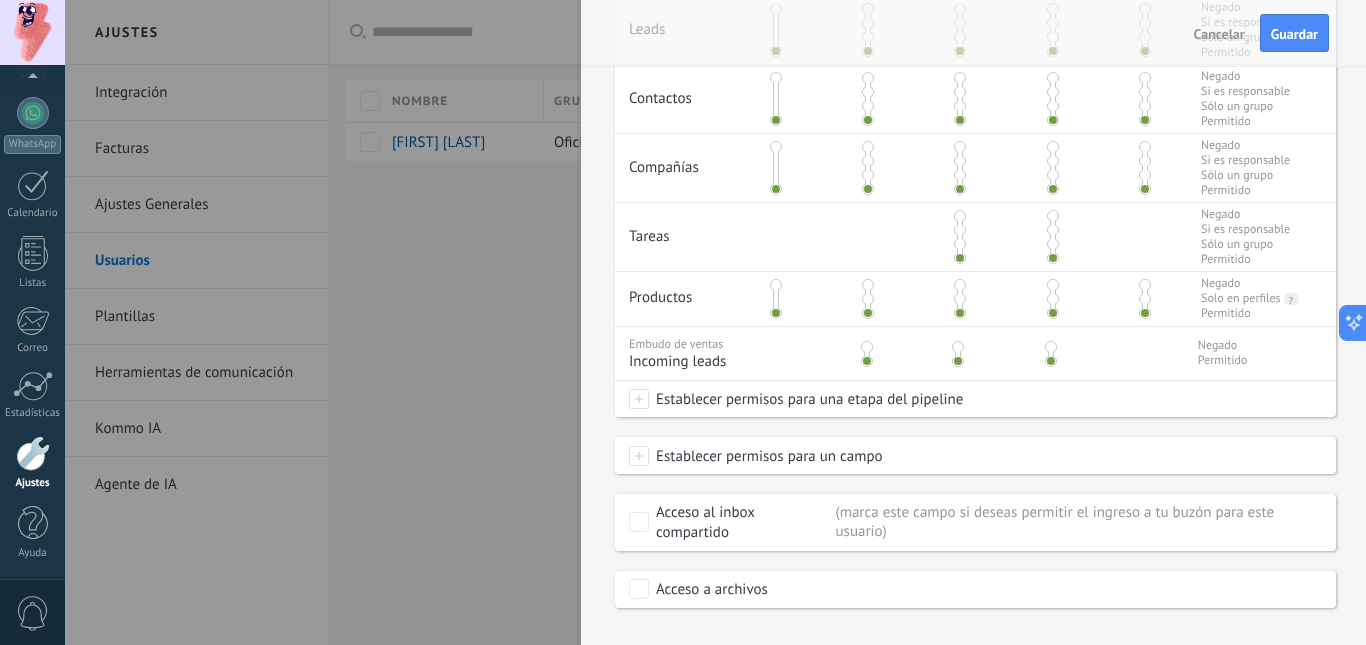 scroll, scrollTop: 541, scrollLeft: 0, axis: vertical 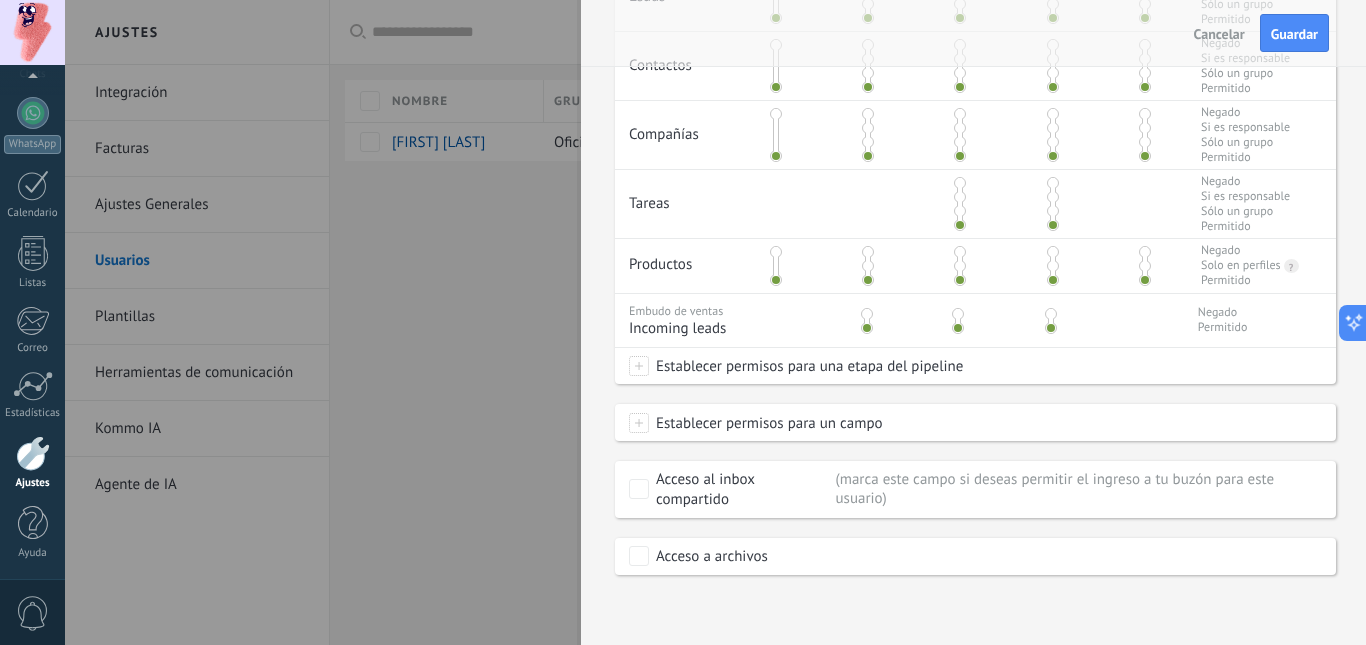 click on "Establecer permisos para una etapa del pipeline" at bounding box center [806, 366] 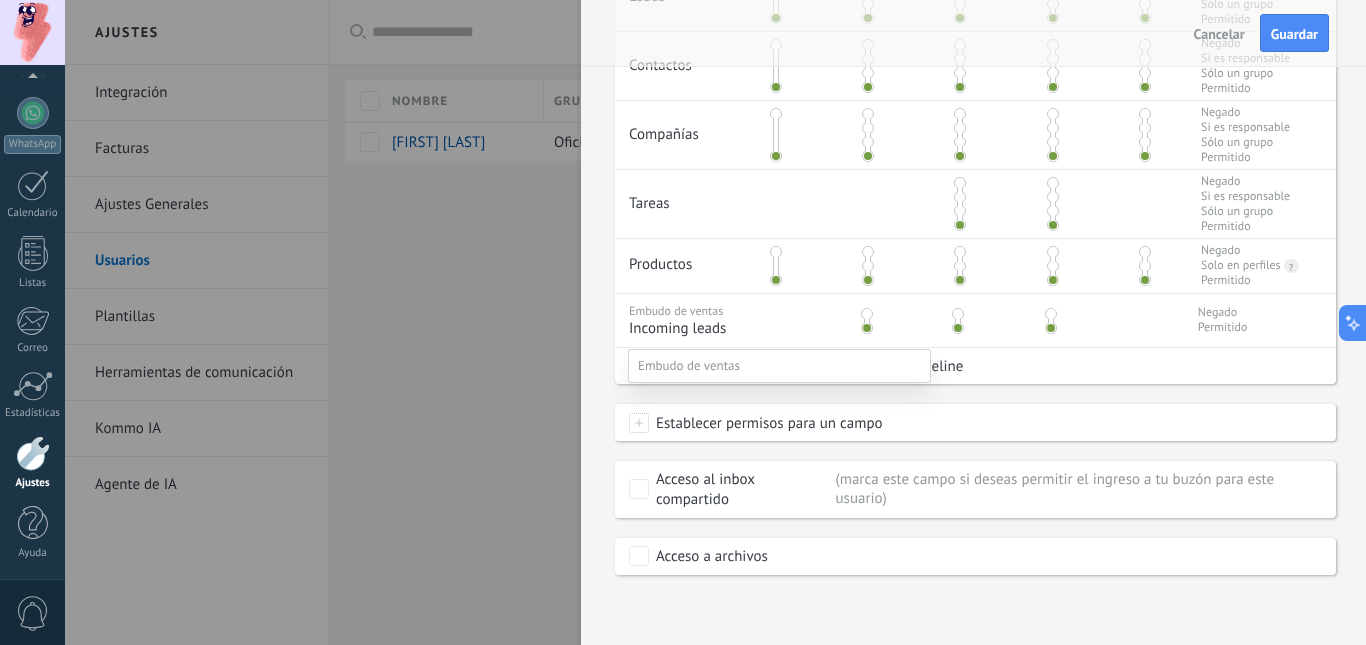 click at bounding box center [715, 322] 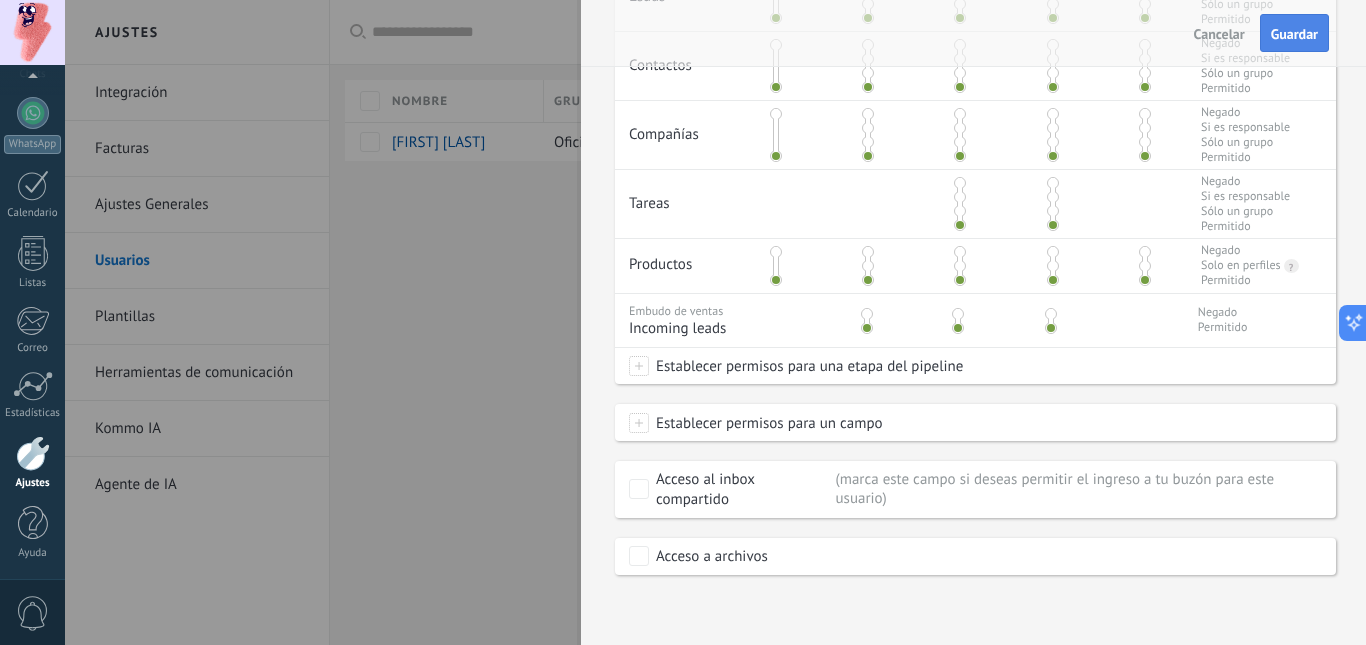 click on "Guardar" at bounding box center (1294, 33) 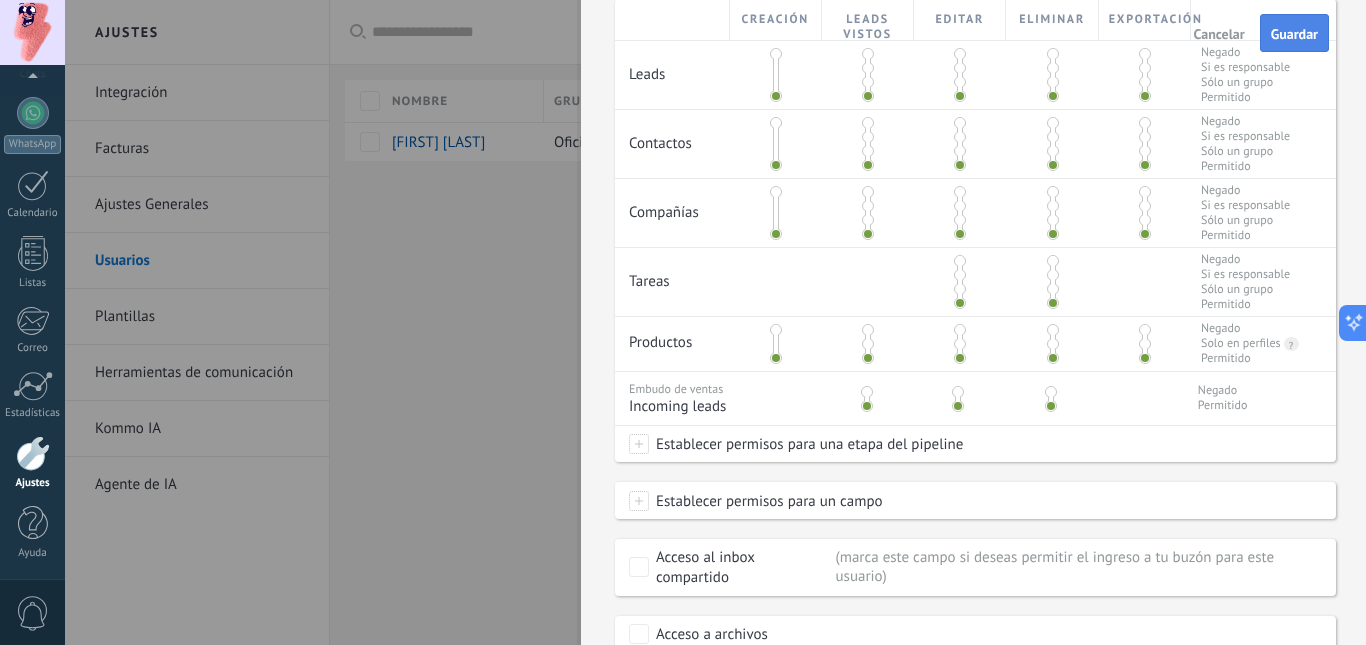 scroll, scrollTop: 0, scrollLeft: 0, axis: both 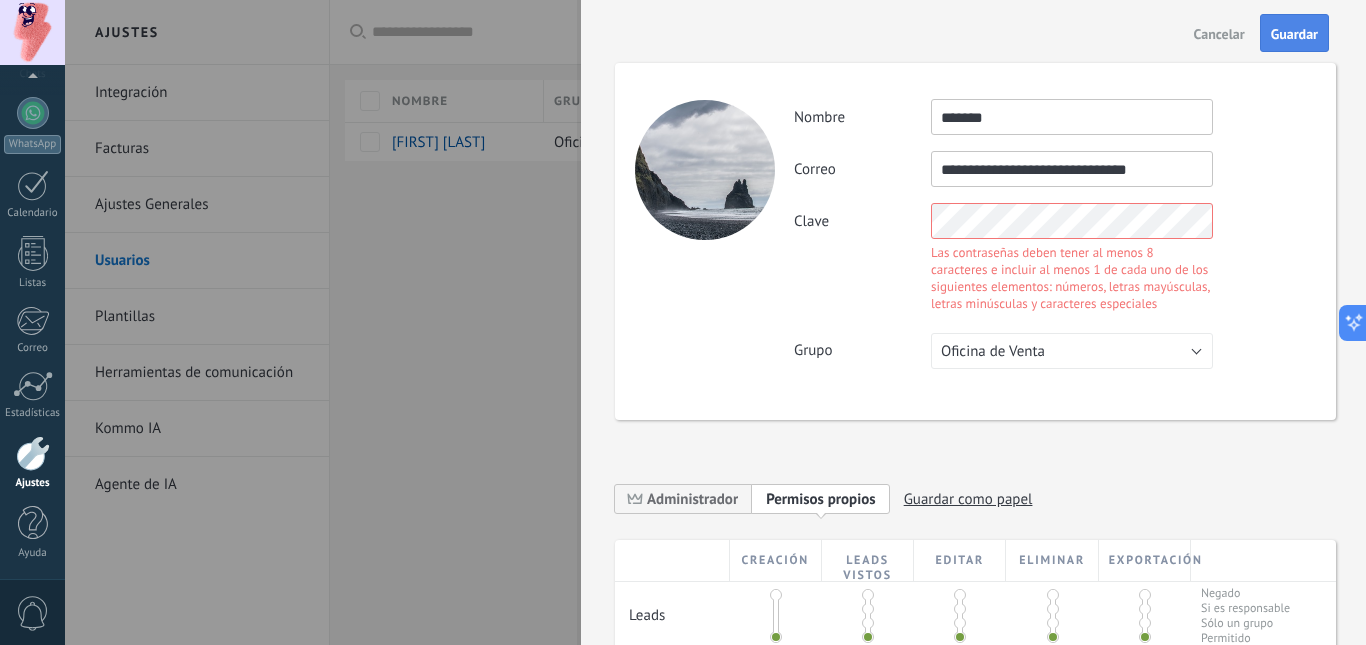 click on "Guardar" at bounding box center (1294, 34) 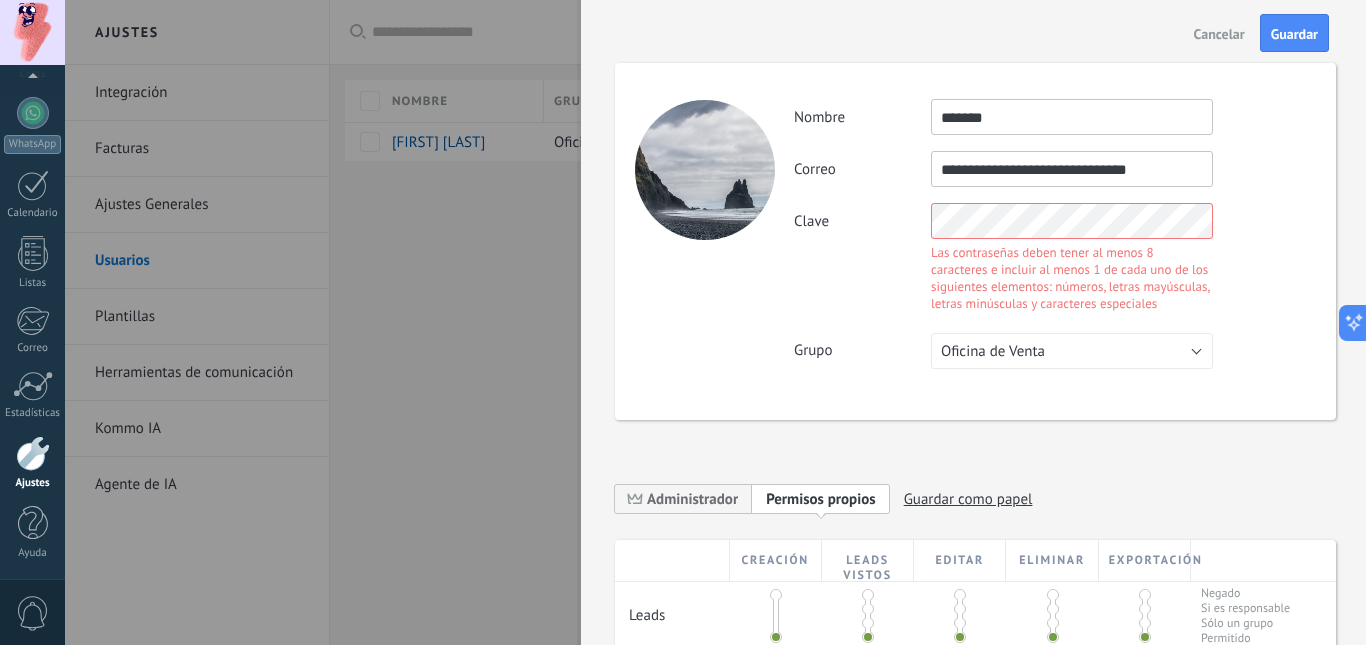 click on "Clave Las contraseñas deben tener al menos 8 caracteres e incluir al menos 1 de cada uno de los siguientes elementos: números, letras mayúsculas, letras minúsculas y caracteres especiales" at bounding box center (1054, 260) 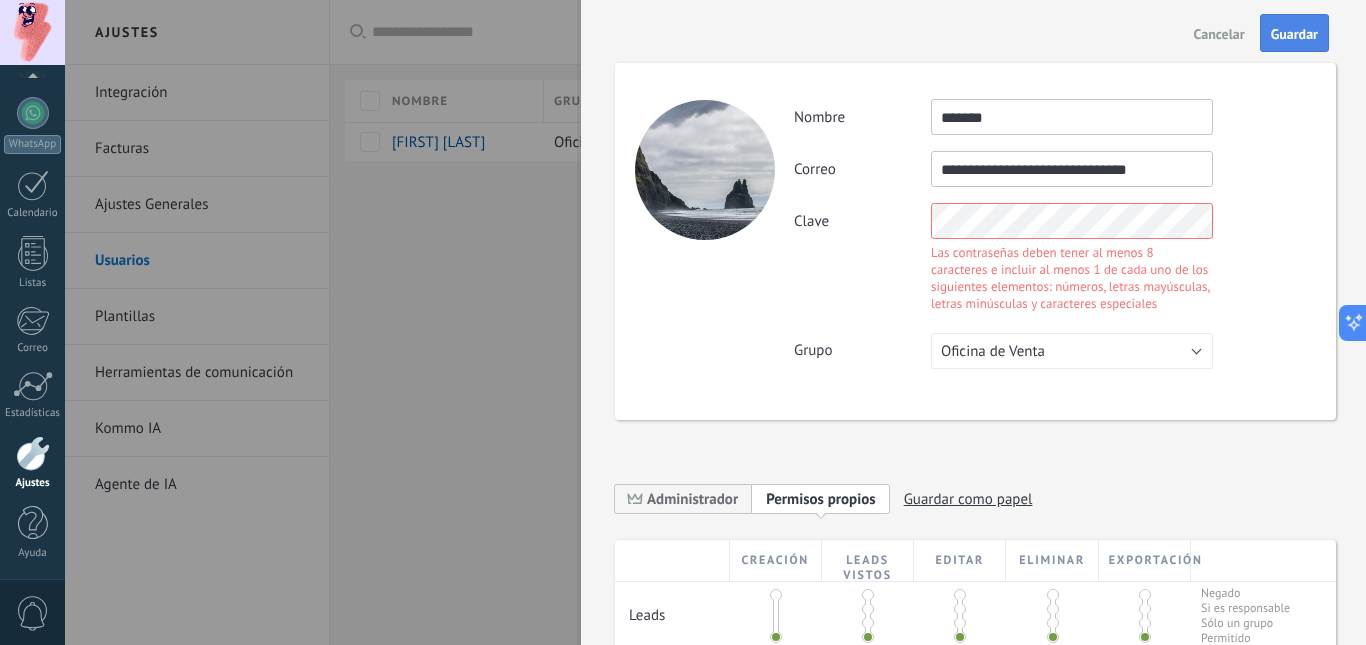 click on "Guardar" at bounding box center (1294, 33) 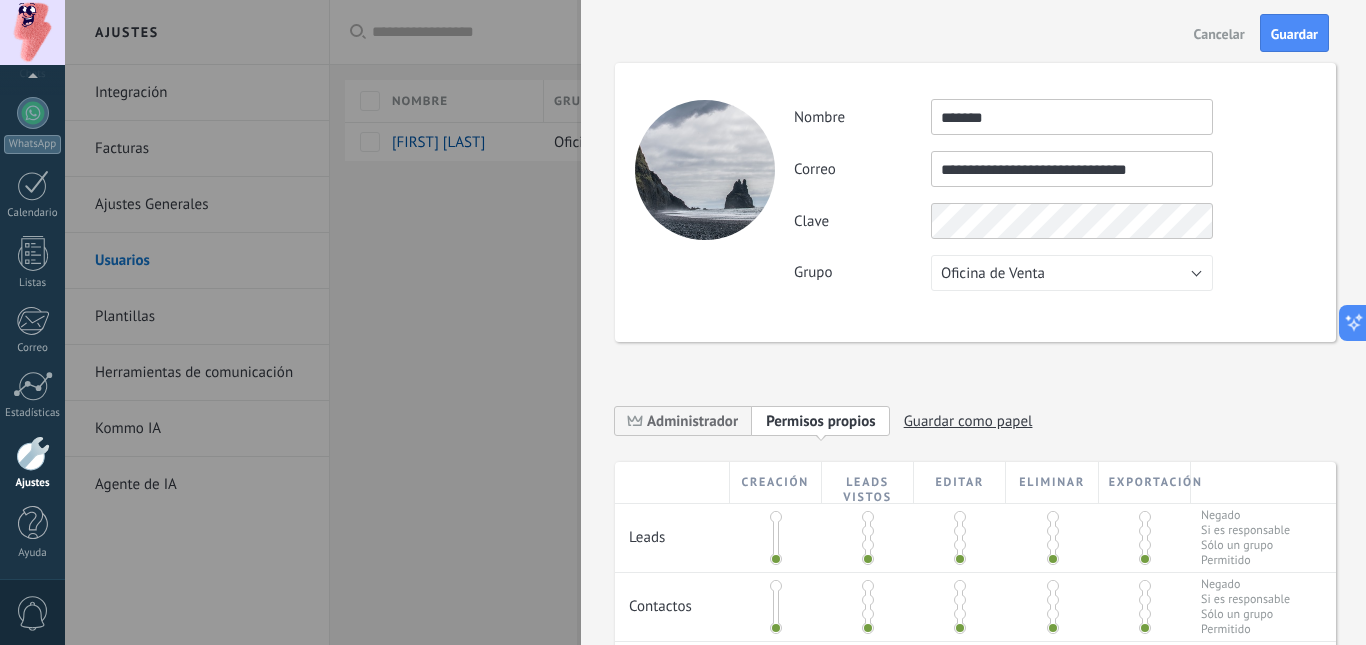 click on "**********" at bounding box center [1054, 195] 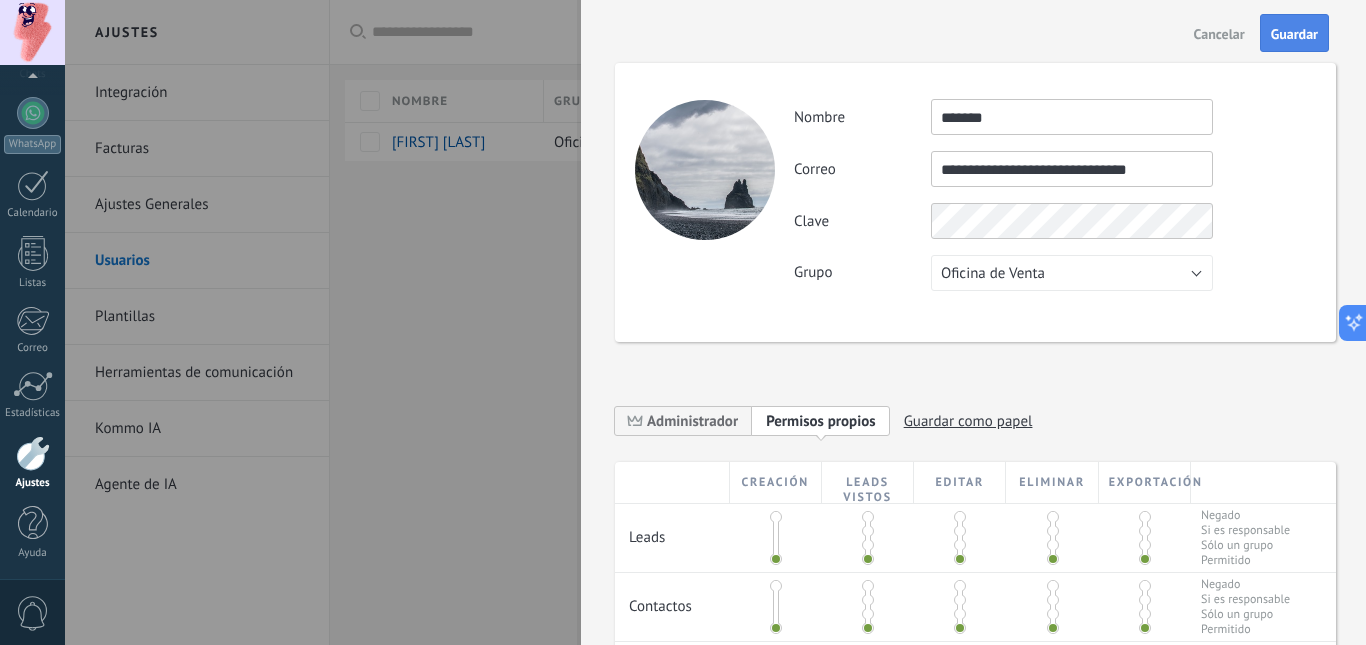 click on "Guardar" at bounding box center [1294, 34] 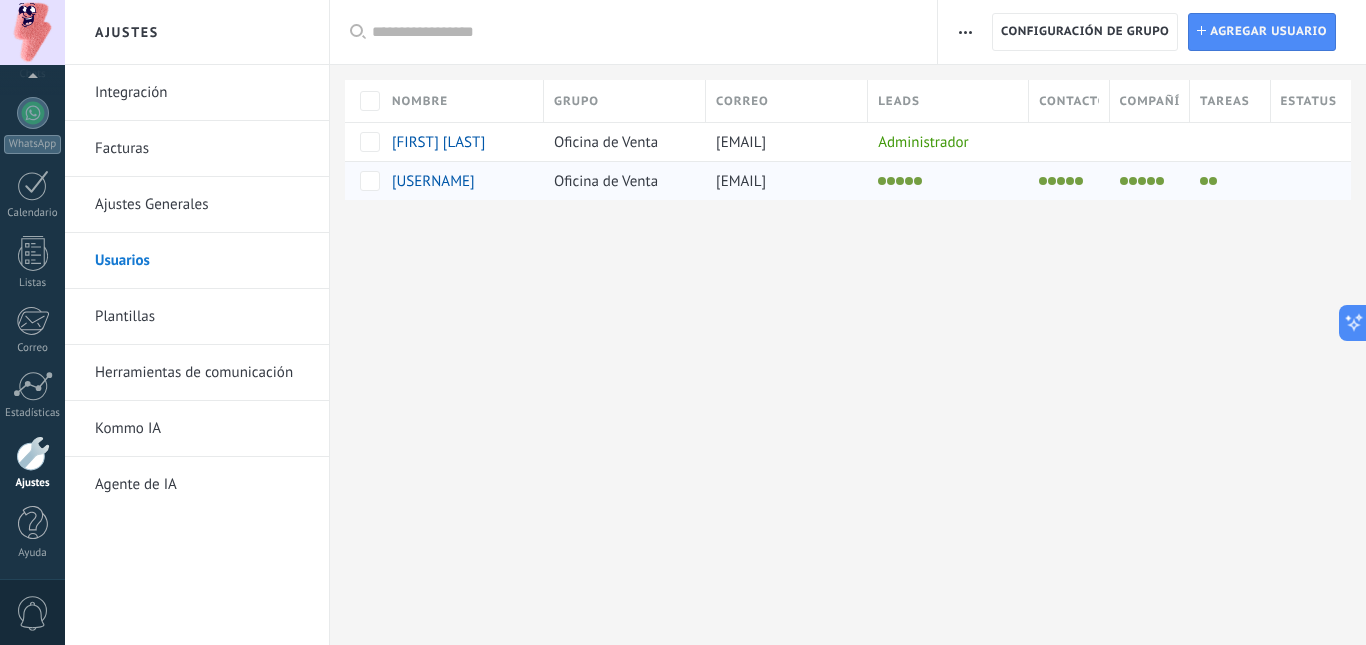 click on "mathias" at bounding box center (433, 181) 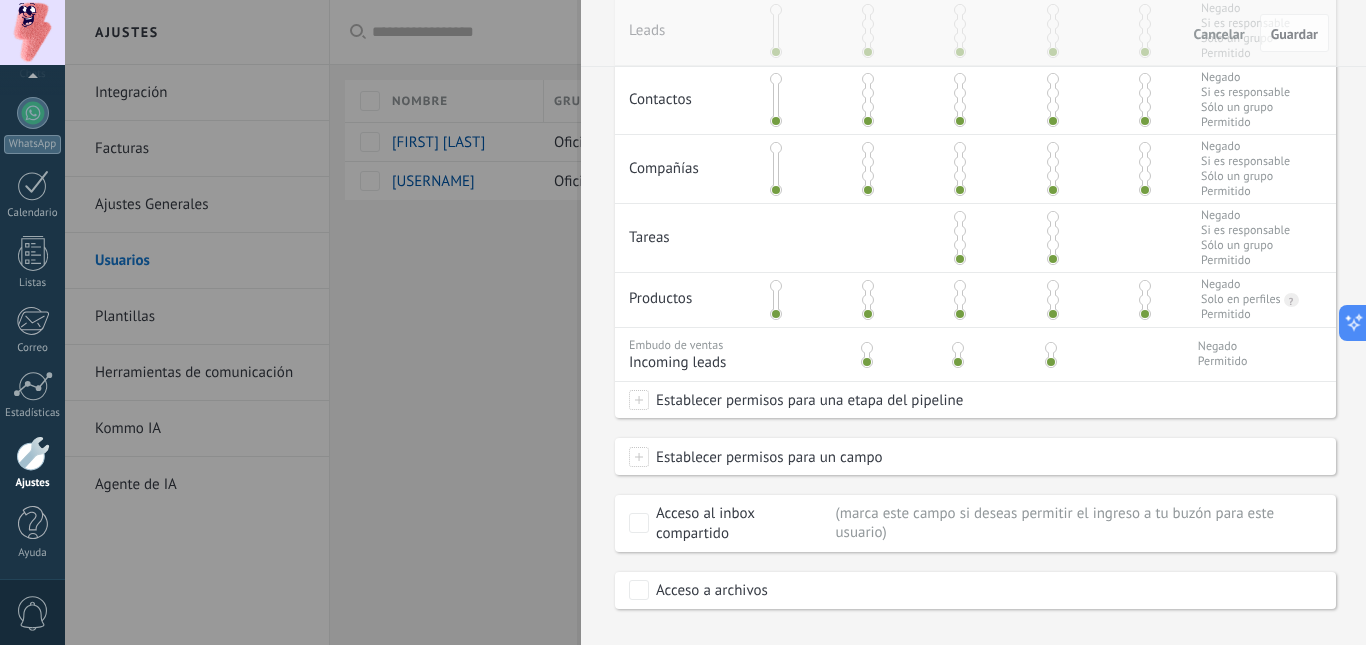 scroll, scrollTop: 578, scrollLeft: 0, axis: vertical 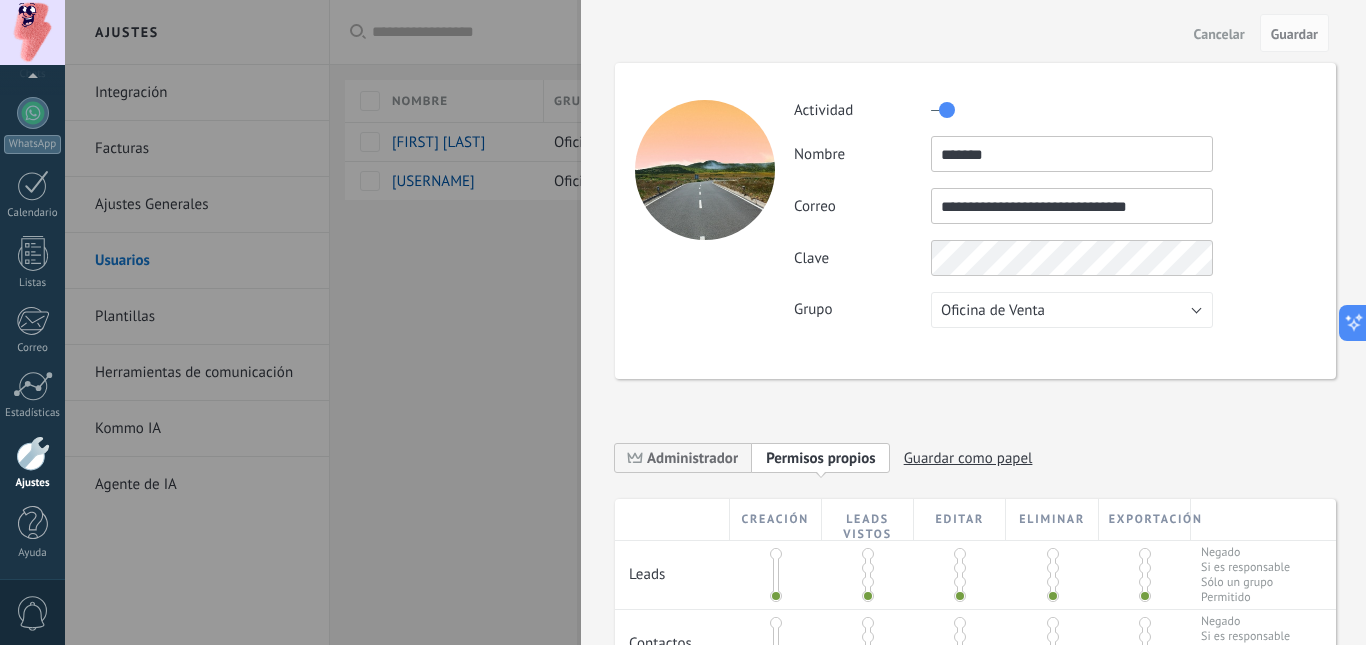 click on "Cancelar" at bounding box center [1219, 34] 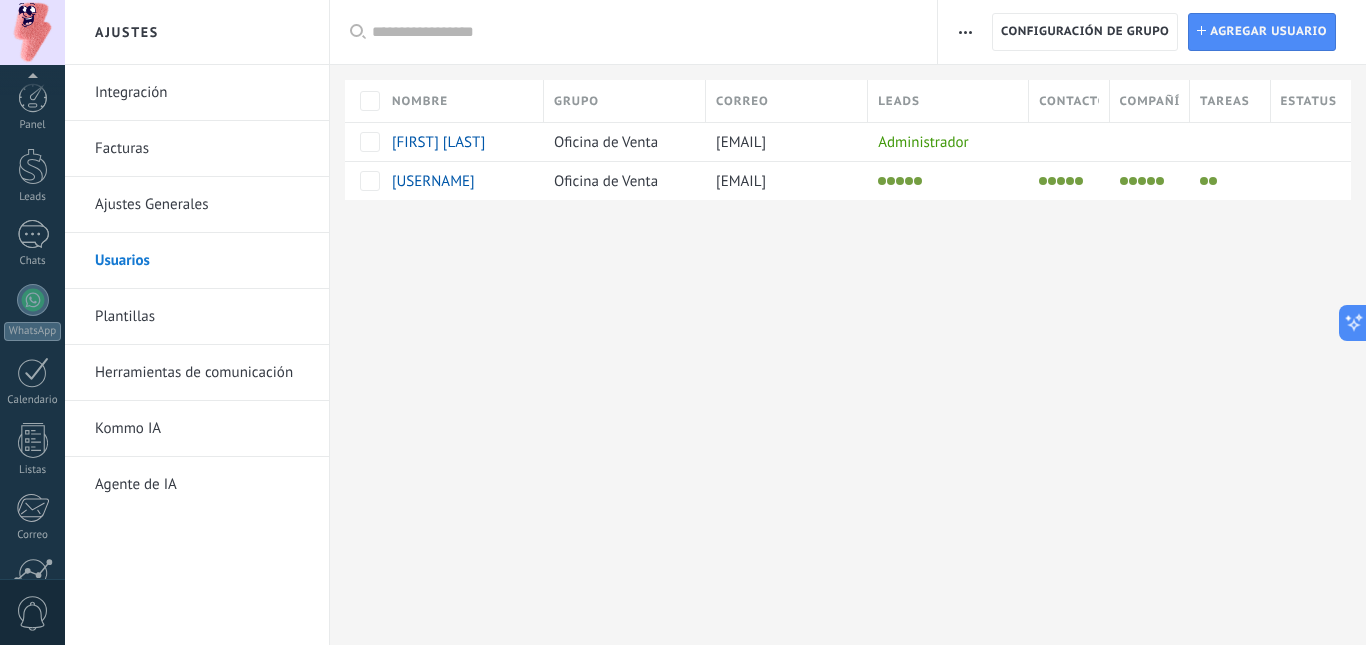 scroll, scrollTop: 187, scrollLeft: 0, axis: vertical 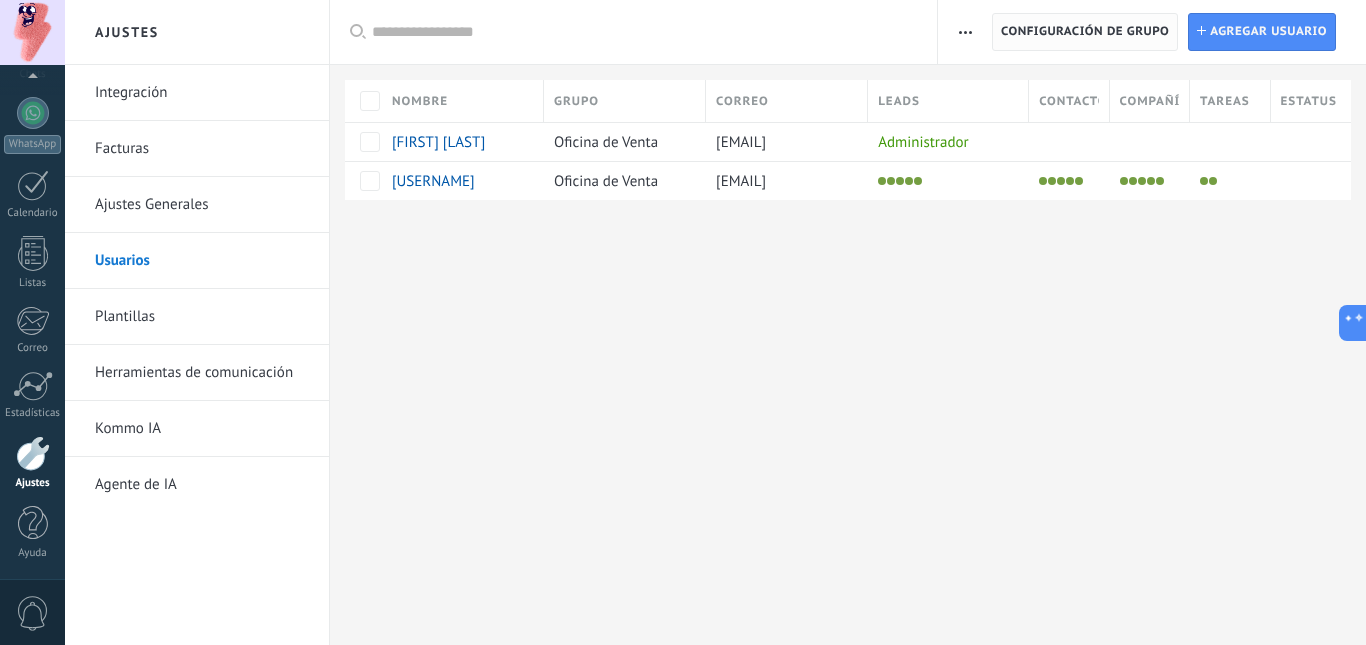 click on "Configuración de grupo" at bounding box center (1085, 32) 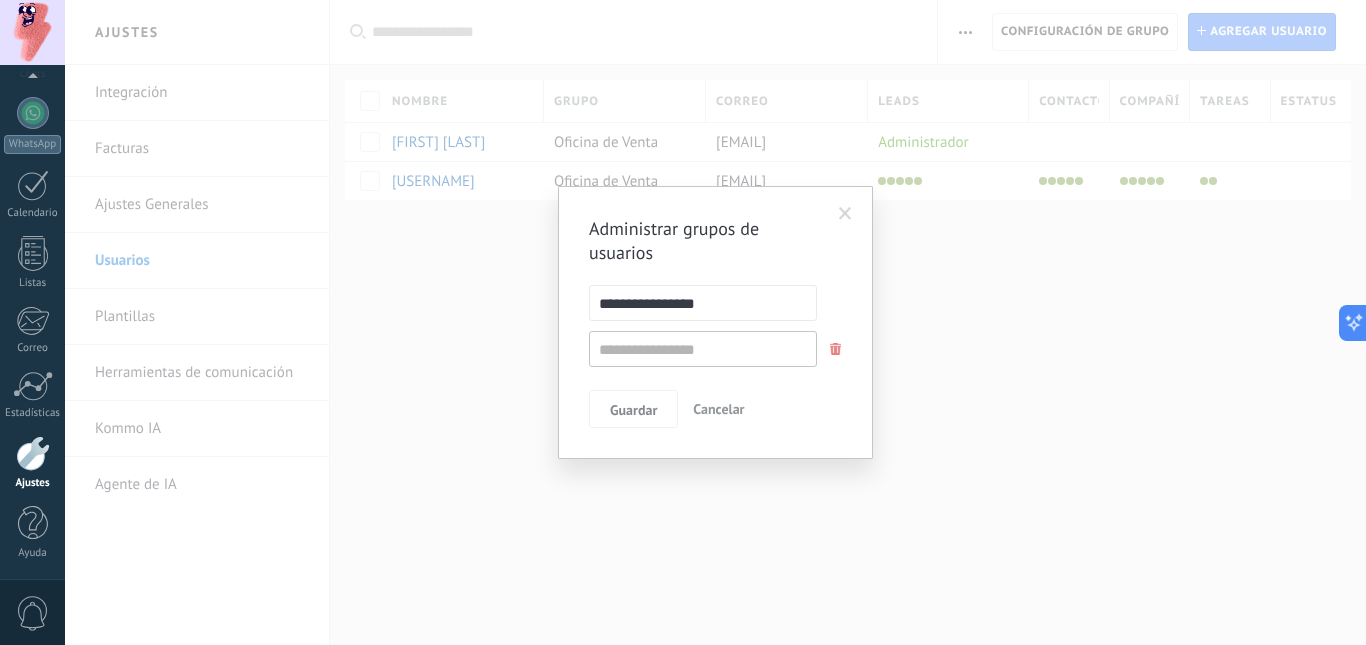 click at bounding box center [845, 214] 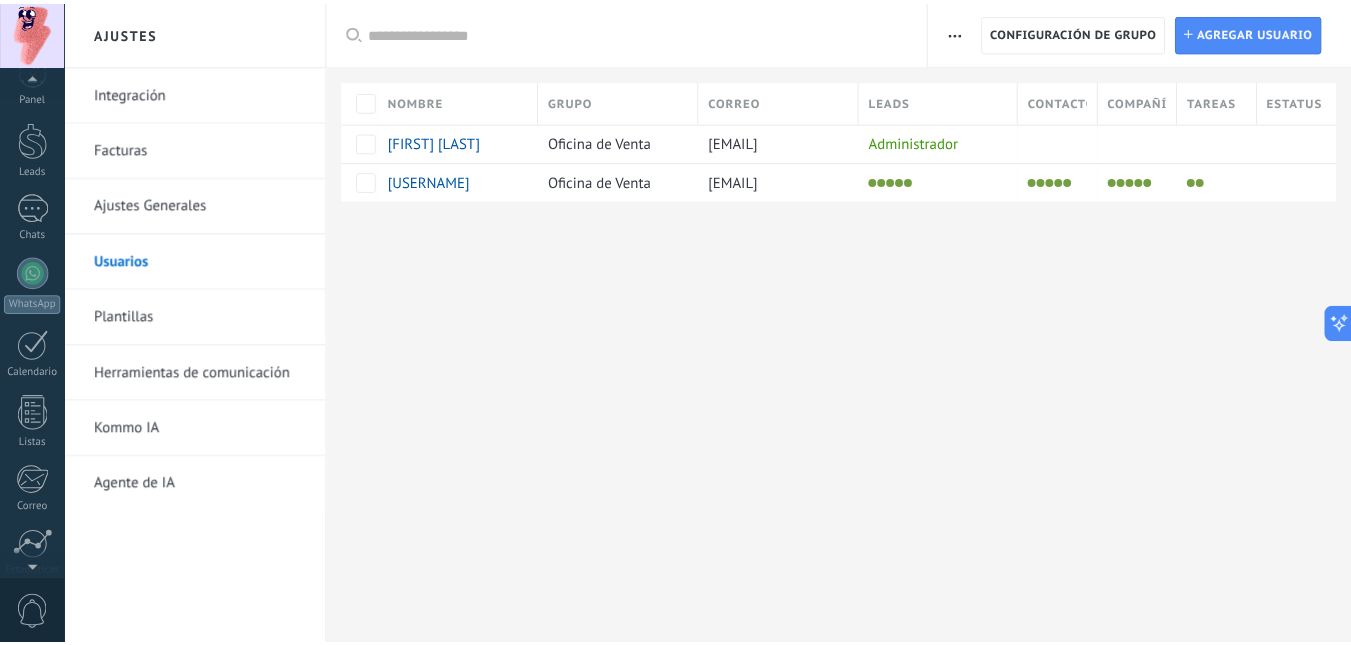 scroll, scrollTop: 0, scrollLeft: 0, axis: both 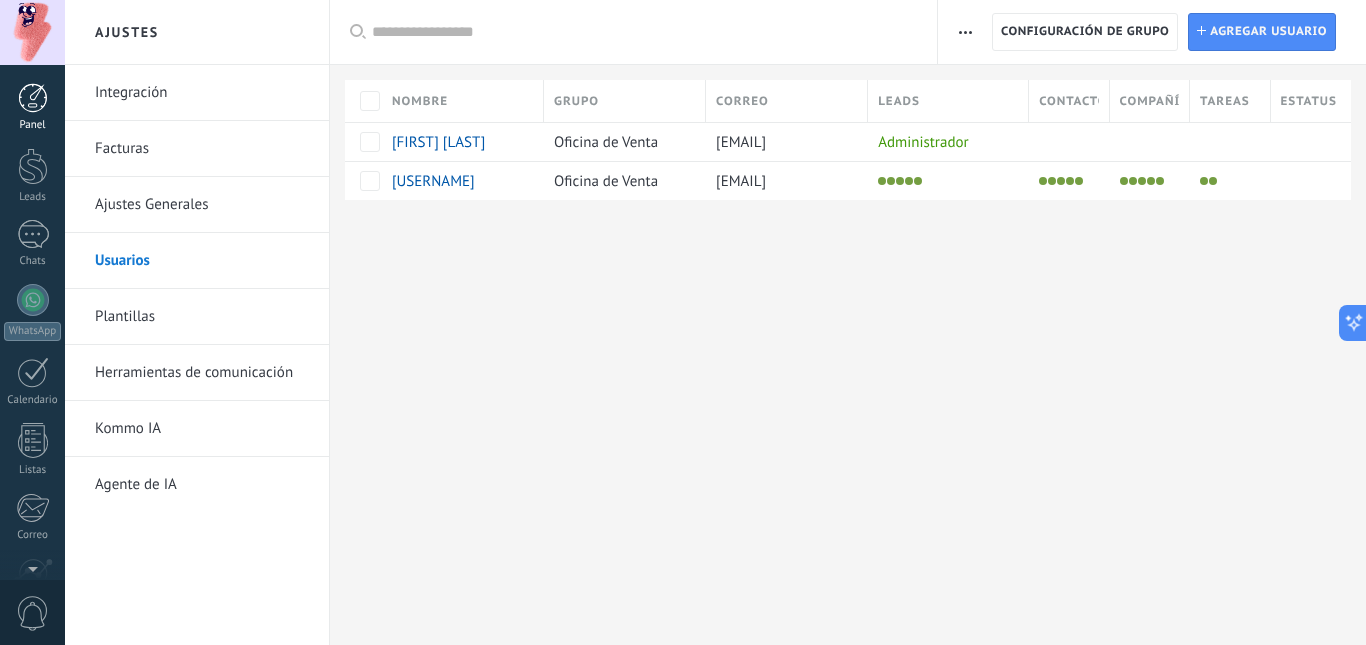click at bounding box center (33, 98) 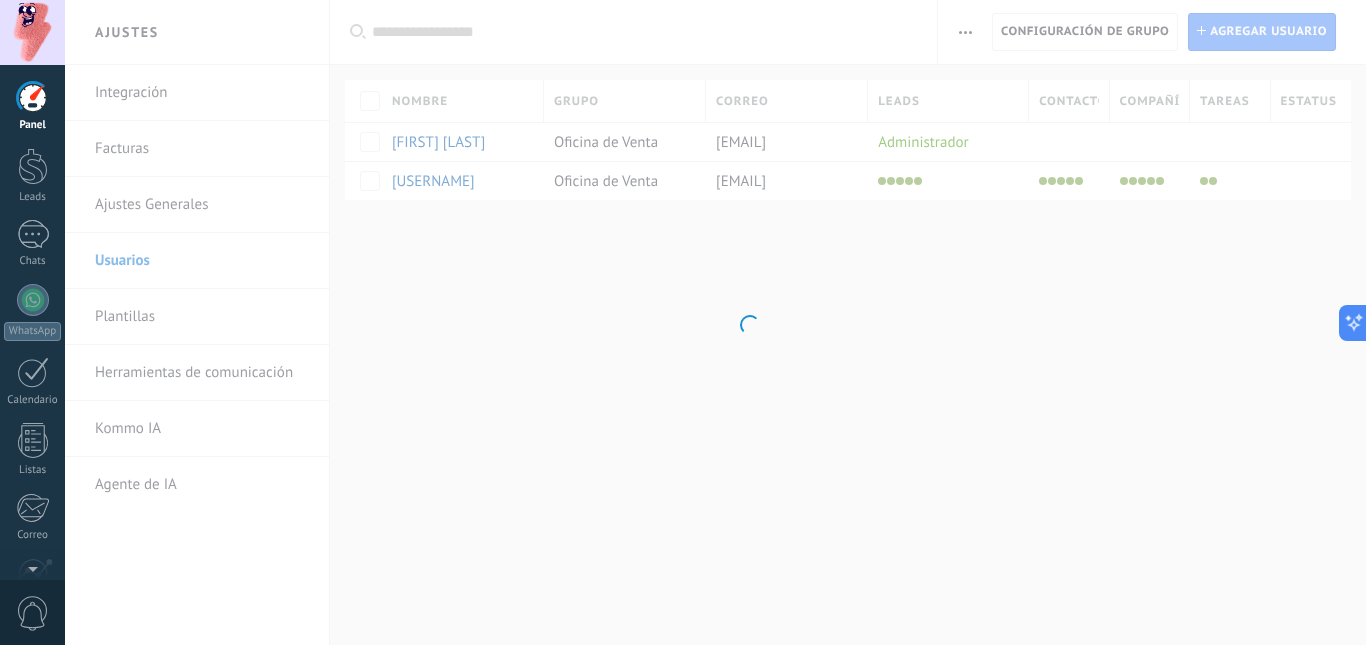 click at bounding box center [32, 32] 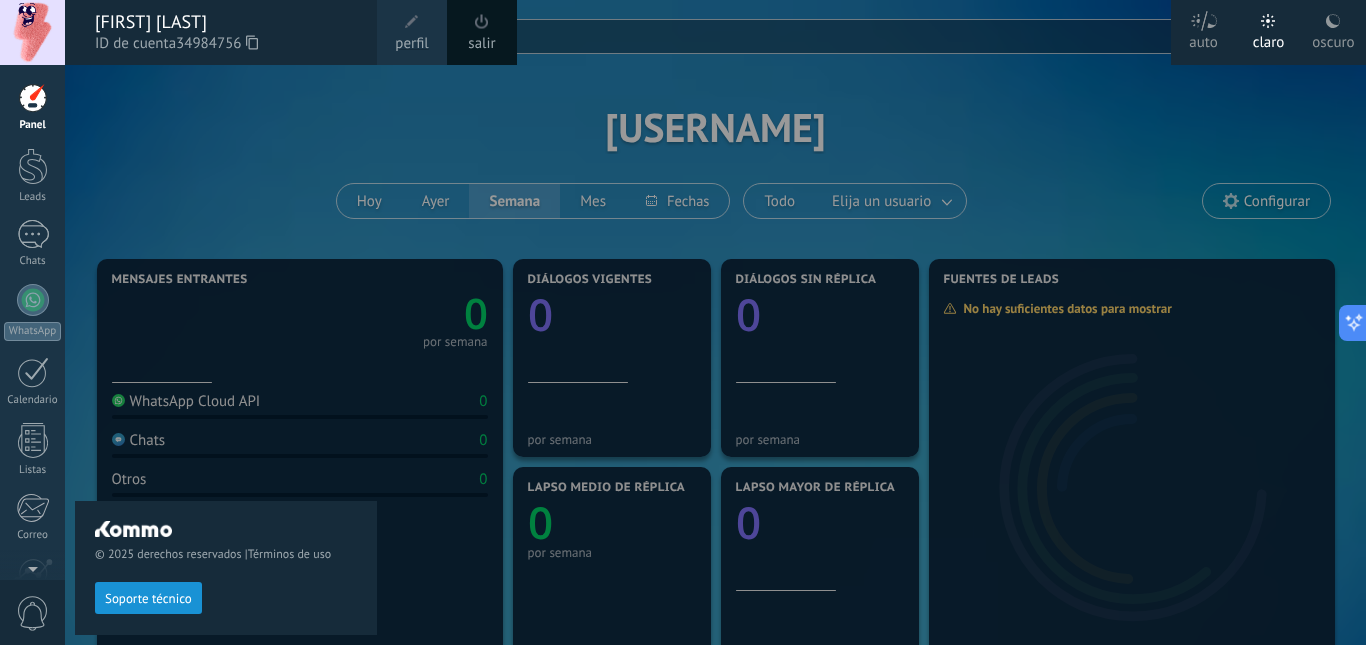 drag, startPoint x: 693, startPoint y: 130, endPoint x: 1365, endPoint y: 143, distance: 672.12573 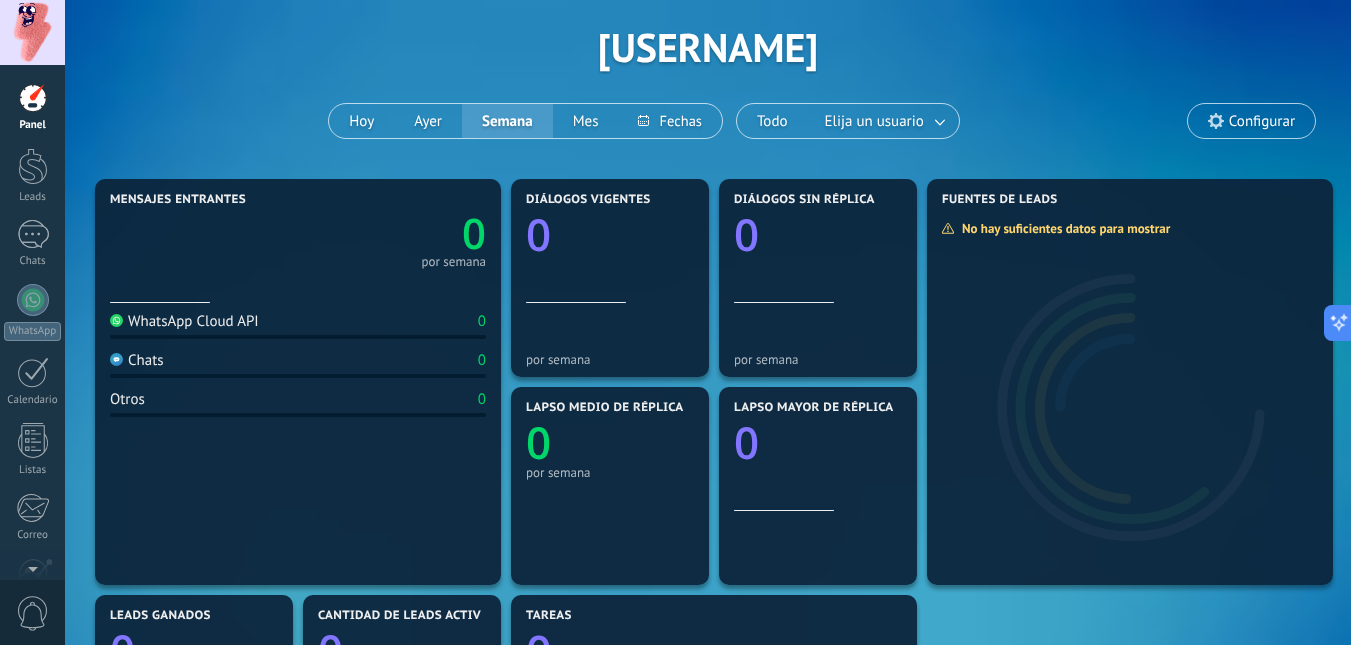 scroll, scrollTop: 0, scrollLeft: 0, axis: both 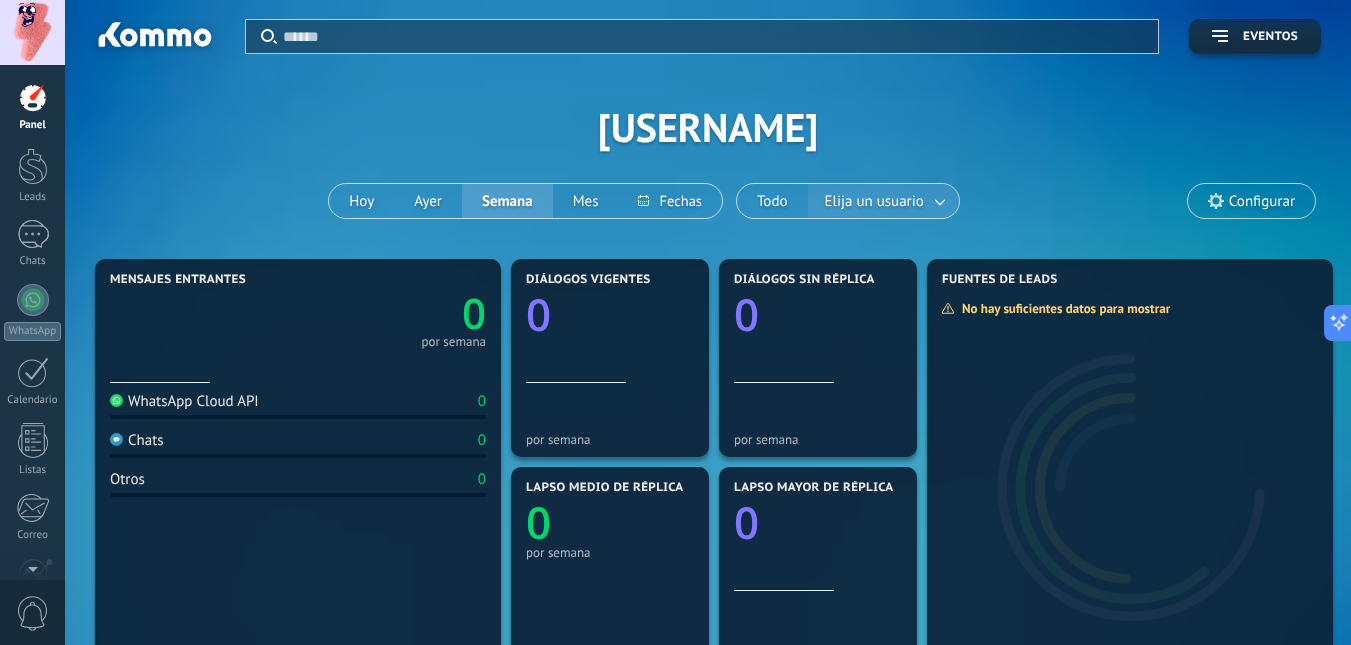 click on "Elija un usuario" at bounding box center (874, 201) 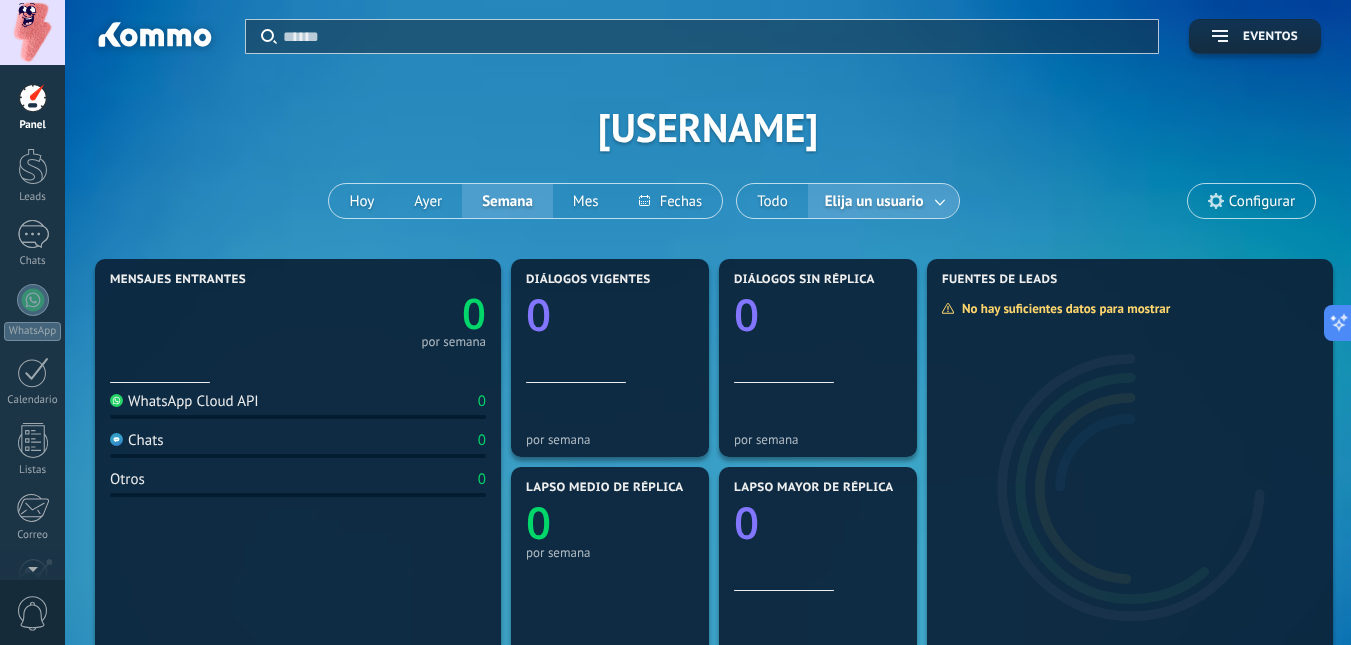click on "Aplicar Eventos valentinnzerda Hoy Ayer Semana Mes Todo Elija un usuario Configurar" at bounding box center (708, 127) 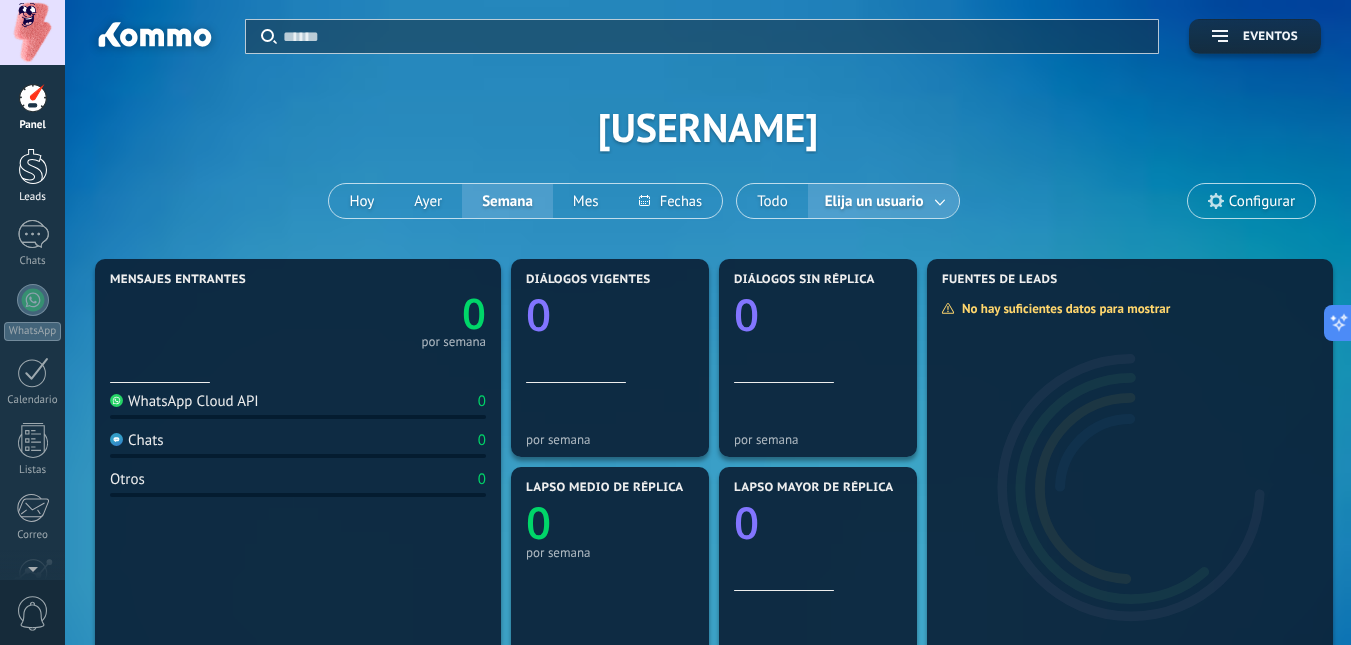 click at bounding box center [33, 166] 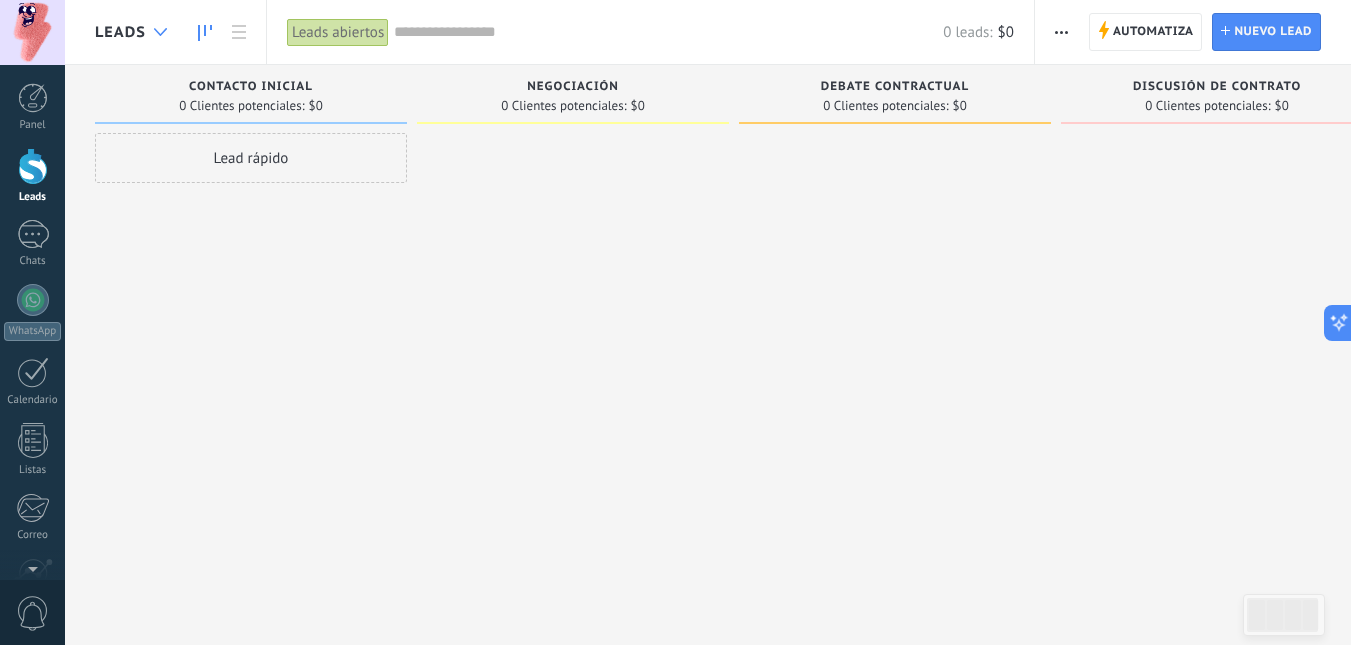 click at bounding box center (160, 32) 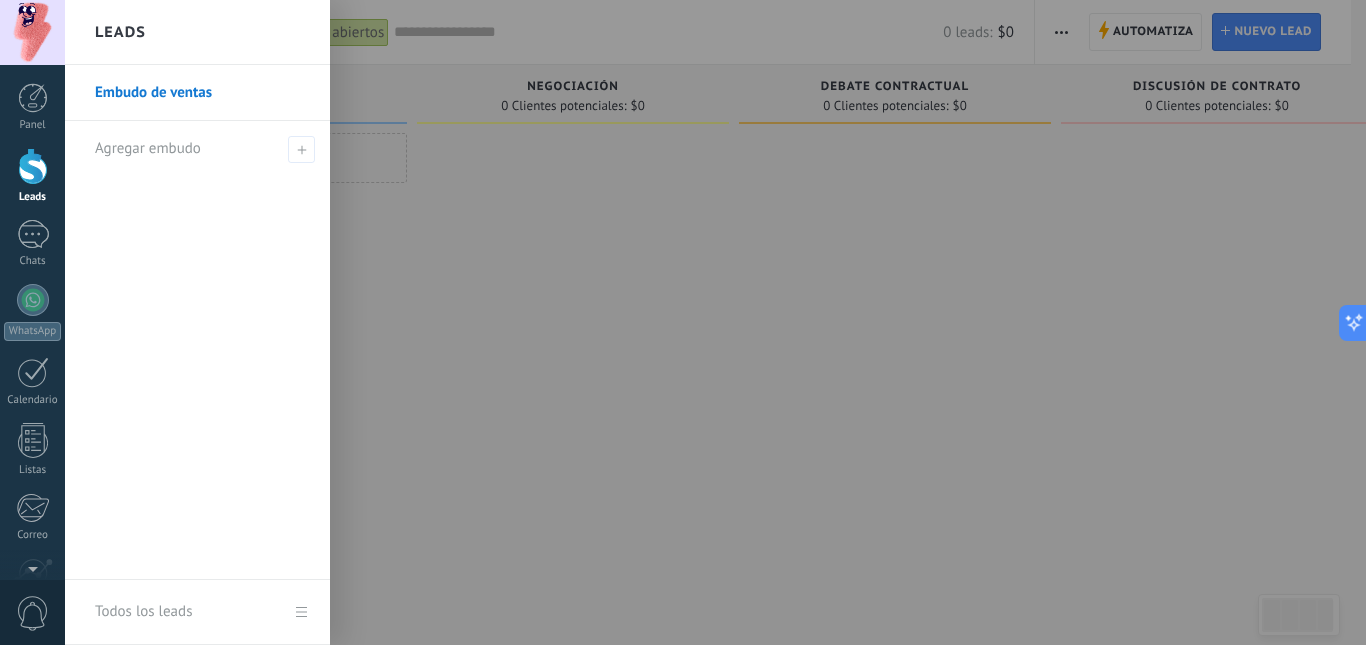 click on "Leads" at bounding box center (120, 32) 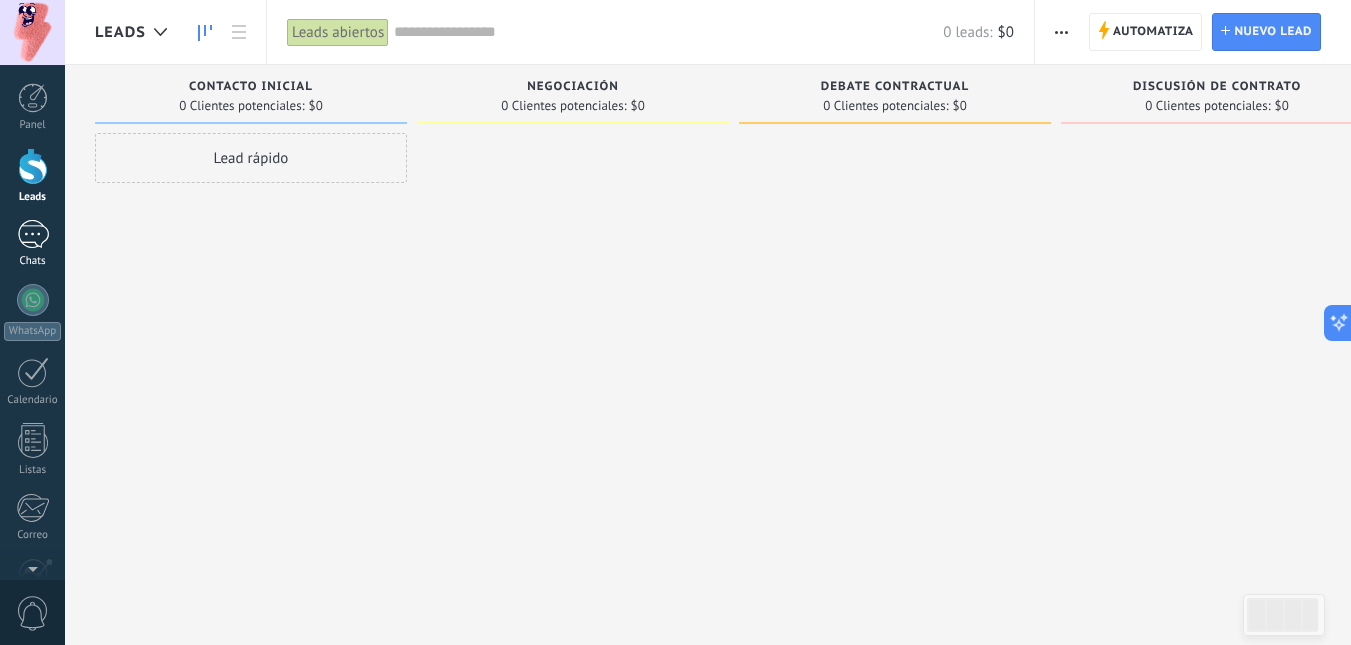 click at bounding box center [33, 234] 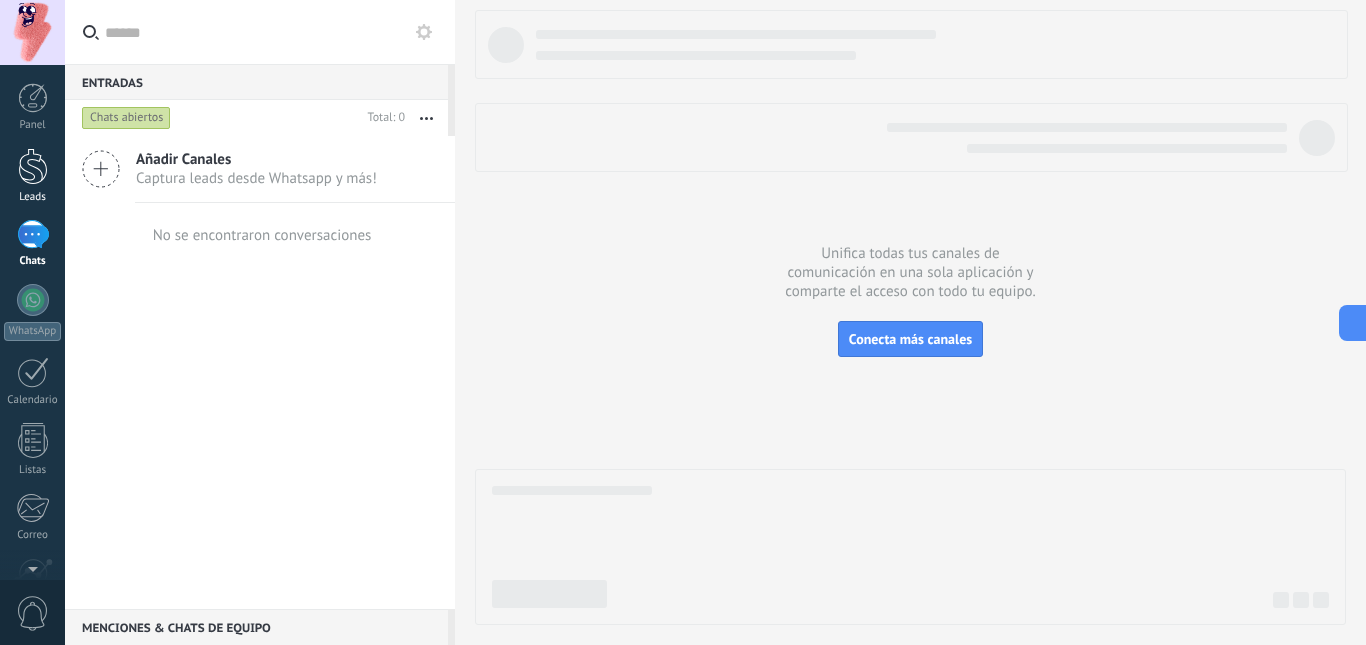 click on "Leads" at bounding box center (32, 176) 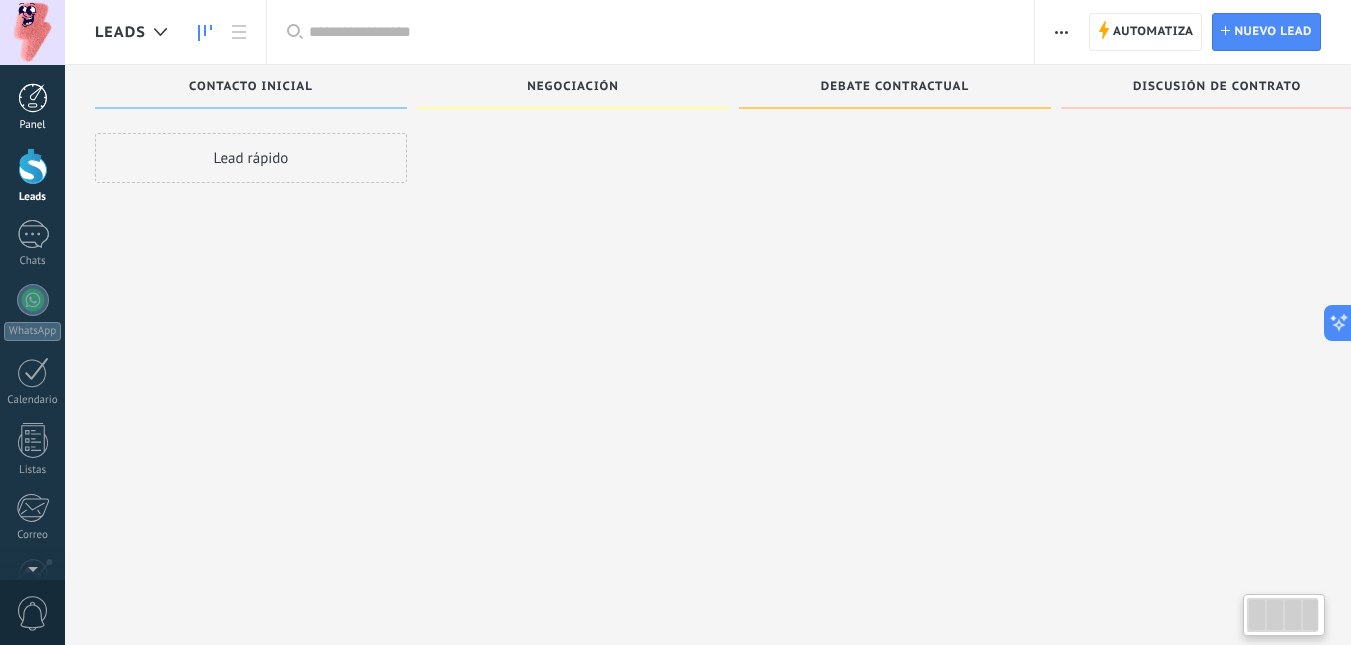 click at bounding box center [33, 98] 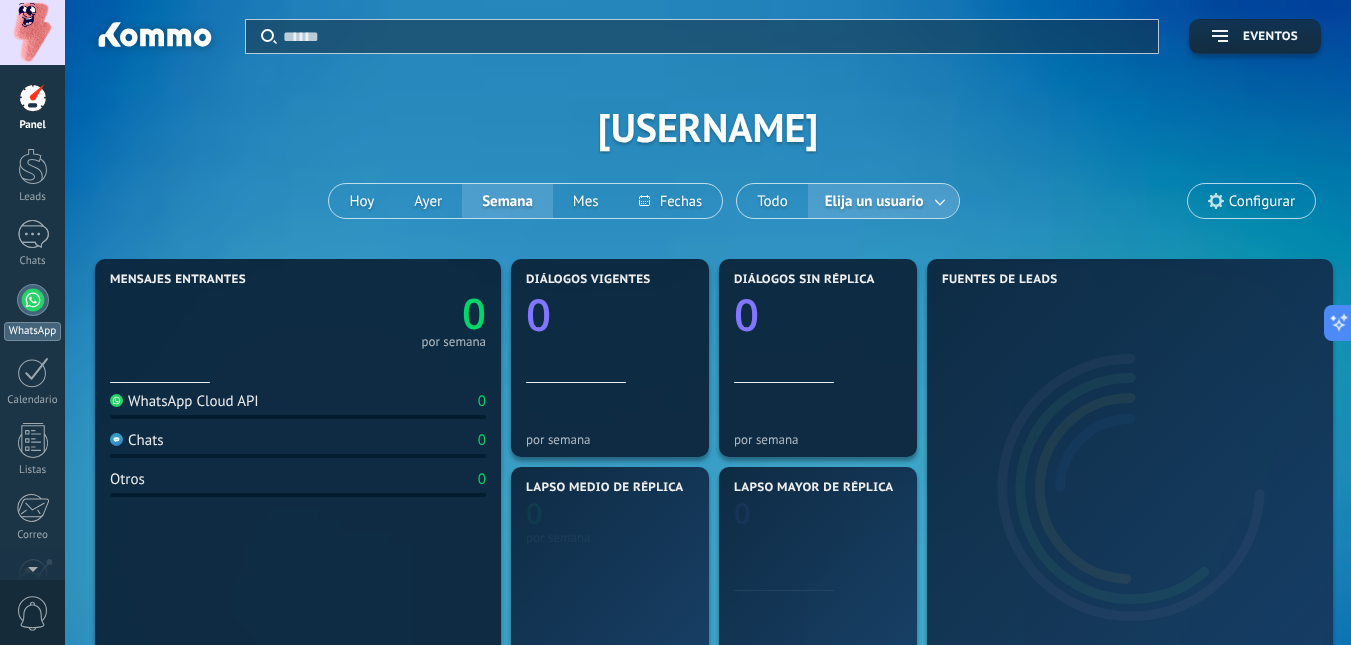 click on "WhatsApp" at bounding box center (32, 331) 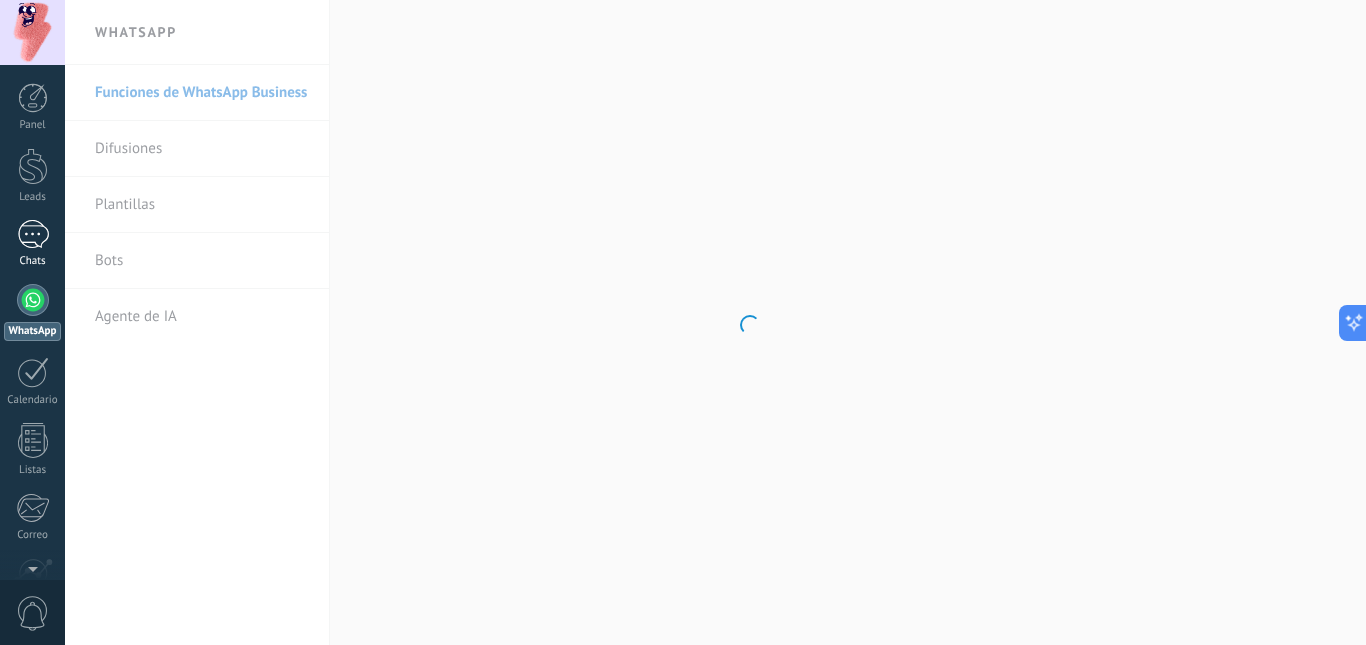 click on "Chats" at bounding box center [32, 244] 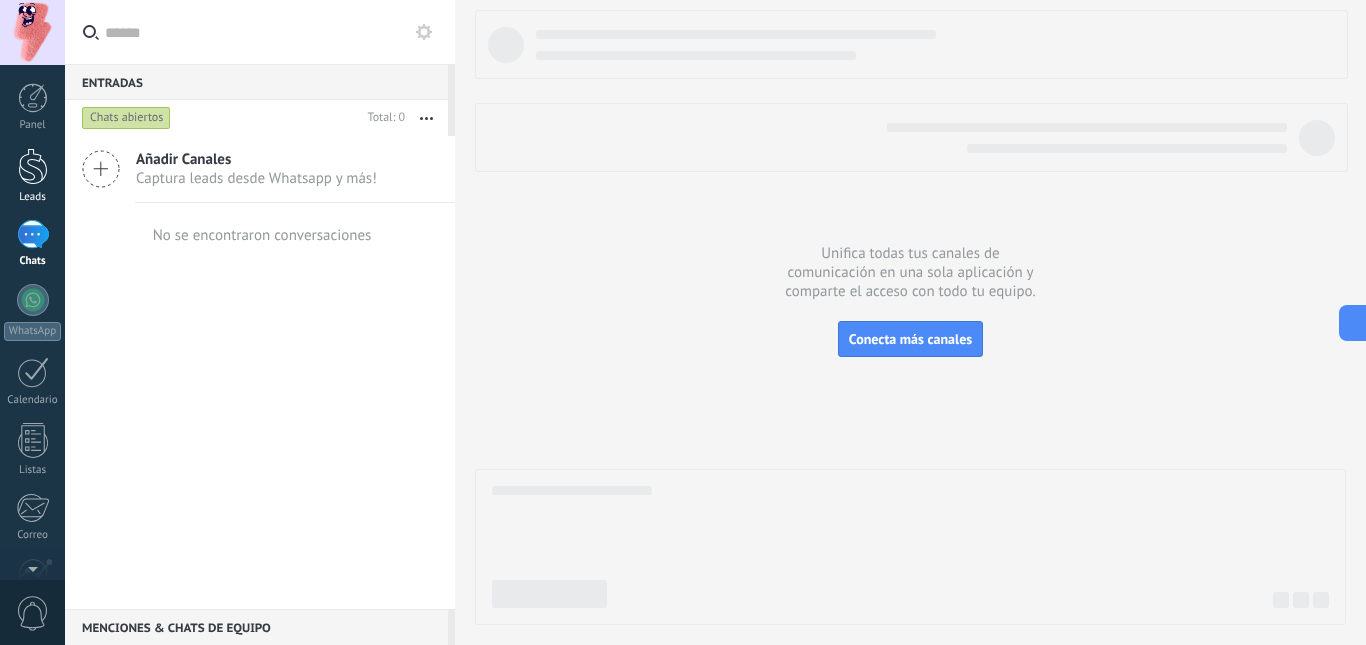 click at bounding box center (33, 166) 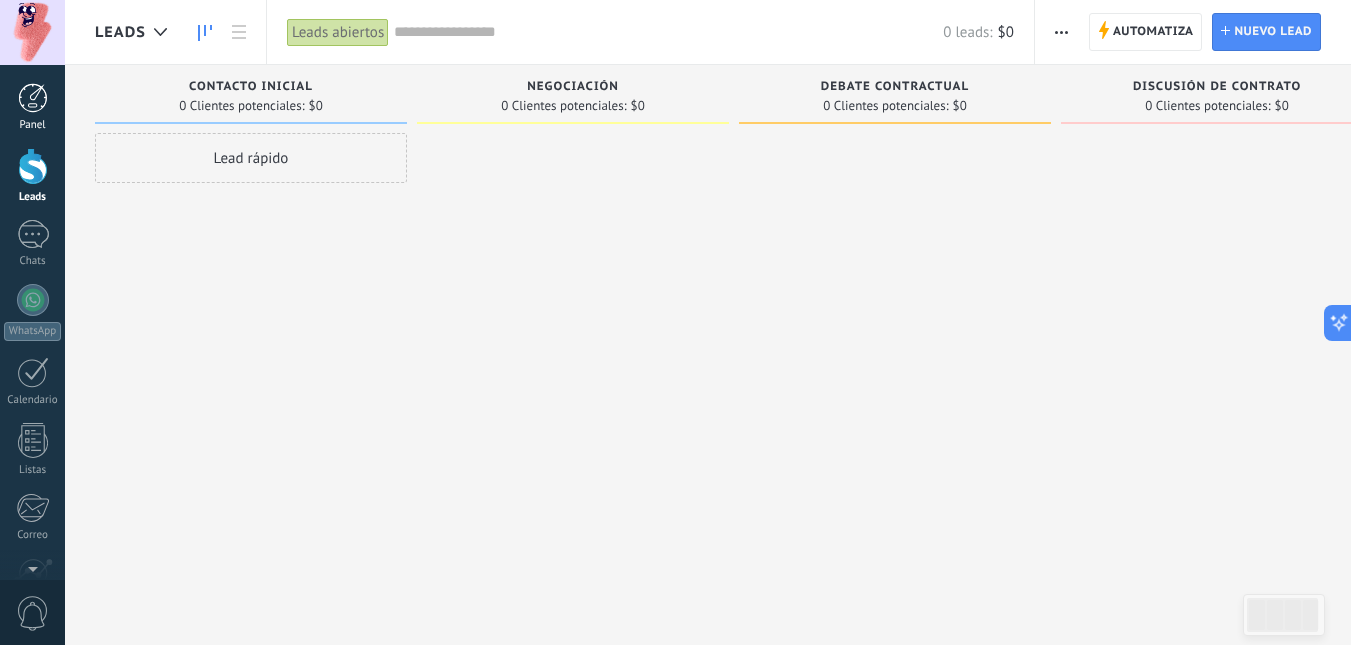 click on "Panel" at bounding box center [32, 107] 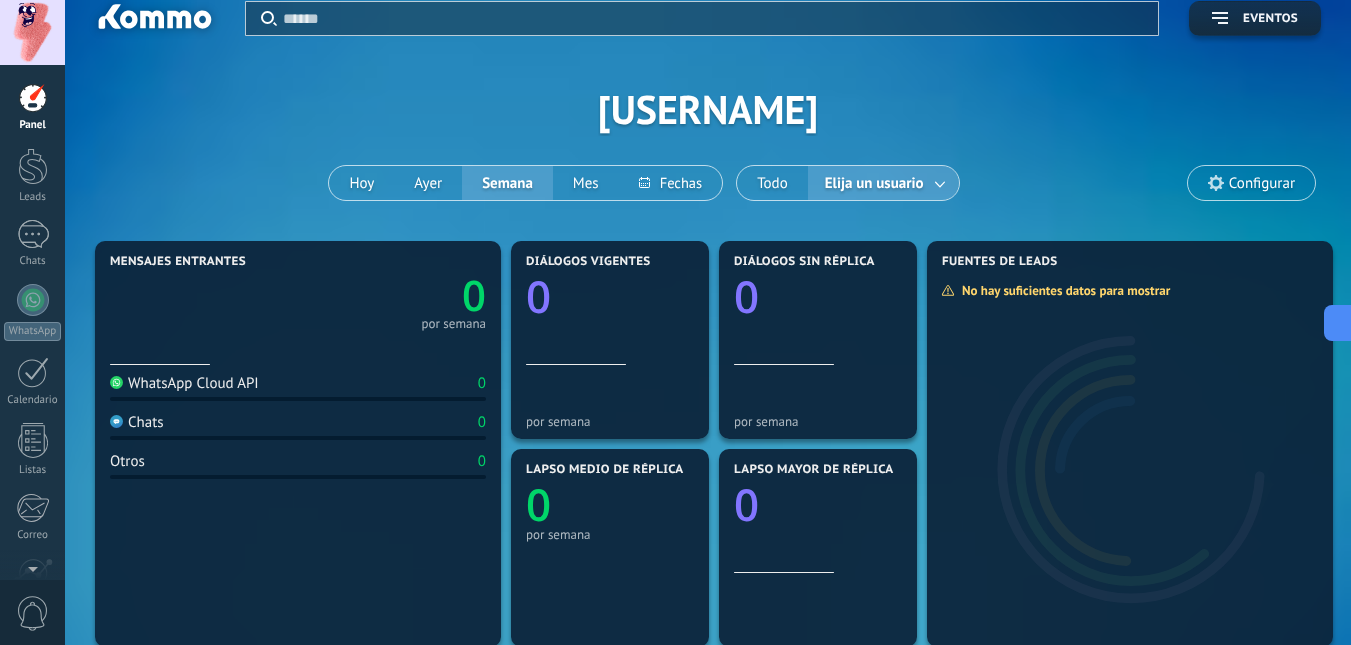 scroll, scrollTop: 0, scrollLeft: 0, axis: both 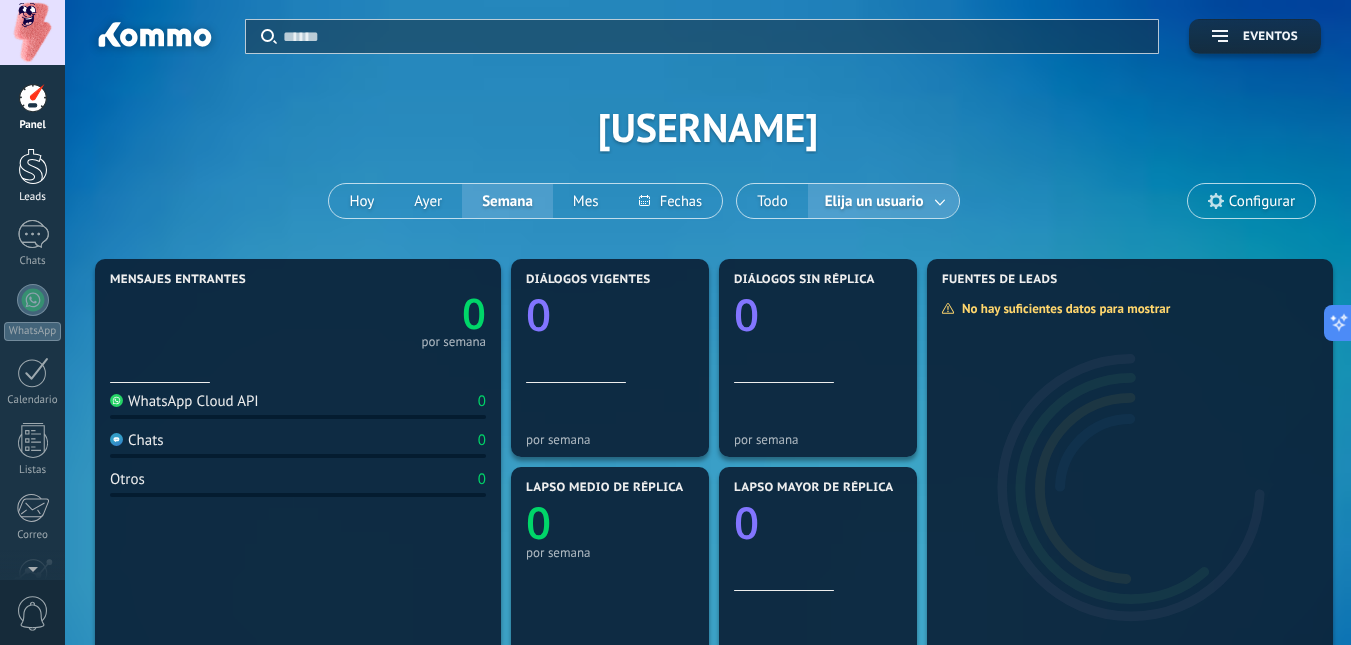 click at bounding box center [33, 166] 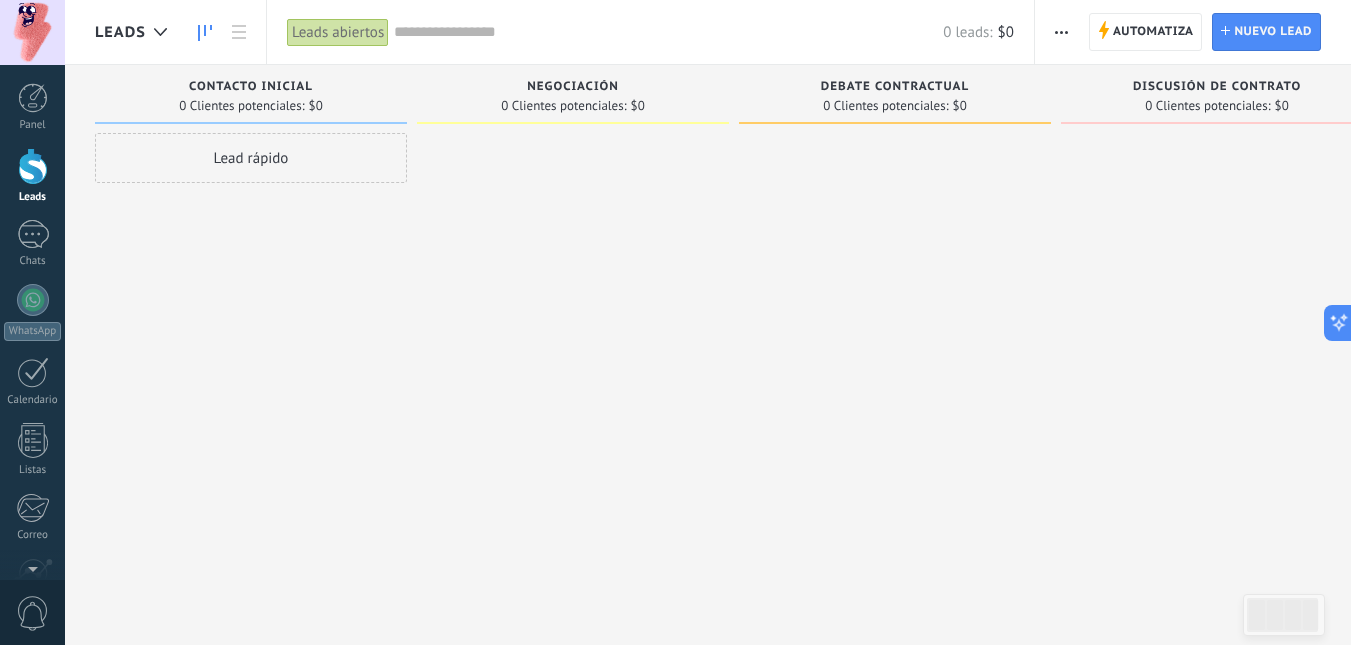 click on "Leads" at bounding box center (136, 32) 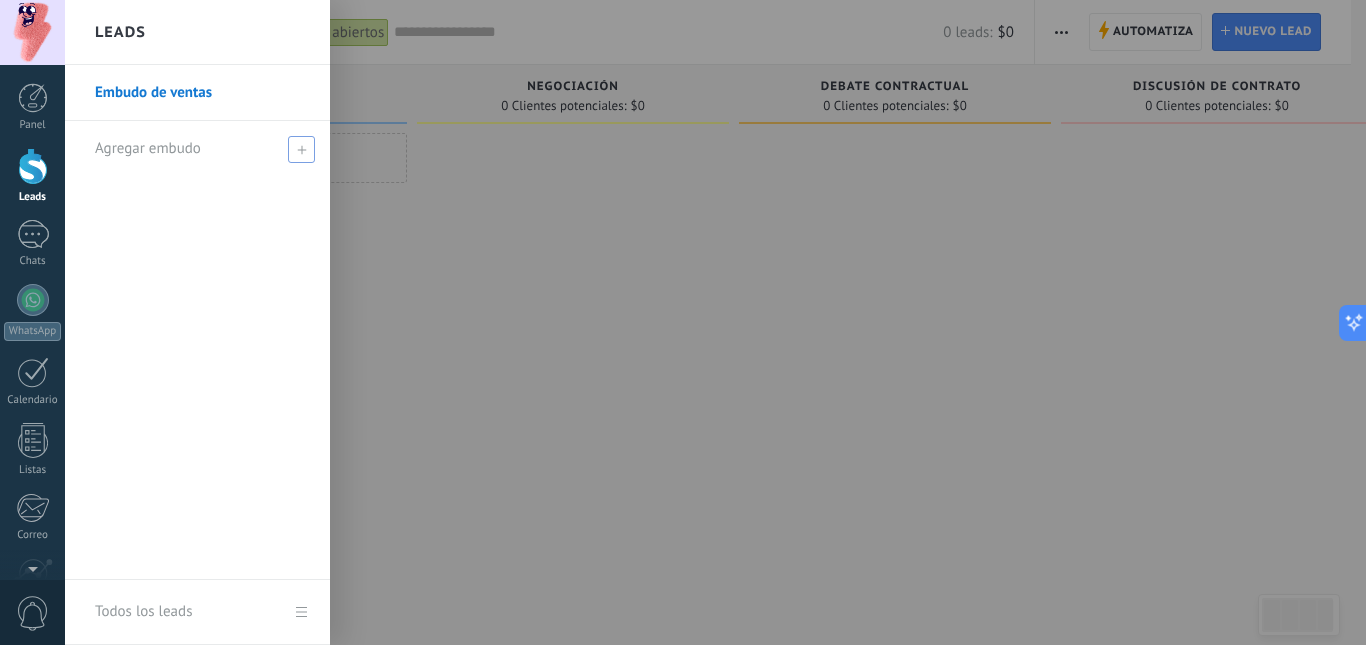 click on "Agregar embudo" at bounding box center (202, 148) 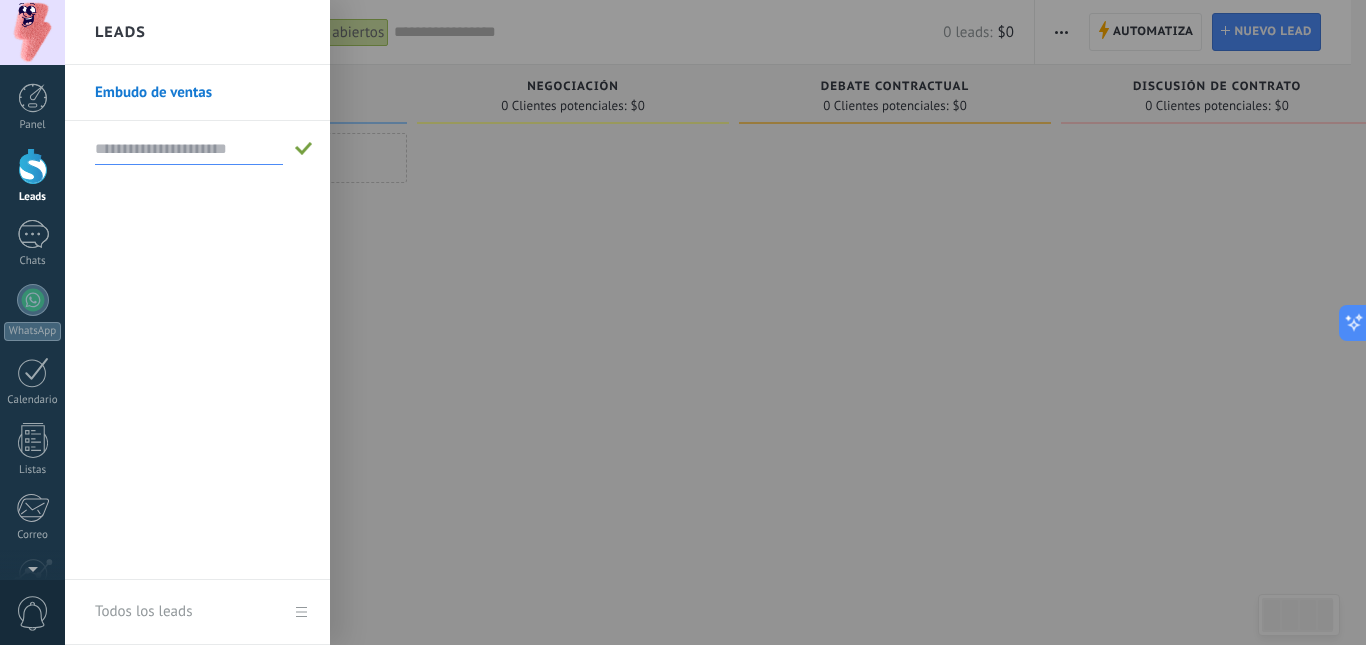 click at bounding box center [189, 149] 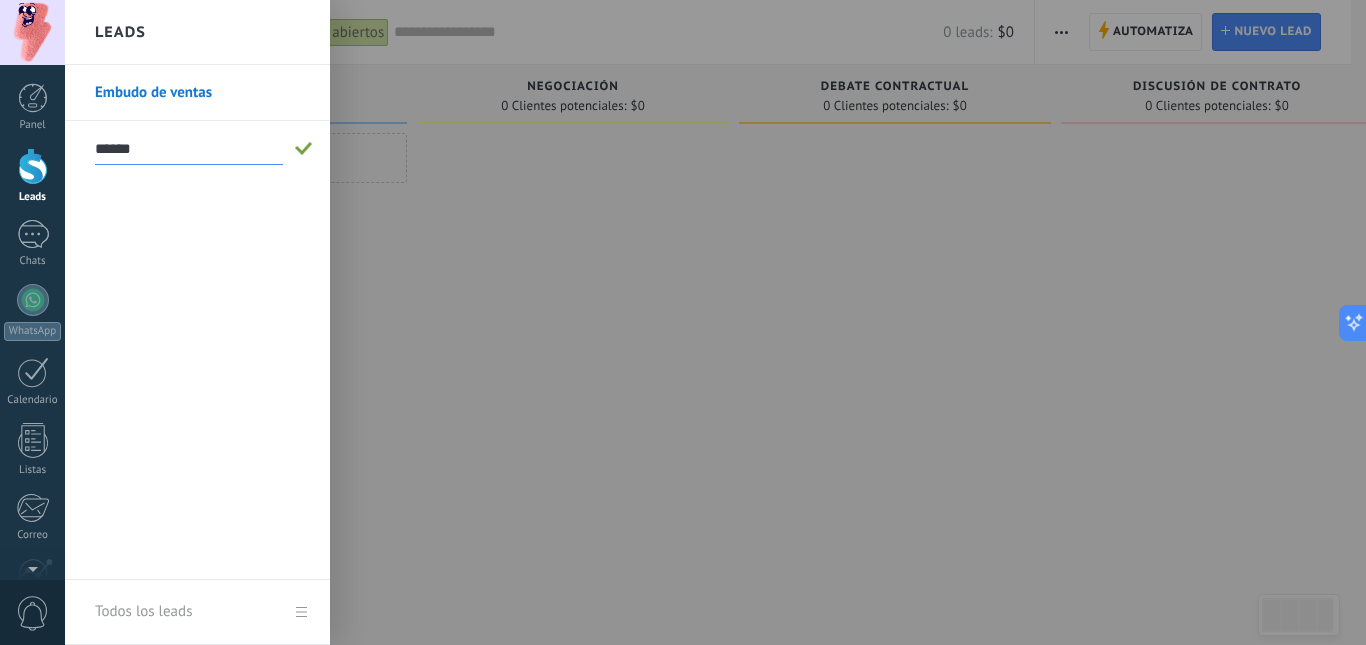 type on "******" 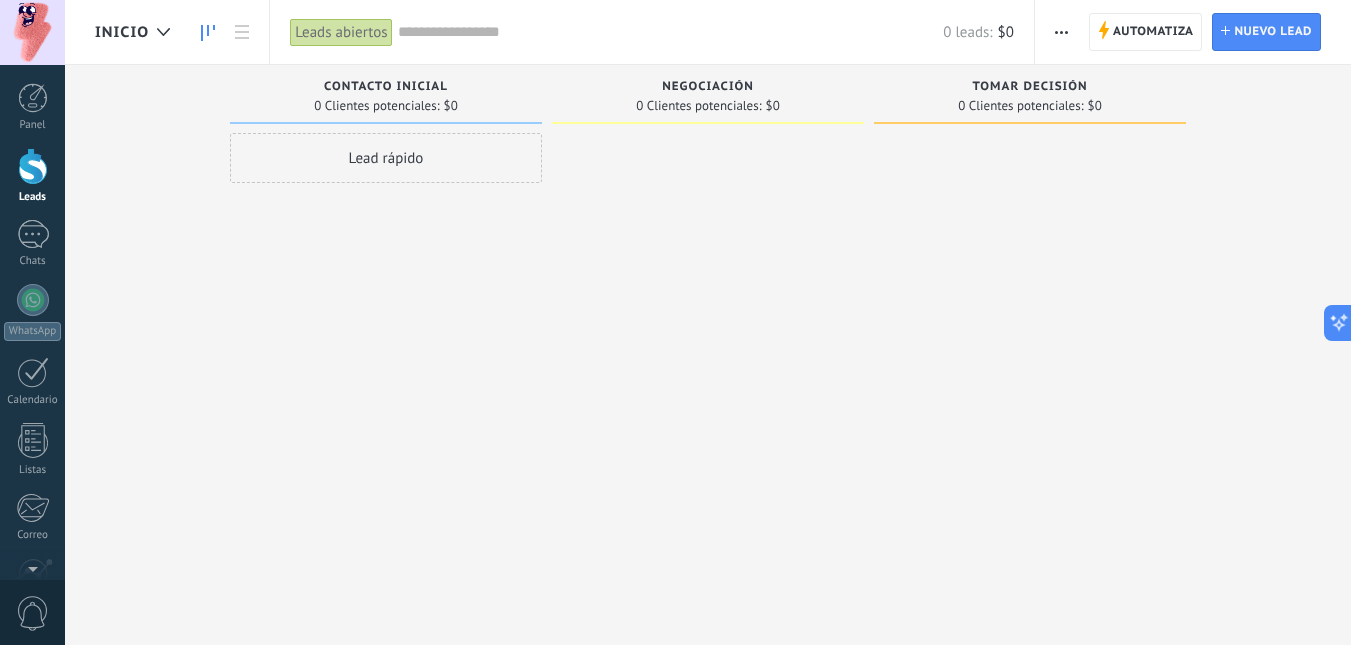 click on "Lead rápido" at bounding box center [386, 158] 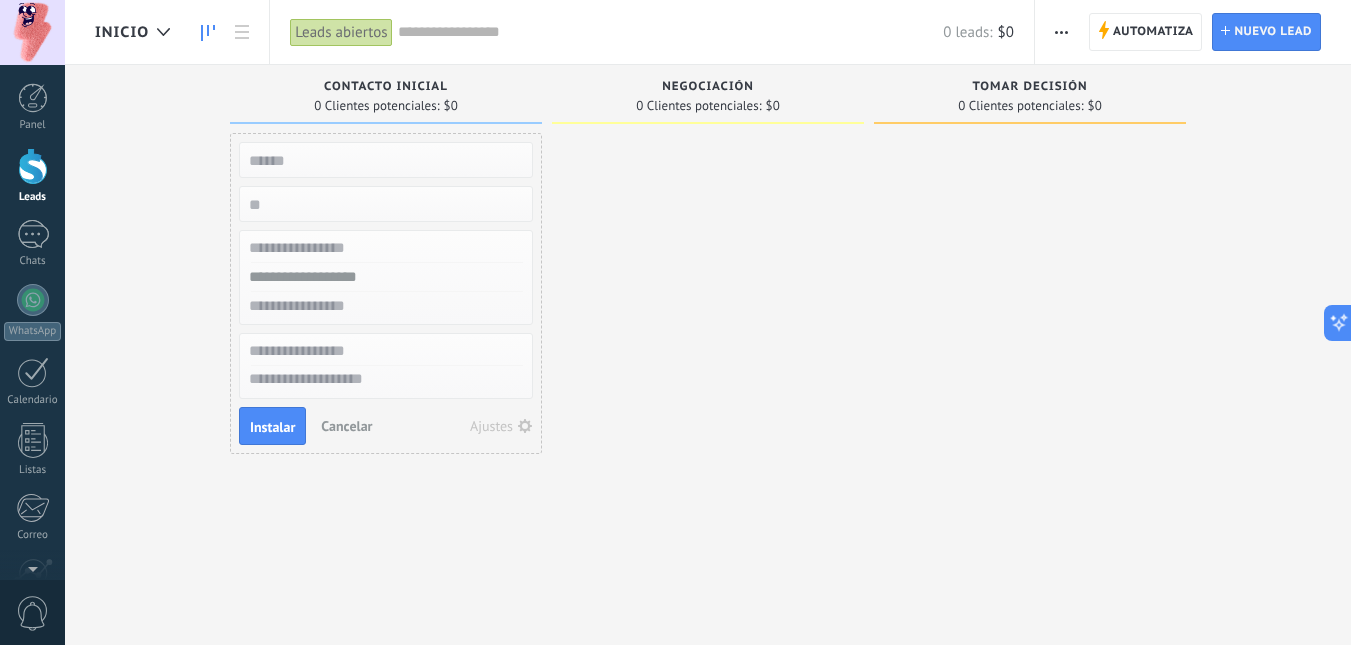click at bounding box center [708, 325] 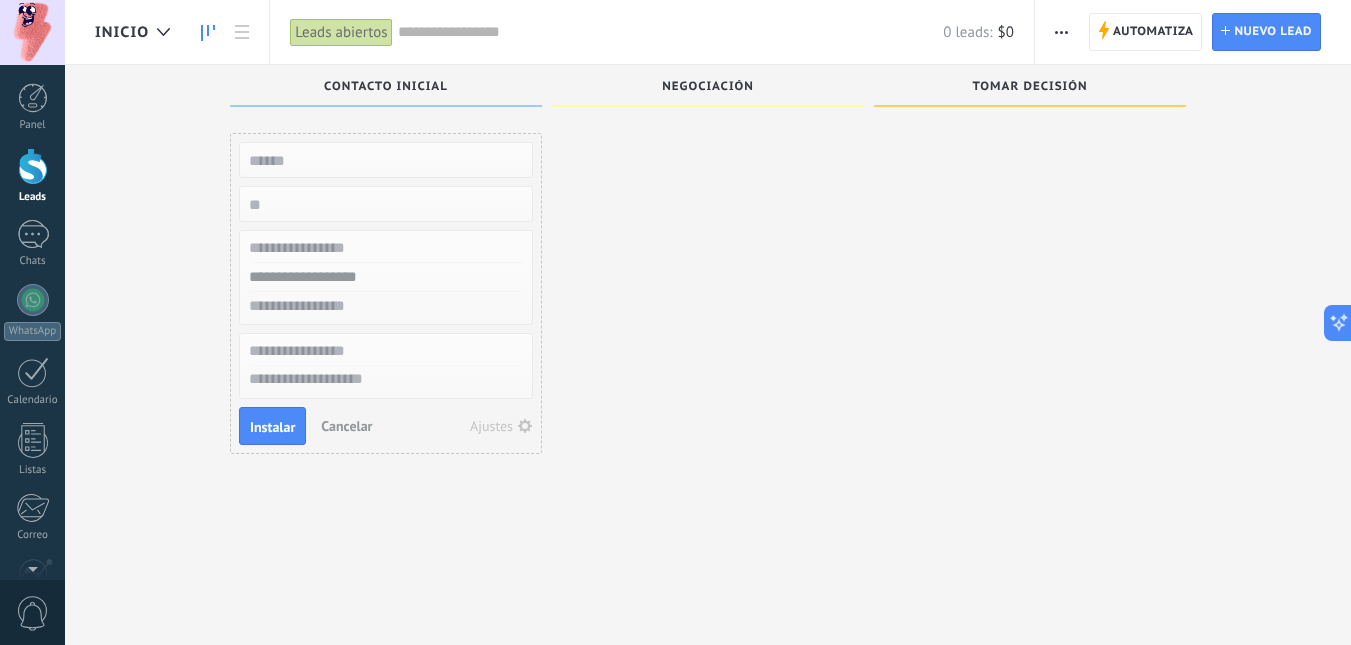 scroll, scrollTop: 34, scrollLeft: 0, axis: vertical 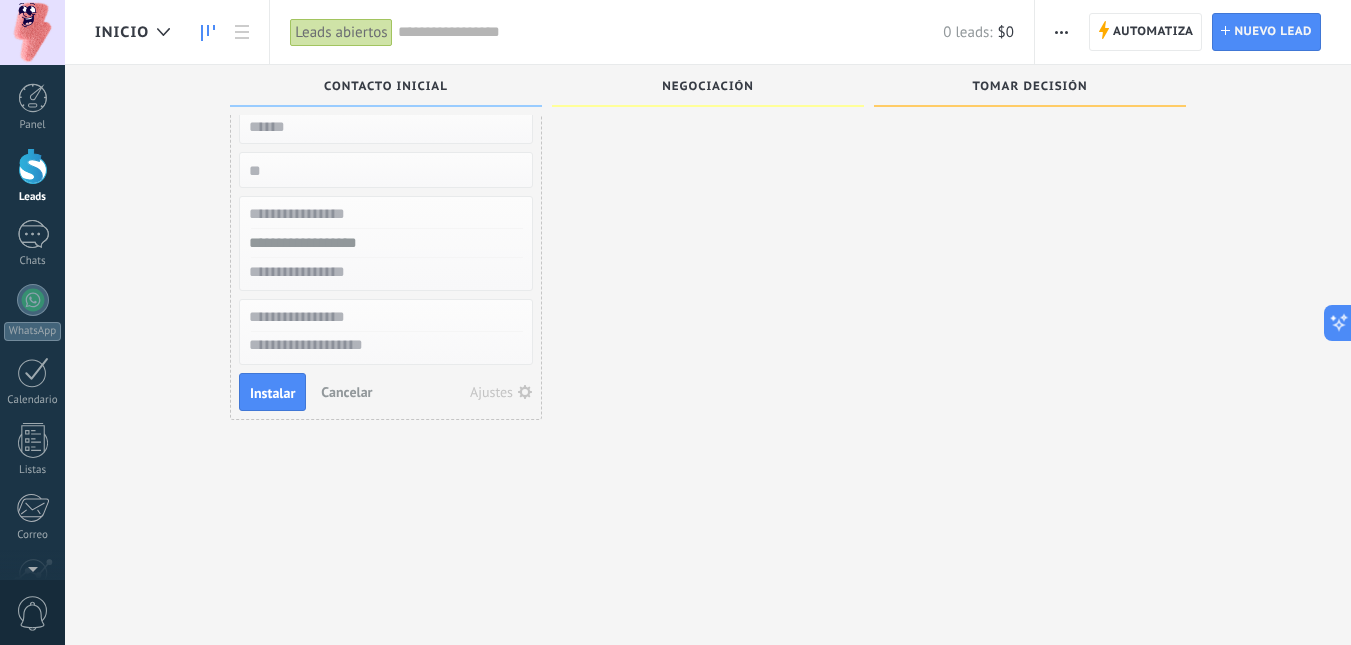 click on "Lamentablemente, no hay leads con estos parámetros.  Mostrar todo Leads Entrantes Solicitudes: 0 0 0 0 0 0 0 0 0 Contacto inicial 0  Clientes potenciales:  $0 Lead rápido Instalar Cancelar Ajustes Negociación 0  Clientes potenciales:  $0 Tomar decisión 0  Clientes potenciales:  $0" at bounding box center [723, 257] 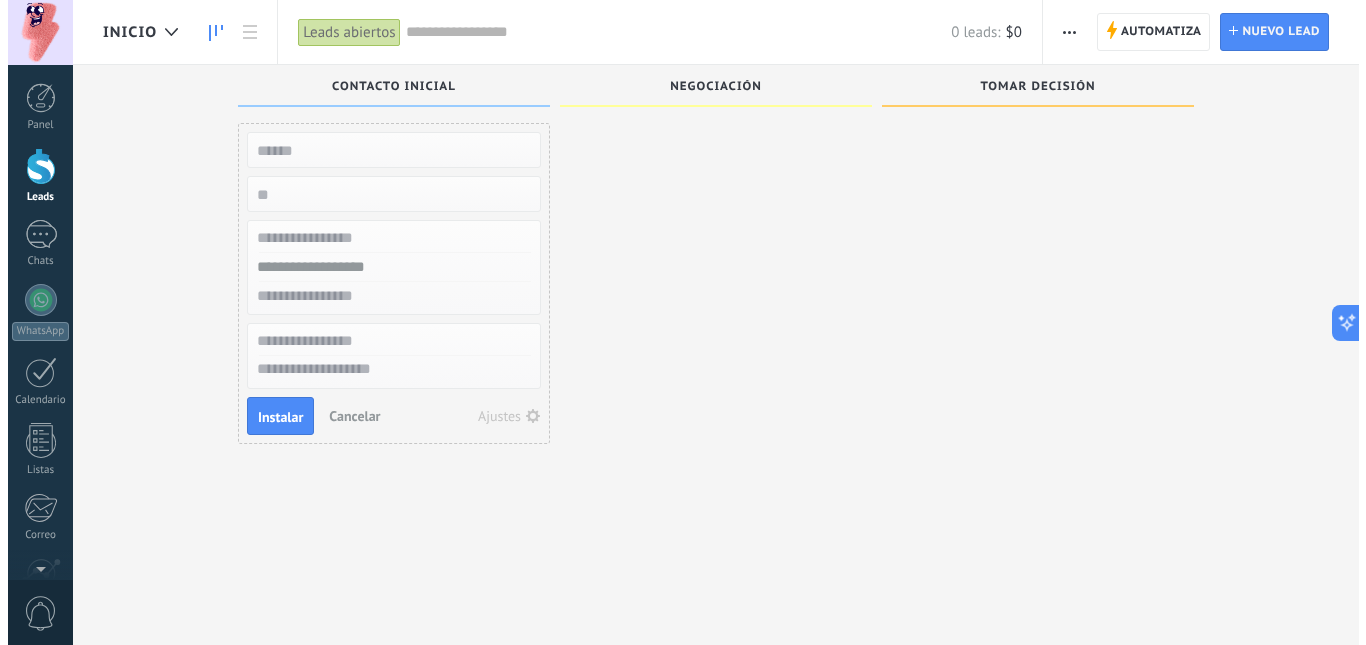 scroll, scrollTop: 0, scrollLeft: 0, axis: both 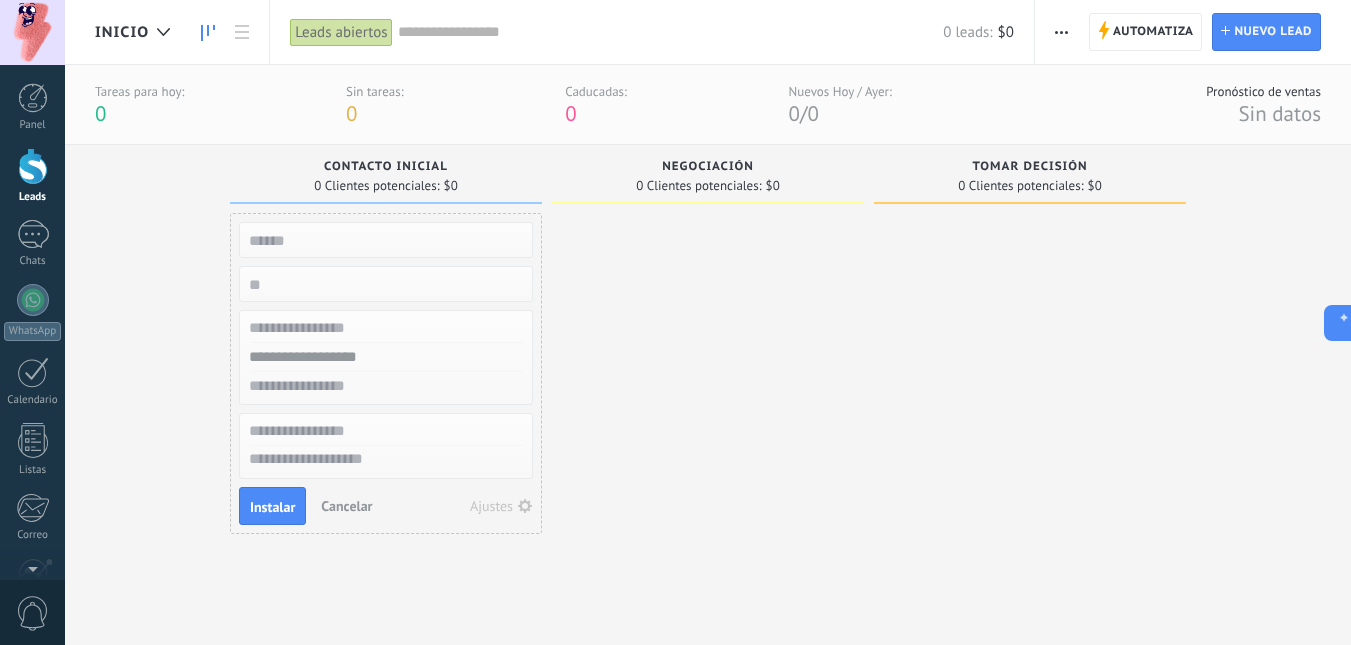 click at bounding box center [384, 240] 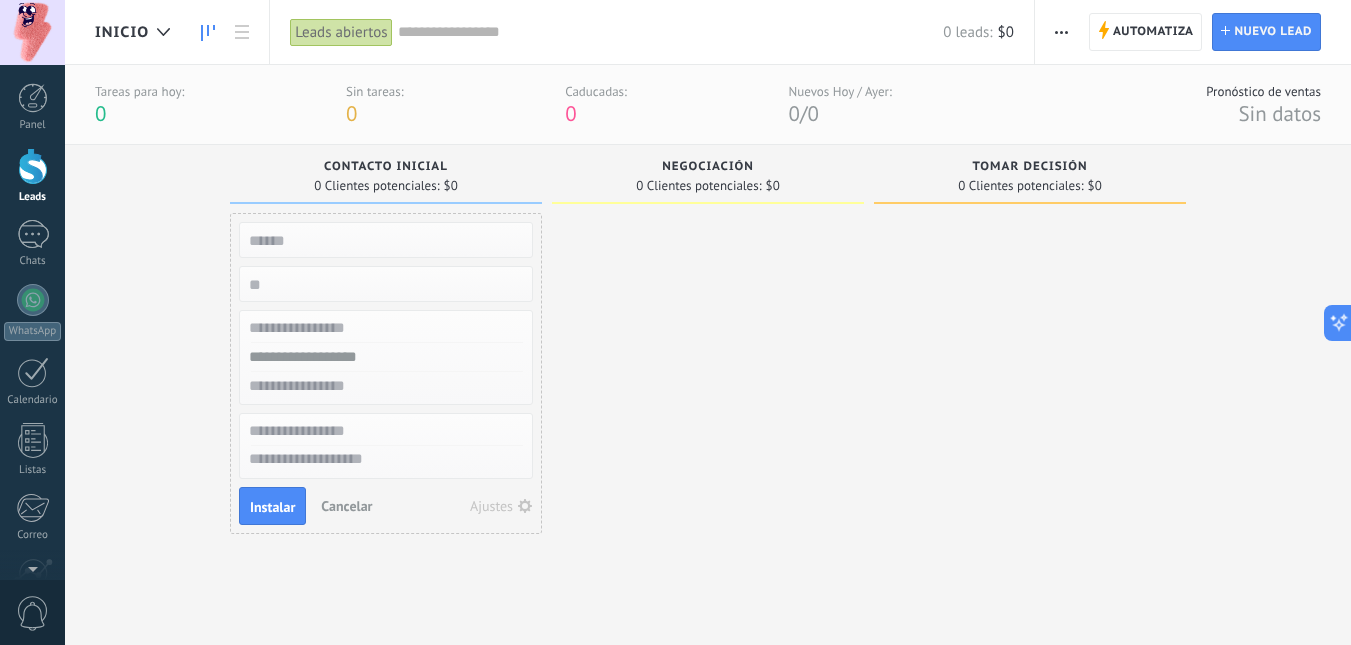 drag, startPoint x: 599, startPoint y: 457, endPoint x: 517, endPoint y: 513, distance: 99.29753 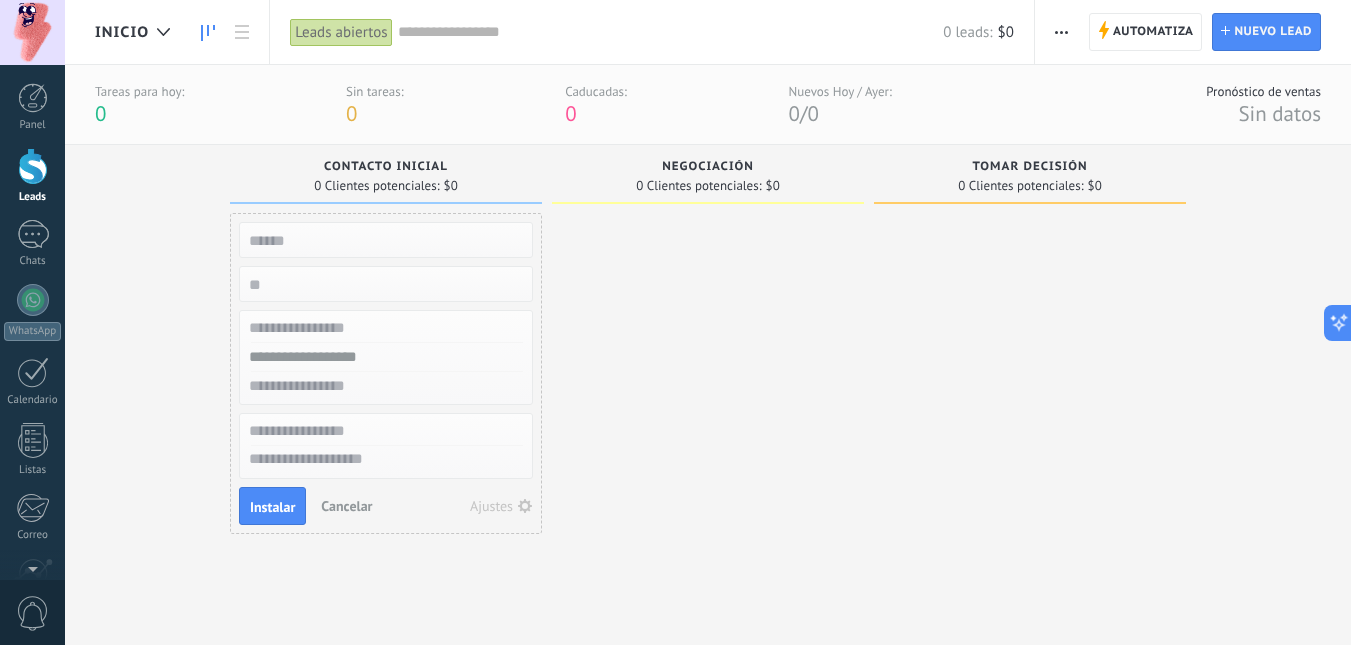 click on "Cancelar" at bounding box center [346, 506] 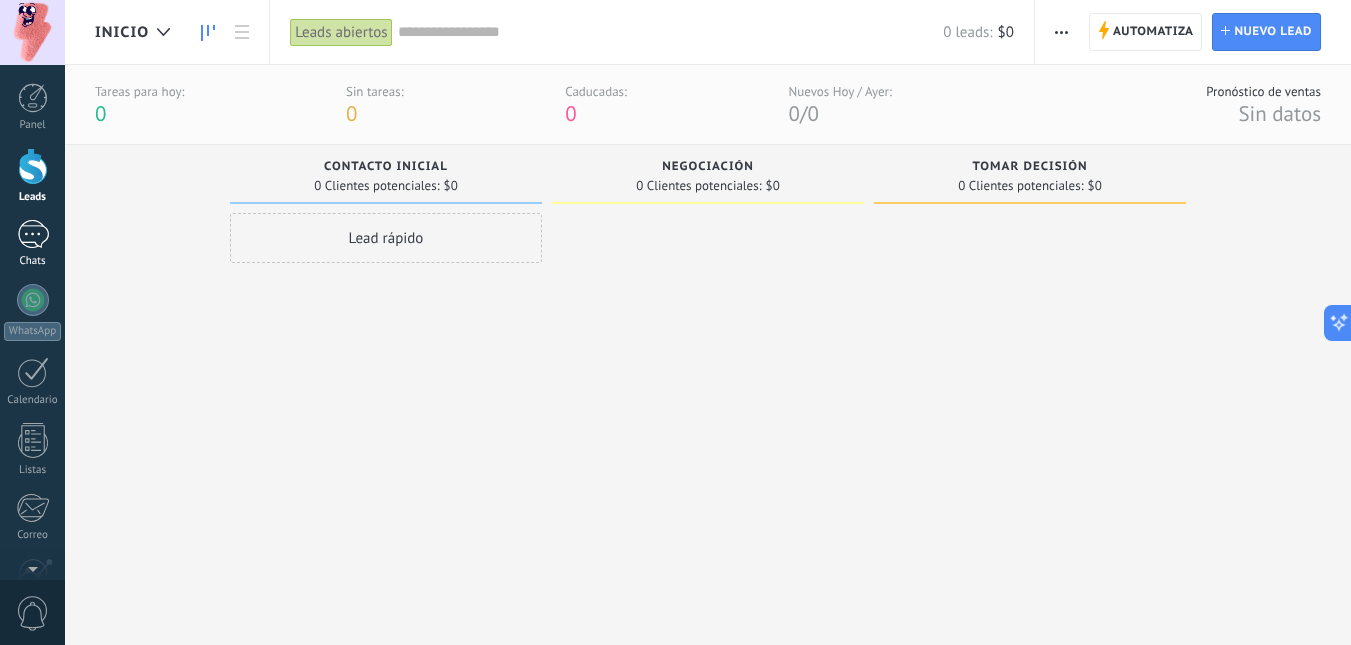 click at bounding box center [33, 234] 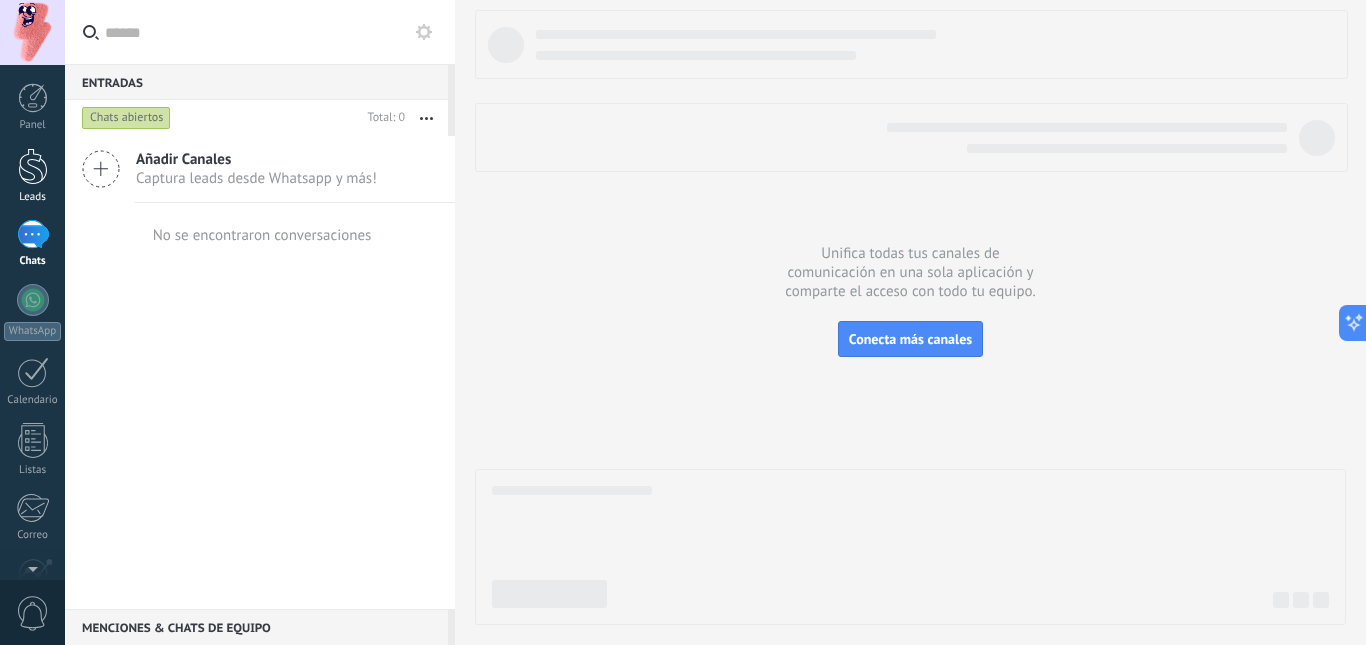 click at bounding box center [33, 166] 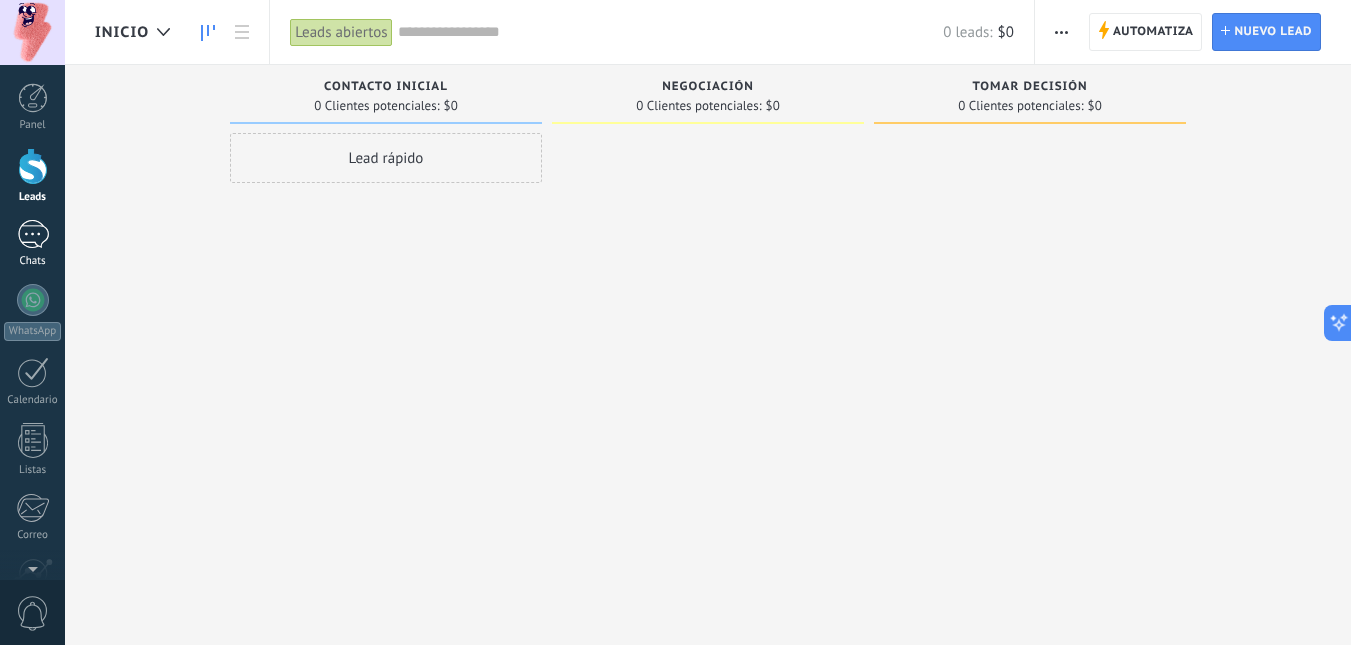 click at bounding box center (33, 234) 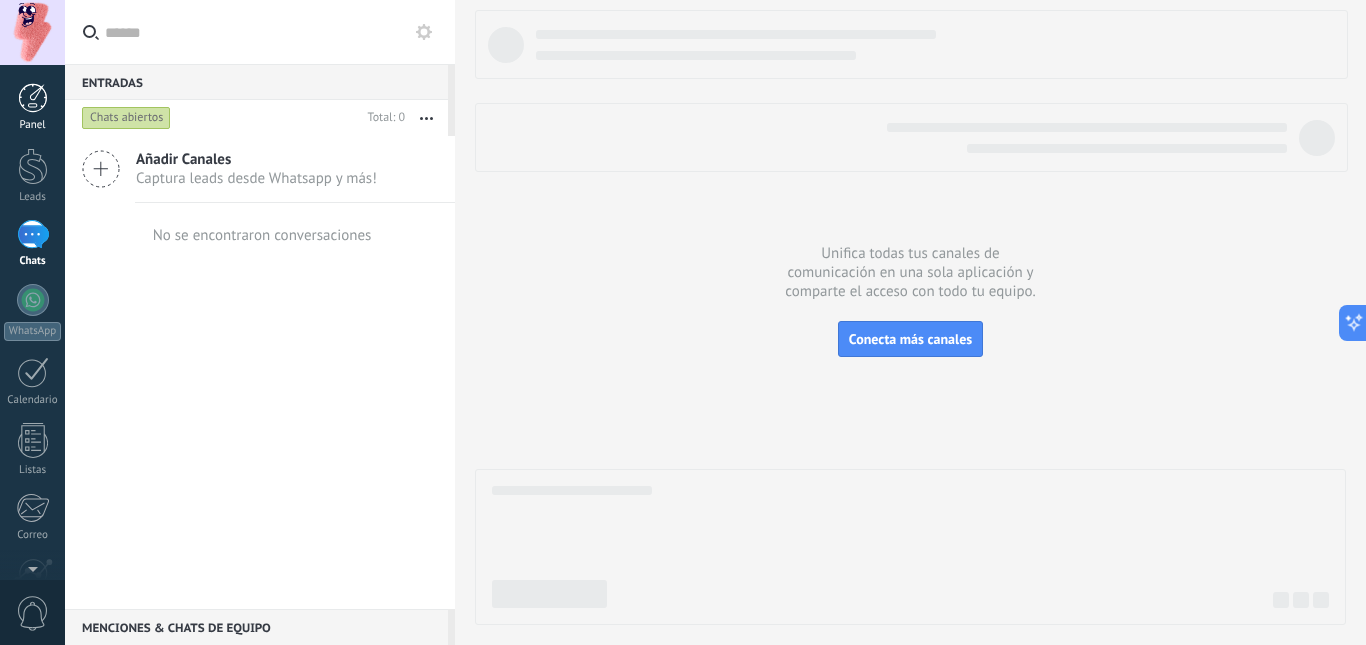 click at bounding box center [33, 98] 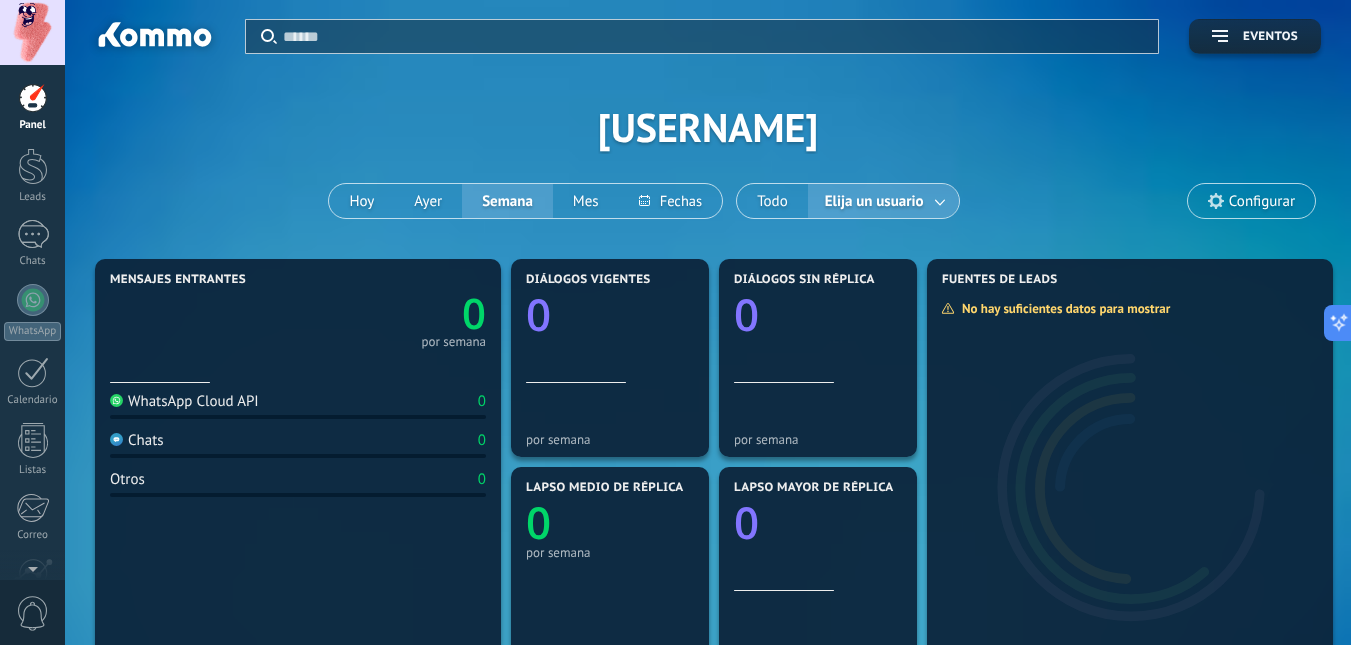 drag, startPoint x: 129, startPoint y: 32, endPoint x: 204, endPoint y: 32, distance: 75 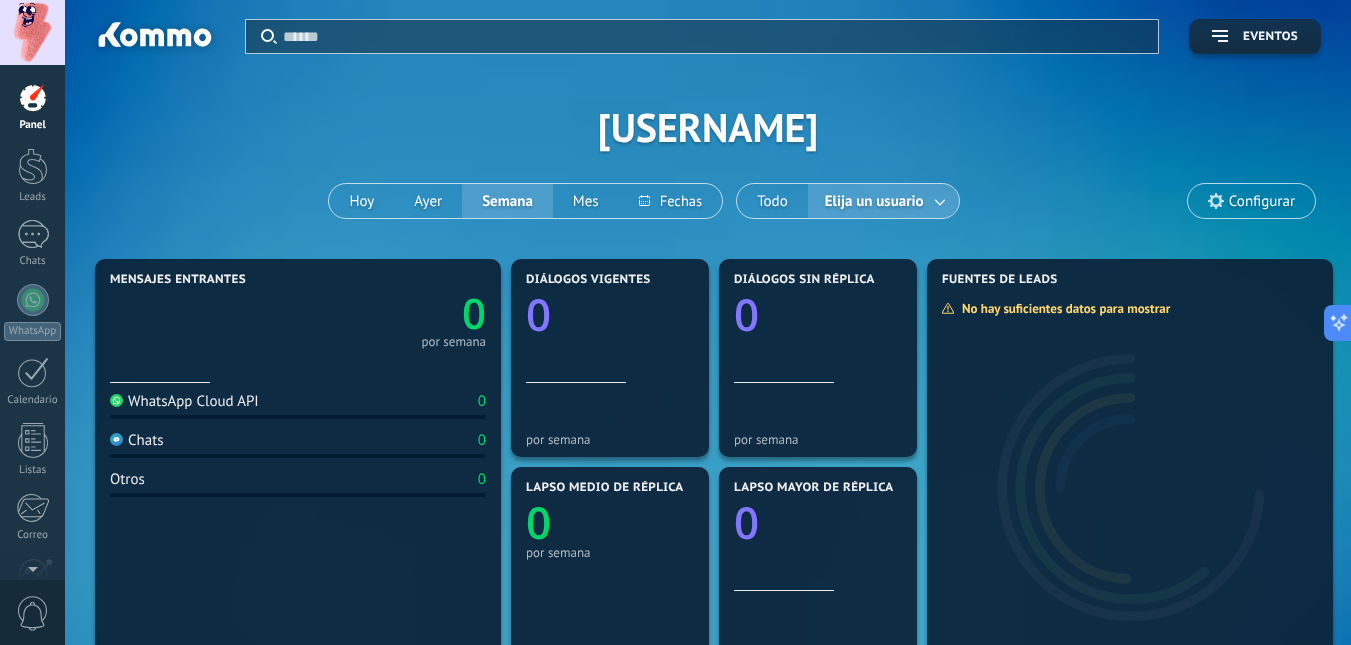 click at bounding box center (33, 98) 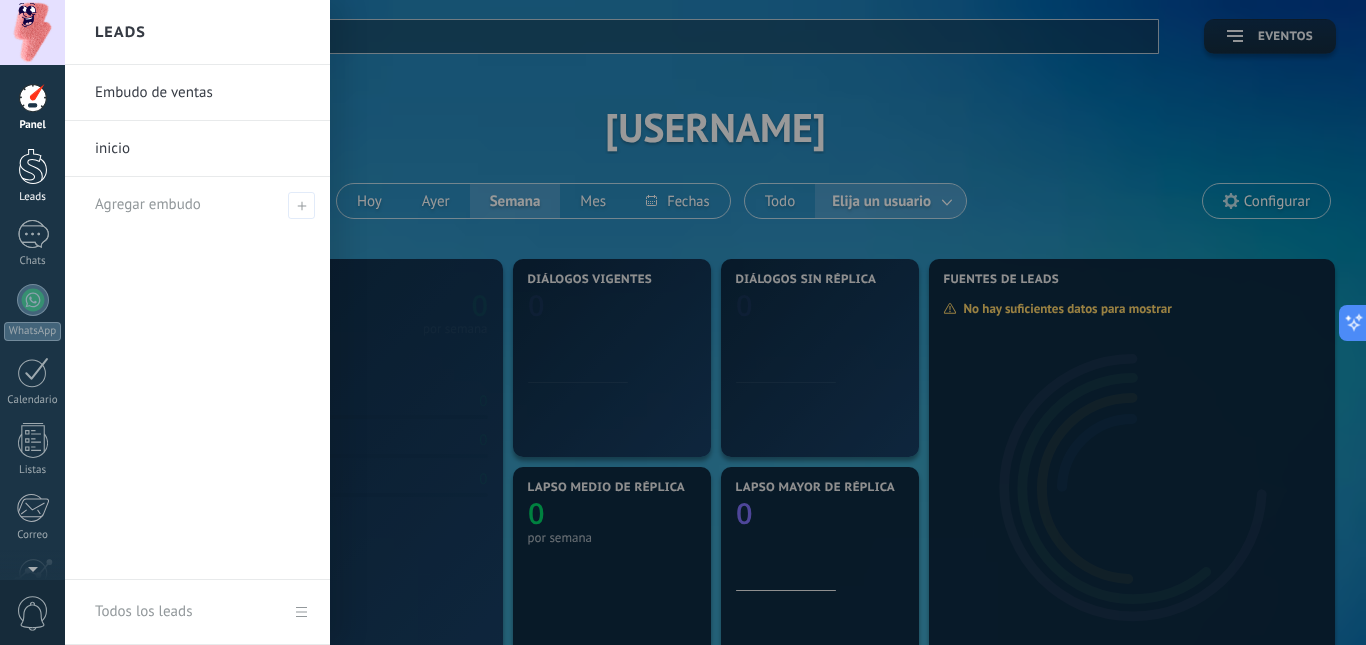 click at bounding box center (33, 166) 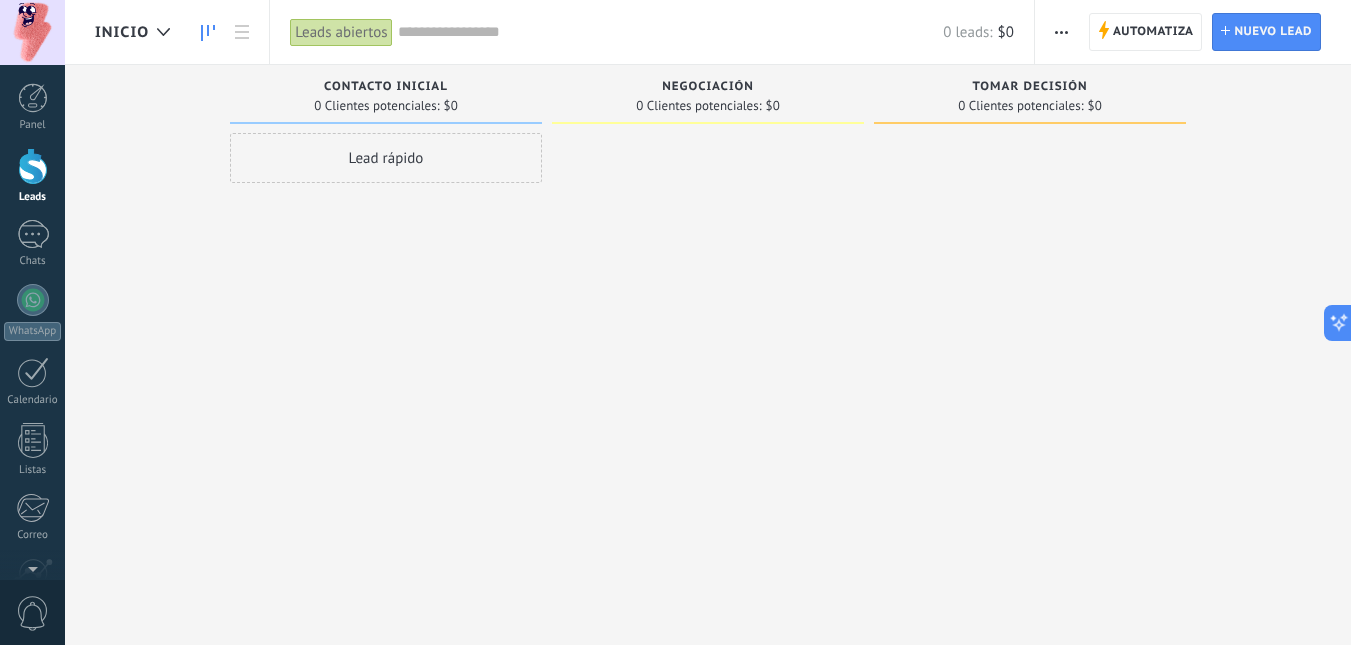 click on "Lead rápido" at bounding box center (386, 158) 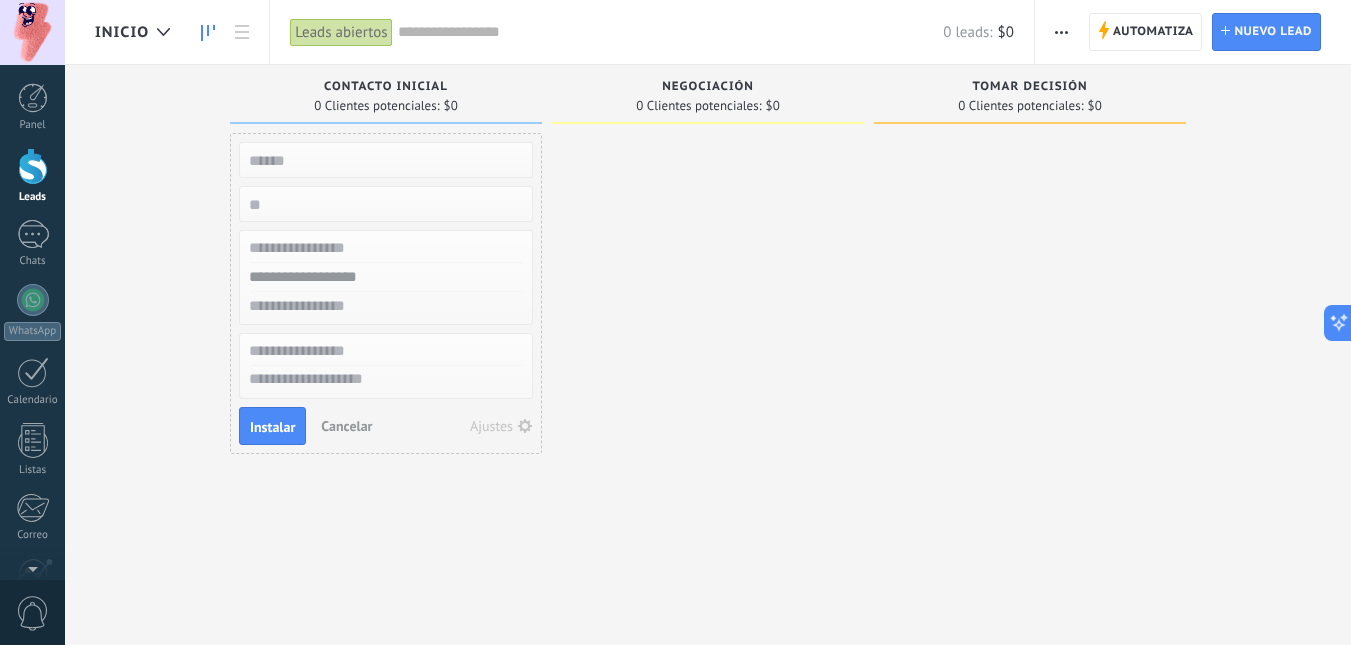 click at bounding box center [384, 160] 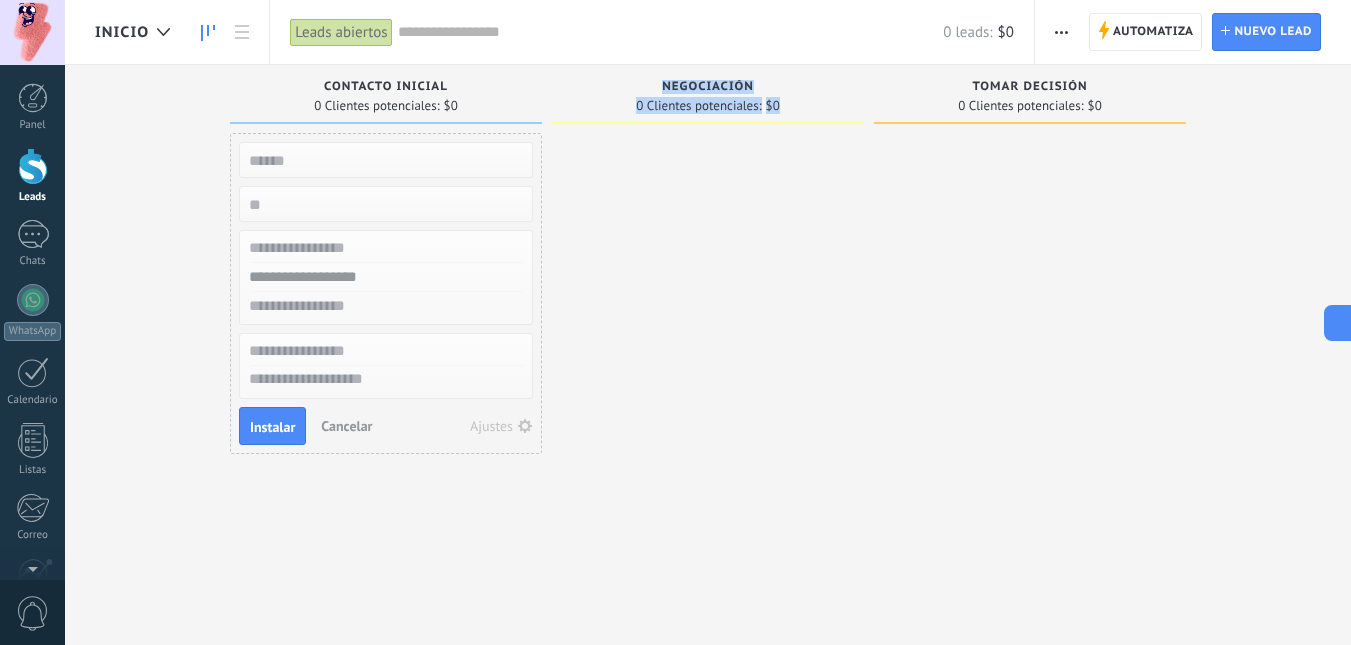 drag, startPoint x: 663, startPoint y: 89, endPoint x: 830, endPoint y: 140, distance: 174.61386 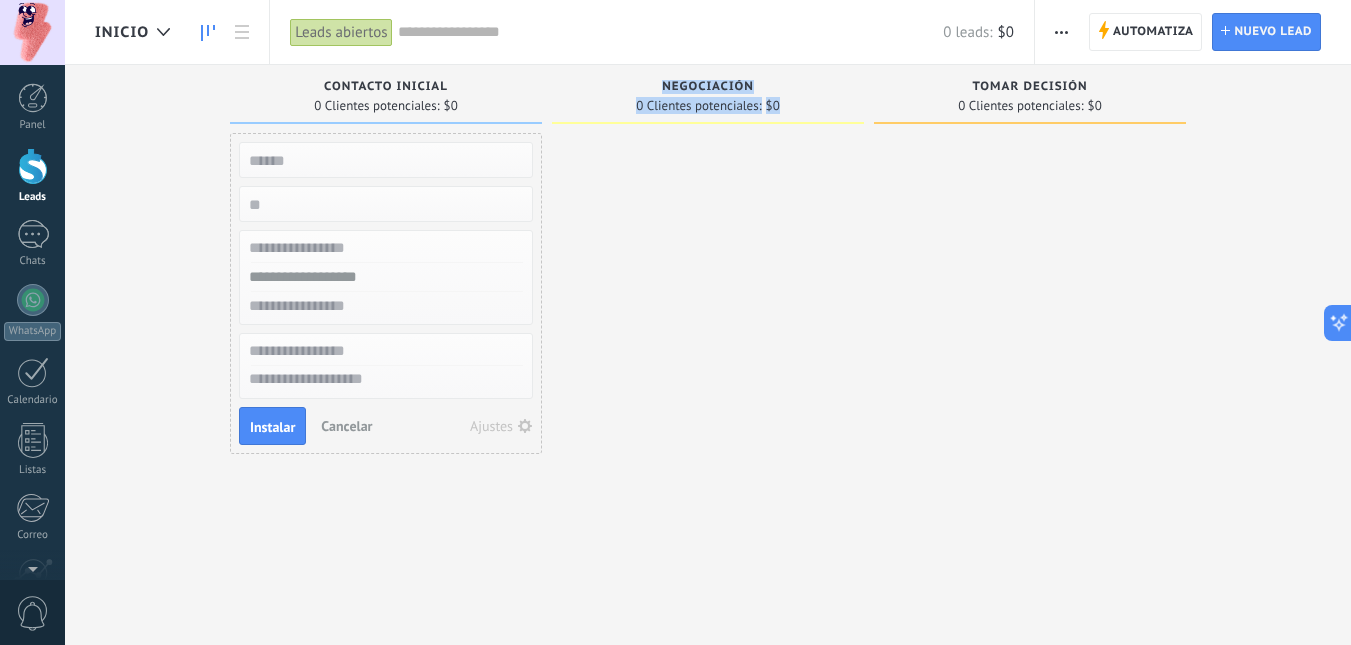 click at bounding box center [708, 325] 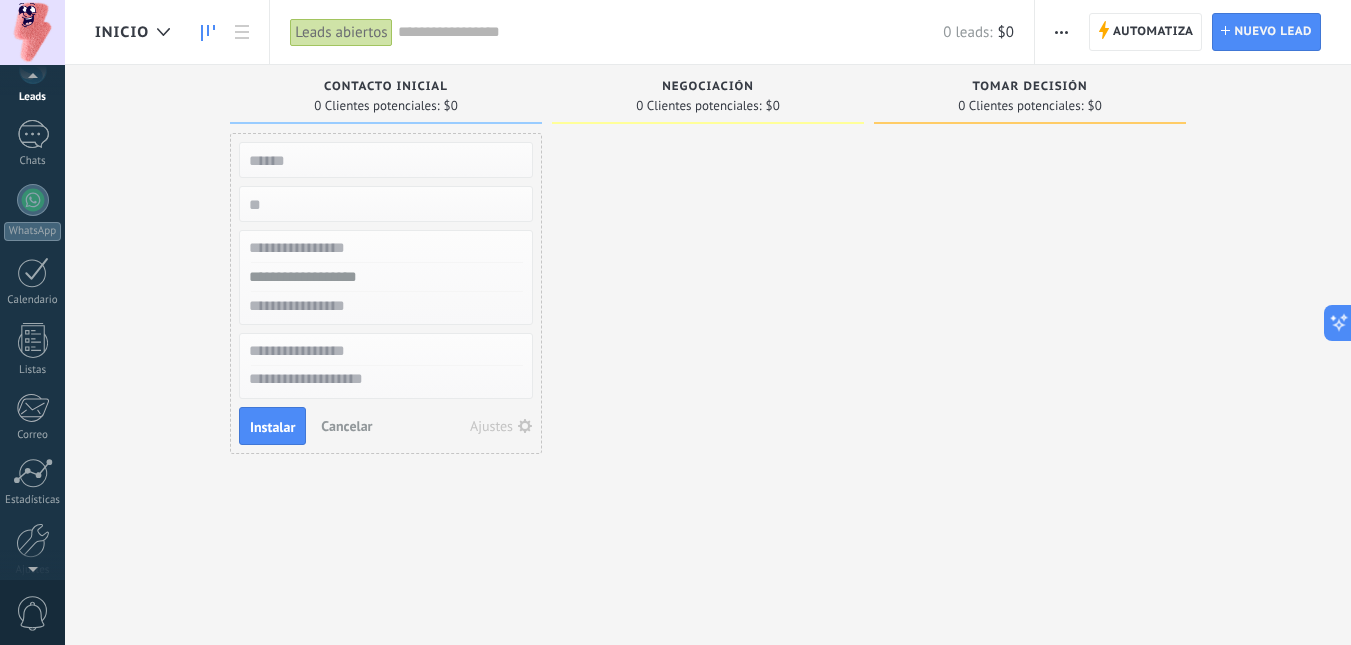 scroll, scrollTop: 0, scrollLeft: 0, axis: both 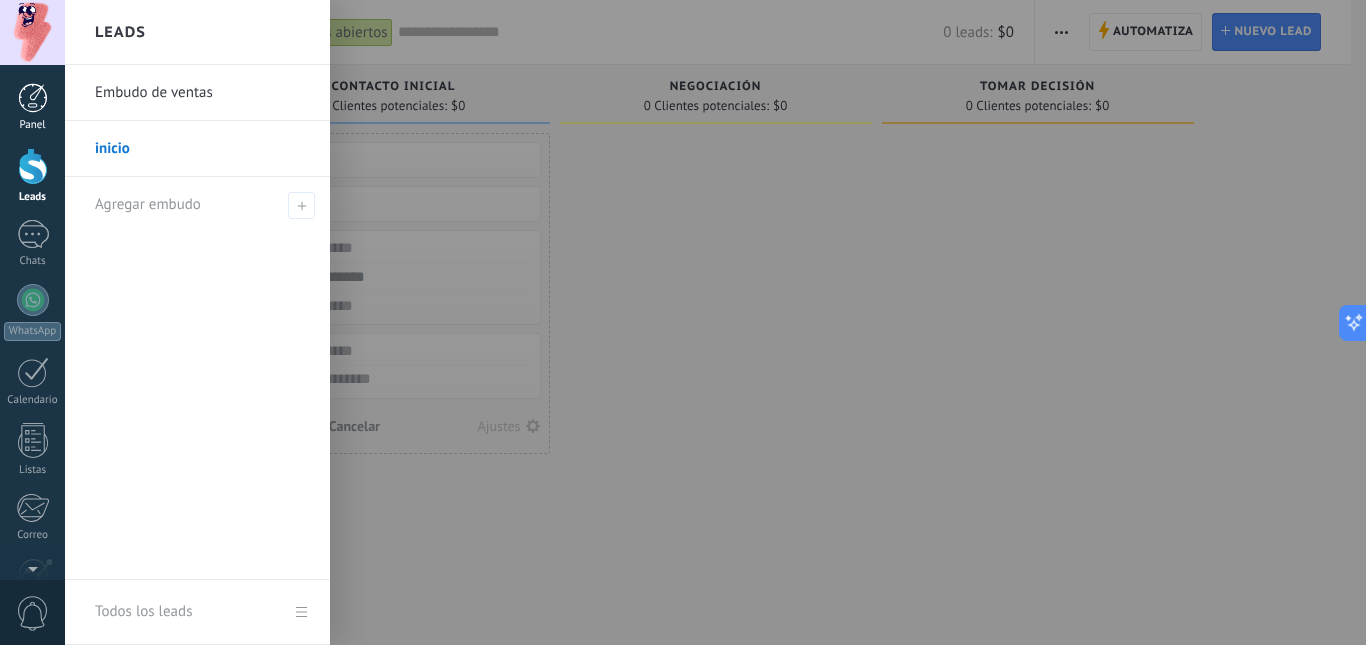 click at bounding box center [33, 98] 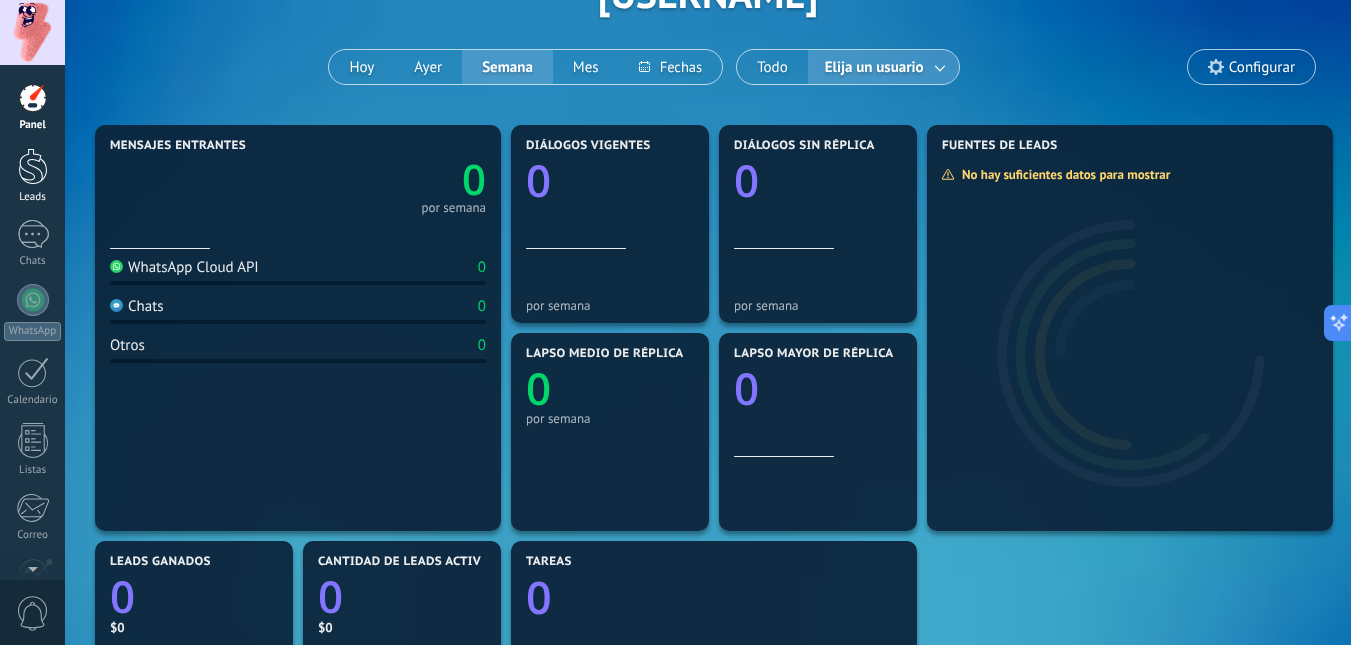 scroll, scrollTop: 100, scrollLeft: 0, axis: vertical 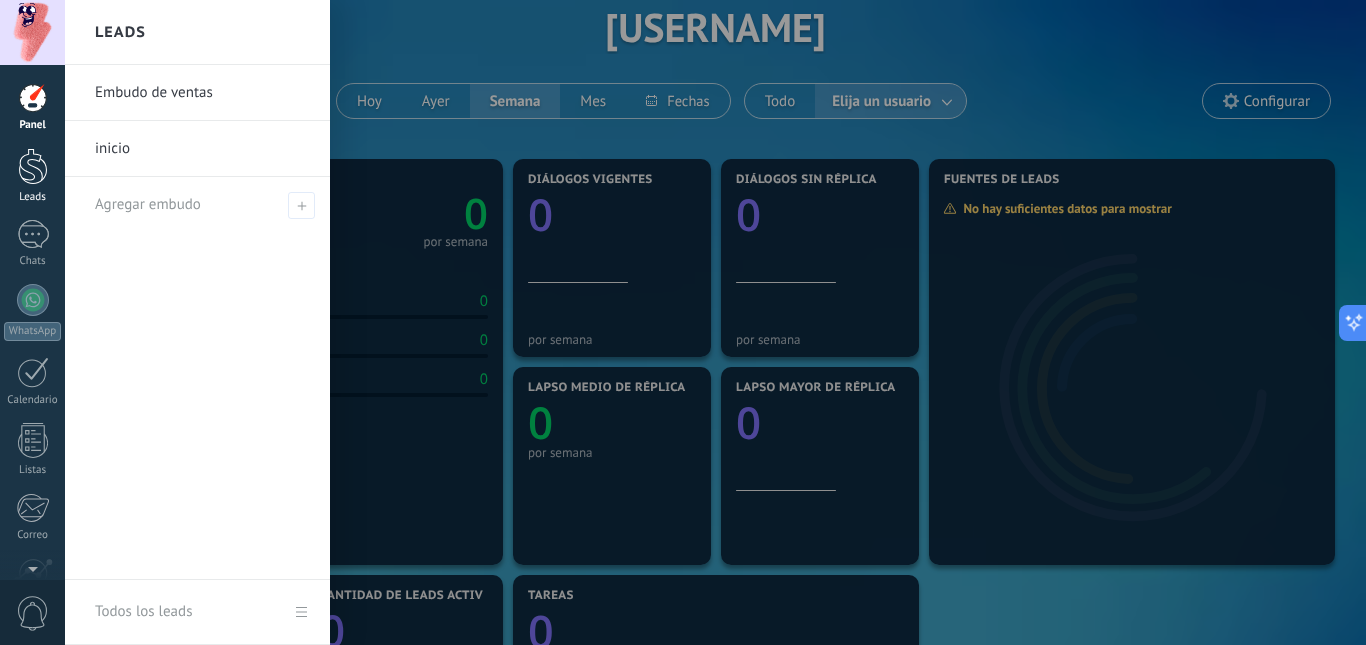 click at bounding box center [33, 166] 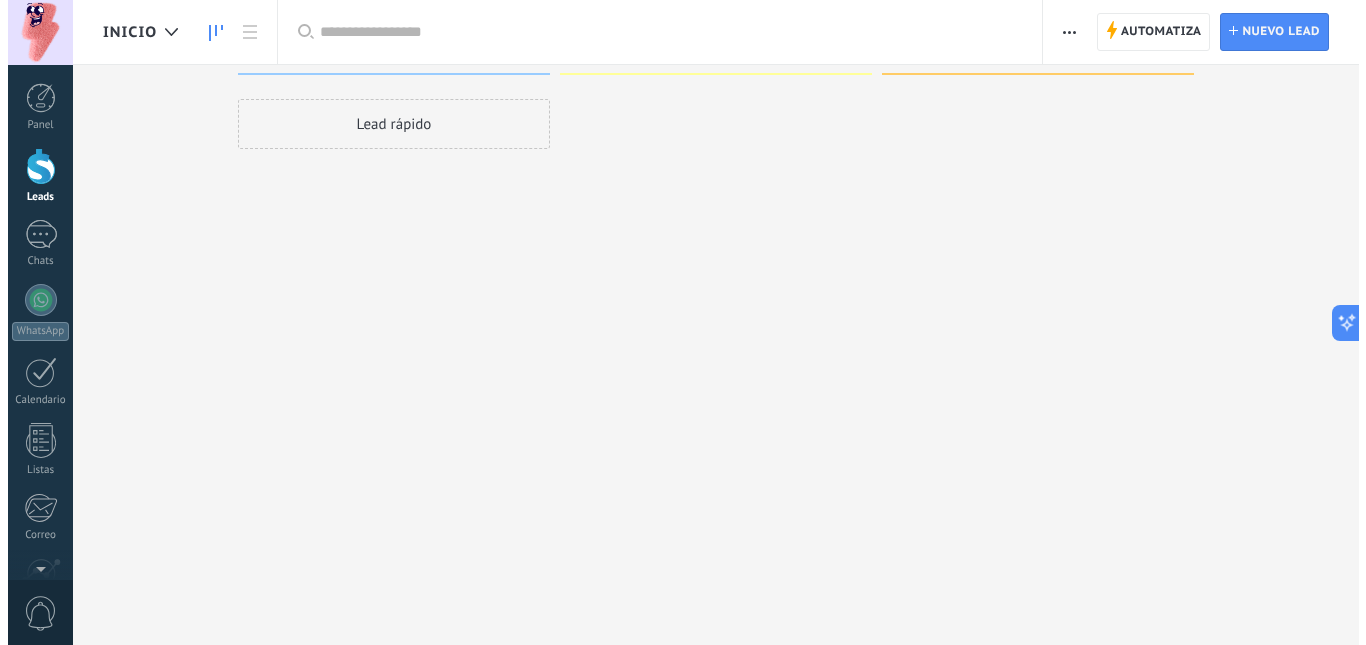 scroll, scrollTop: 0, scrollLeft: 0, axis: both 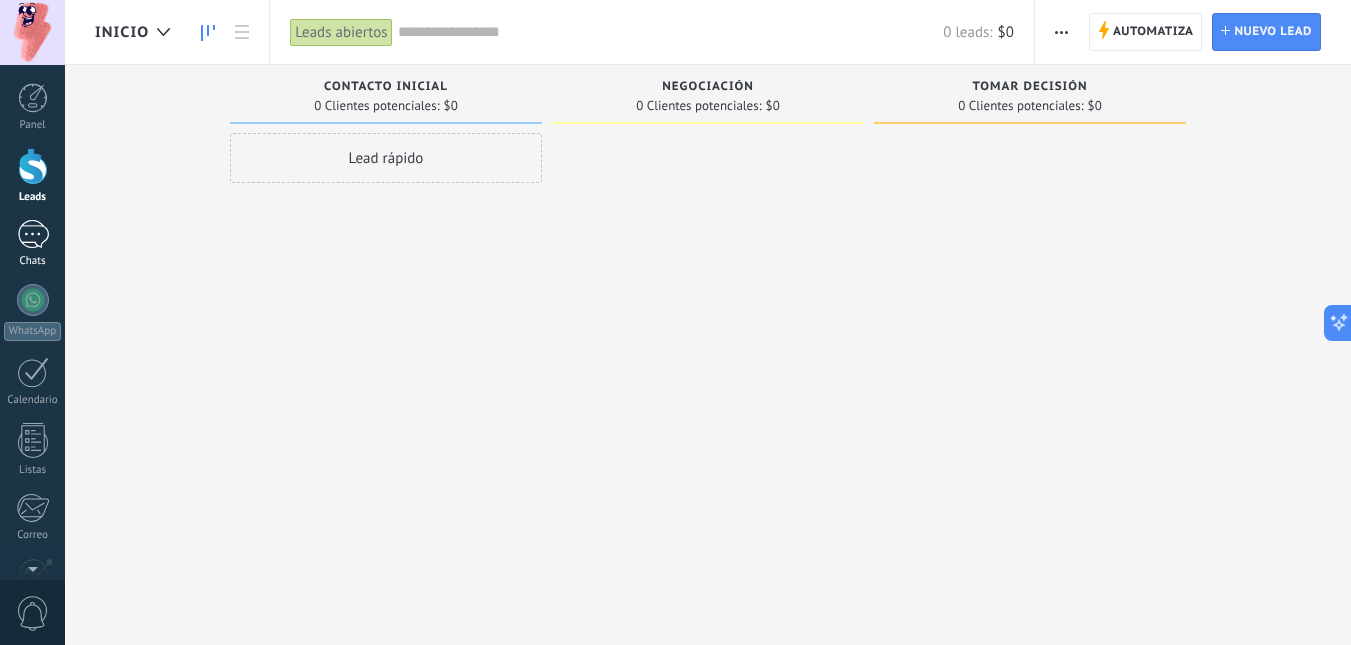 click at bounding box center [33, 234] 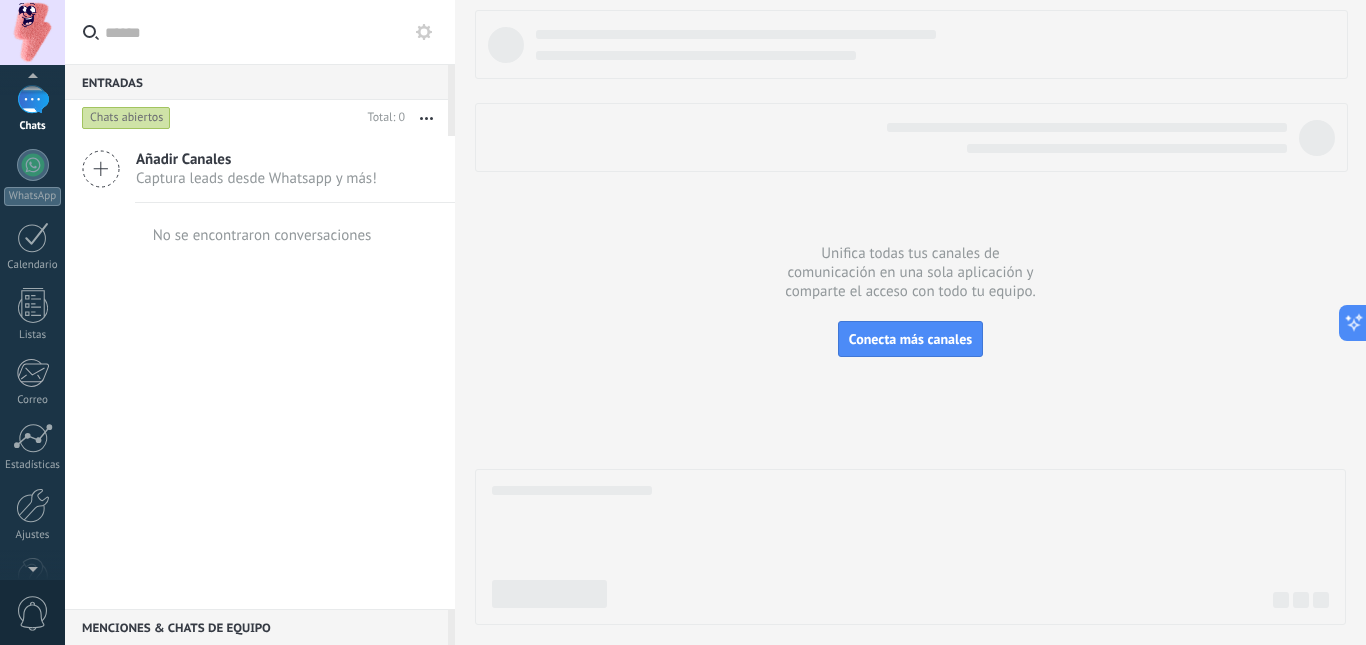 scroll, scrollTop: 187, scrollLeft: 0, axis: vertical 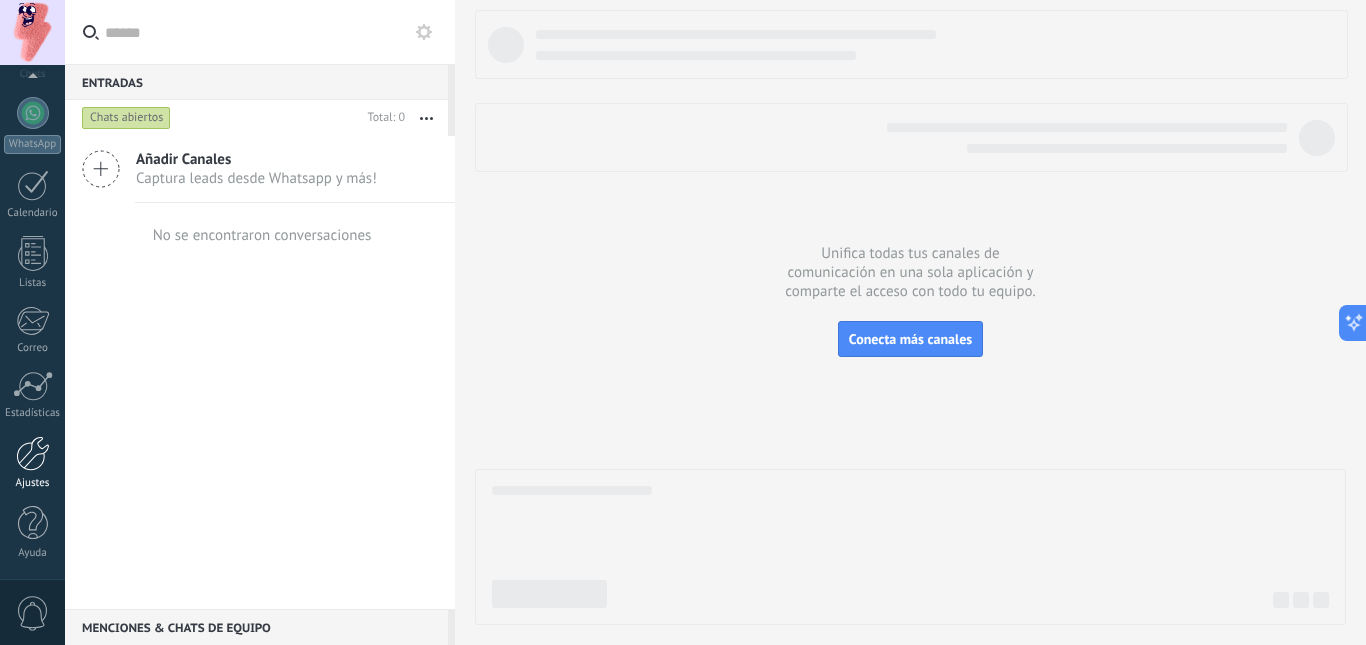click at bounding box center [33, 453] 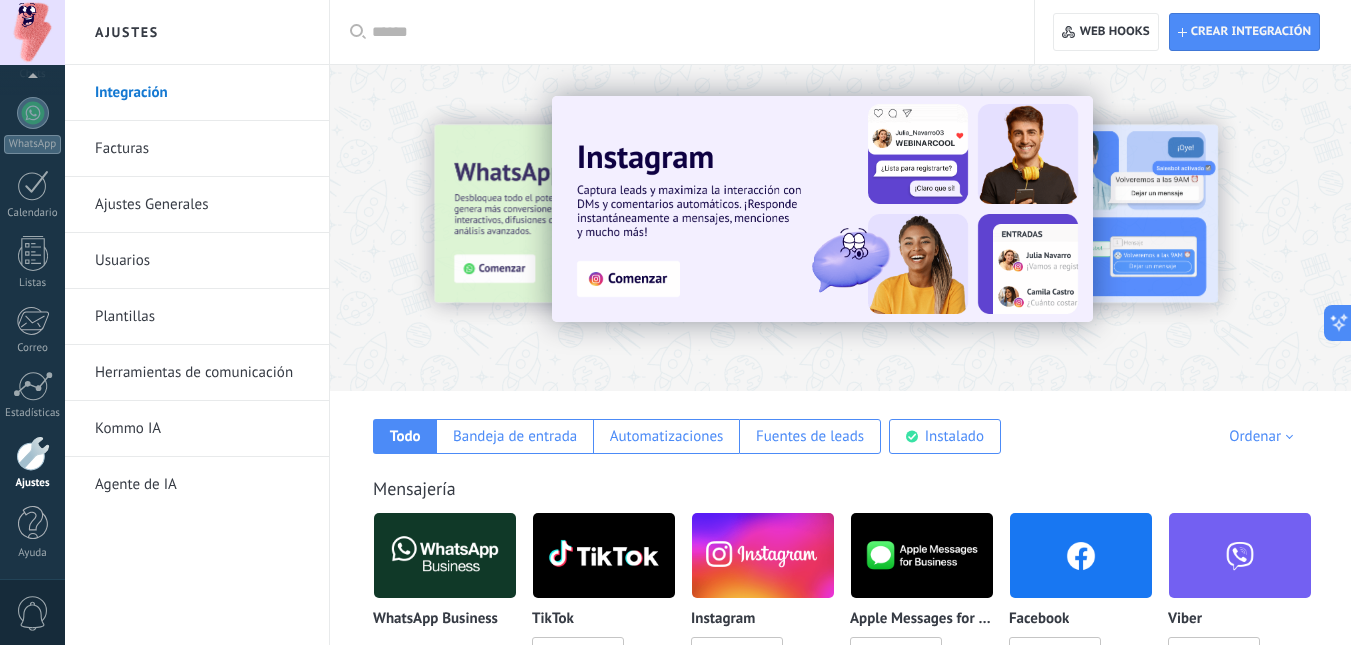 click on "Usuarios" at bounding box center [202, 261] 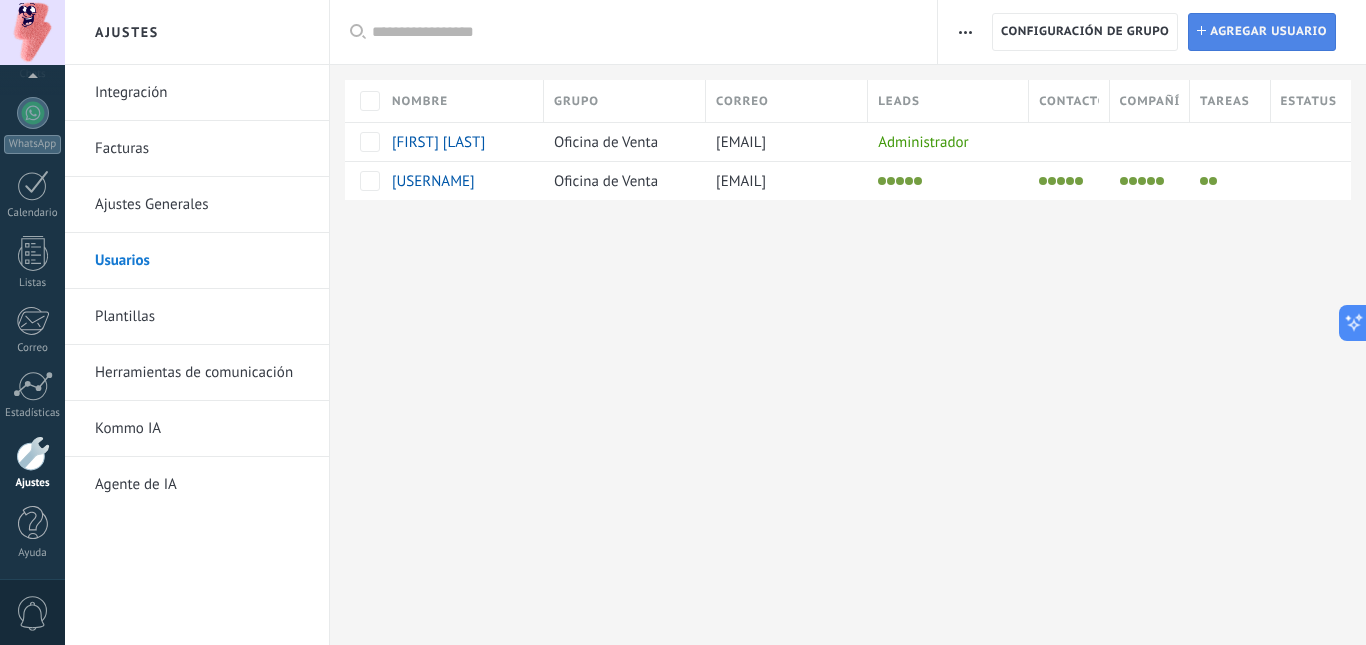 click on "Instalar Agregar usuario" at bounding box center [1262, 32] 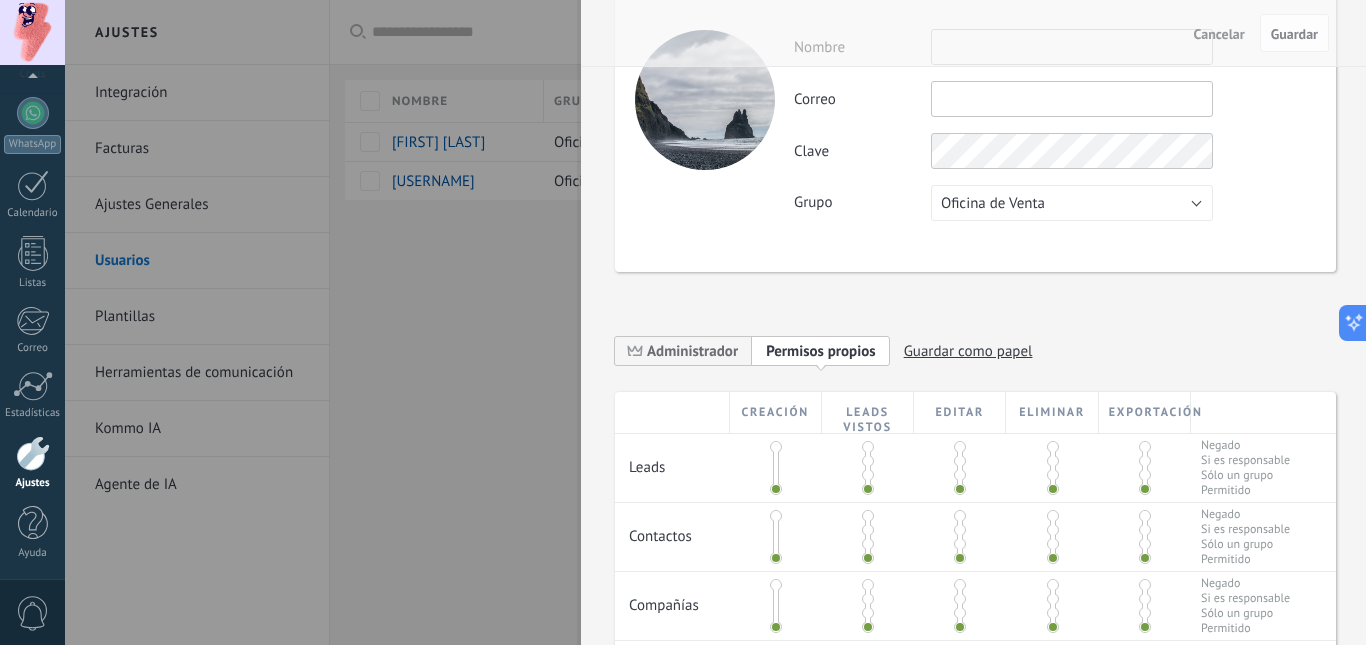 scroll, scrollTop: 200, scrollLeft: 0, axis: vertical 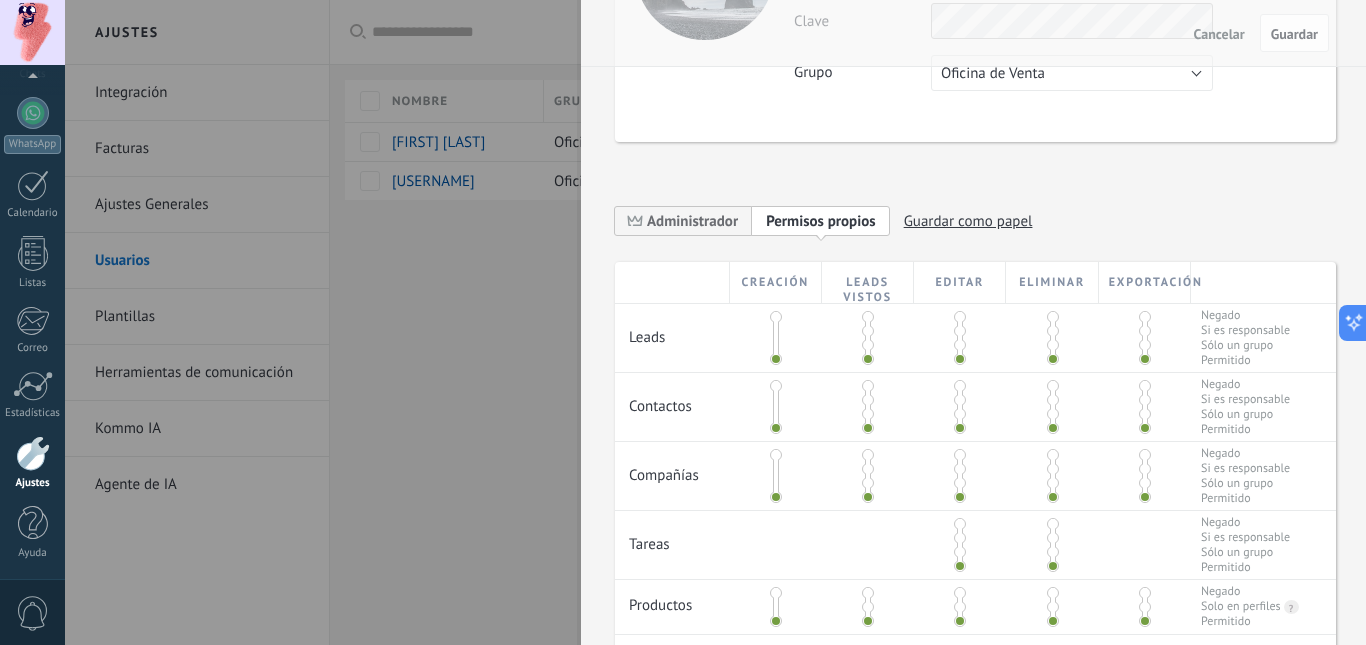 click at bounding box center (960, 331) 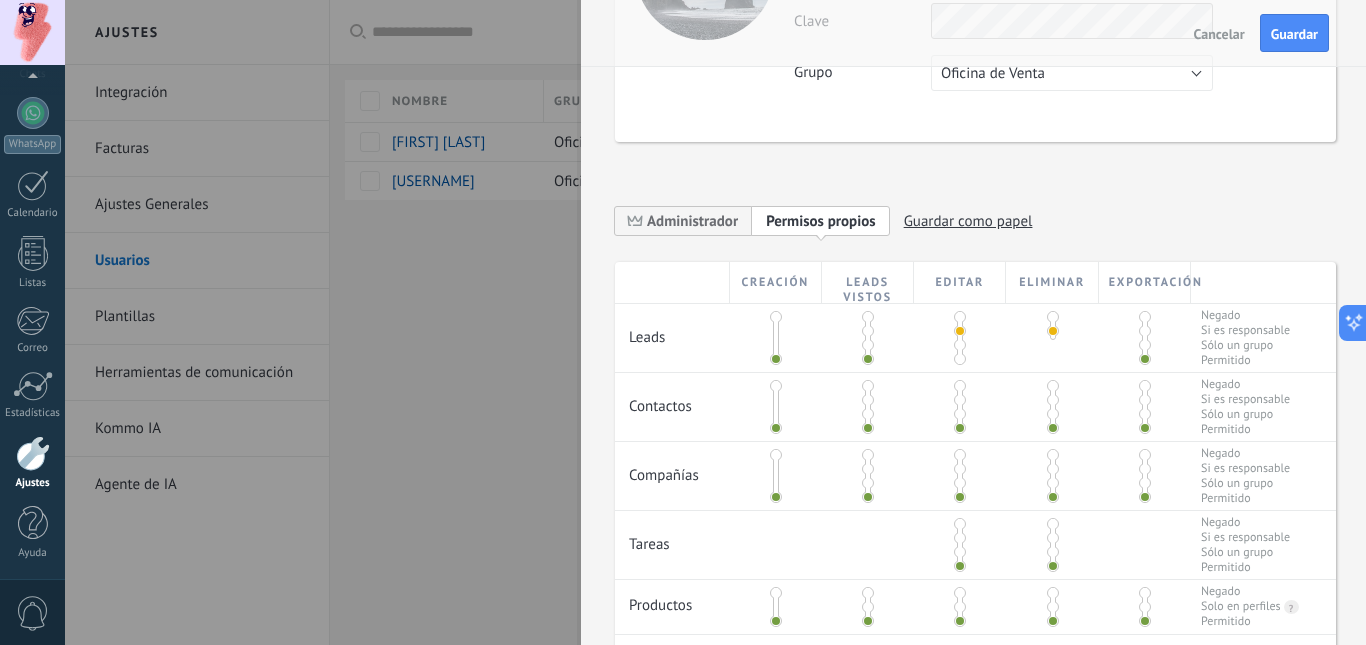 click at bounding box center [960, 359] 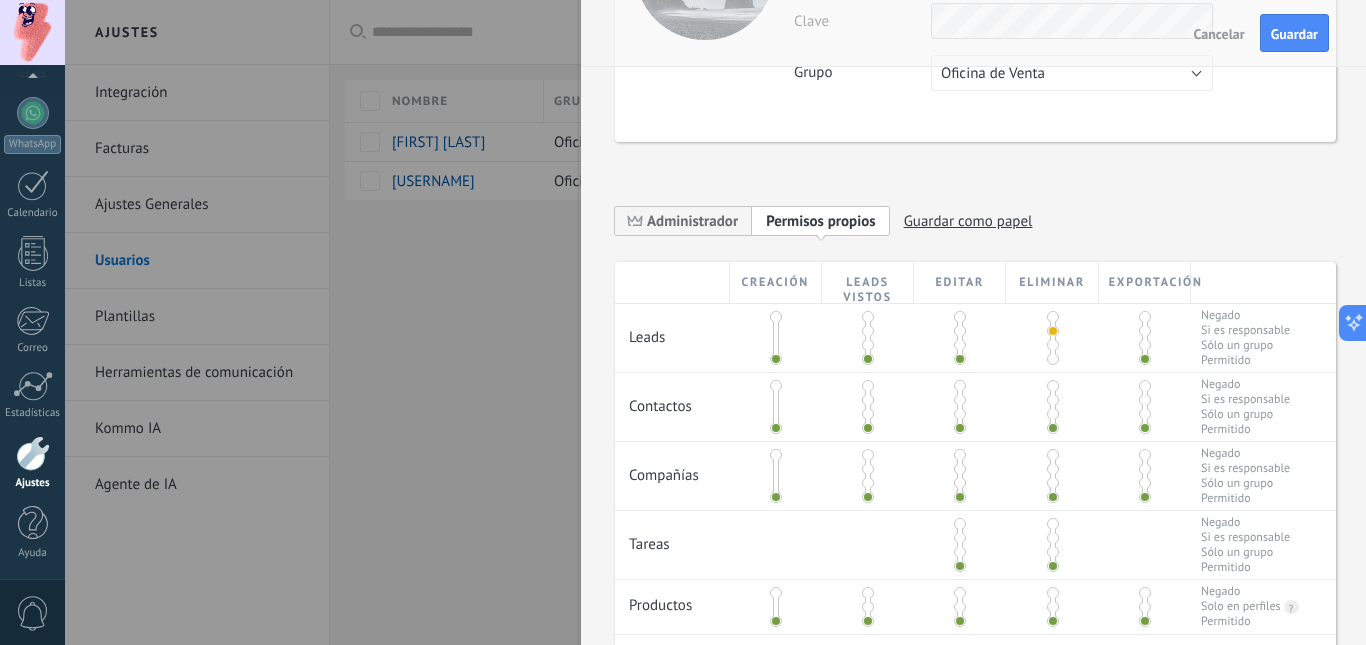 click at bounding box center (960, 338) 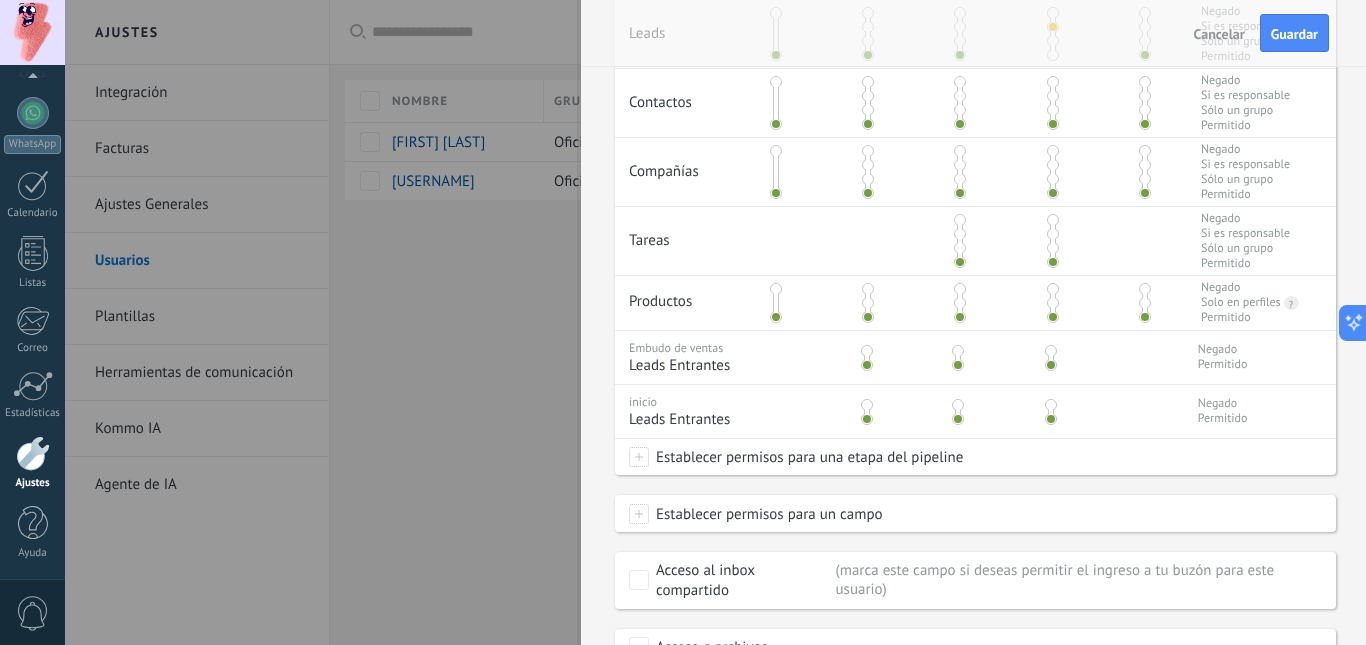 scroll, scrollTop: 595, scrollLeft: 0, axis: vertical 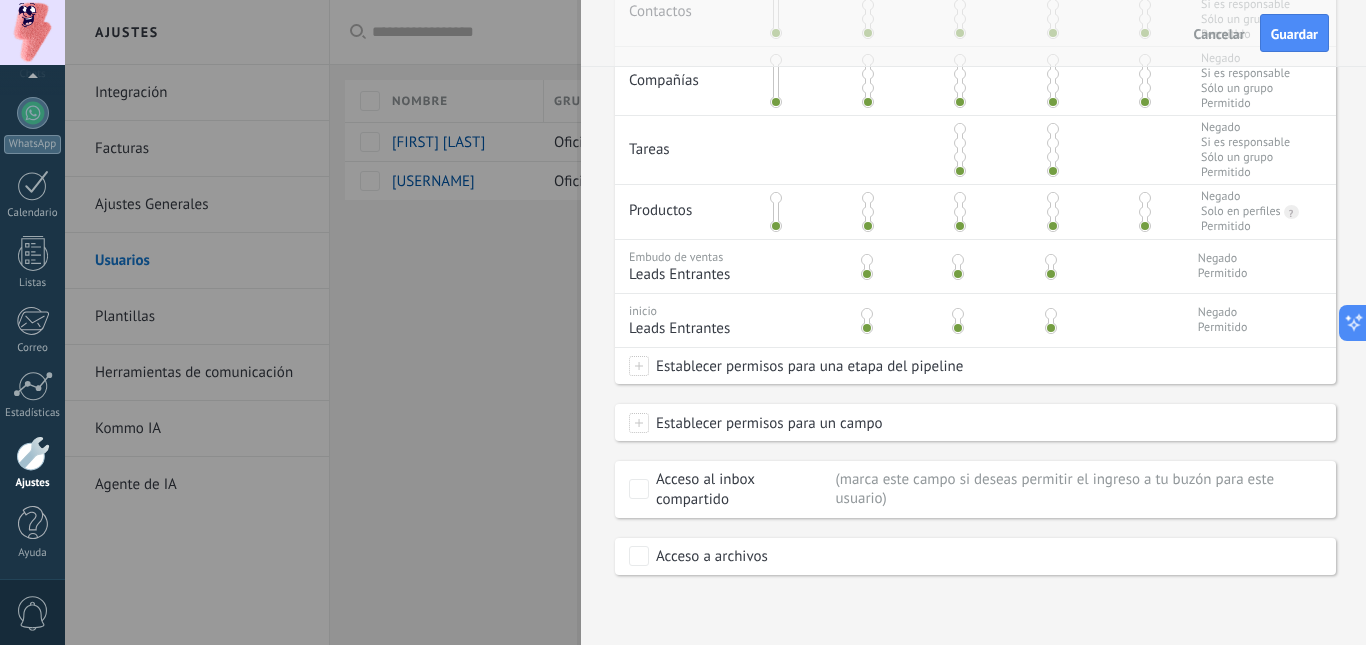 click on "Cancelar" at bounding box center (1219, 33) 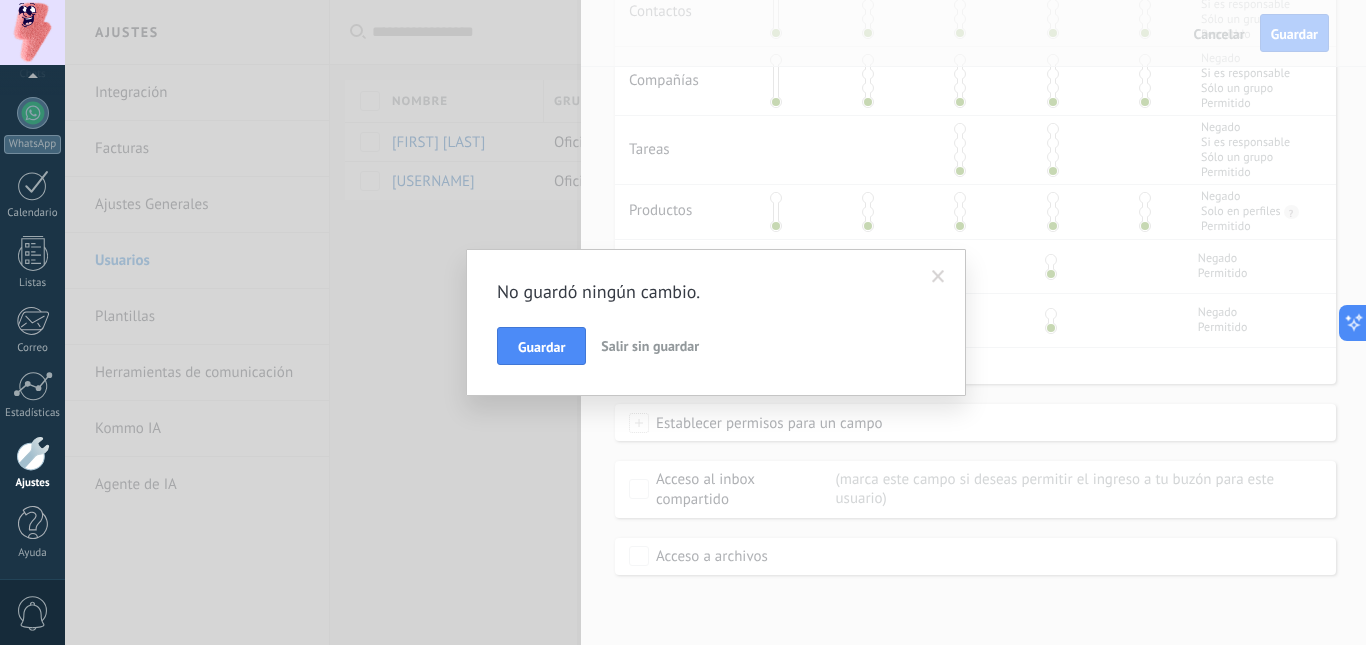 click on "Salir sin guardar" at bounding box center (650, 346) 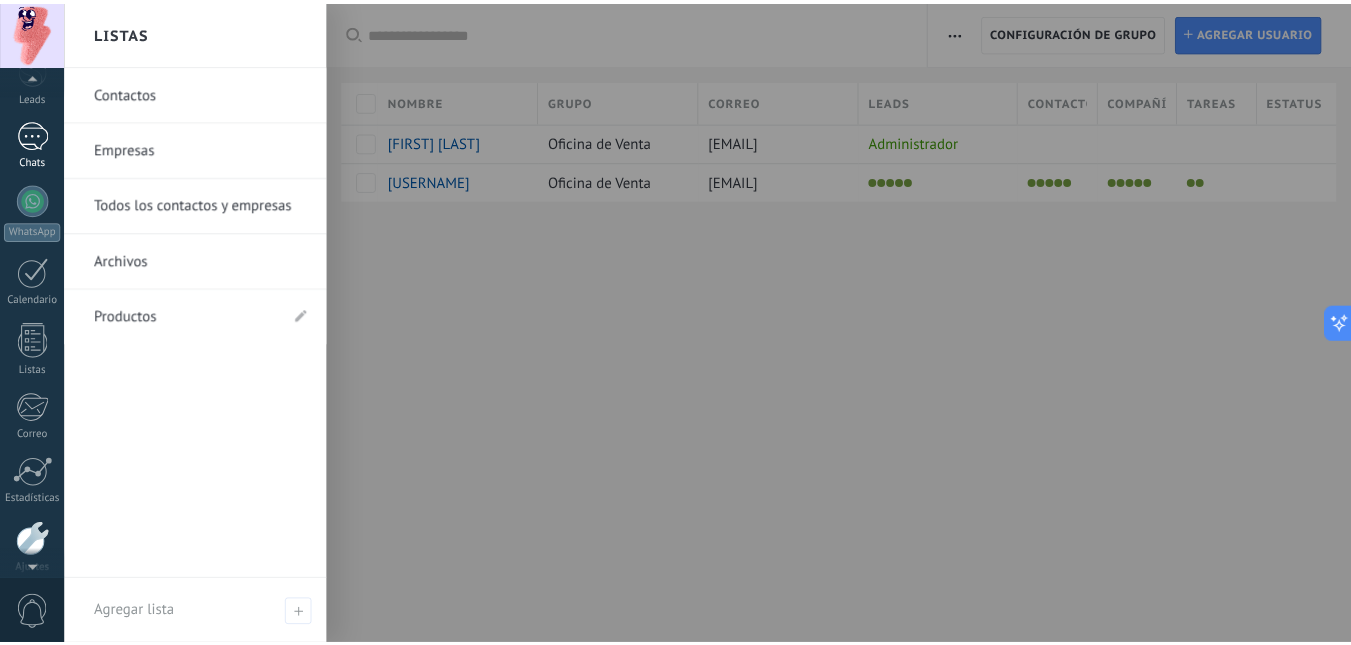 scroll, scrollTop: 0, scrollLeft: 0, axis: both 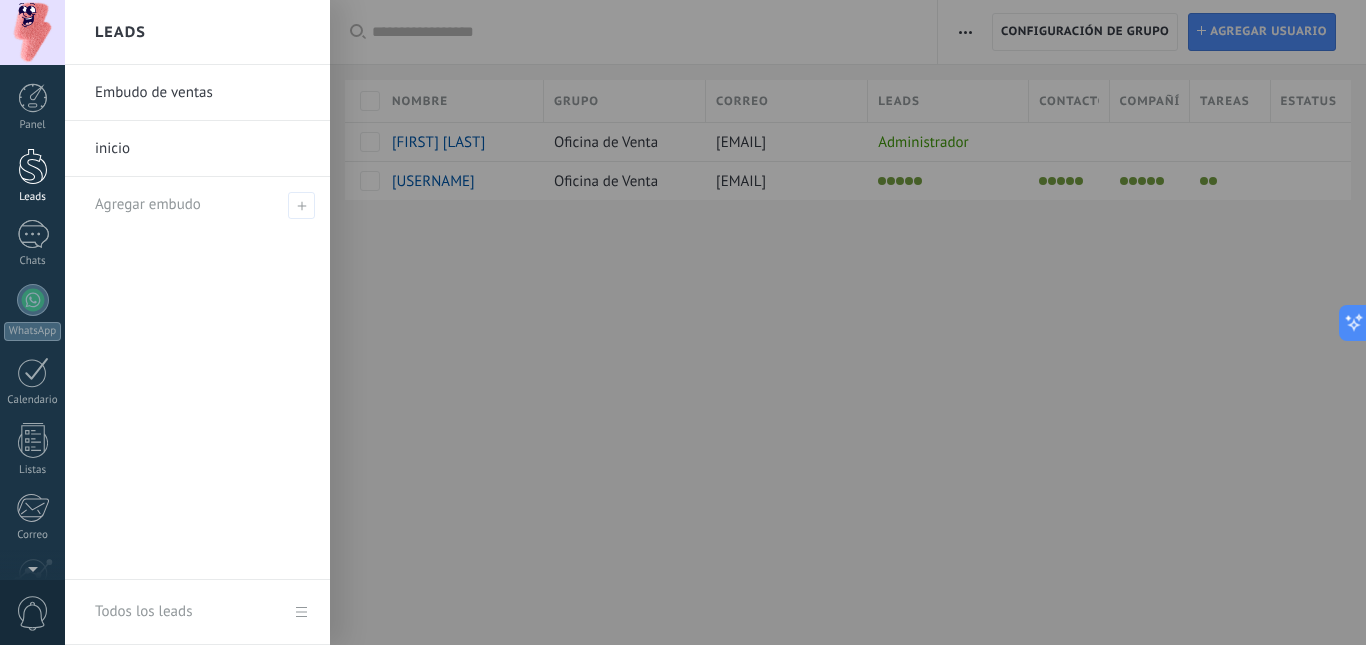 click at bounding box center [33, 166] 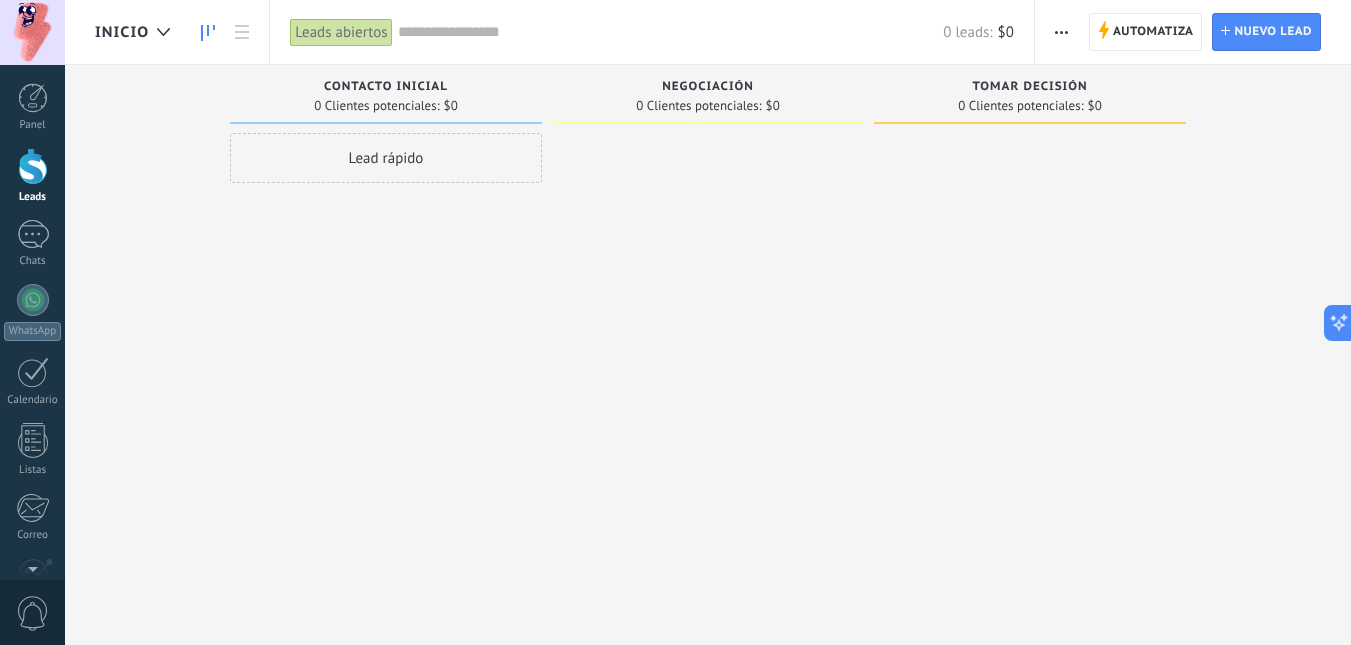 click on "Lead rápido" at bounding box center (386, 158) 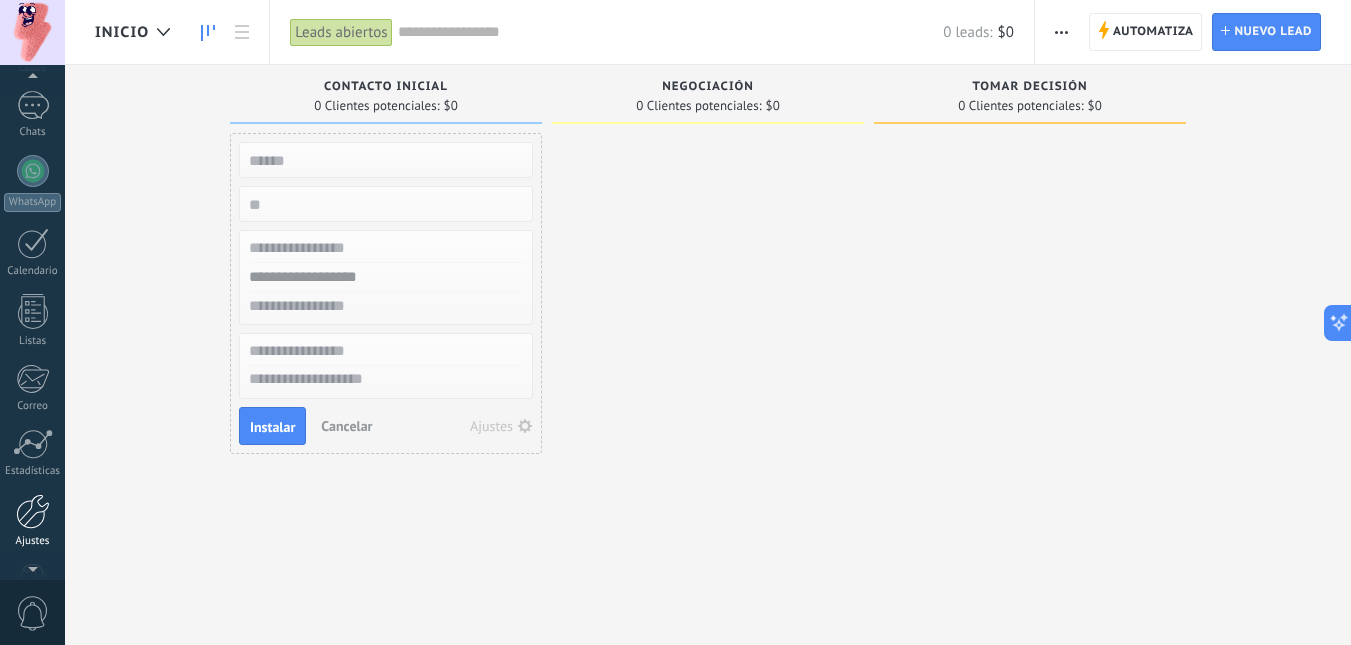 scroll, scrollTop: 144, scrollLeft: 0, axis: vertical 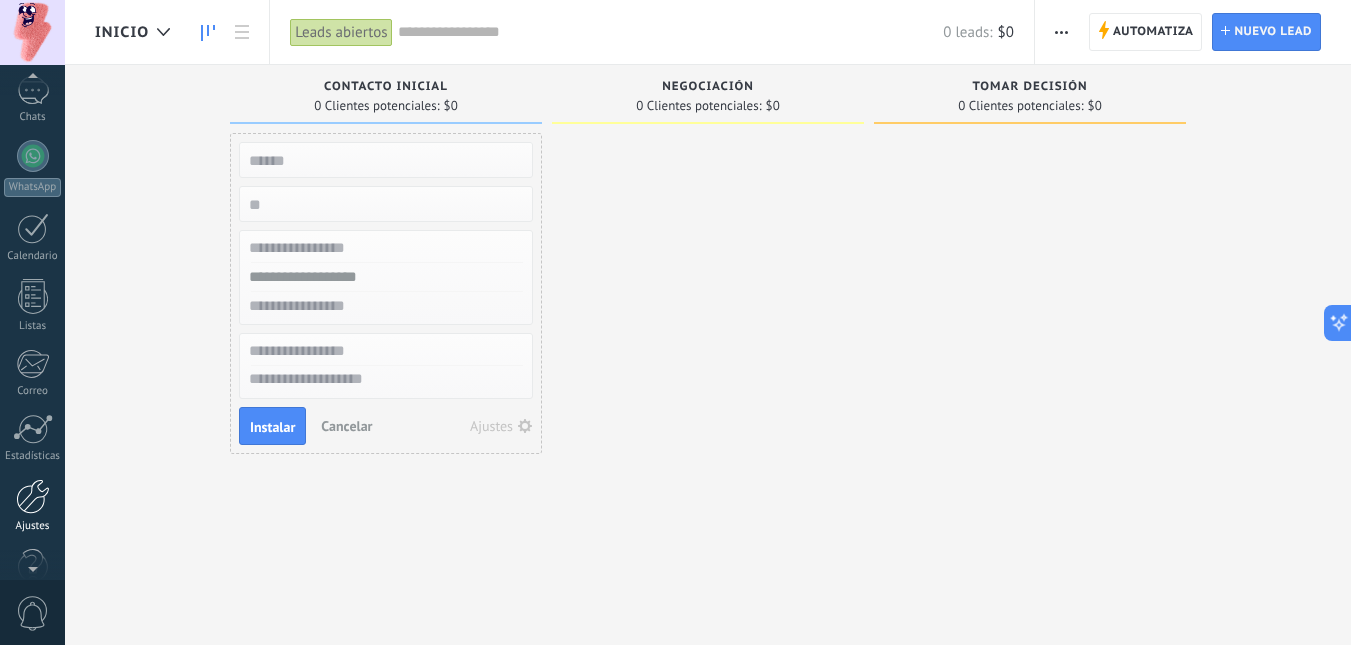 click at bounding box center (33, 496) 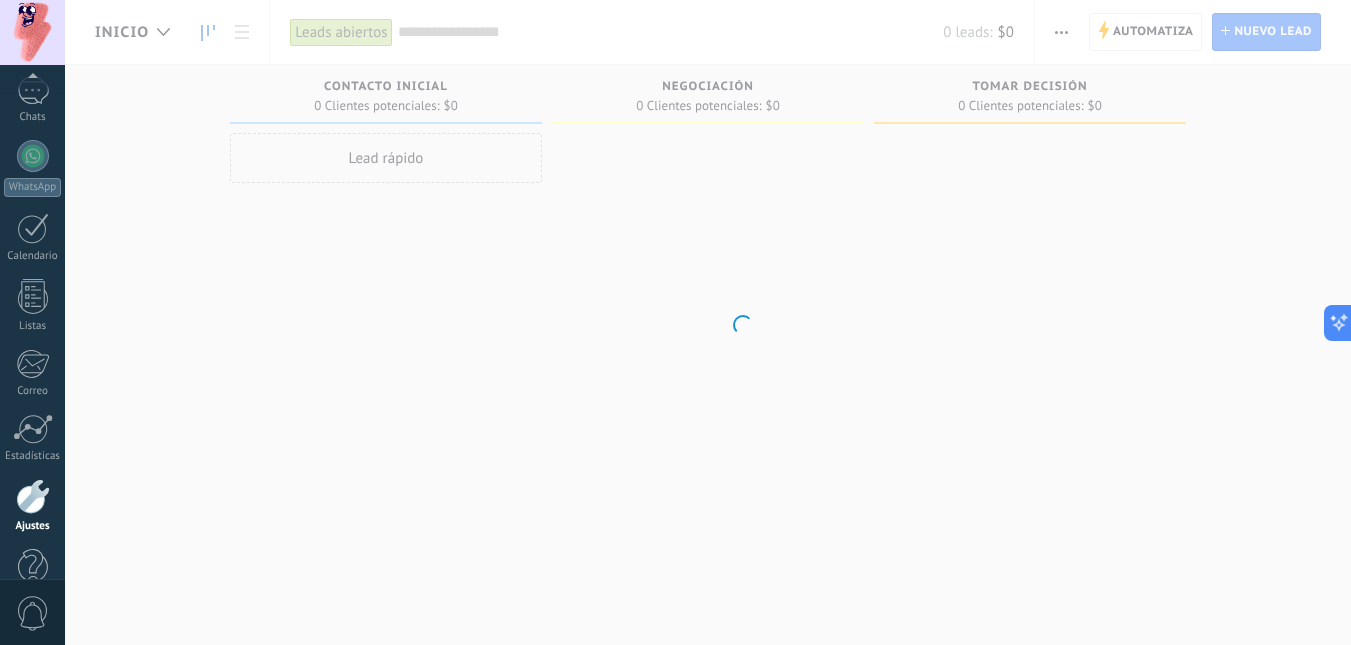 scroll, scrollTop: 187, scrollLeft: 0, axis: vertical 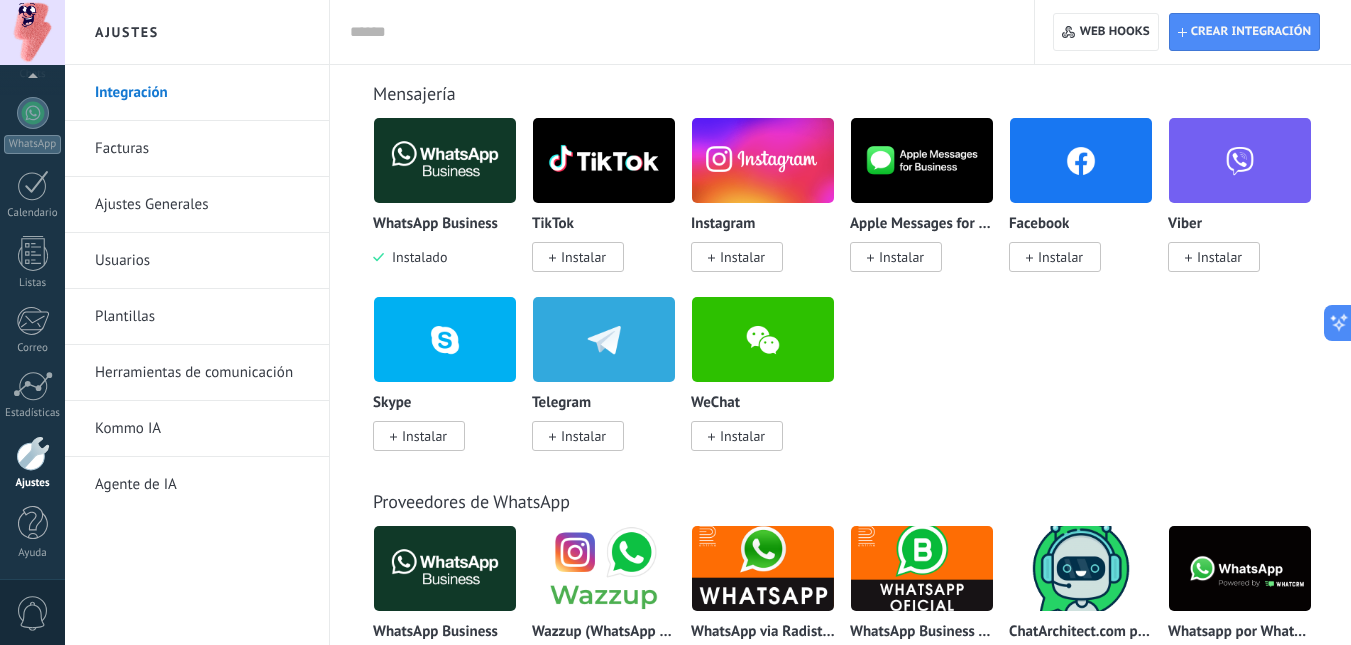 click on "WhatsApp Business Instalado TikTok Instalar Instagram Instalar Apple Messages for Business Instalar Facebook Instalar Viber Instalar Skype Instalar Telegram Instalar WeChat Instalar" at bounding box center (851, 296) 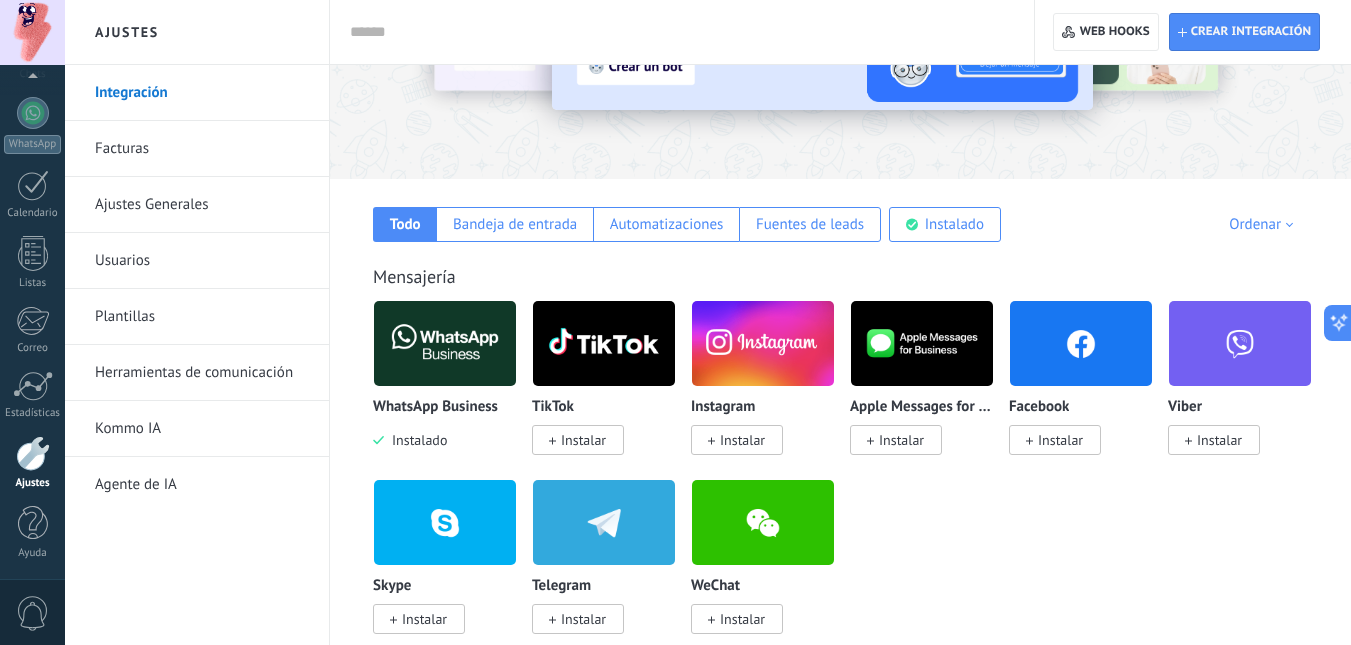 scroll, scrollTop: 0, scrollLeft: 0, axis: both 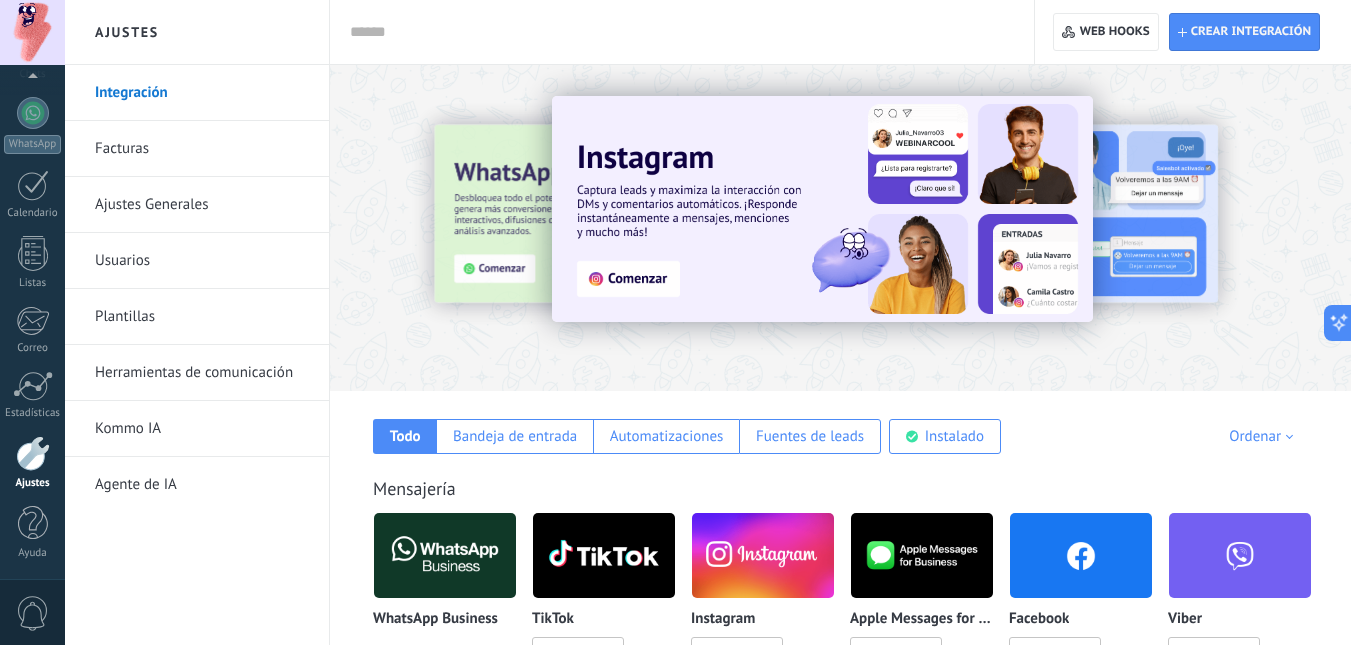 click on "Todo Bandeja de entrada Automatizaciones Fuentes de leads Instalado Mis contribuciones Ordenar Elegidos del equipo Tendencias Más popular Lo más nuevo primero" at bounding box center (840, 422) 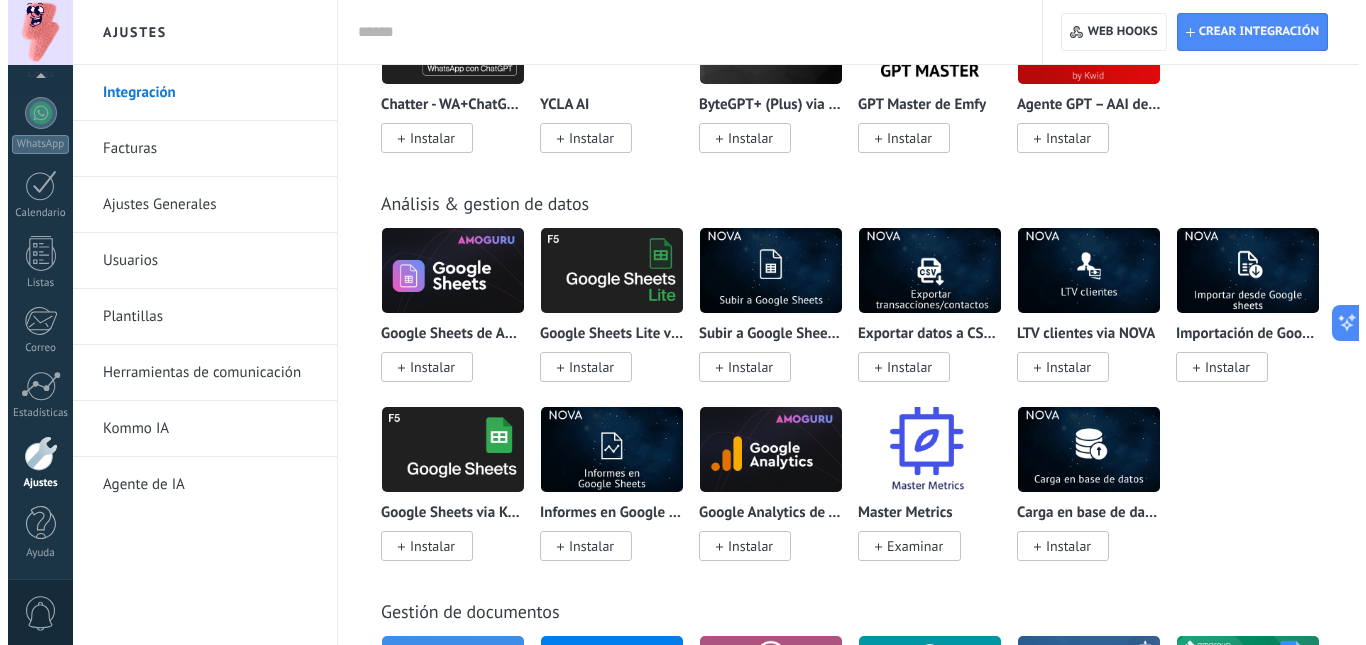 scroll, scrollTop: 5466, scrollLeft: 0, axis: vertical 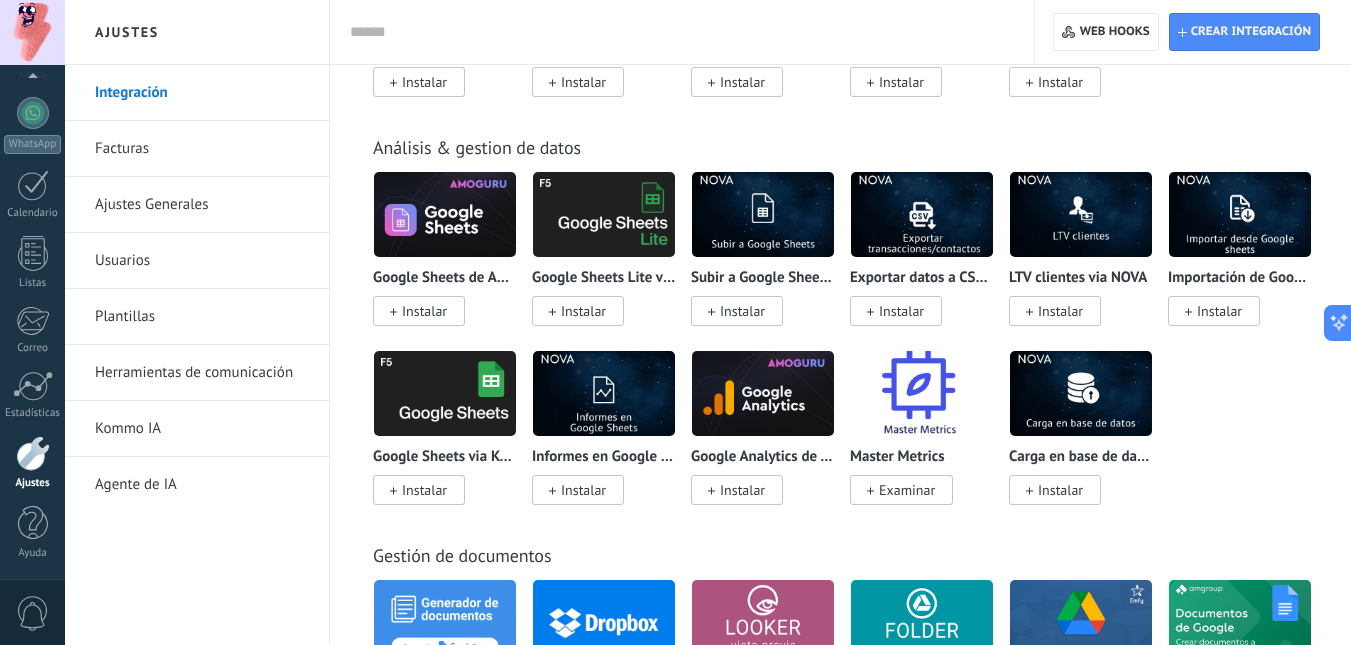 click on "Instalar" at bounding box center (424, 490) 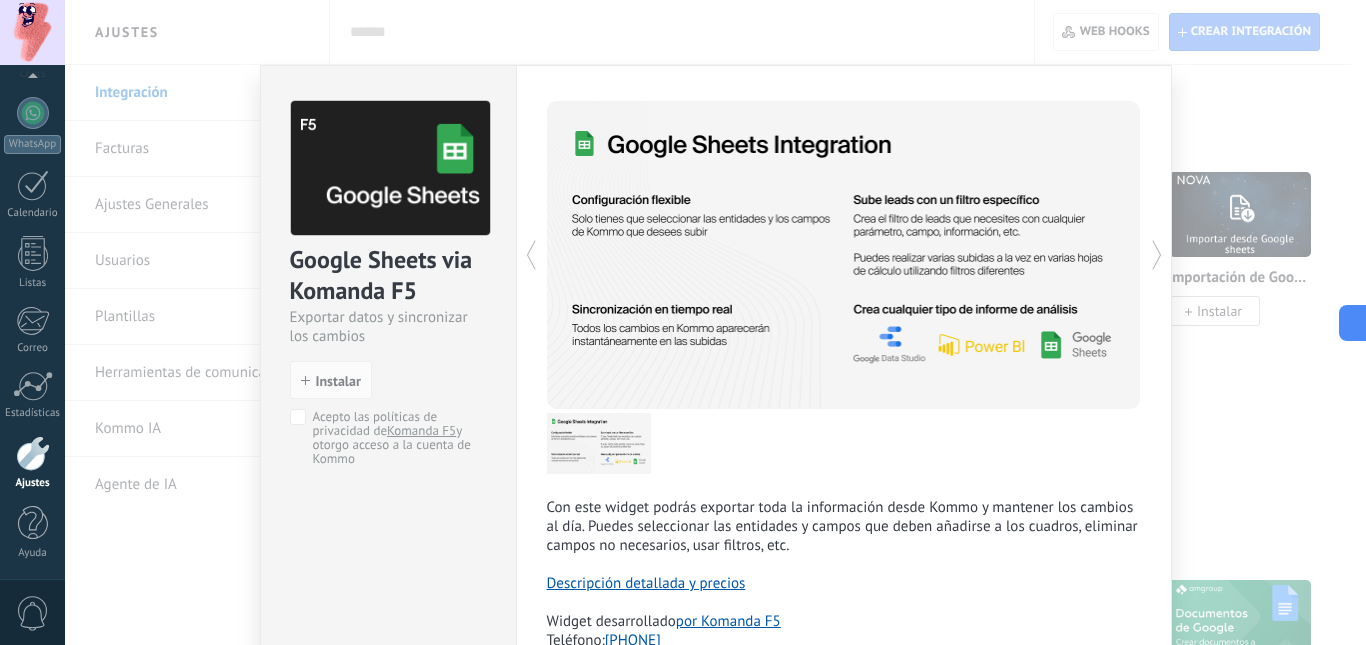 click on "Google Sheets via Komanda F5 Exportar datos y sincronizar los cambios install Instalar Acepto las políticas de privacidad de  Komanda F5  y otorgo acceso a la cuenta de Kommo   Komanda F5   Con este widget podrás exportar toda la información desde Kommo y mantener los cambios al día. Puedes seleccionar las entidades y campos que deben añadirse a los cuadros, eliminar campos no necesarios, usar filtros, etc.   Descripción detallada y precios   Widget desarrollado  por Komanda F5   Teléfono:  +1 872 588 81 05   Correo:  global@cmdf5.com   más" at bounding box center [715, 322] 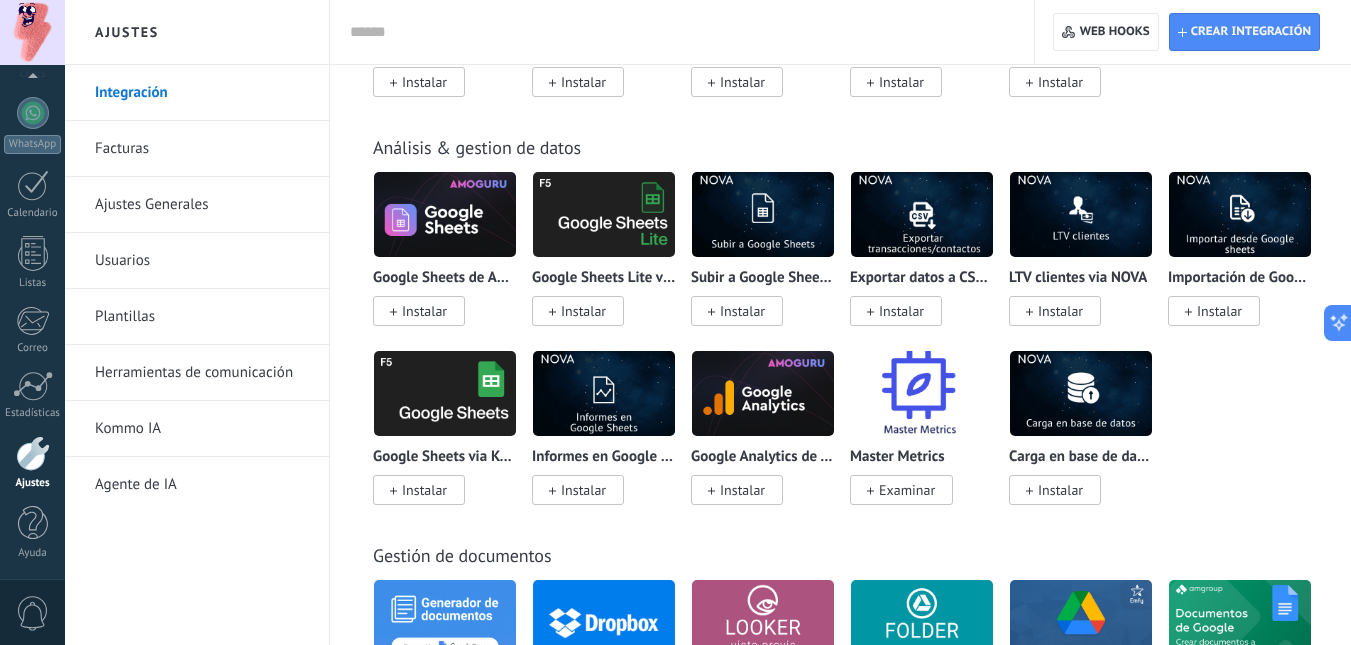 click on "Instalar" at bounding box center [419, 490] 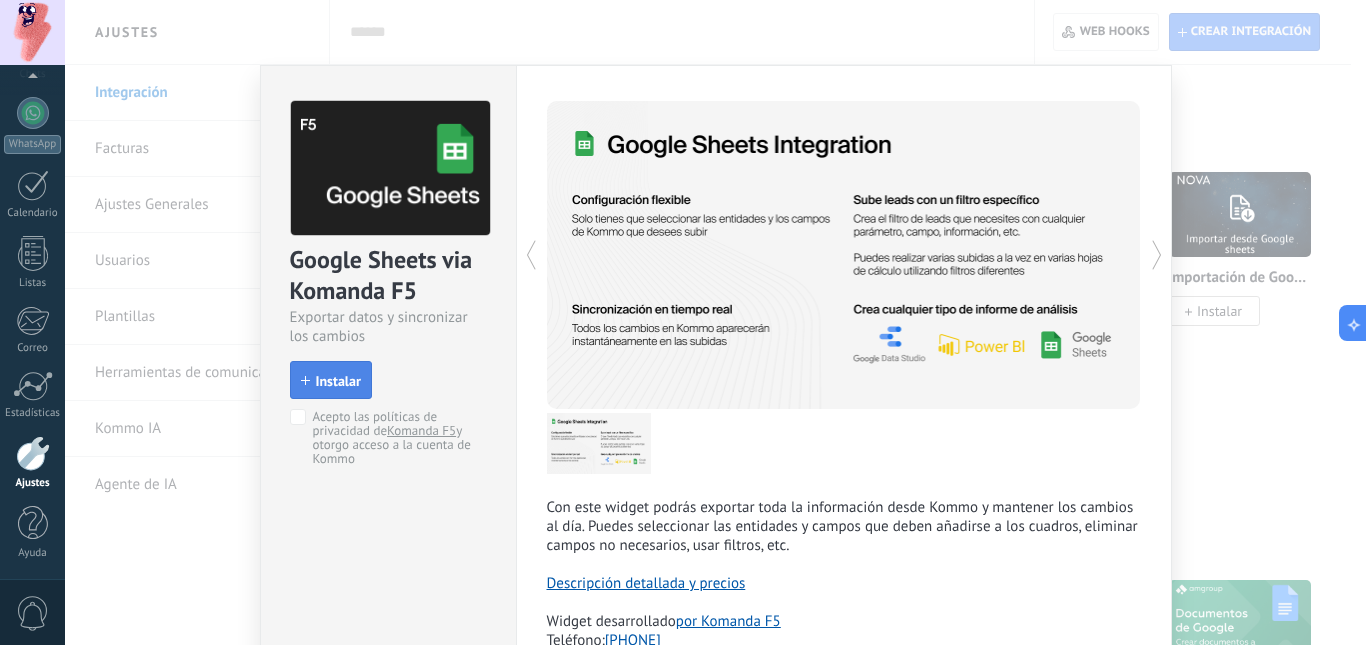 click on "Instalar" at bounding box center (331, 380) 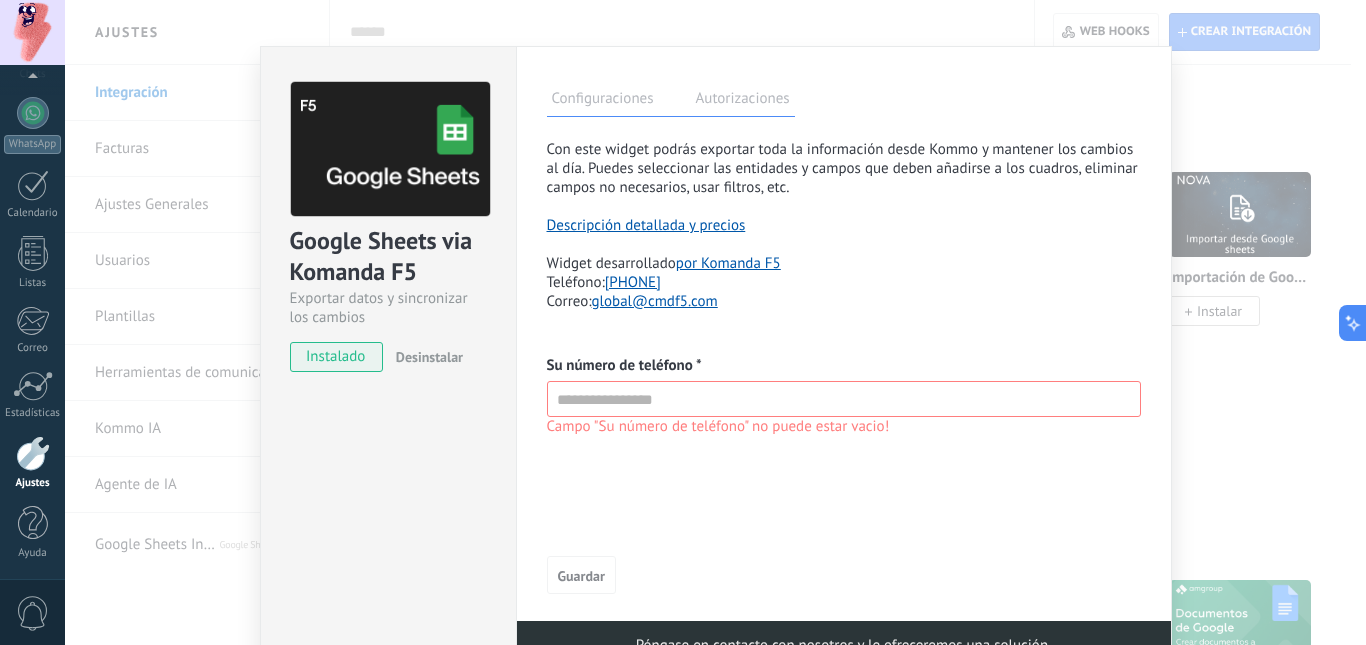 scroll, scrollTop: 27, scrollLeft: 0, axis: vertical 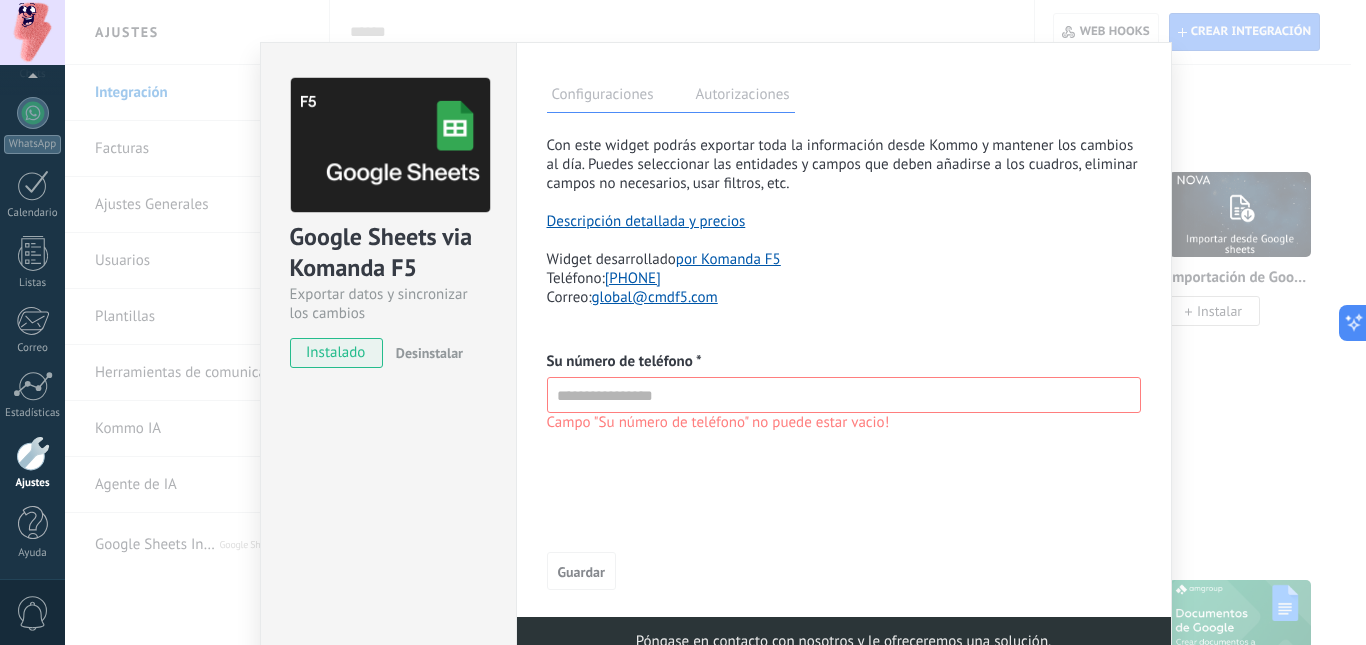click on "Autorizaciones" at bounding box center (743, 97) 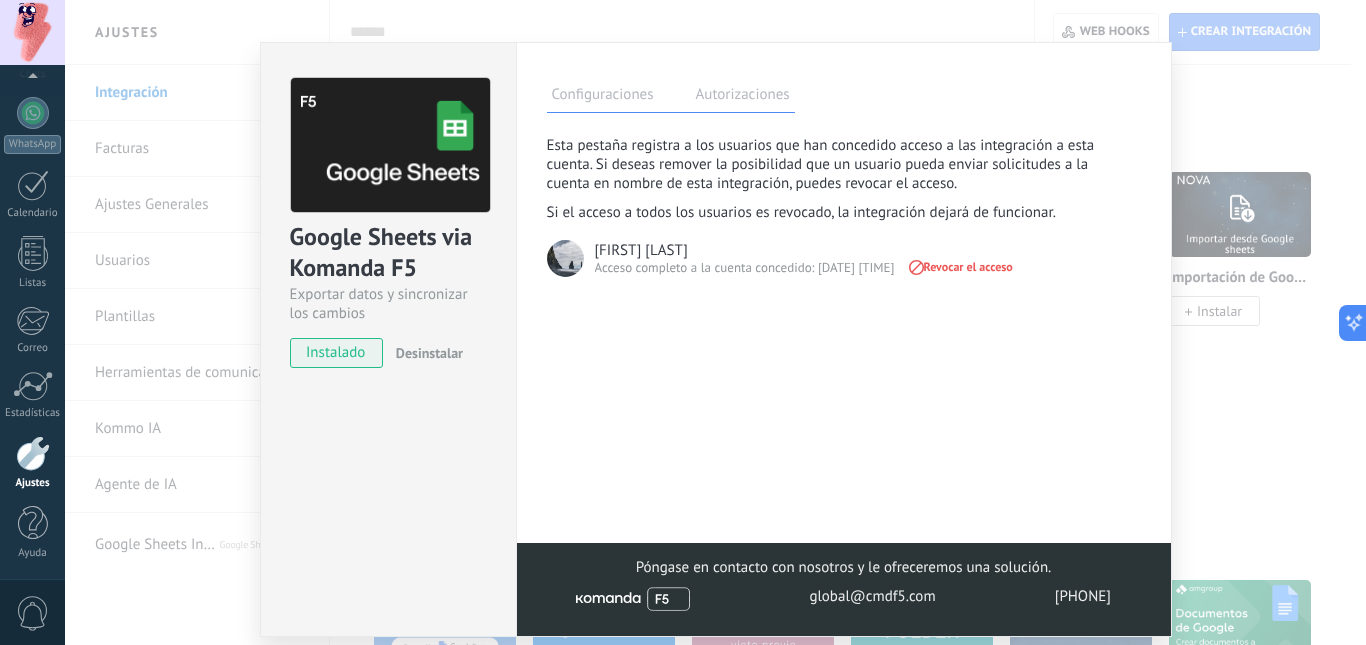click on "Configuraciones" at bounding box center (603, 97) 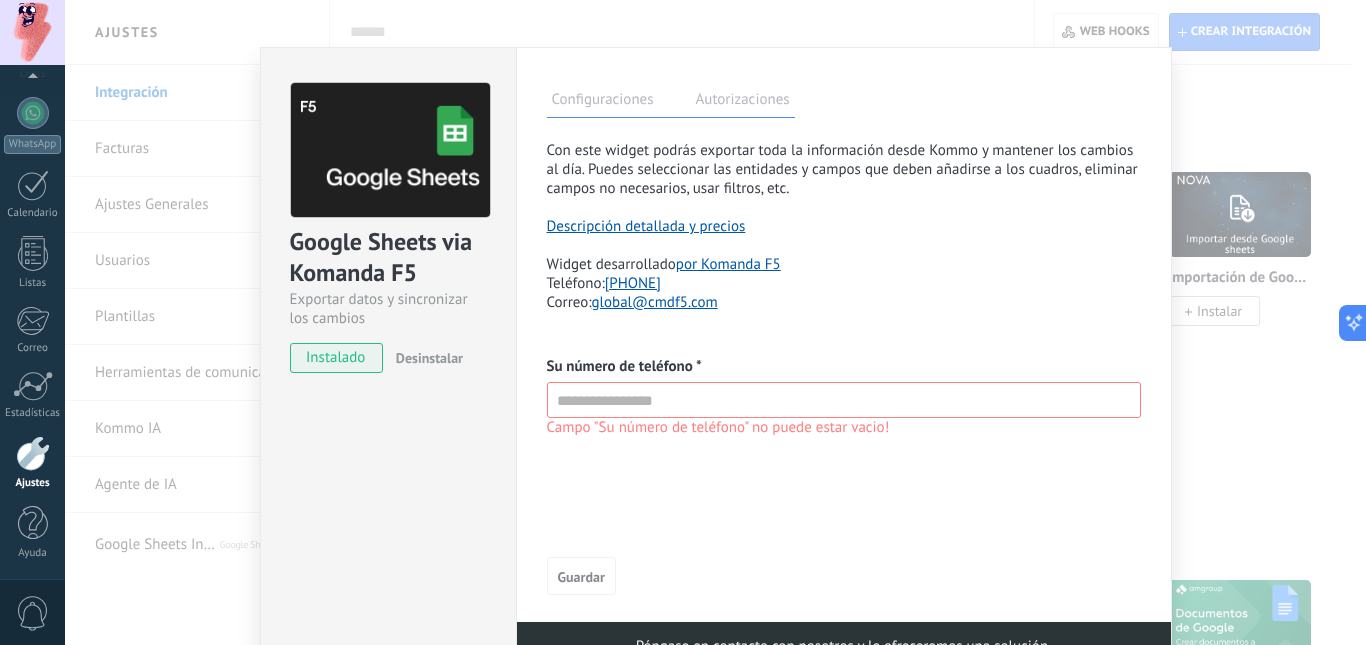 scroll, scrollTop: 0, scrollLeft: 0, axis: both 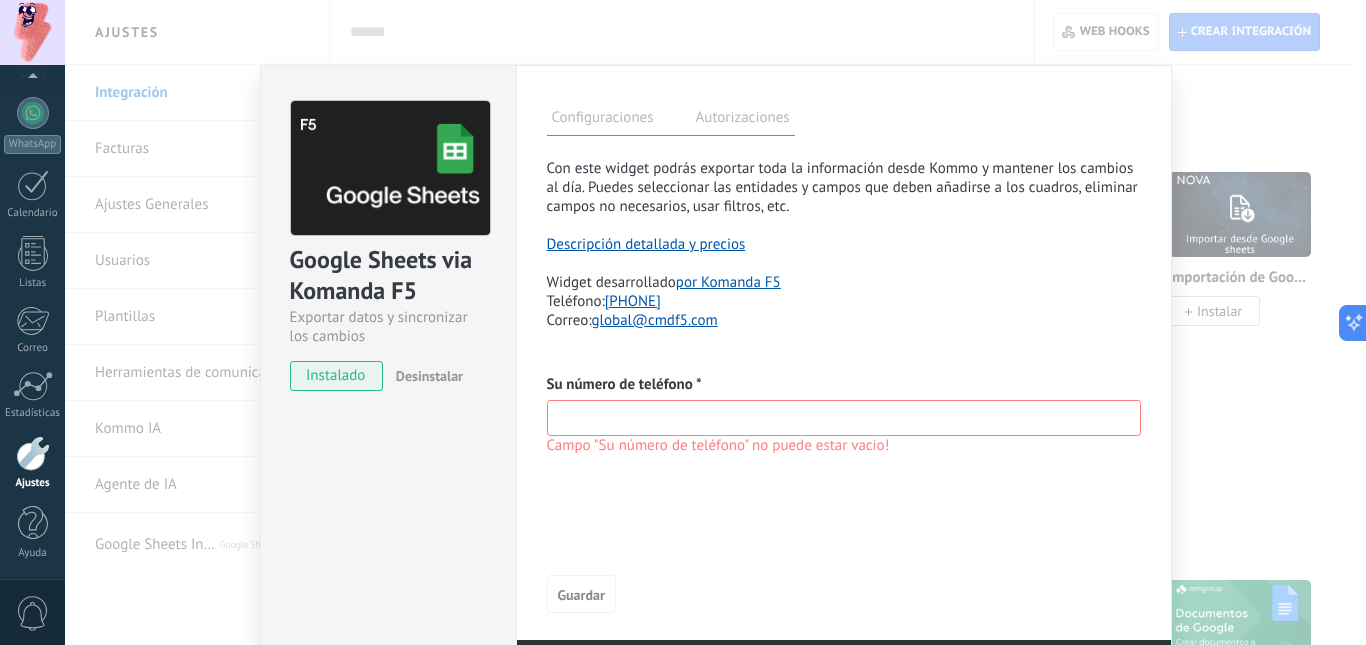 click at bounding box center [844, 418] 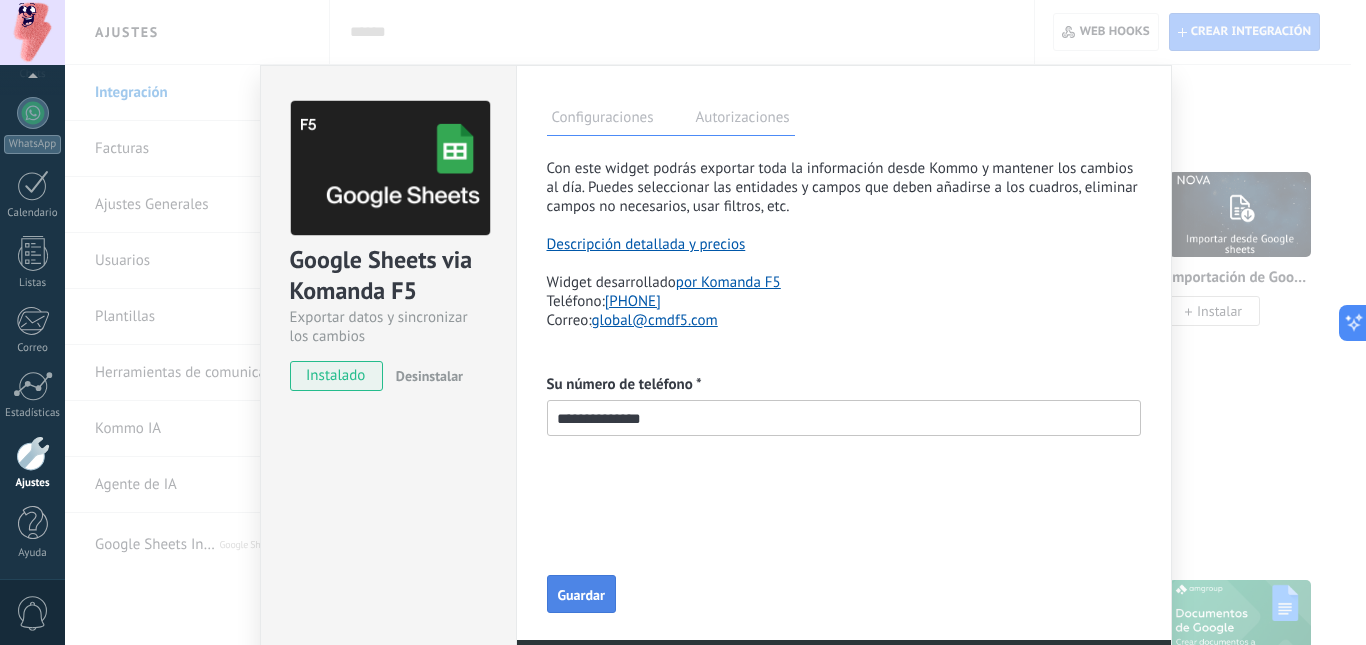 type on "**********" 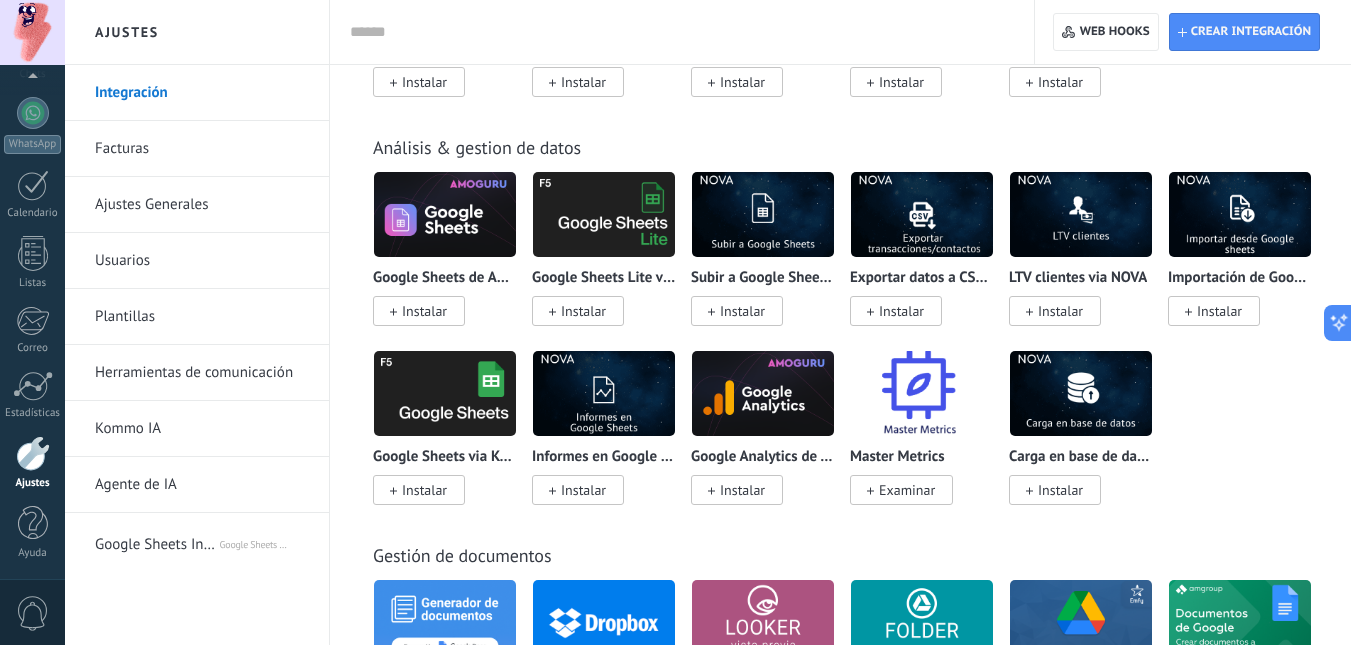 click on "Instalar" at bounding box center [424, 490] 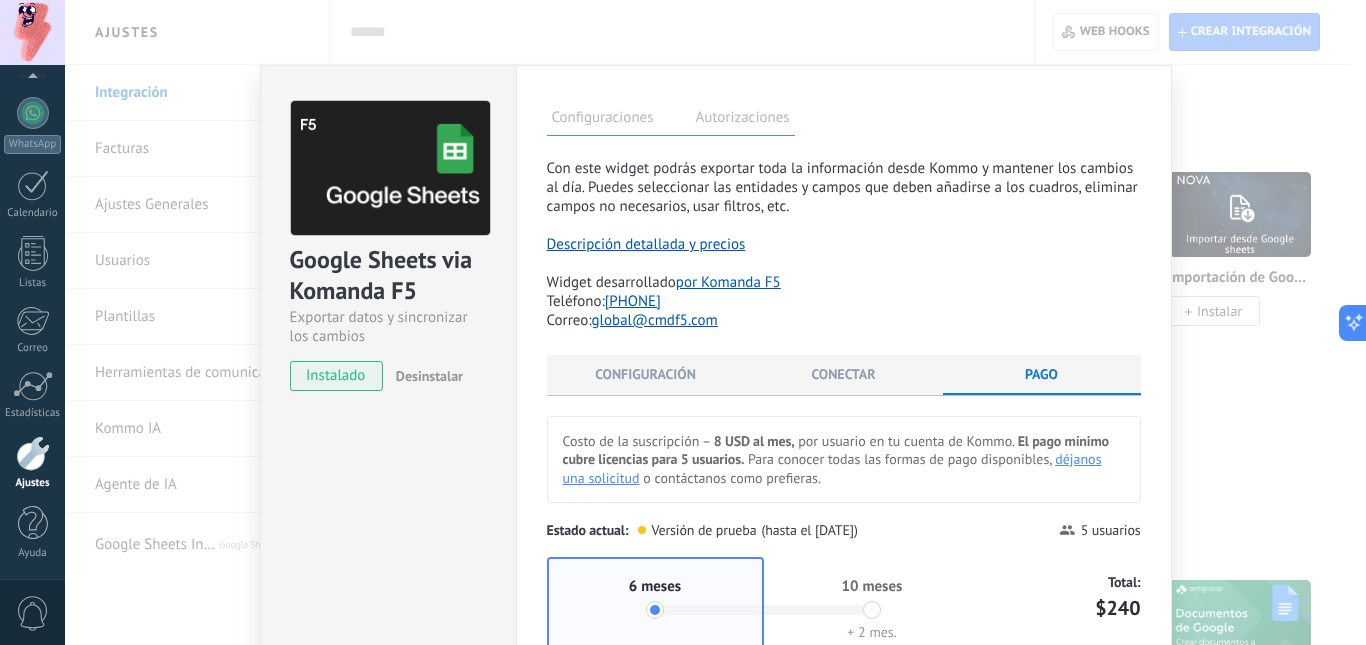 click on "Configuración" at bounding box center (646, 375) 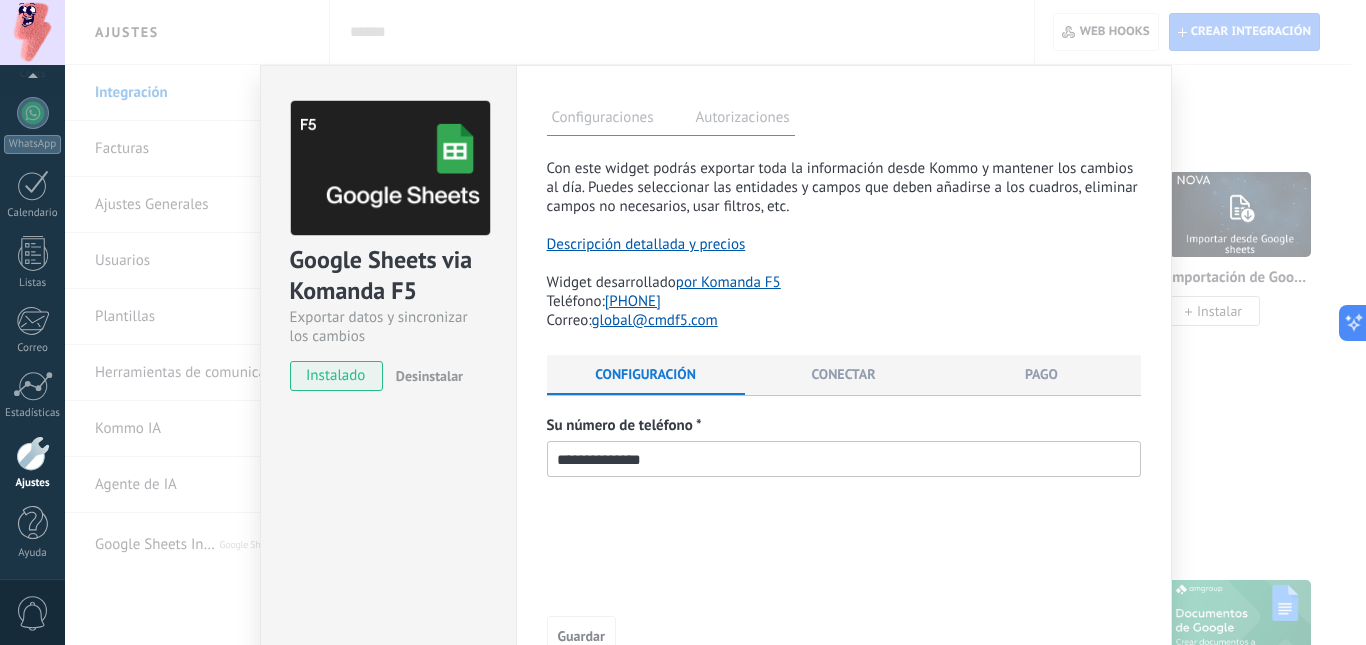 click on "Conectar" at bounding box center [844, 375] 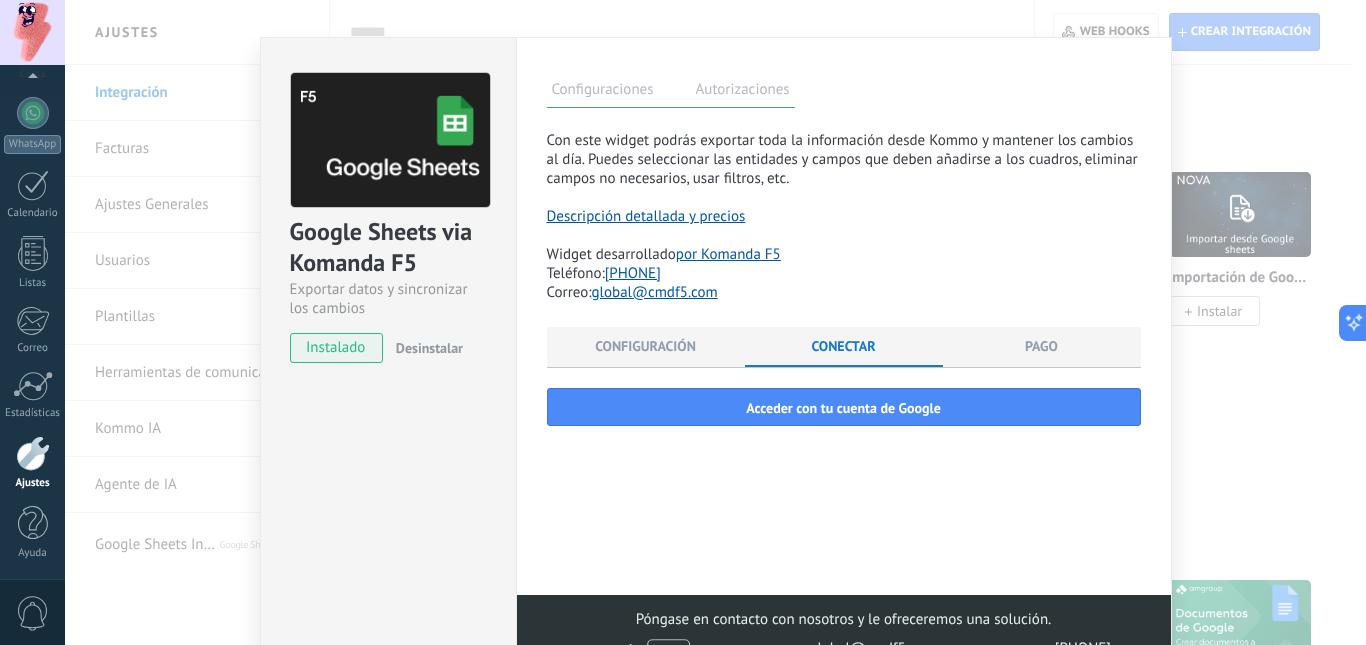 scroll, scrollTop: 33, scrollLeft: 0, axis: vertical 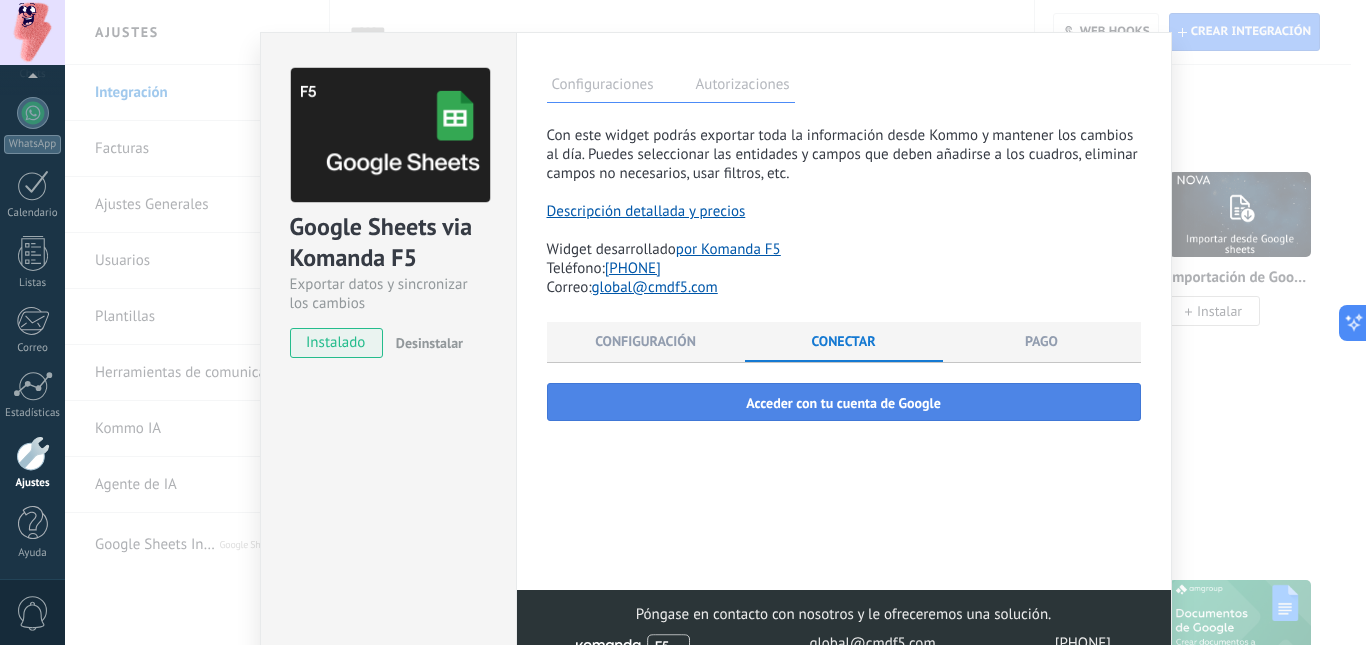 click on "Acceder con tu cuenta de Google" at bounding box center (843, 403) 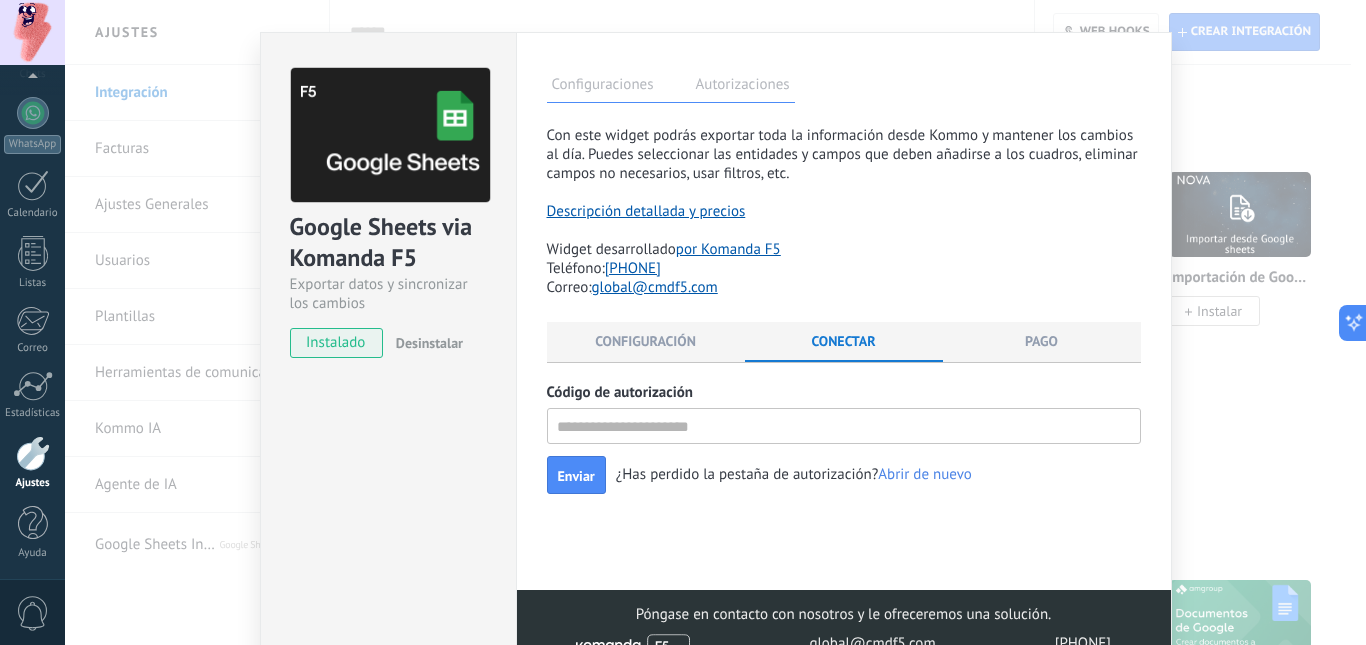 click on "Pago" at bounding box center (1042, 342) 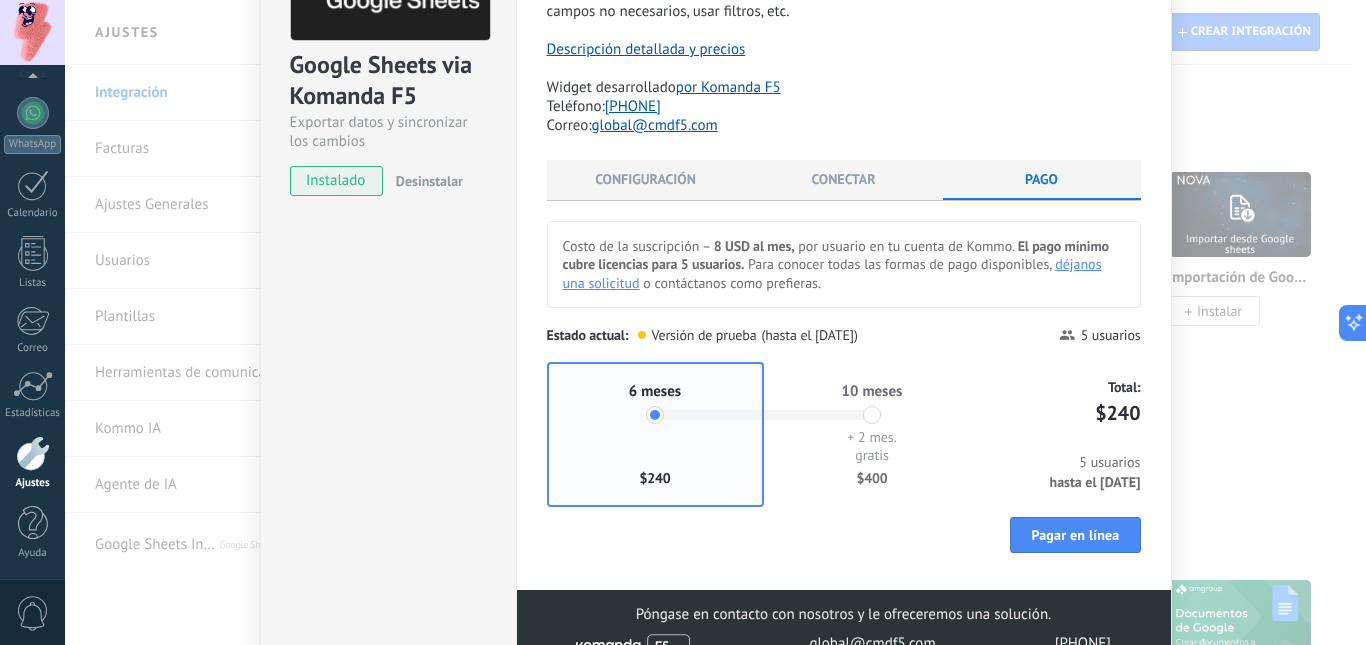 scroll, scrollTop: 174, scrollLeft: 0, axis: vertical 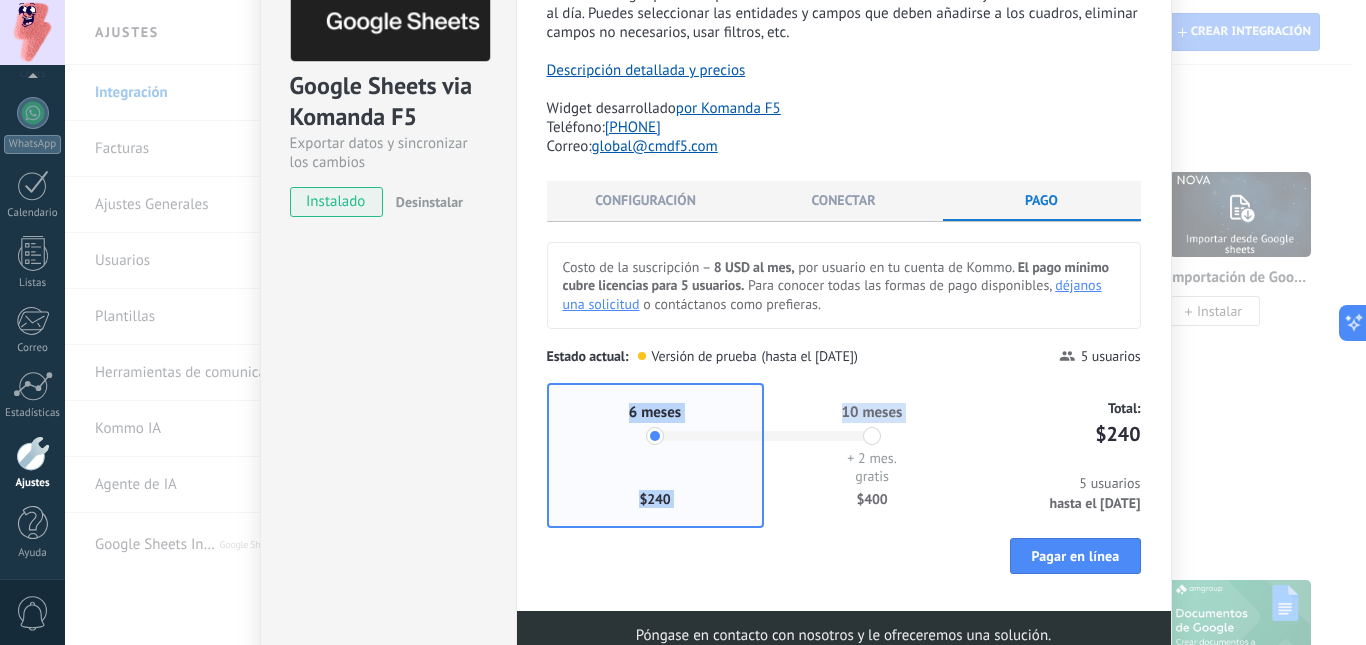 drag, startPoint x: 651, startPoint y: 436, endPoint x: 873, endPoint y: 438, distance: 222.009 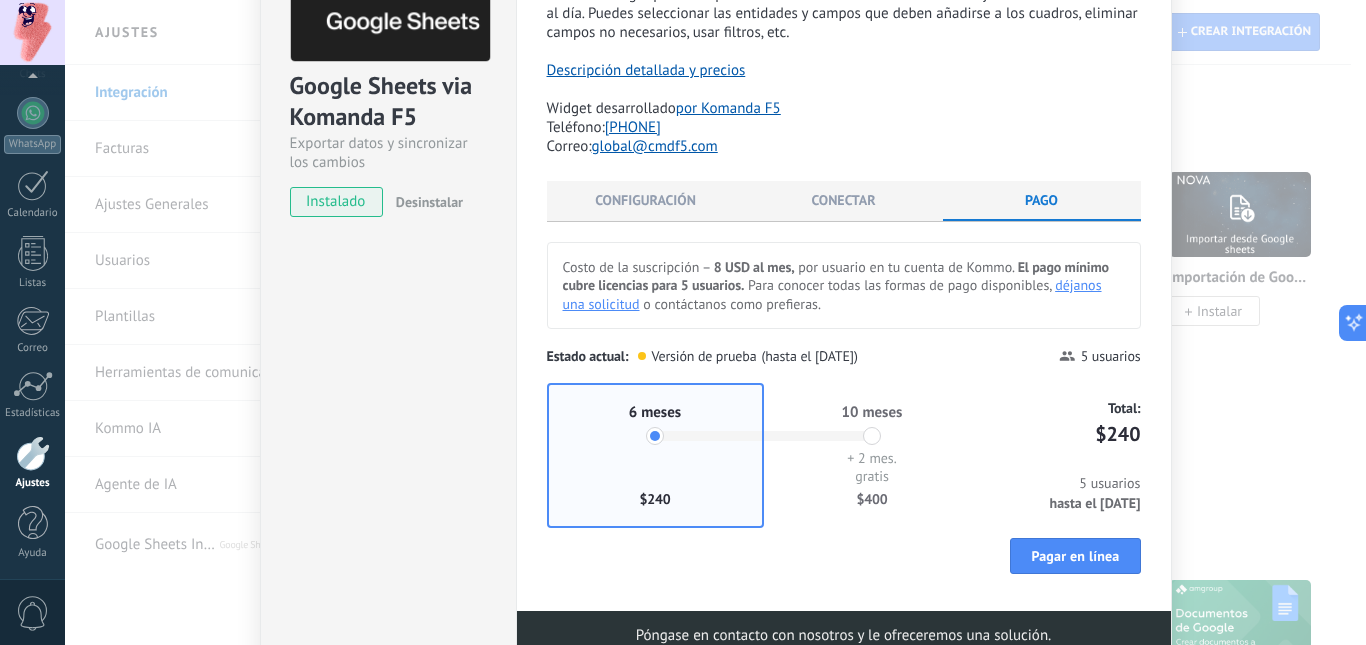 click at bounding box center (872, 436) 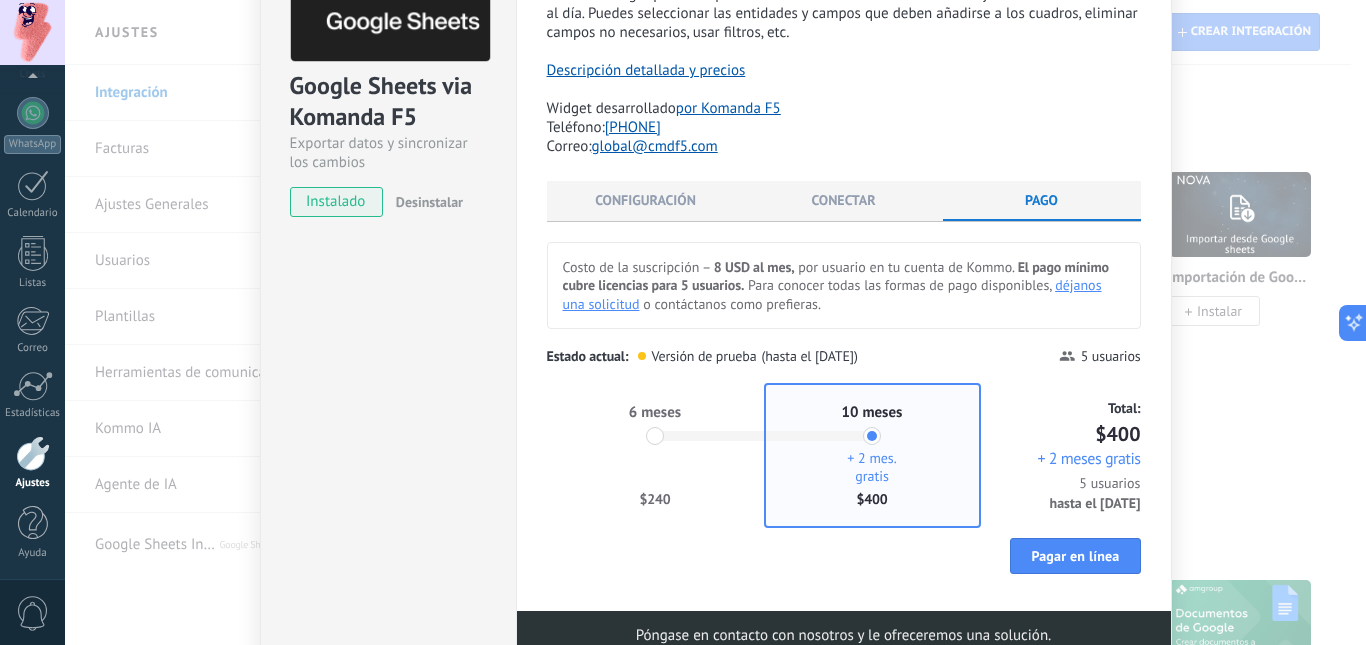 click on "6 meses
$240" at bounding box center [655, 455] 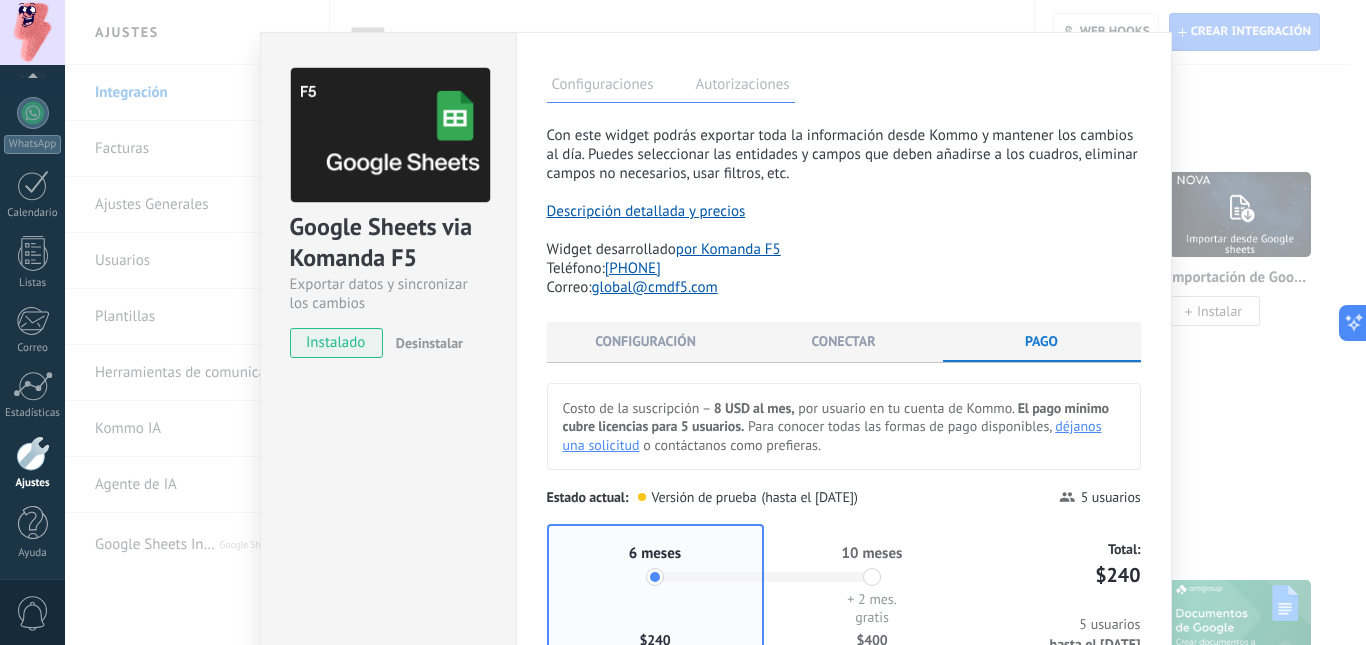 scroll, scrollTop: 129, scrollLeft: 0, axis: vertical 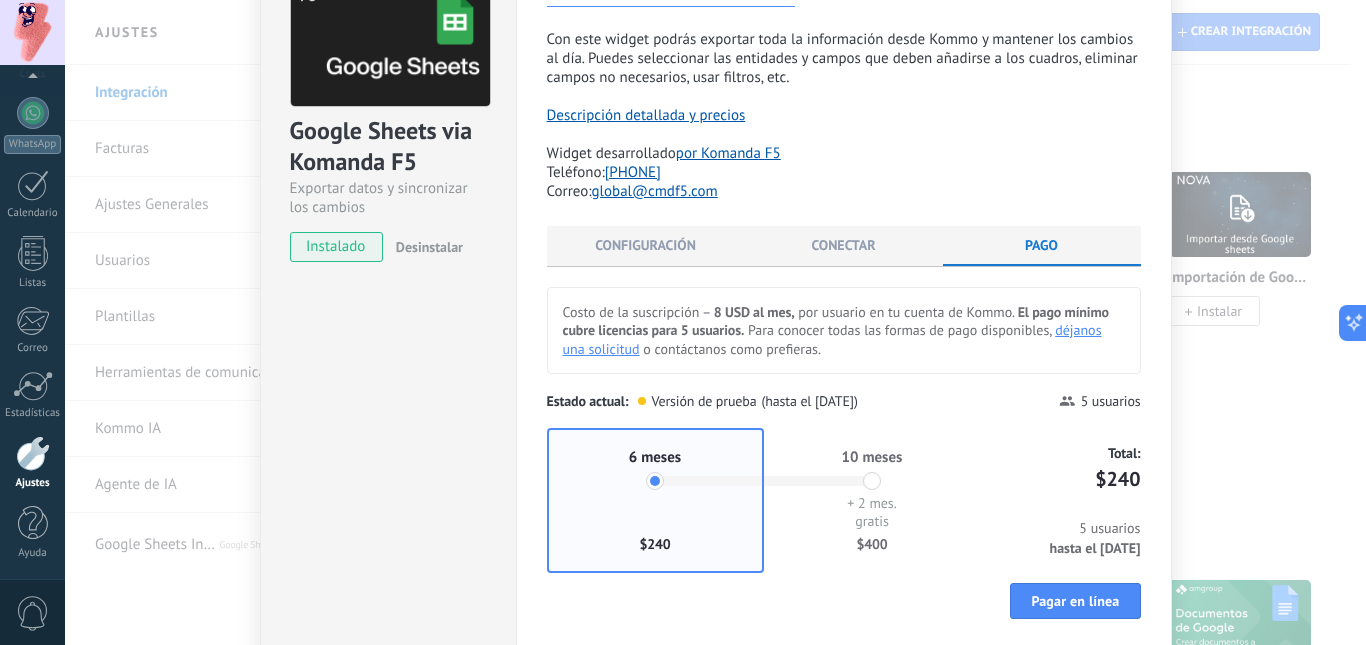 click on "Estado actual:
Versión de prueba
(hasta el 20.08.2025)
5 usuarios" at bounding box center [844, 401] 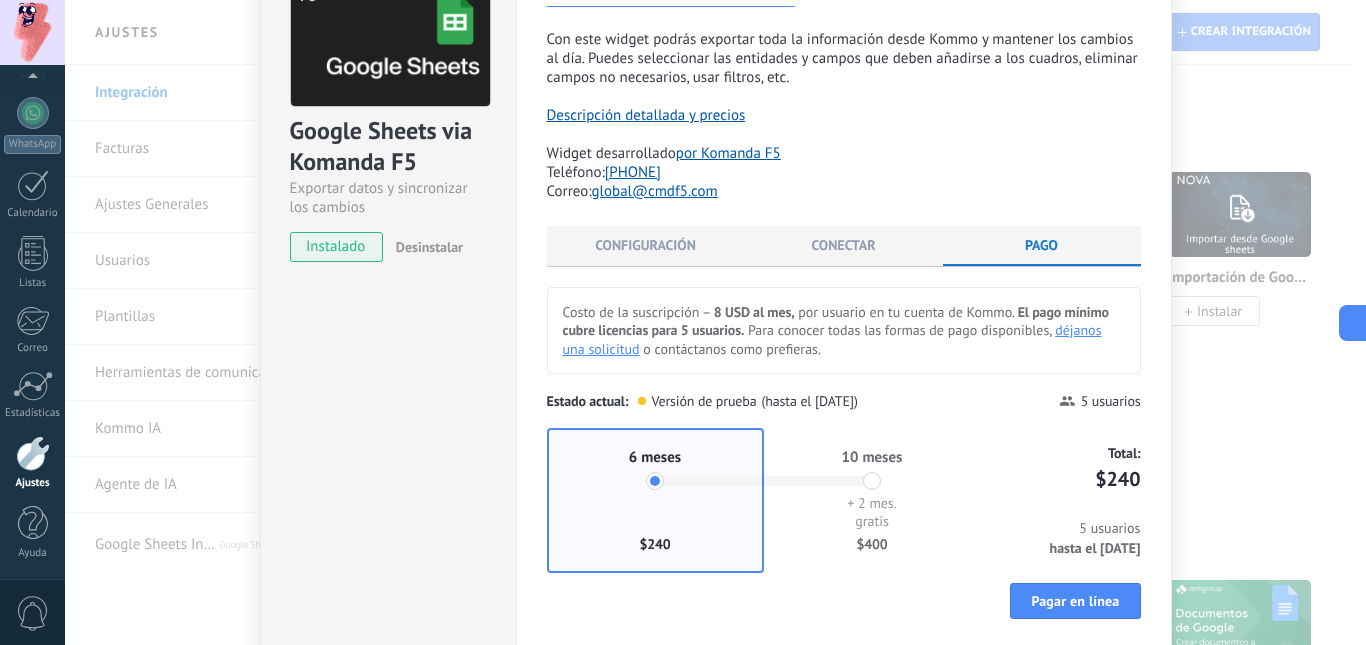 scroll, scrollTop: 0, scrollLeft: 0, axis: both 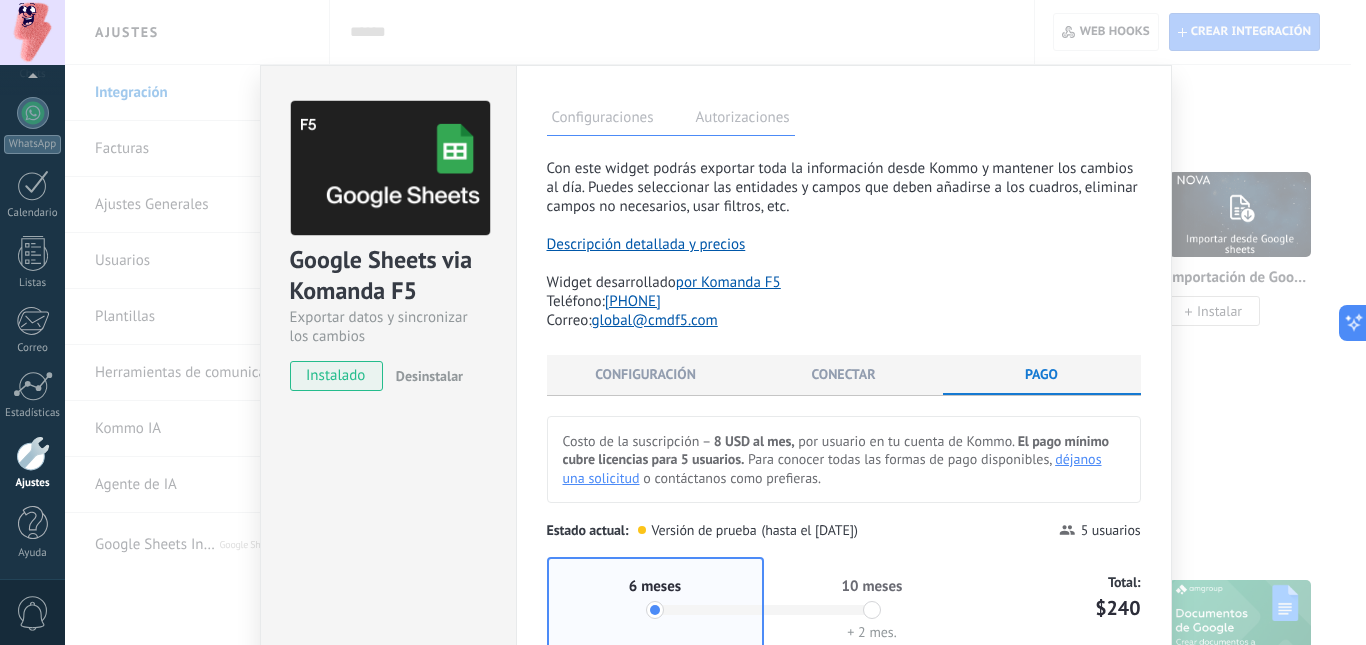 click on "Google Sheets via Komanda F5 Exportar datos y sincronizar los cambios instalado Desinstalar Configuraciones Autorizaciones Esta pestaña registra a los usuarios que han concedido acceso a las integración a esta cuenta. Si deseas remover la posibilidad que un usuario pueda enviar solicitudes a la cuenta en nombre de esta integración, puedes revocar el acceso. Si el acceso a todos los usuarios es revocado, la integración dejará de funcionar. Esta aplicacion está instalada, pero nadie le ha dado acceso aun.   Komanda F5   Con este widget podrás exportar toda la información desde Kommo y mantener los cambios al día. Puedes seleccionar las entidades y campos que deben añadirse a los cuadros, eliminar campos no necesarios, usar filtros, etc.   Descripción detallada y precios   Widget desarrollado  por Komanda F5   Teléfono:  +1 872 588 81 05   Correo:  global@cmdf5.com   más
Configuración Conectar Pago" at bounding box center (715, 322) 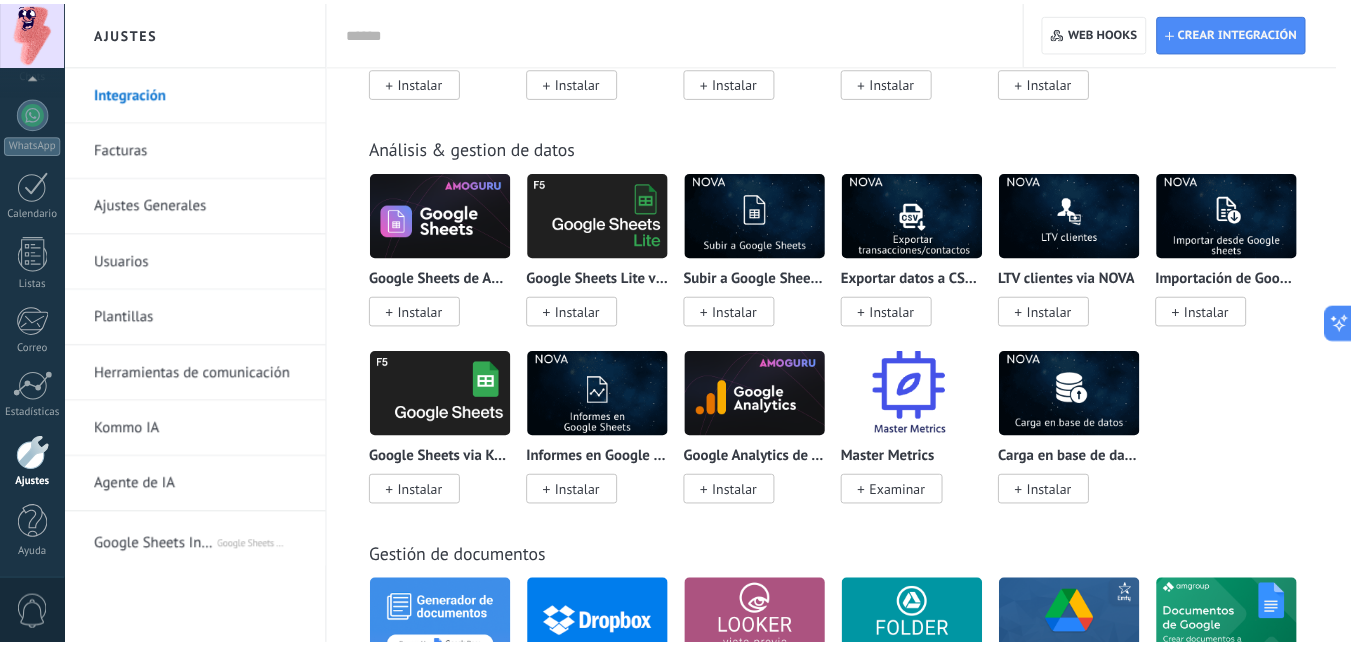 scroll, scrollTop: 0, scrollLeft: 0, axis: both 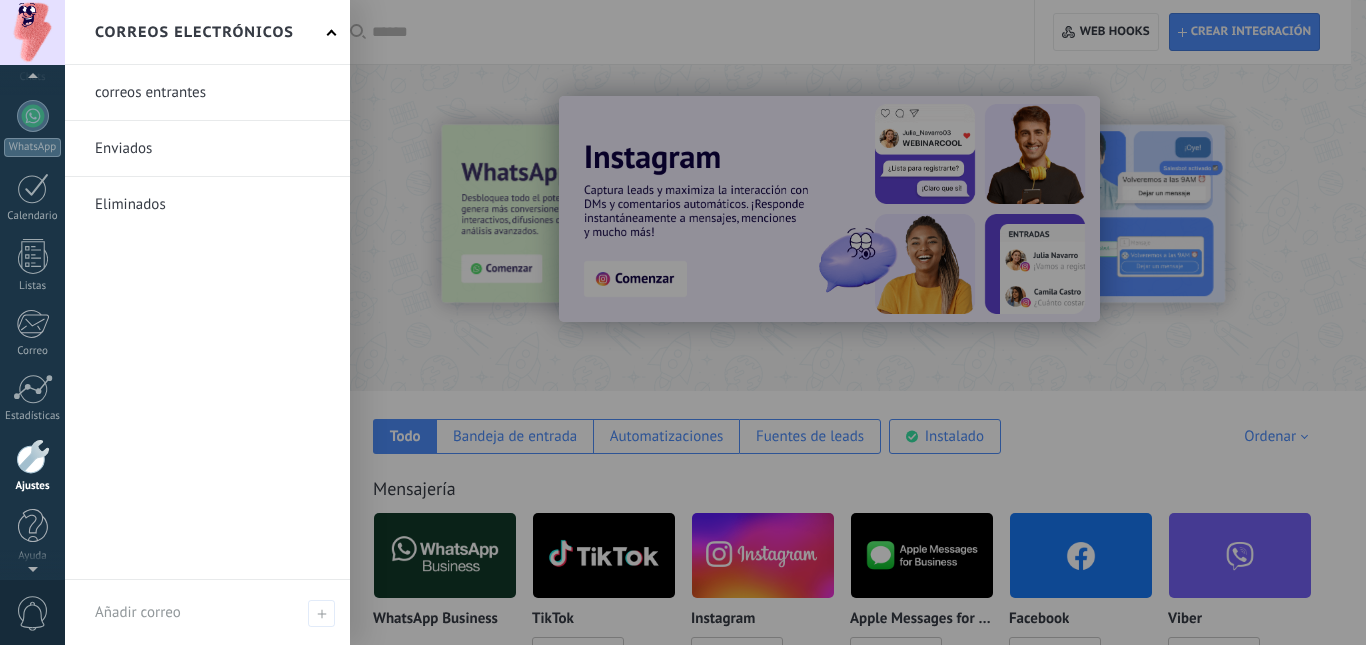 click at bounding box center [32, 80] 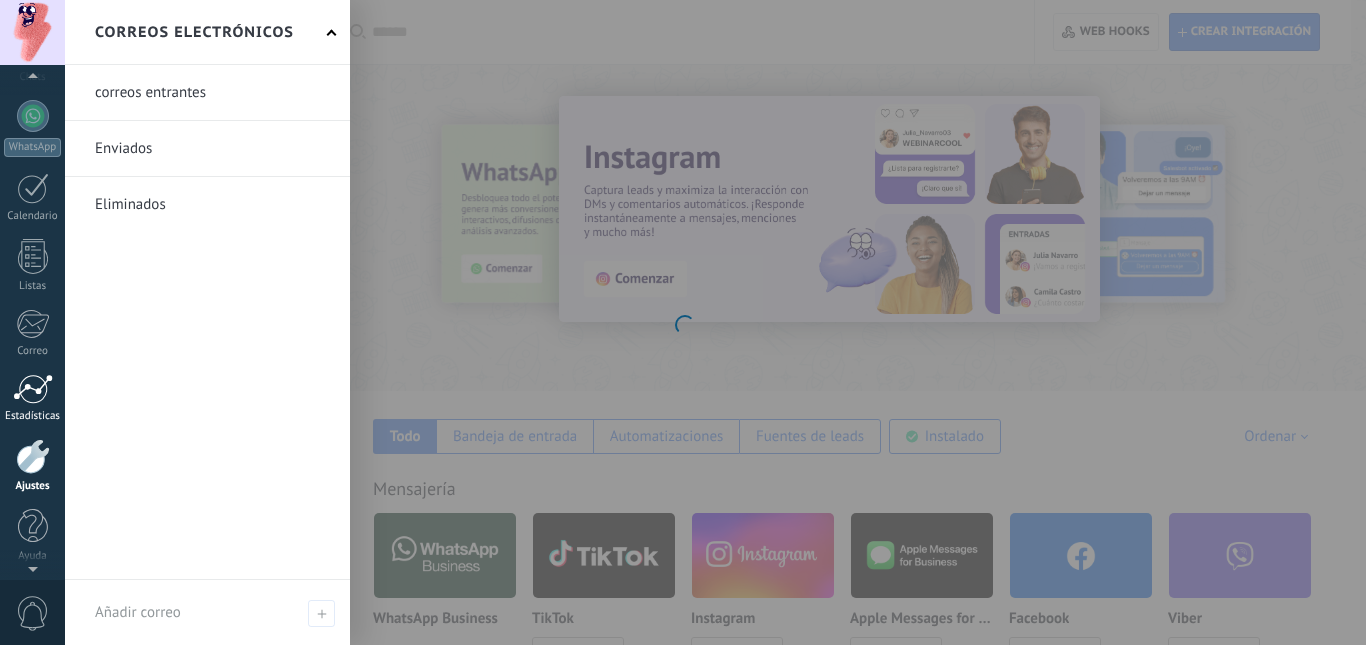 scroll, scrollTop: 5229, scrollLeft: 0, axis: vertical 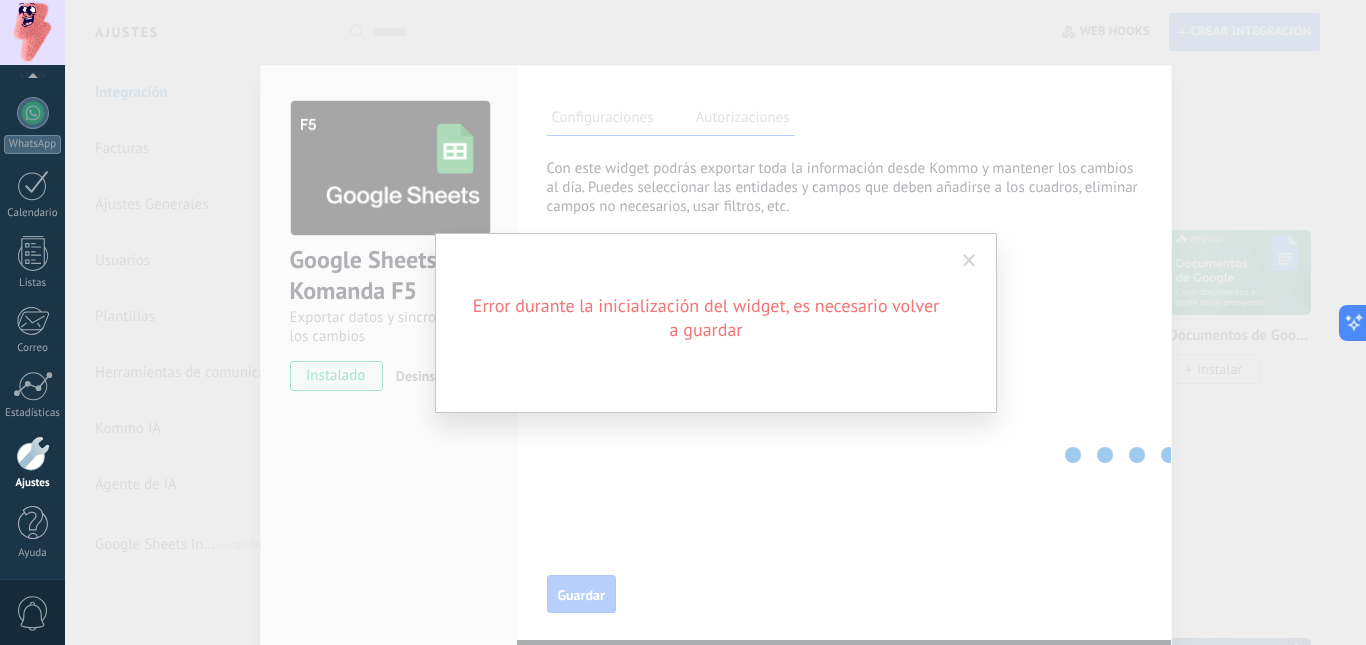 click at bounding box center (969, 261) 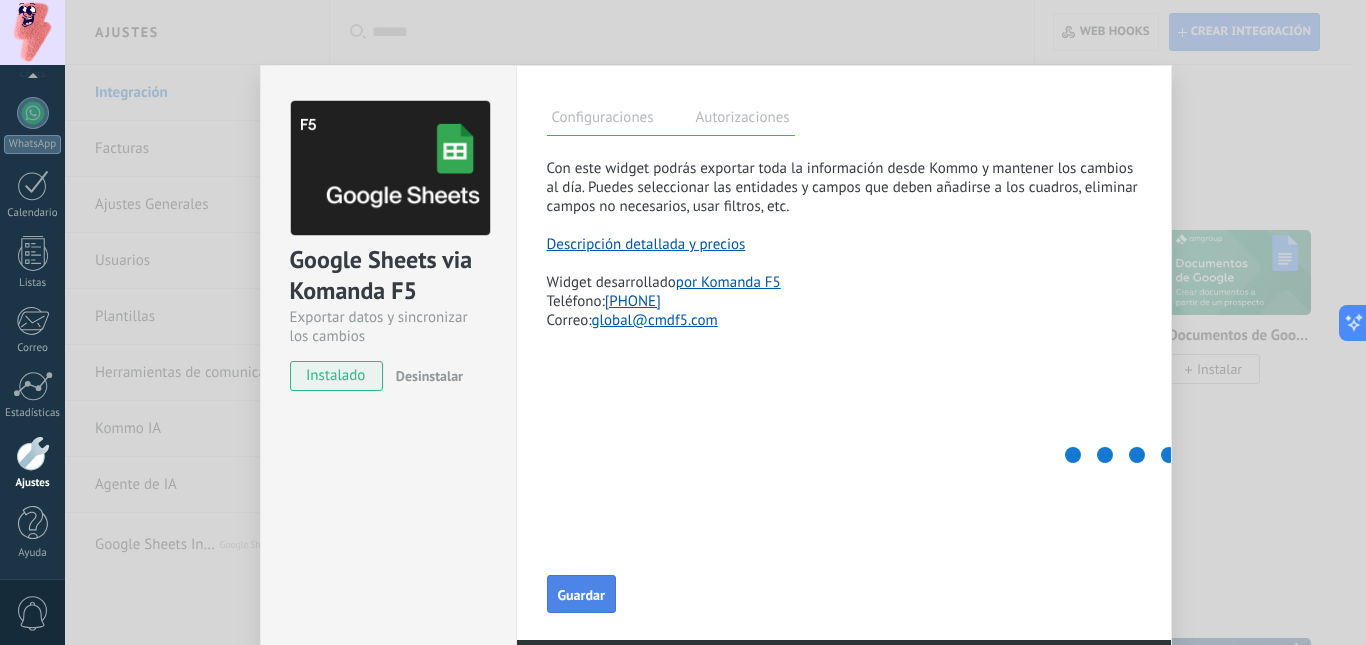 click on "Guardar" at bounding box center [581, 595] 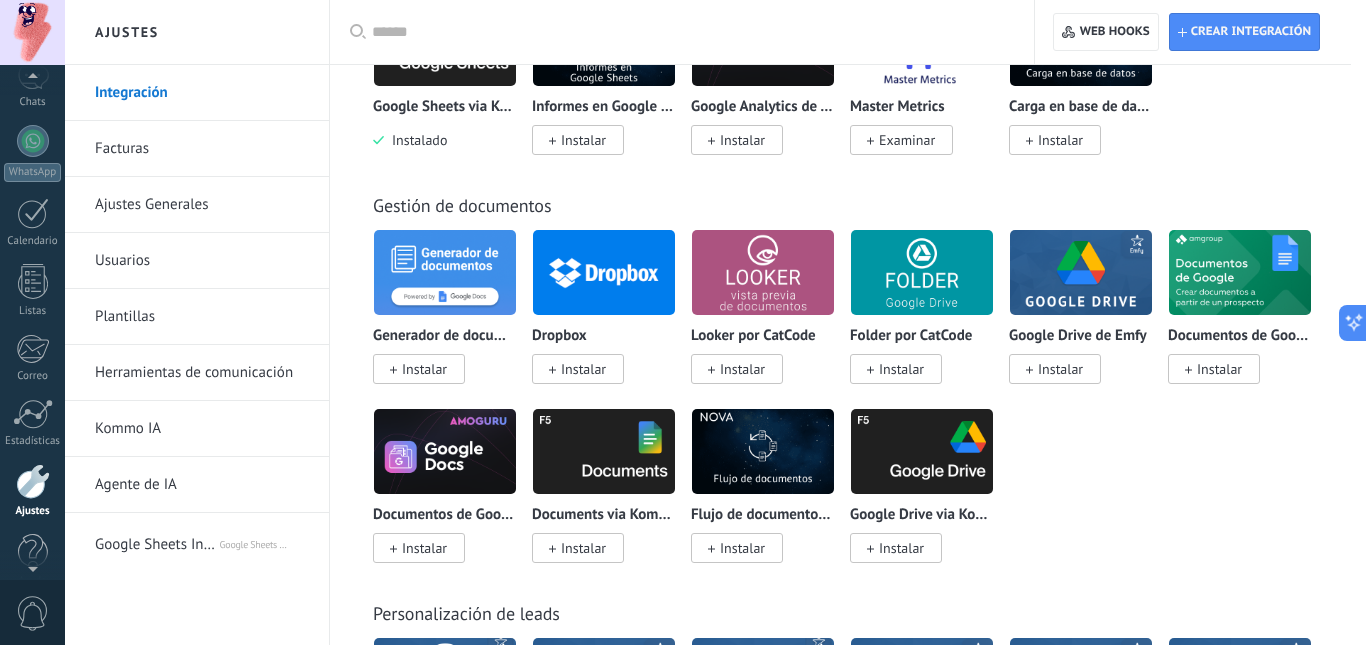 scroll, scrollTop: 187, scrollLeft: 0, axis: vertical 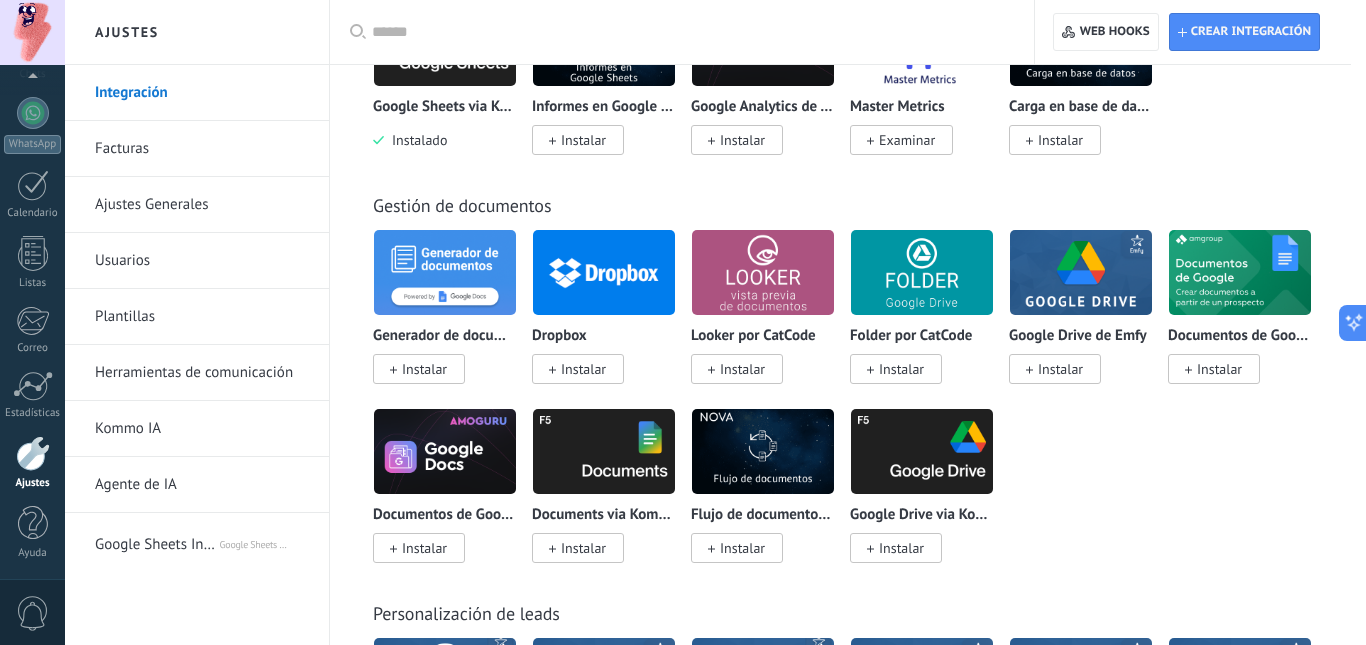 click on "Google Sheets Integration" at bounding box center [156, 541] 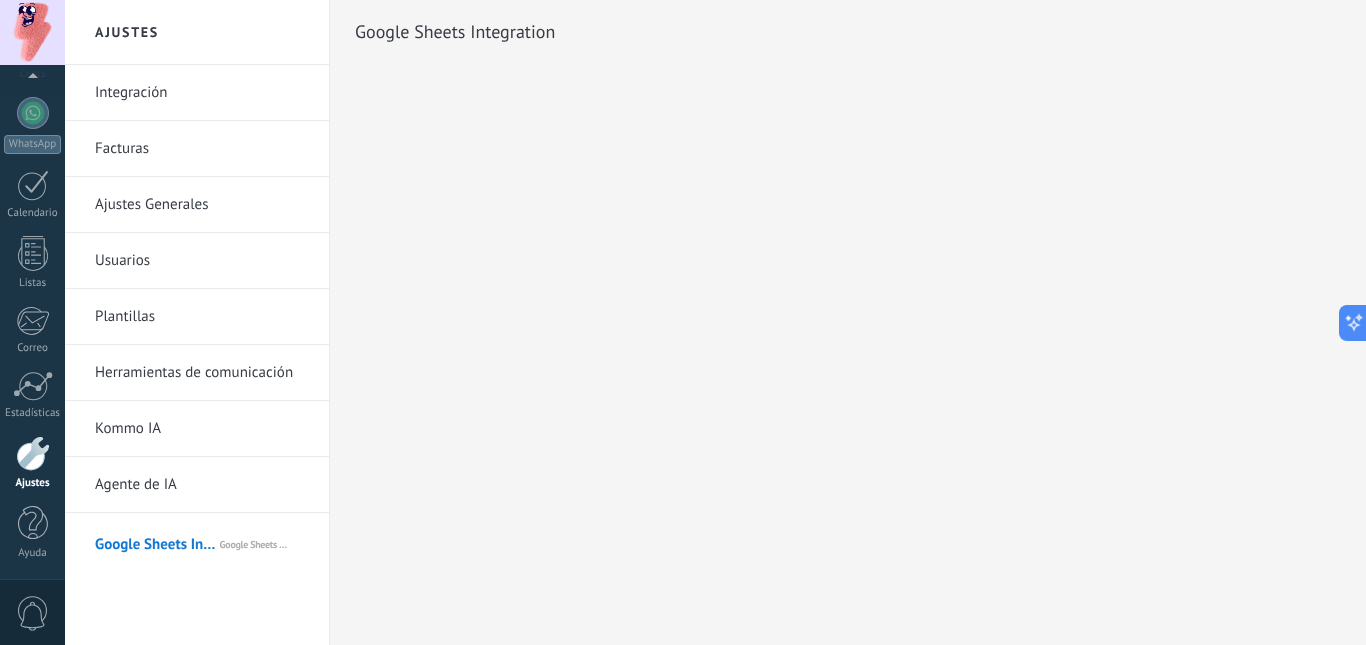 scroll, scrollTop: 0, scrollLeft: 0, axis: both 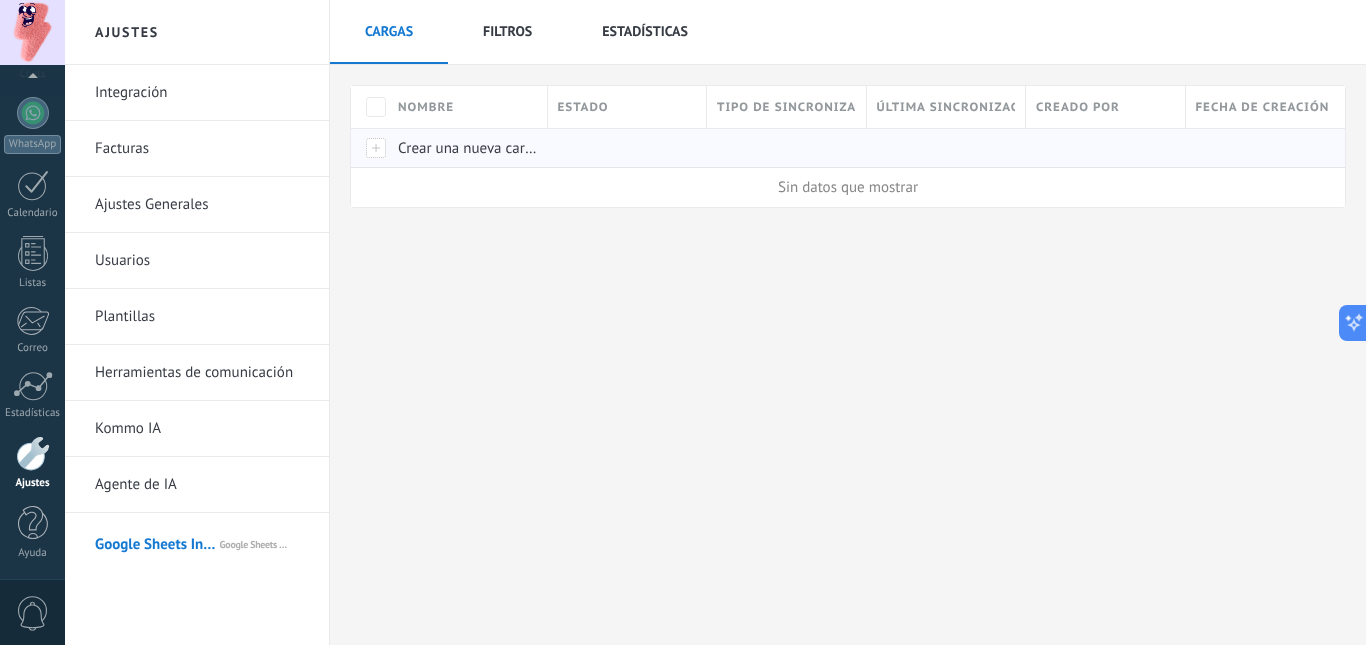 click on "Crear una nueva carga" at bounding box center [467, 148] 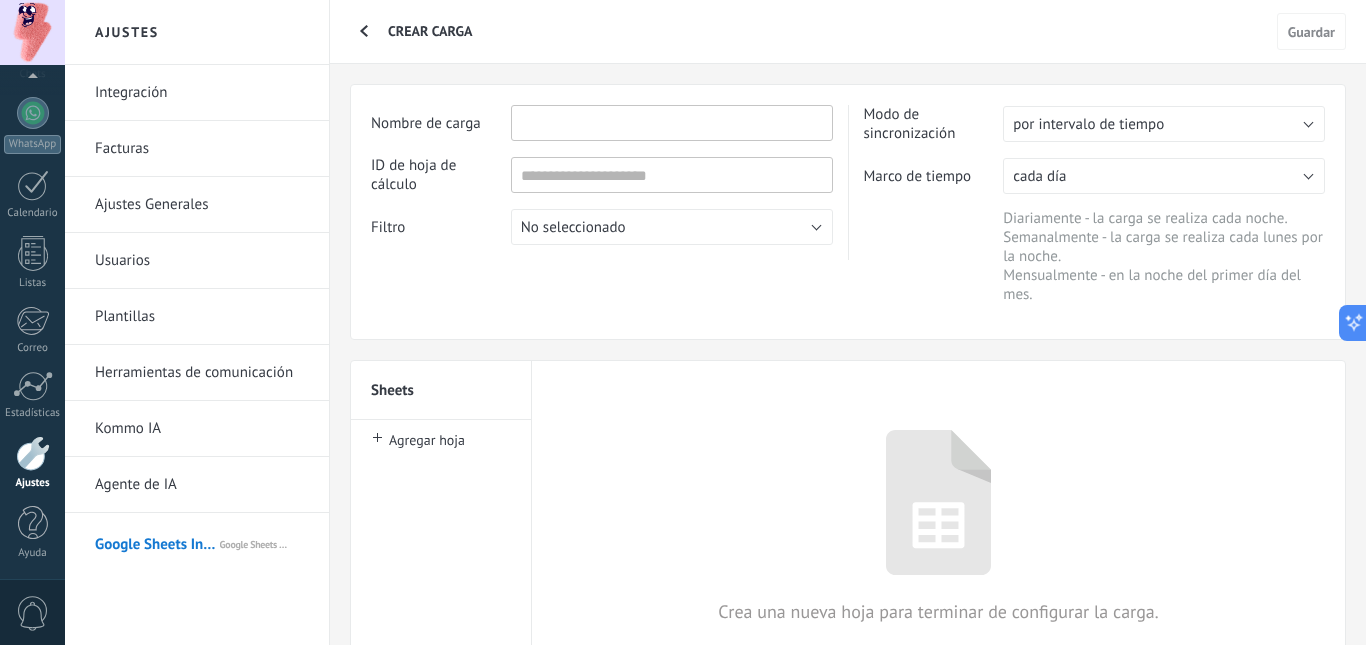 click at bounding box center (672, 123) 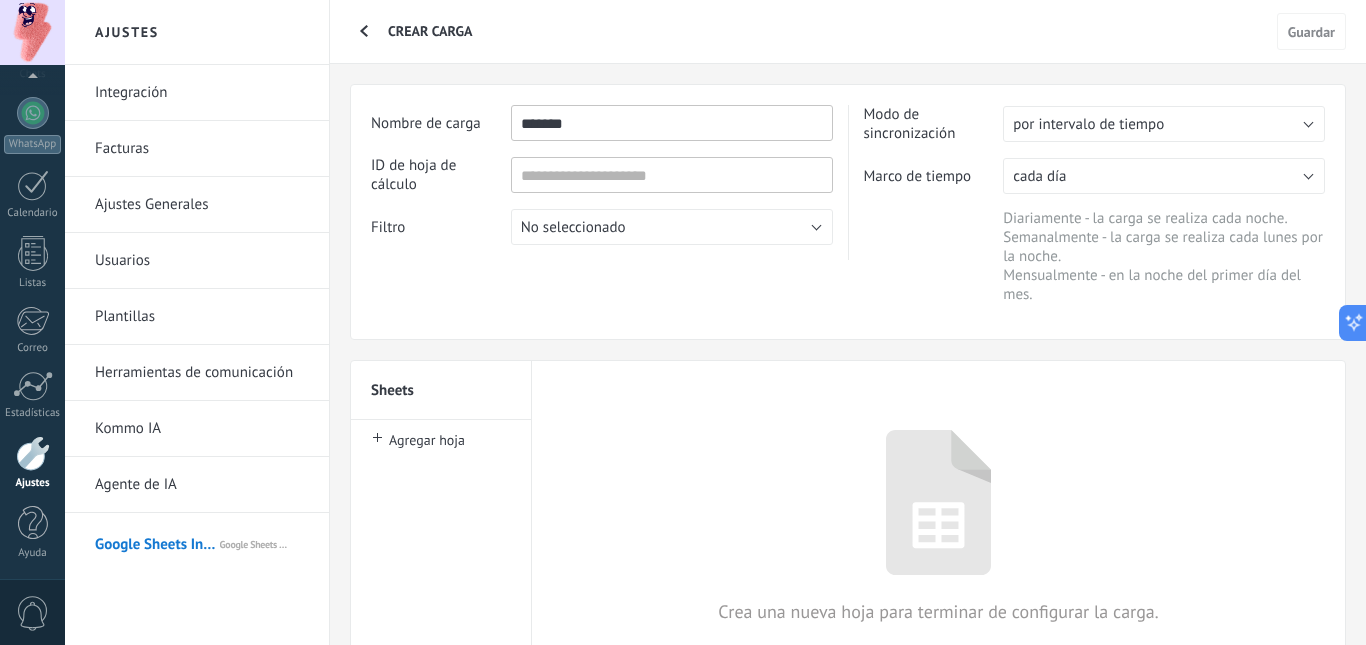 type on "********" 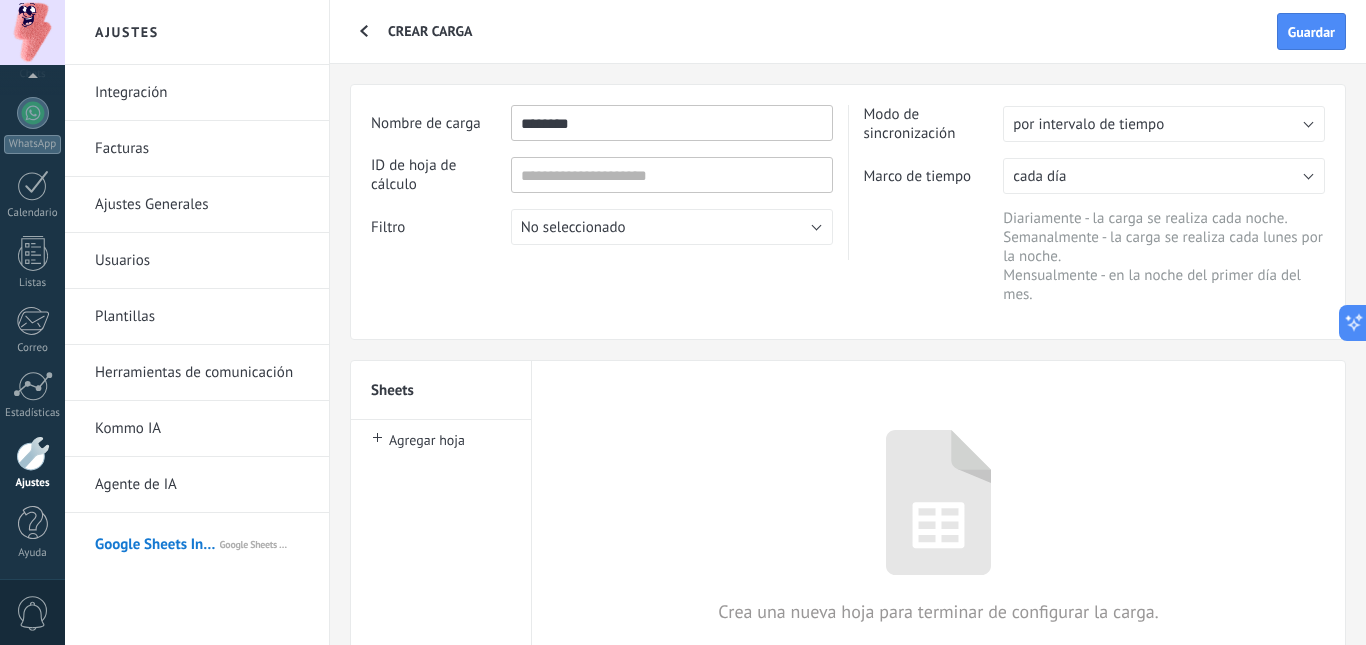 scroll, scrollTop: 0, scrollLeft: 0, axis: both 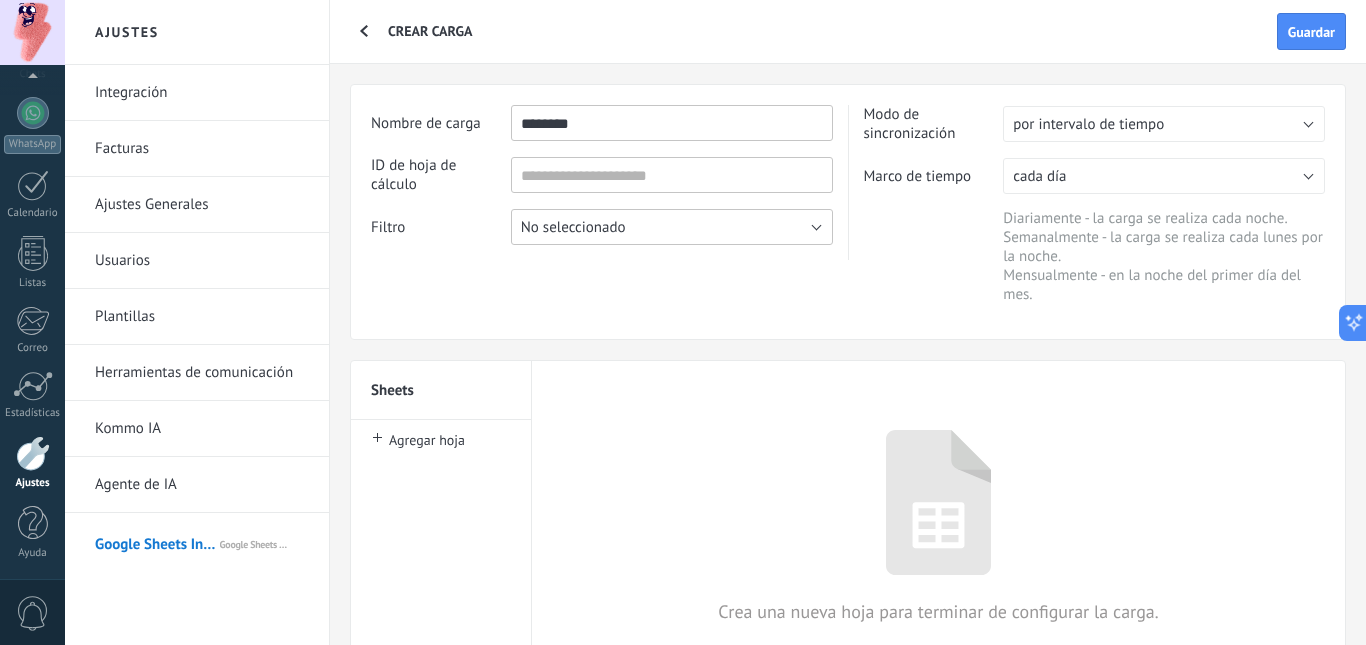 click on "No seleccionado" at bounding box center (672, 227) 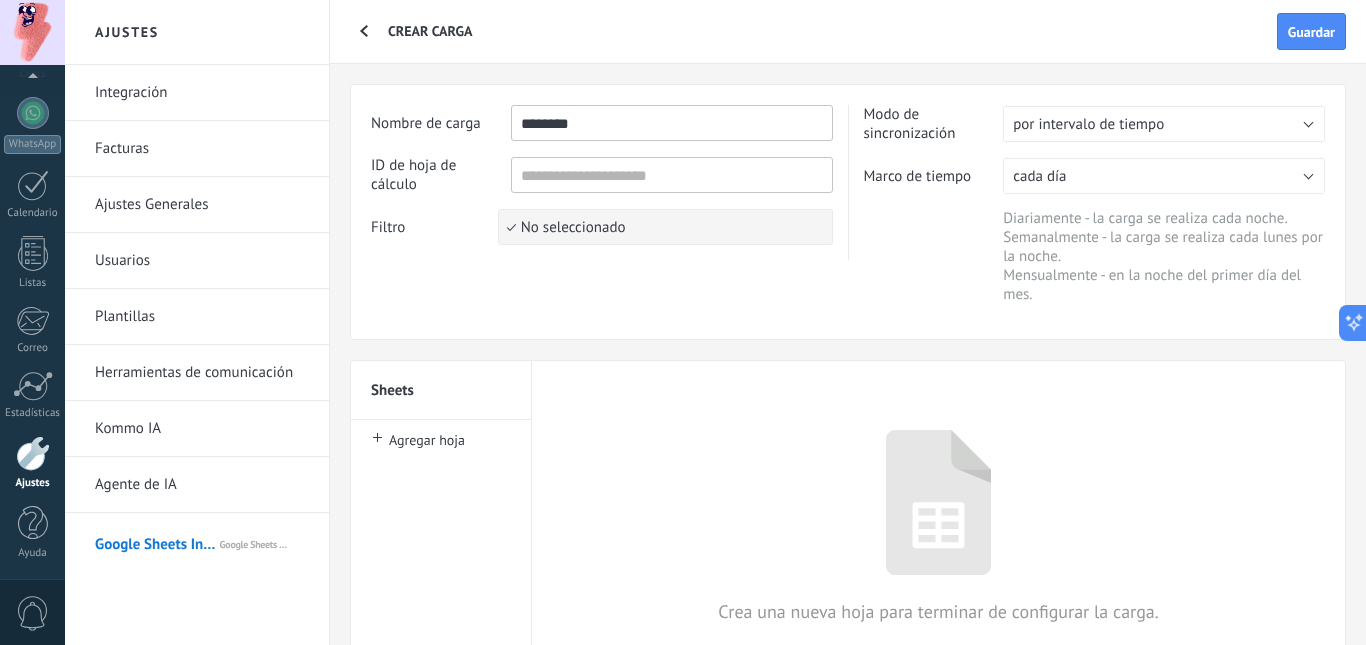 click on "No seleccionado" at bounding box center [662, 227] 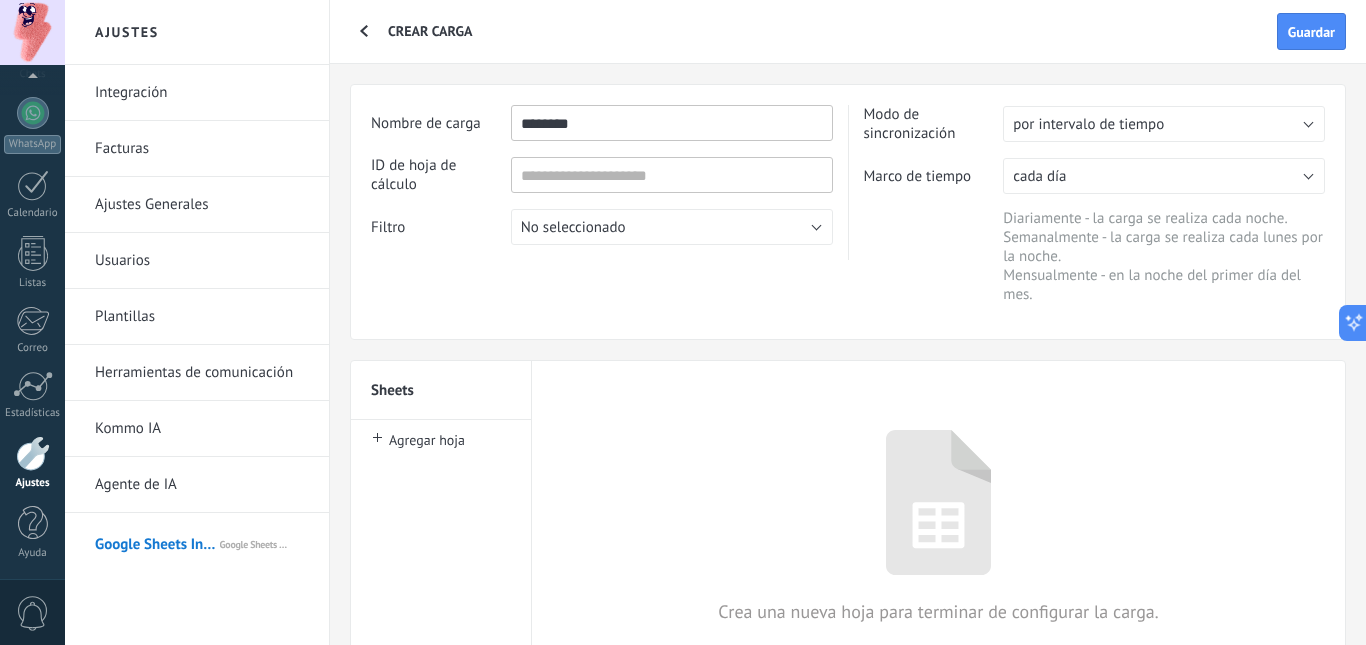 click on "Nombre de carga
********
ID de hoja de cálculo
Filtro
No seleccionado       No seleccionado" at bounding box center [848, 212] 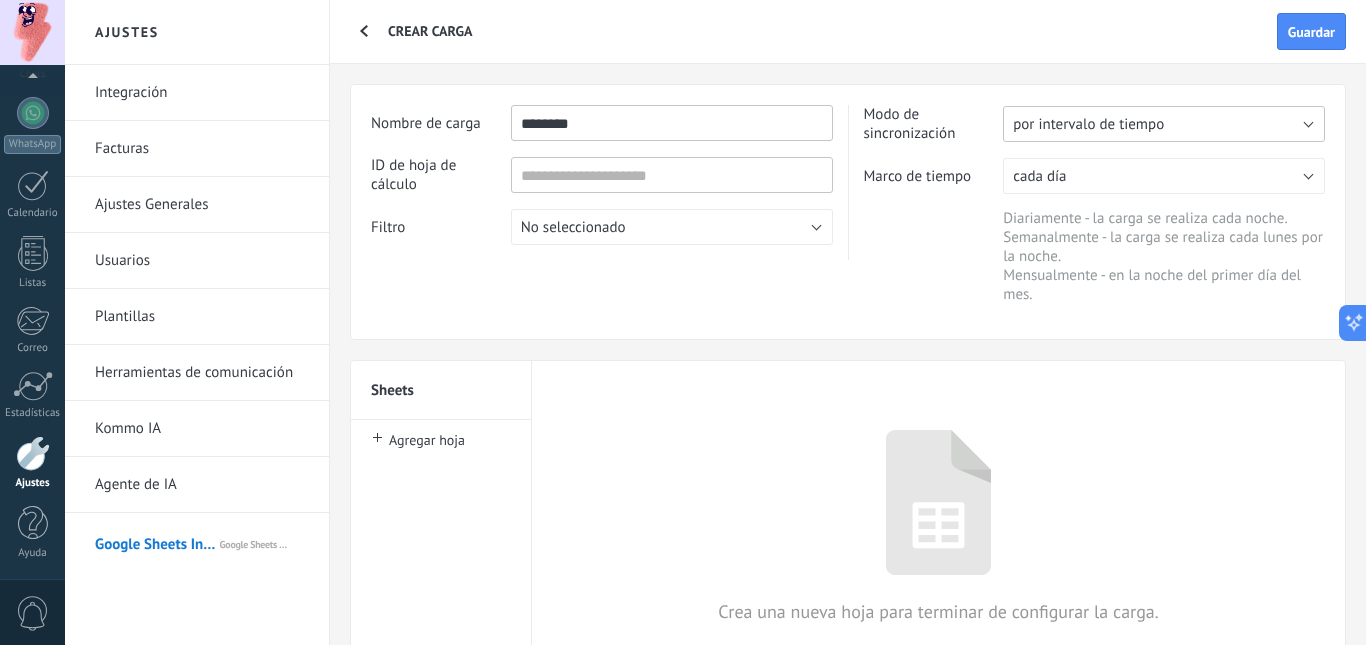 click on "por intervalo de tiempo" at bounding box center (1088, 124) 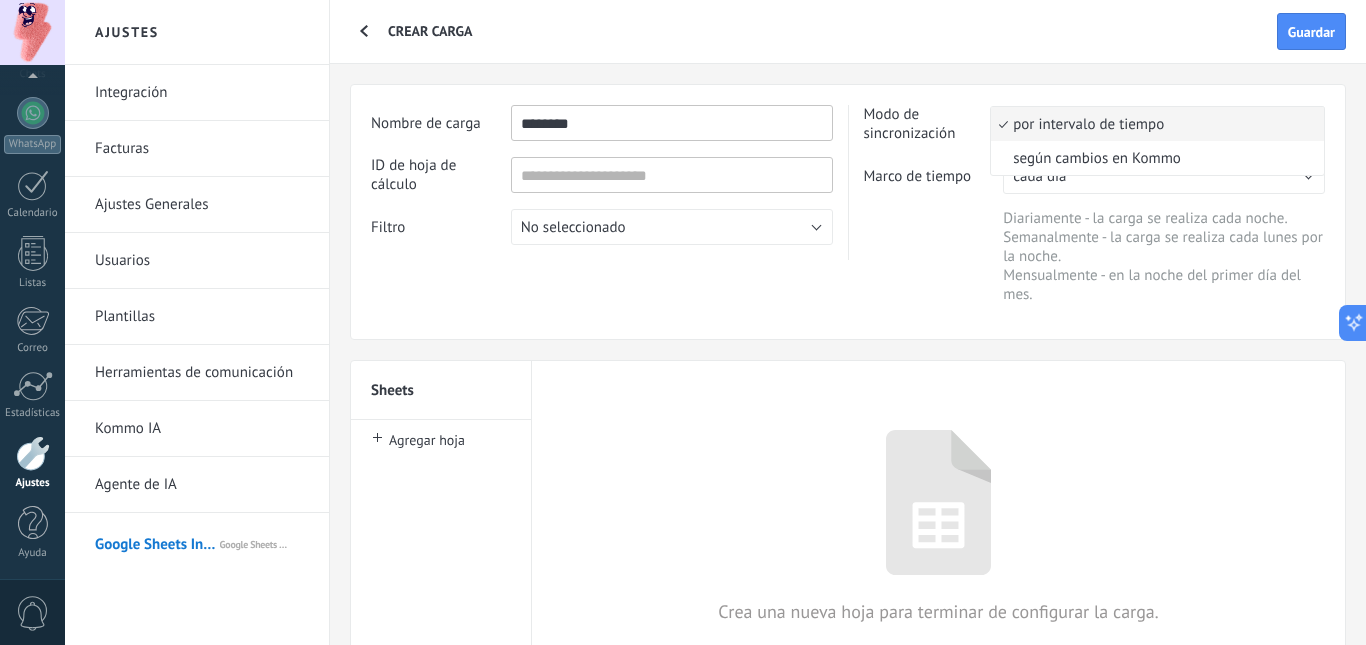 click on "Modo de sincronización" at bounding box center [934, 124] 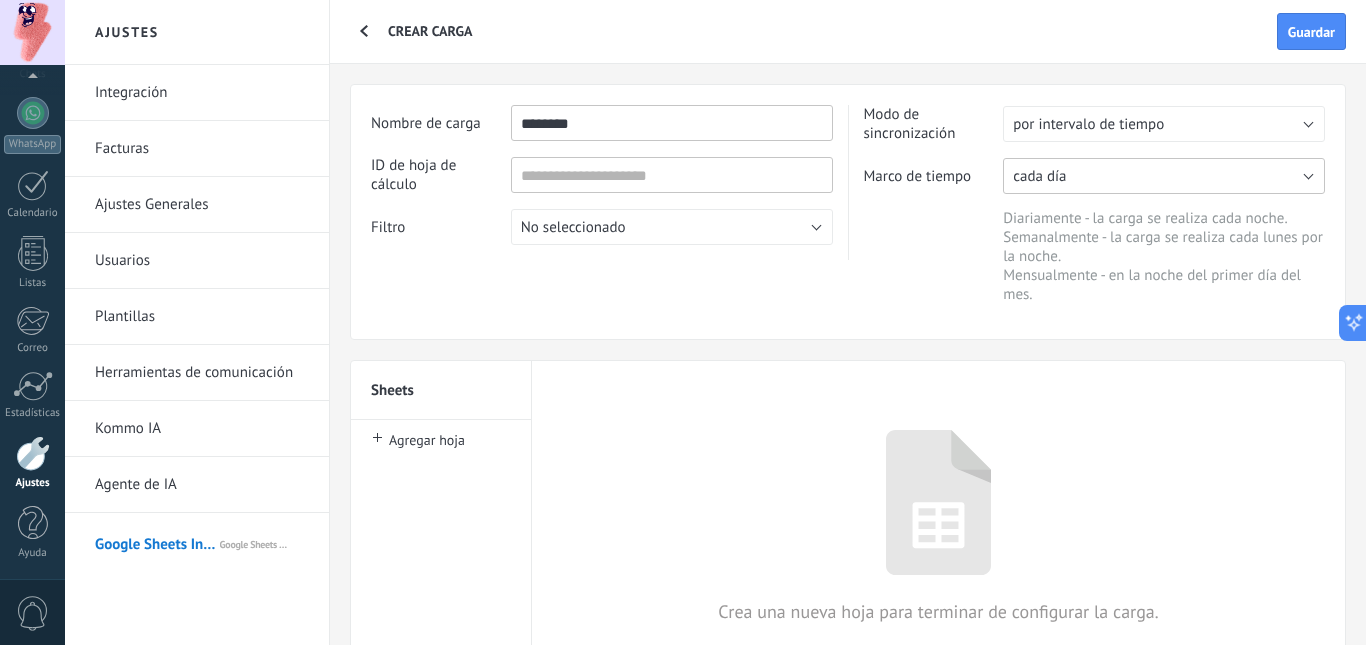click on "cada día" at bounding box center [1164, 176] 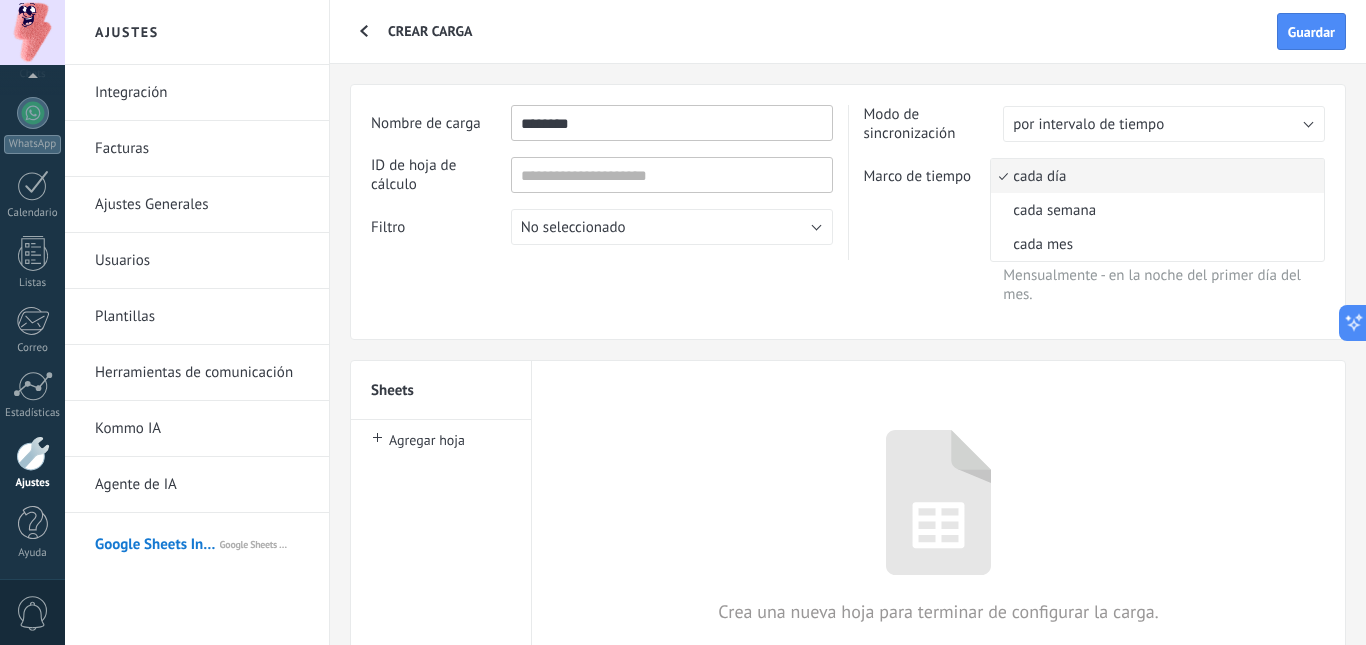 click on "Marco de tiempo
cada día    cada semana    cada mes       cada día" at bounding box center (1095, 176) 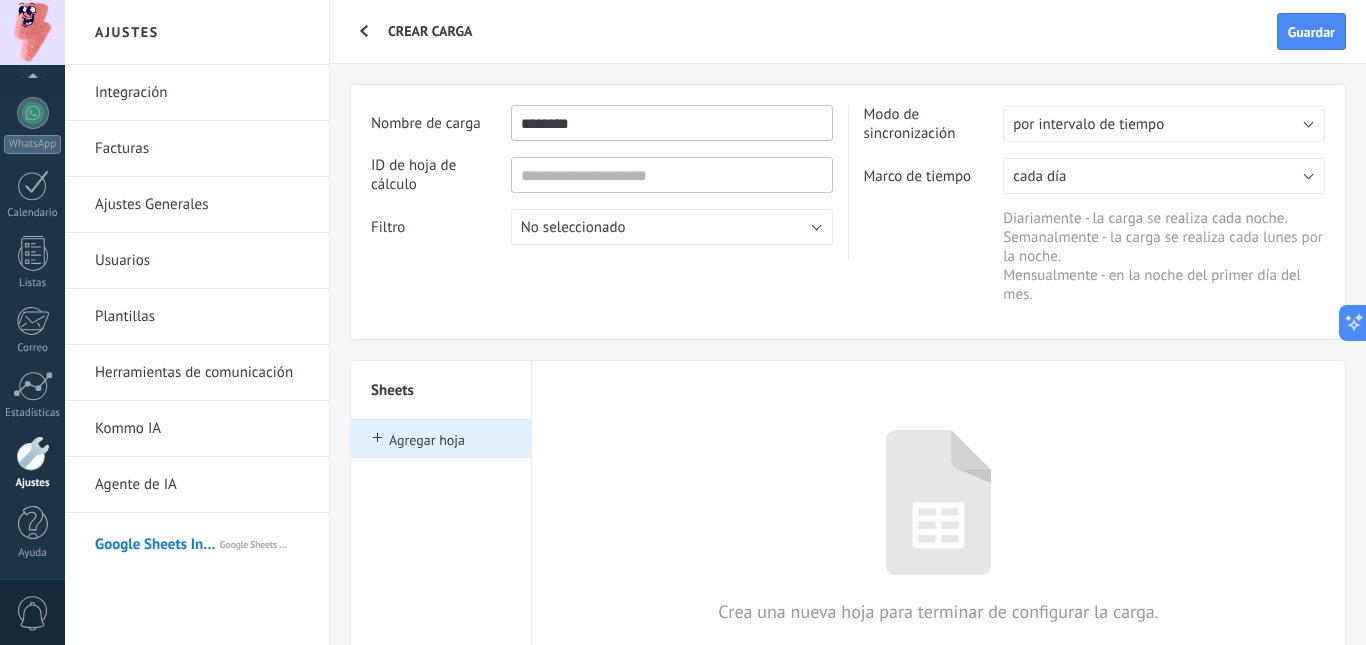 click on "Agregar hoja" at bounding box center [427, 440] 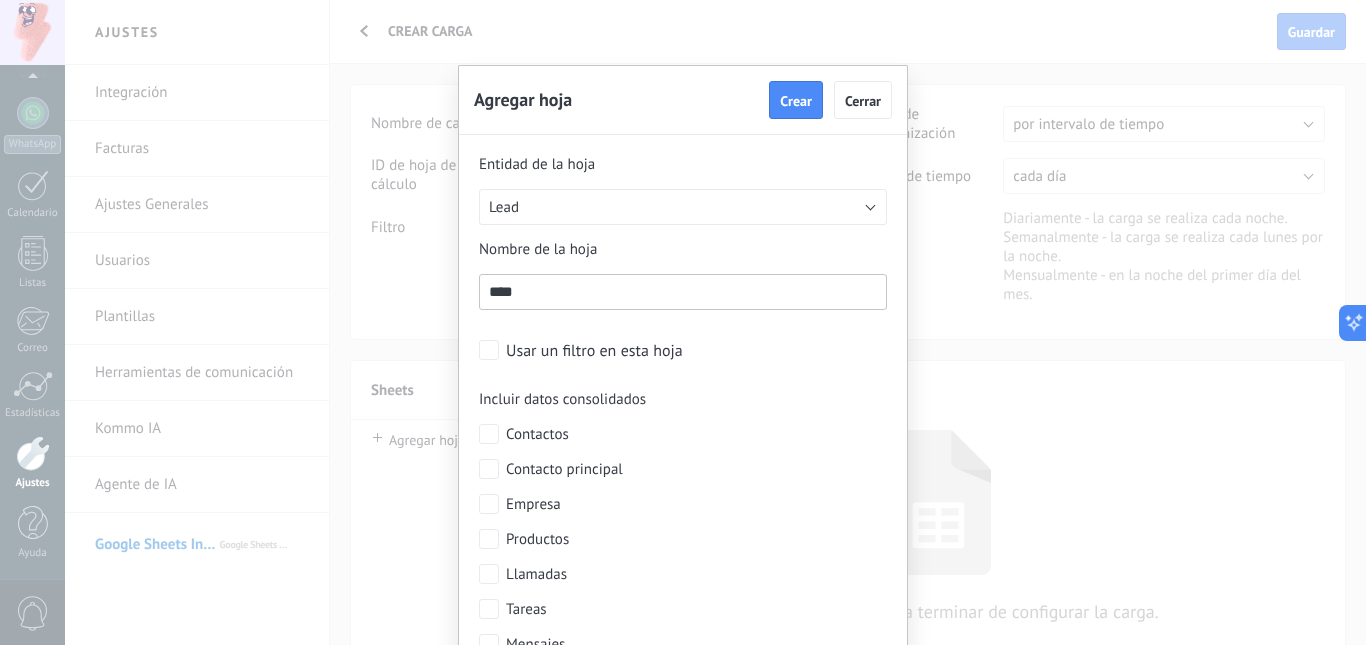 click on "Agregar hoja
Crear
Cerrar
Entidad de la hoja
Lead" at bounding box center (683, 322) 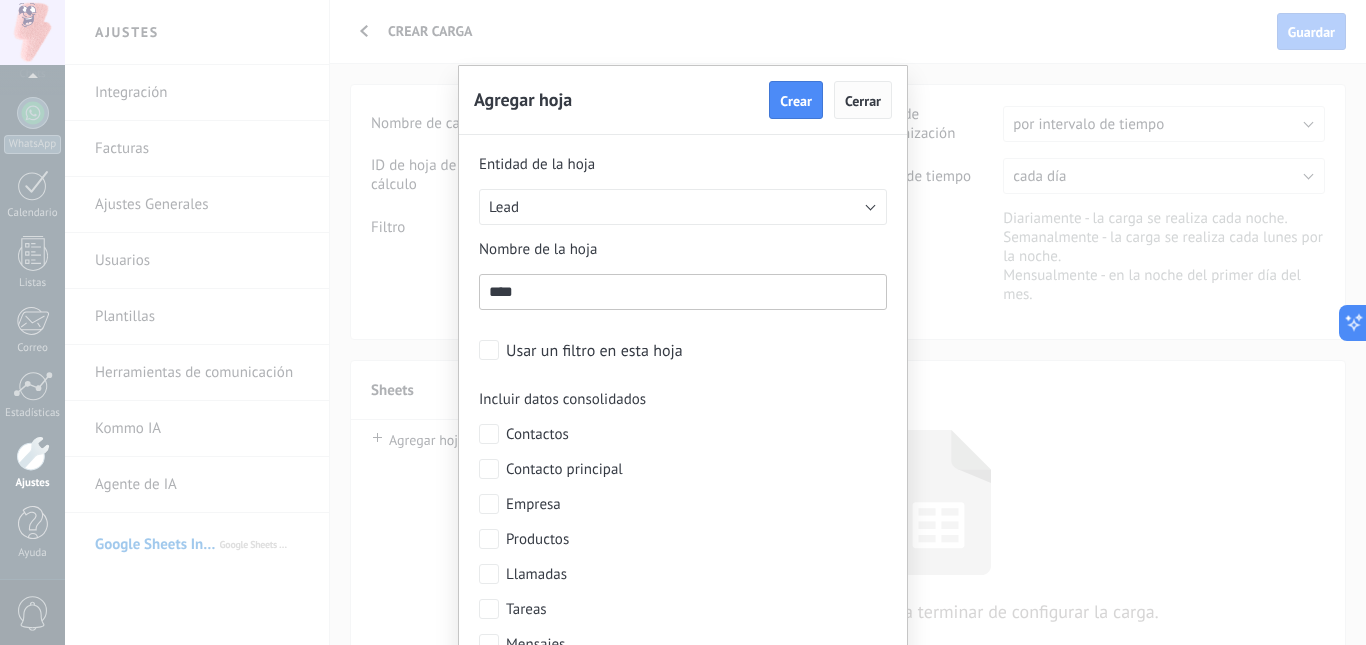 click on "Cerrar" at bounding box center (863, 100) 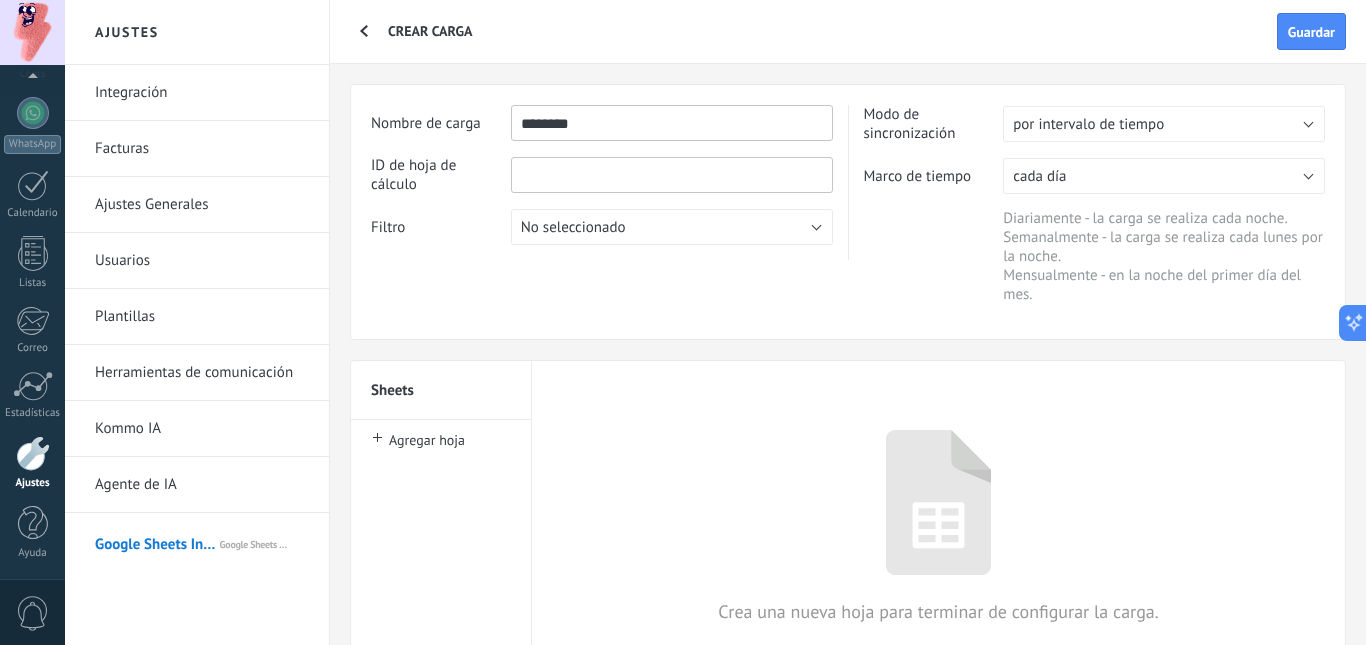 click at bounding box center (672, 175) 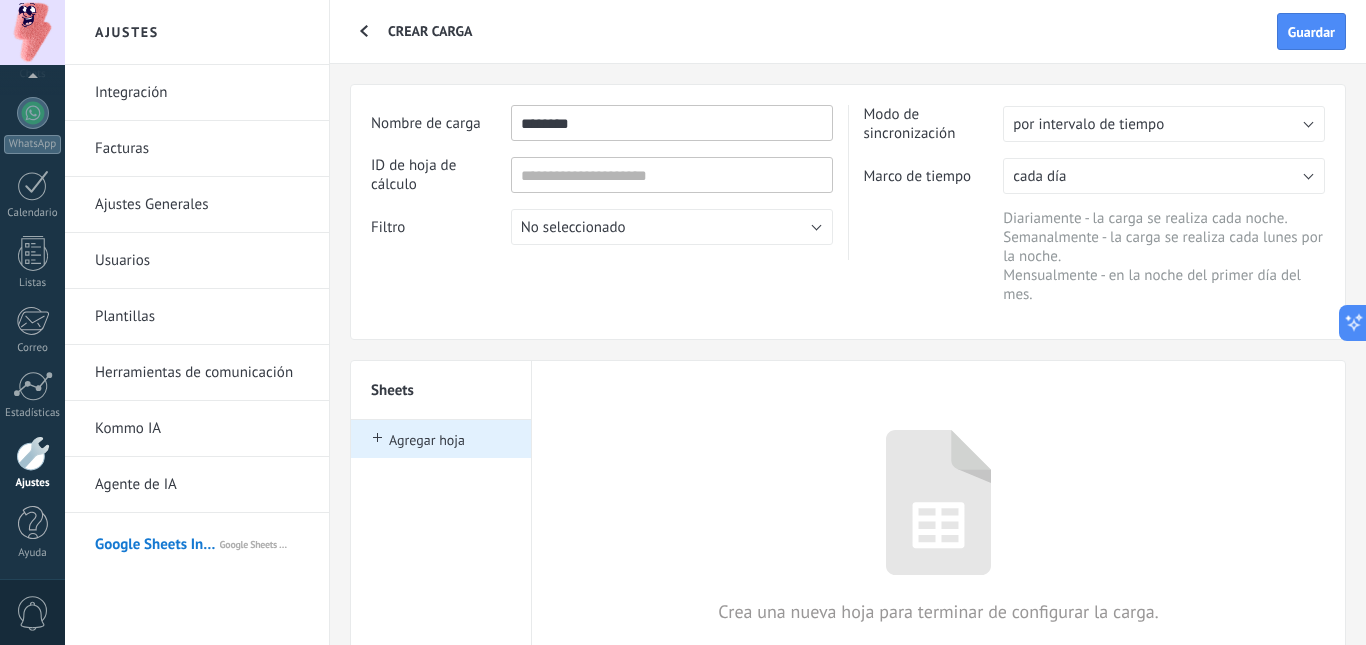click on "Agregar hoja" at bounding box center (427, 440) 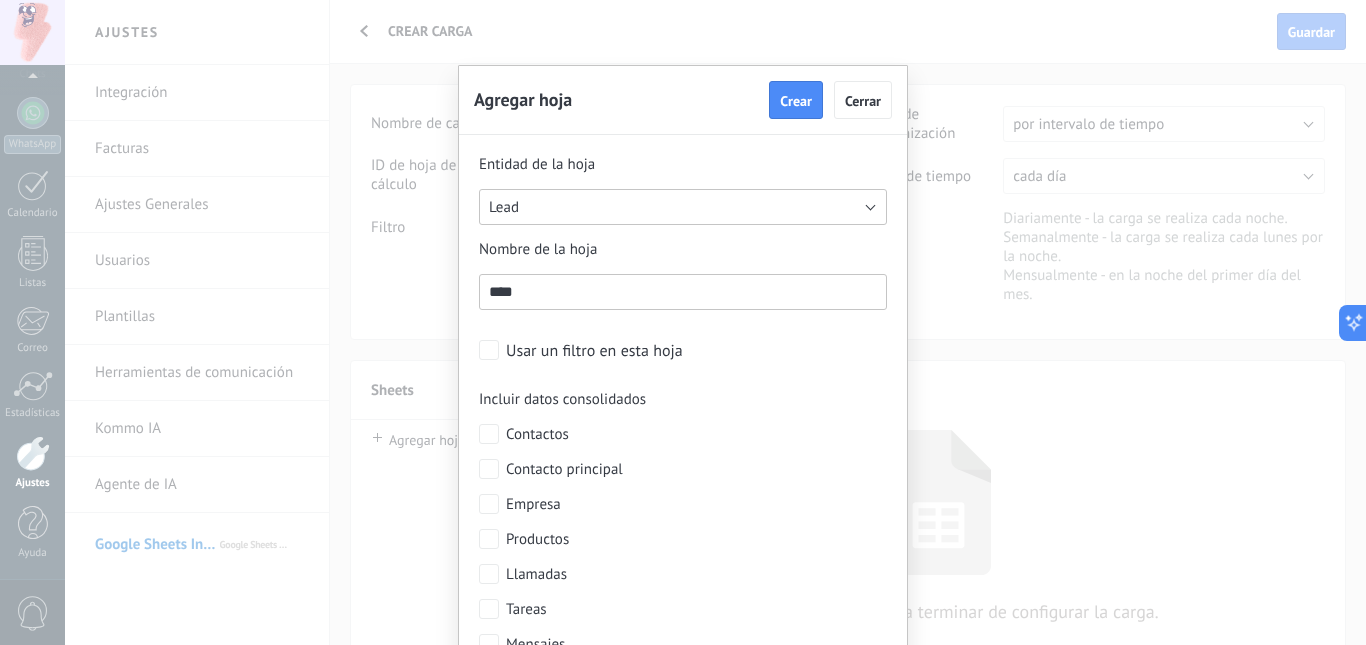 click on "Lead" at bounding box center [683, 207] 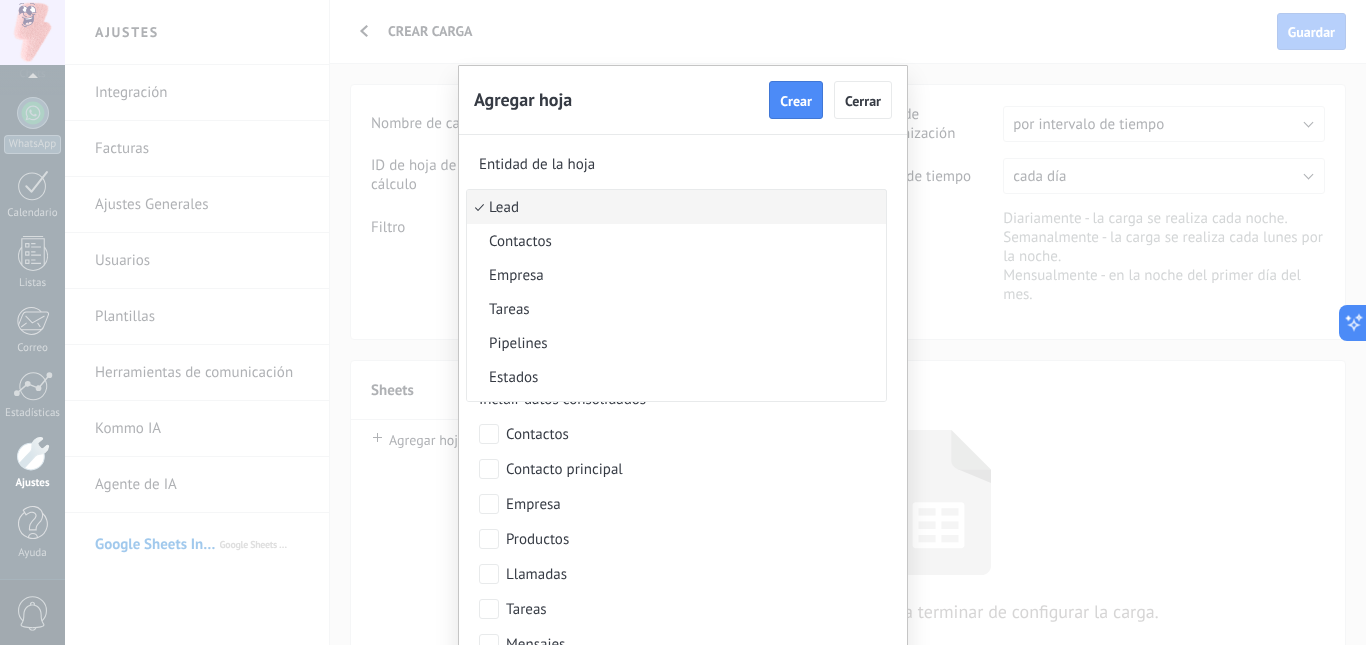 click on "Lead" at bounding box center [673, 207] 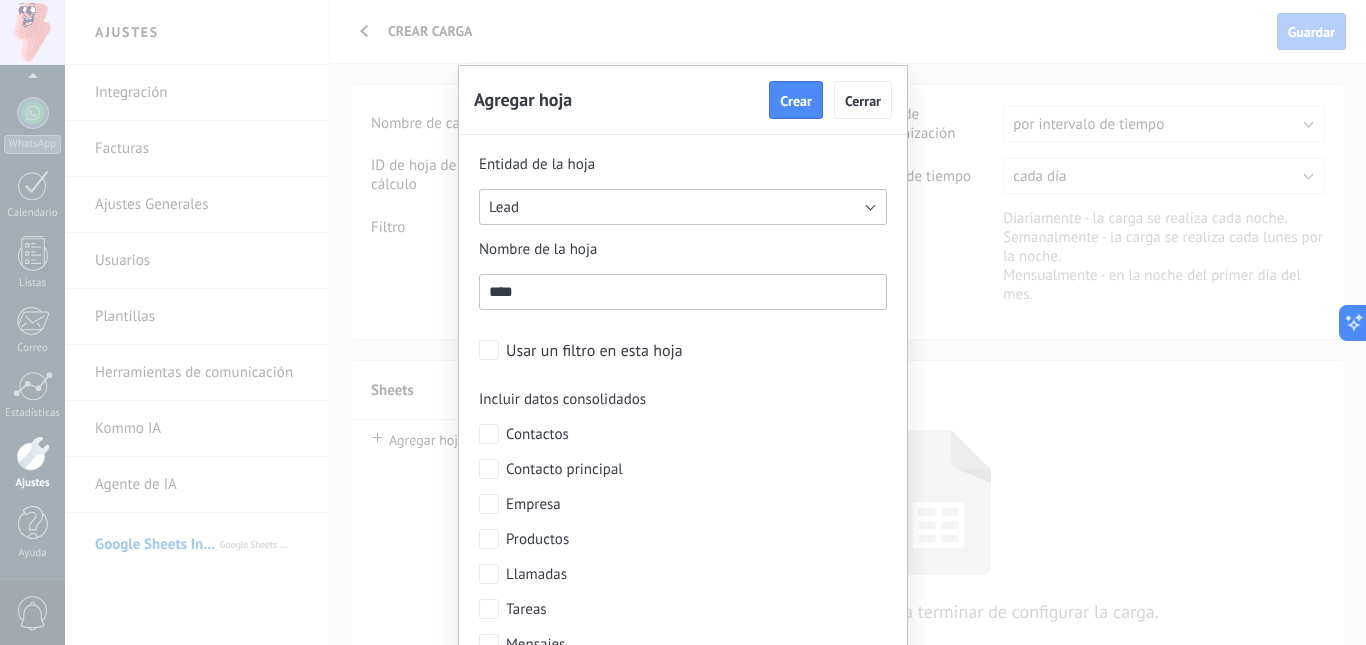 click on "Lead" at bounding box center [683, 207] 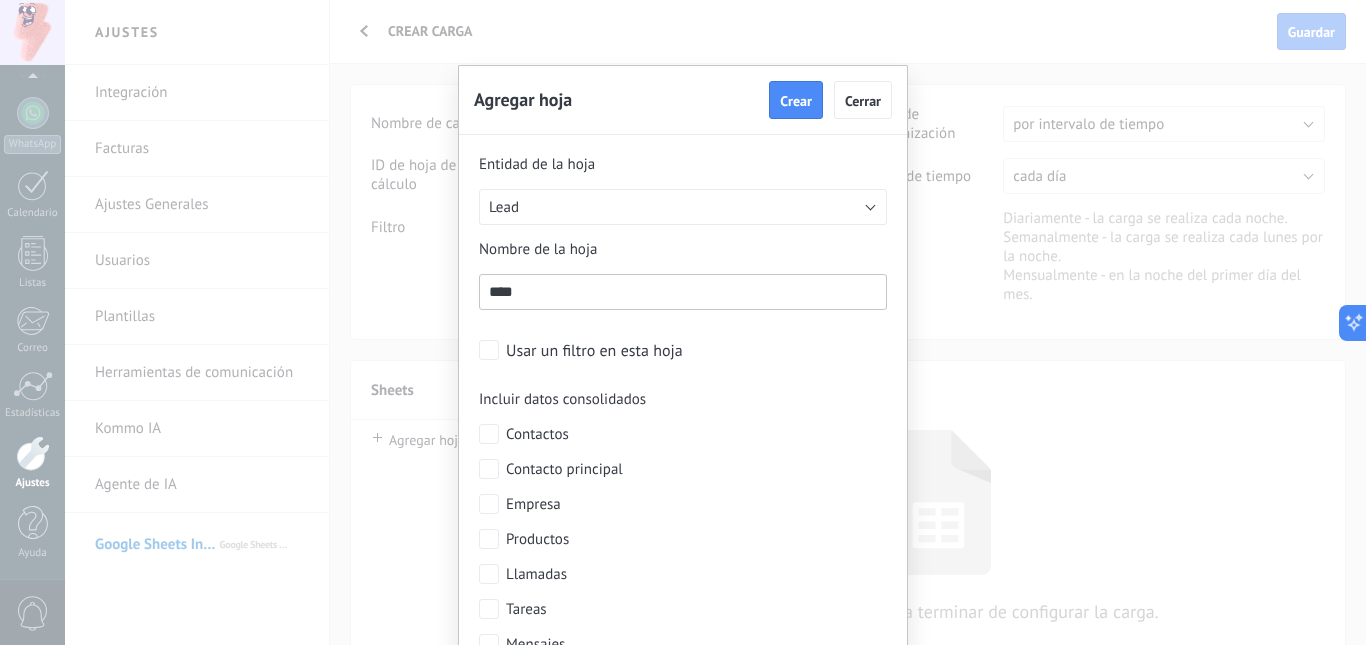 click on "Entidad de la hoja
Lead    Contactos    Empresa" at bounding box center [683, 516] 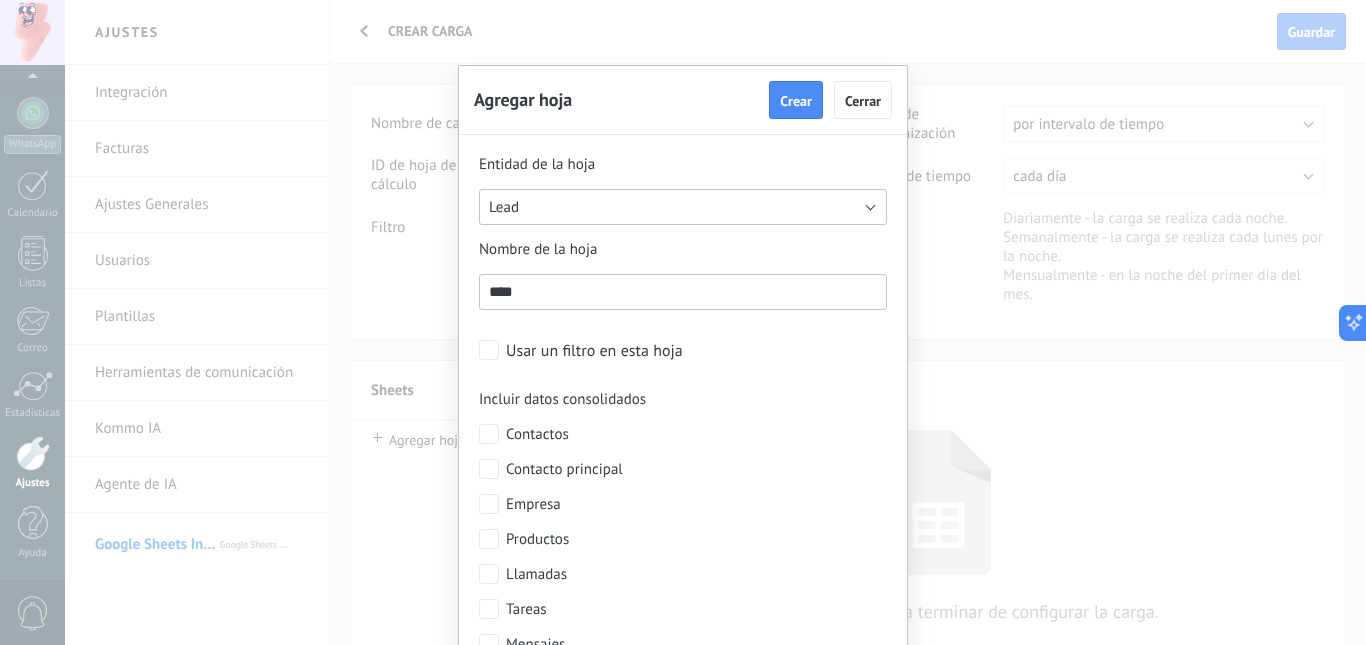 click on "Lead" at bounding box center [683, 207] 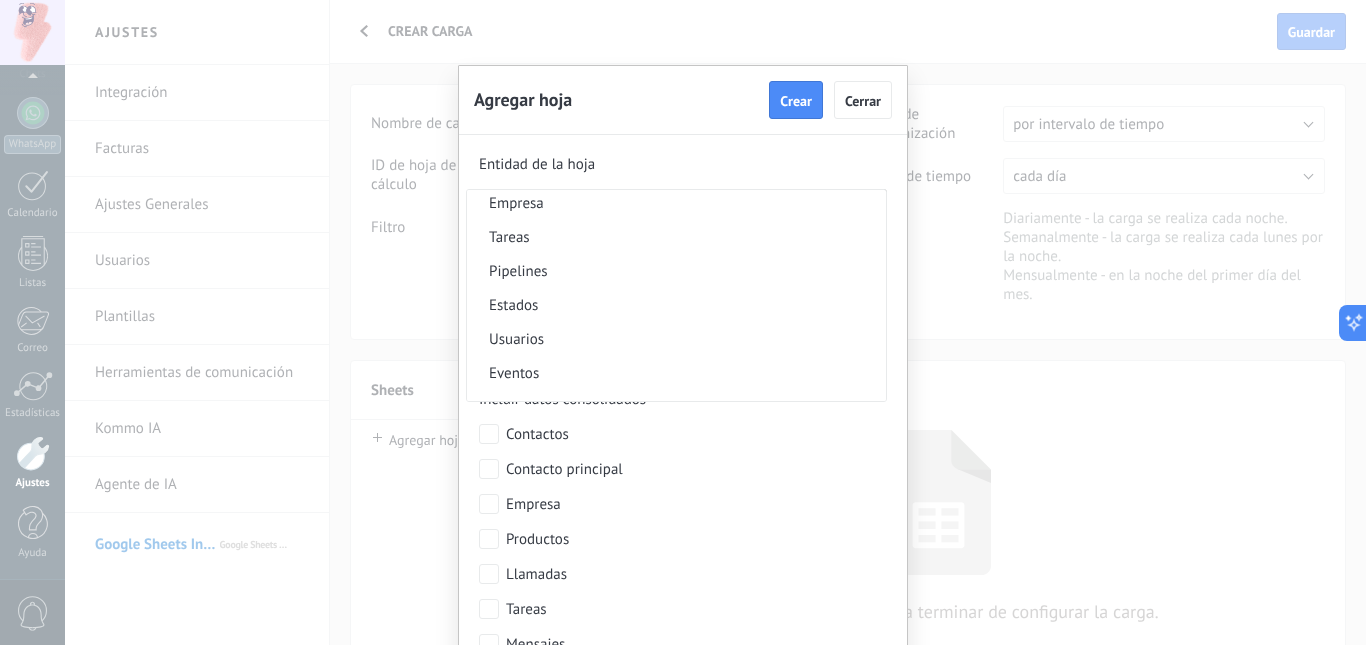 scroll, scrollTop: 0, scrollLeft: 0, axis: both 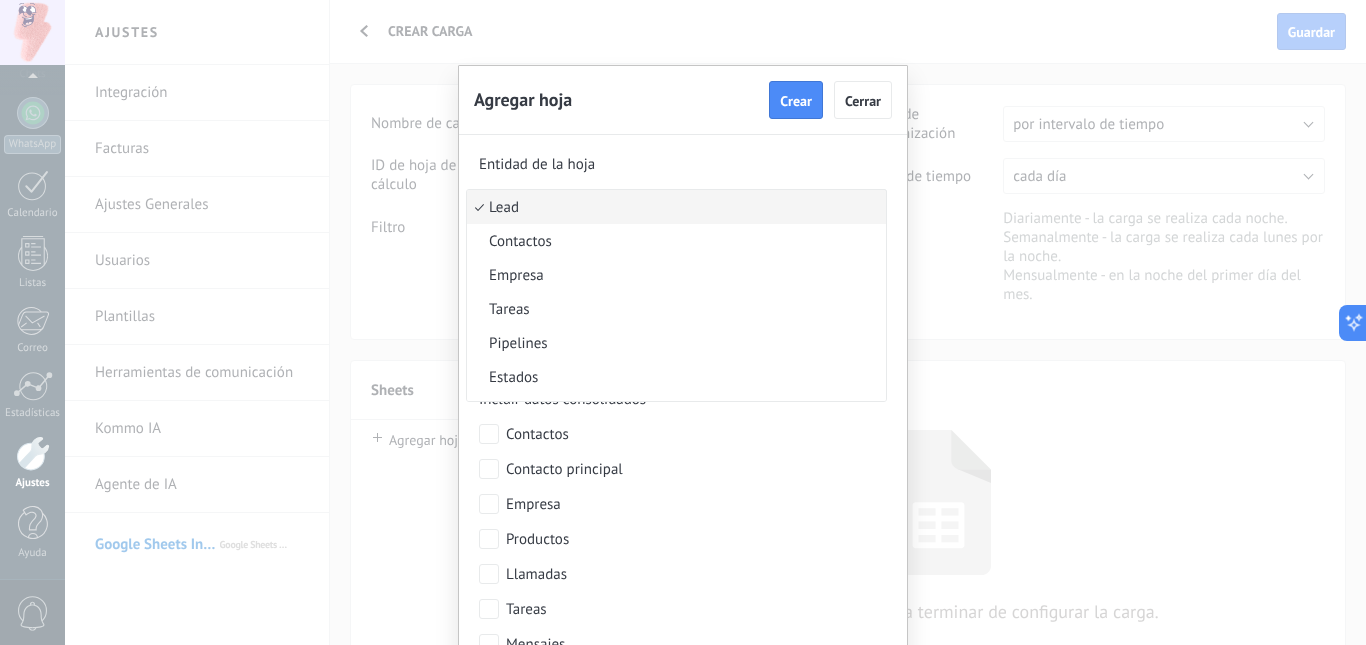click on "Lead" at bounding box center (676, 207) 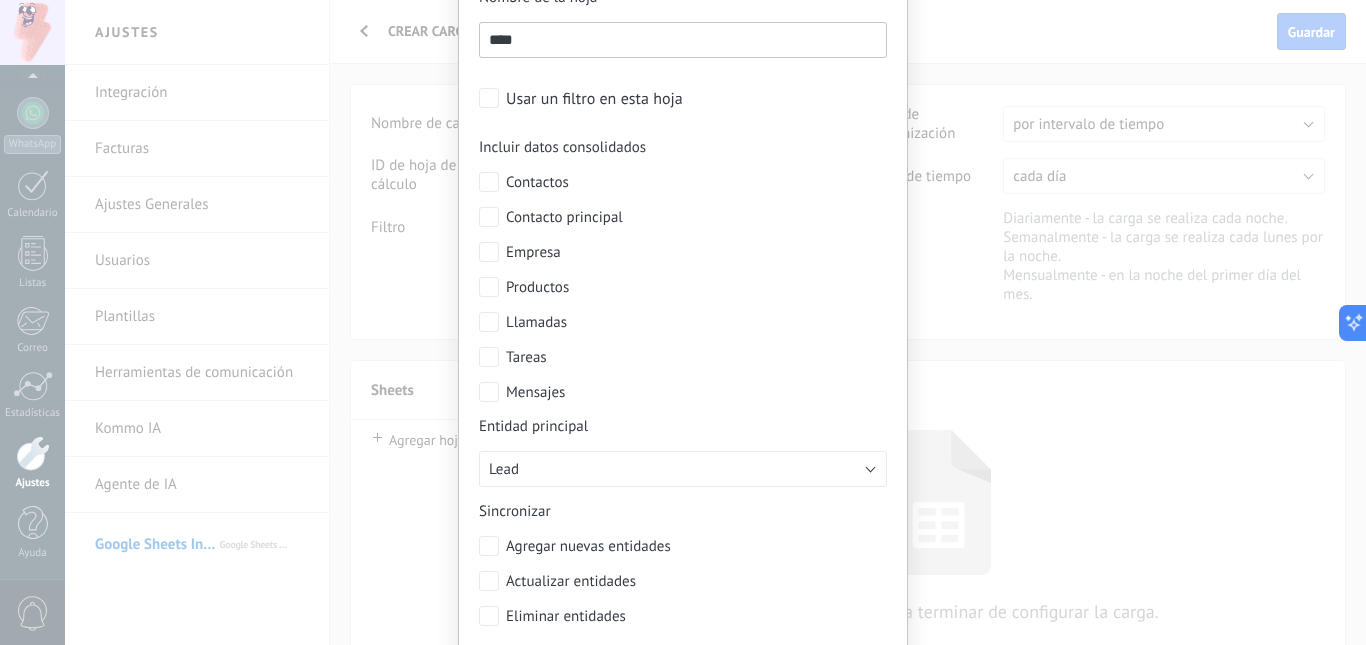 scroll, scrollTop: 221, scrollLeft: 0, axis: vertical 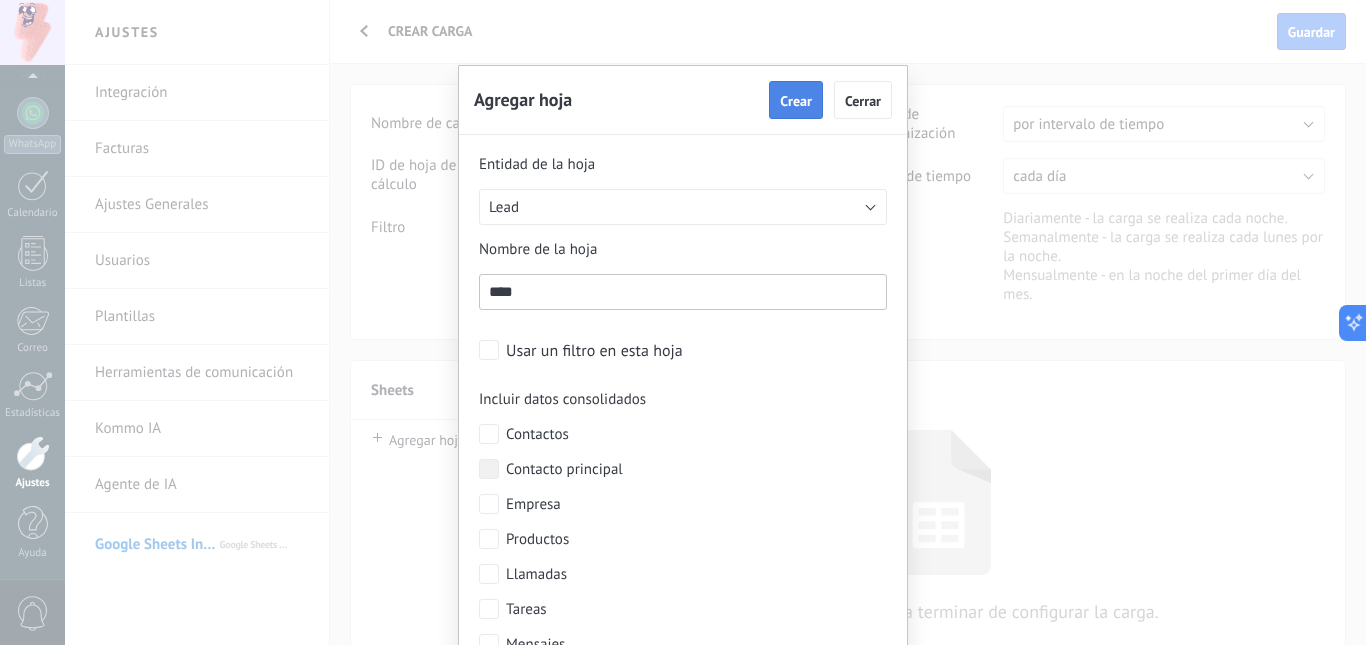 click on "Crear" at bounding box center [796, 100] 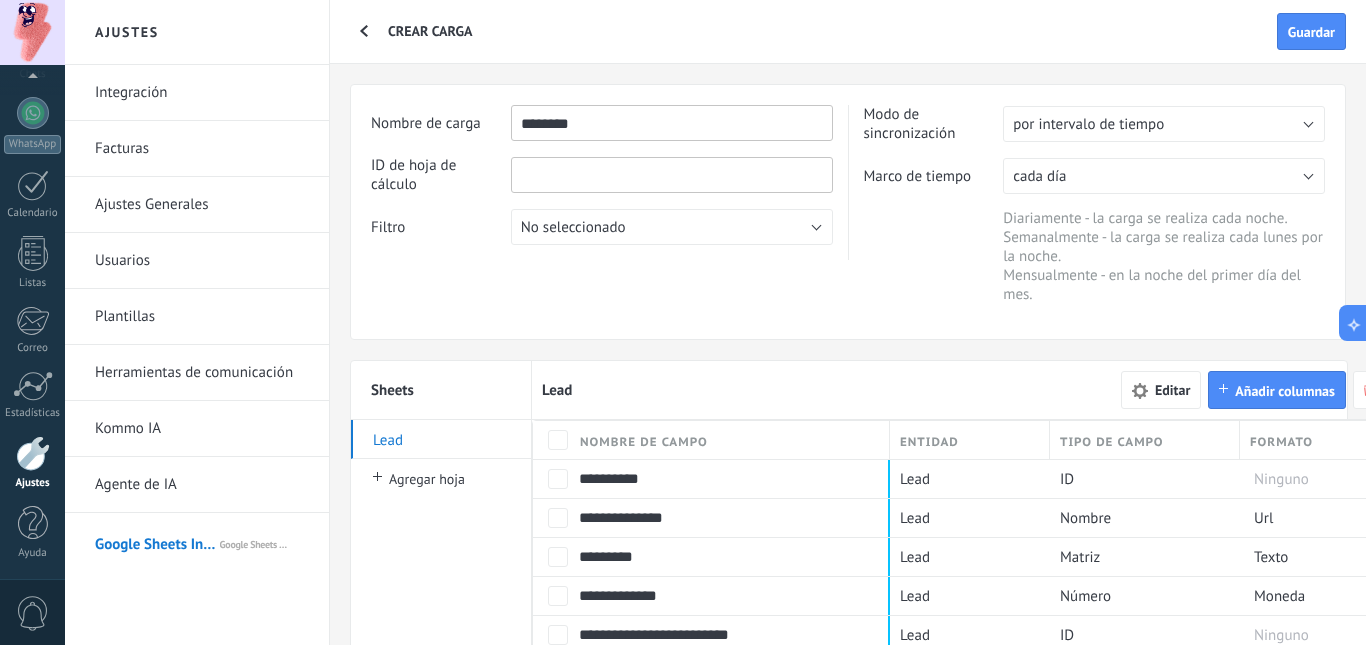 click at bounding box center [672, 175] 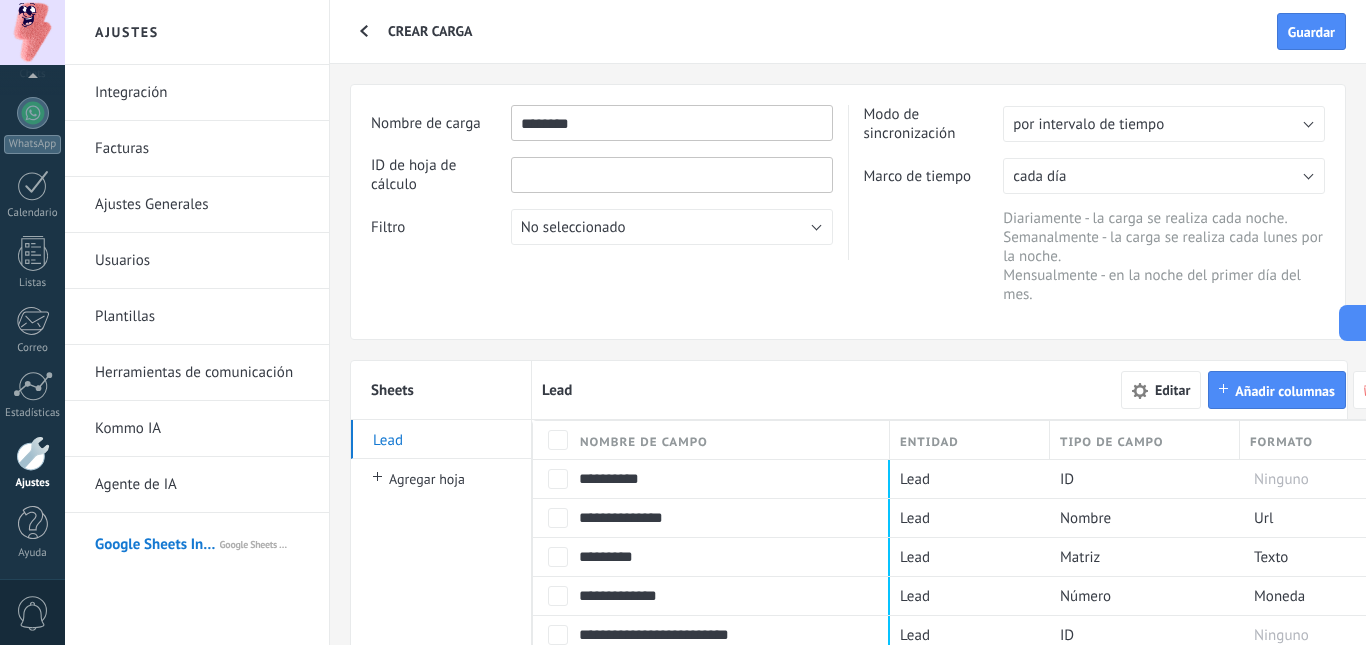 scroll, scrollTop: 0, scrollLeft: 6, axis: horizontal 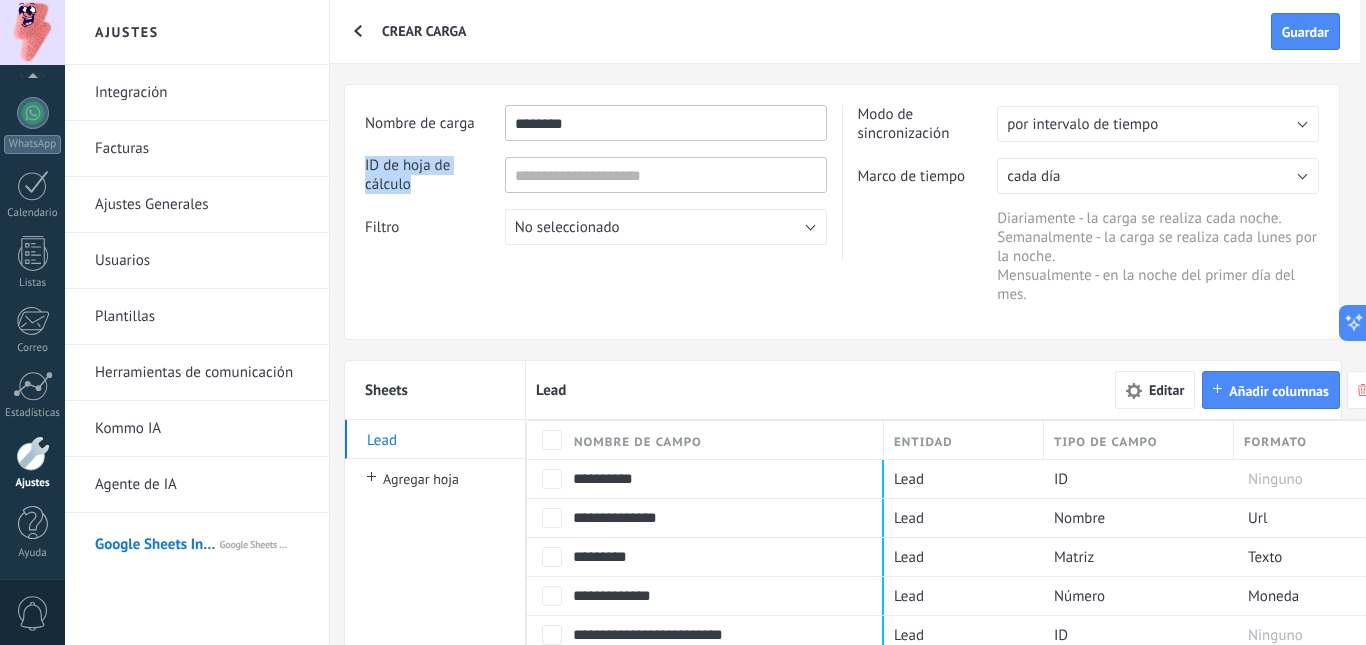 drag, startPoint x: 364, startPoint y: 166, endPoint x: 417, endPoint y: 190, distance: 58.18075 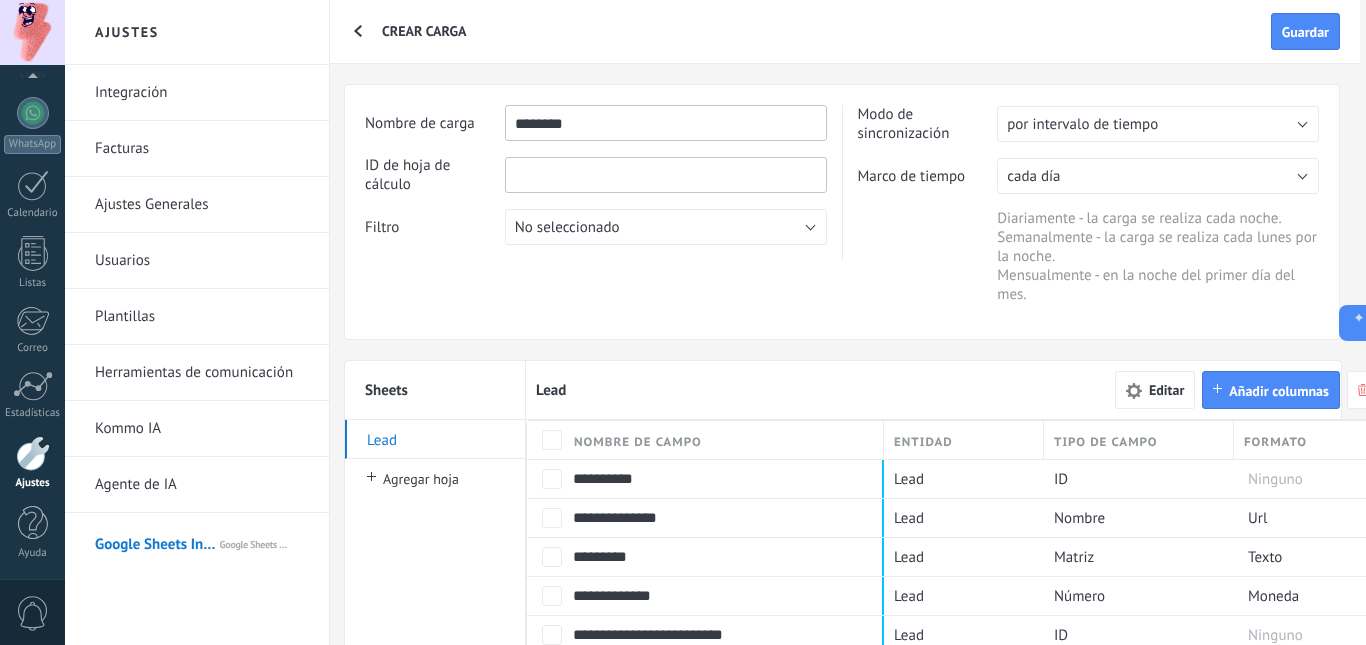 click at bounding box center [666, 175] 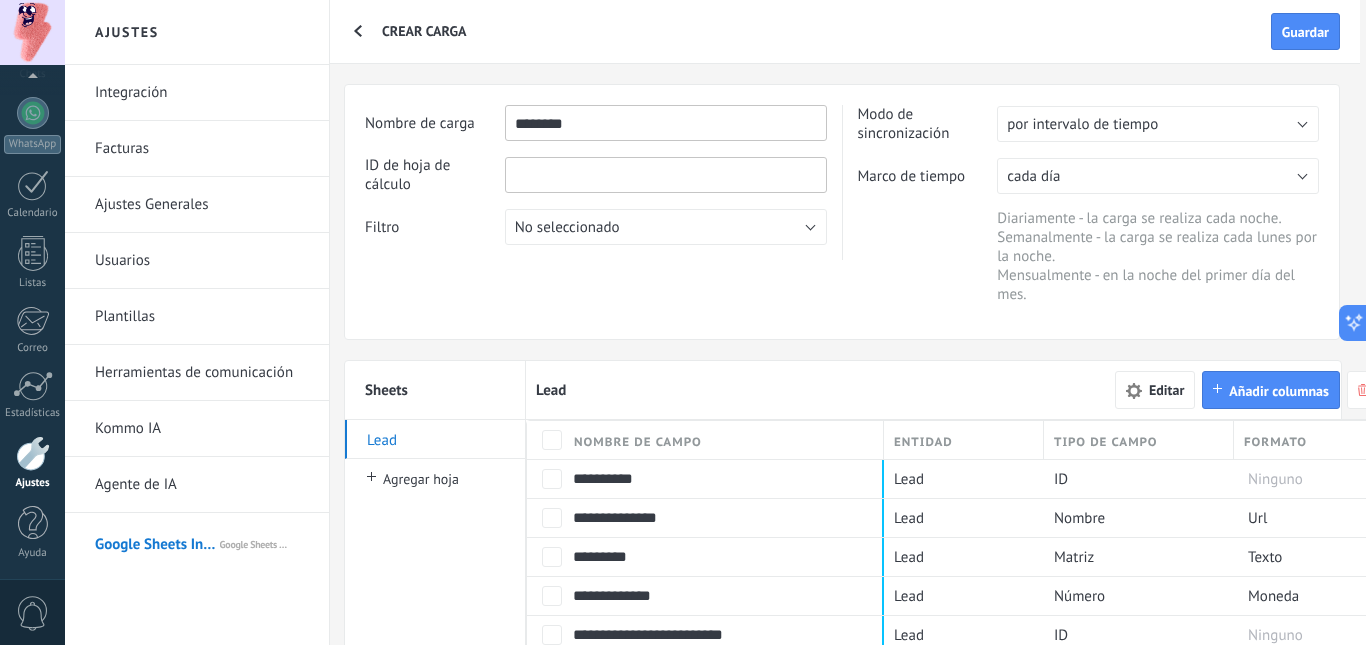 paste on "**********" 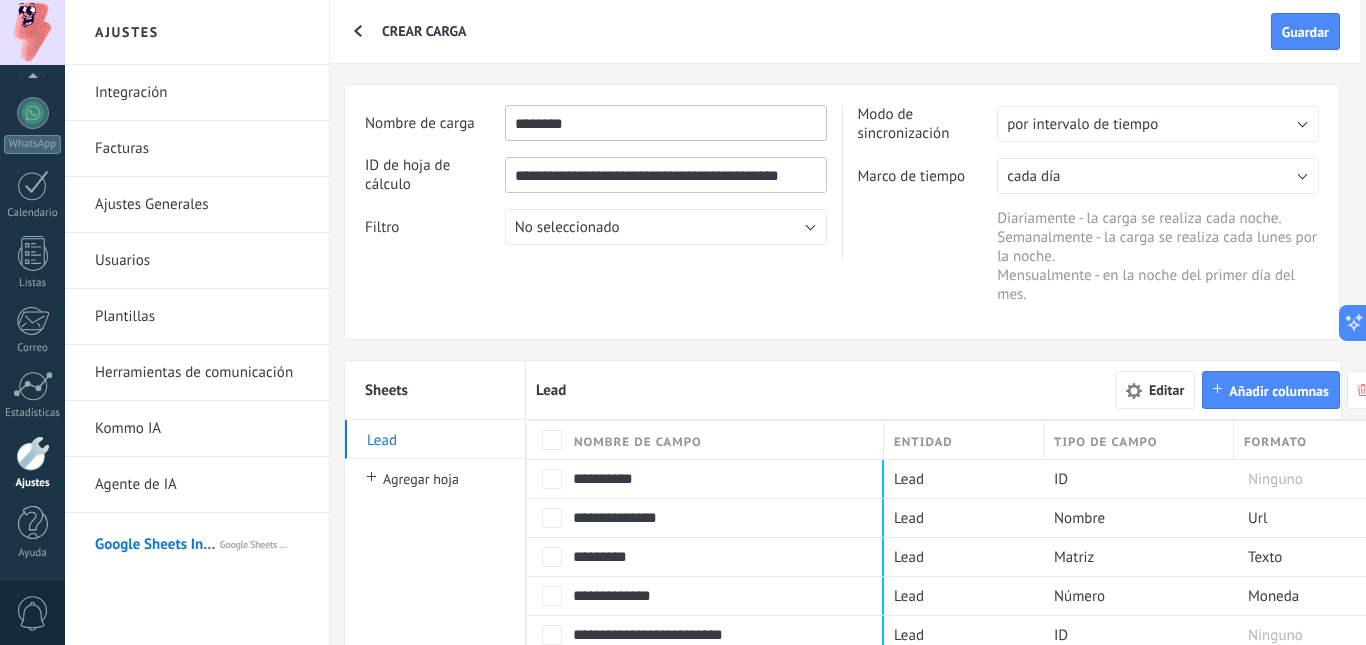 scroll, scrollTop: 0, scrollLeft: 50, axis: horizontal 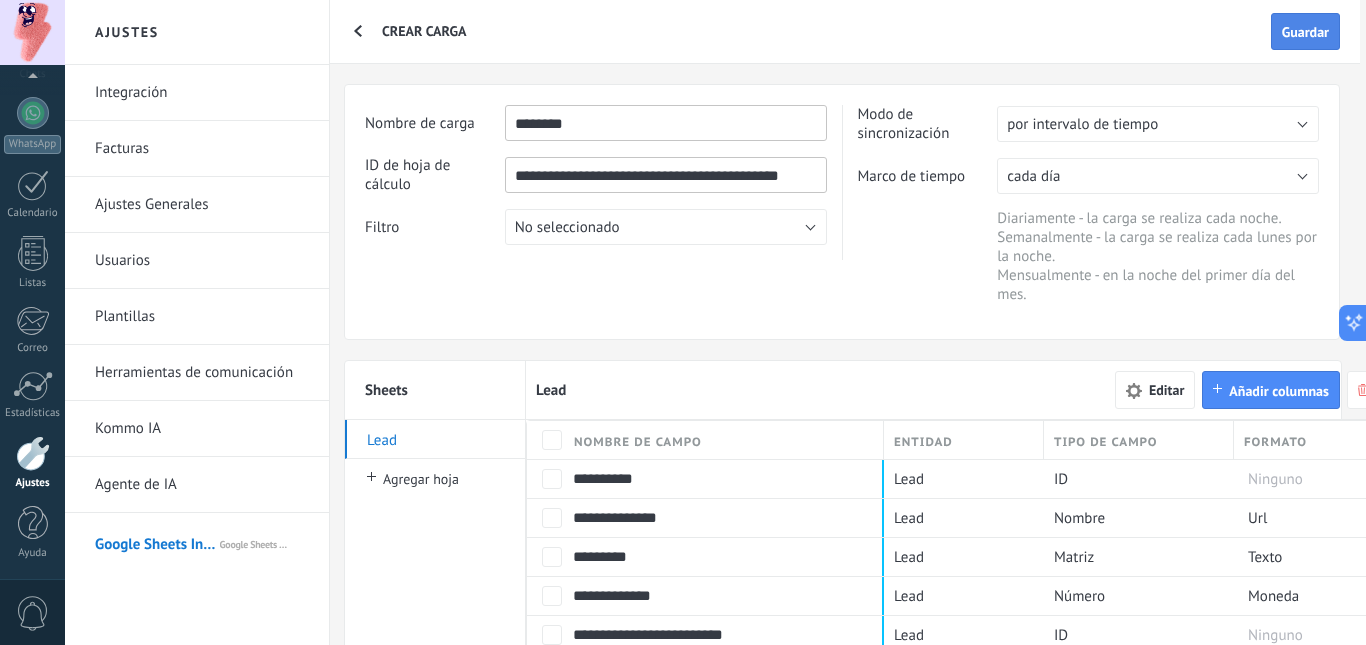 click on "Guardar" at bounding box center (1305, 32) 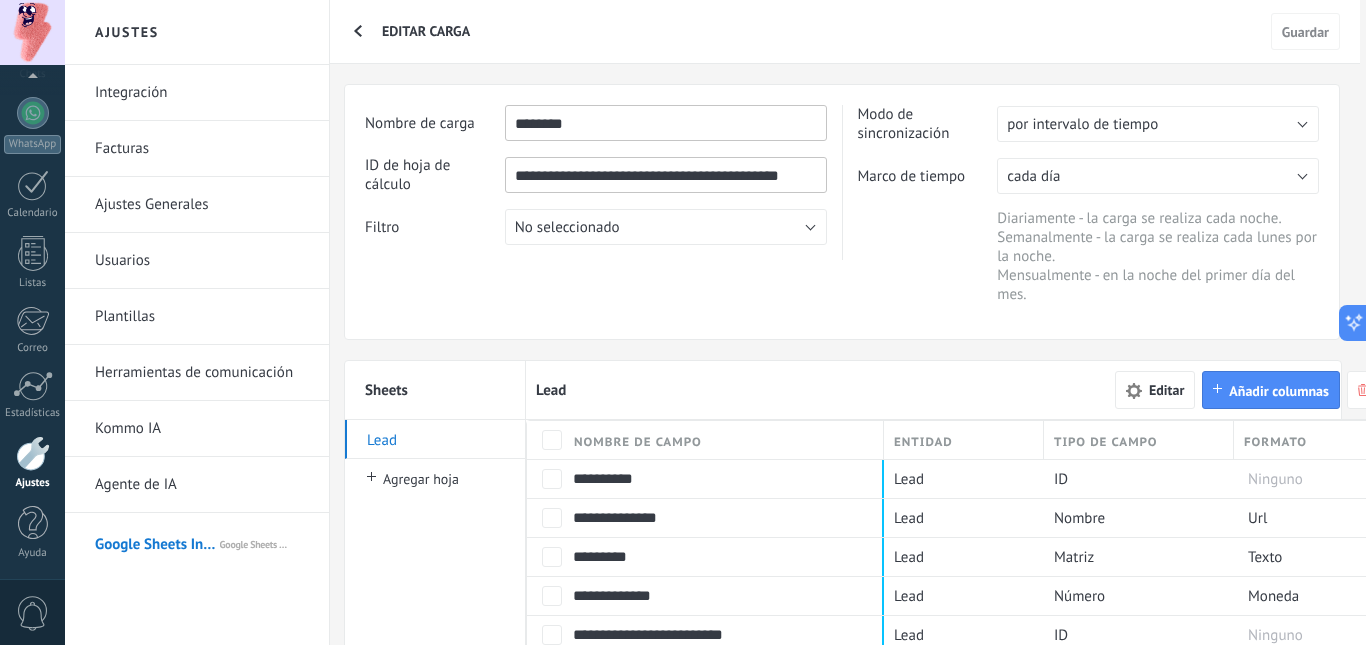 click on "Diariamente - la carga se realiza cada noche.
Semanalmente - la carga se realiza cada lunes por la noche.
Mensualmente - en la noche del primer día del mes." at bounding box center (1158, 256) 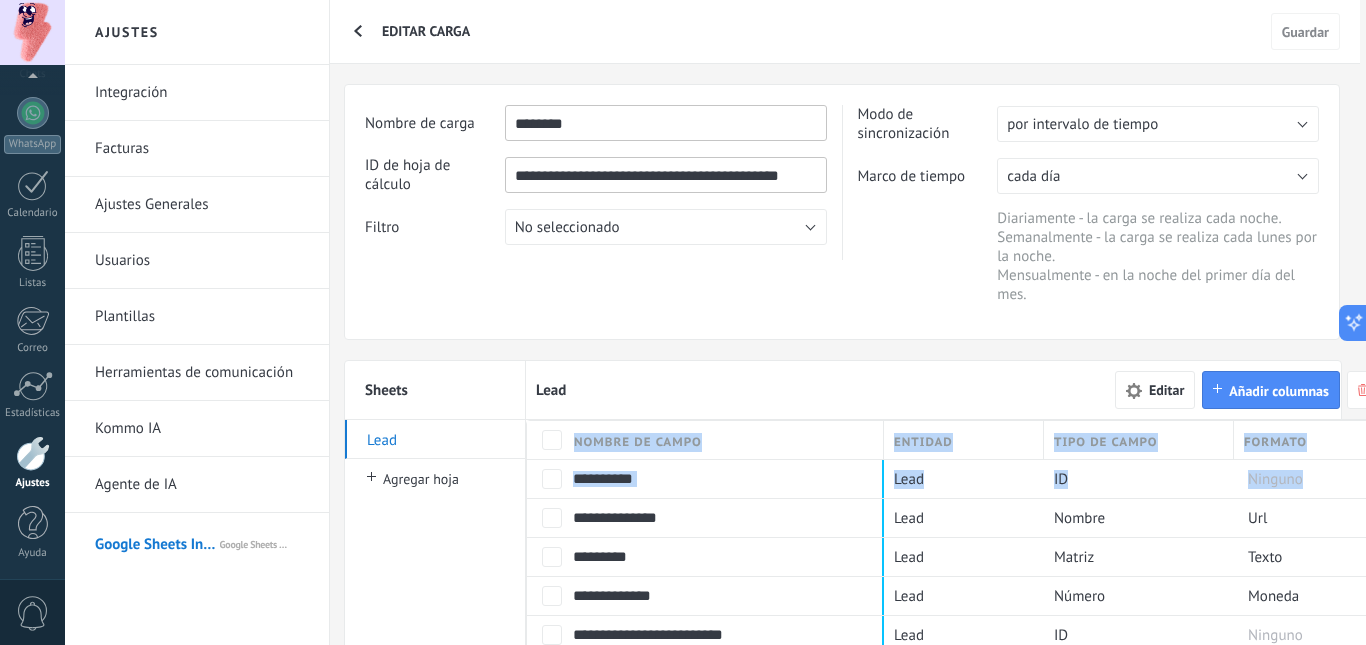 scroll, scrollTop: 0, scrollLeft: 131, axis: horizontal 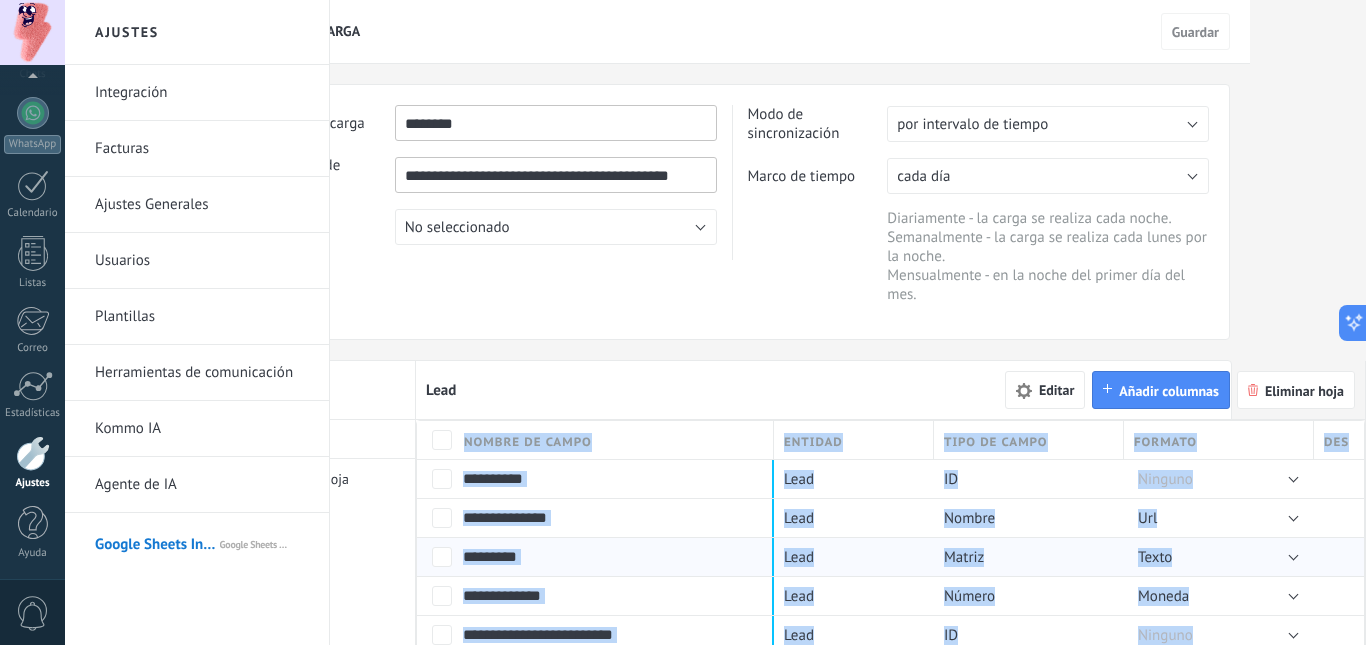 drag, startPoint x: 1328, startPoint y: 410, endPoint x: 1347, endPoint y: 538, distance: 129.40247 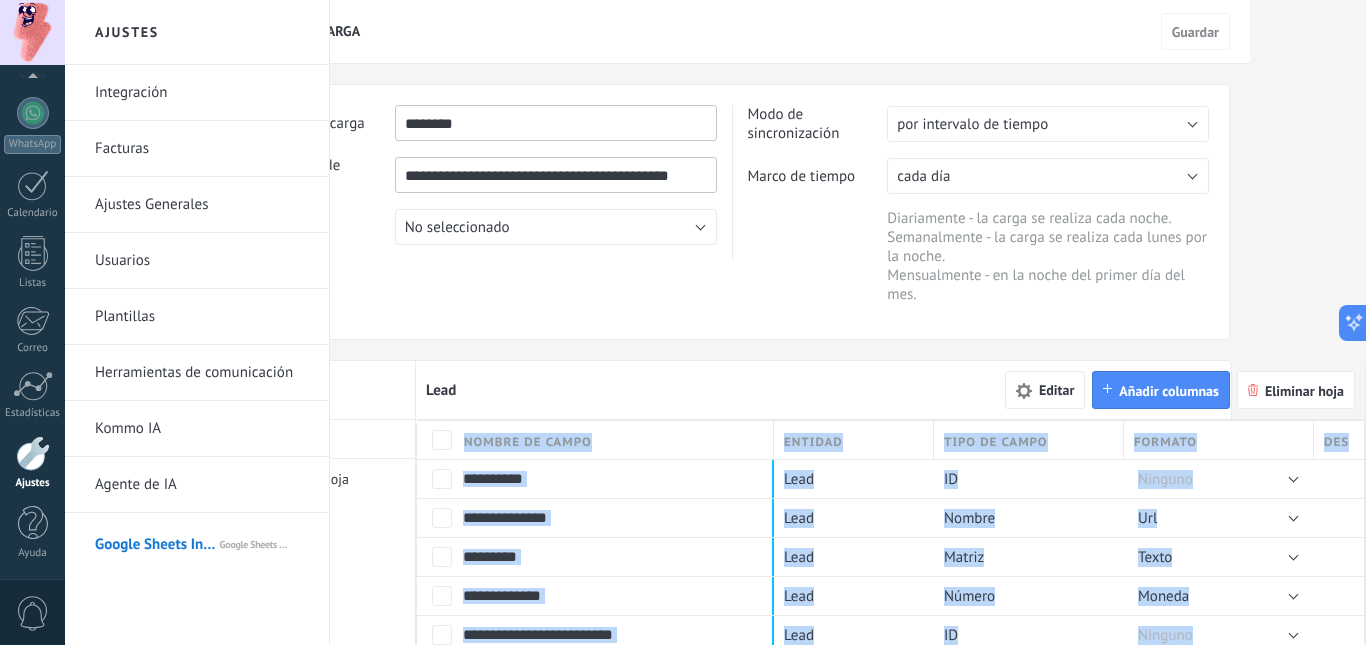 scroll, scrollTop: 0, scrollLeft: 9, axis: horizontal 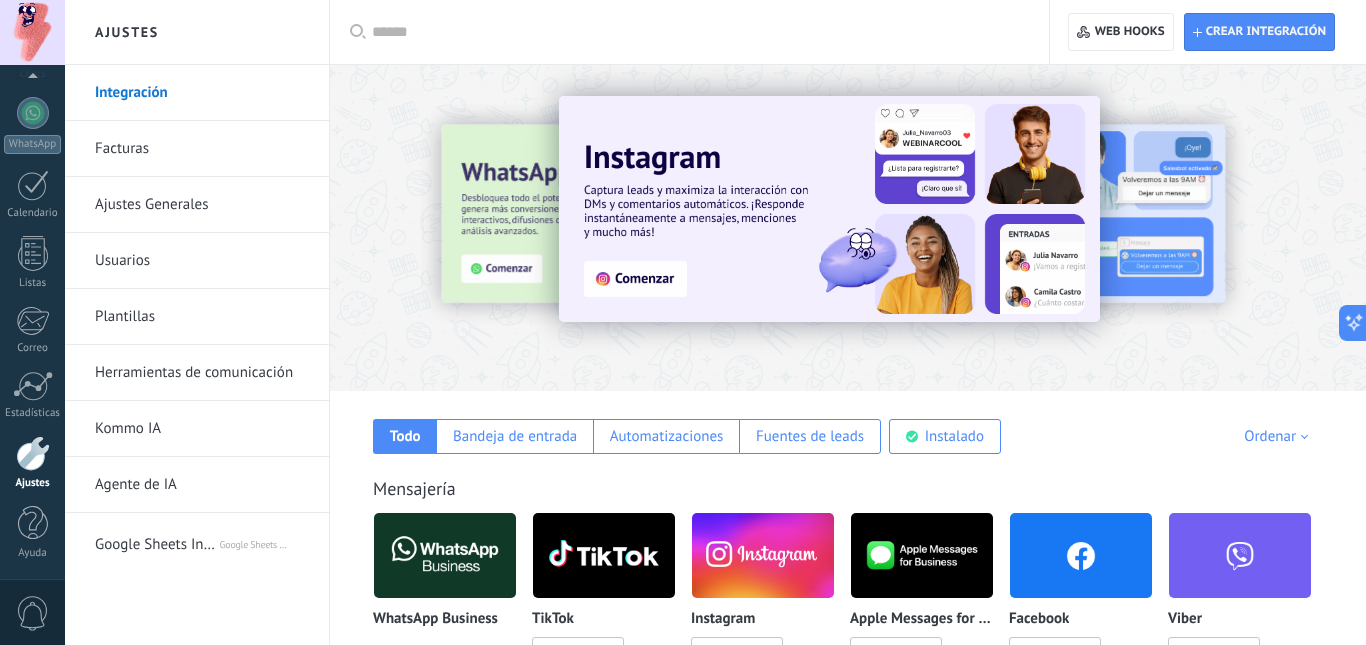 click on "Google Sheets Integration" at bounding box center [156, 541] 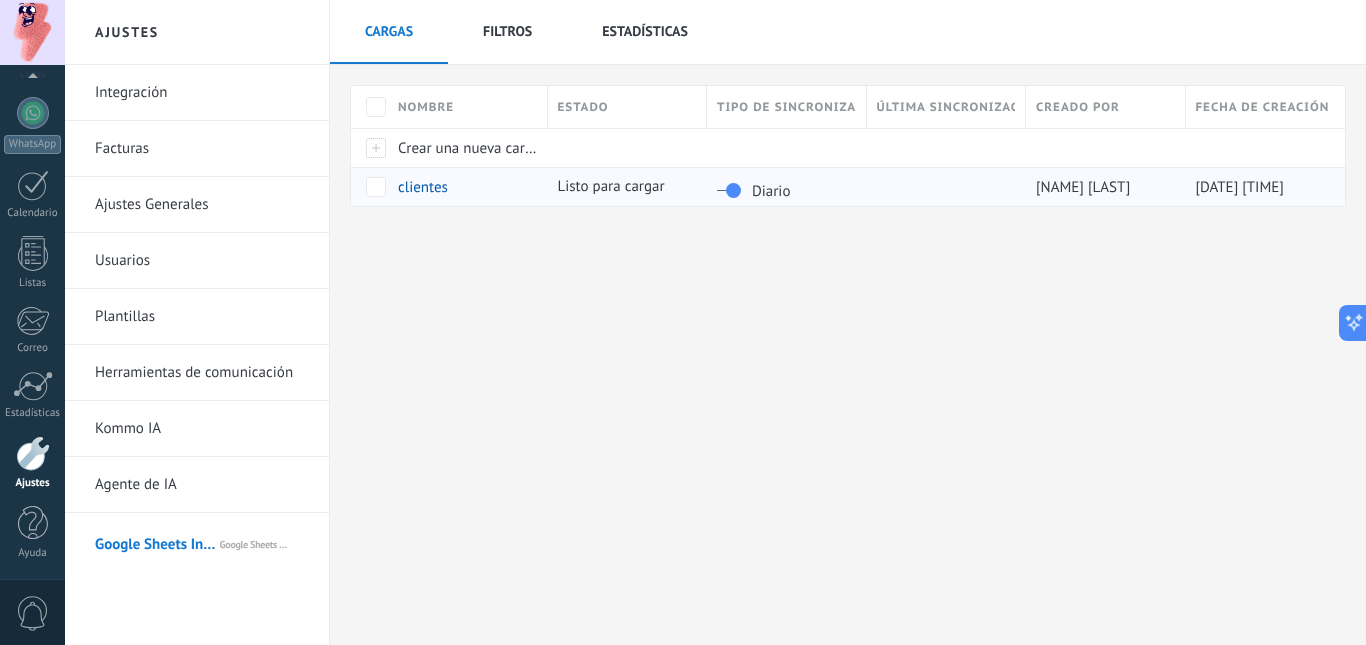 click on "Listo para cargar" at bounding box center (623, 187) 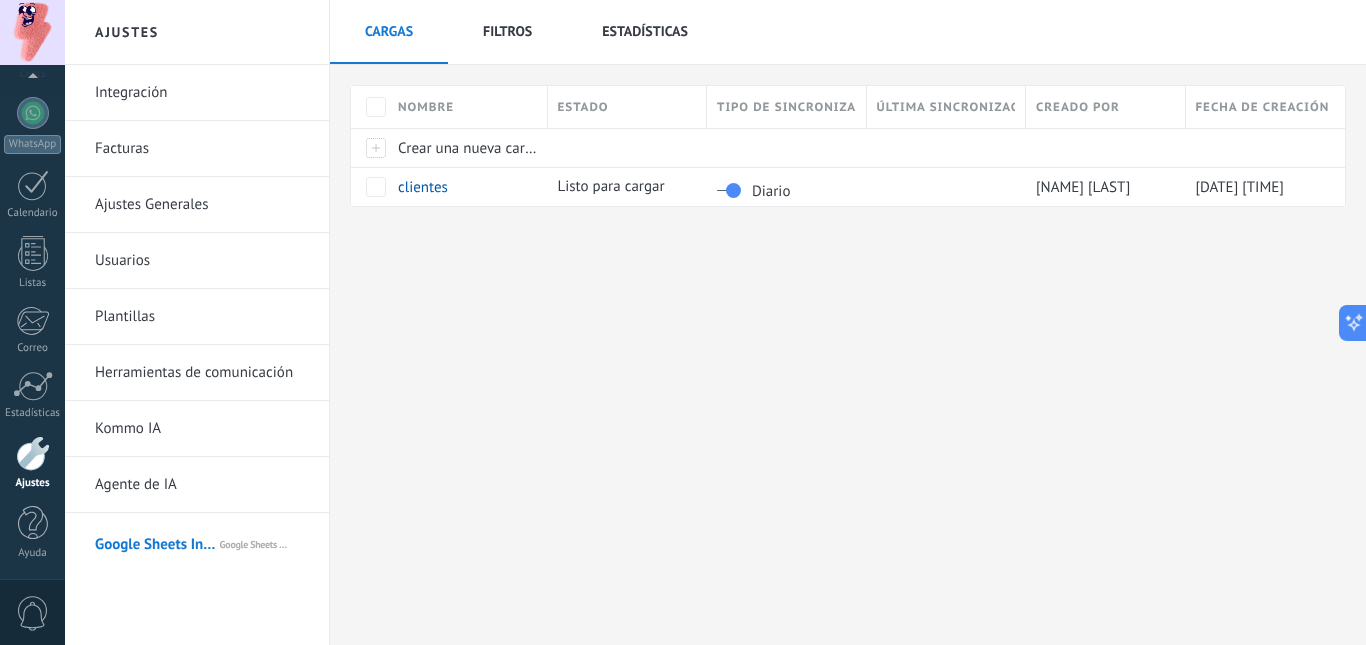 scroll, scrollTop: 15, scrollLeft: 0, axis: vertical 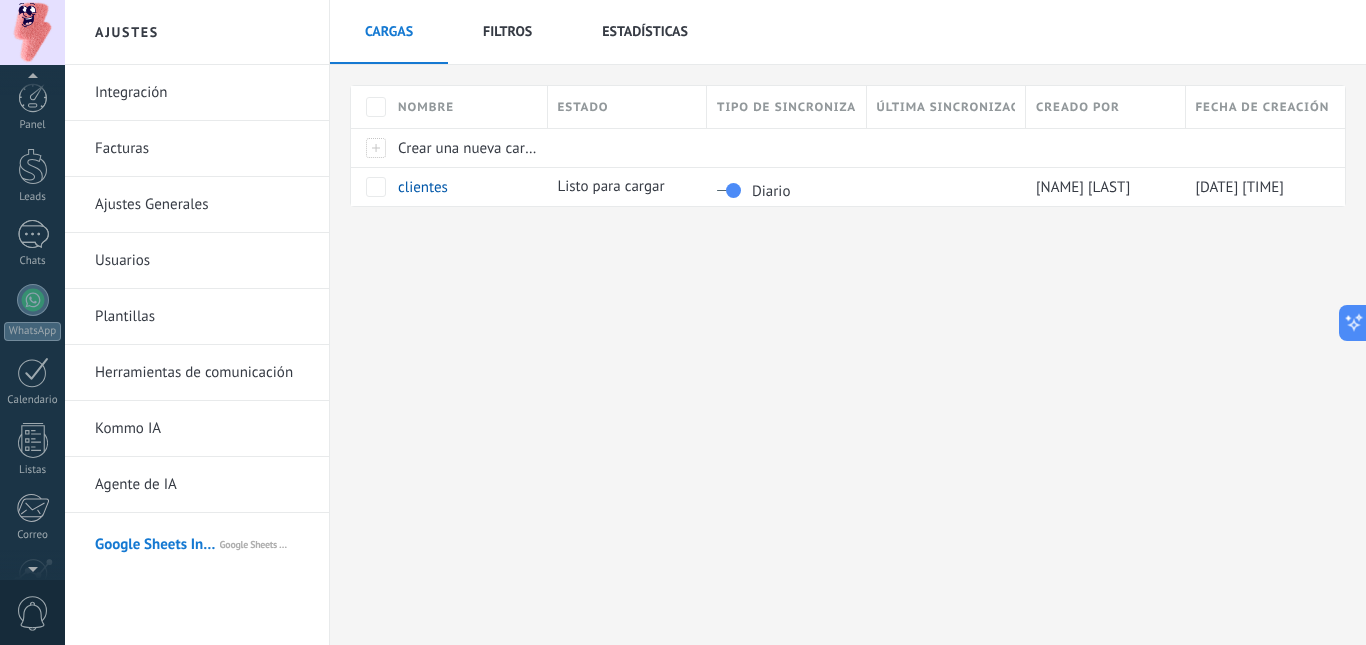 click at bounding box center [33, 166] 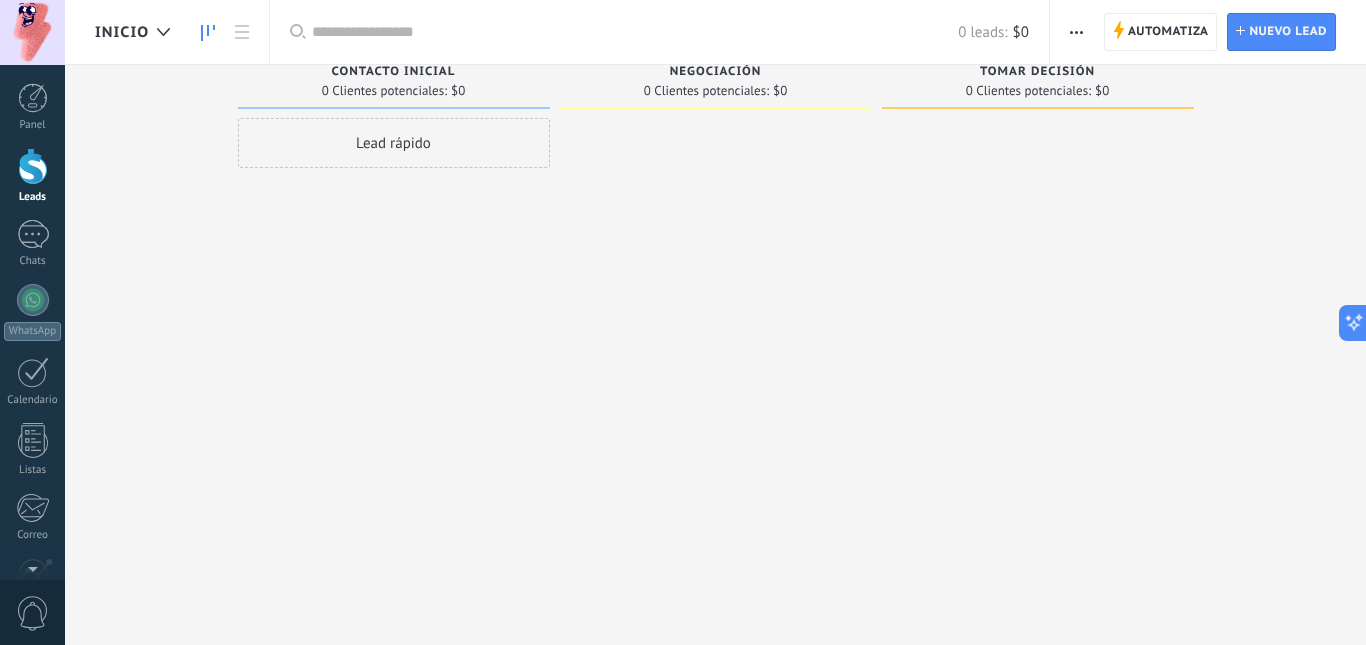 scroll, scrollTop: 0, scrollLeft: 0, axis: both 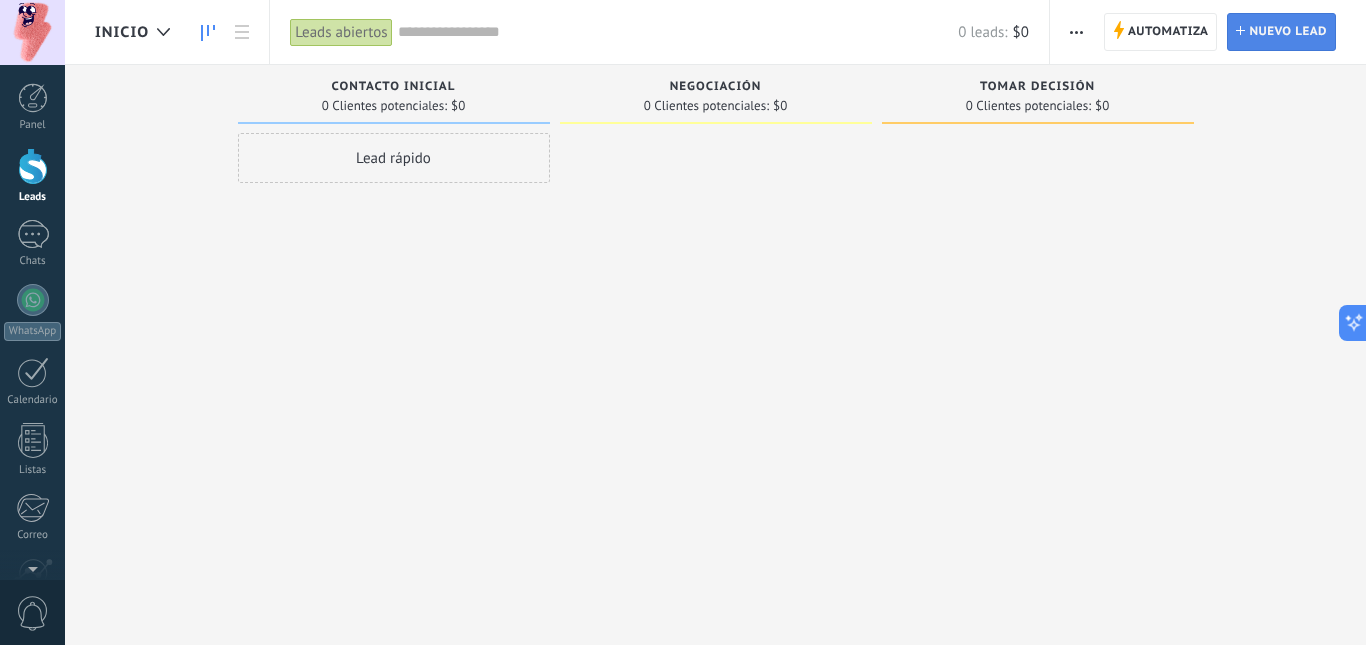 click on "Nuevo lead" at bounding box center [1288, 32] 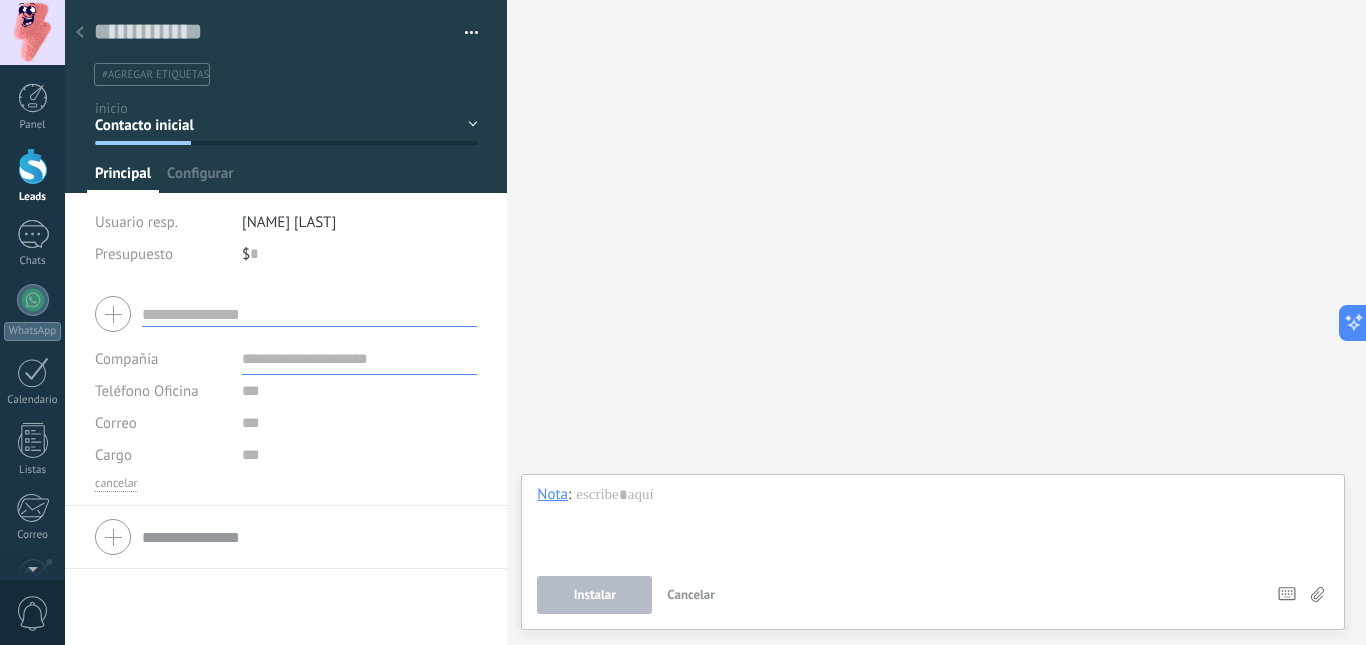 click at bounding box center (80, 33) 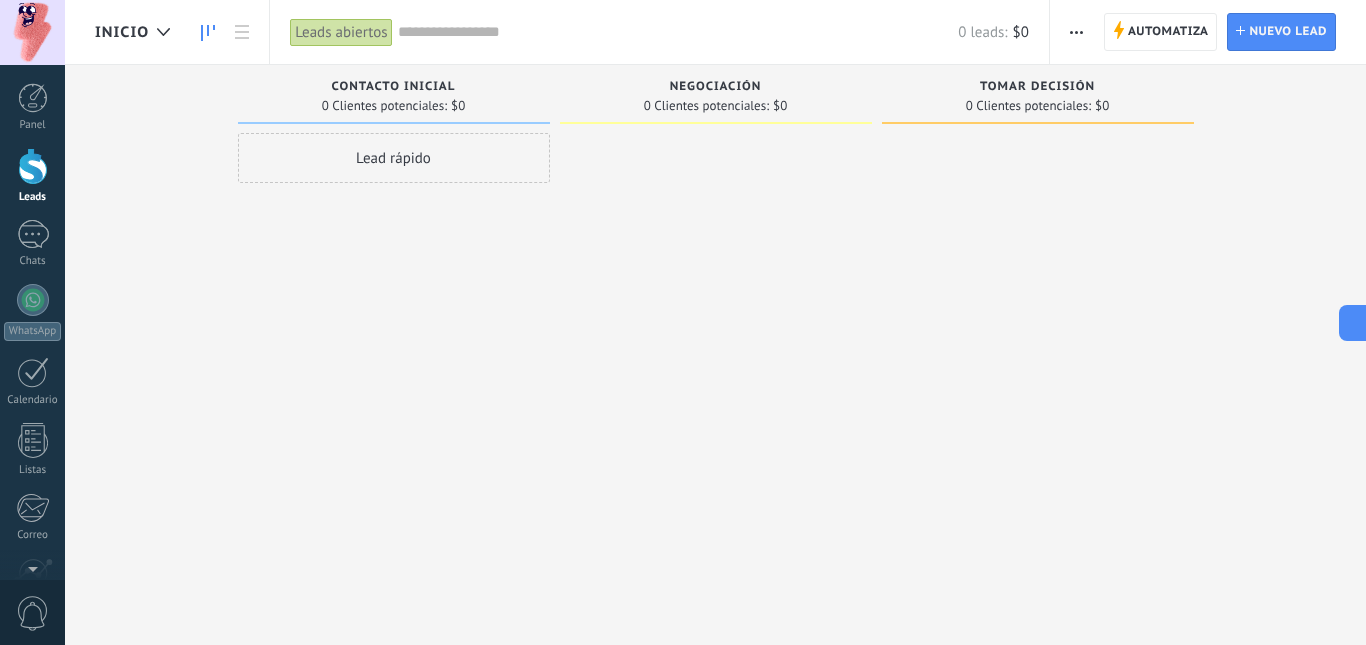 click at bounding box center (1076, 32) 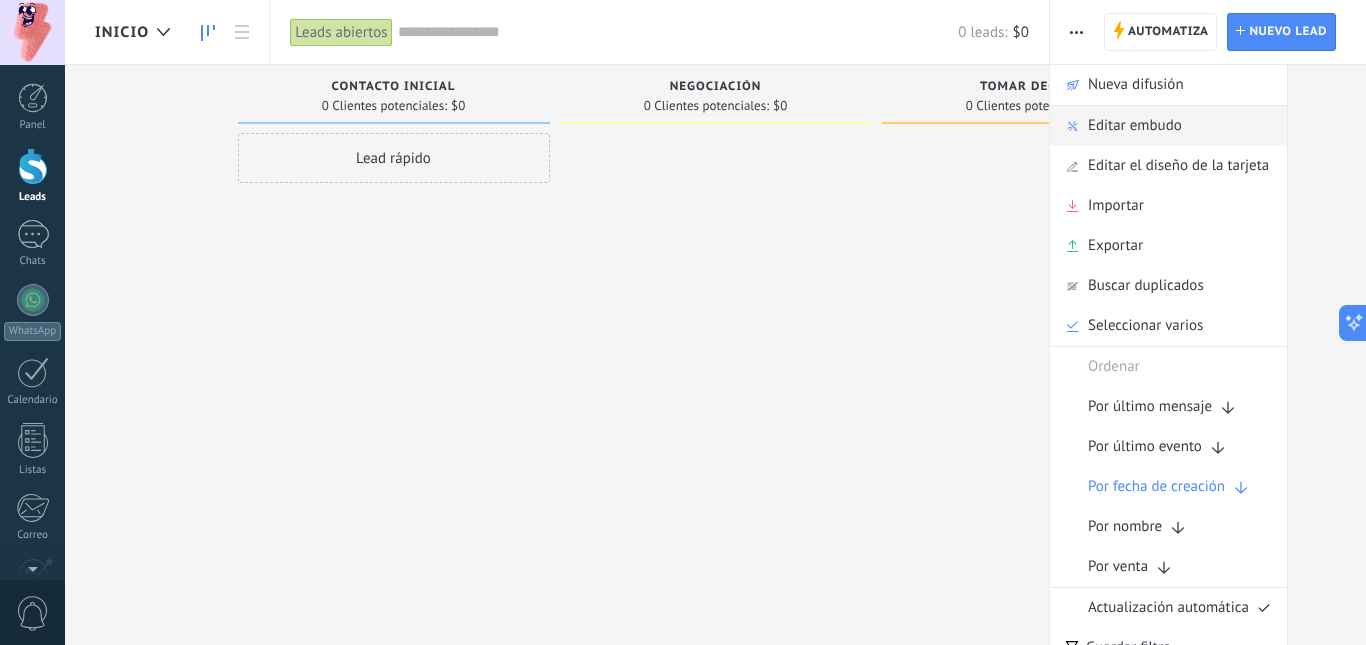 click on "Editar embudo" at bounding box center (1135, 126) 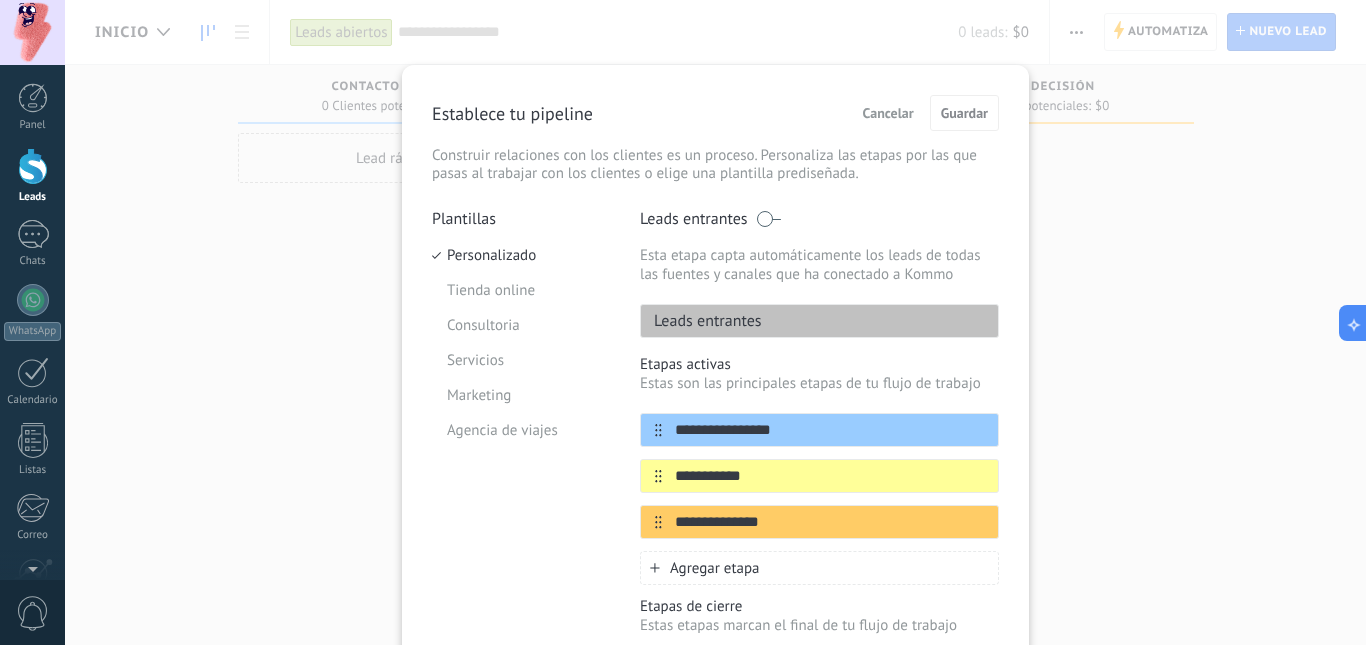 click on "Cancelar" at bounding box center [888, 113] 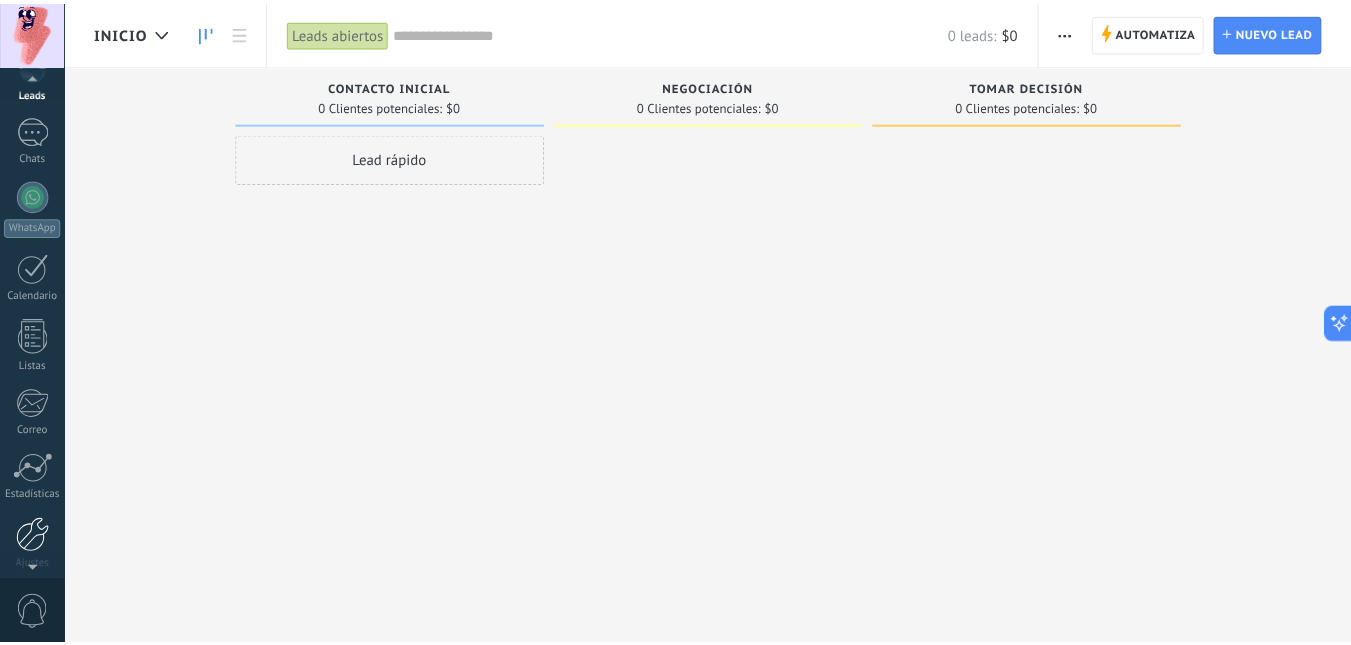 scroll, scrollTop: 187, scrollLeft: 0, axis: vertical 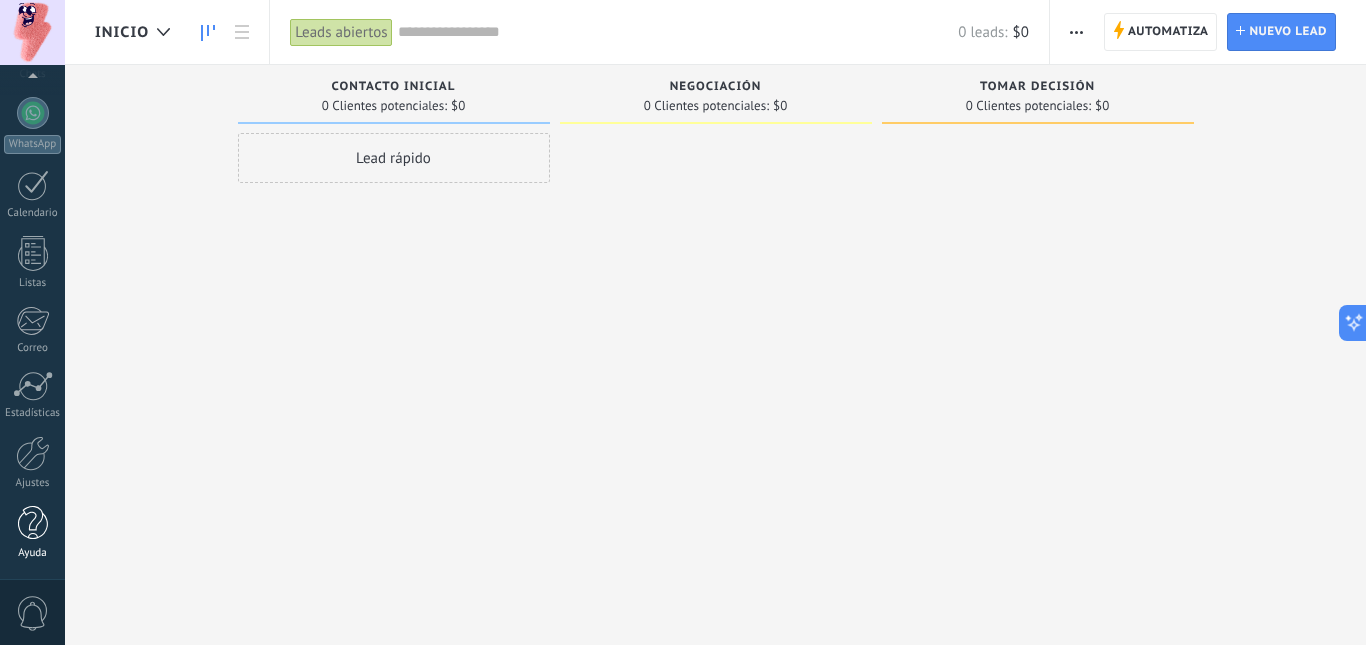 click at bounding box center [33, 523] 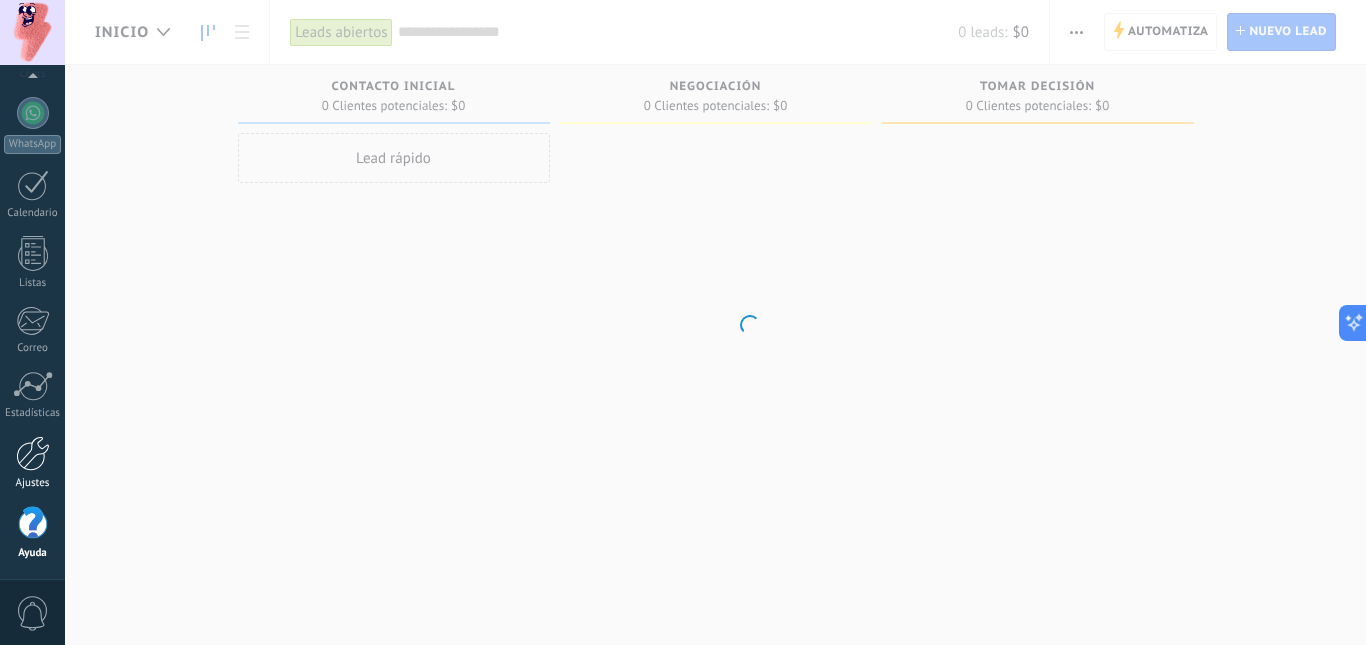 click at bounding box center [33, 453] 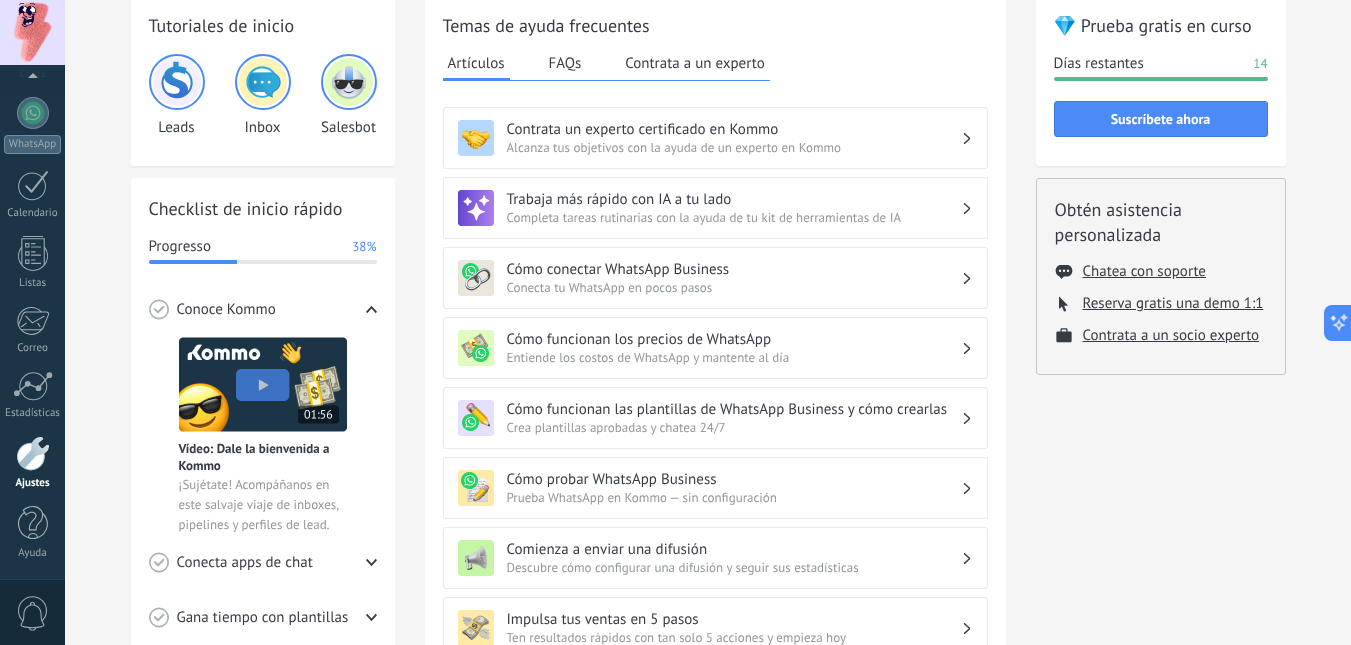 scroll, scrollTop: 200, scrollLeft: 0, axis: vertical 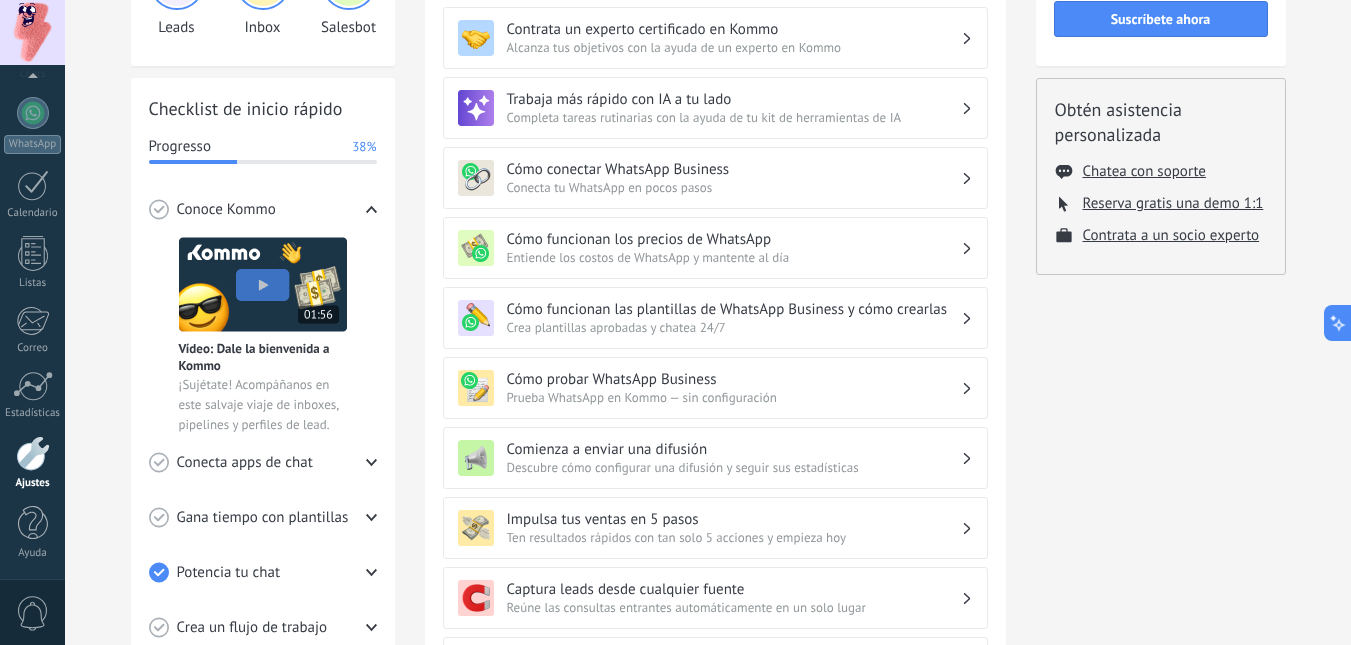 click at bounding box center [33, 453] 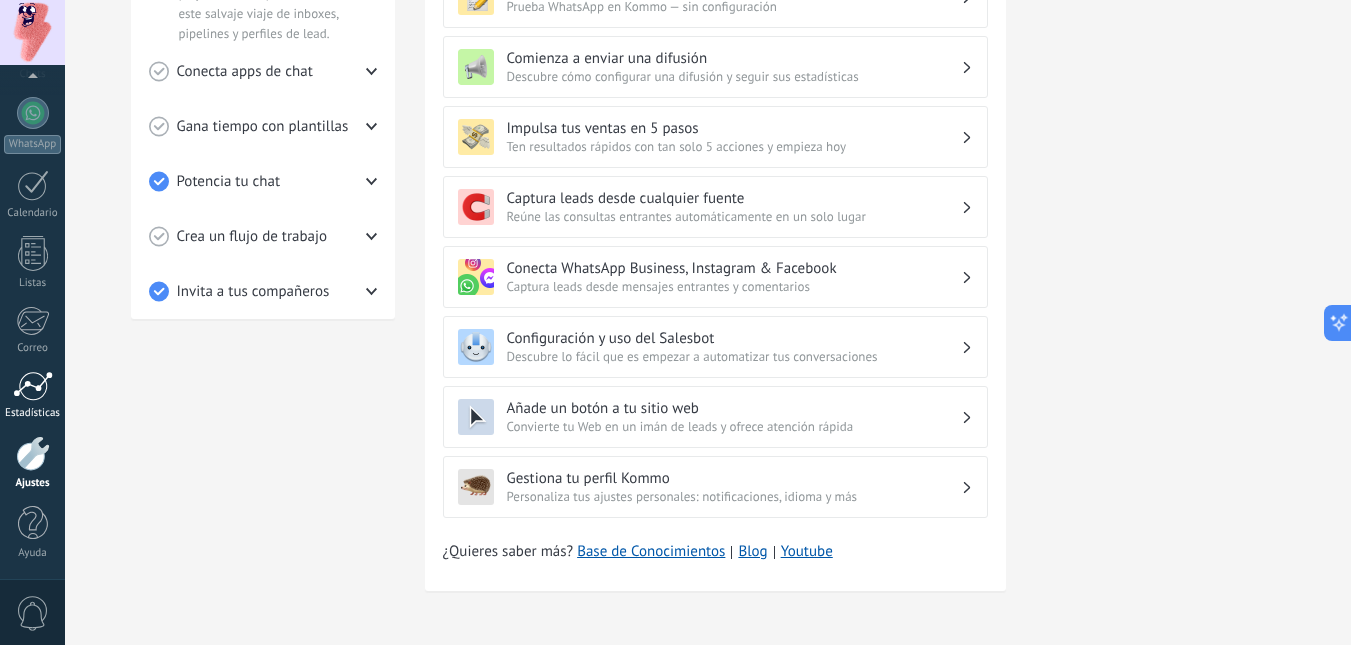 scroll, scrollTop: 592, scrollLeft: 0, axis: vertical 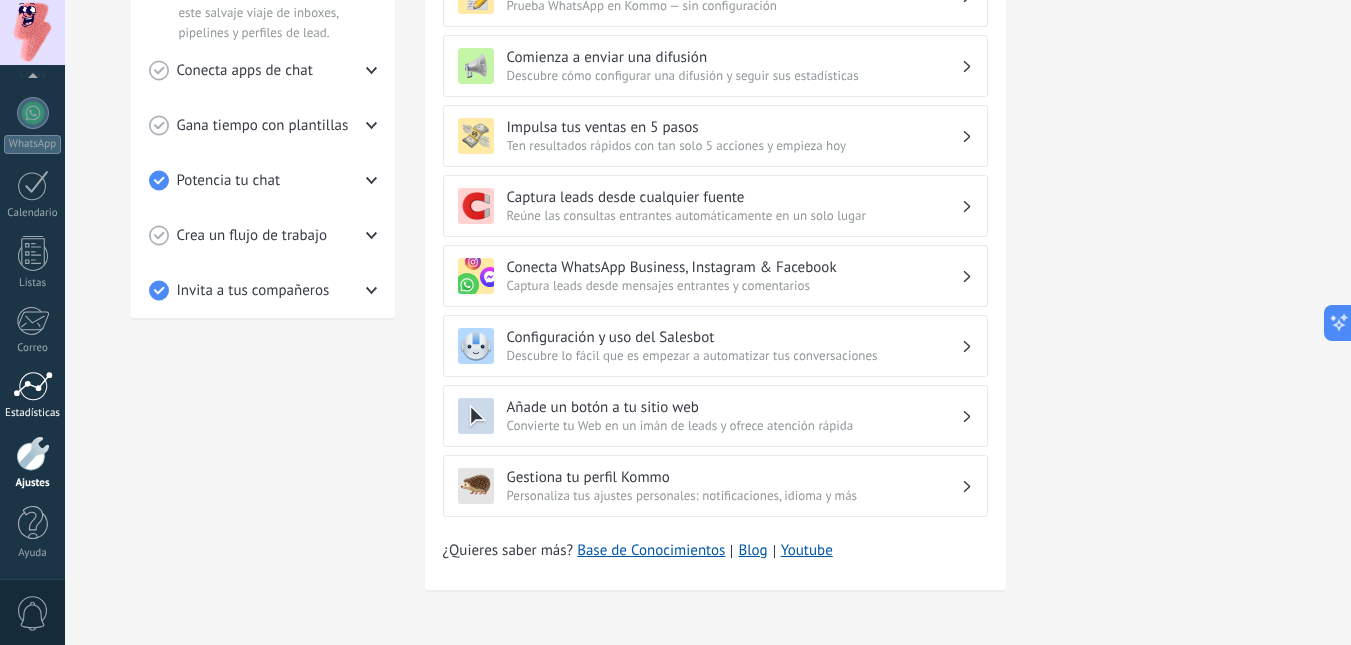 click at bounding box center [33, 386] 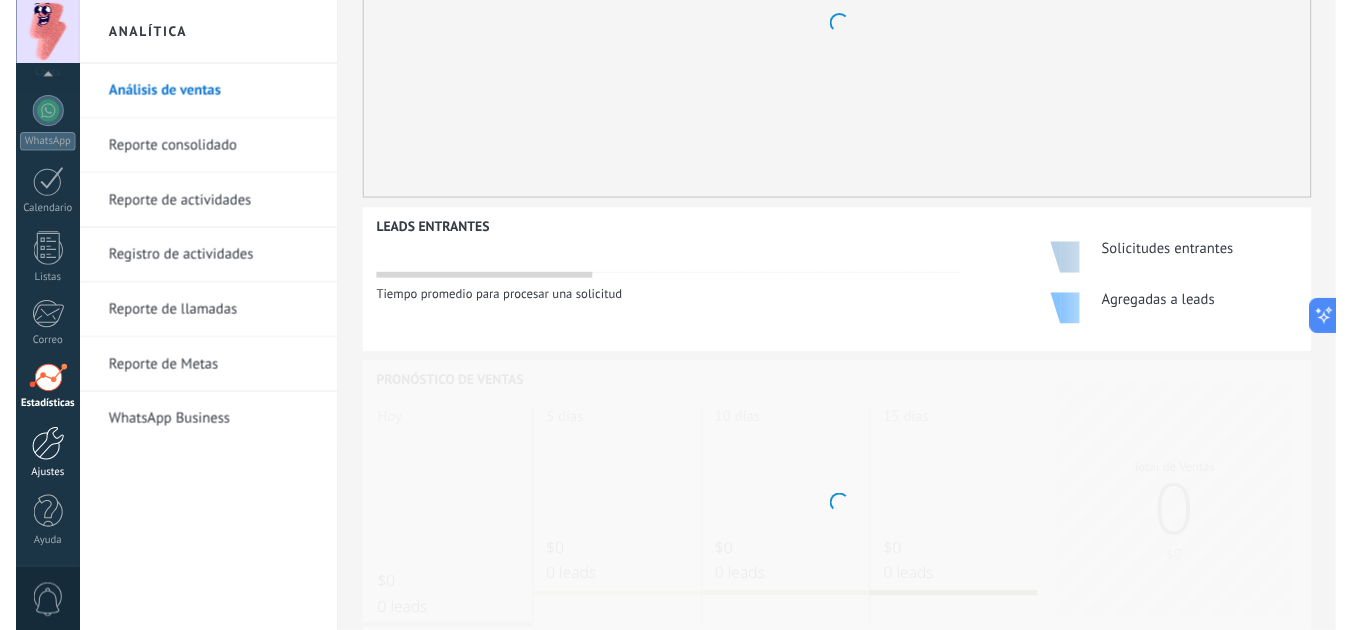 scroll, scrollTop: 0, scrollLeft: 0, axis: both 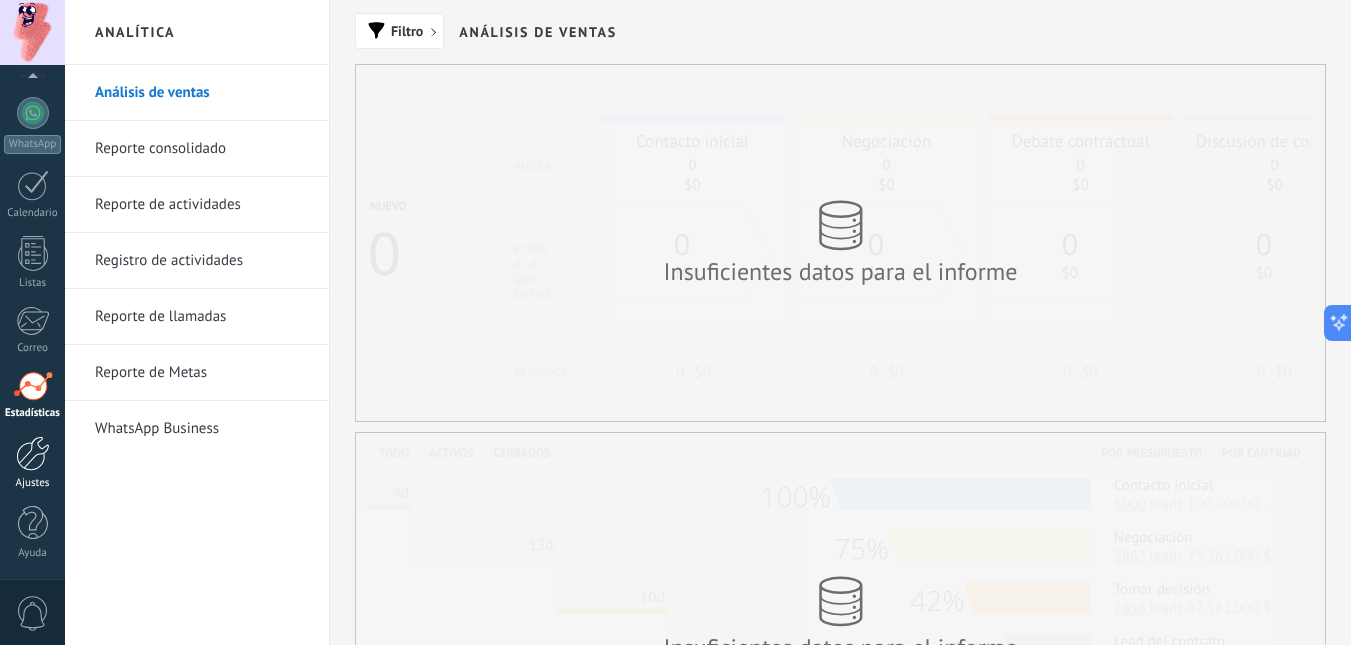 click at bounding box center [33, 453] 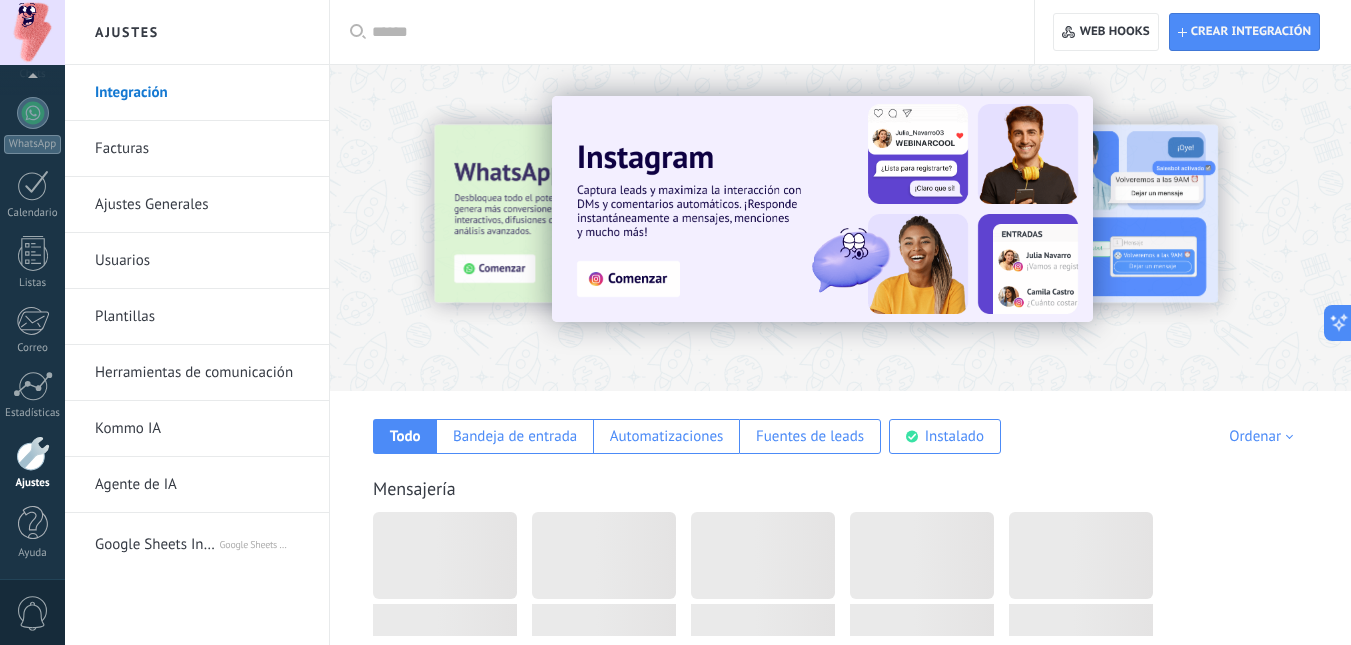 click on "Google Sheets Integration" at bounding box center (156, 541) 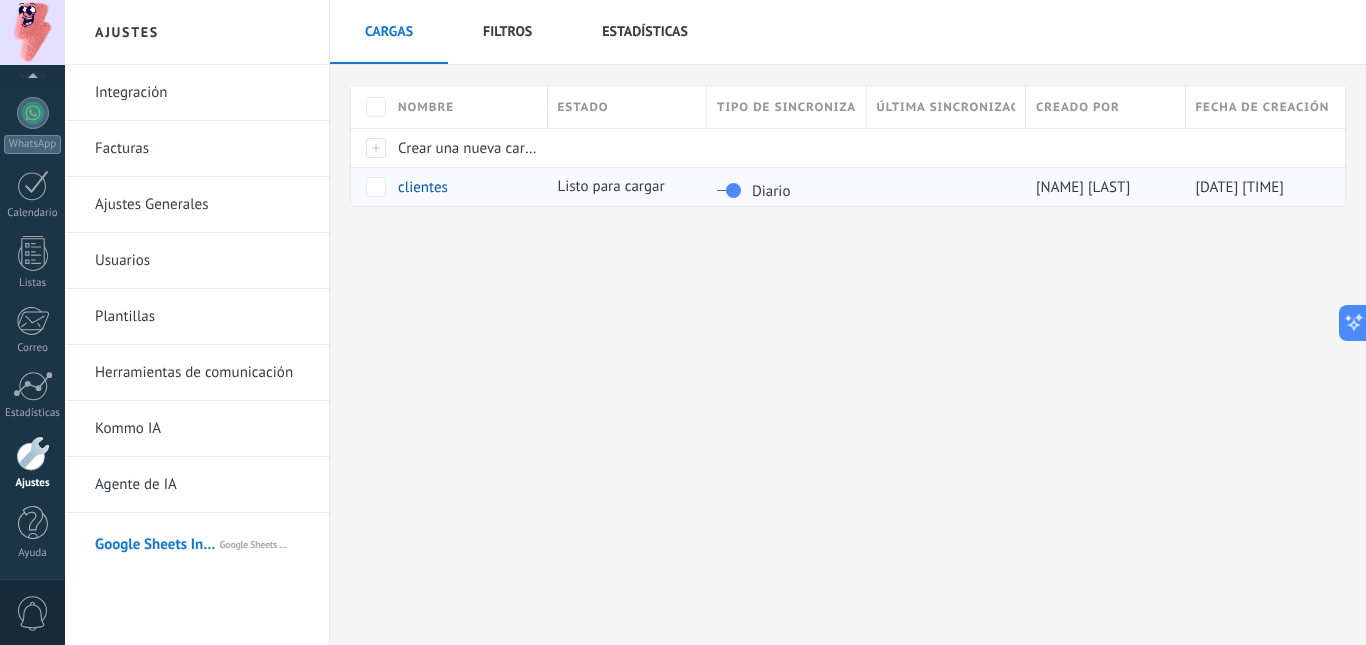 click on "clientes" at bounding box center (423, 187) 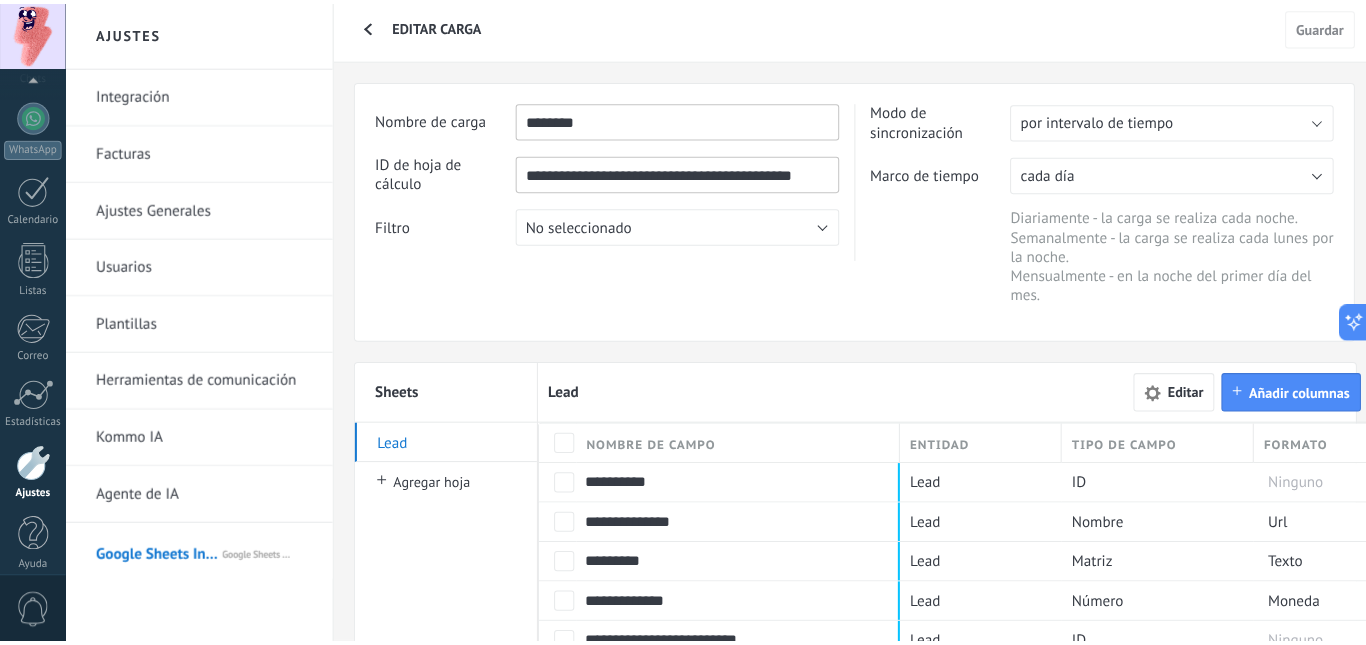 scroll, scrollTop: 300, scrollLeft: 0, axis: vertical 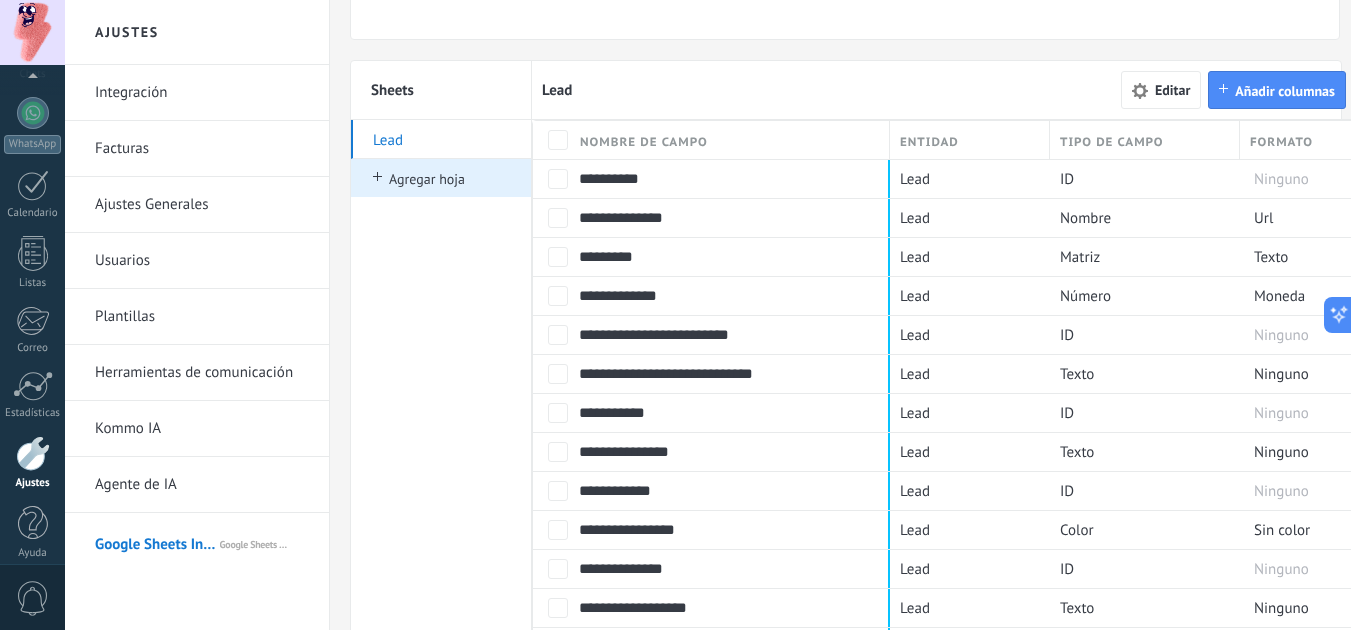 click on "Agregar hoja" at bounding box center [427, 179] 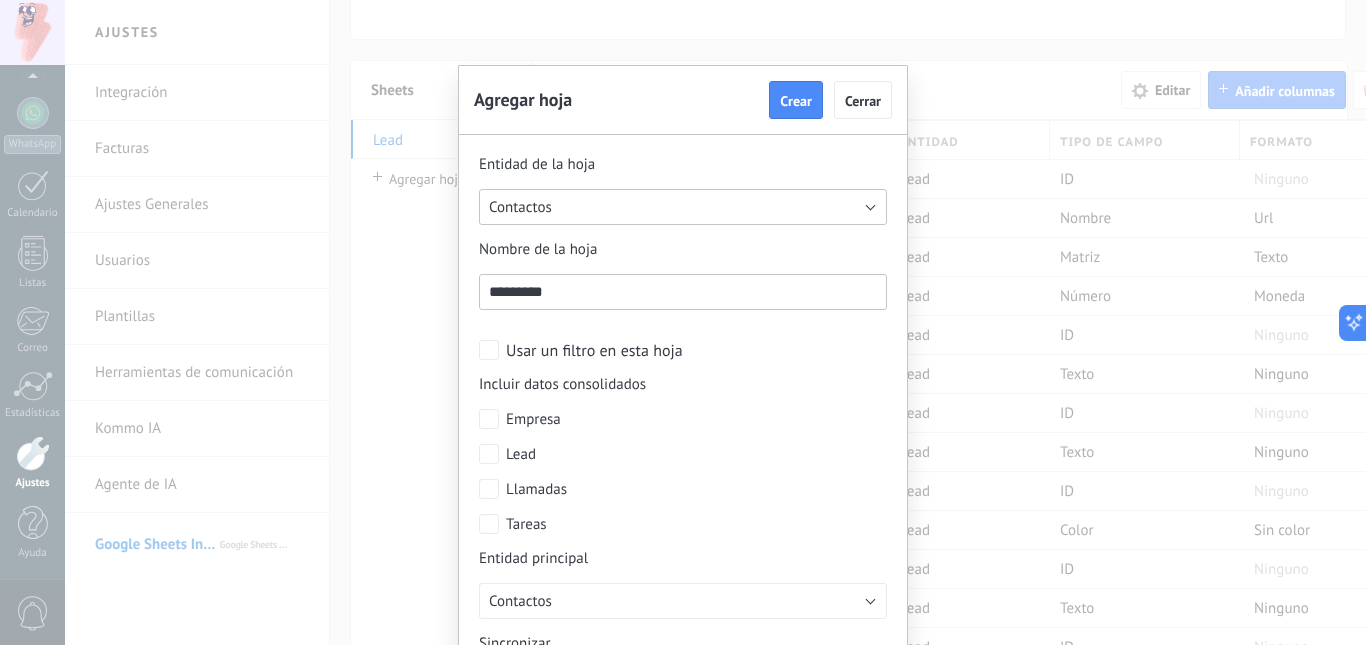 click on "Contactos" at bounding box center (683, 207) 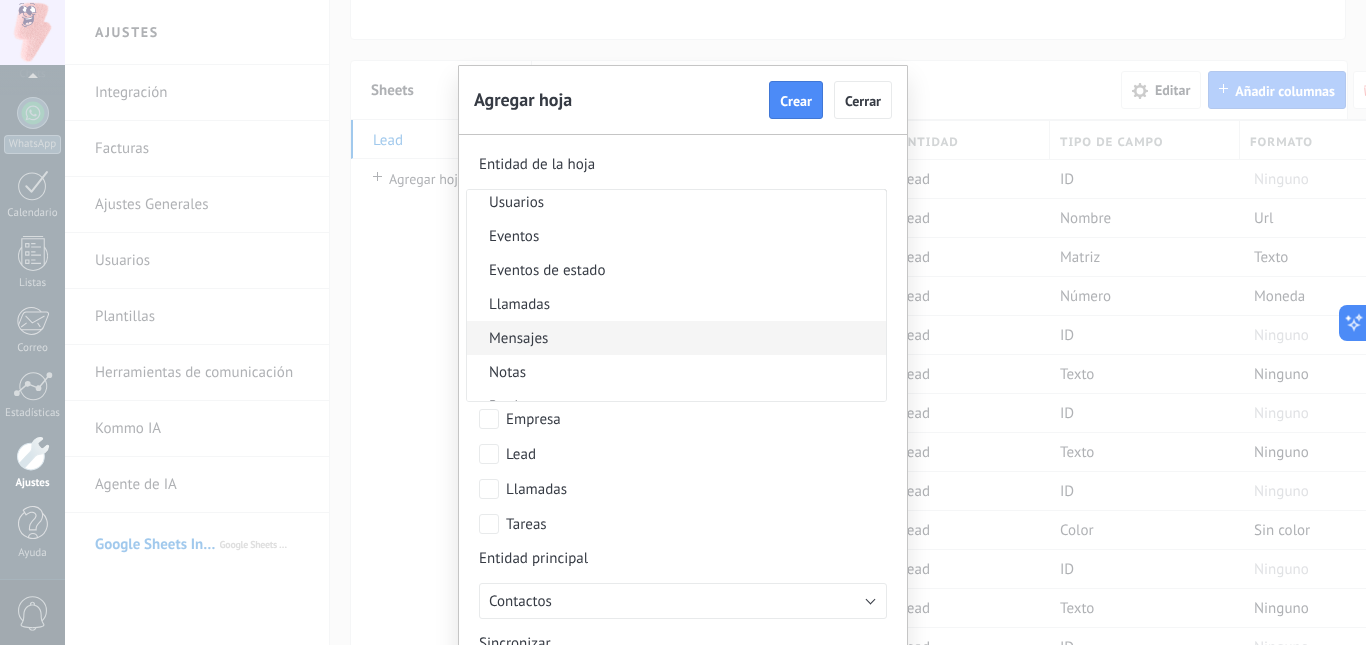 scroll, scrollTop: 197, scrollLeft: 0, axis: vertical 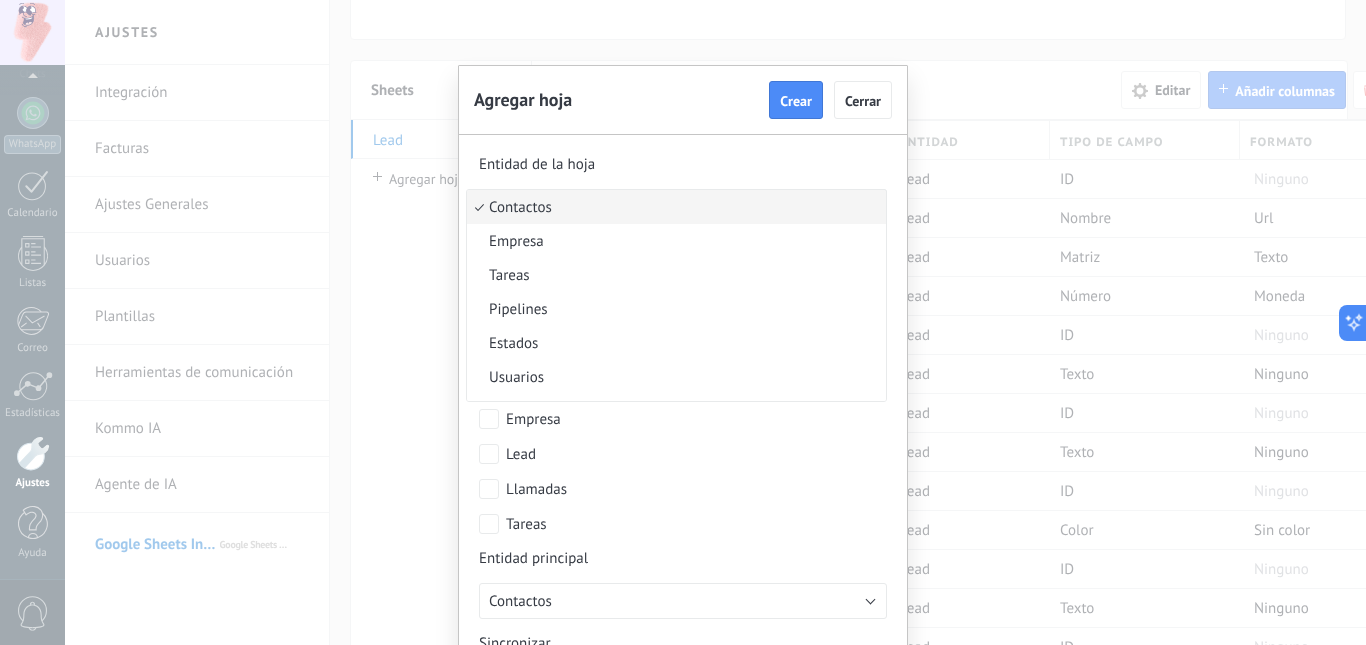 click on "Contactos" at bounding box center (673, 207) 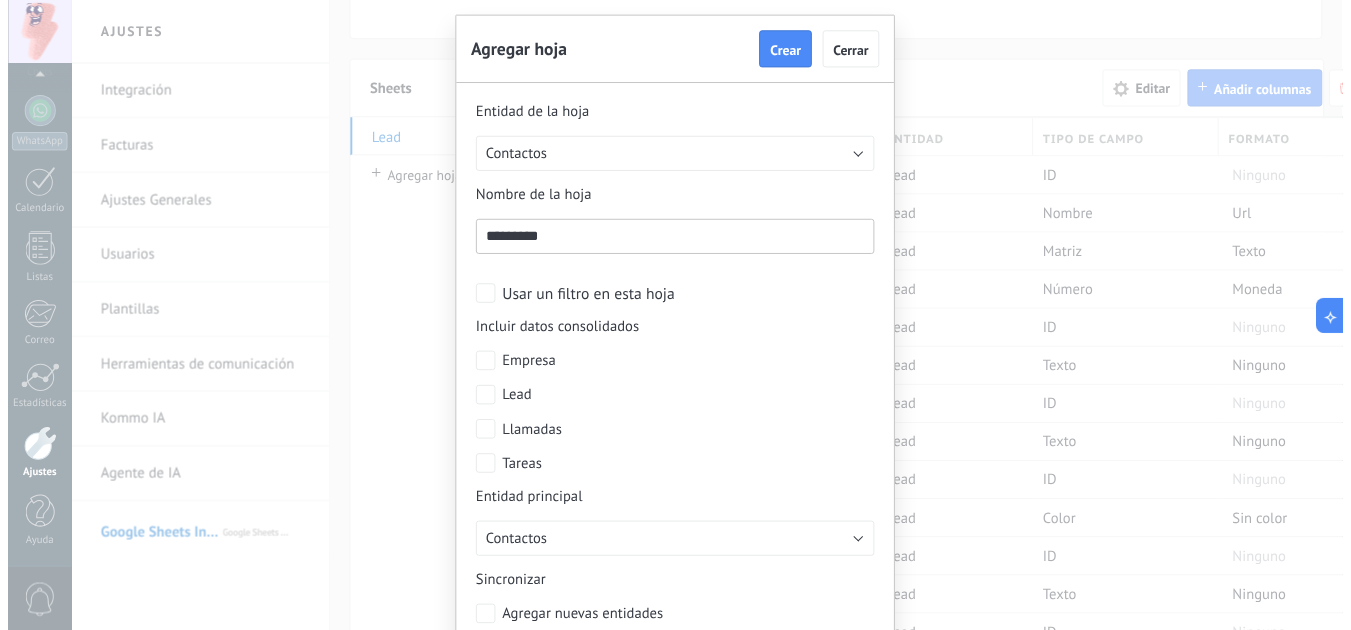scroll, scrollTop: 0, scrollLeft: 0, axis: both 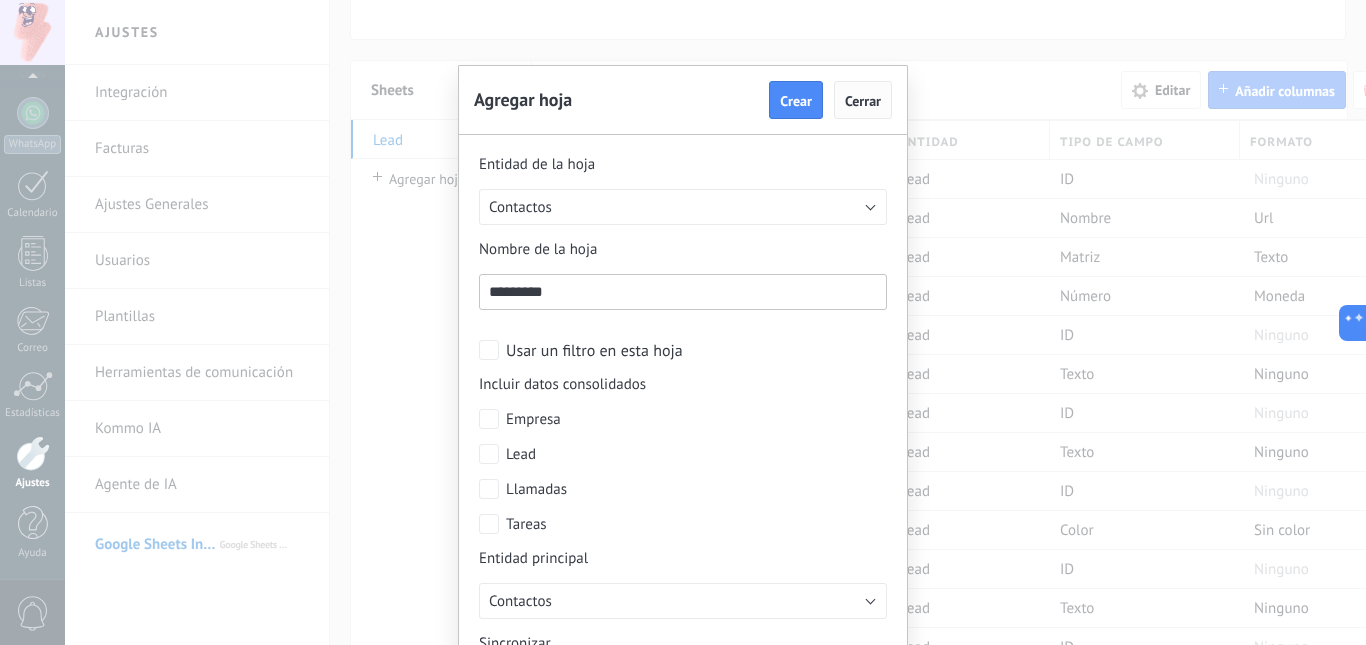 click on "Cerrar" at bounding box center [863, 101] 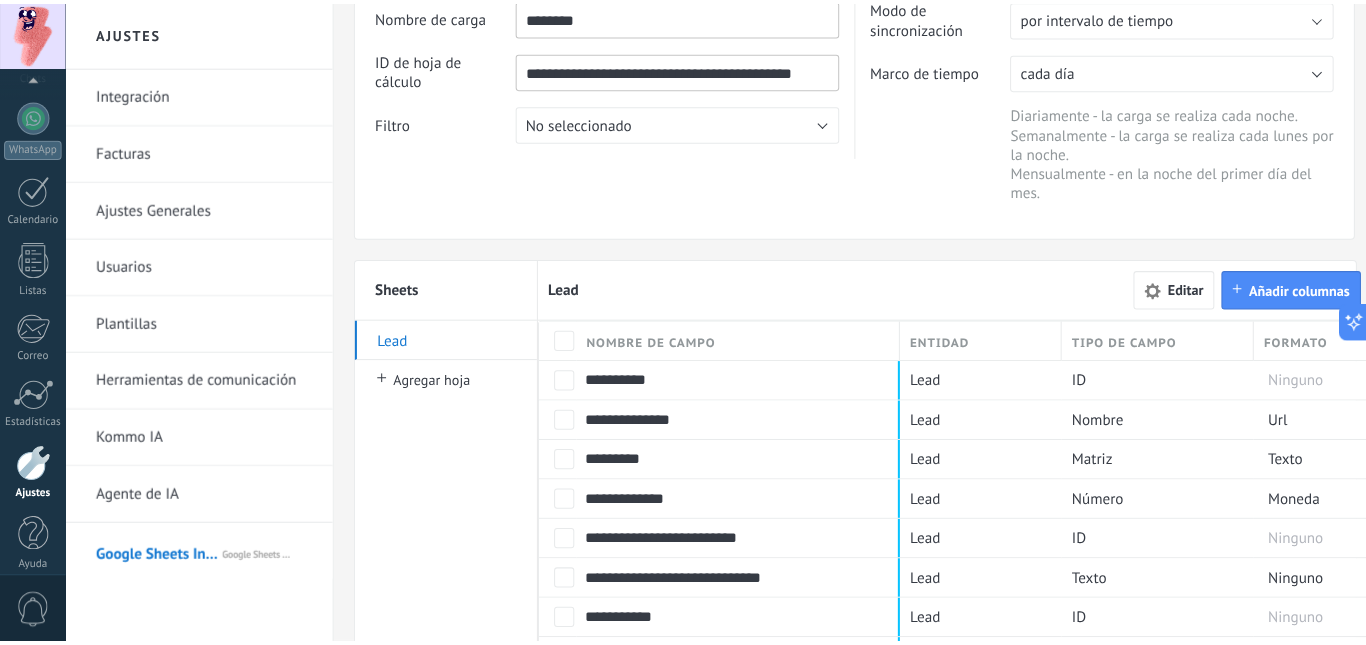 scroll, scrollTop: 0, scrollLeft: 0, axis: both 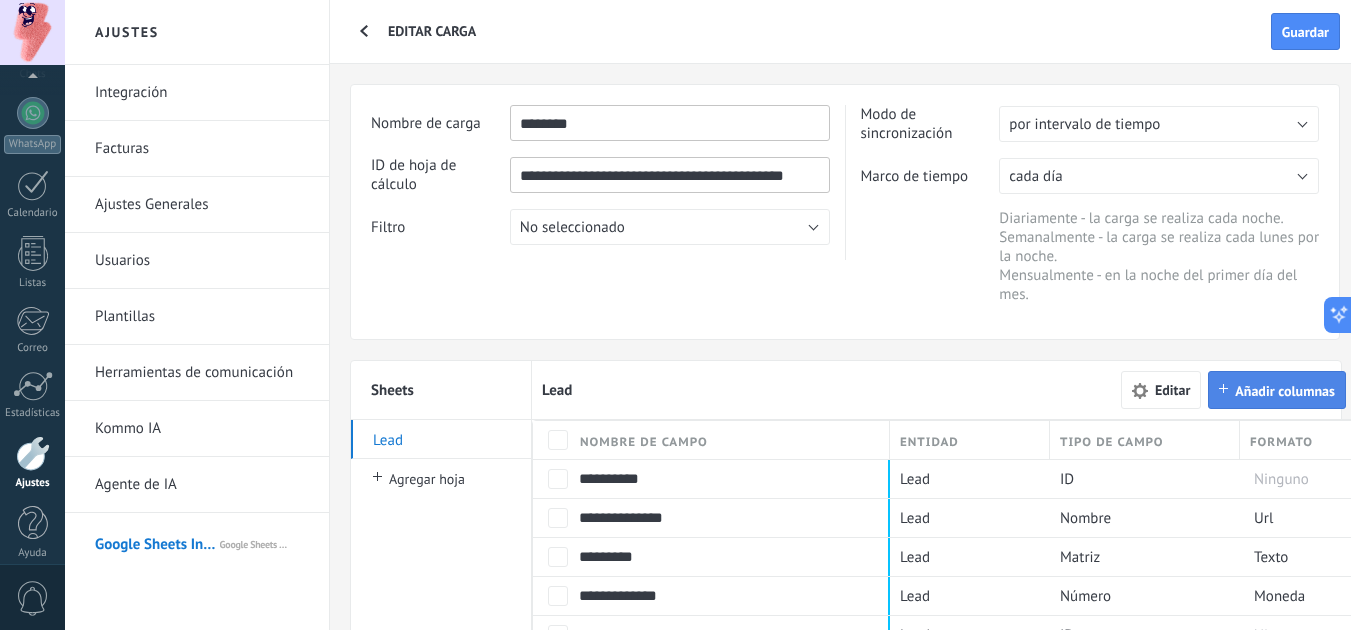 click on "Añadir columnas" at bounding box center [1277, 390] 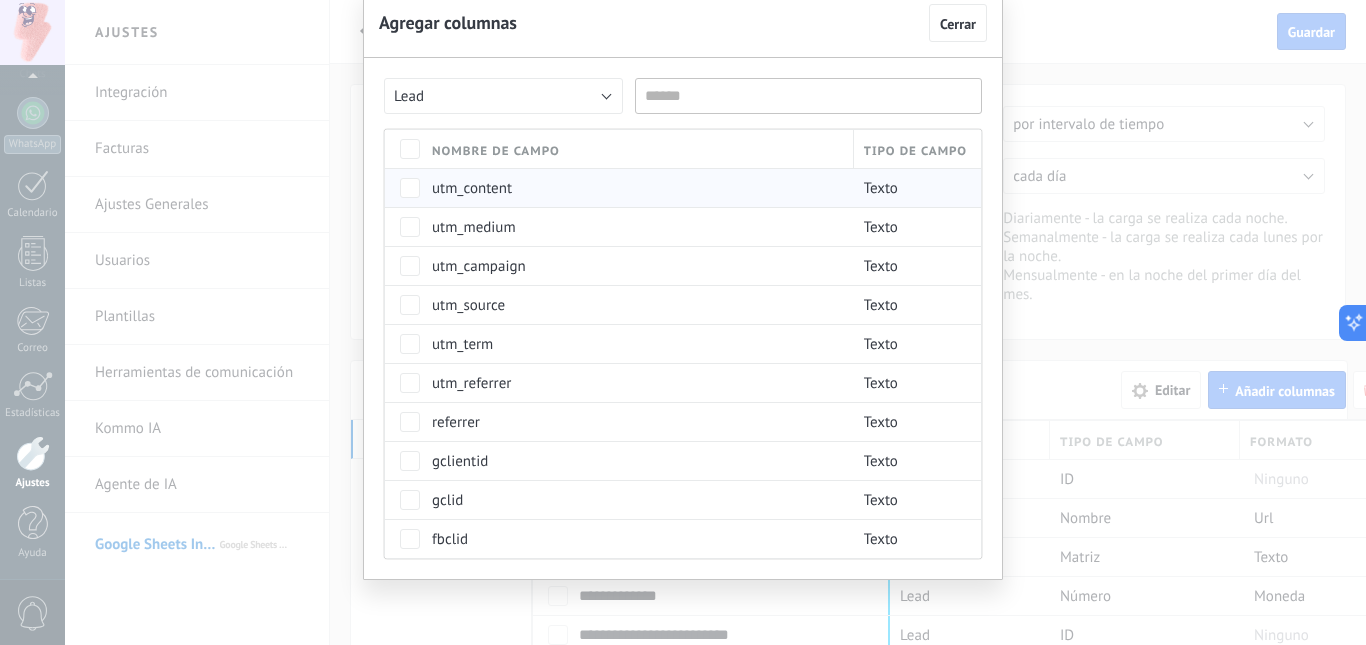 scroll, scrollTop: 0, scrollLeft: 0, axis: both 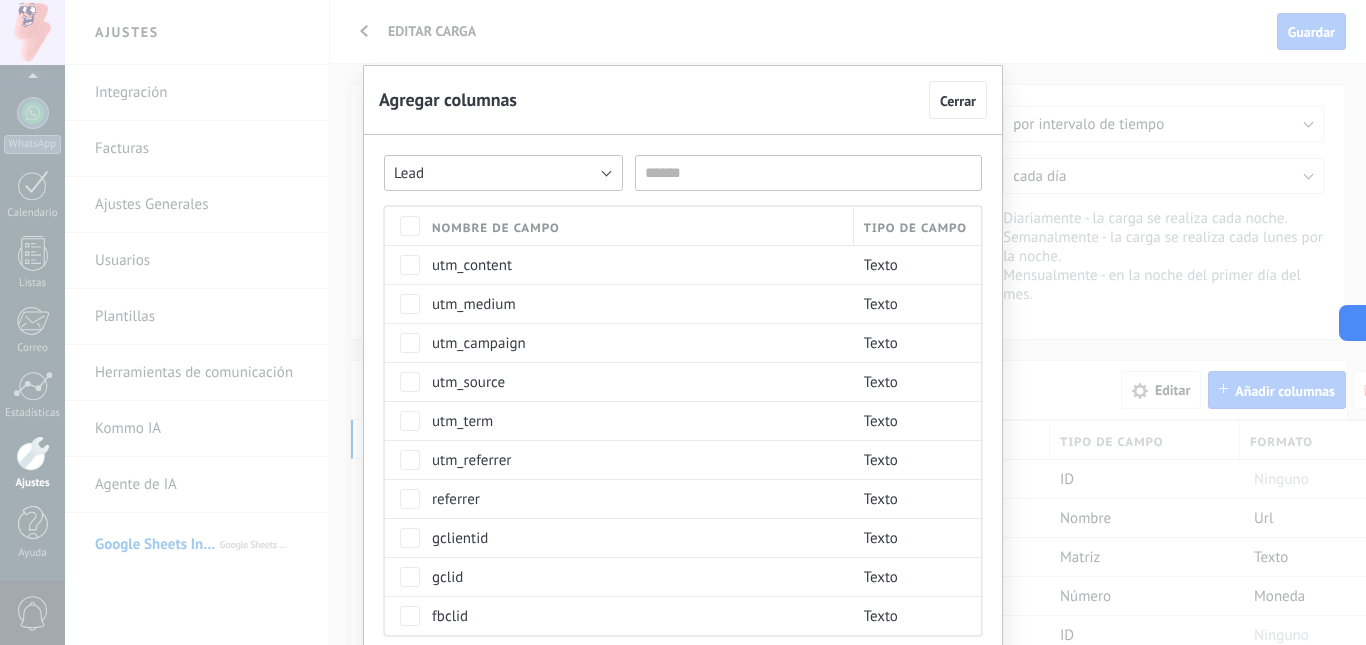 click on "Lead" at bounding box center (503, 173) 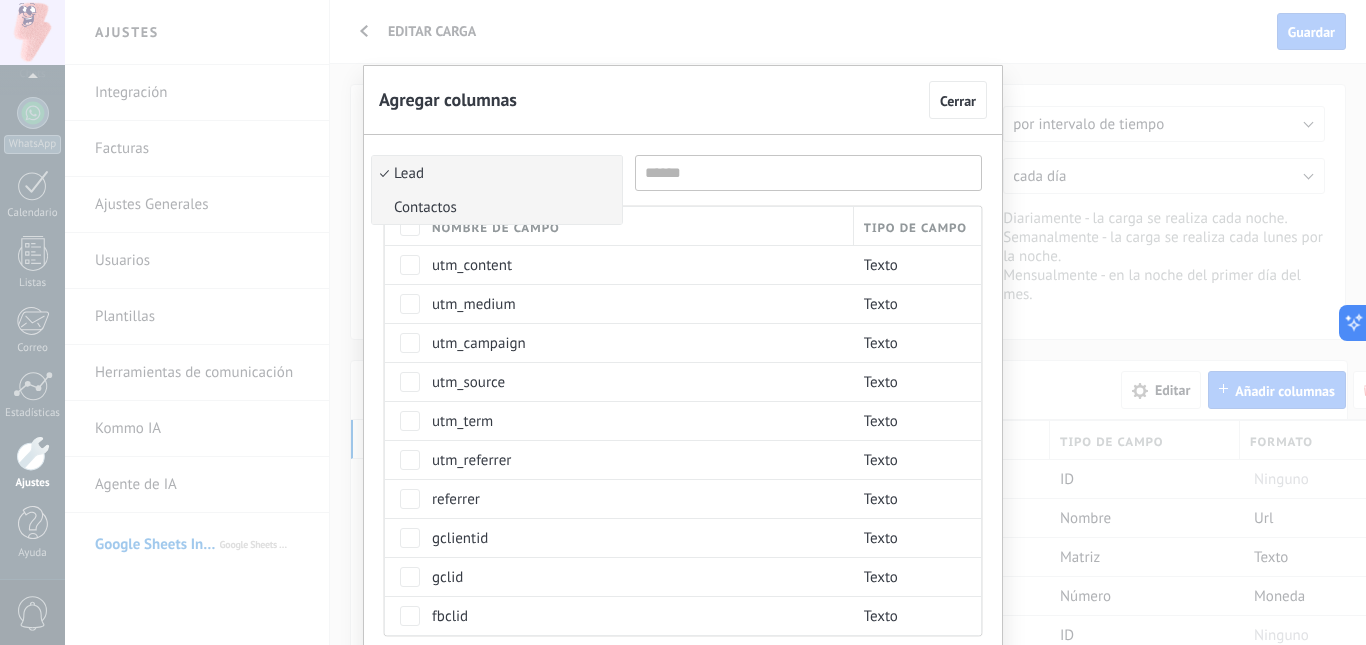 click on "Contactos" at bounding box center (494, 207) 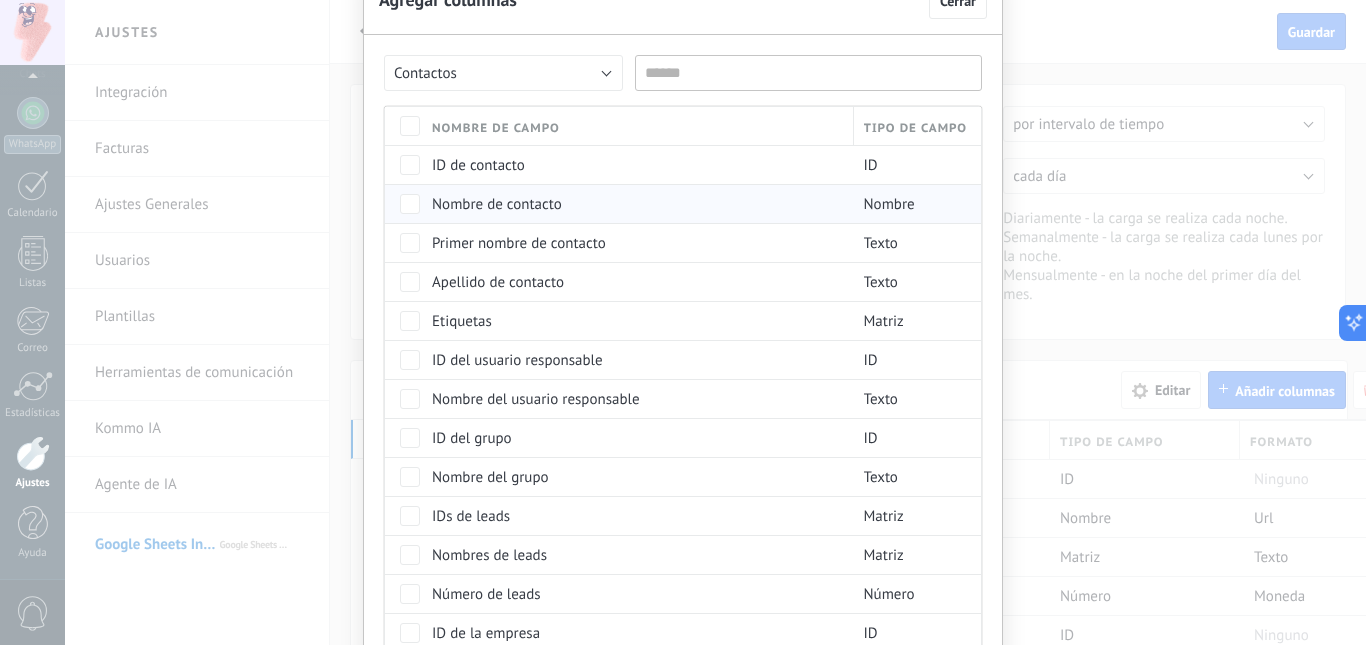 scroll, scrollTop: 200, scrollLeft: 0, axis: vertical 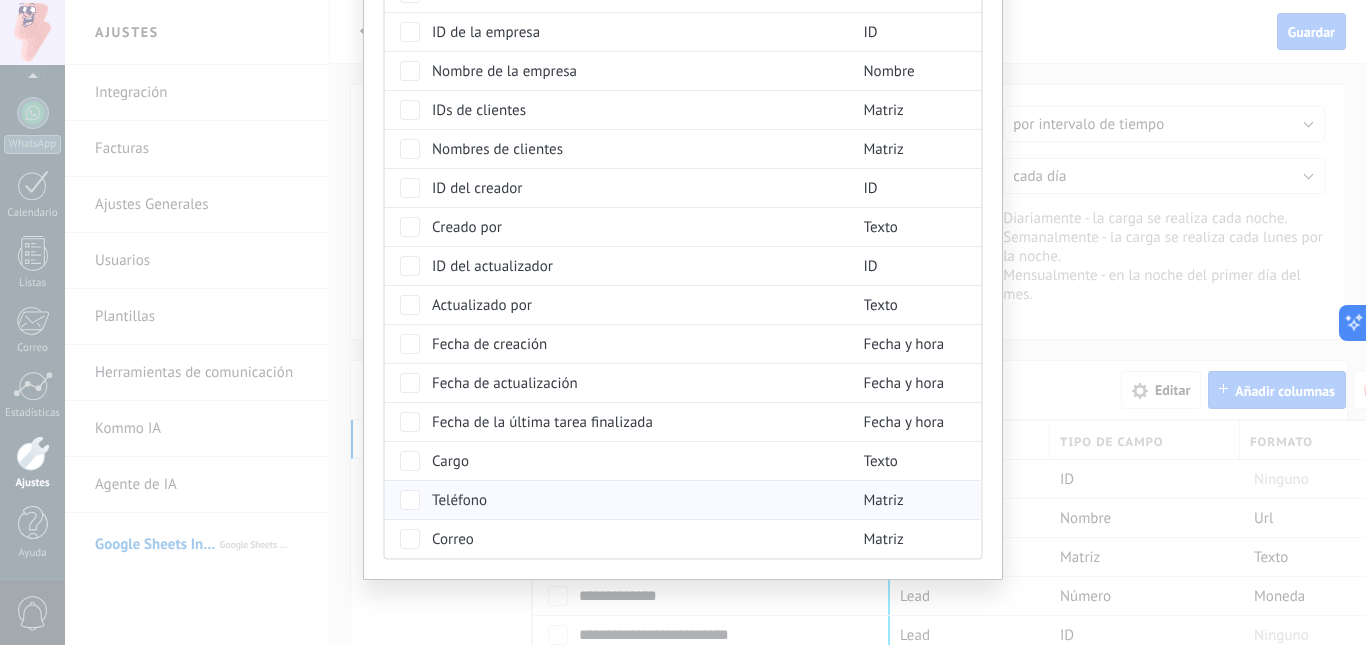 click on "Teléfono" at bounding box center (637, 500) 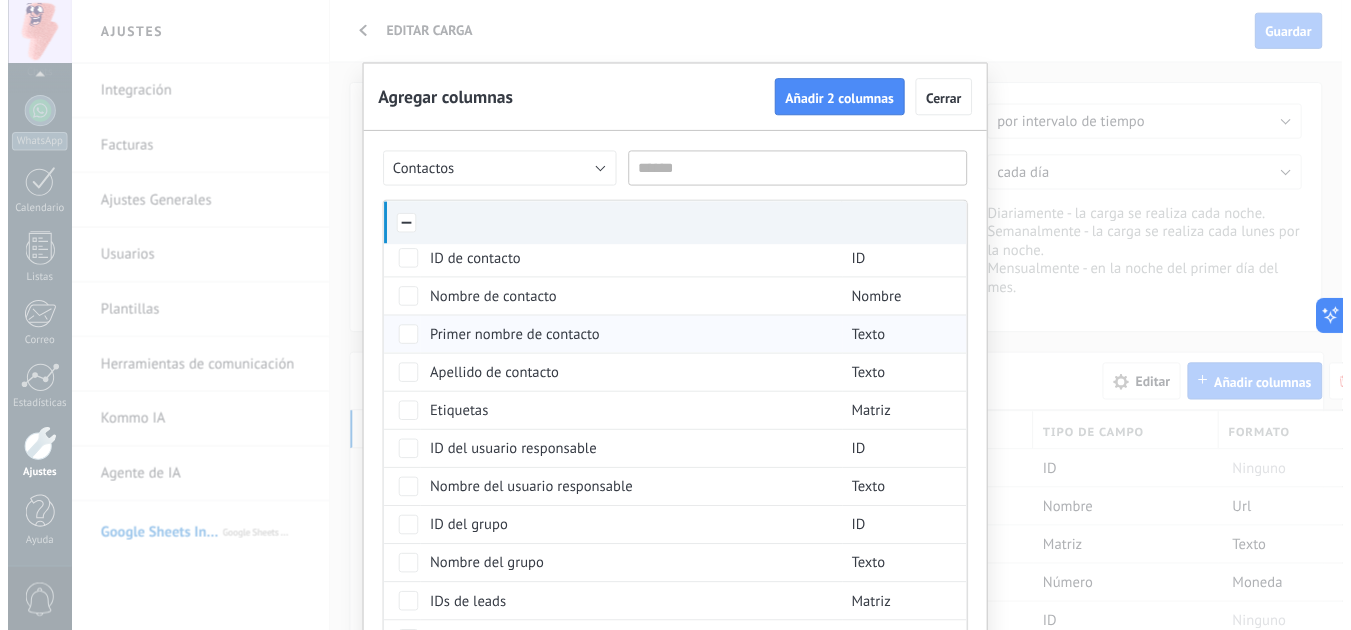scroll, scrollTop: 0, scrollLeft: 0, axis: both 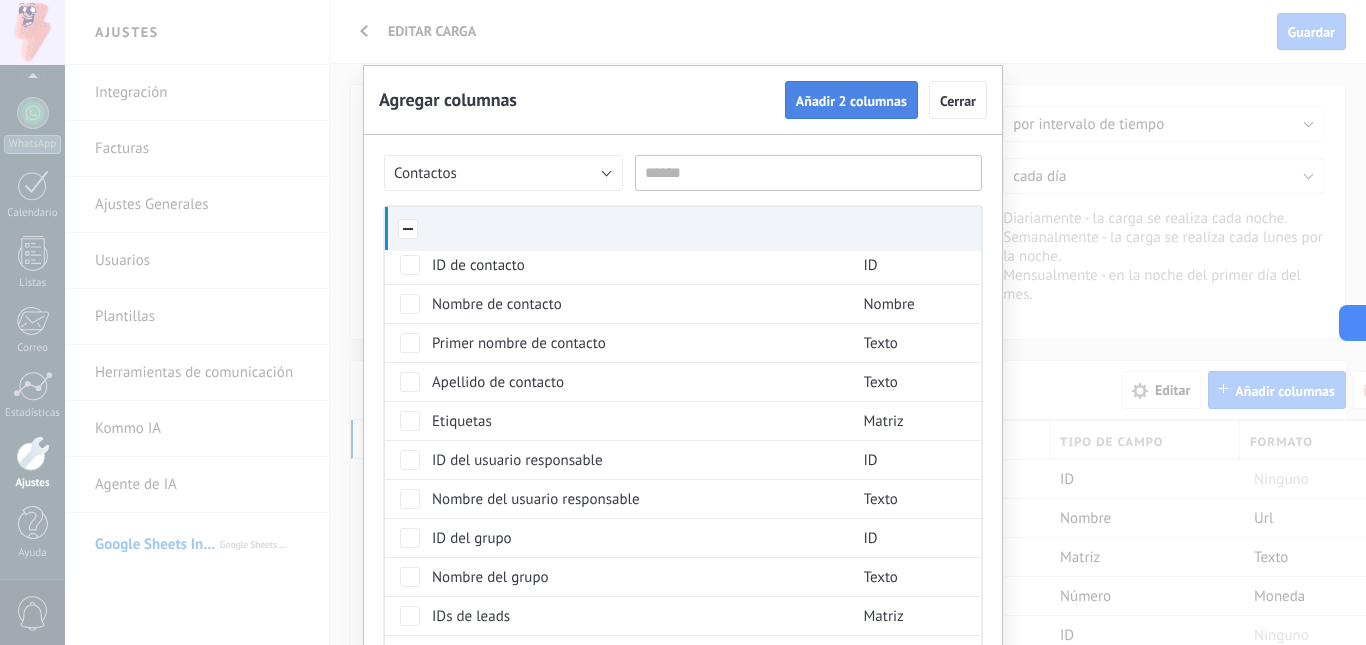 click on "Añadir 2 columnas" at bounding box center (851, 101) 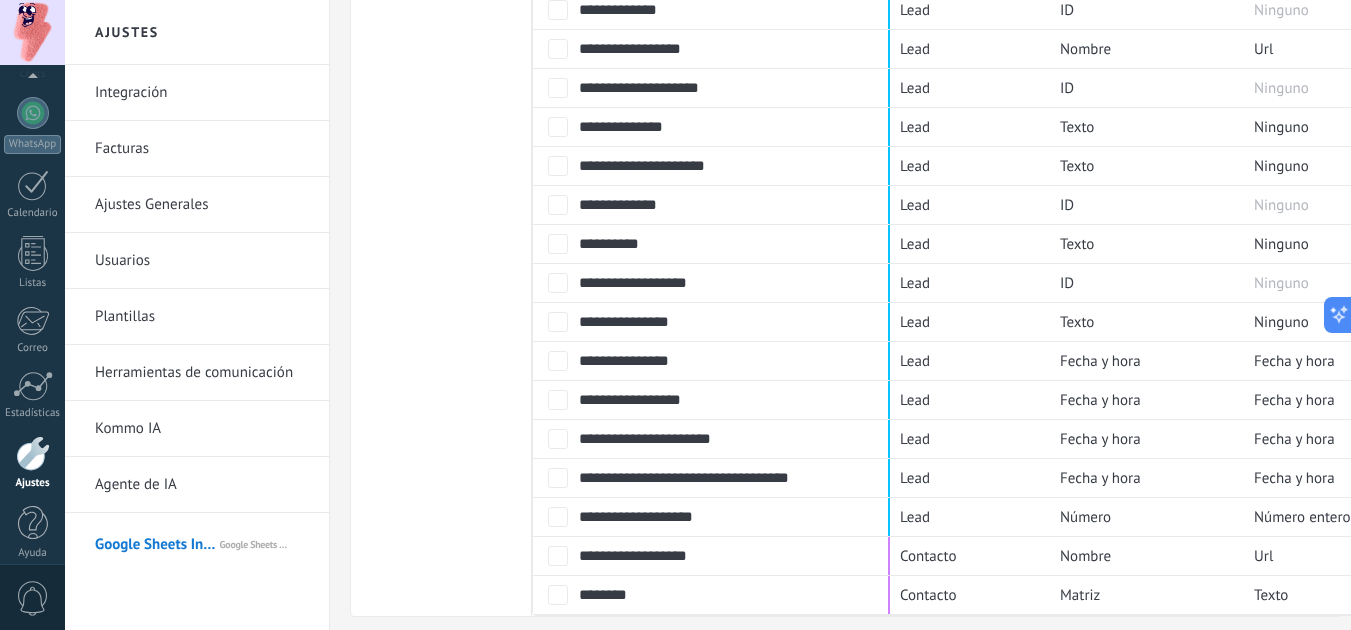 scroll, scrollTop: 1139, scrollLeft: 0, axis: vertical 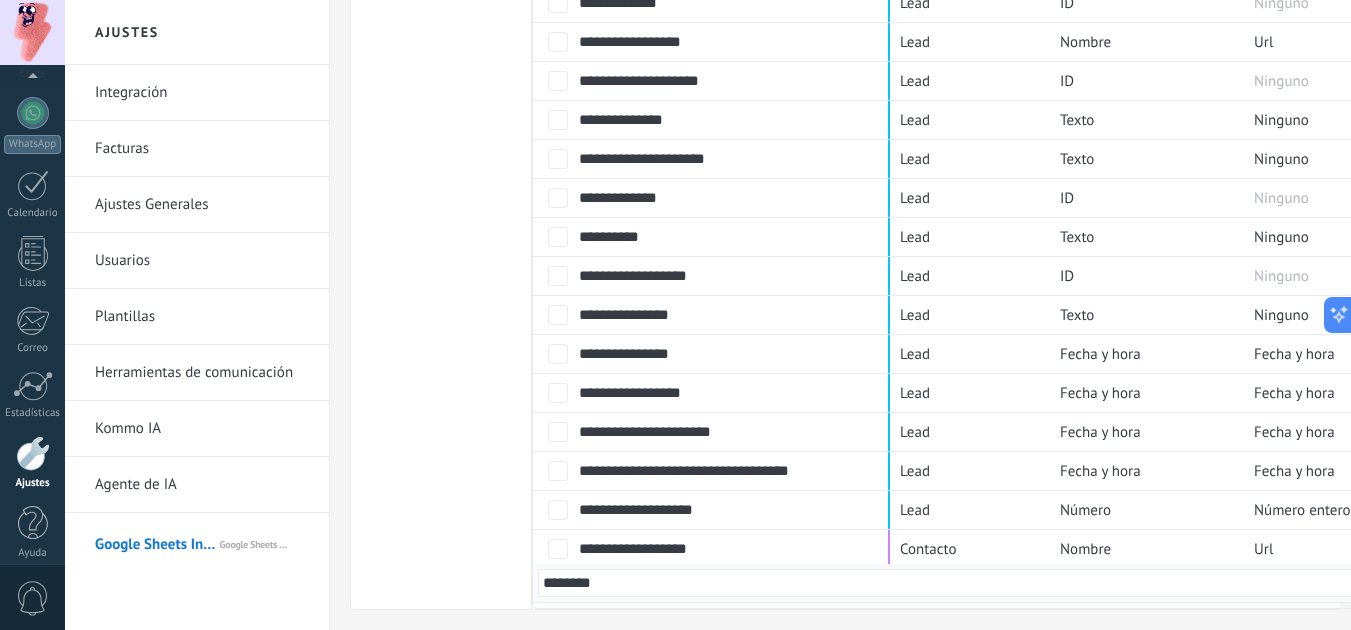 drag, startPoint x: 998, startPoint y: 599, endPoint x: 908, endPoint y: 595, distance: 90.088844 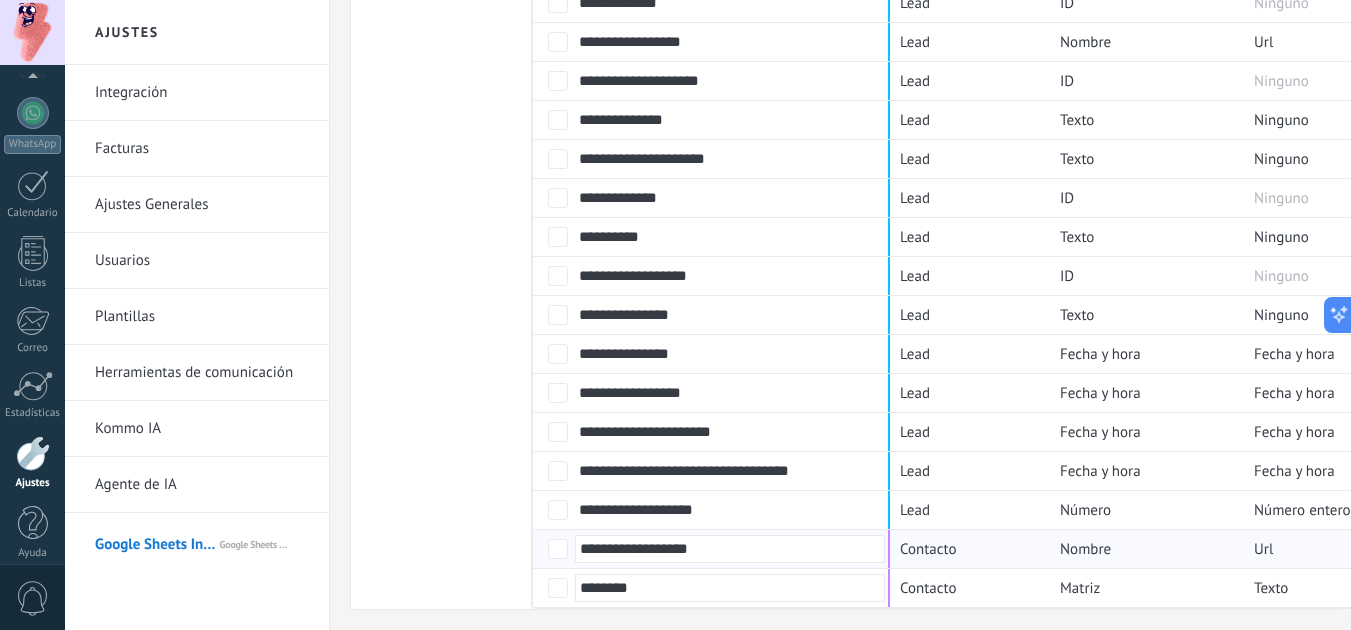 drag, startPoint x: 684, startPoint y: 591, endPoint x: 637, endPoint y: 562, distance: 55.226807 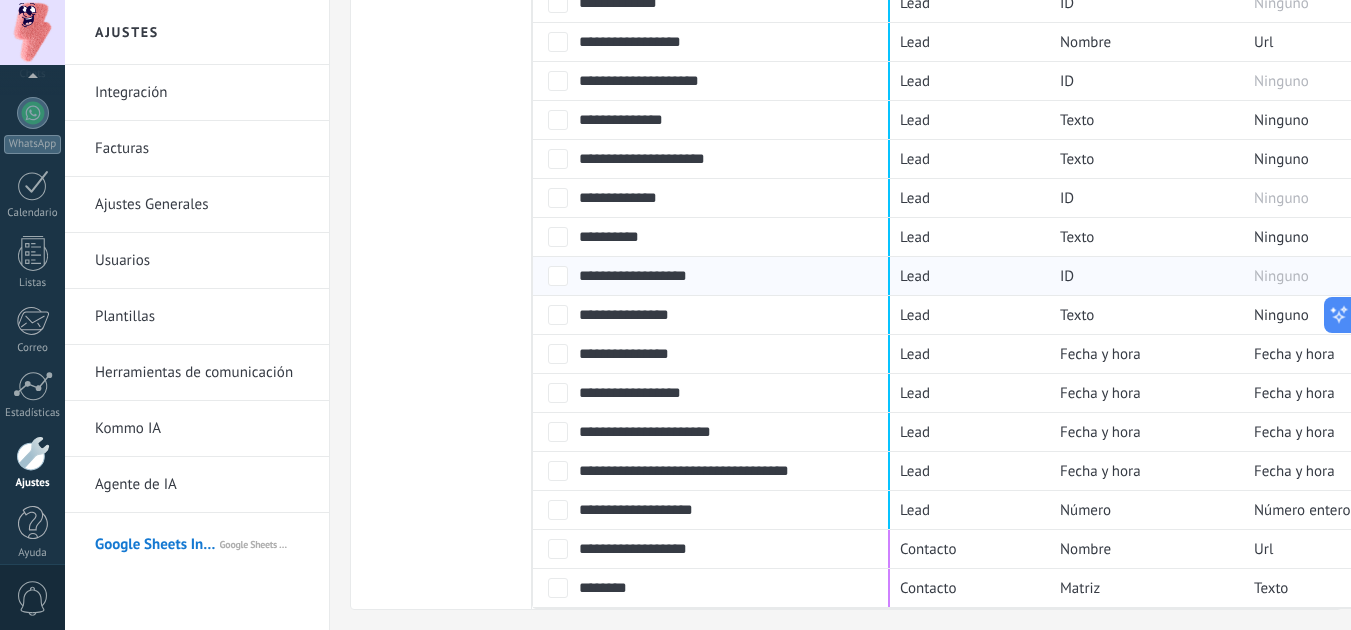 scroll, scrollTop: 1039, scrollLeft: 0, axis: vertical 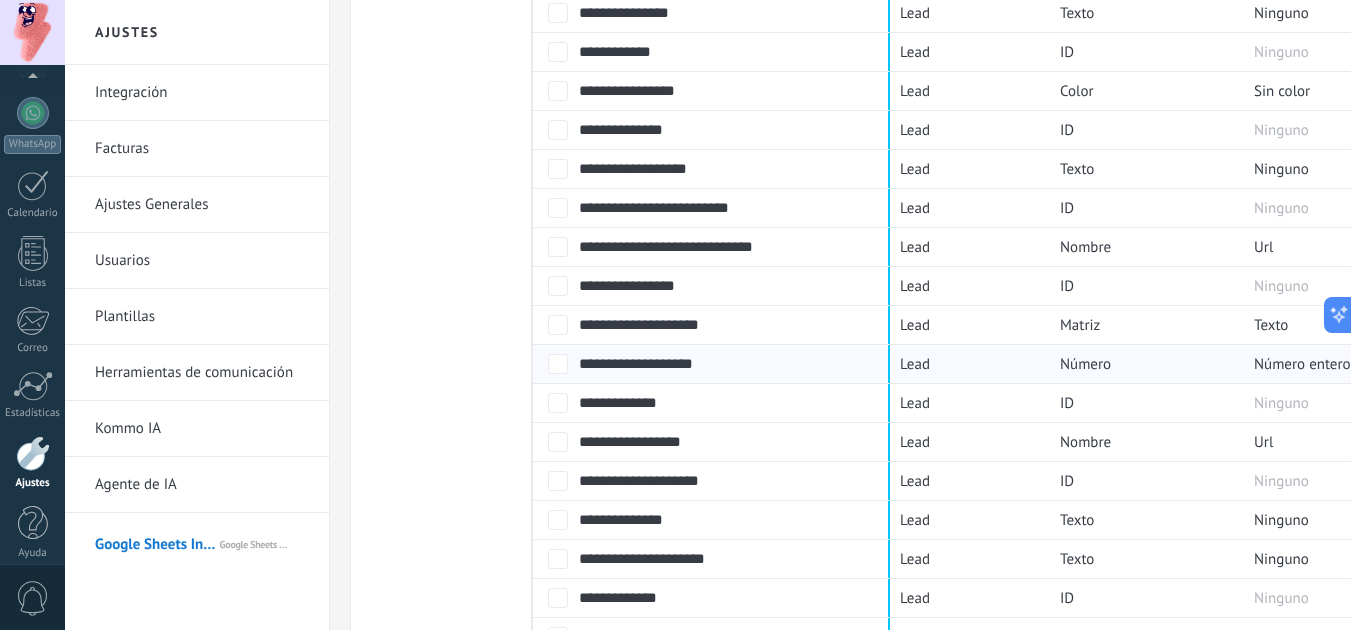 click at bounding box center (551, 325) 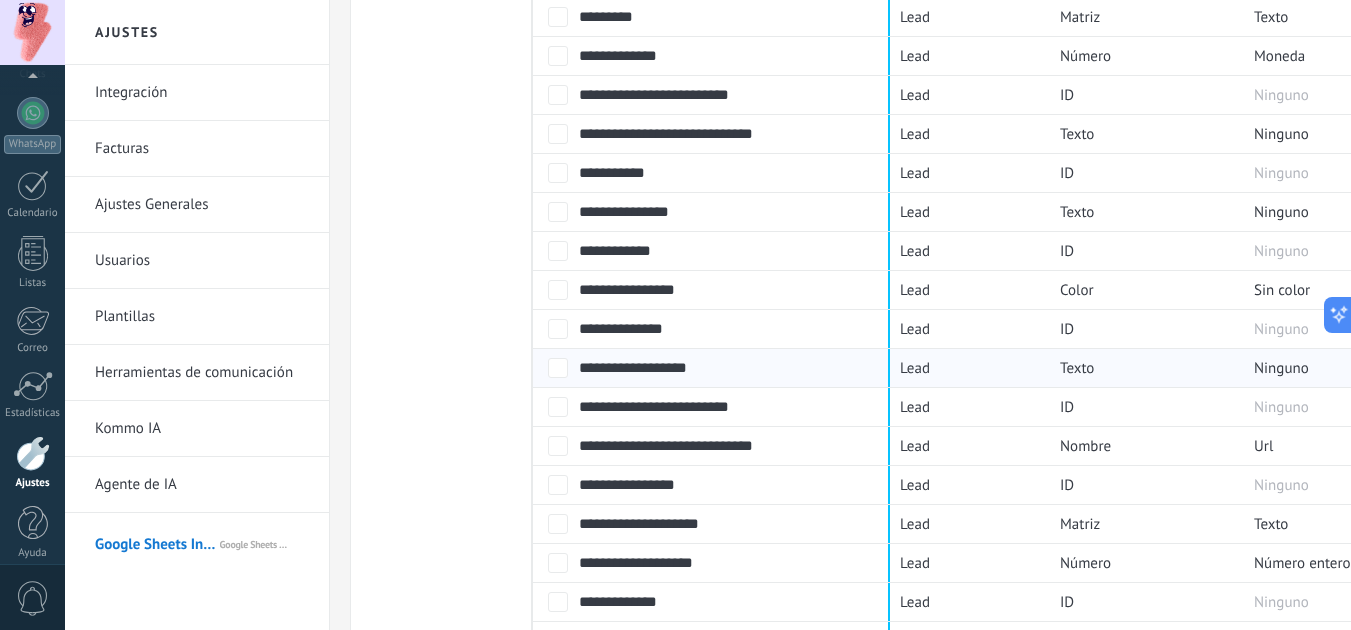 scroll, scrollTop: 539, scrollLeft: 0, axis: vertical 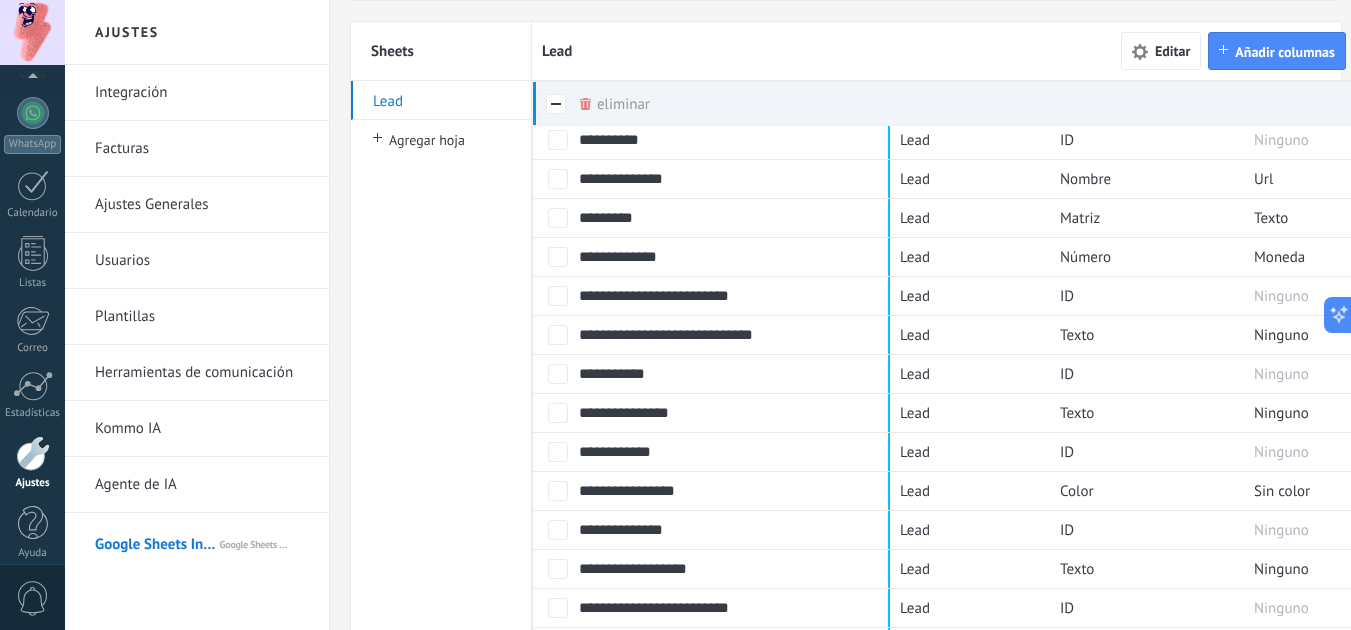 click on "Eliminar
más" at bounding box center [615, 104] 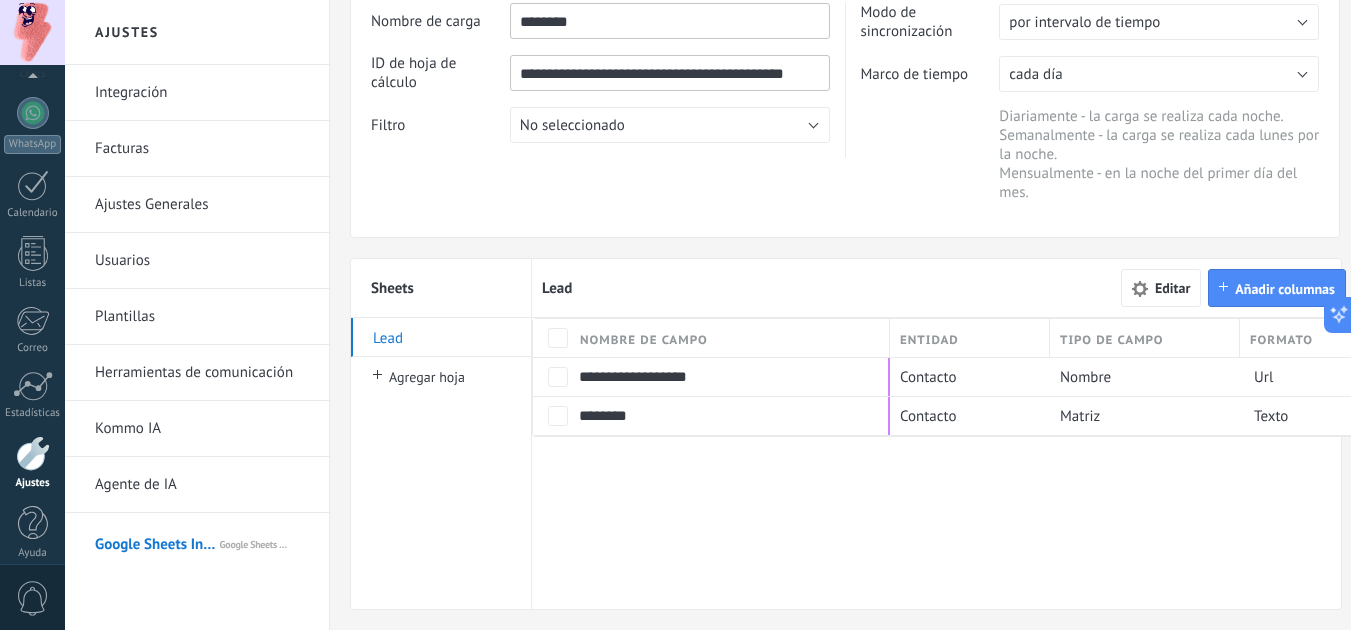 click on "**********" at bounding box center [608, 80] 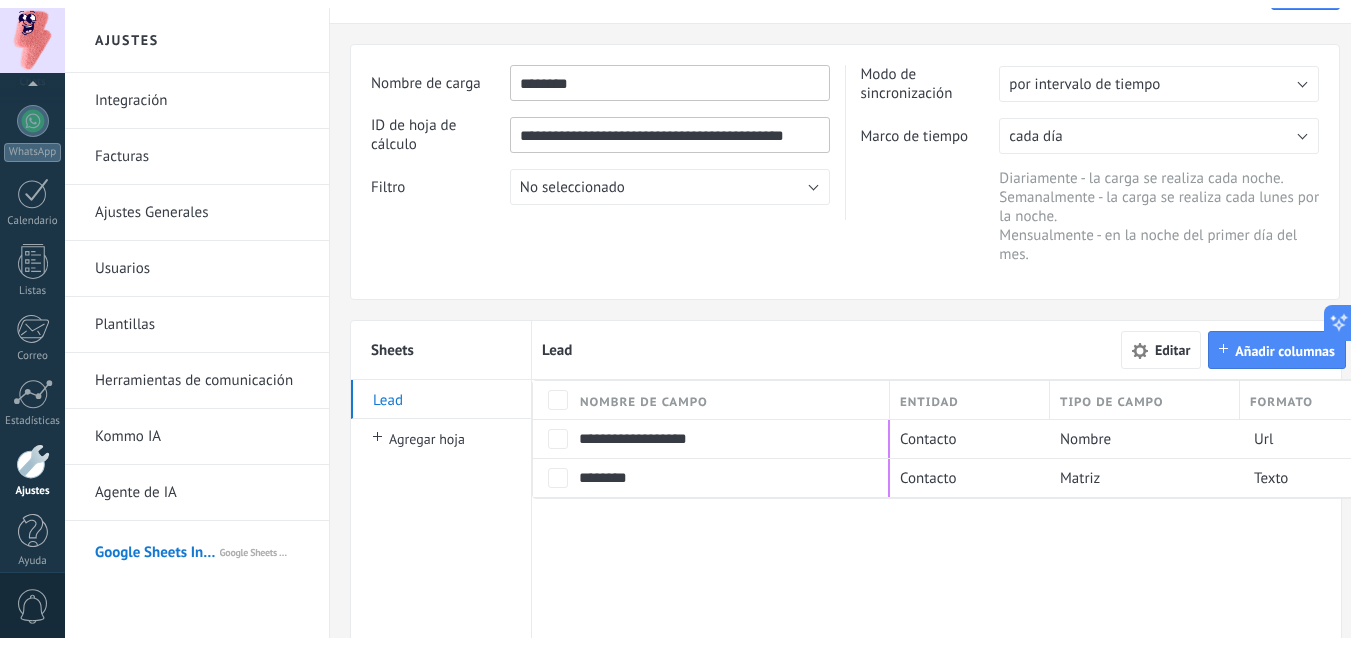 scroll, scrollTop: 0, scrollLeft: 0, axis: both 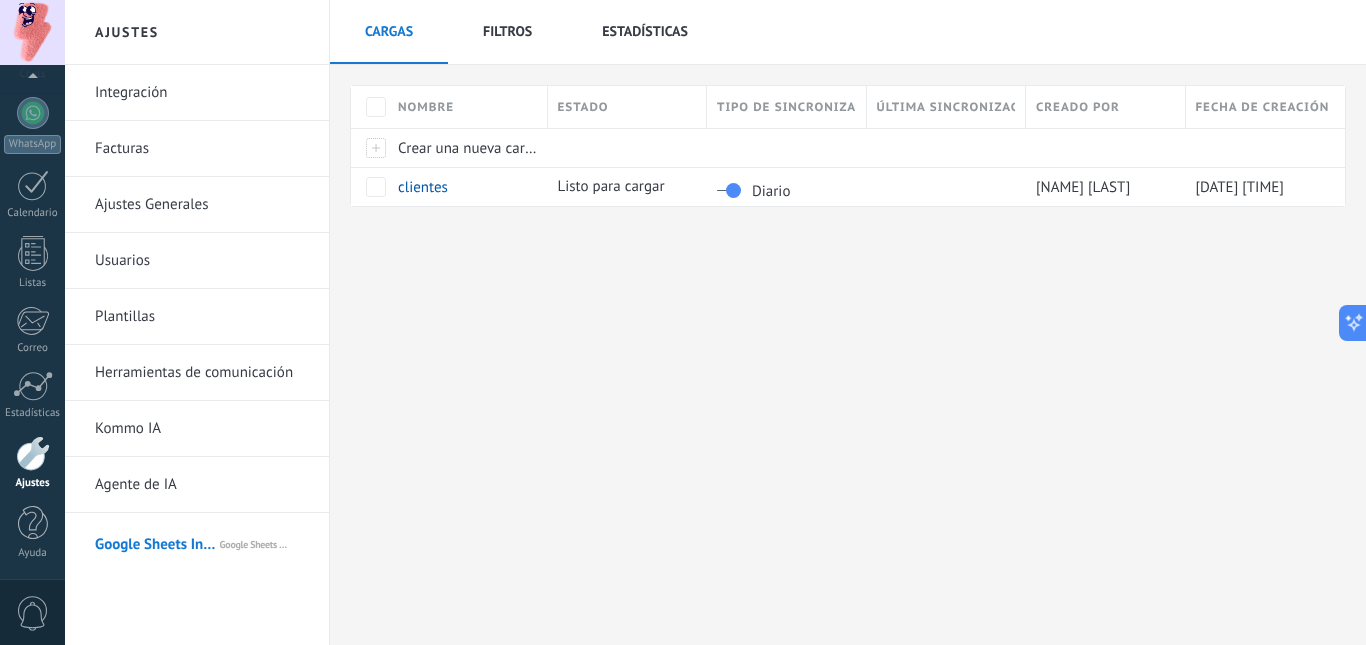 click at bounding box center [33, 453] 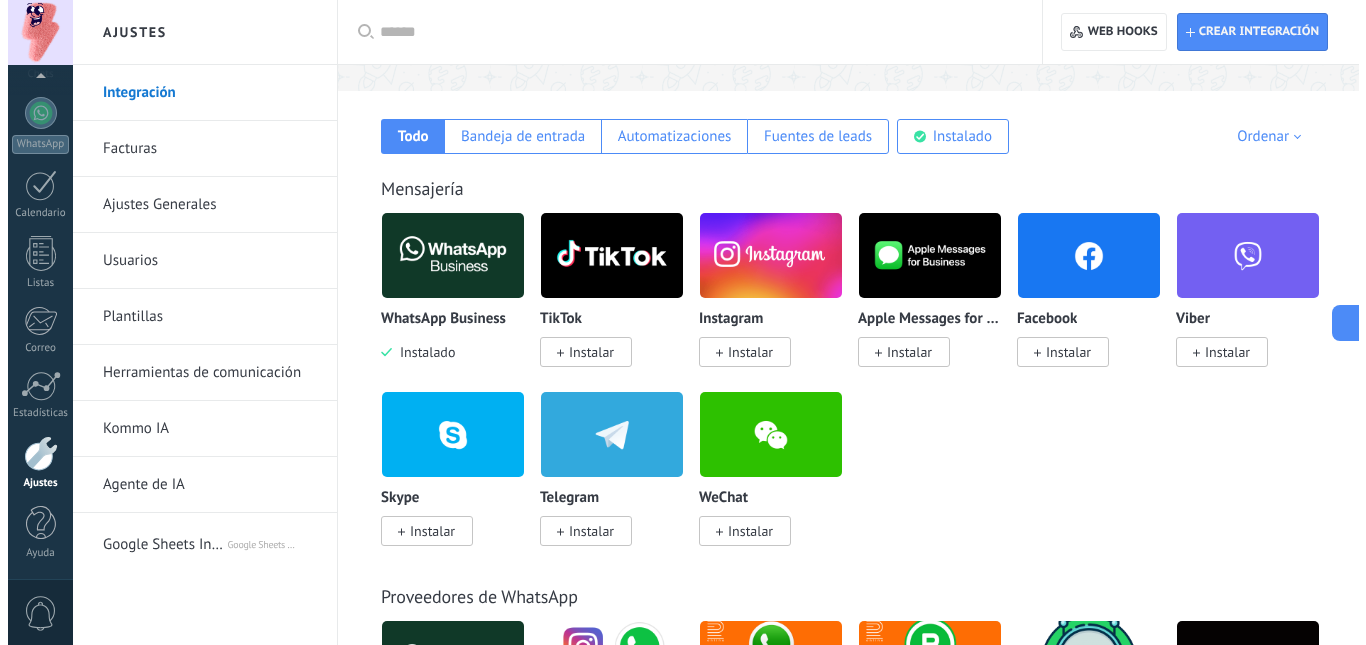 scroll, scrollTop: 0, scrollLeft: 0, axis: both 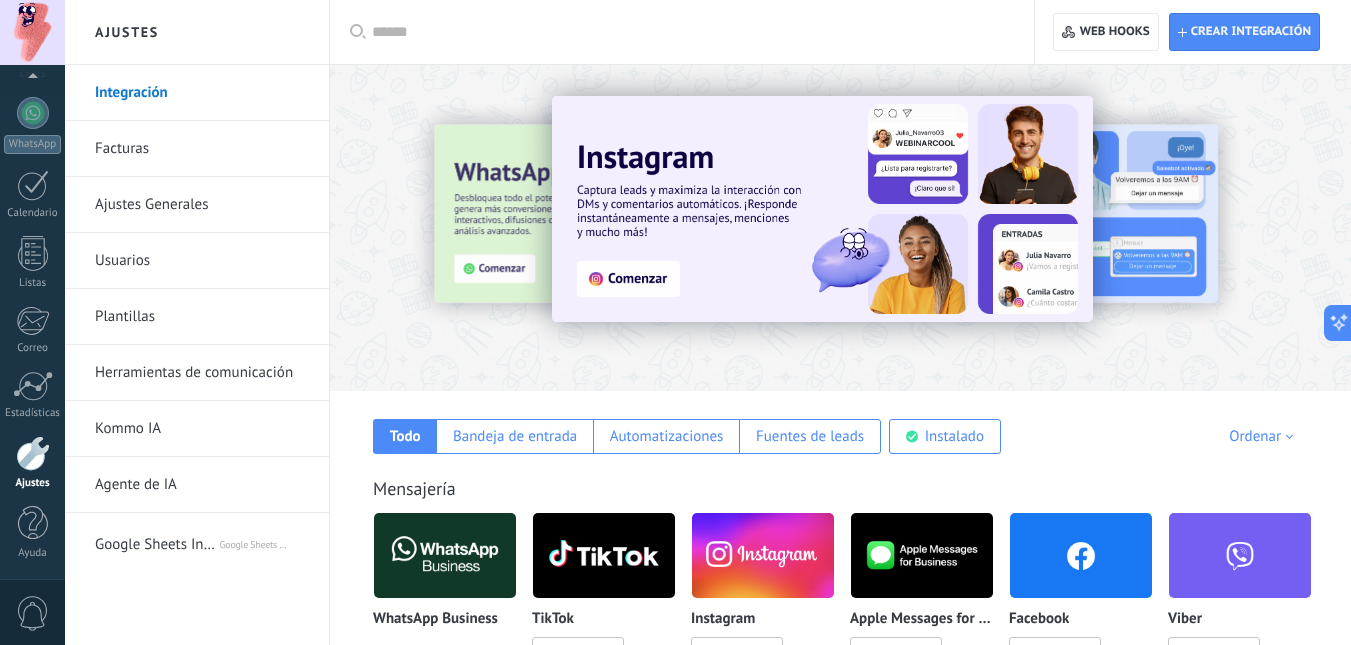 click at bounding box center (689, 32) 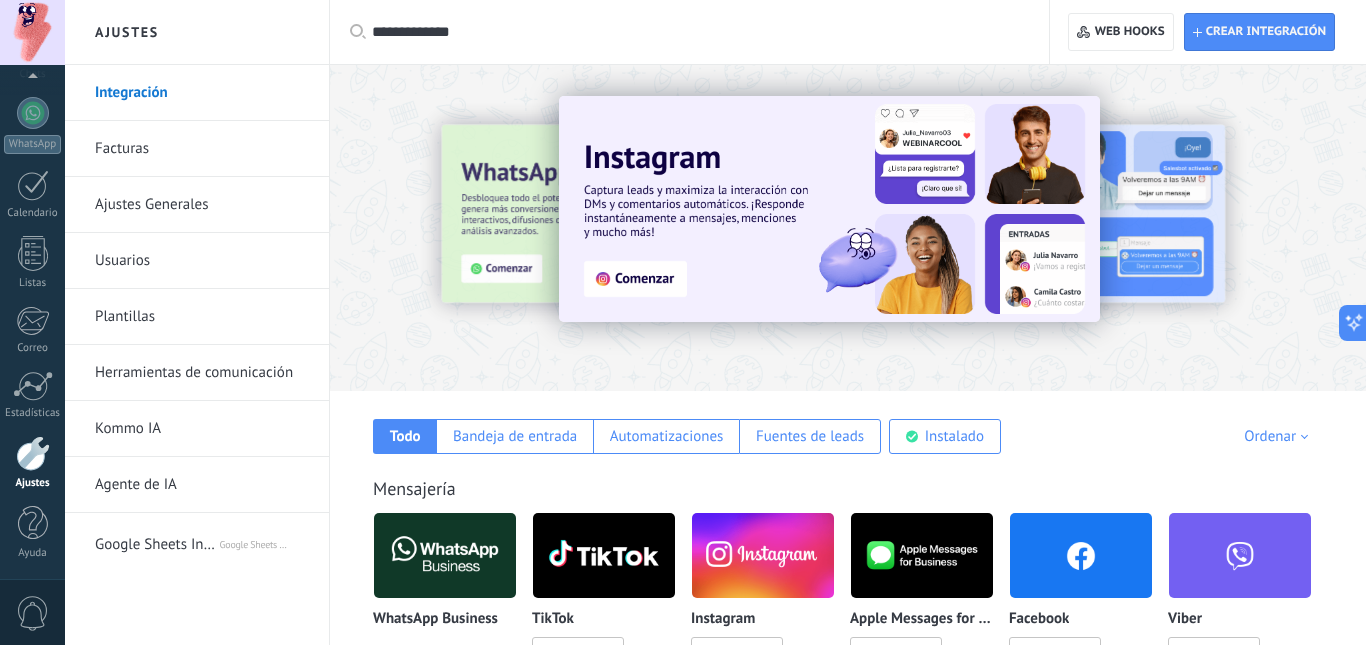 type on "**********" 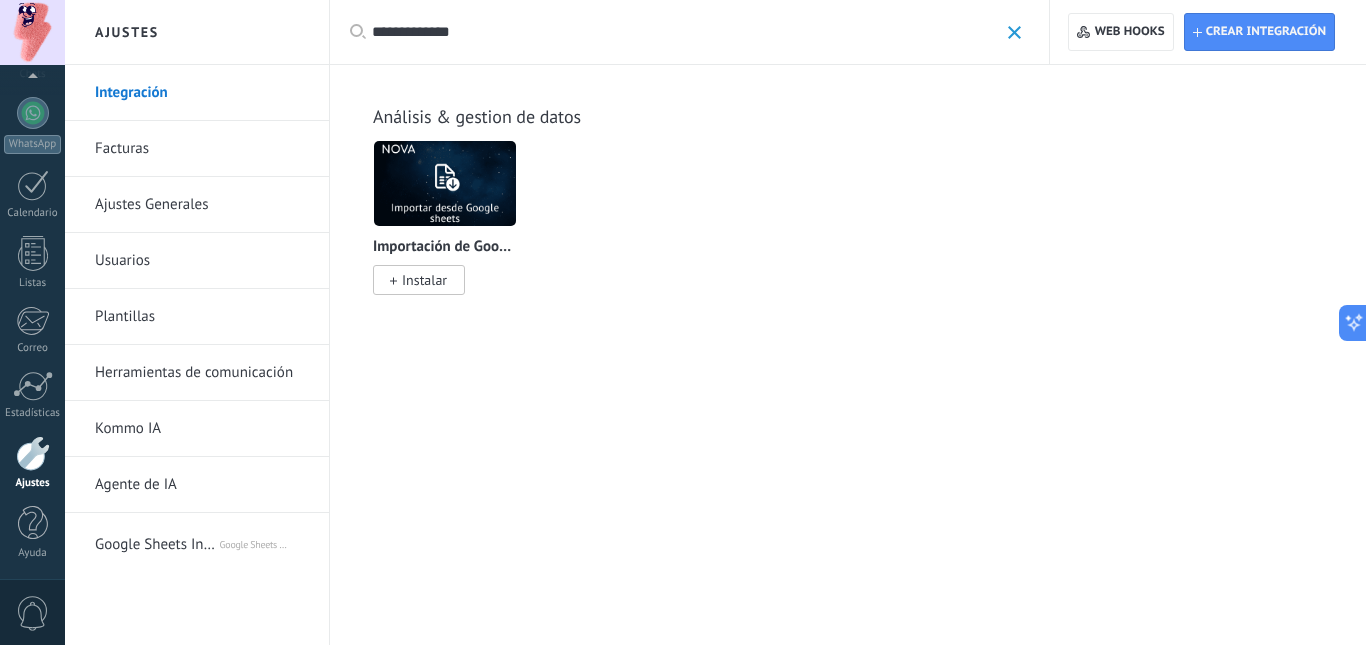 click on "Instalar" at bounding box center (424, 280) 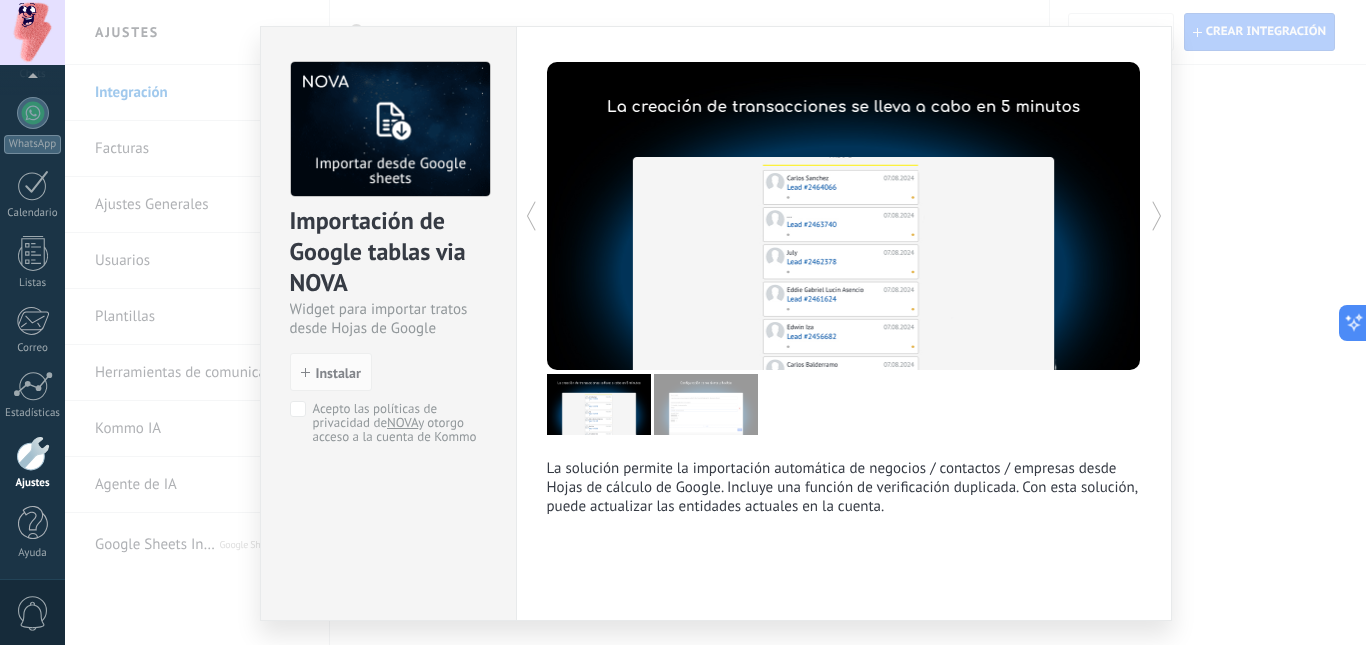 scroll, scrollTop: 90, scrollLeft: 0, axis: vertical 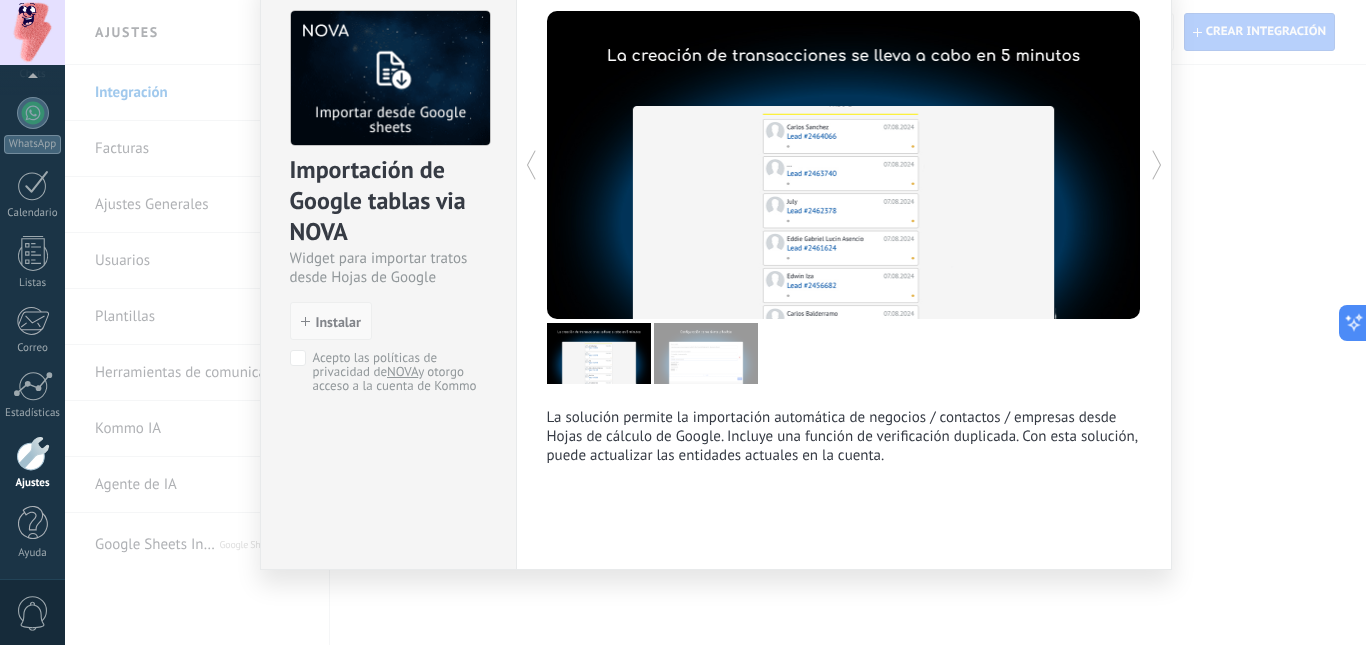 click on "Instalar" at bounding box center (338, 322) 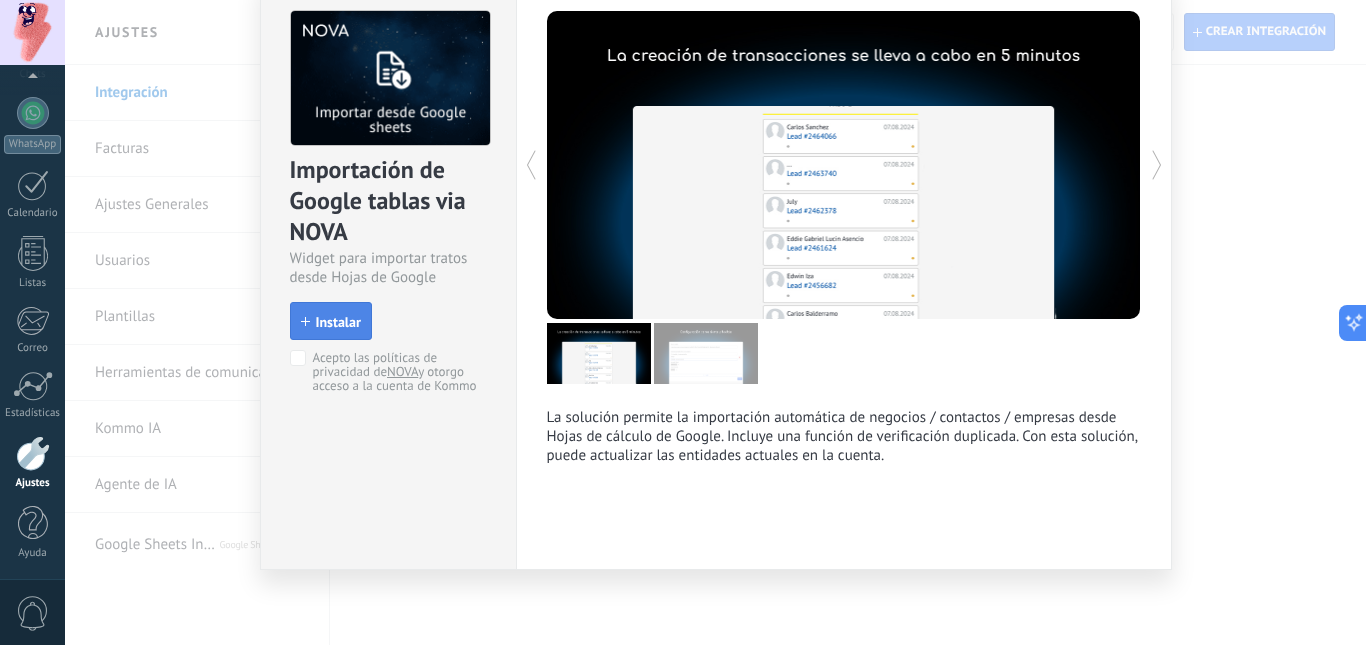 click on "Instalar" at bounding box center [338, 322] 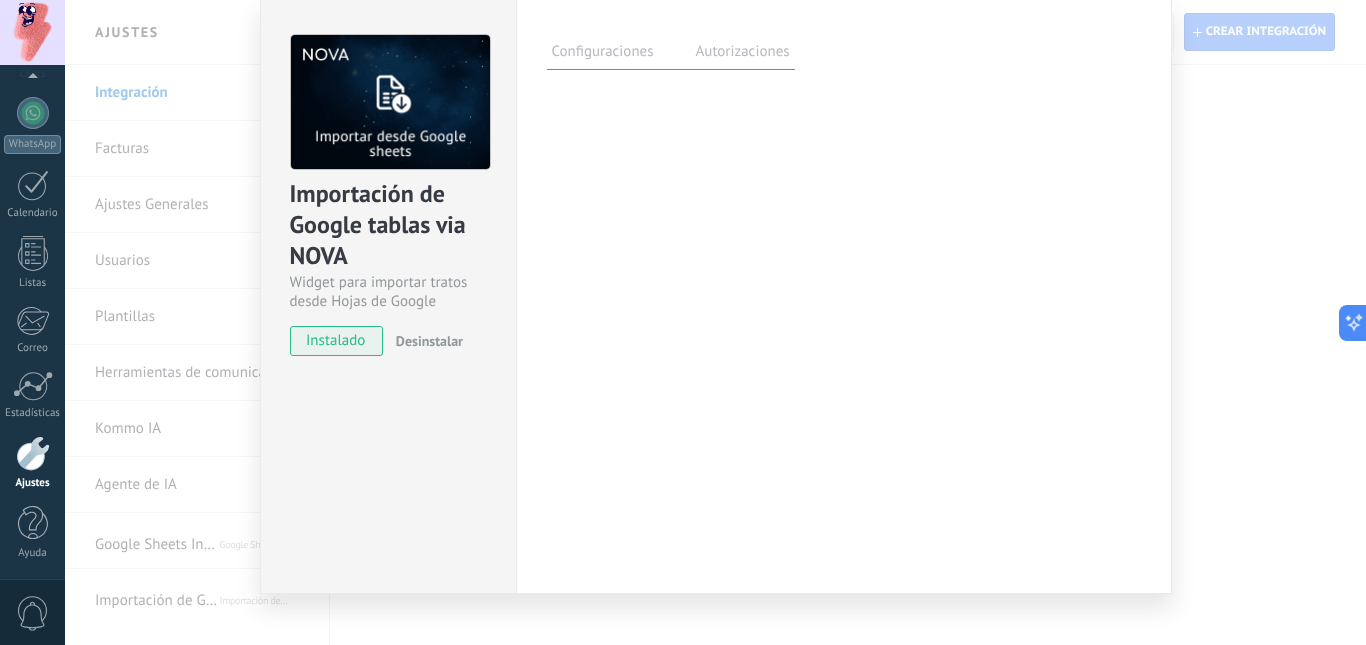 scroll, scrollTop: 0, scrollLeft: 0, axis: both 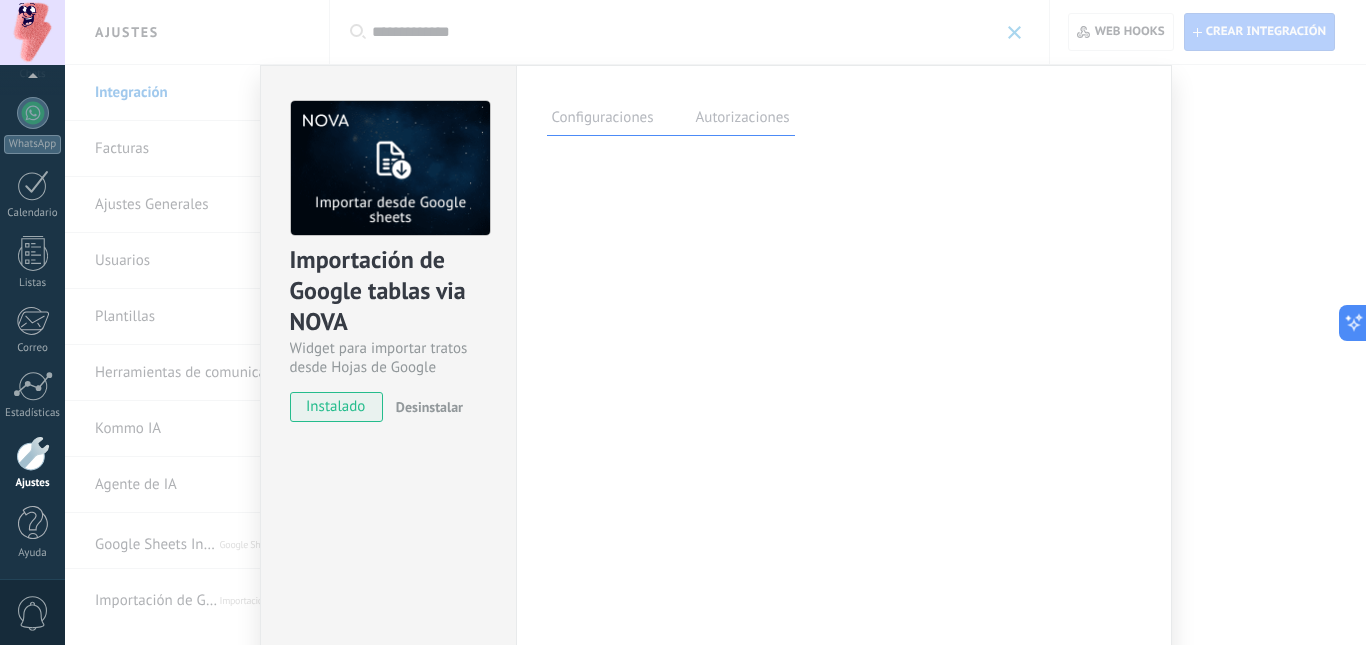 click on "Autorizaciones" at bounding box center (743, 120) 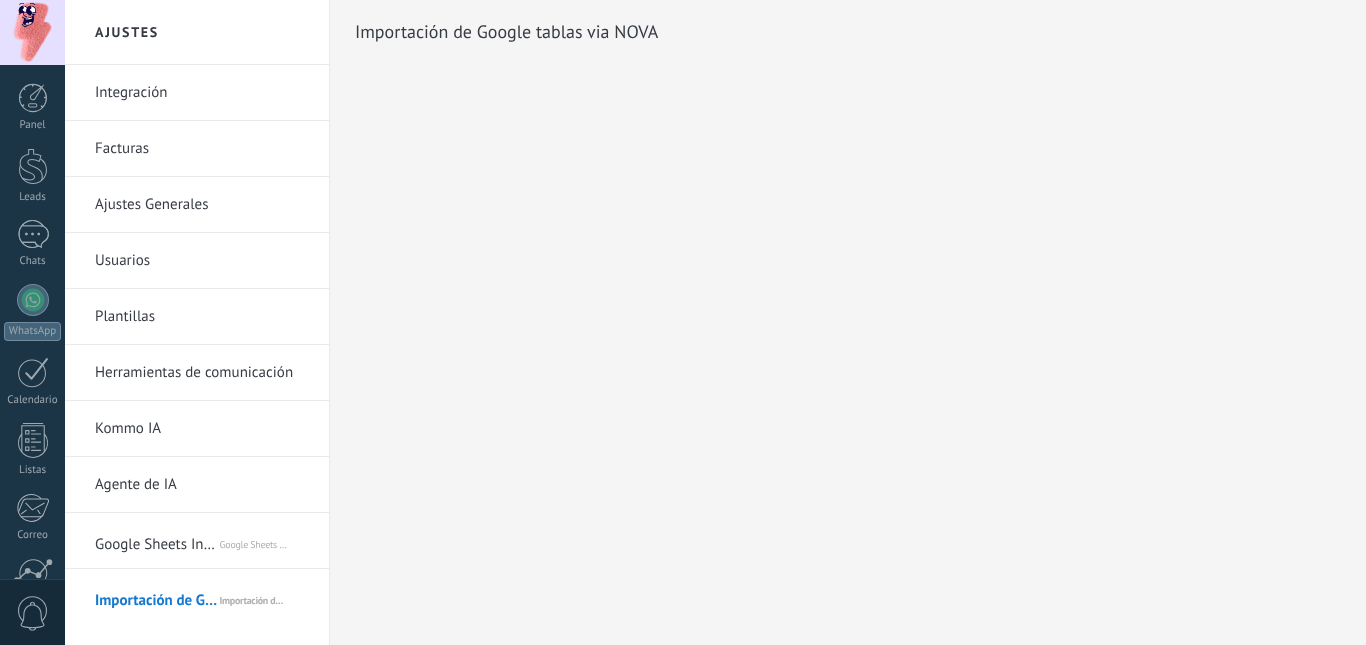 click on "Importación de Google tablas via NOVA" at bounding box center [156, 597] 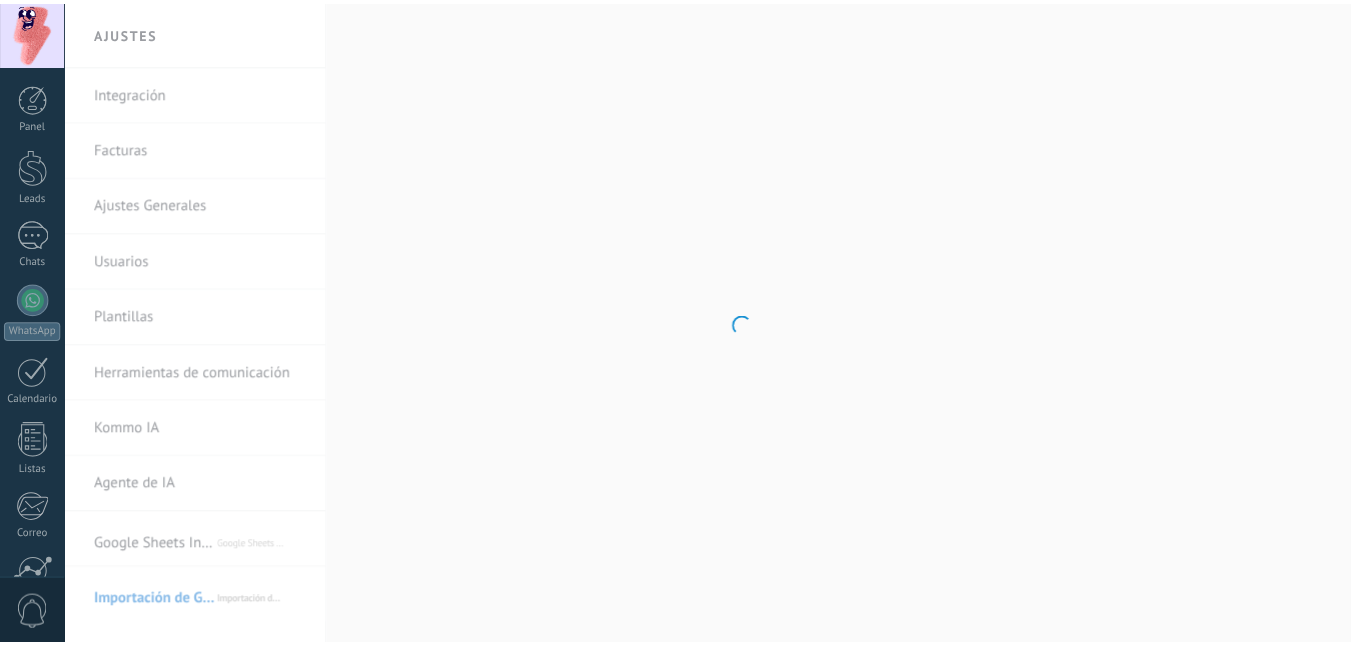 scroll, scrollTop: 0, scrollLeft: 0, axis: both 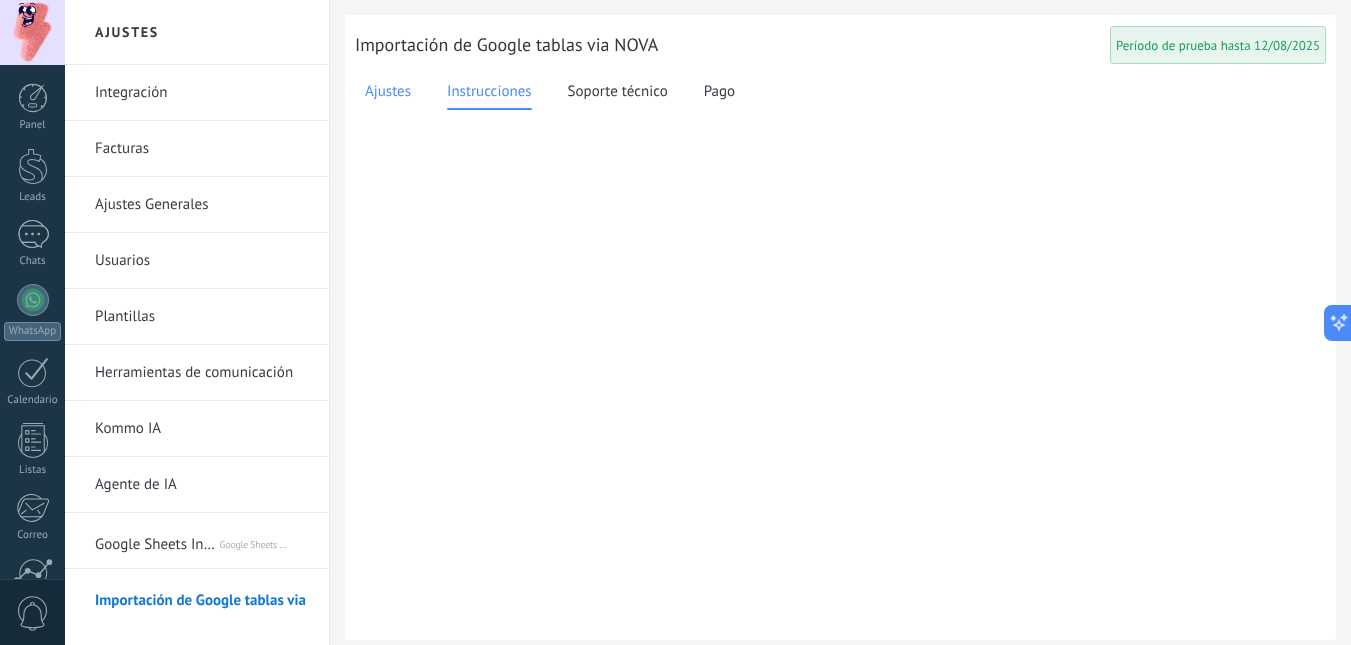 drag, startPoint x: 349, startPoint y: 91, endPoint x: 393, endPoint y: 96, distance: 44.28318 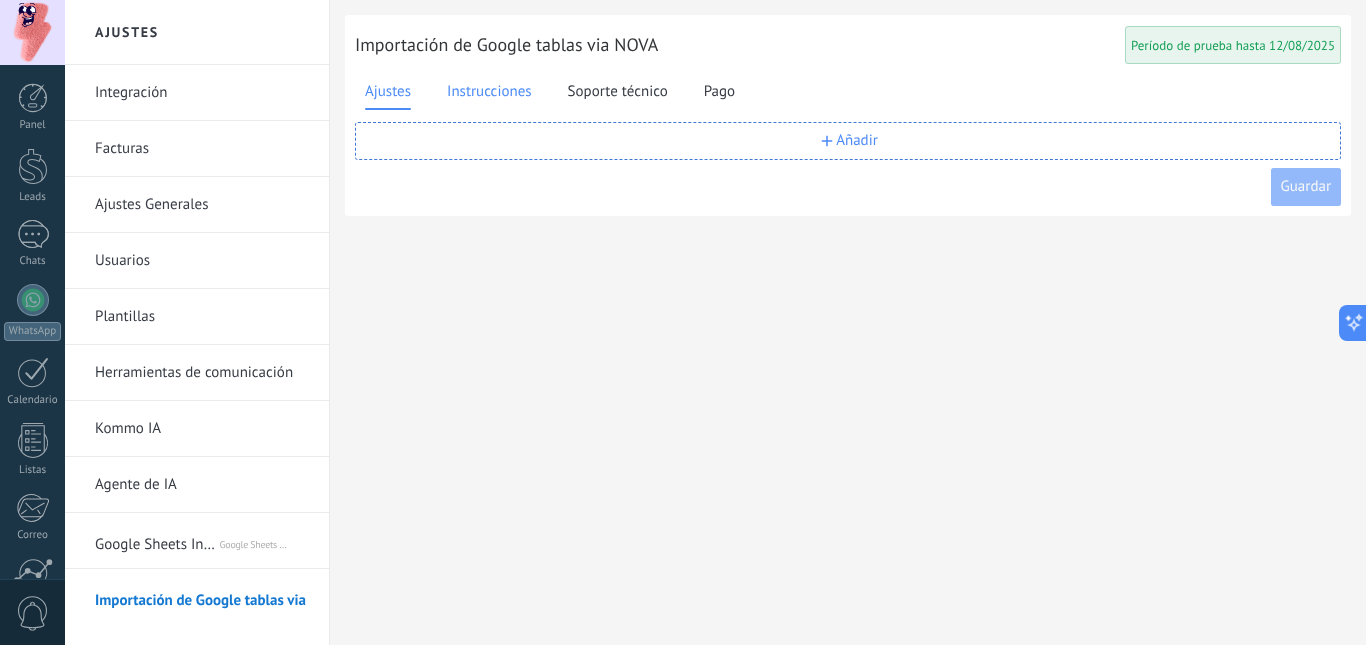 click on "Instrucciones" at bounding box center (489, 92) 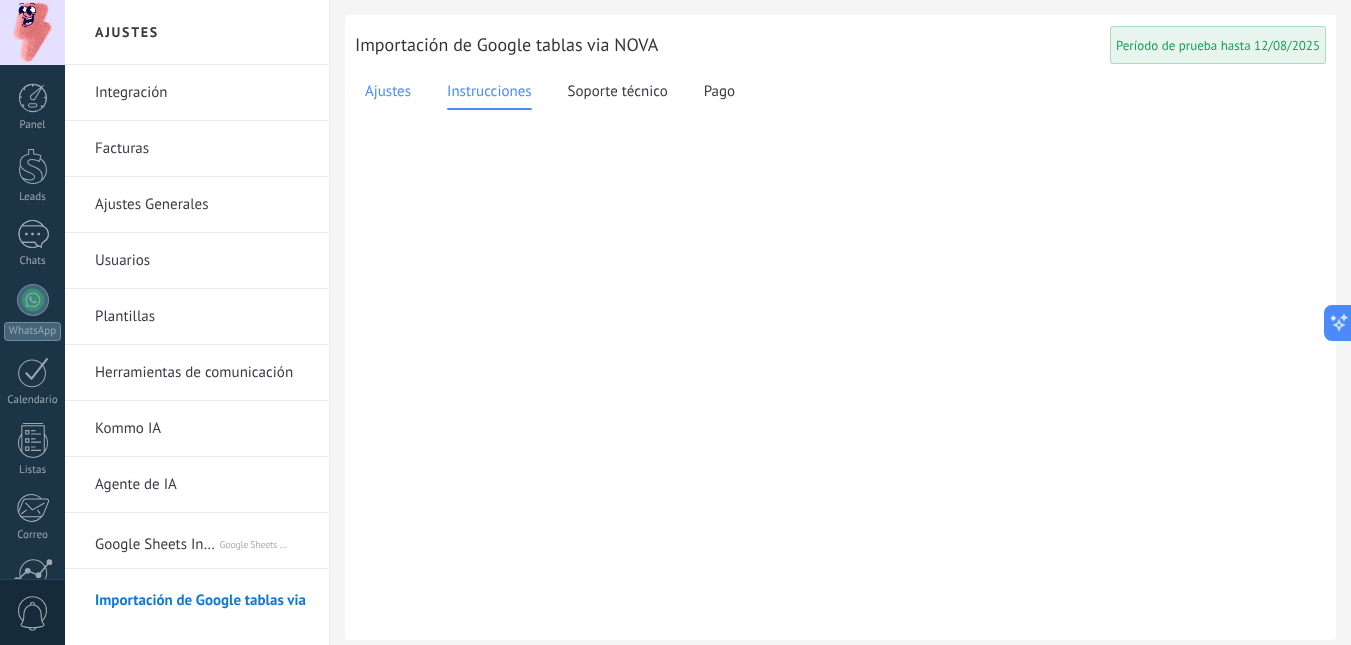 click on "Ajustes" at bounding box center [388, 92] 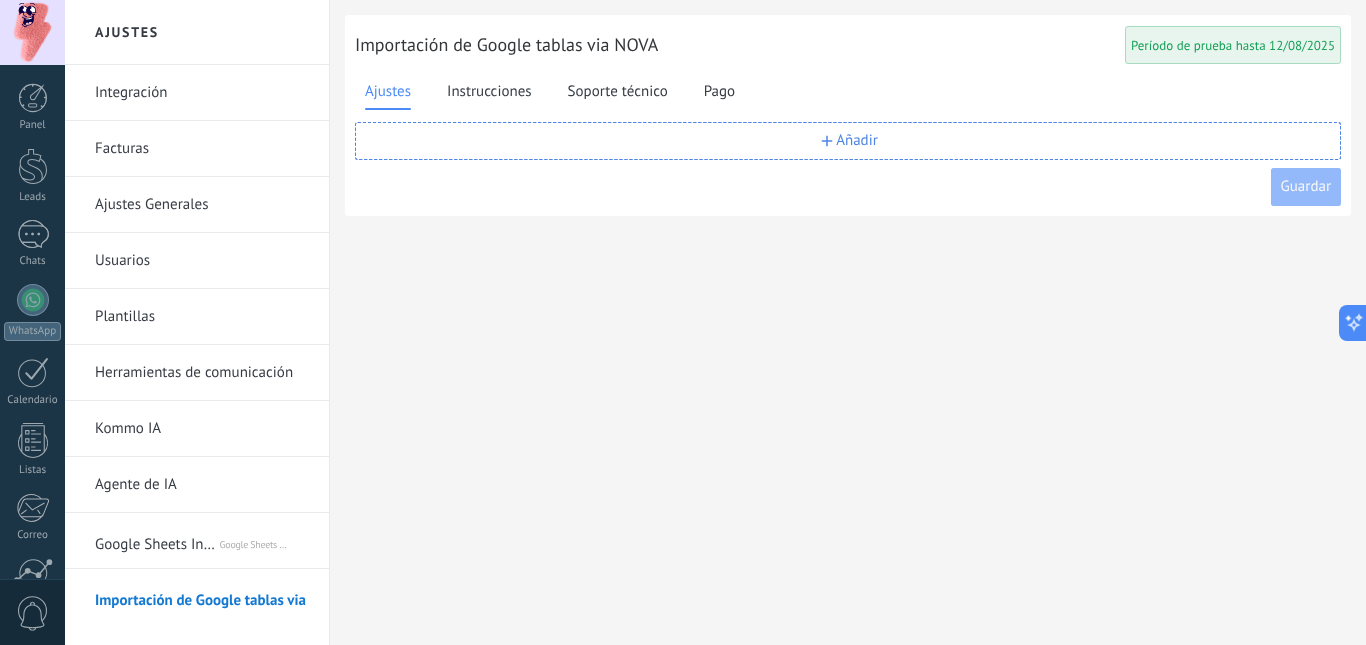 click on "Añadir" at bounding box center [848, 141] 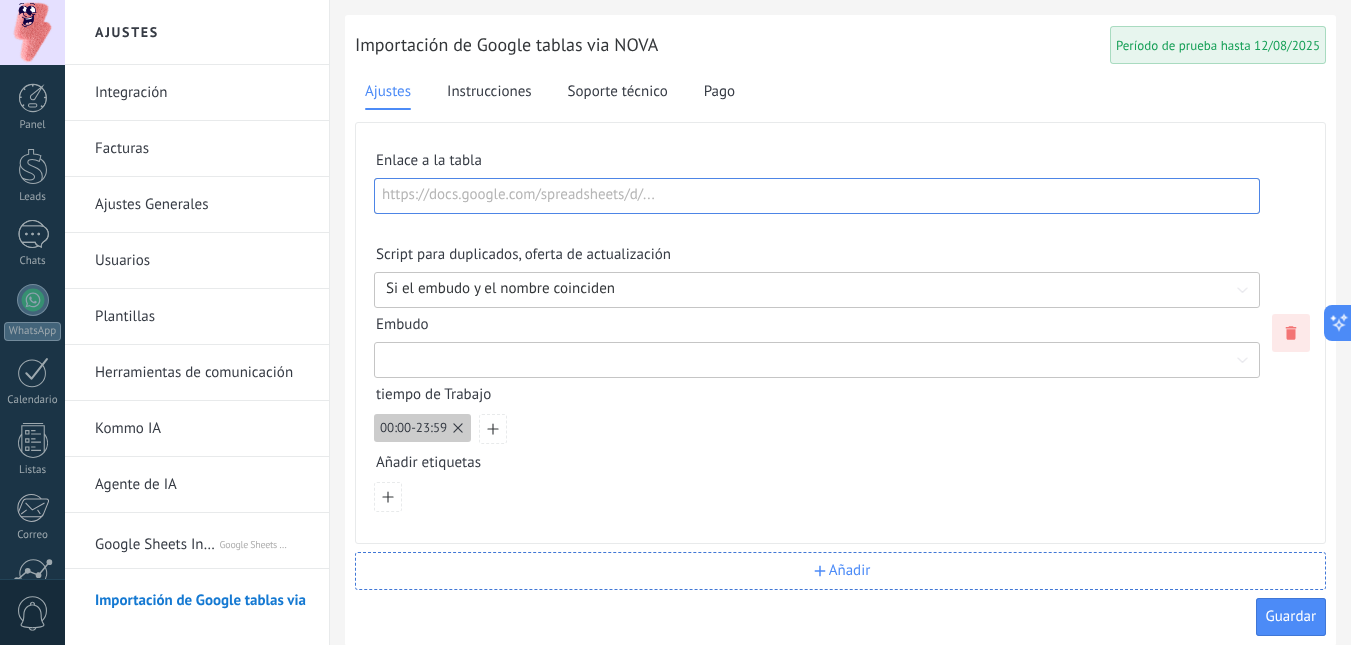 click at bounding box center [806, 196] 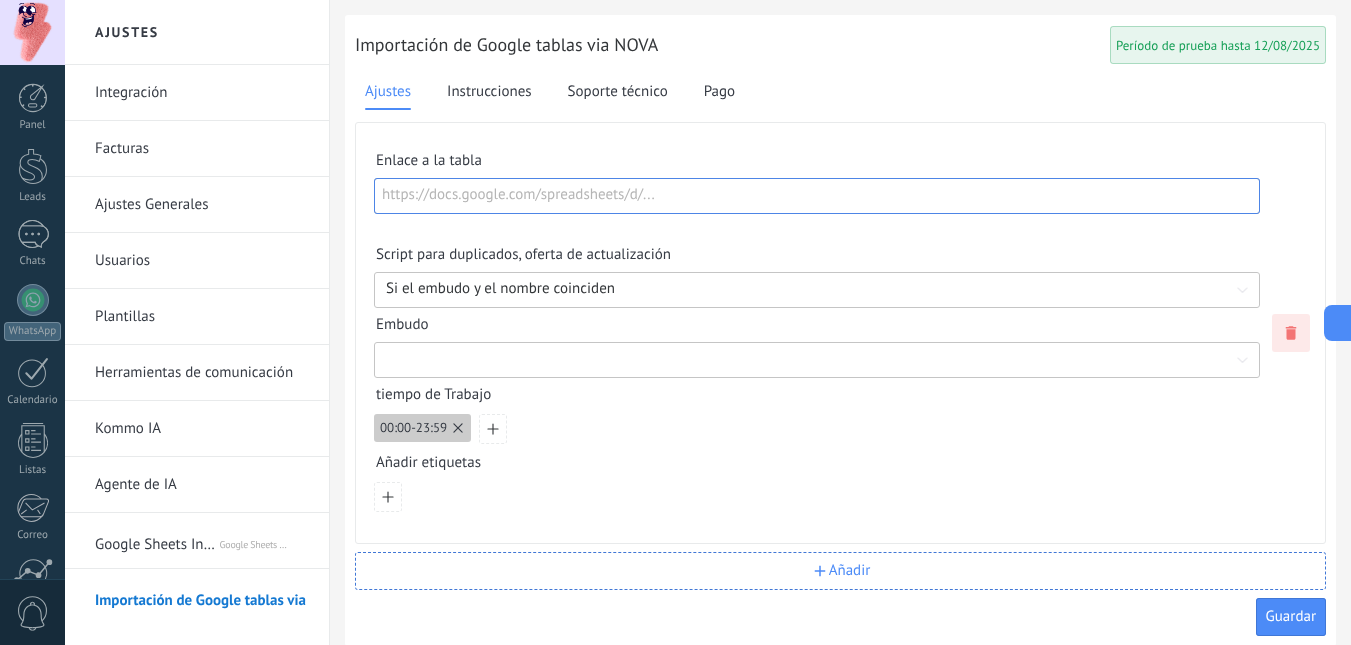 paste on "**********" 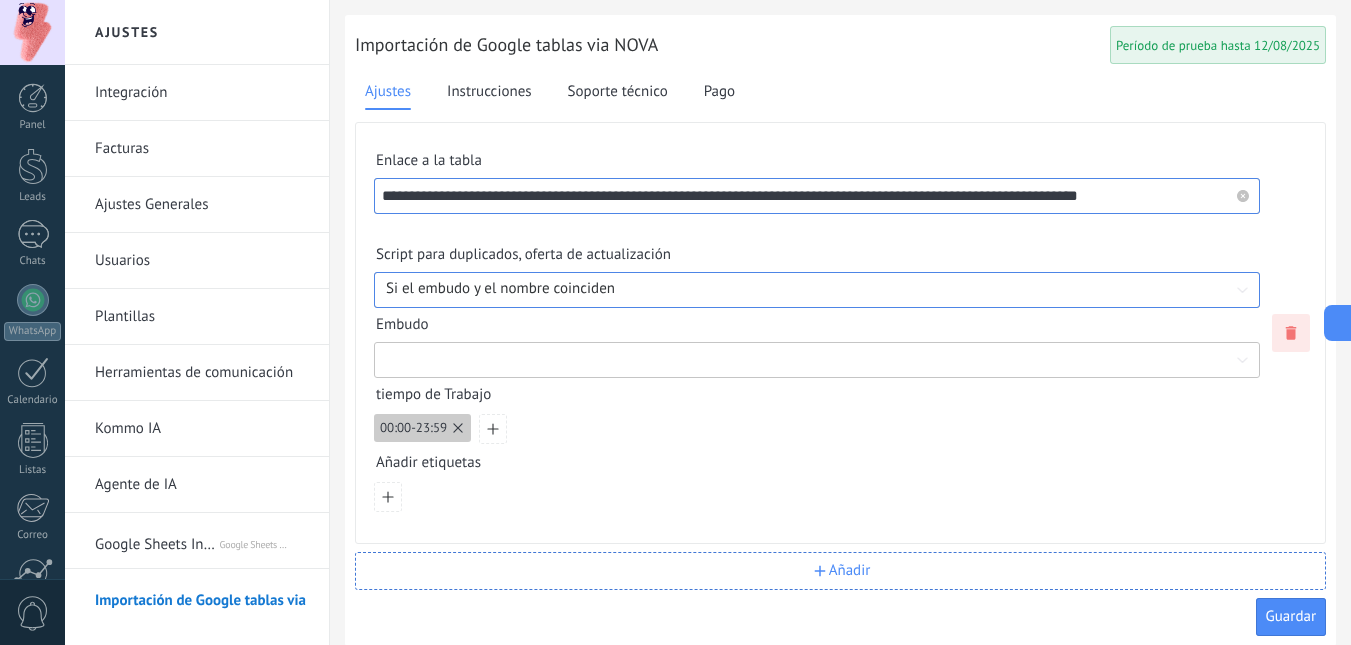 scroll, scrollTop: 0, scrollLeft: 9, axis: horizontal 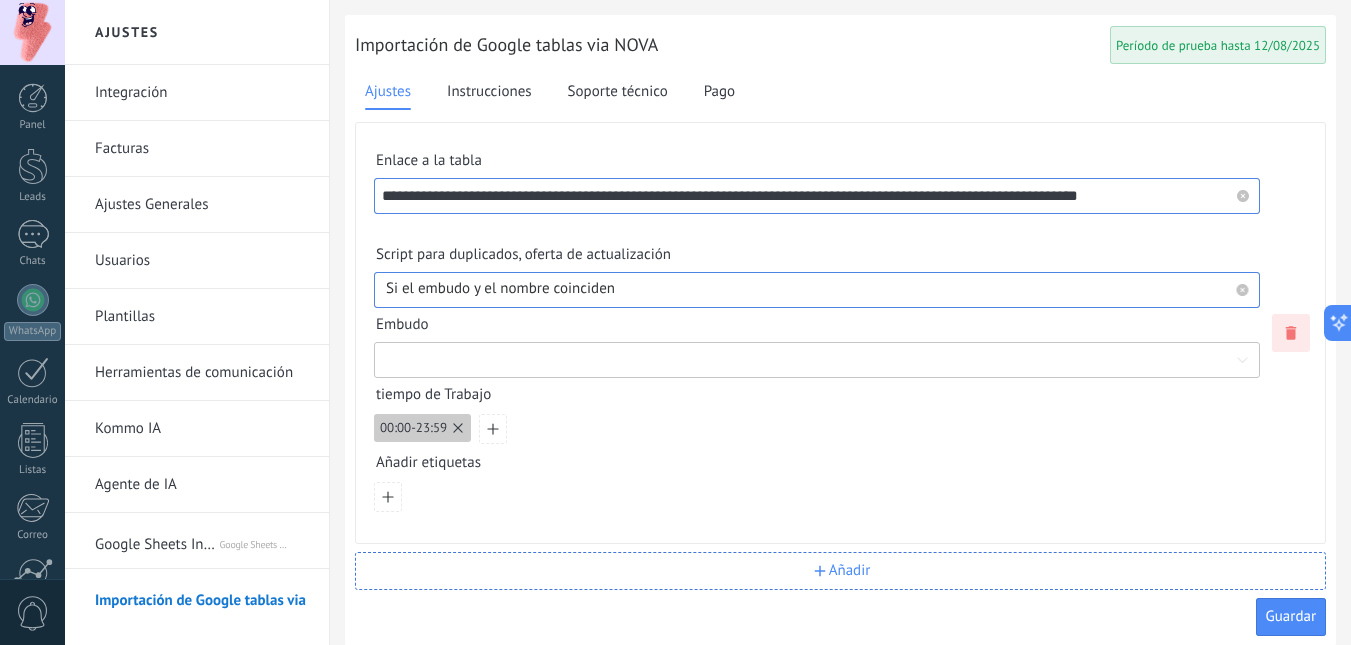 click at bounding box center [817, 289] 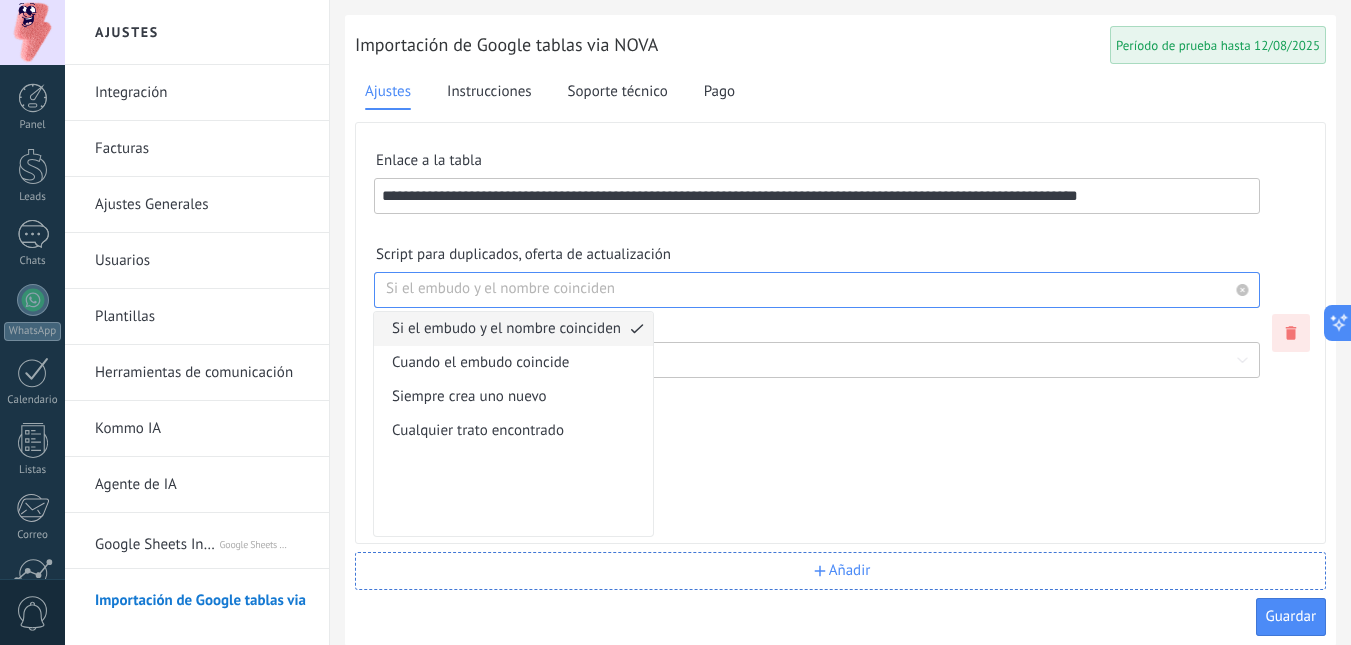 scroll, scrollTop: 0, scrollLeft: 0, axis: both 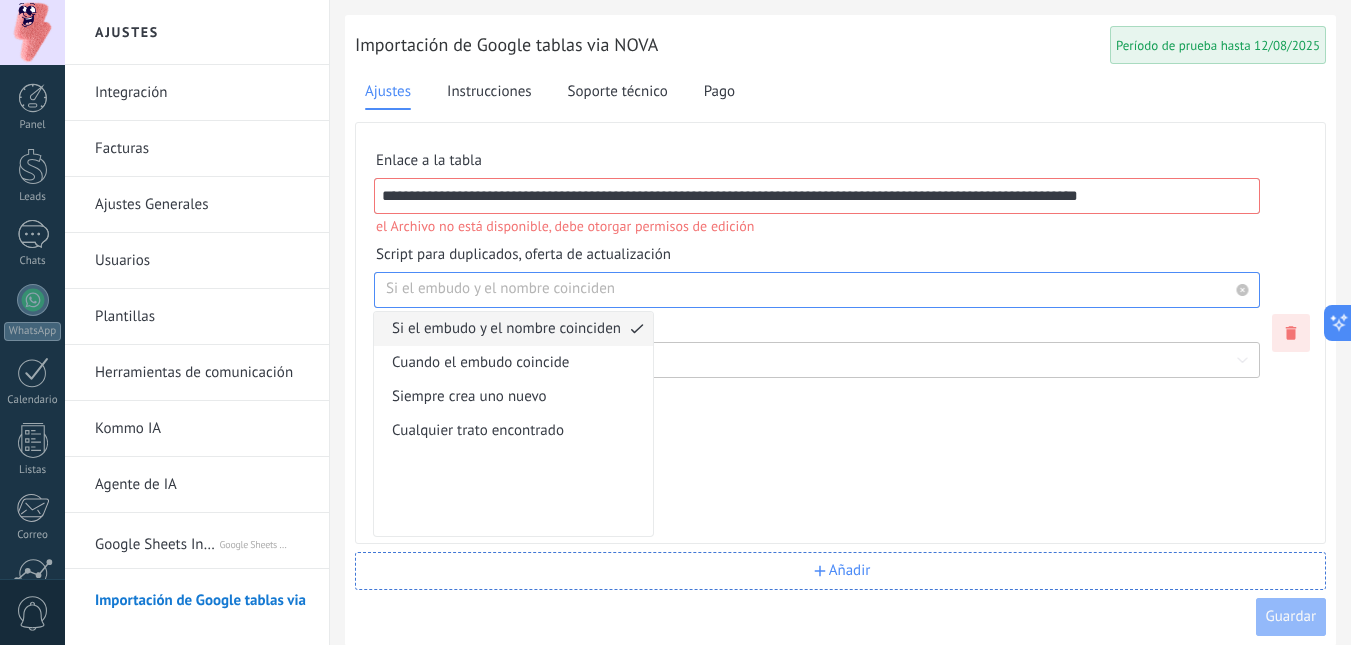 click on "Script para duplicados, oferta de actualización" at bounding box center (817, 259) 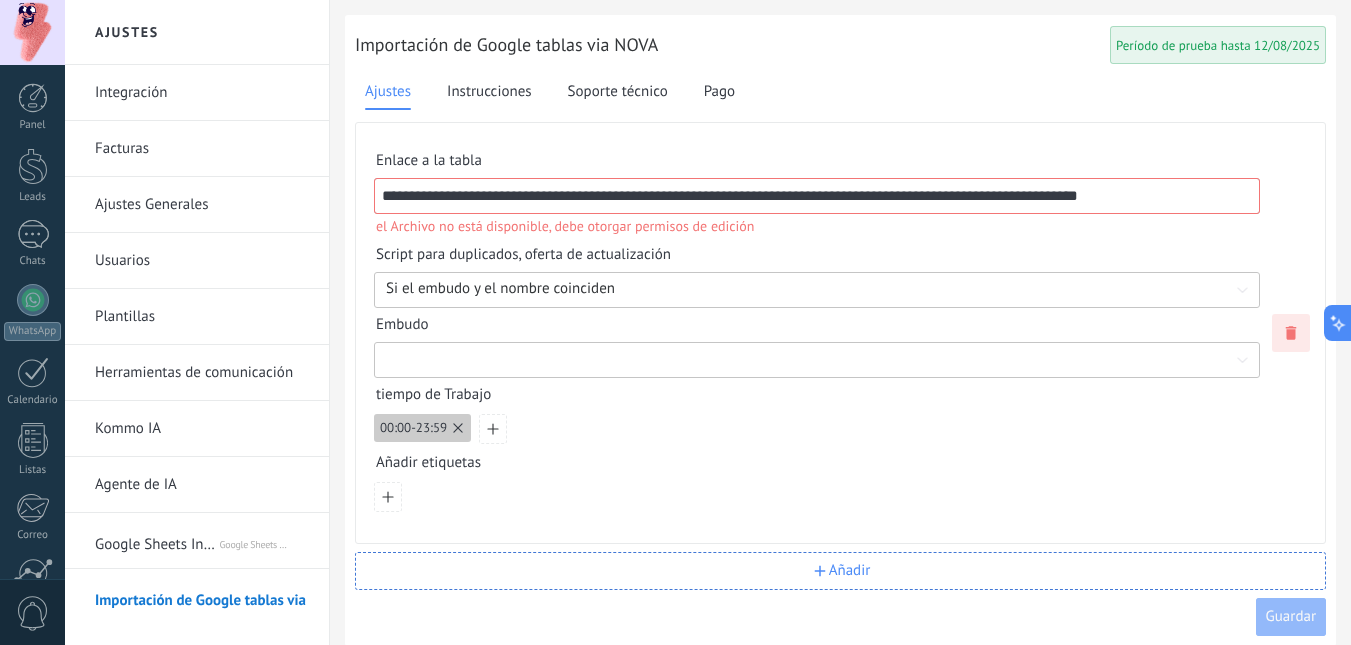click on "Enlace a la tabla" at bounding box center [817, 165] 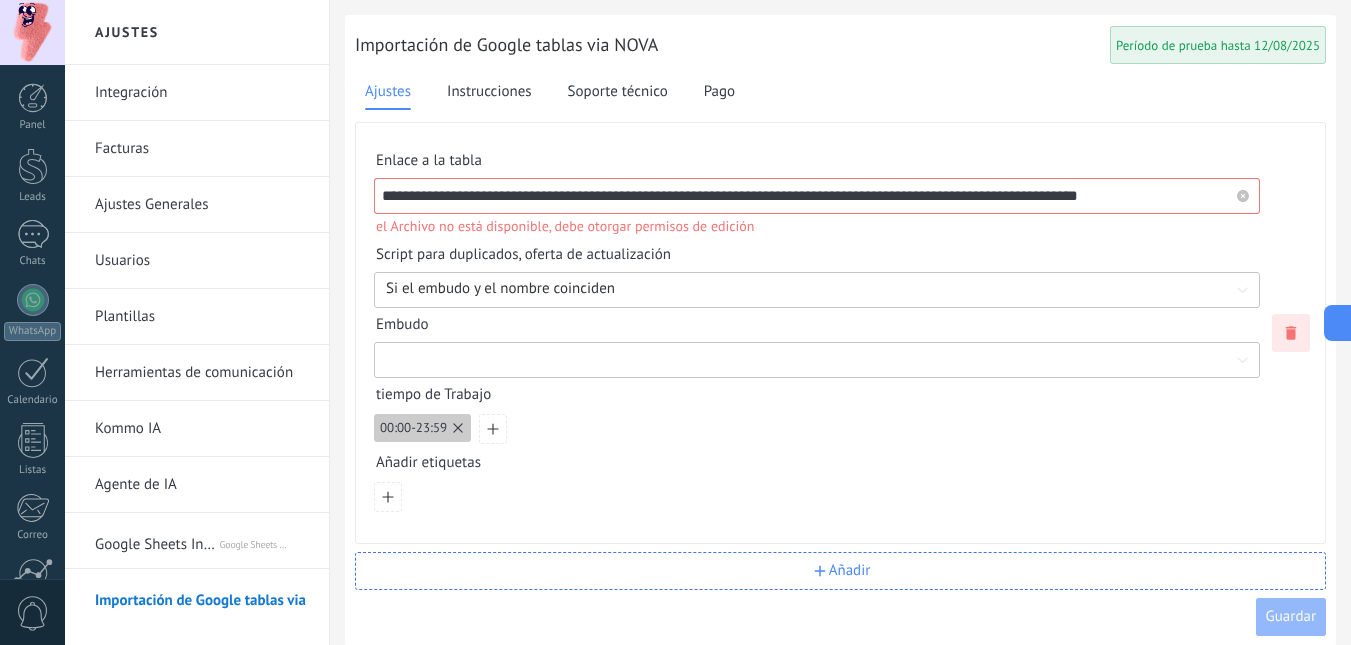 click on "**********" at bounding box center (806, 196) 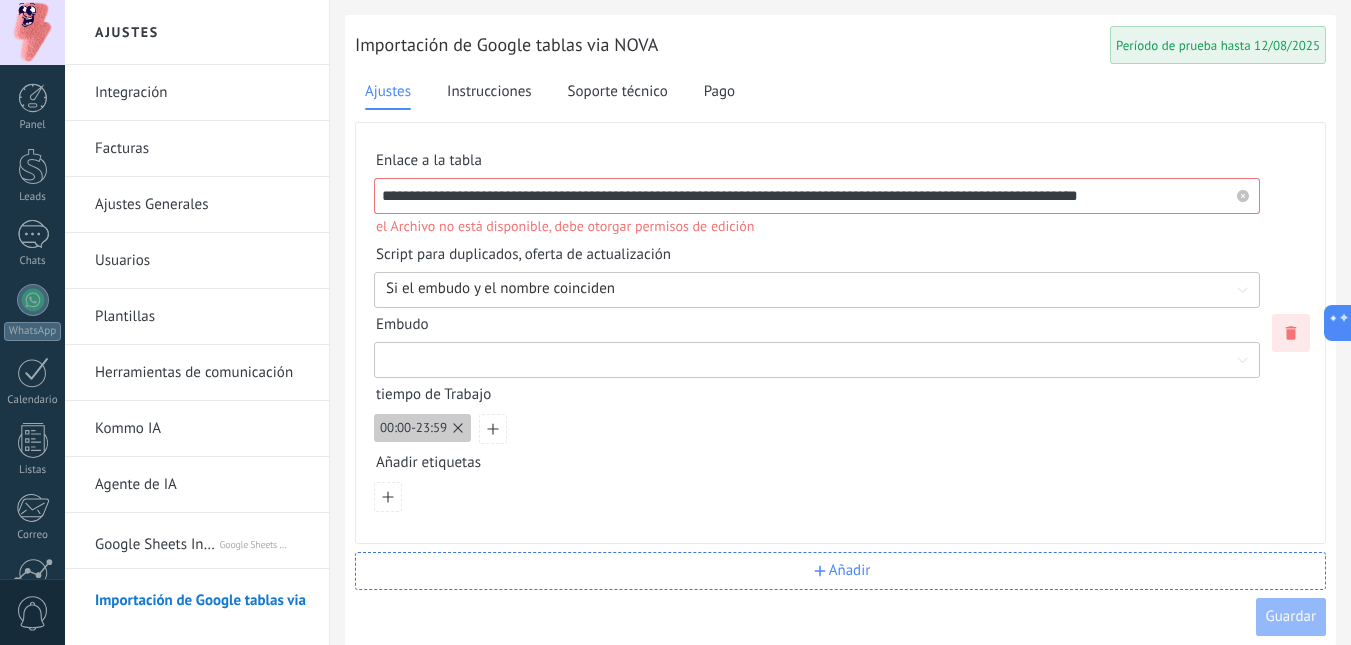 click on "**********" at bounding box center (806, 196) 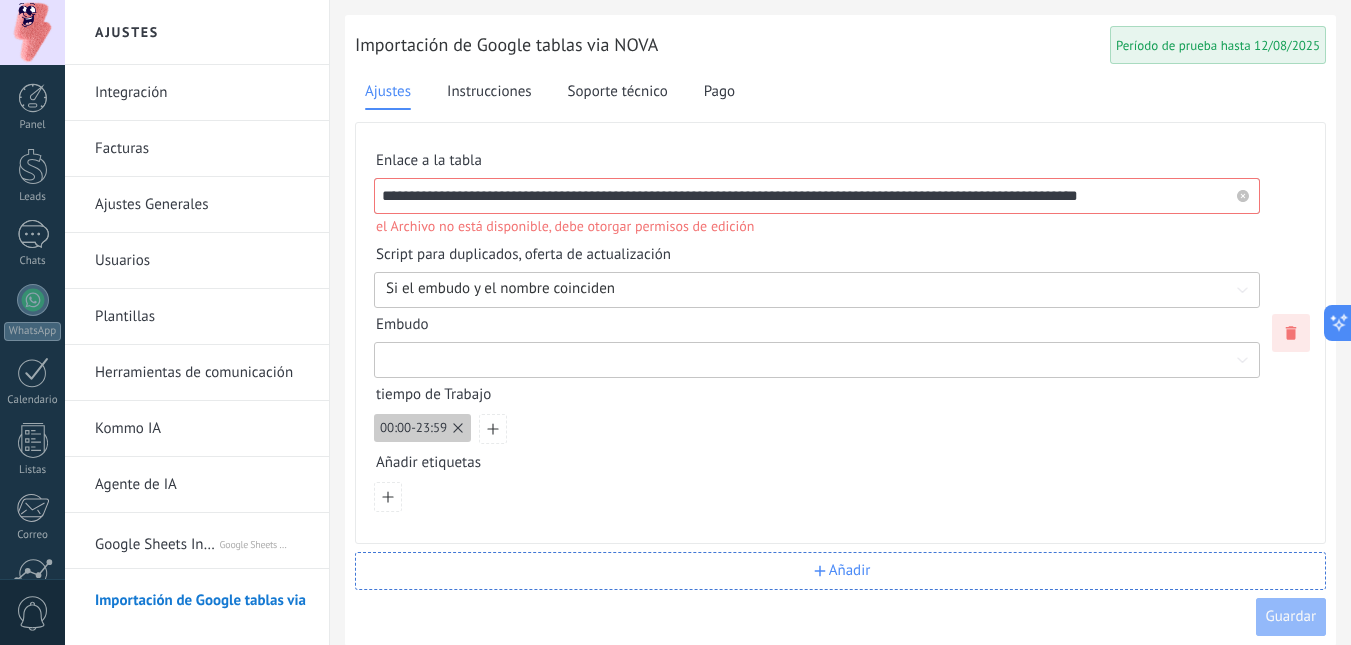 paste on "**********" 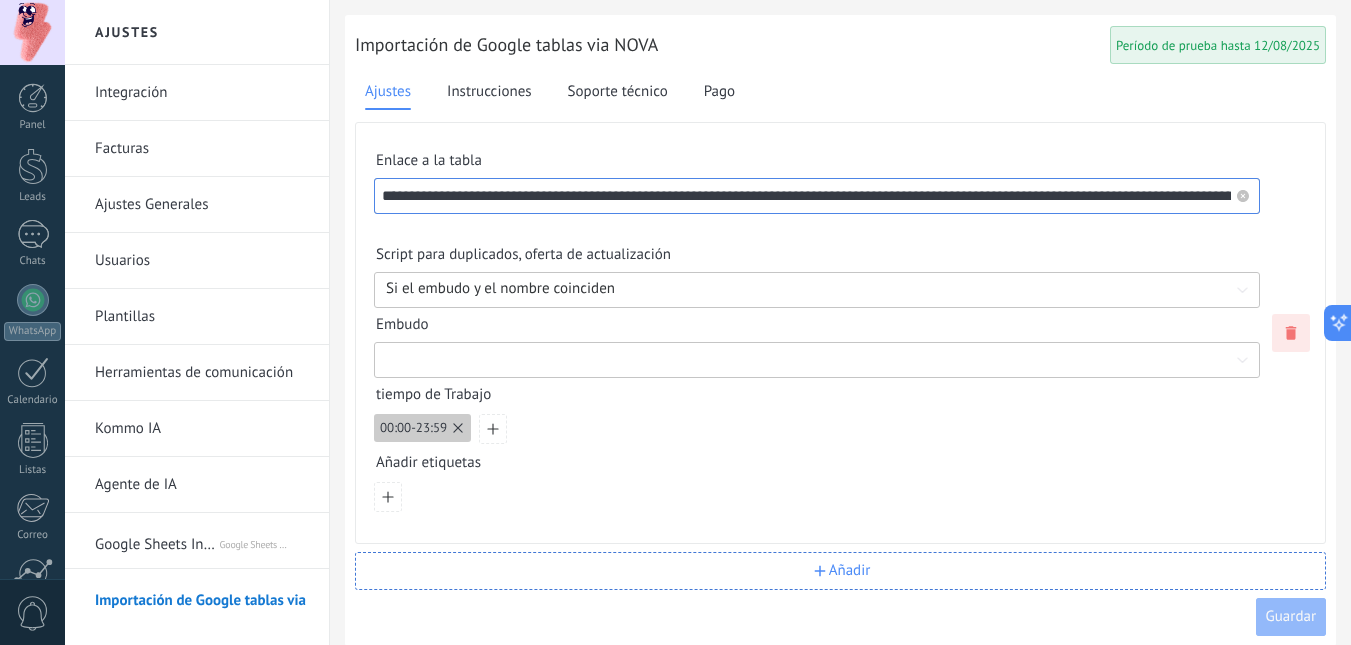 scroll, scrollTop: 0, scrollLeft: 55, axis: horizontal 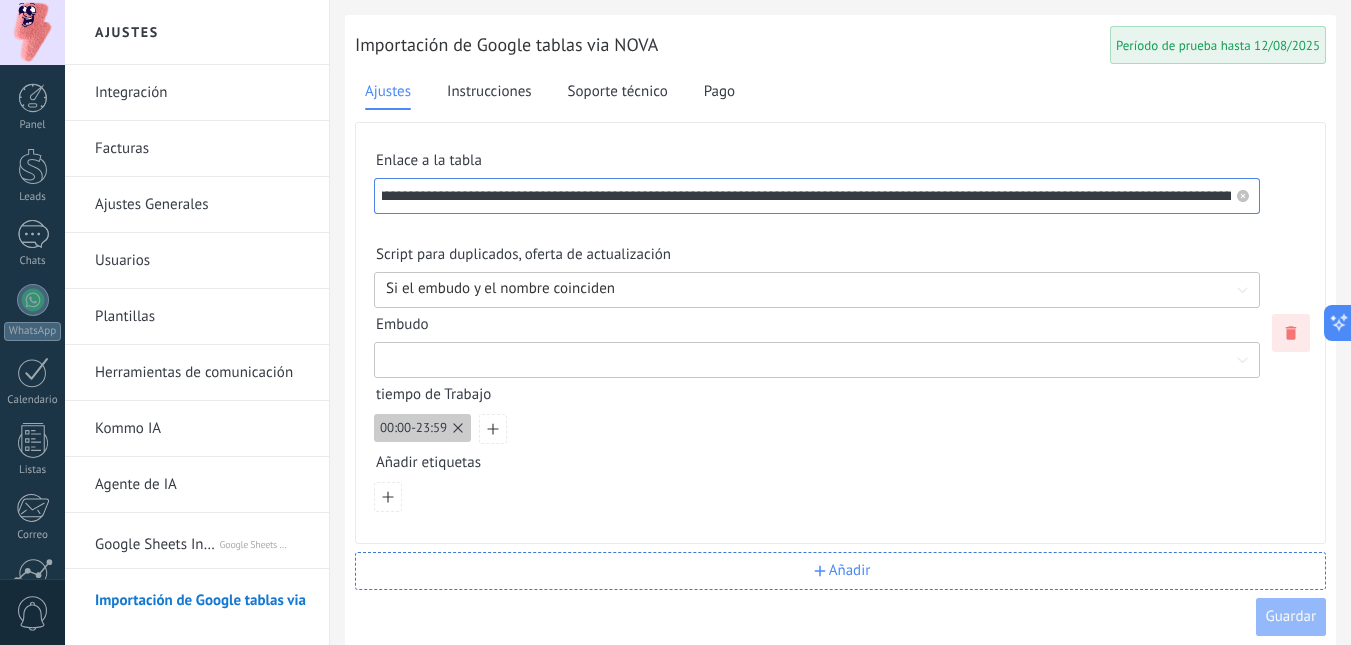 click on "**********" at bounding box center [806, 196] 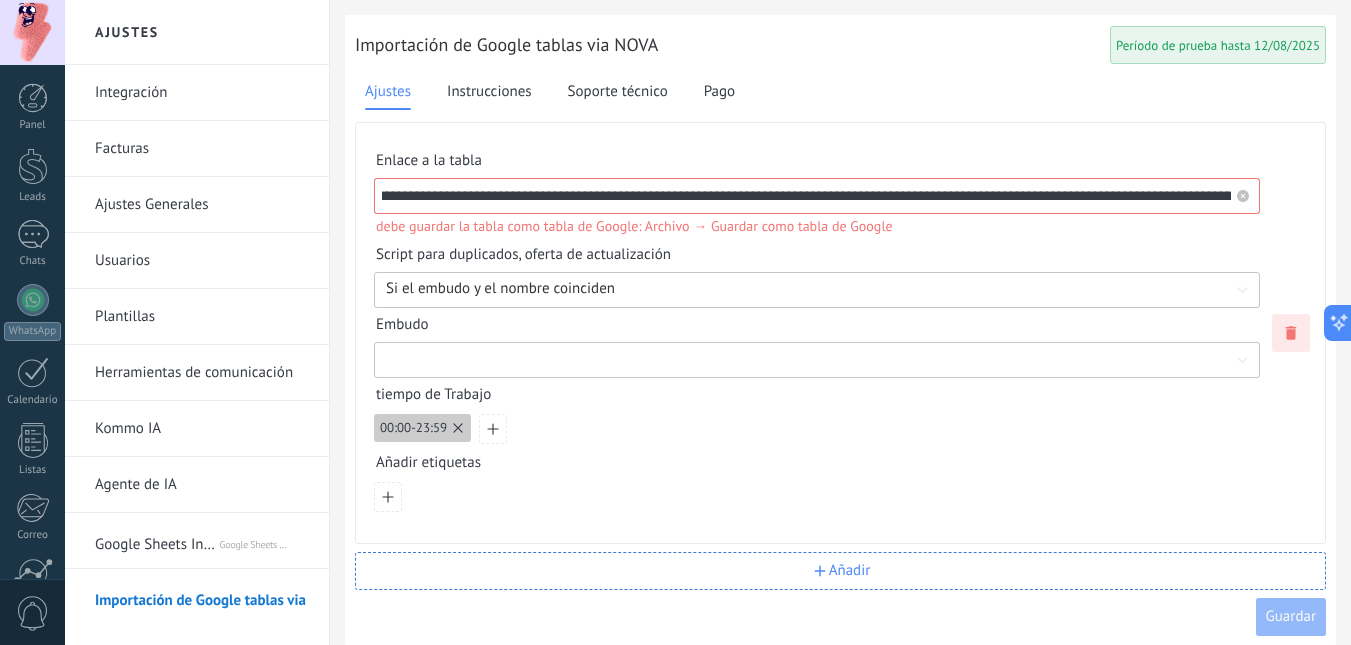 click on "**********" at bounding box center (806, 196) 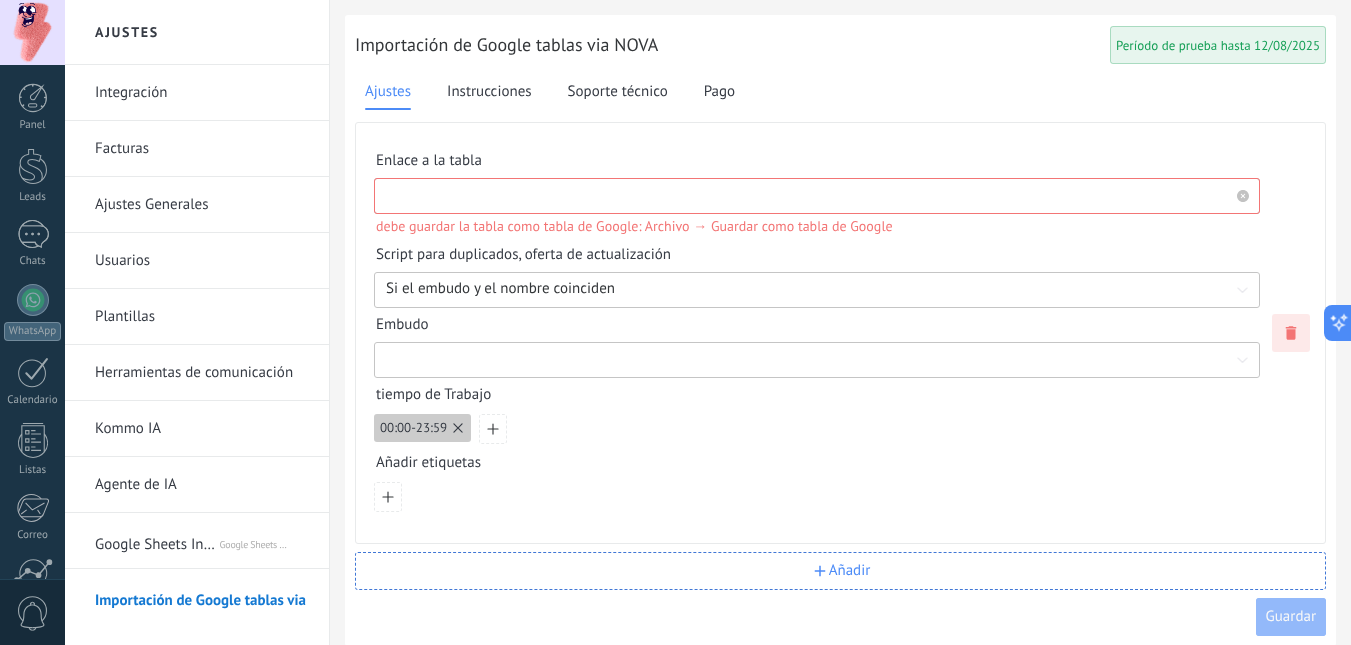 scroll, scrollTop: 0, scrollLeft: 0, axis: both 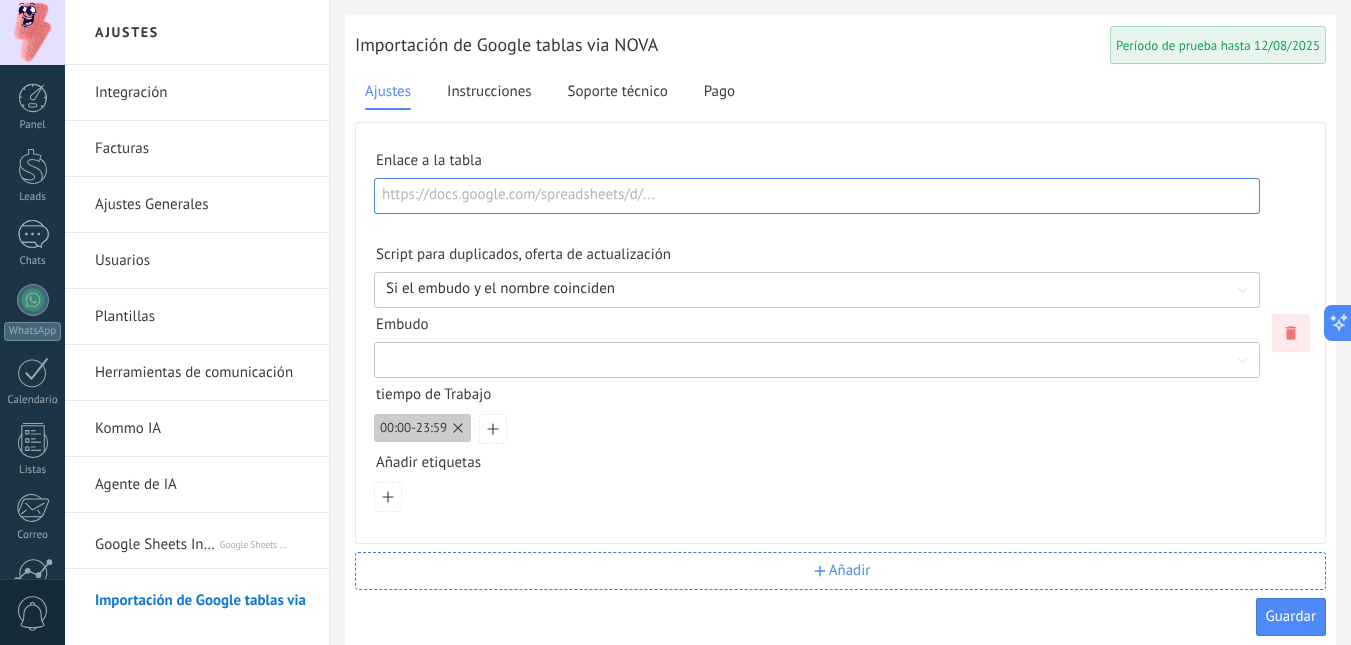 paste on "**********" 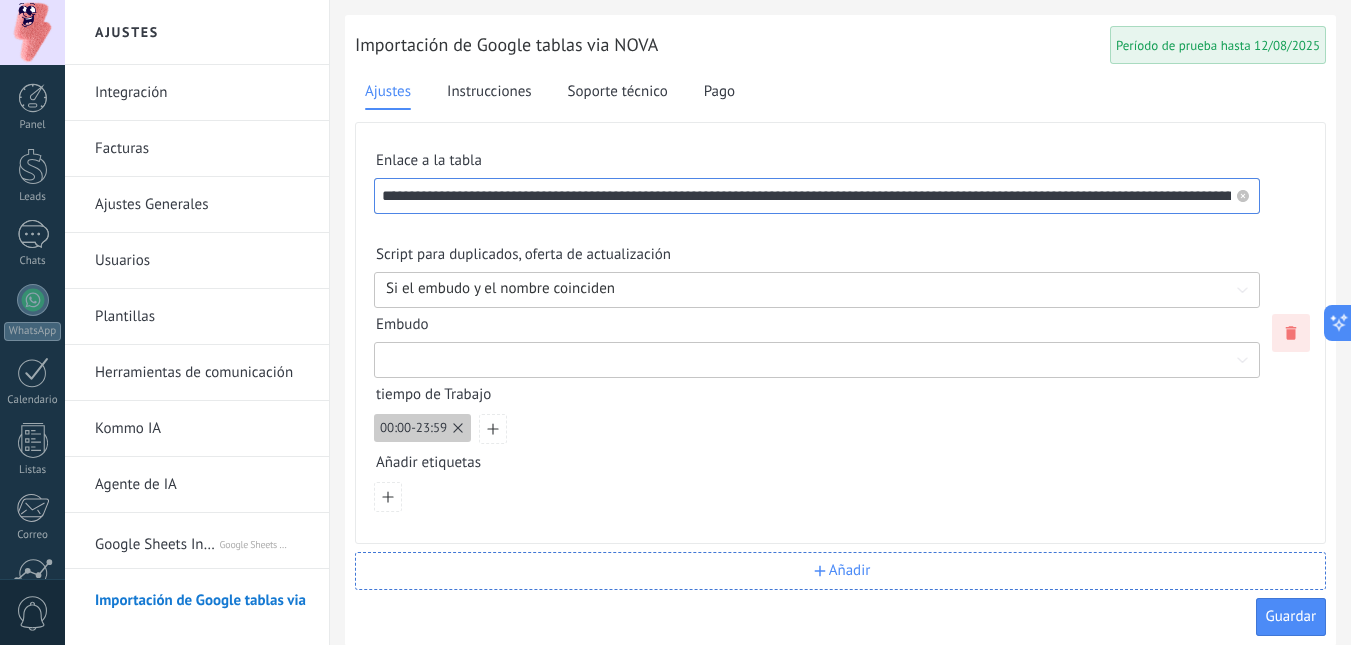 scroll, scrollTop: 0, scrollLeft: 727, axis: horizontal 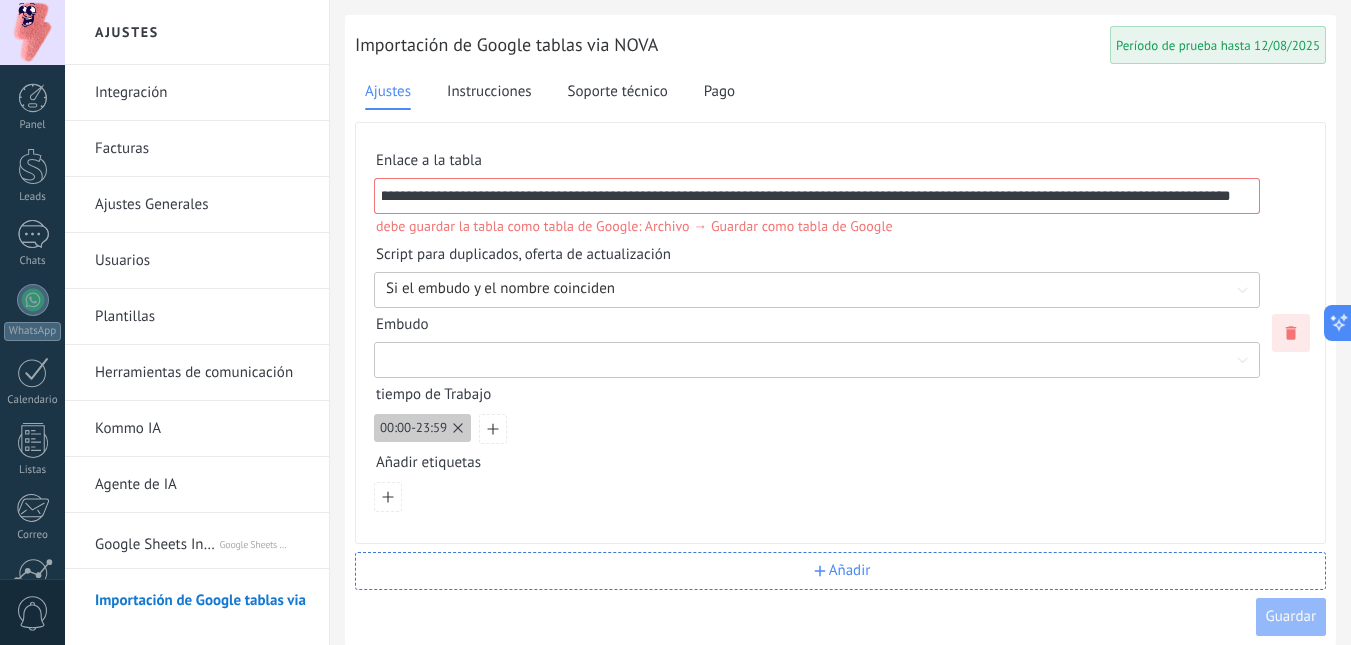 click on "Script para duplicados, oferta de actualización" at bounding box center [817, 259] 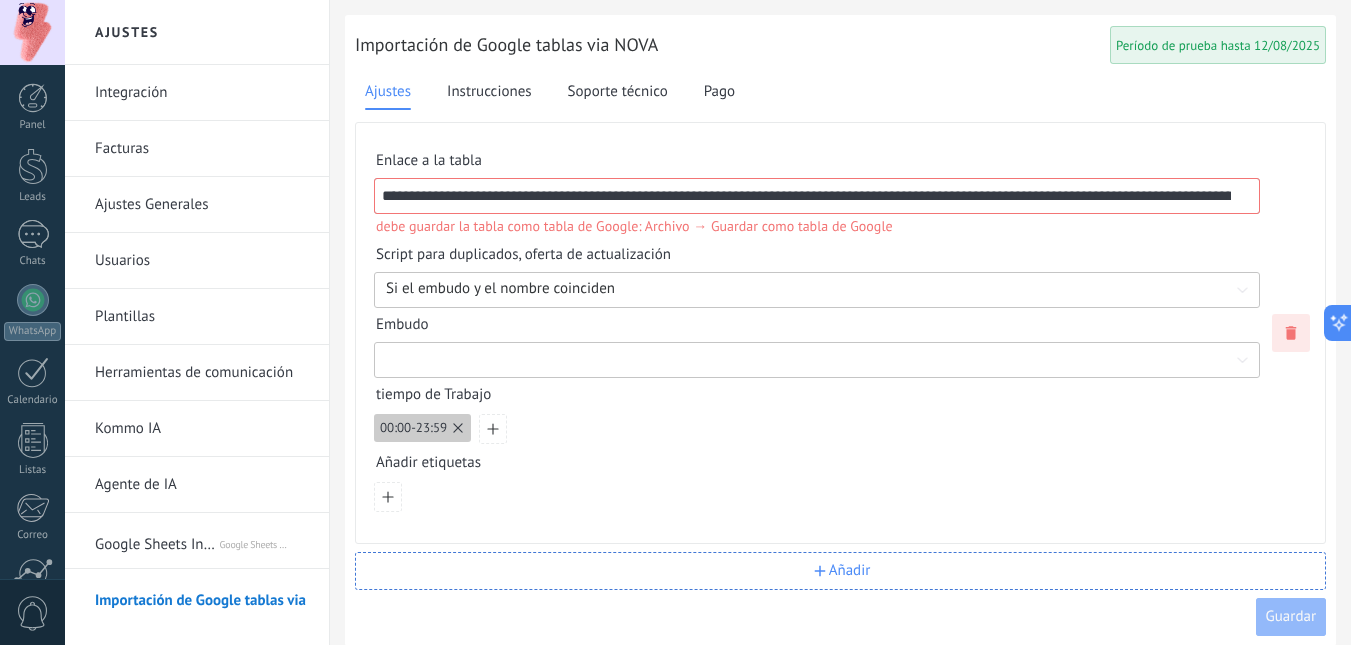 click on "Script para duplicados, oferta de actualización" at bounding box center [817, 259] 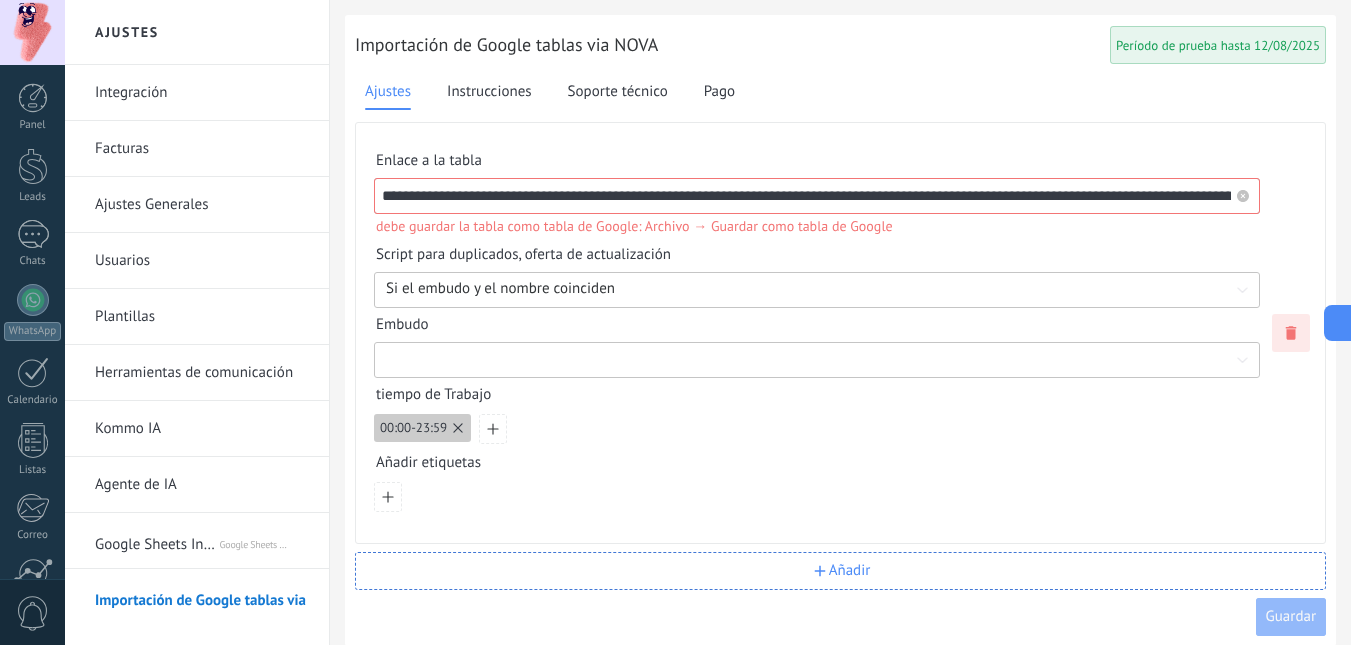 click on "**********" at bounding box center (806, 196) 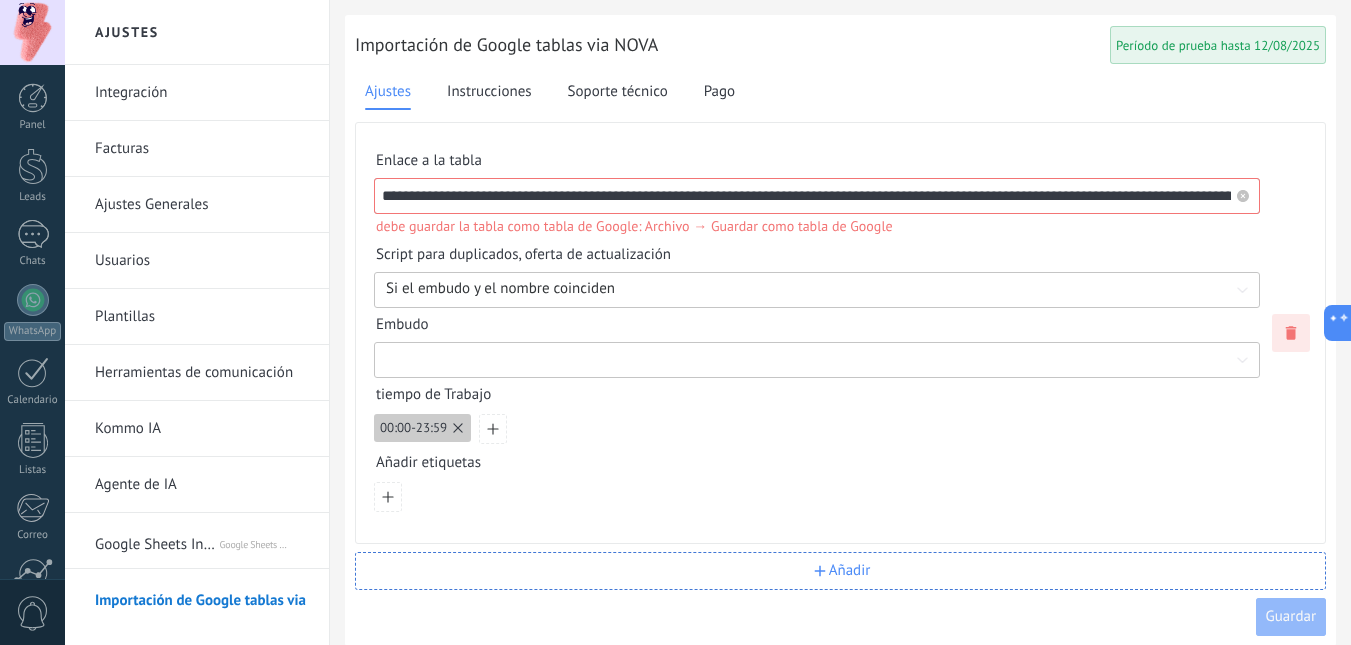 click on "**********" at bounding box center [806, 196] 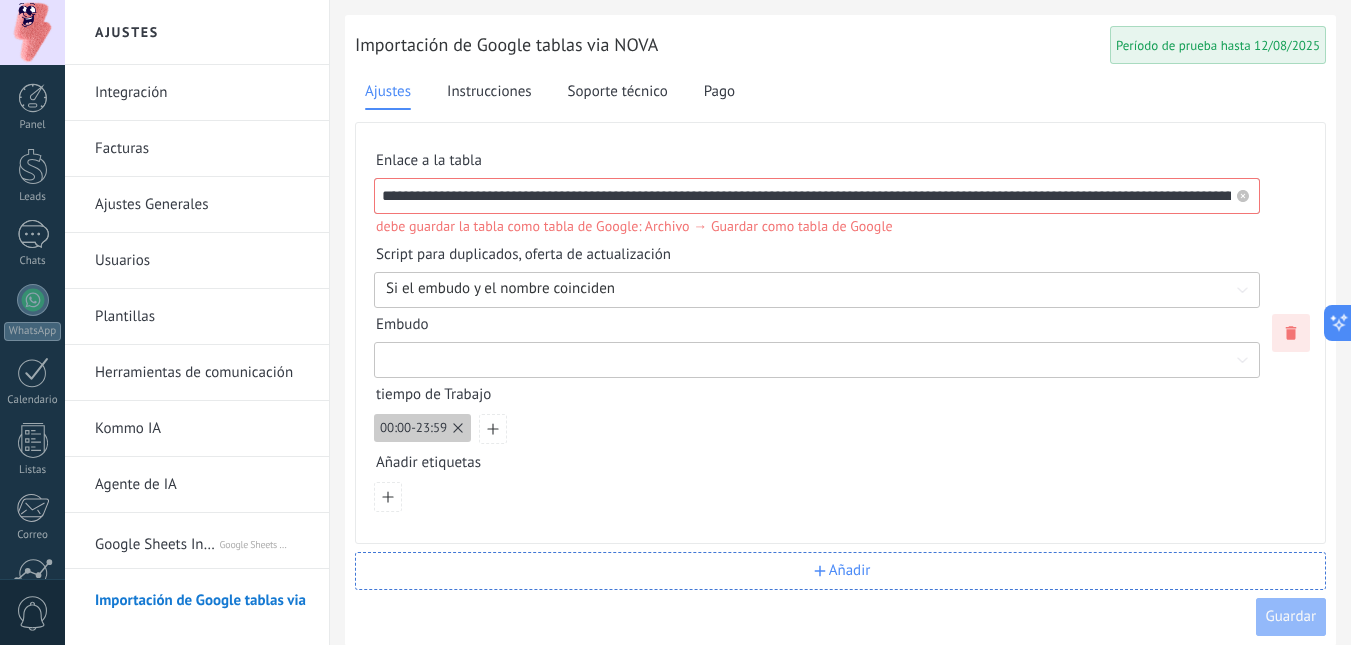paste 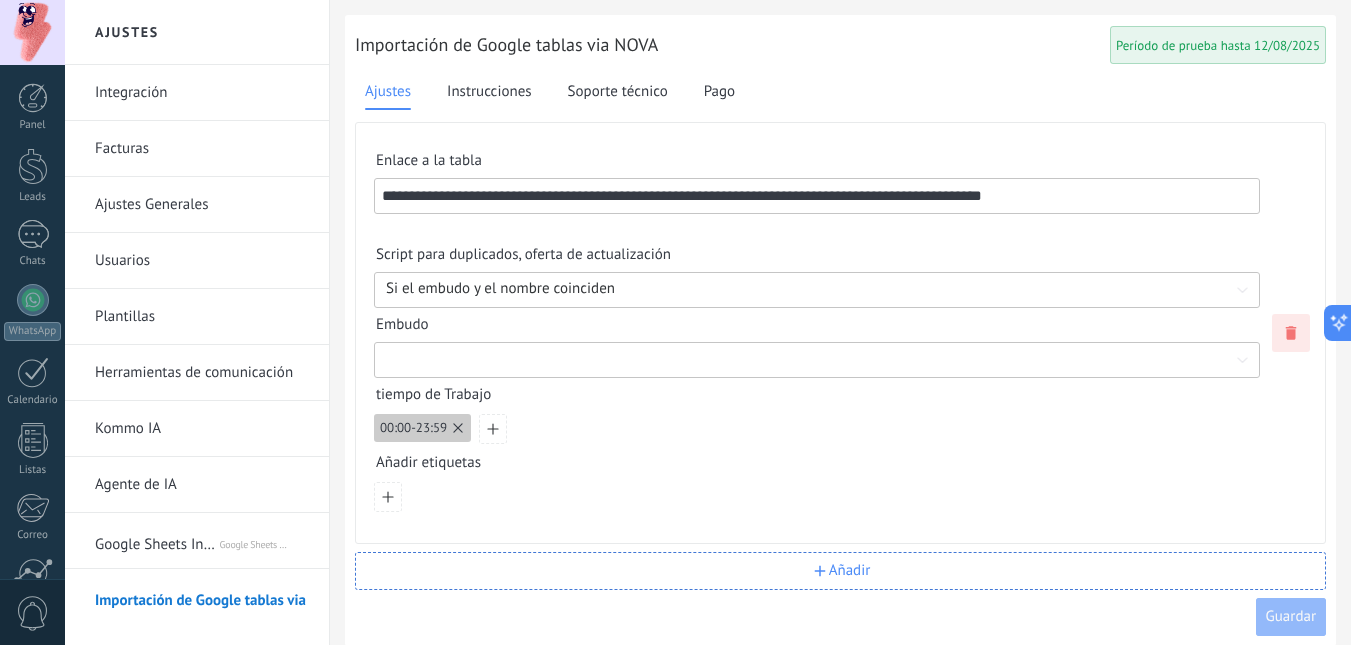 click on "Script para duplicados, oferta de actualización" at bounding box center (817, 259) 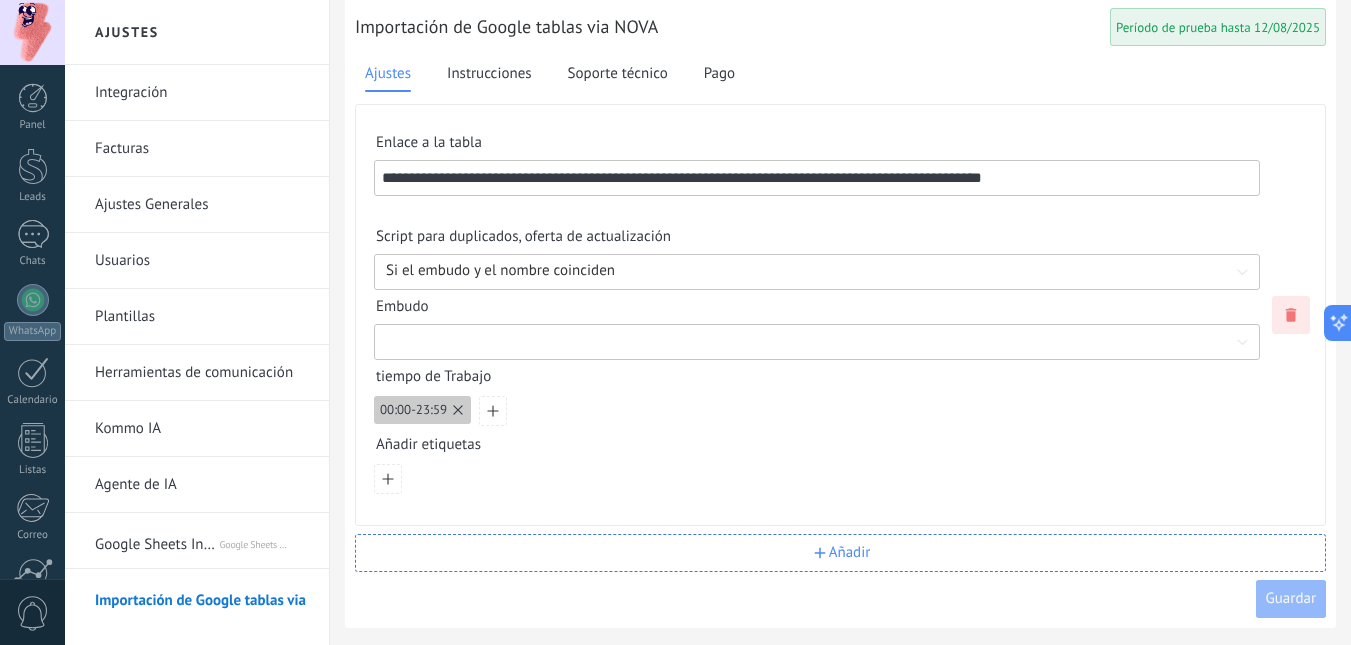 scroll, scrollTop: 35, scrollLeft: 0, axis: vertical 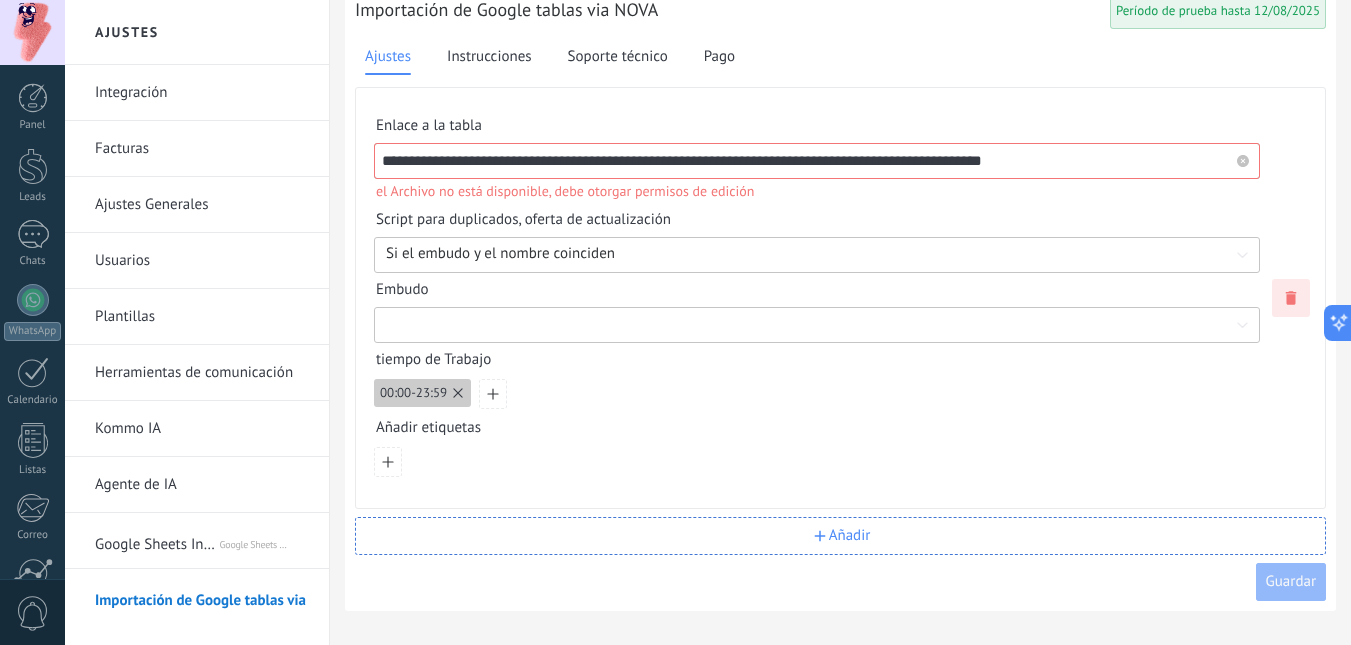 click on "**********" at bounding box center (806, 161) 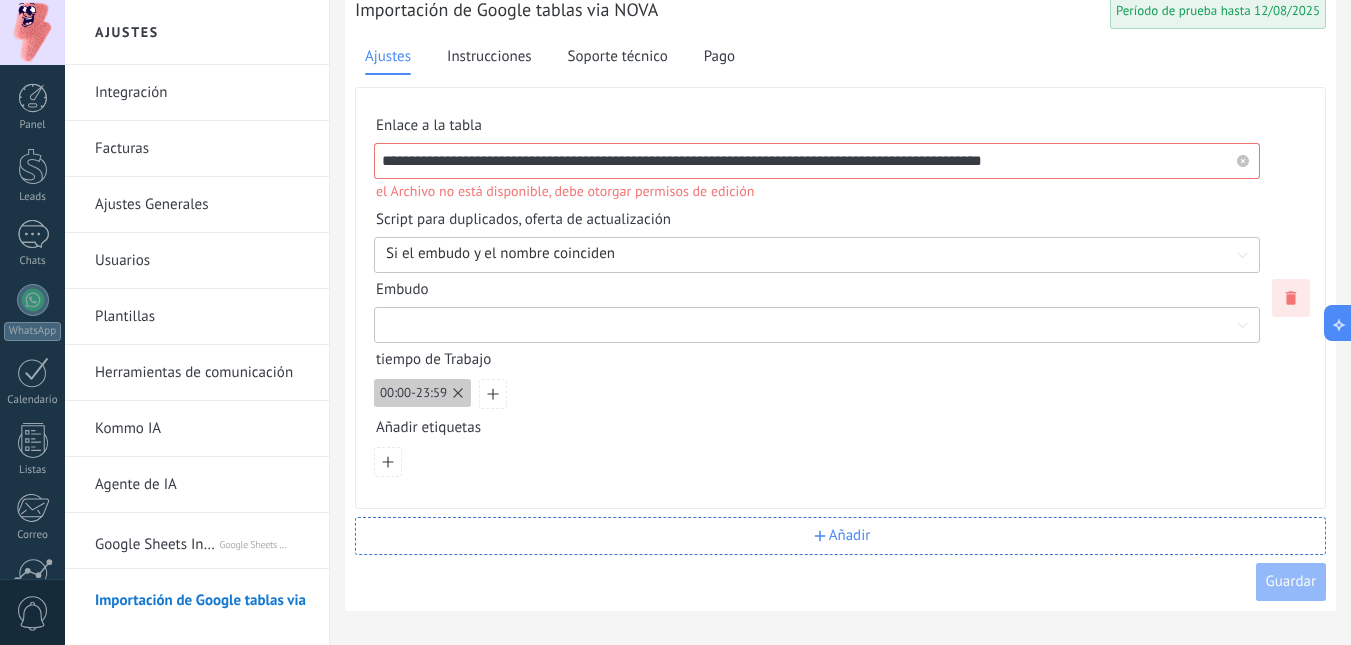 click on "**********" at bounding box center [806, 161] 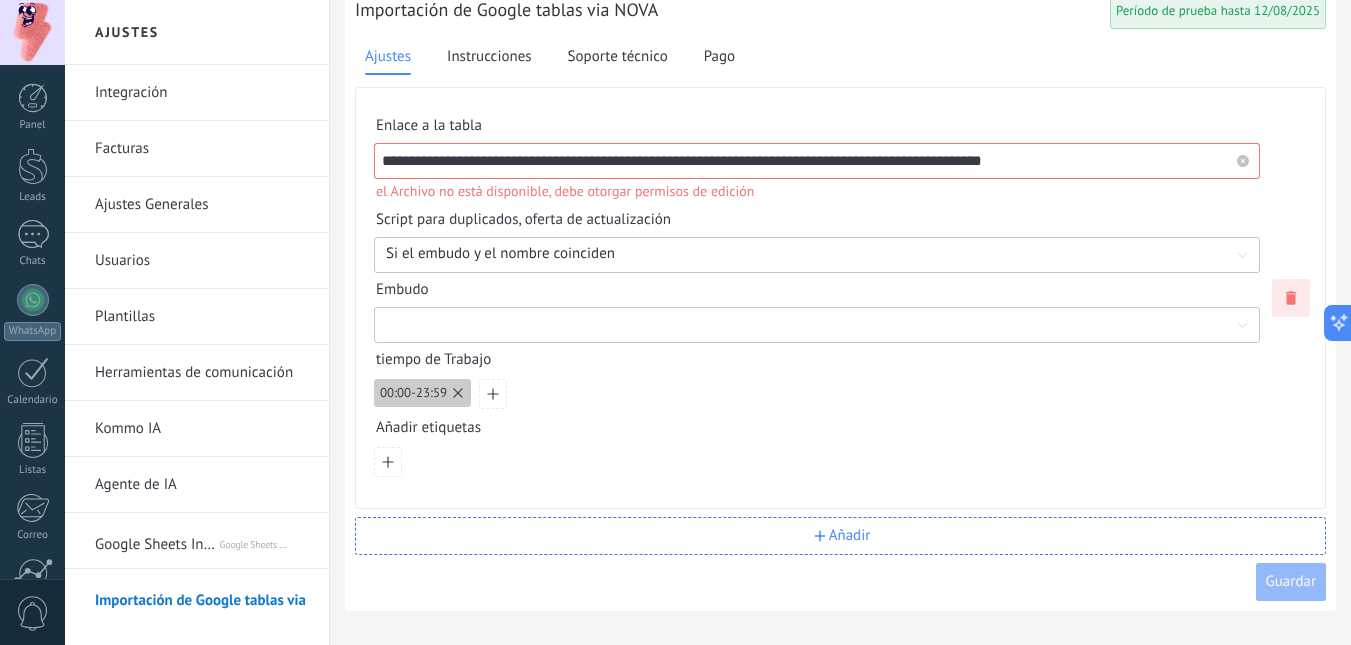 paste 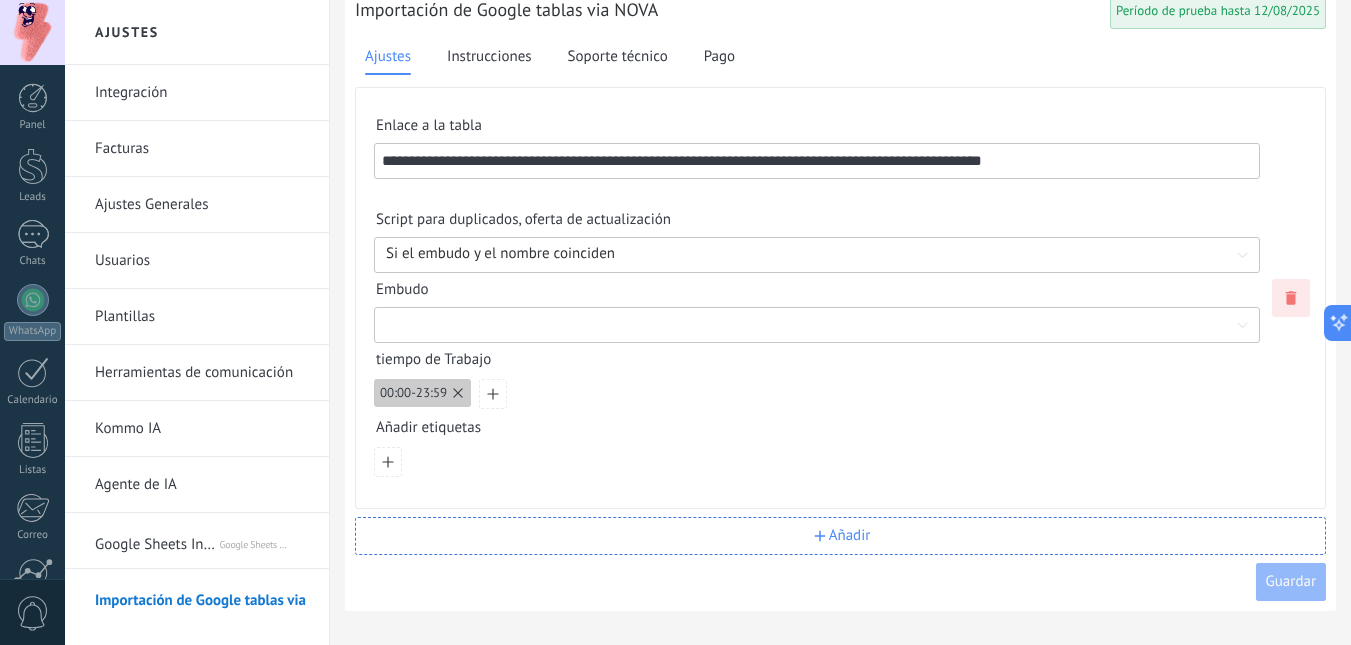 click on "Script para duplicados, oferta de actualización" at bounding box center [817, 224] 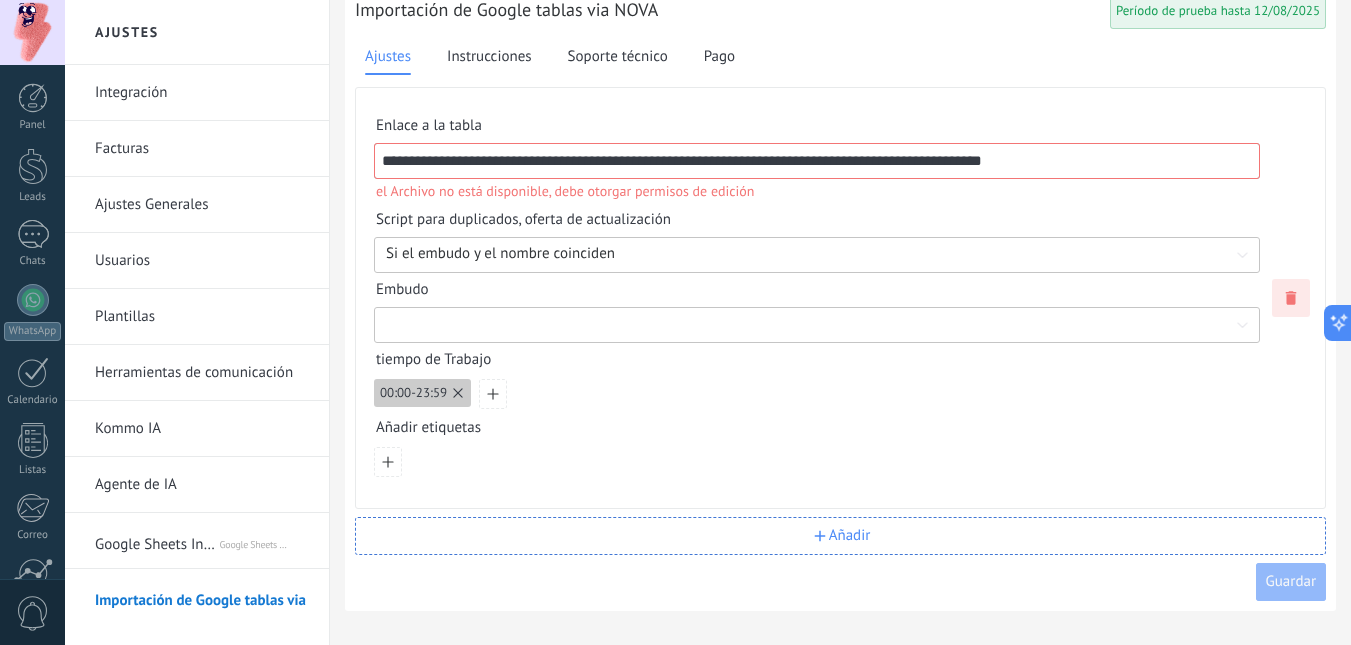 click on "el Archivo no está disponible, debe otorgar permisos de edición" at bounding box center (818, 192) 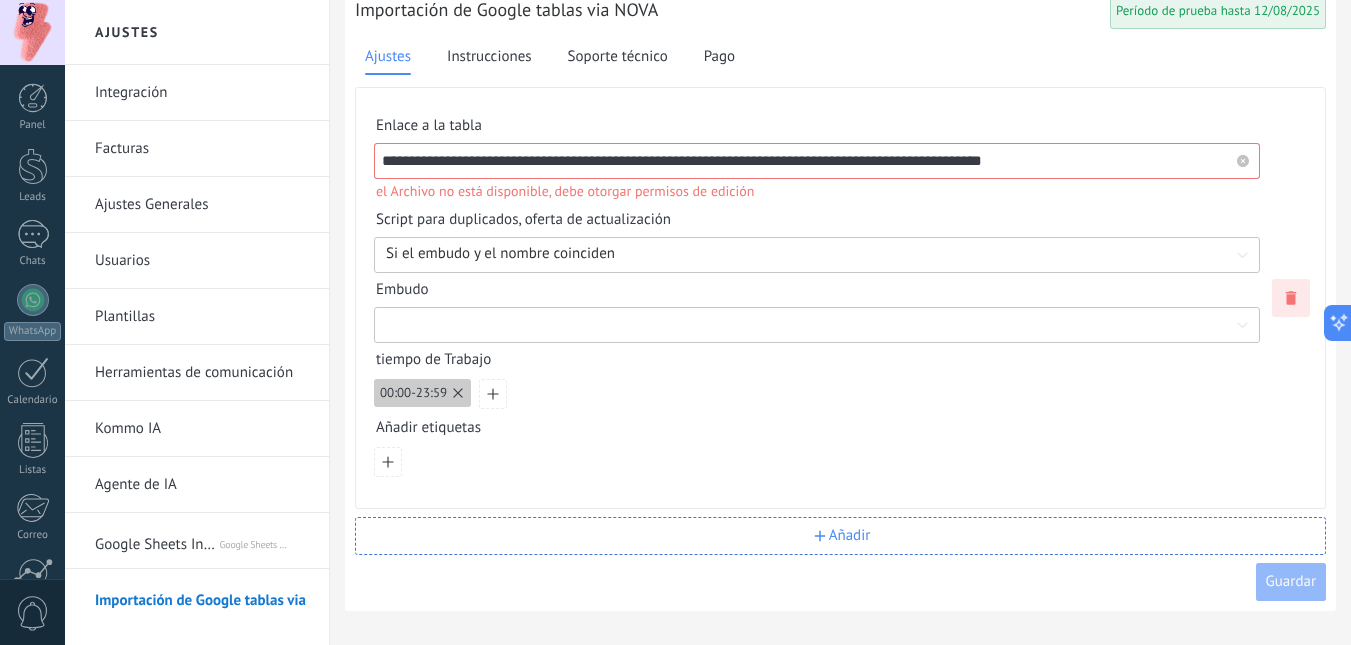 drag, startPoint x: 1046, startPoint y: 167, endPoint x: 600, endPoint y: 130, distance: 447.53214 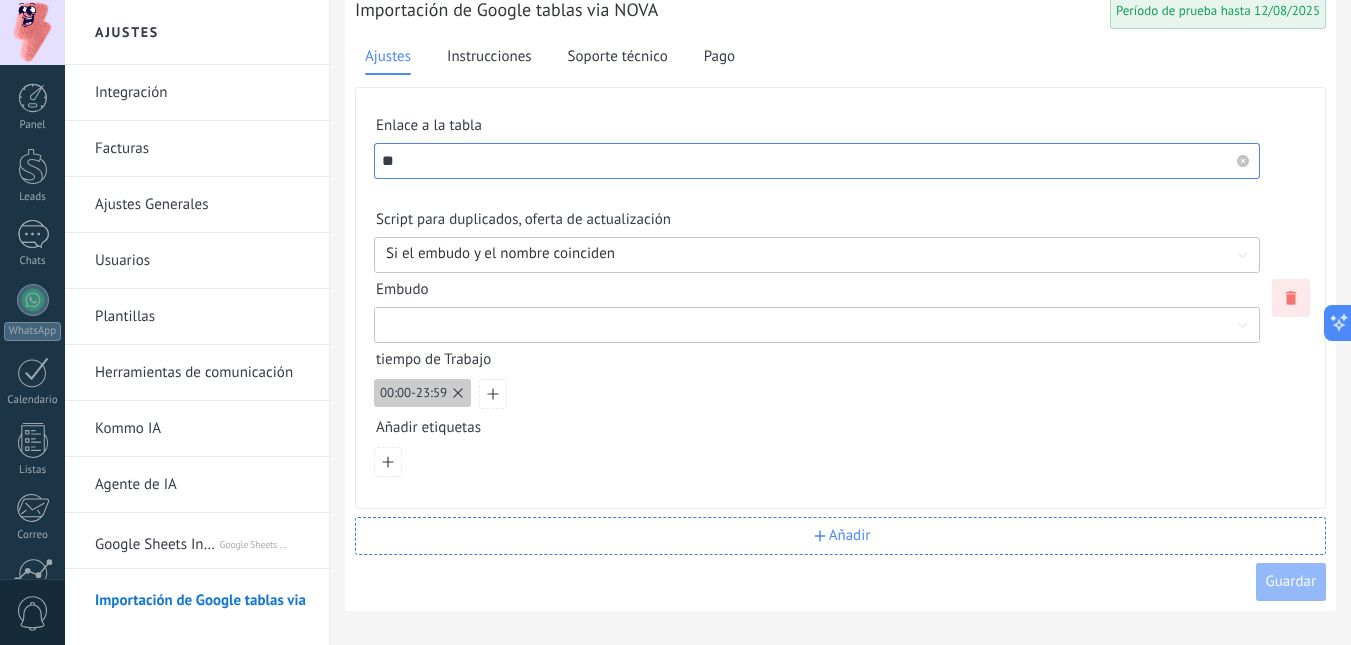 type on "*" 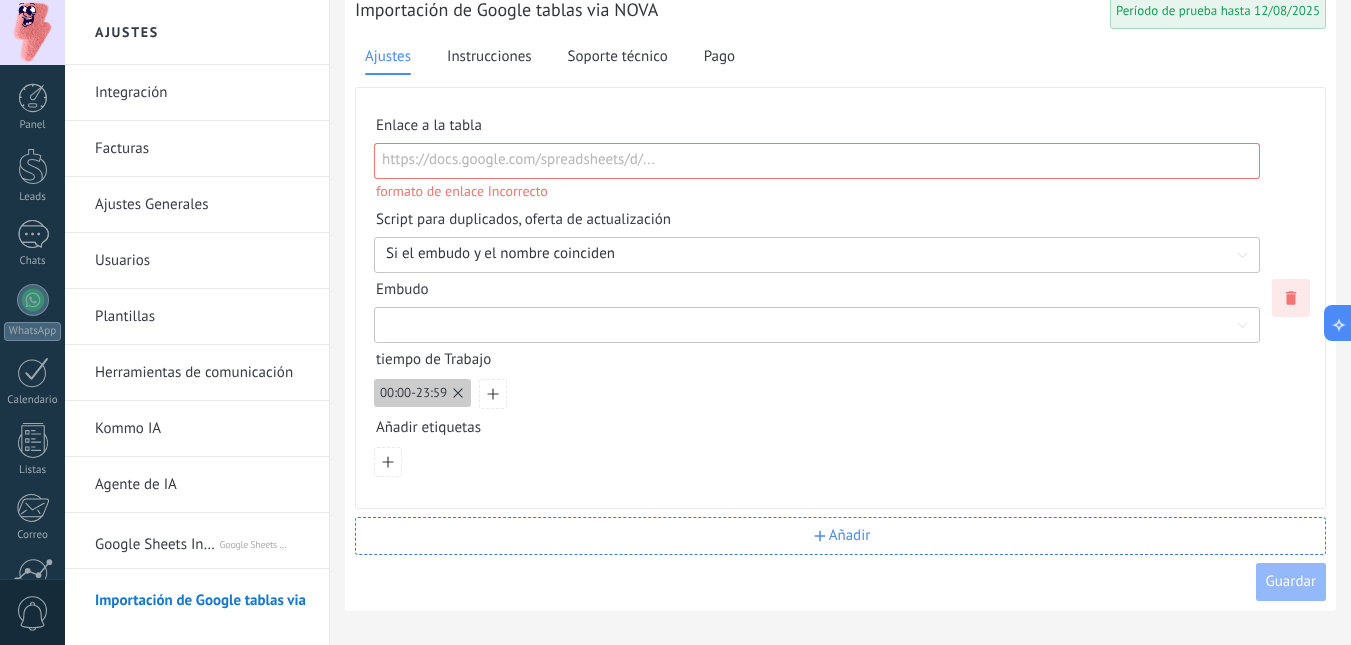click at bounding box center (806, 161) 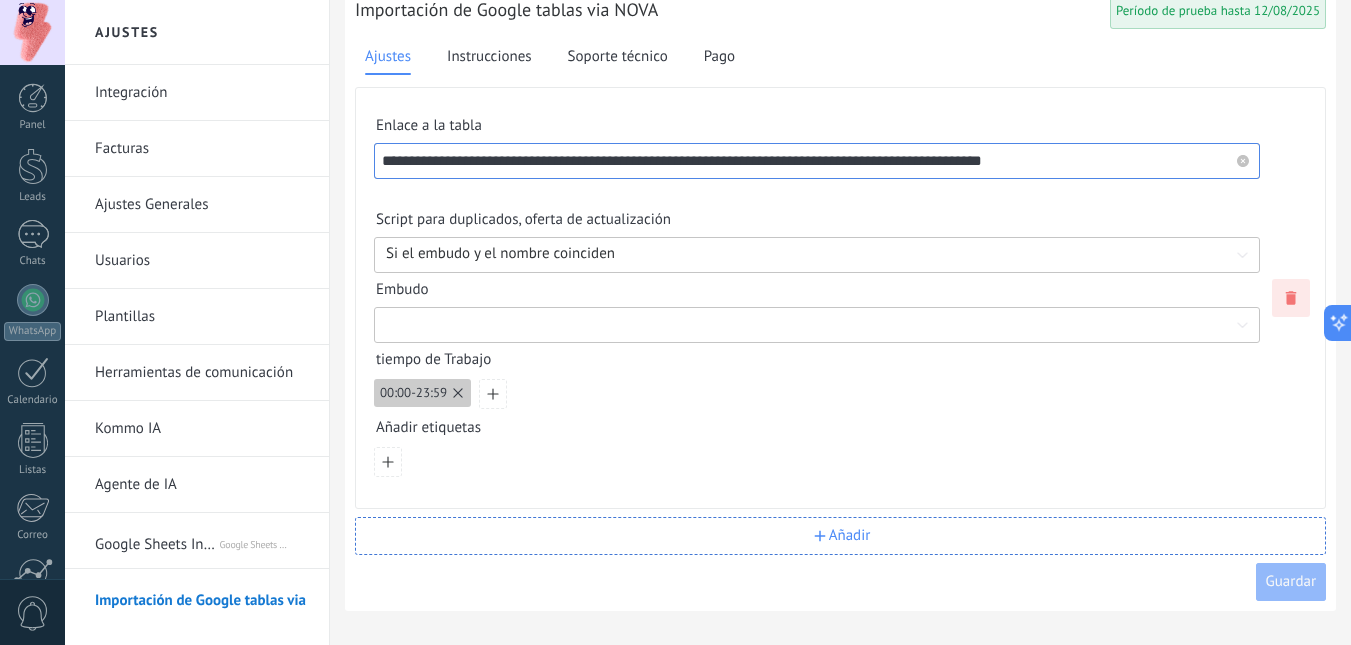 type on "**********" 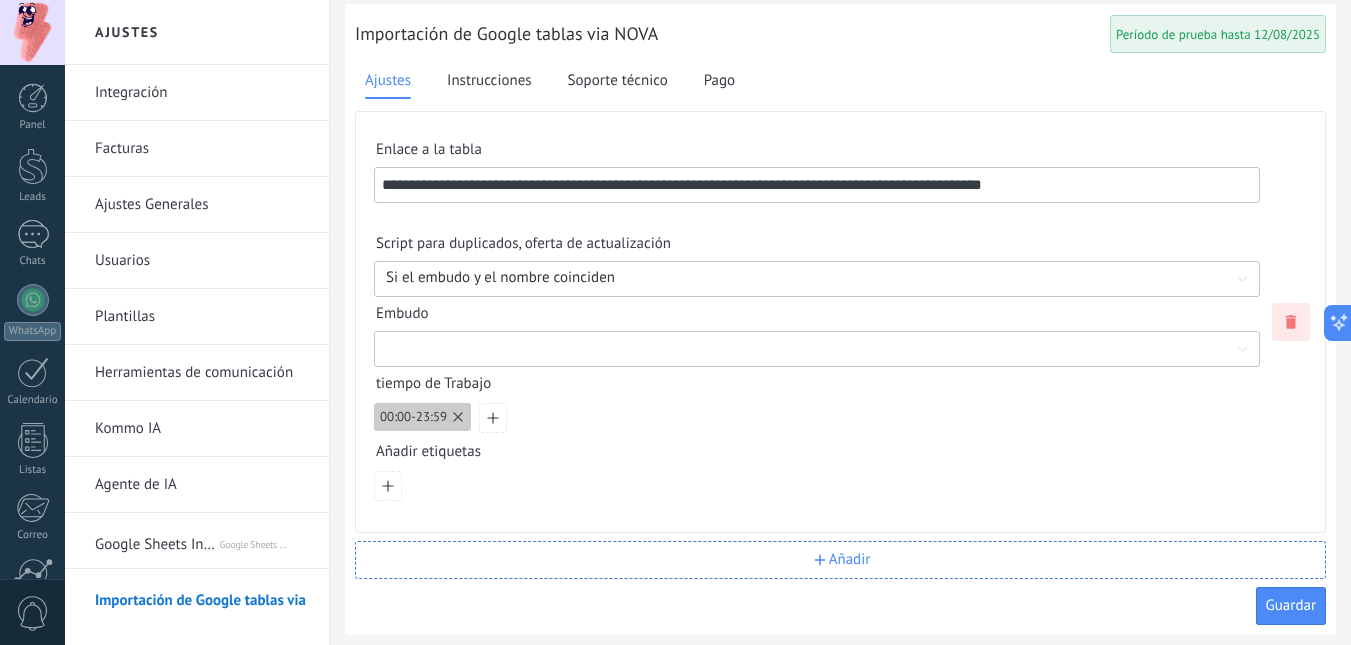 scroll, scrollTop: 0, scrollLeft: 0, axis: both 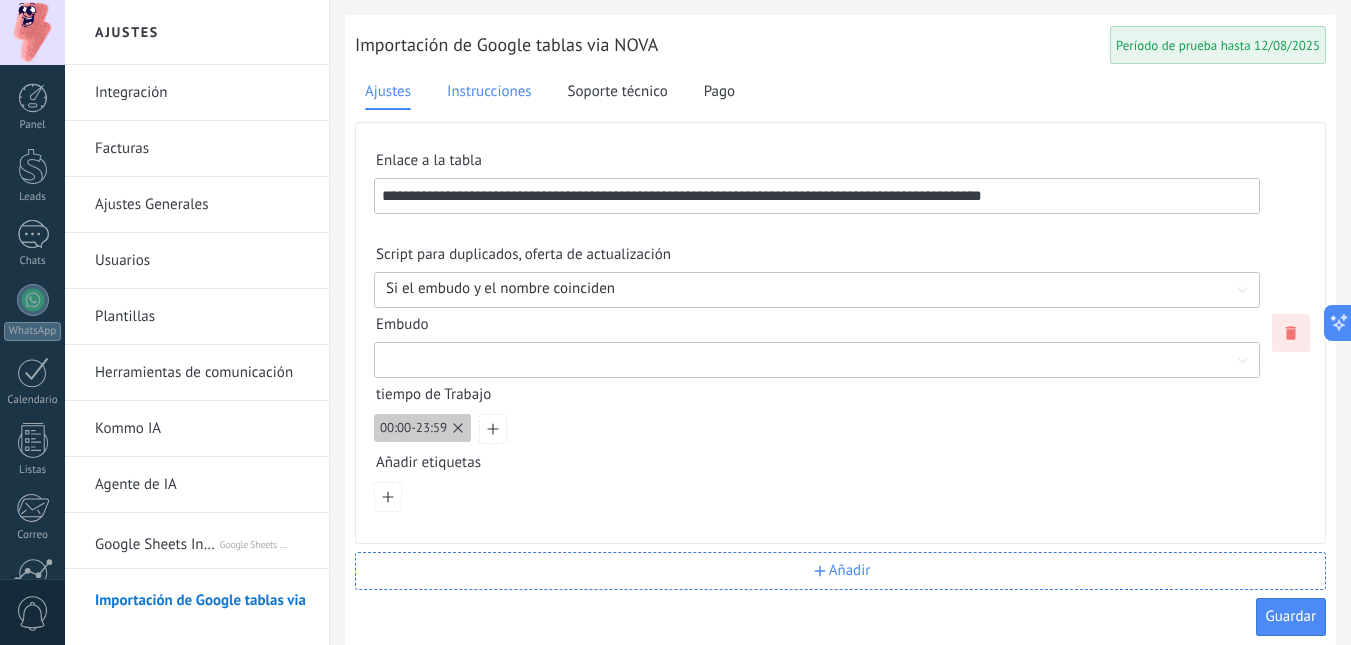 click on "Instrucciones" at bounding box center [489, 92] 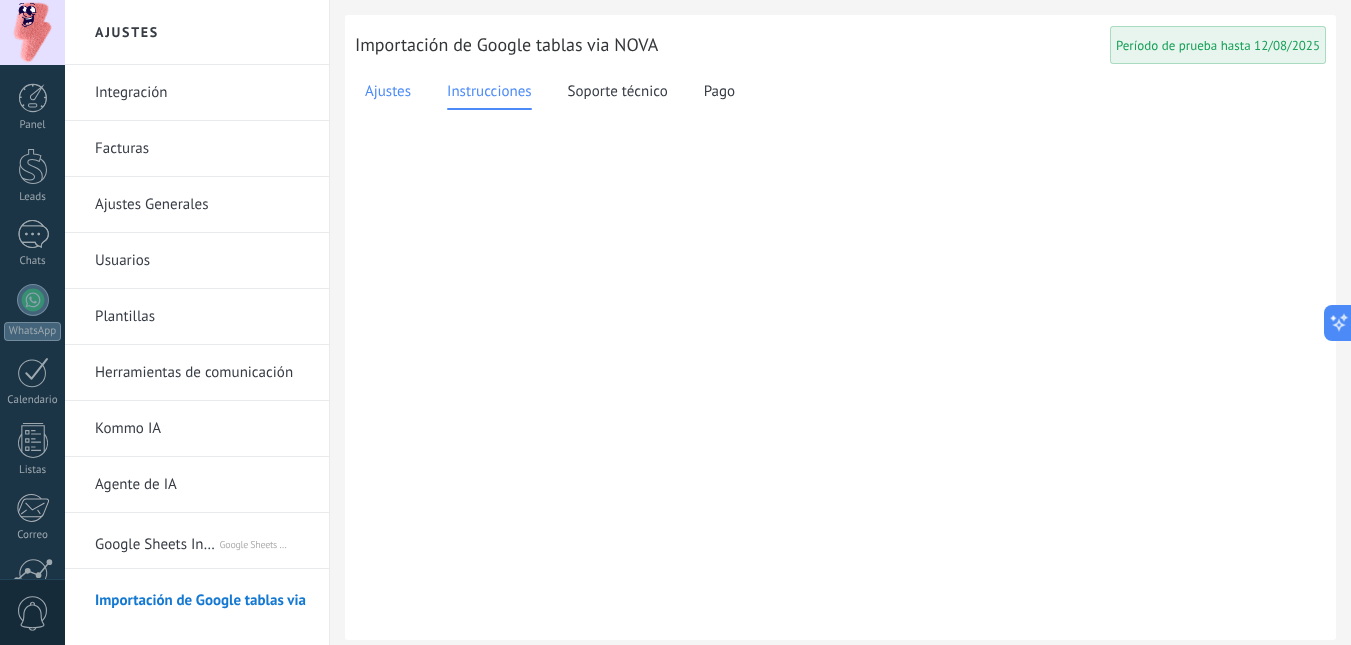 click on "Ajustes" at bounding box center [388, 92] 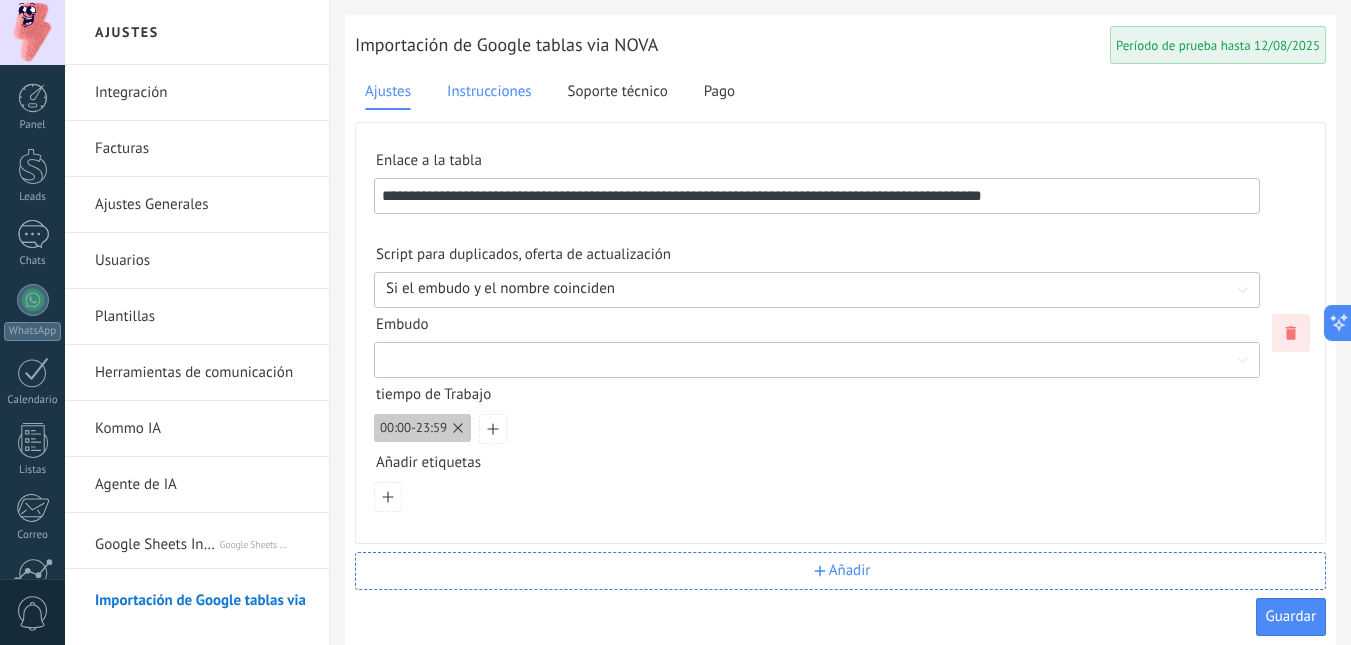 click on "Instrucciones" at bounding box center (489, 92) 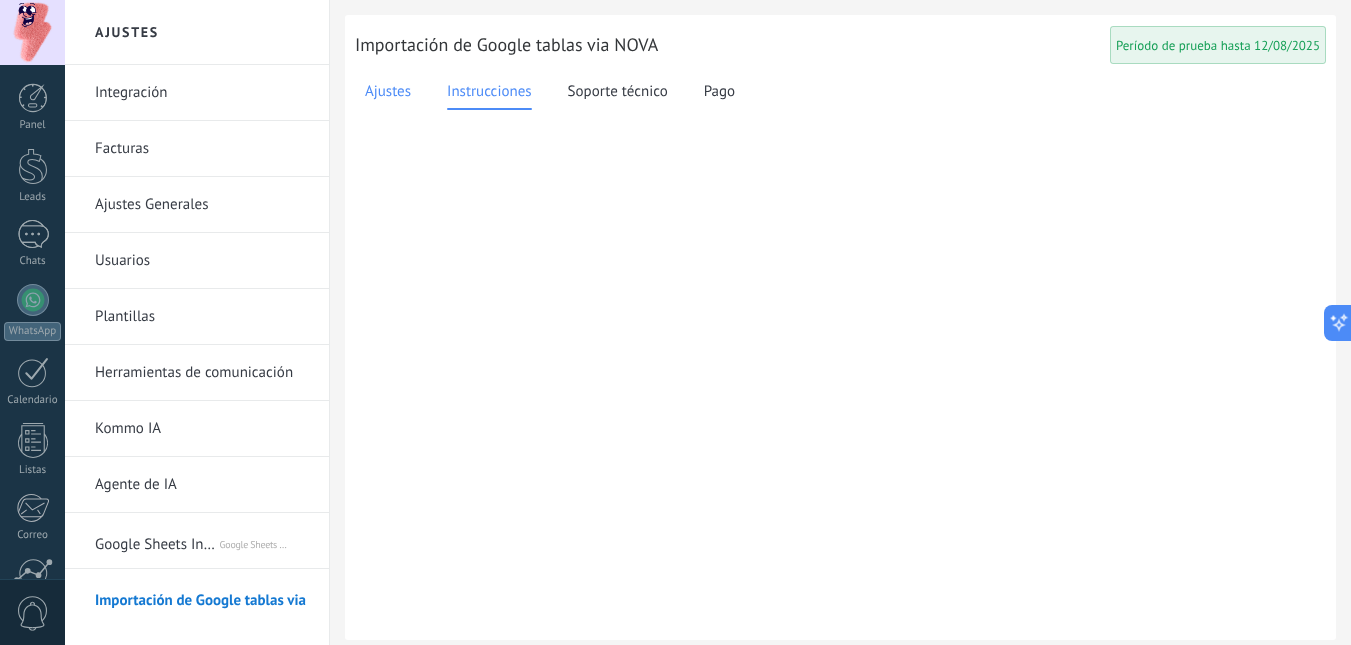click on "Ajustes" at bounding box center (388, 92) 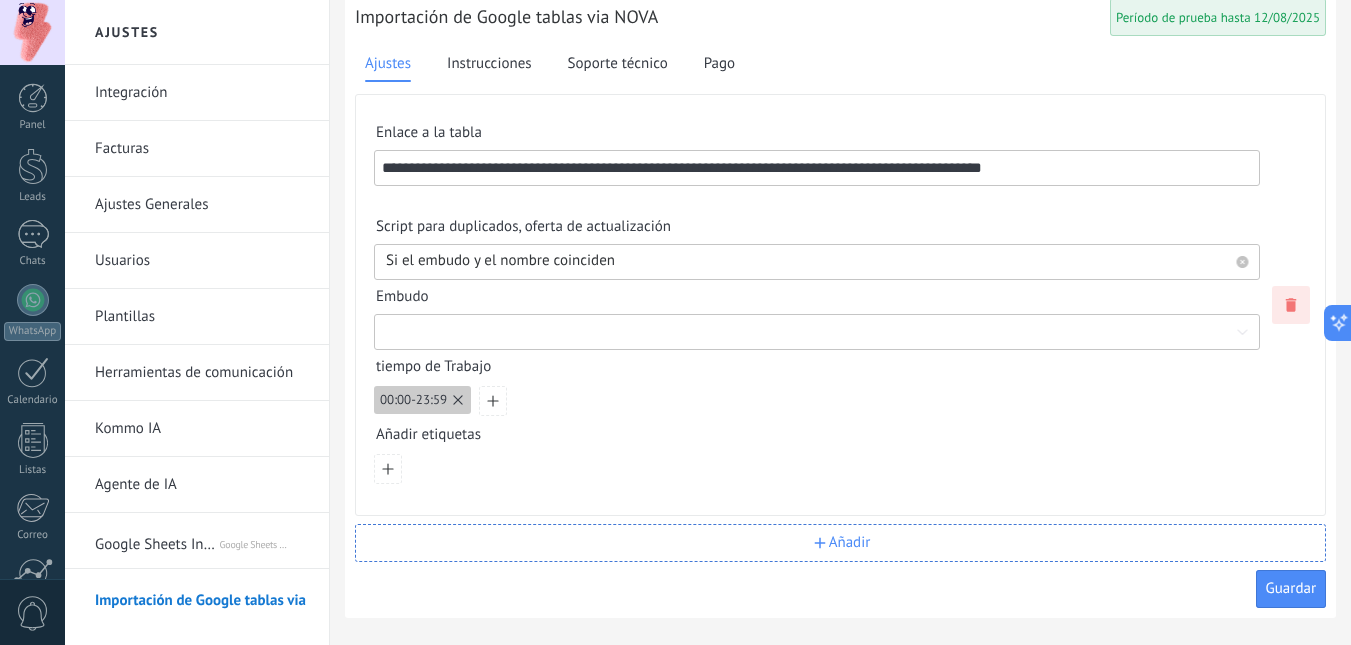 scroll, scrollTop: 35, scrollLeft: 0, axis: vertical 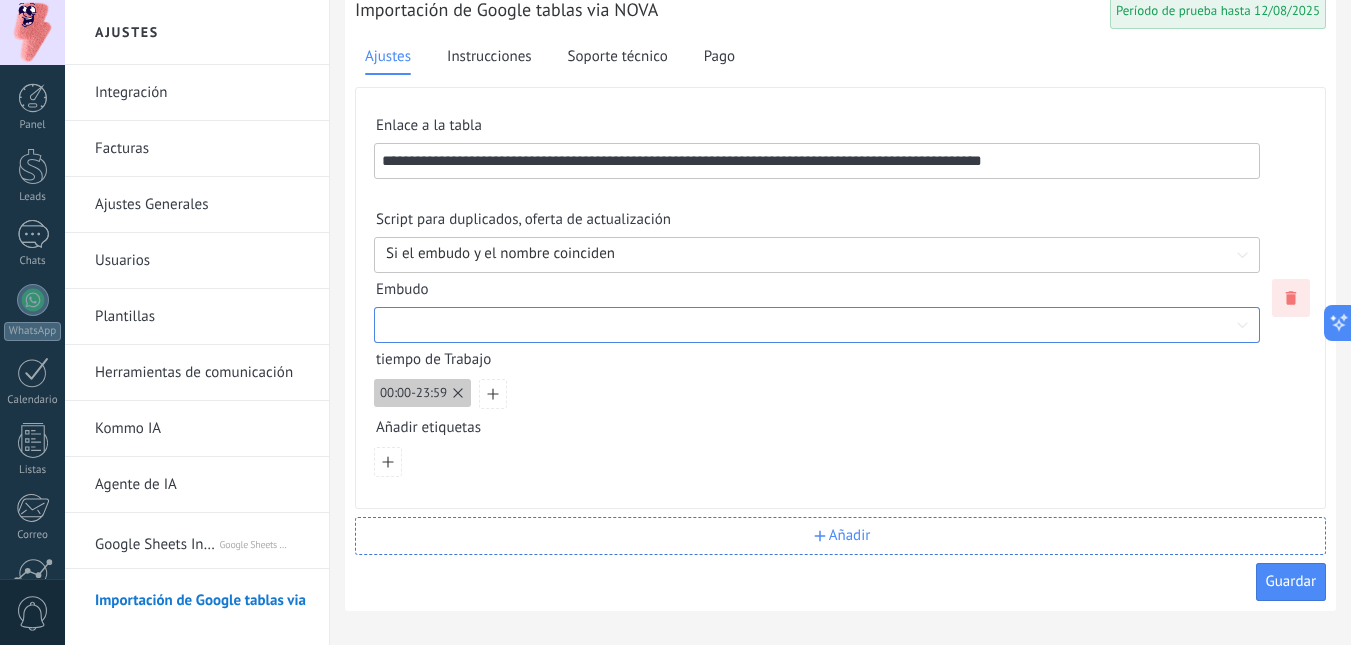 click at bounding box center [817, 324] 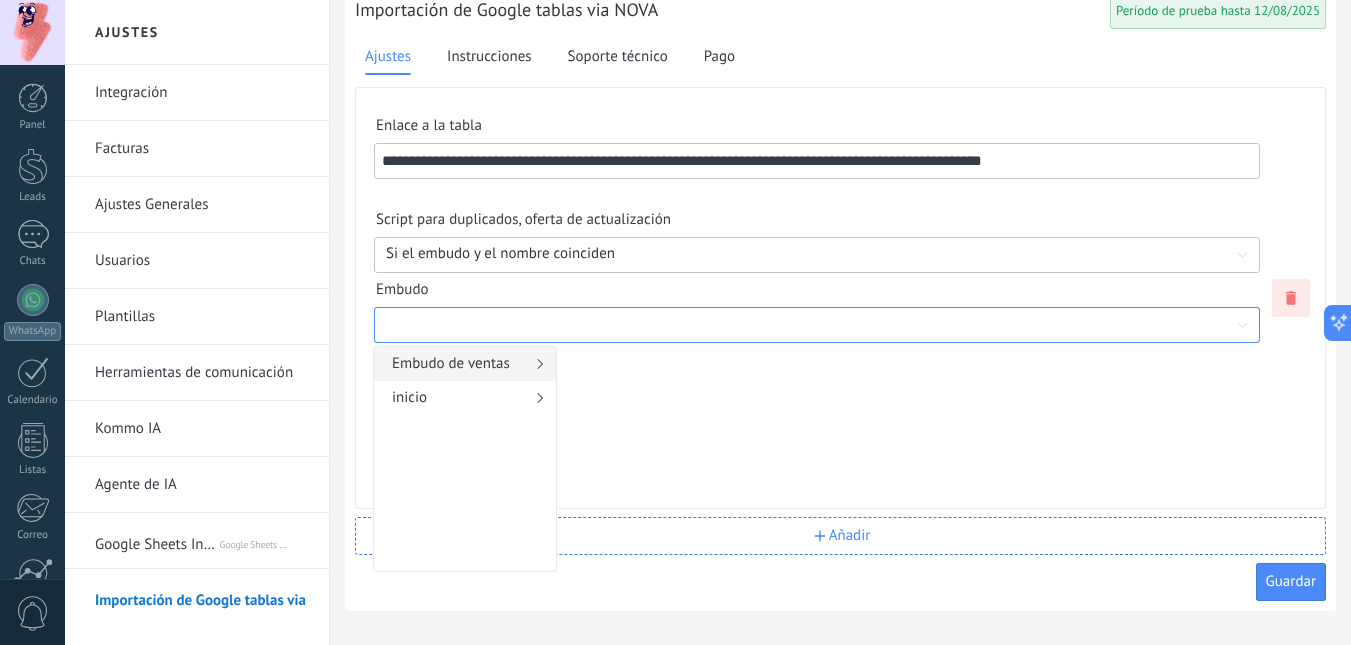 click on "Embudo de ventas" at bounding box center (458, 364) 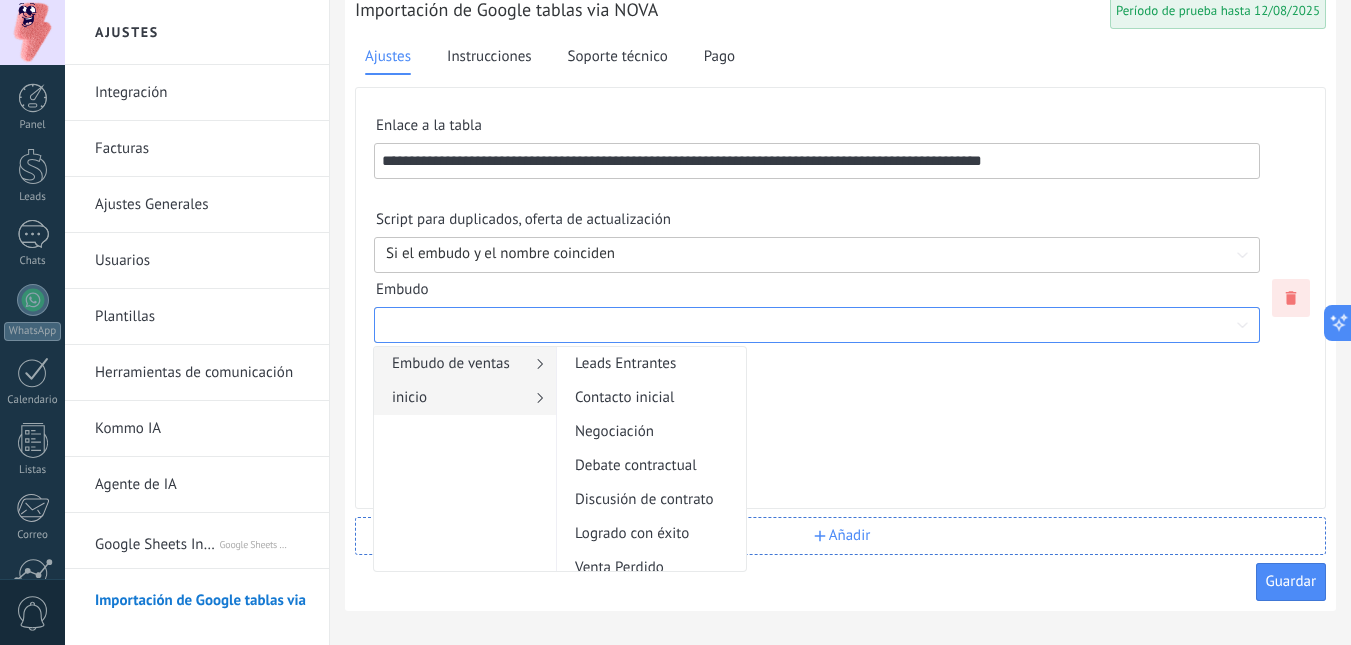 click on "inicio" at bounding box center (458, 398) 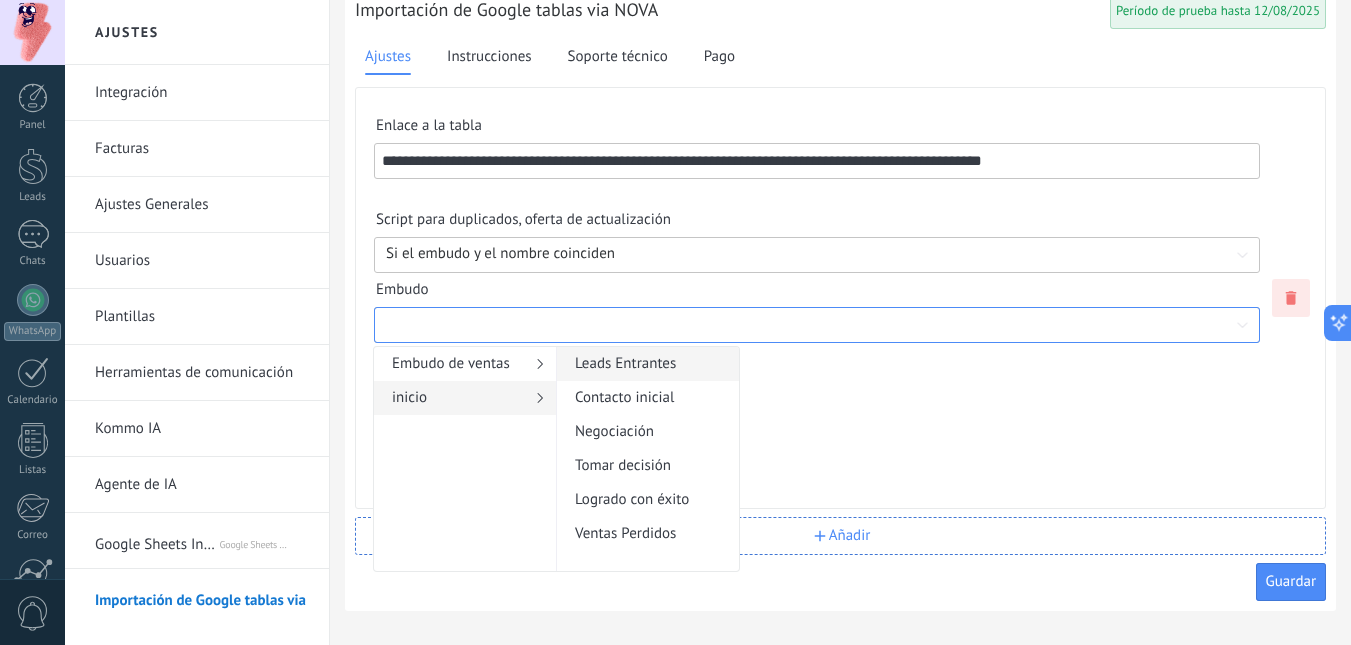 click on "Leads Entrantes" at bounding box center [641, 364] 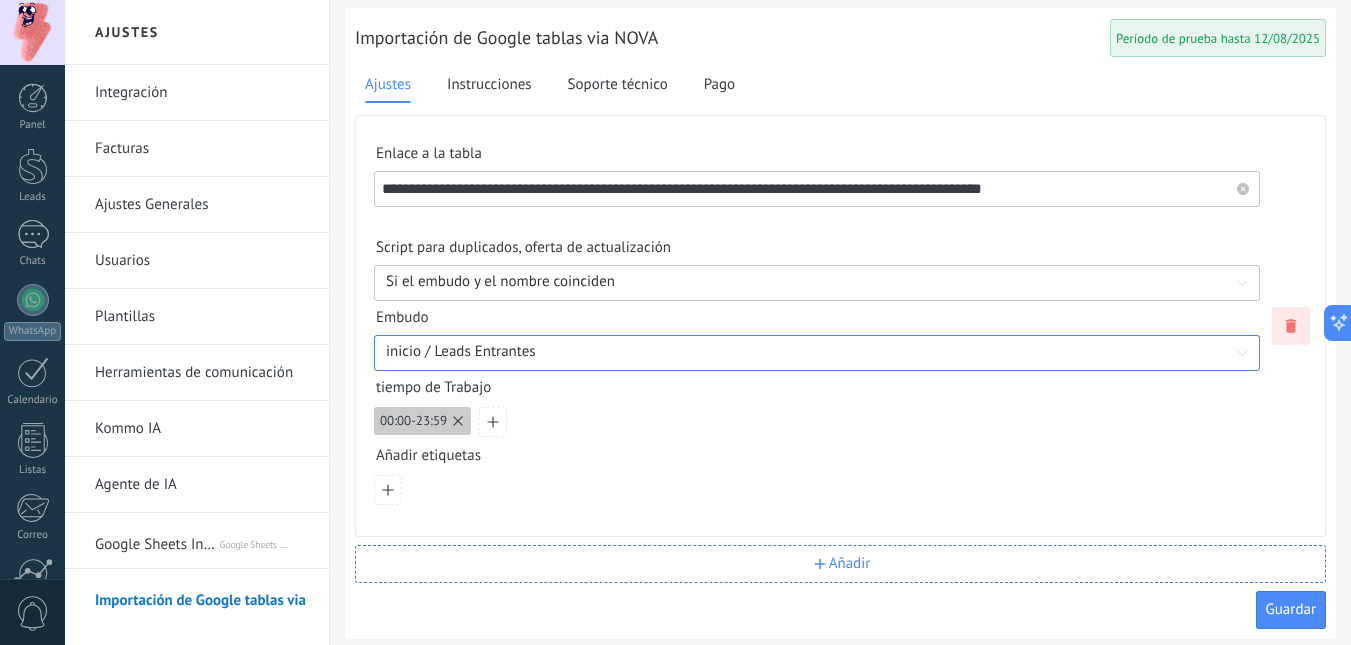 scroll, scrollTop: 0, scrollLeft: 0, axis: both 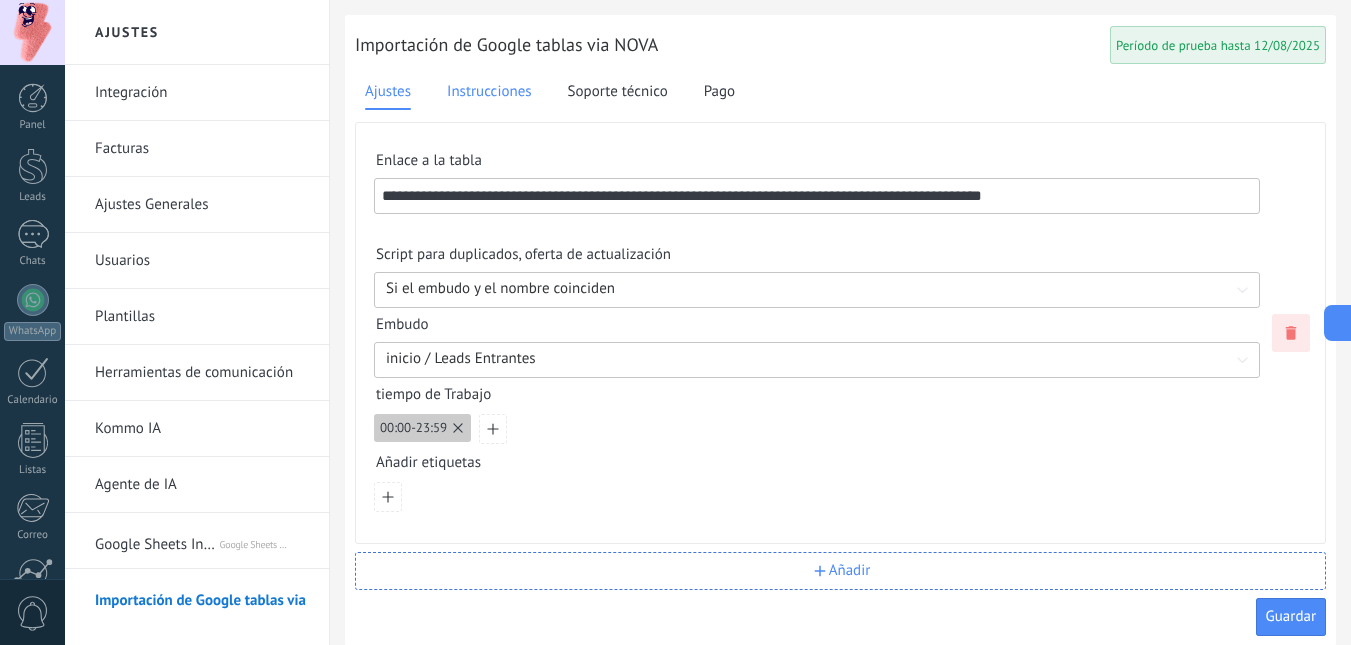 click on "Instrucciones" at bounding box center (489, 92) 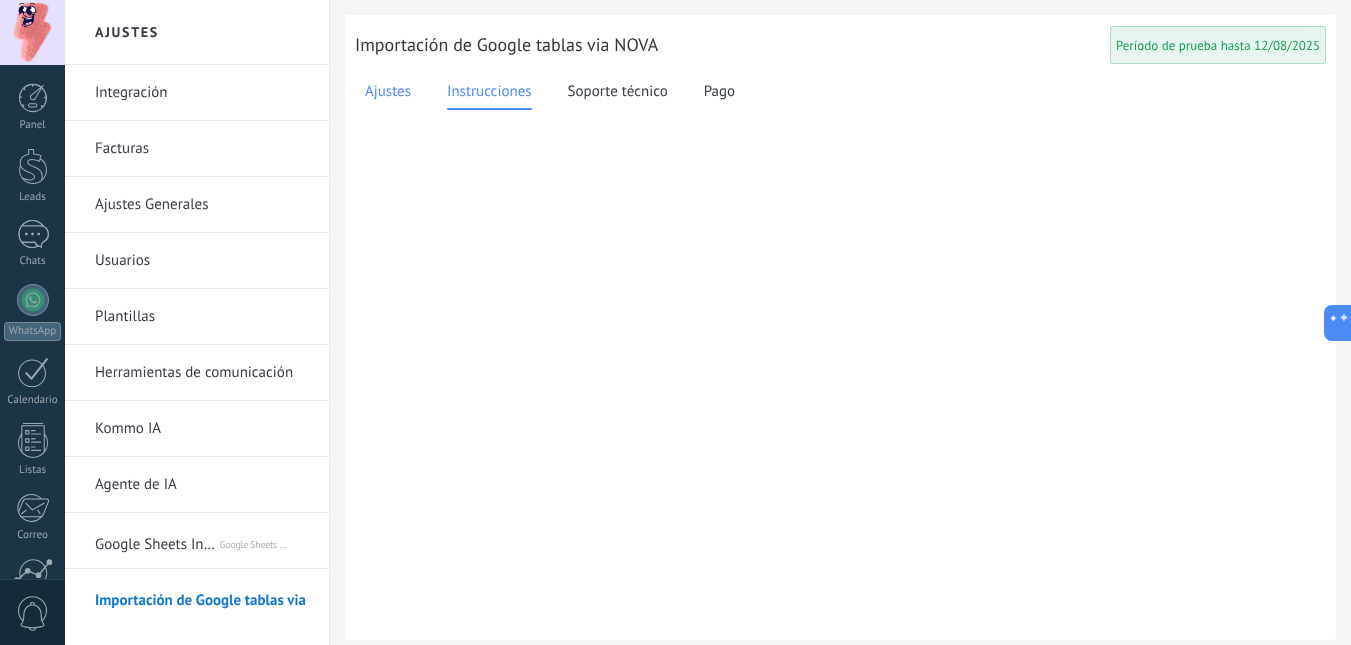click on "Ajustes" at bounding box center [388, 92] 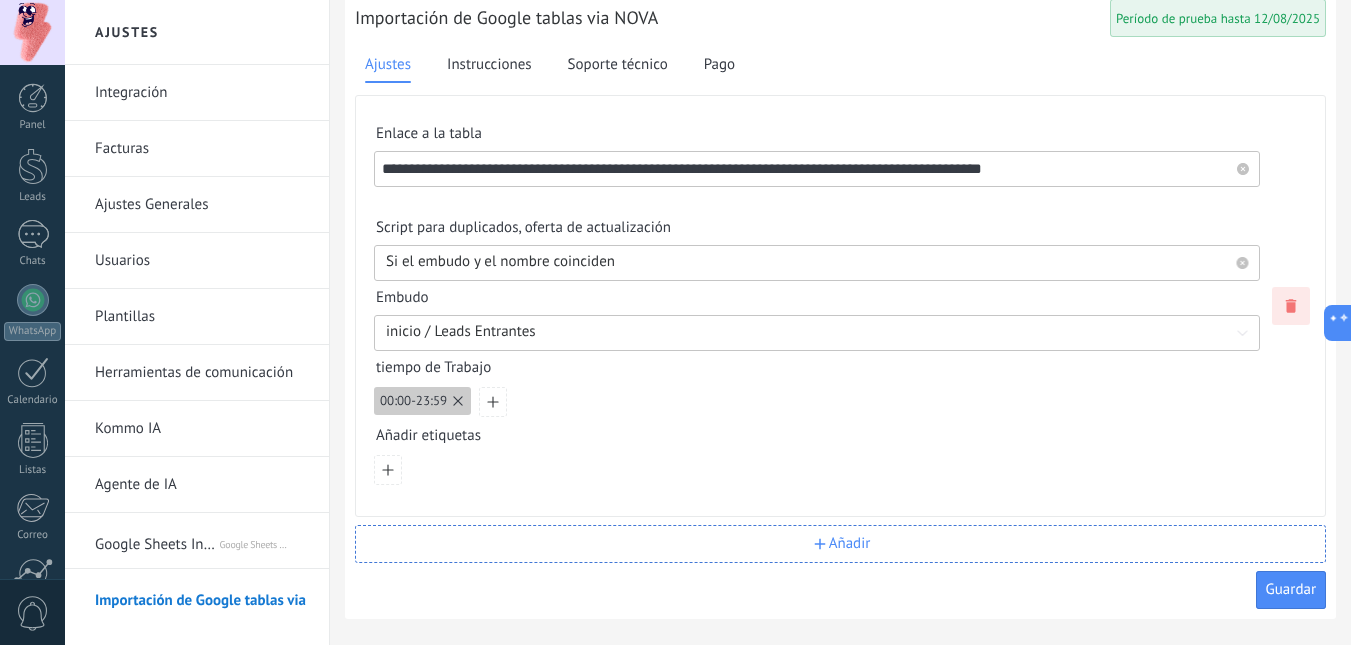scroll, scrollTop: 35, scrollLeft: 0, axis: vertical 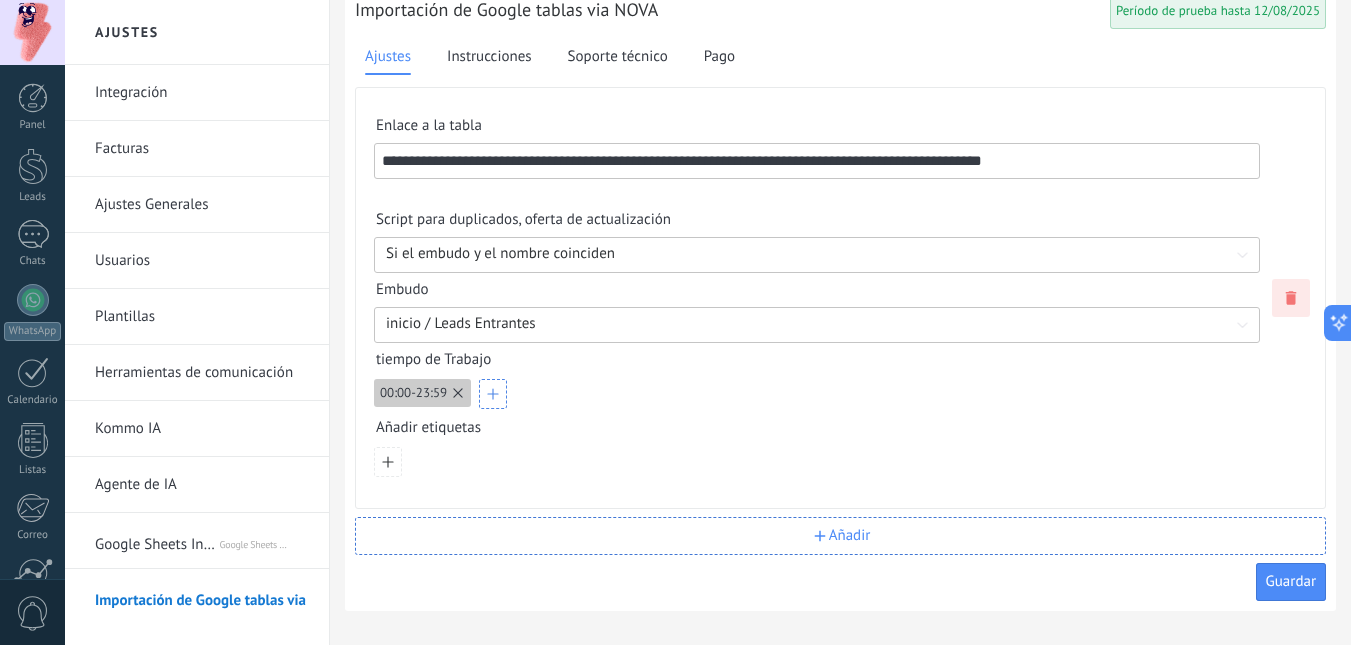 click 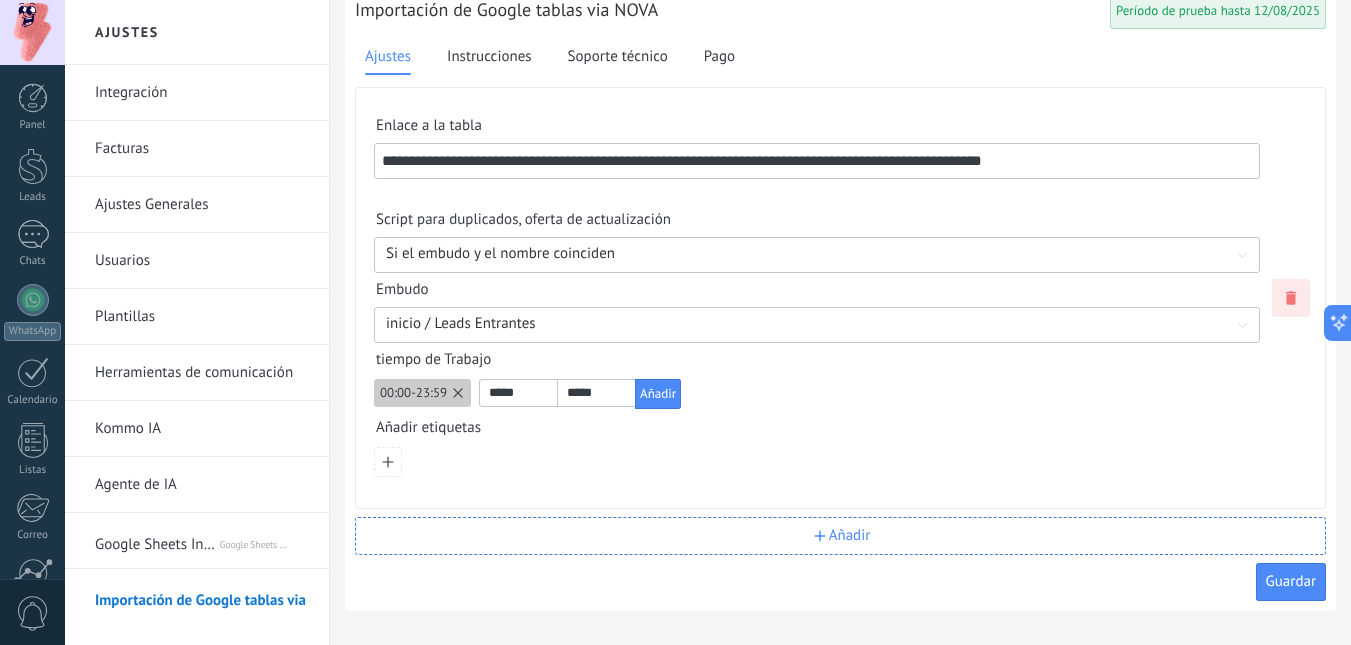 click on "Añadir etiquetas" at bounding box center [817, 432] 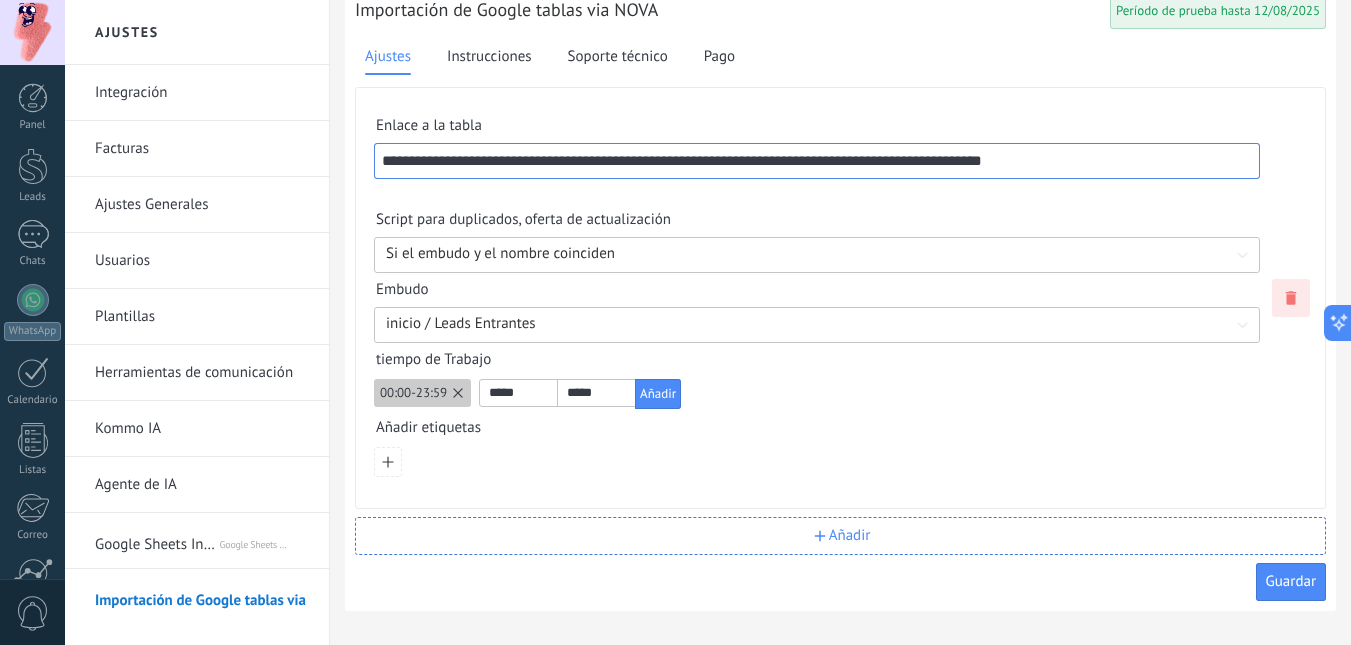 scroll, scrollTop: 0, scrollLeft: 0, axis: both 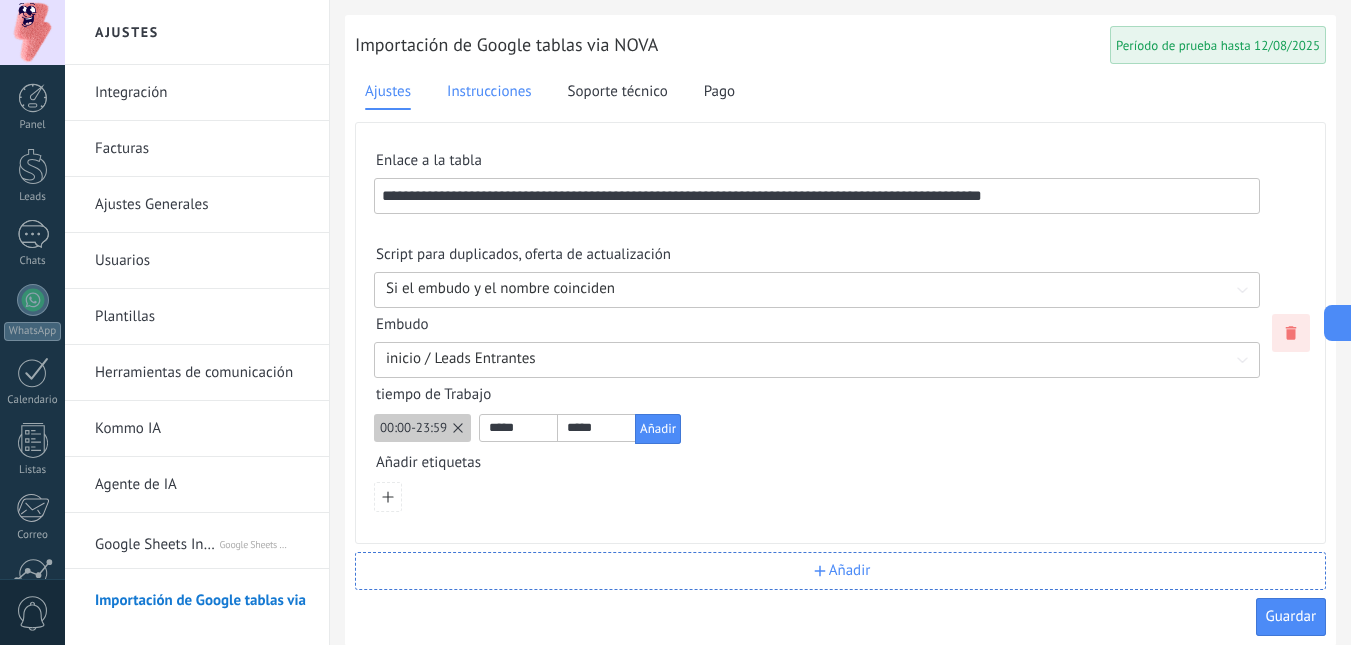 click on "Instrucciones" at bounding box center (489, 92) 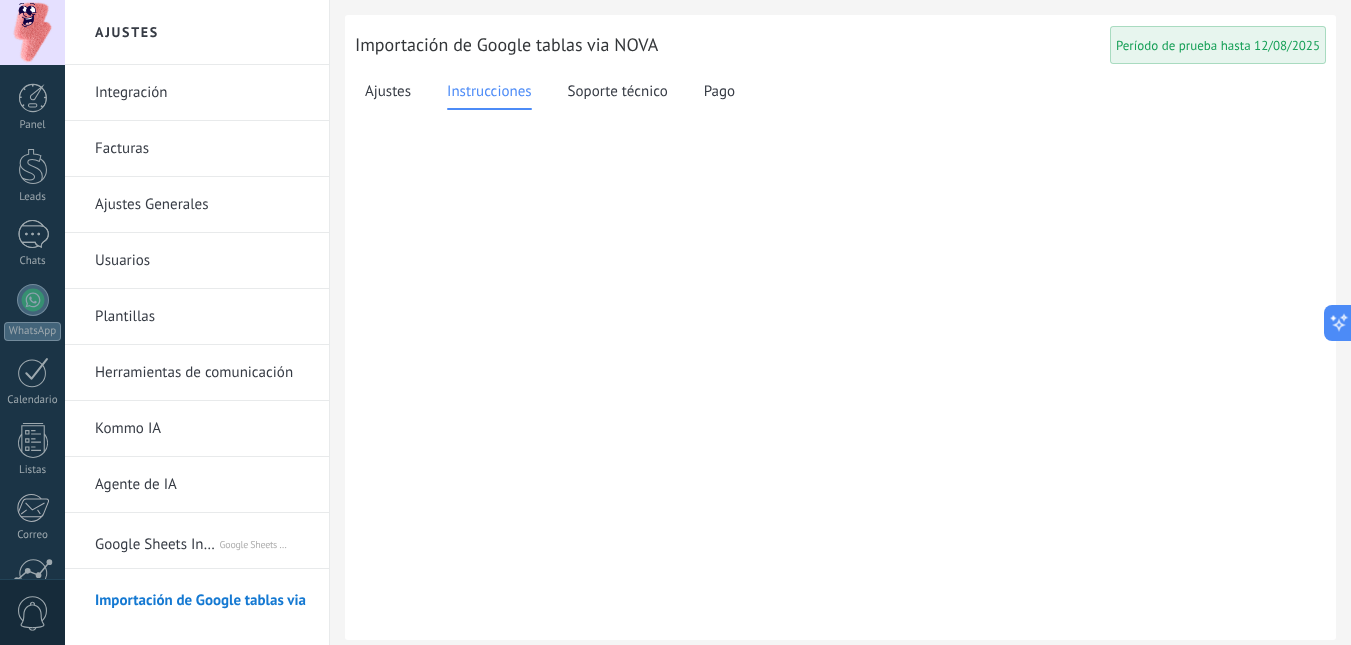 scroll, scrollTop: 28, scrollLeft: 0, axis: vertical 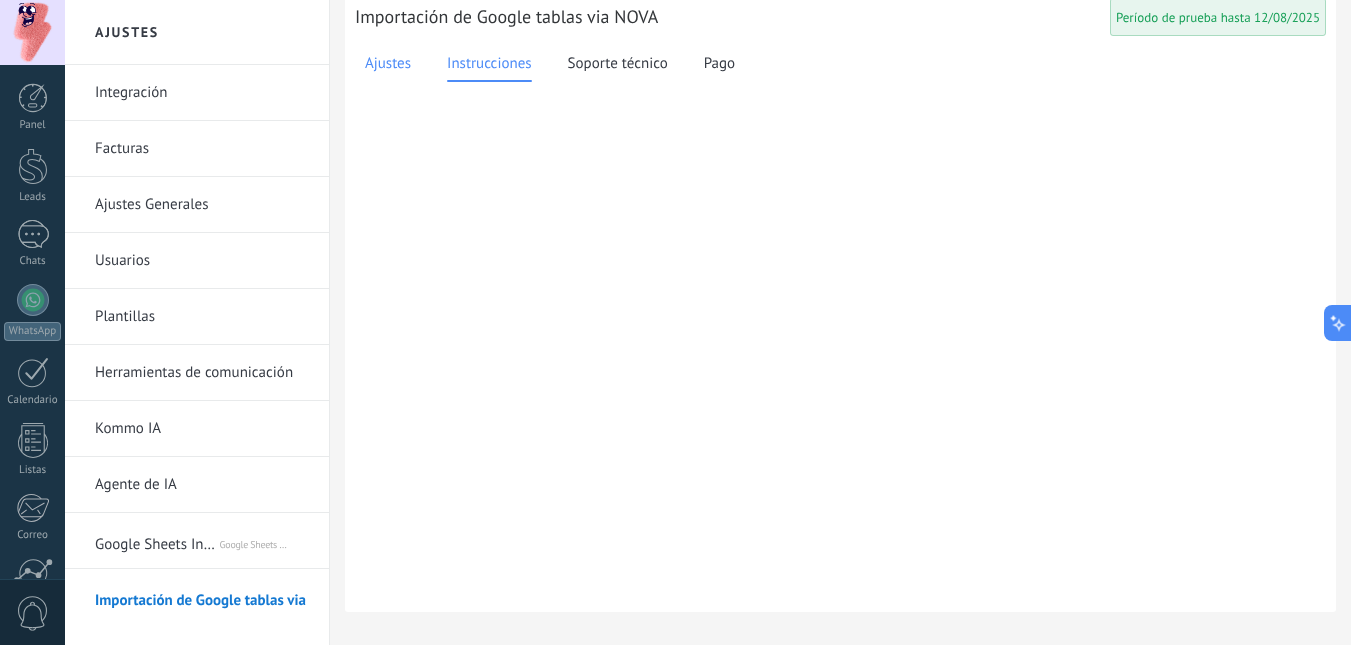 click on "Ajustes" at bounding box center (388, 64) 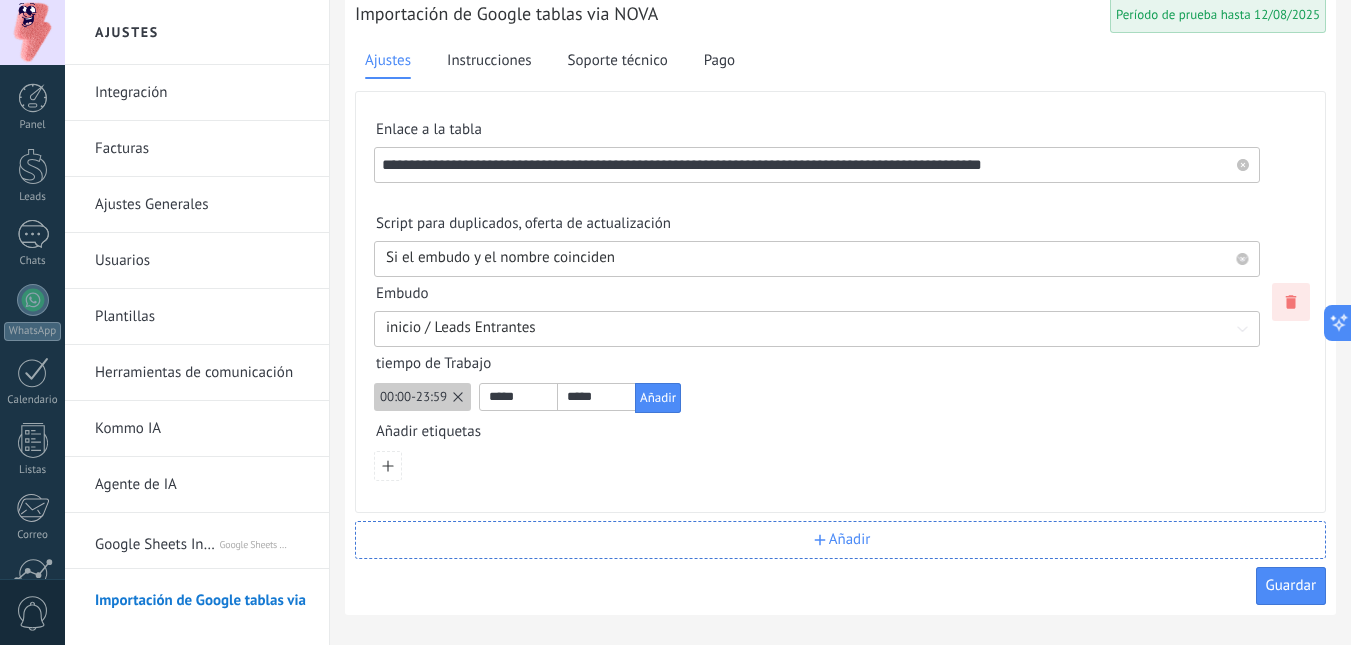 scroll, scrollTop: 35, scrollLeft: 0, axis: vertical 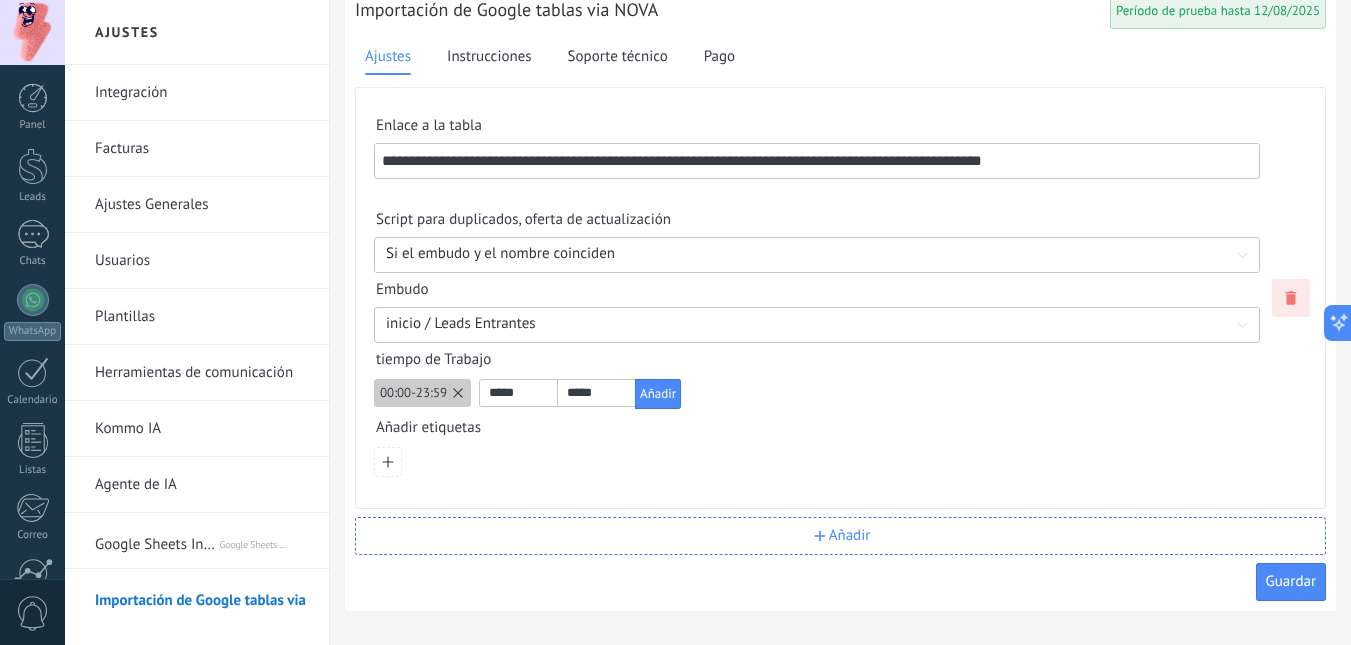 click on "Añadir etiquetas" at bounding box center [817, 432] 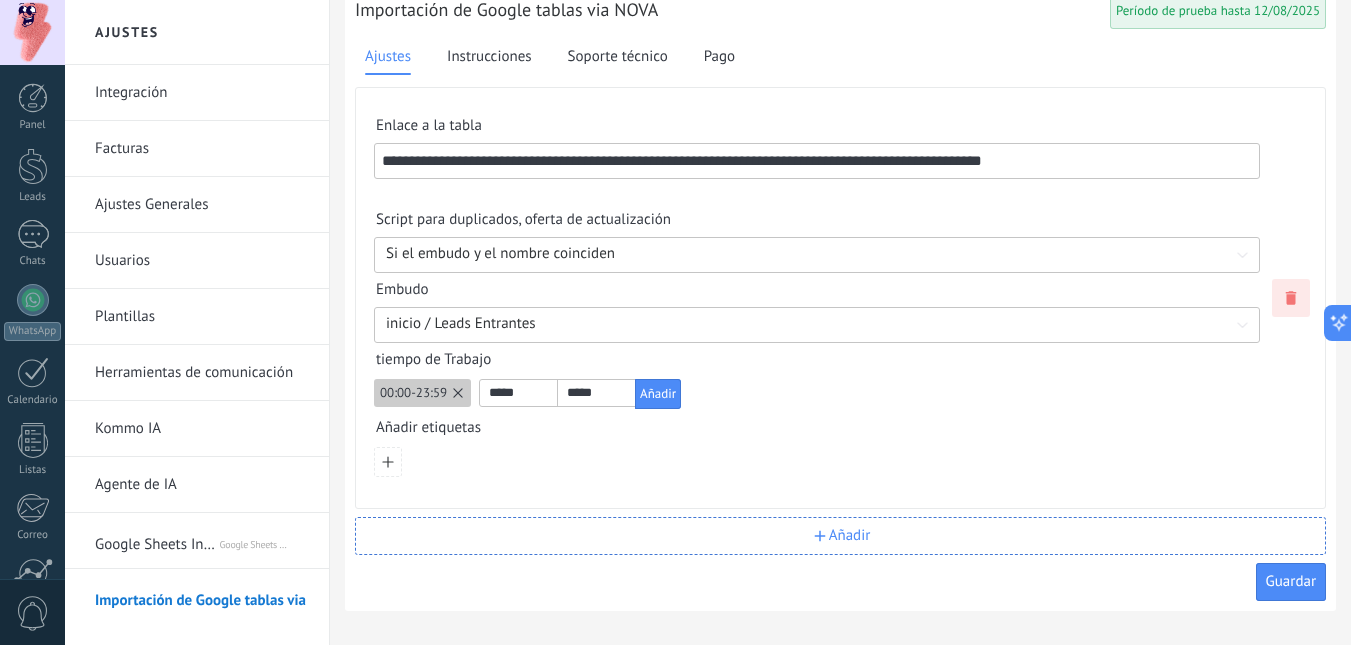 click on "00:00-23:59 ***** ***** Añadir" at bounding box center [817, 394] 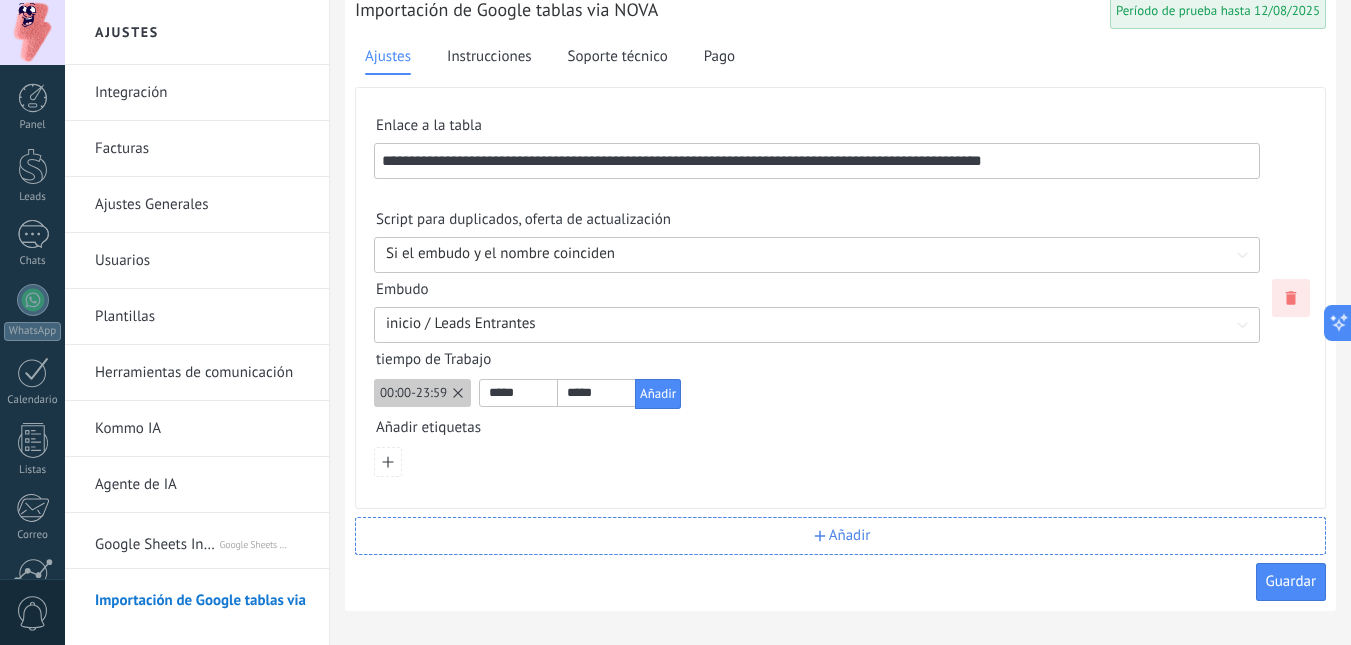 click on "Añadir" at bounding box center [840, 536] 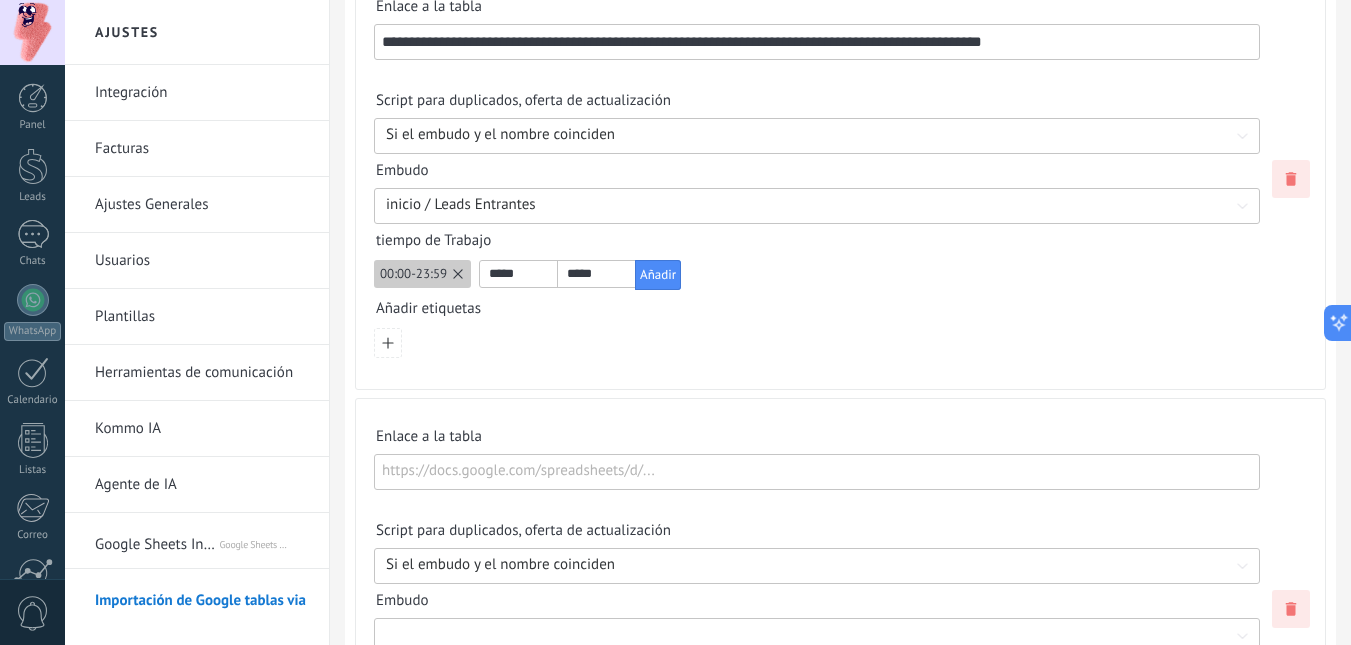 scroll, scrollTop: 335, scrollLeft: 0, axis: vertical 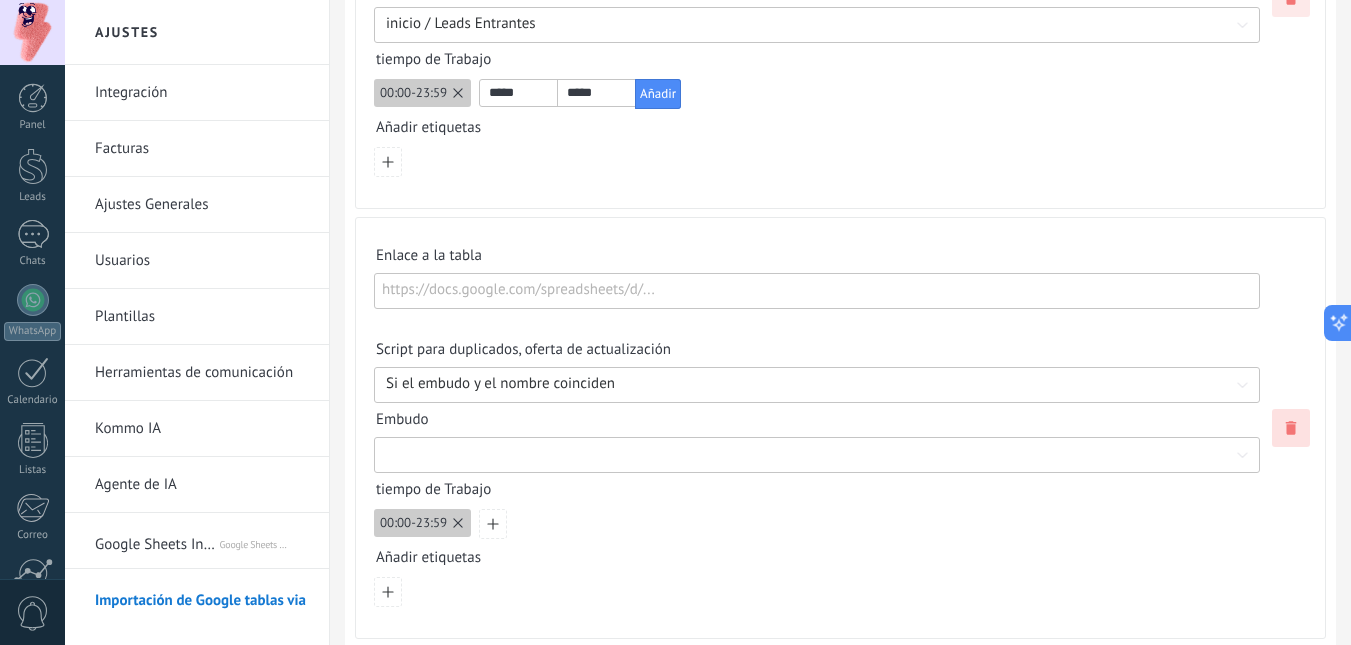 click at bounding box center [1291, 428] 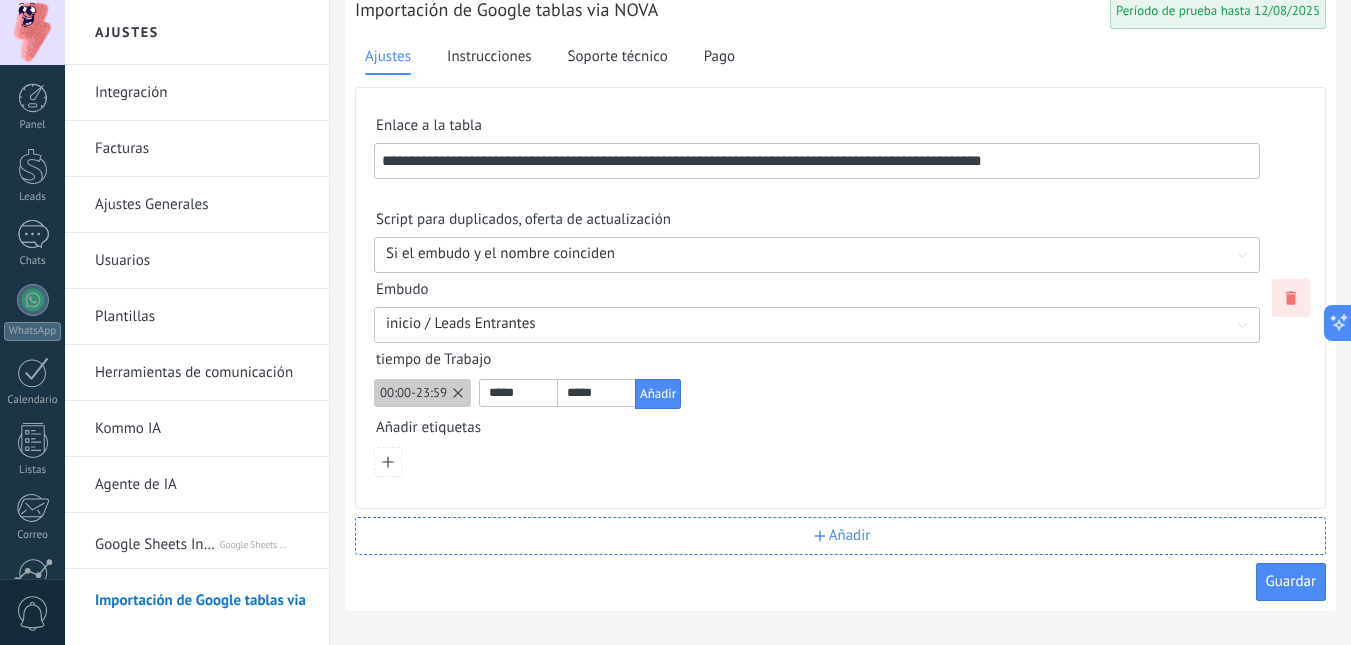scroll, scrollTop: 35, scrollLeft: 0, axis: vertical 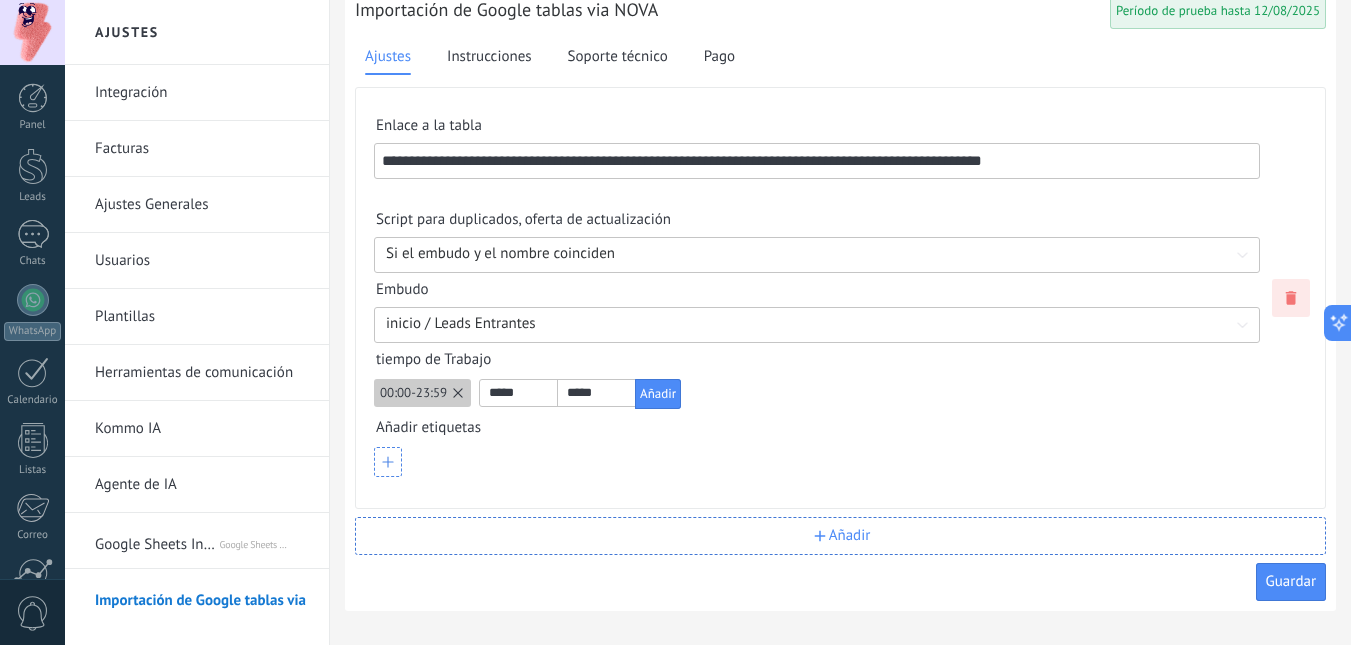 click at bounding box center [388, 462] 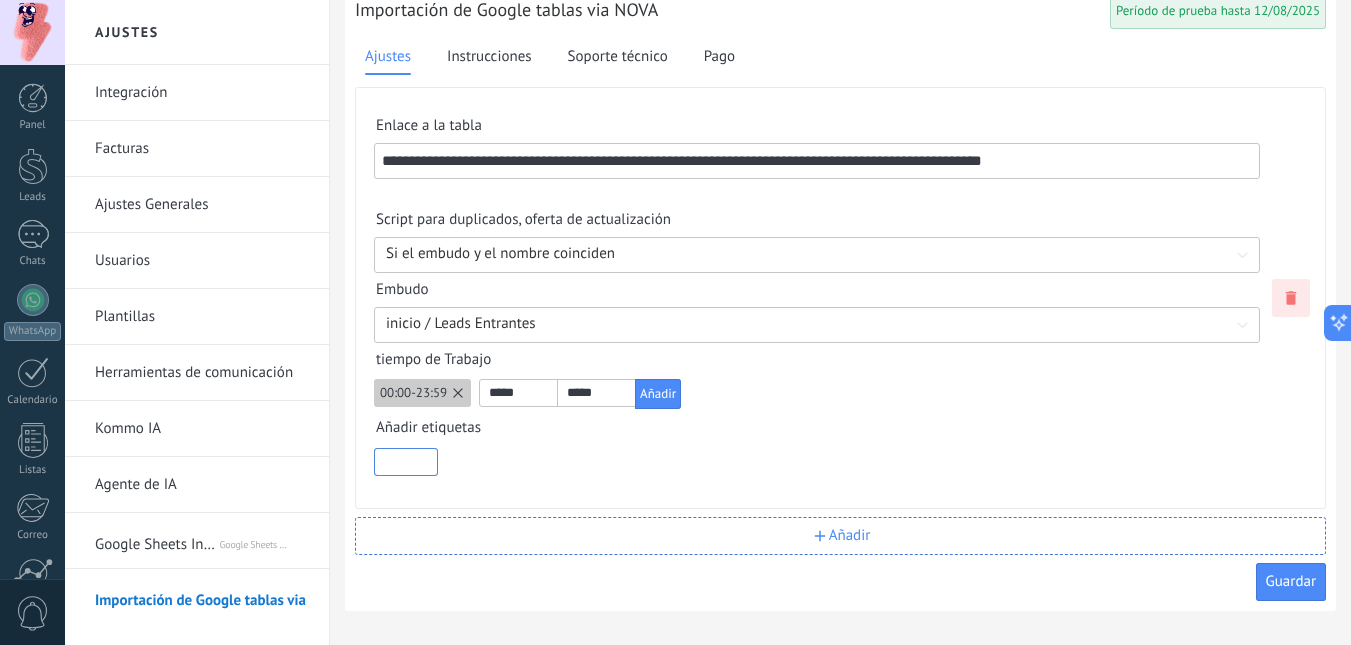 click on "**********" at bounding box center [840, 298] 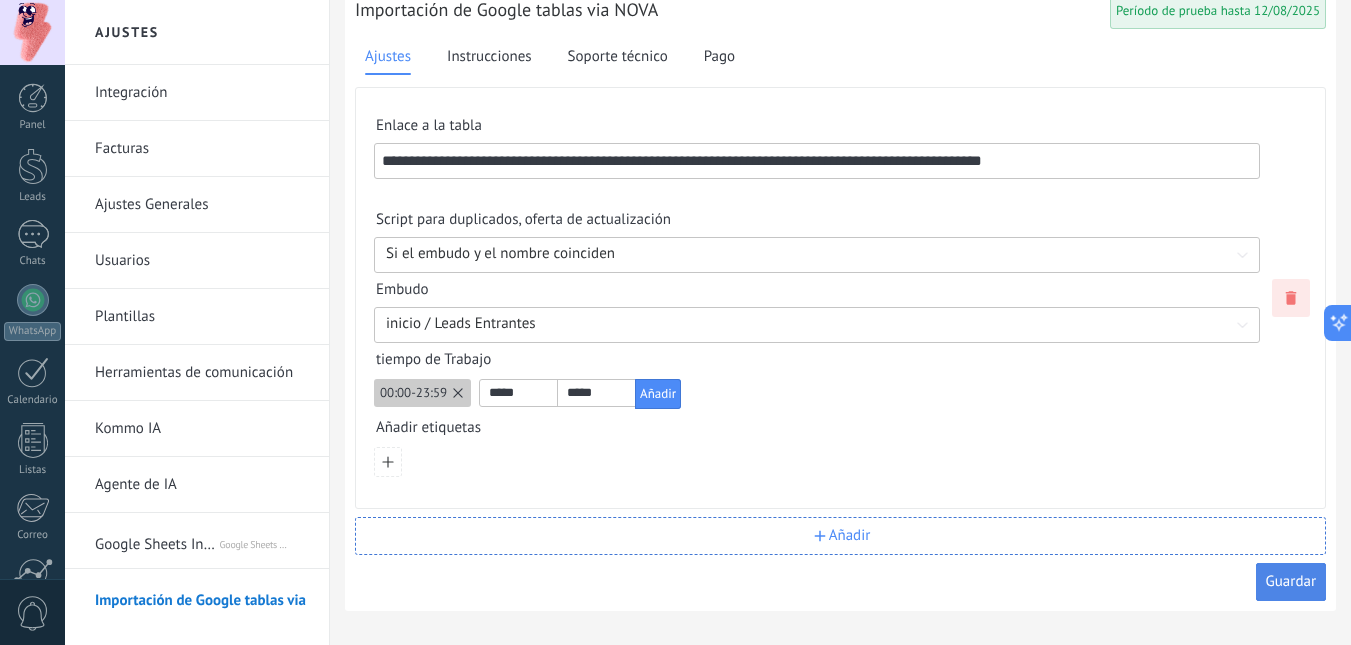 click on "Guardar" at bounding box center (1291, 581) 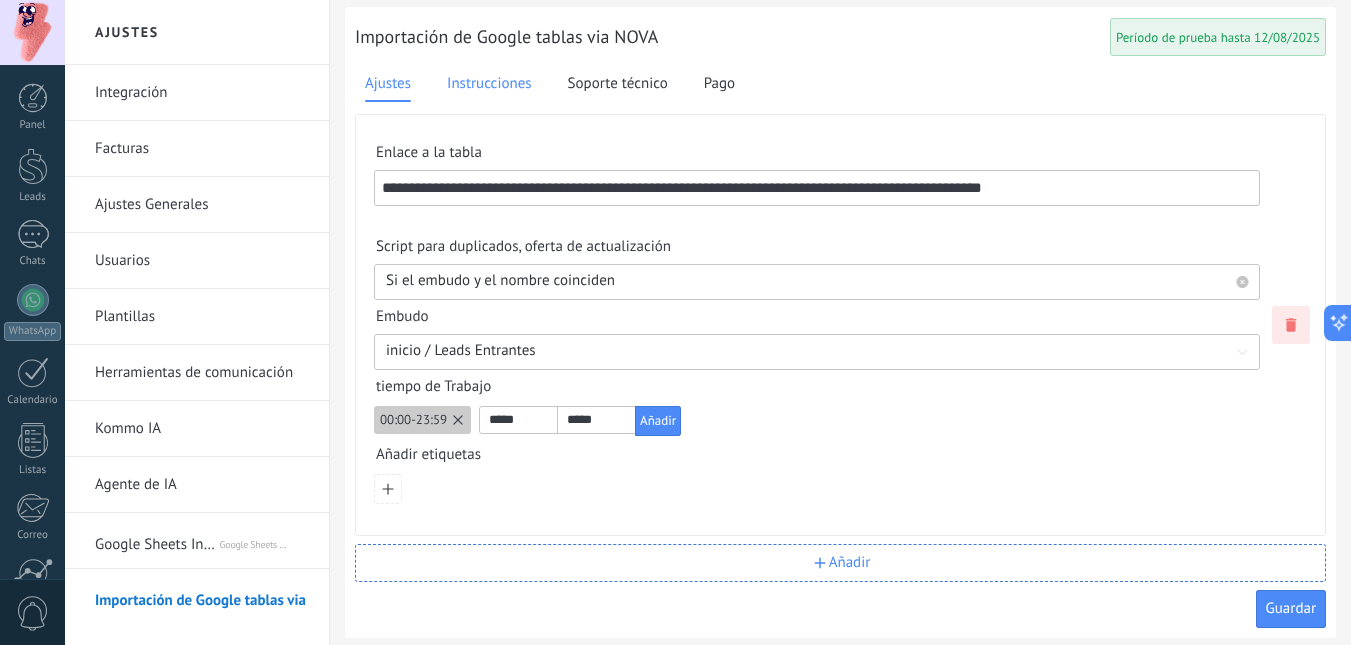 scroll, scrollTop: 0, scrollLeft: 0, axis: both 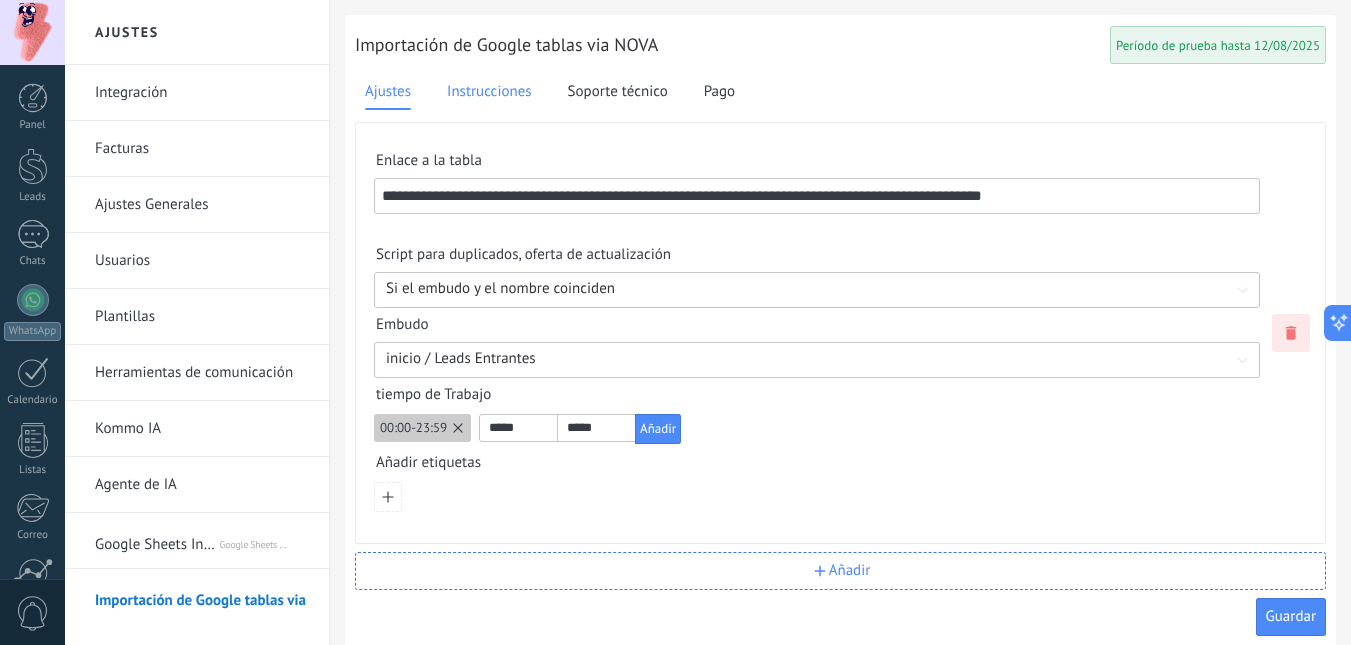 click on "Instrucciones" at bounding box center [489, 92] 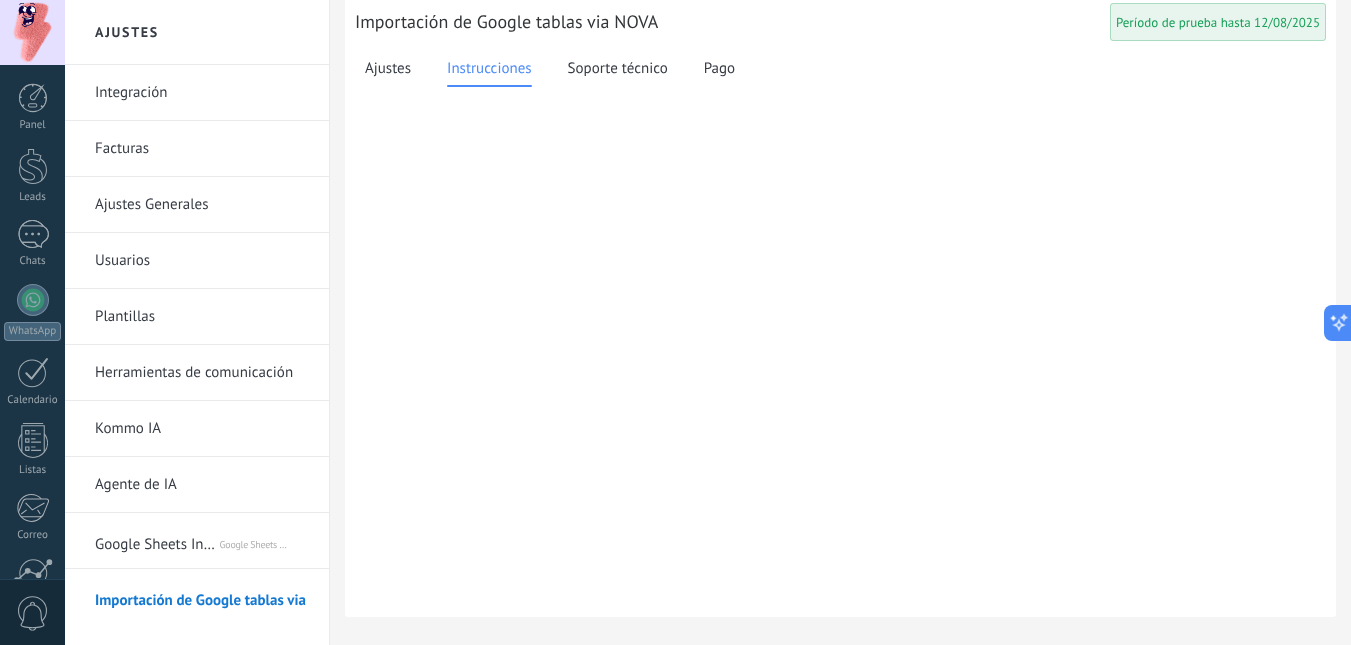 scroll, scrollTop: 28, scrollLeft: 0, axis: vertical 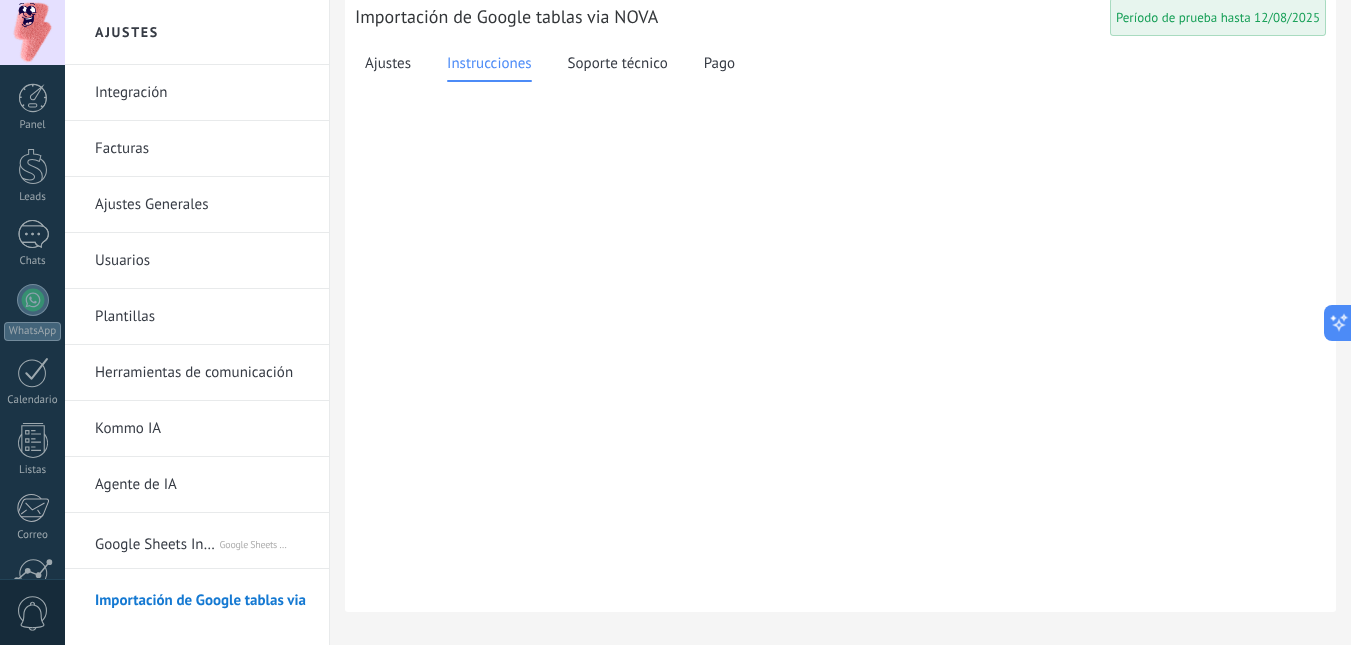 click at bounding box center (429, 64) 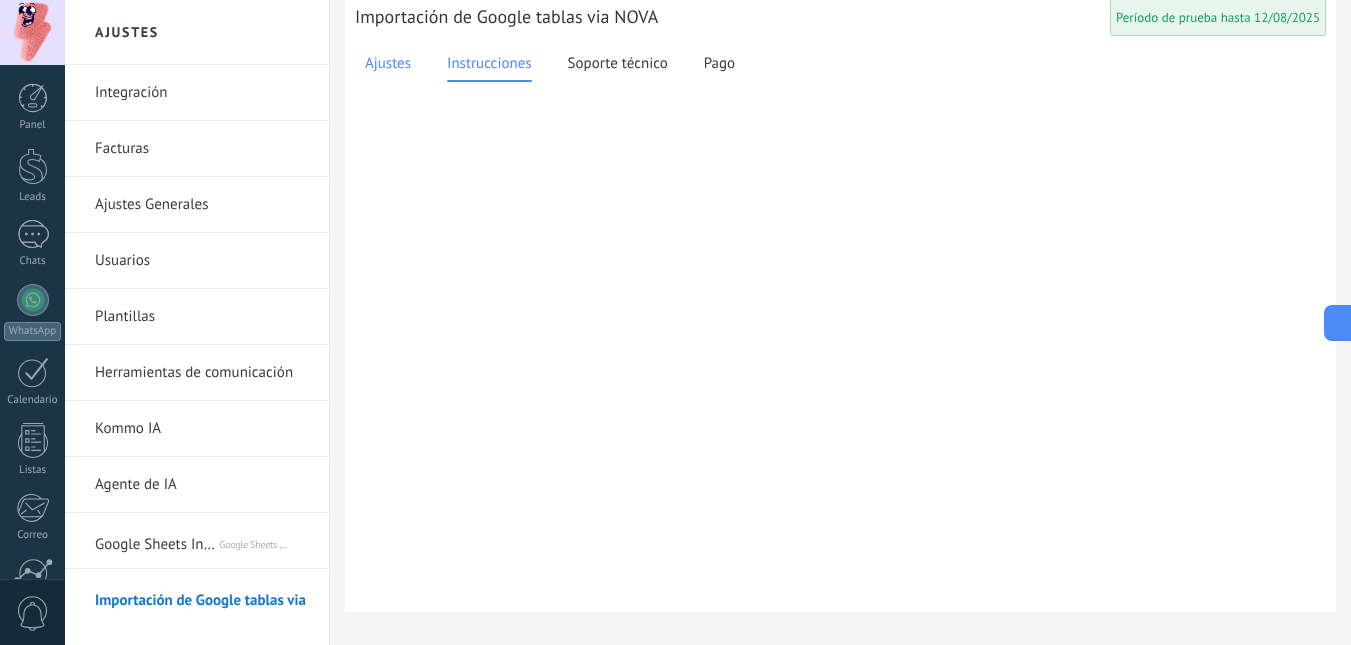 click on "Ajustes" at bounding box center [388, 64] 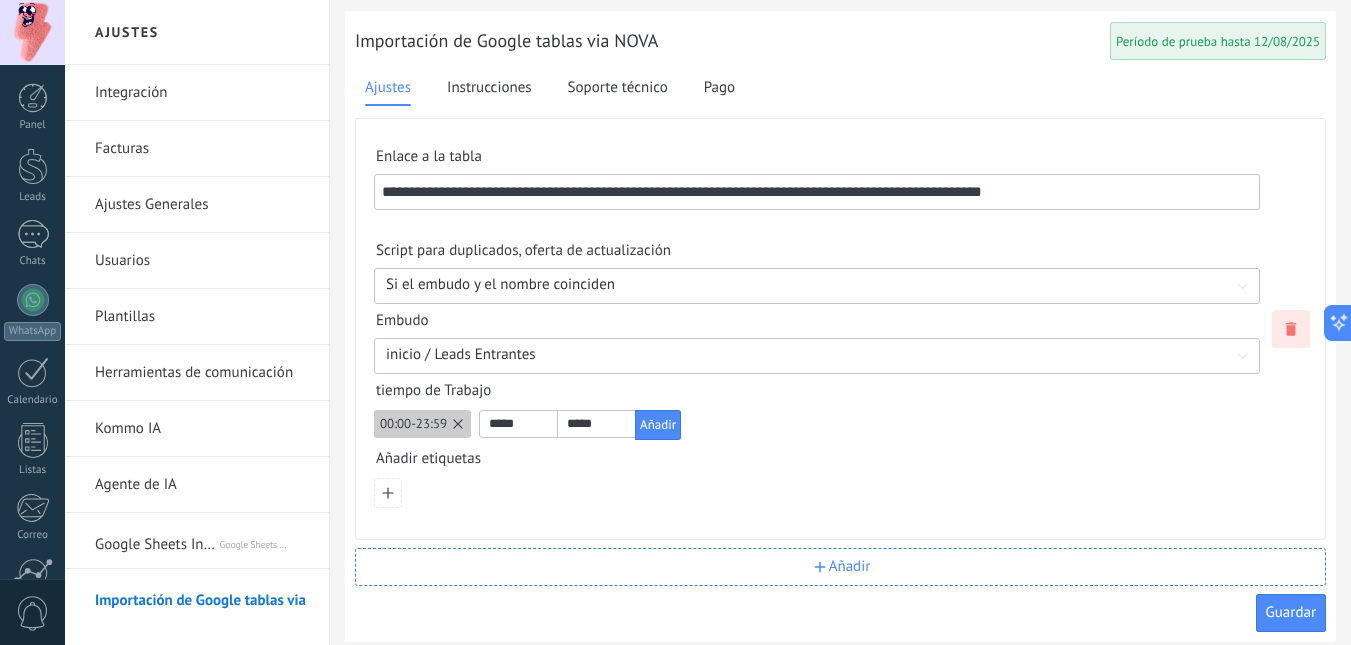 scroll, scrollTop: 0, scrollLeft: 0, axis: both 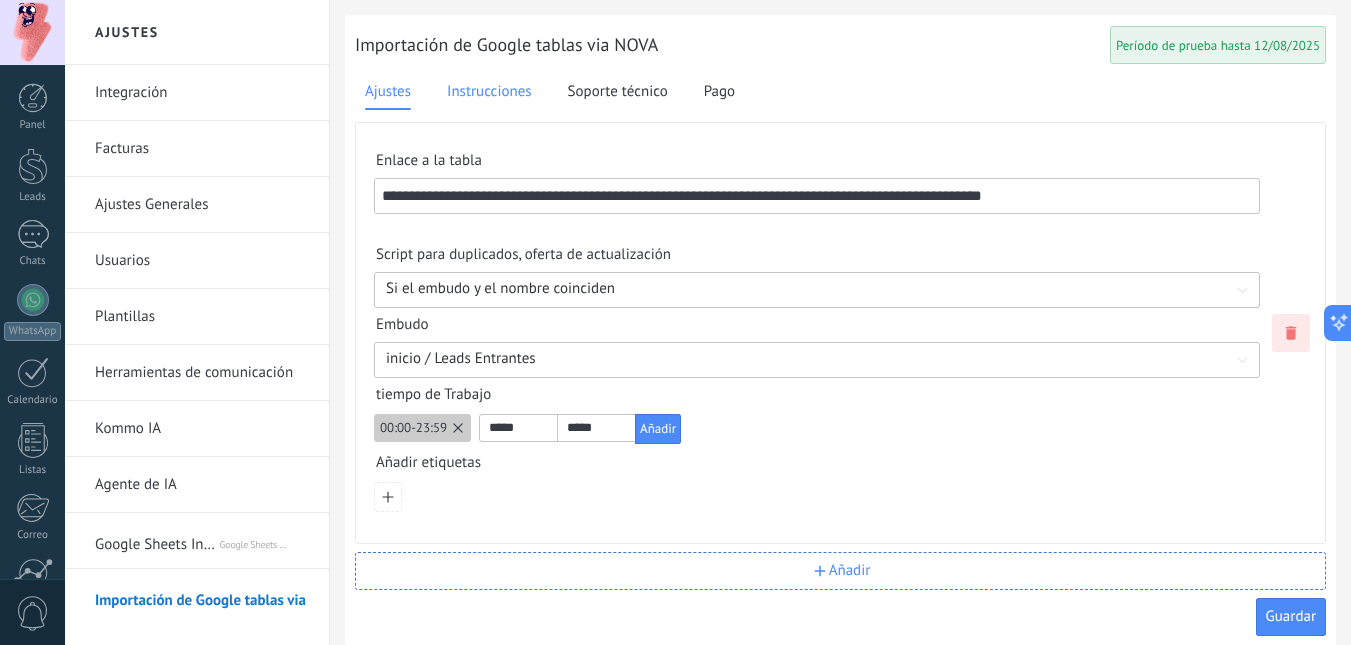 click on "Instrucciones" at bounding box center (489, 92) 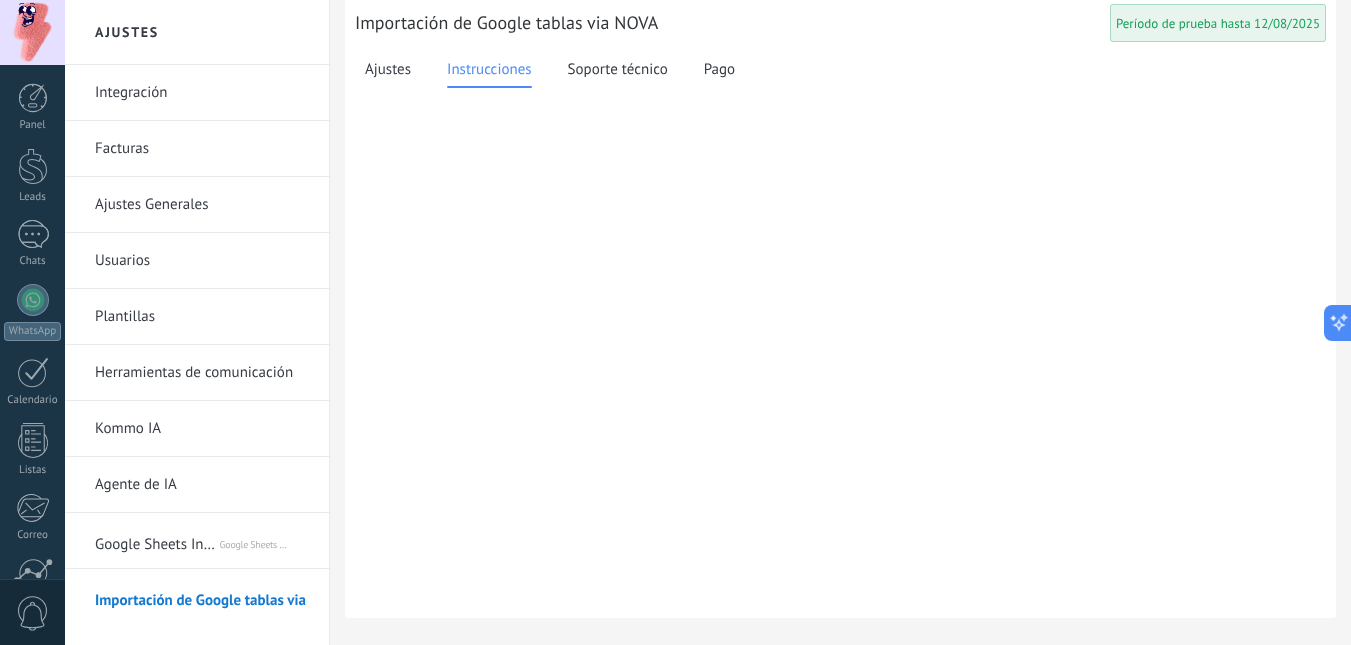 scroll, scrollTop: 28, scrollLeft: 0, axis: vertical 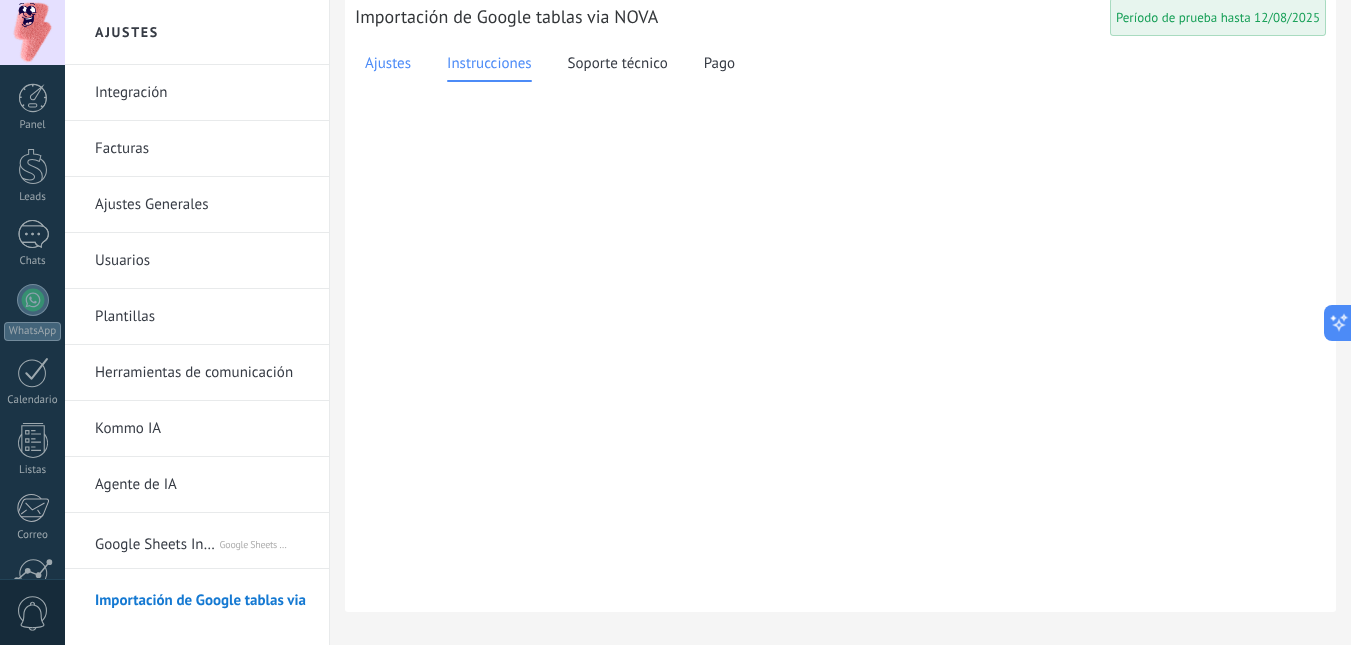 click on "Ajustes" at bounding box center (388, 64) 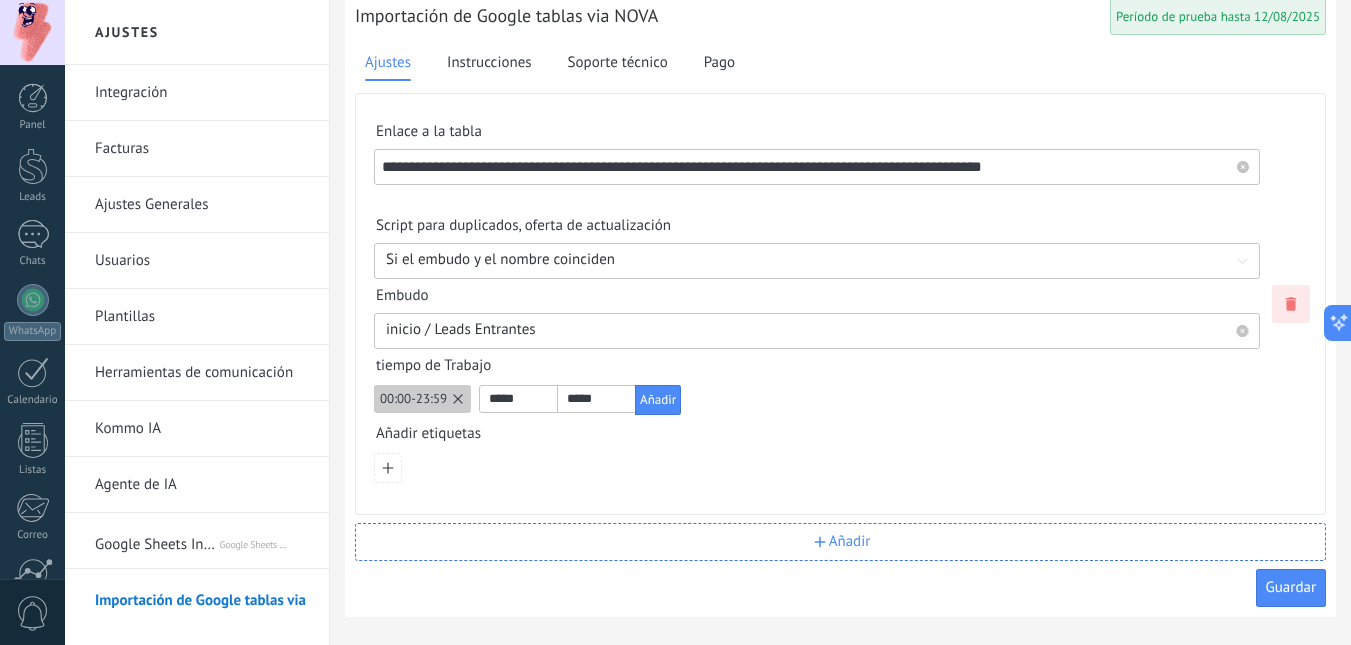 scroll, scrollTop: 35, scrollLeft: 0, axis: vertical 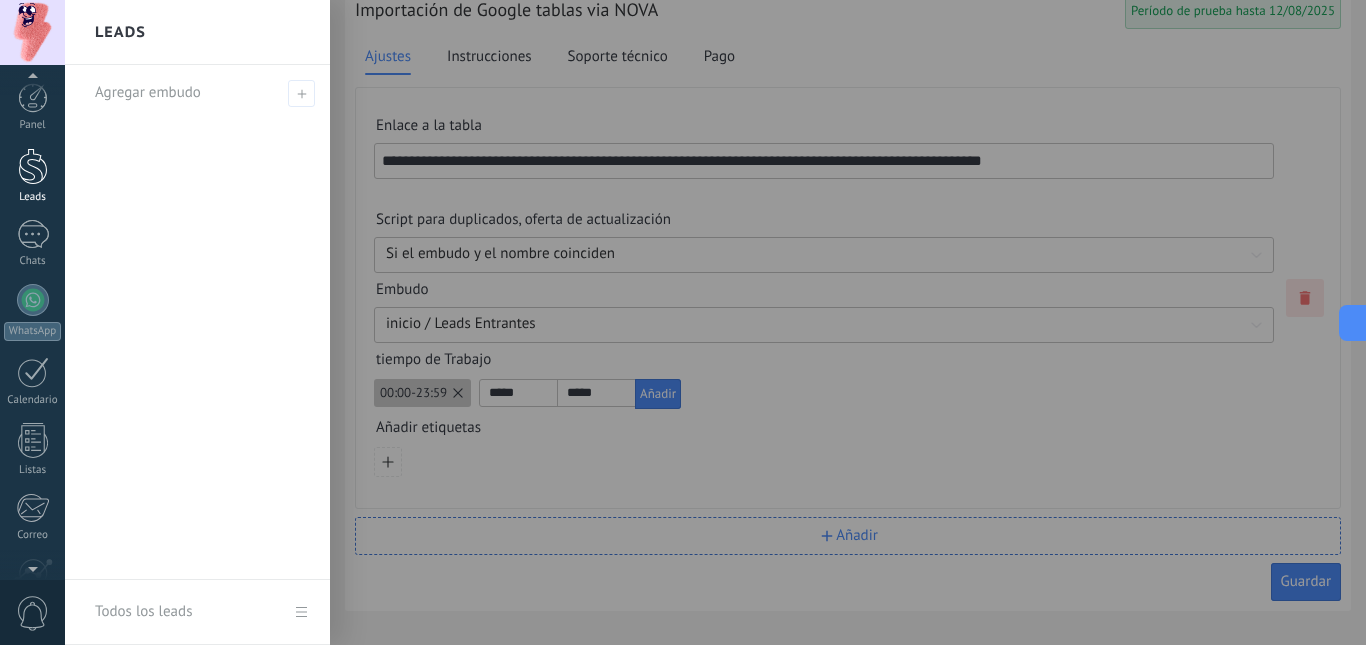 click at bounding box center (33, 166) 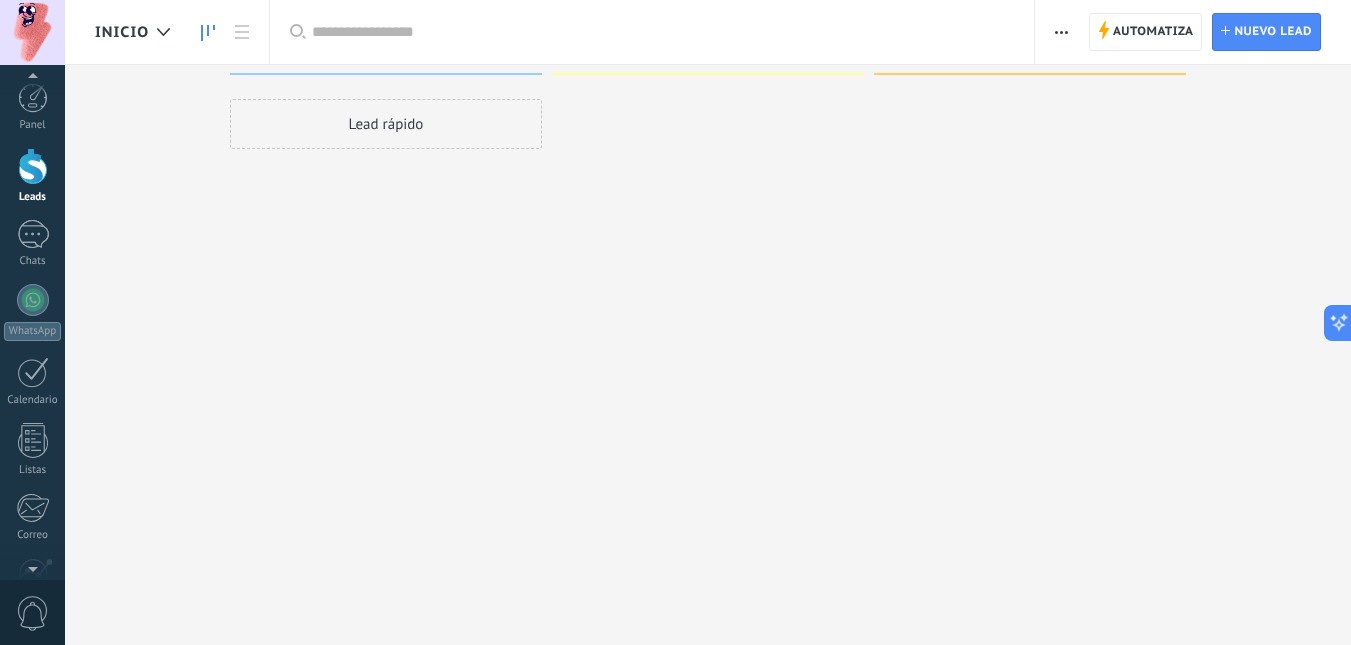 scroll, scrollTop: 0, scrollLeft: 0, axis: both 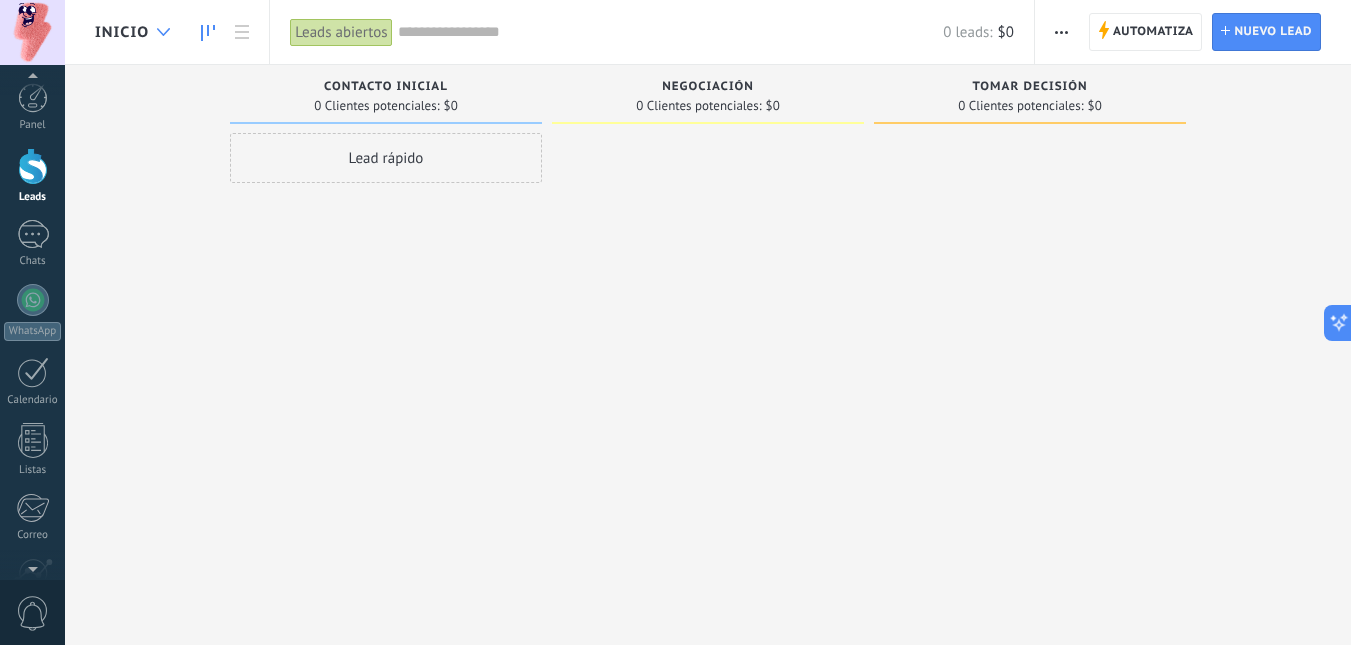 click at bounding box center [163, 32] 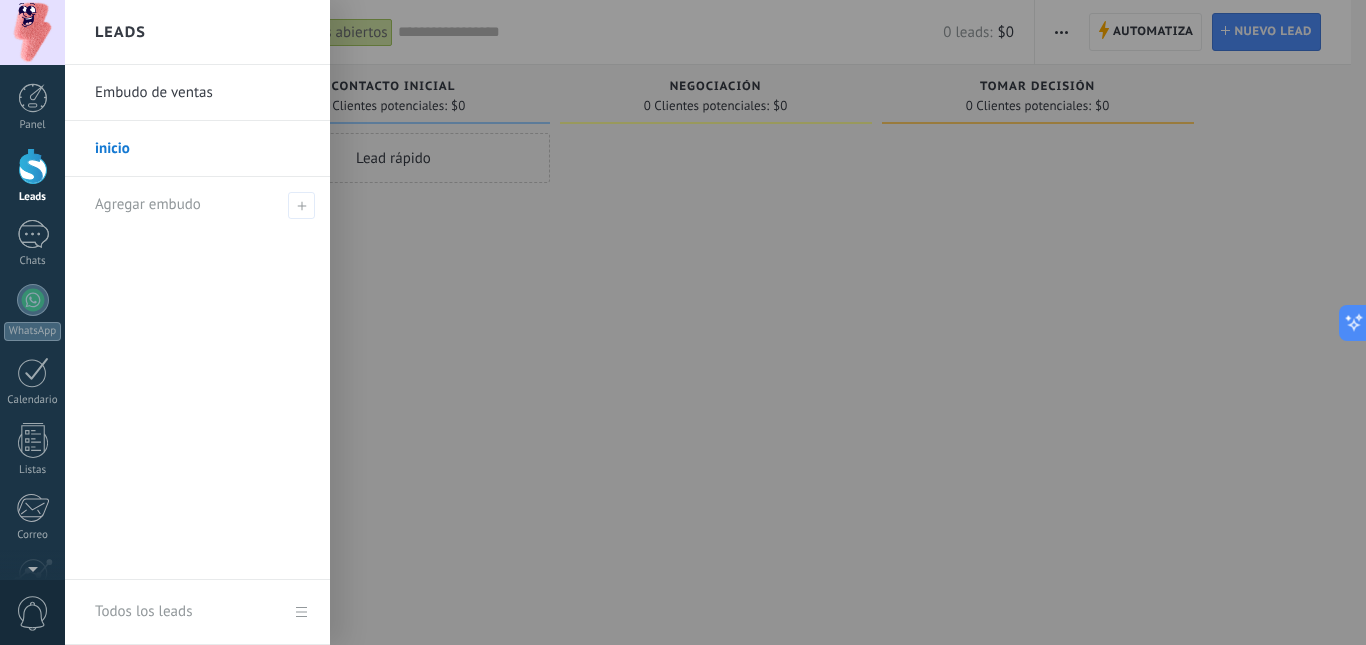 click on "inicio" at bounding box center (202, 149) 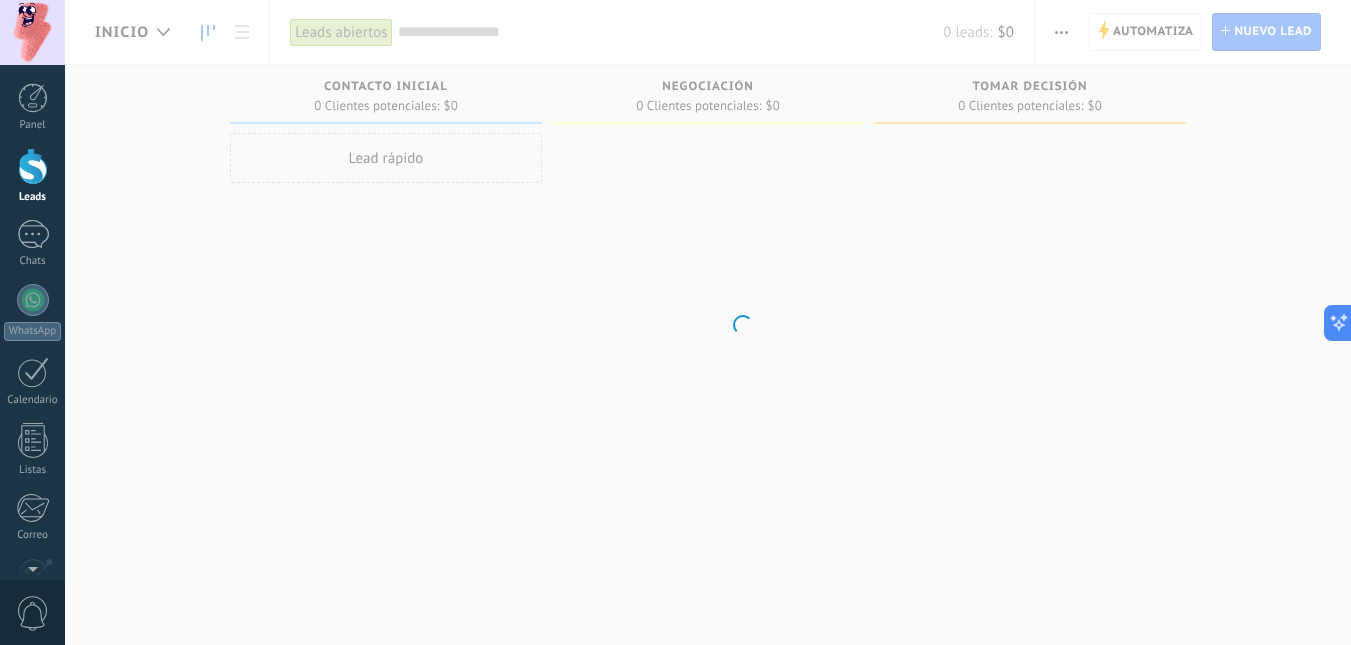 click on ".abccls-1,.abccls-2{fill-rule:evenodd}.abccls-2{fill:#fff} .abfcls-1{fill:none}.abfcls-2{fill:#fff} .abncls-1{isolation:isolate}.abncls-2{opacity:.06}.abncls-2,.abncls-3,.abncls-6{mix-blend-mode:multiply}.abncls-3{opacity:.15}.abncls-4,.abncls-8{fill:#fff}.abncls-5{fill:url(#abnlinear-gradient)}.abncls-6{opacity:.04}.abncls-7{fill:url(#abnlinear-gradient-2)}.abncls-8{fill-rule:evenodd} .abqst0{fill:#ffa200} .abwcls-1{fill:#252525} .cls-1{isolation:isolate} .acicls-1{fill:none} .aclcls-1{fill:#232323} .acnst0{display:none} .addcls-1,.addcls-2{fill:none;stroke-miterlimit:10}.addcls-1{stroke:#dfe0e5}.addcls-2{stroke:#a1a7ab} .adecls-1,.adecls-2{fill:none;stroke-miterlimit:10}.adecls-1{stroke:#dfe0e5}.adecls-2{stroke:#a1a7ab} .adqcls-1{fill:#8591a5;fill-rule:evenodd} .aeccls-1{fill:#5c9f37} .aeecls-1{fill:#f86161} .aejcls-1{fill:#8591a5;fill-rule:evenodd} .aekcls-1{fill-rule:evenodd} .aelcls-1{fill-rule:evenodd;fill:currentColor} .aemcls-1{fill-rule:evenodd;fill:currentColor} .aencls-2{fill:#f86161;opacity:.3}" at bounding box center [675, 322] 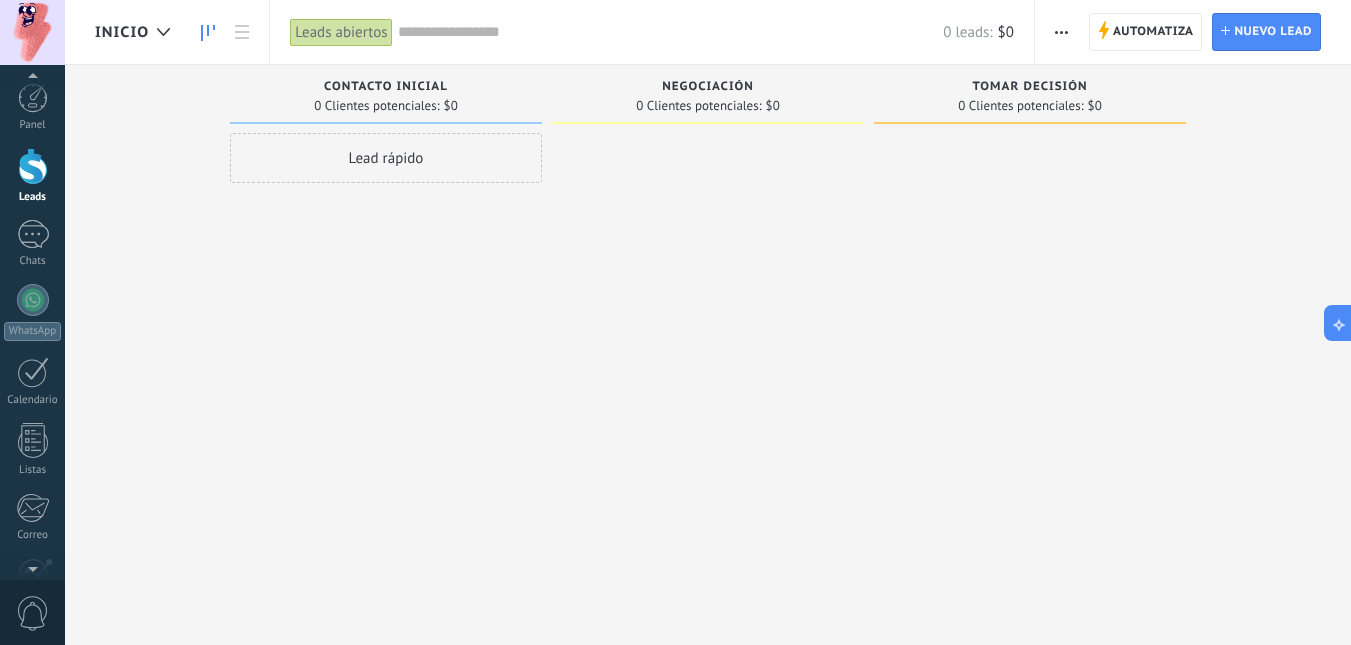 scroll, scrollTop: 24, scrollLeft: 0, axis: vertical 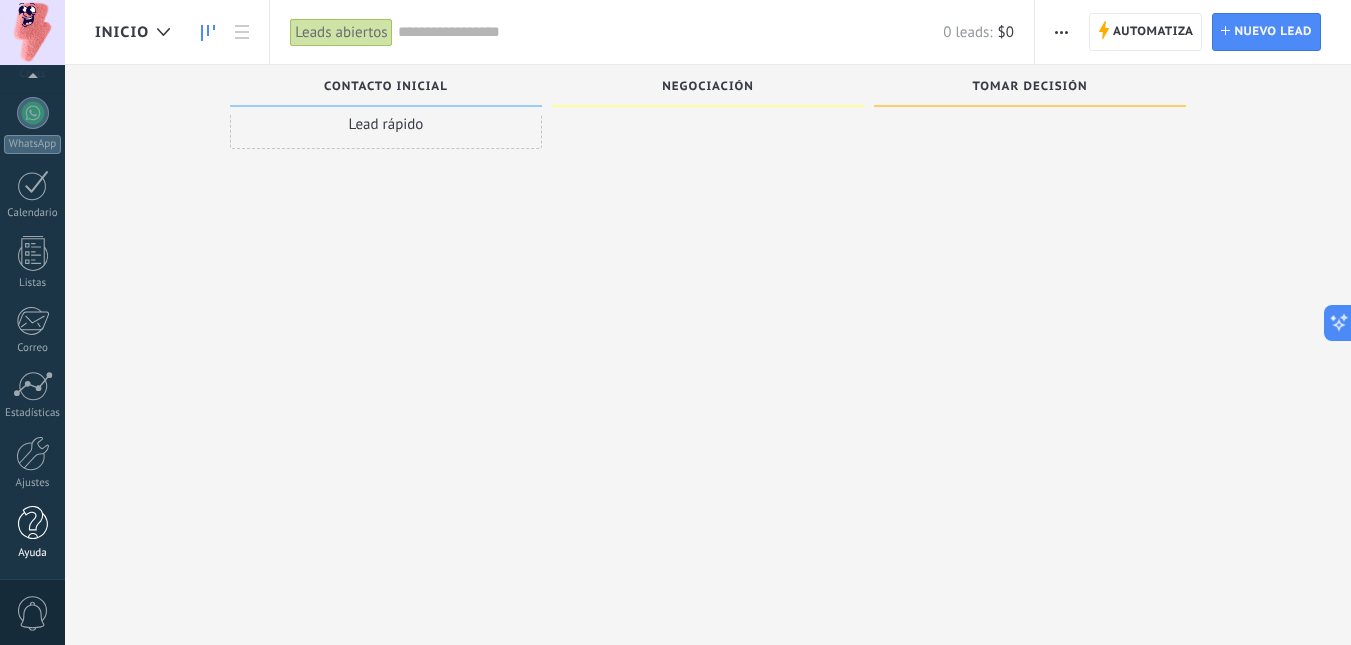 click at bounding box center [33, 523] 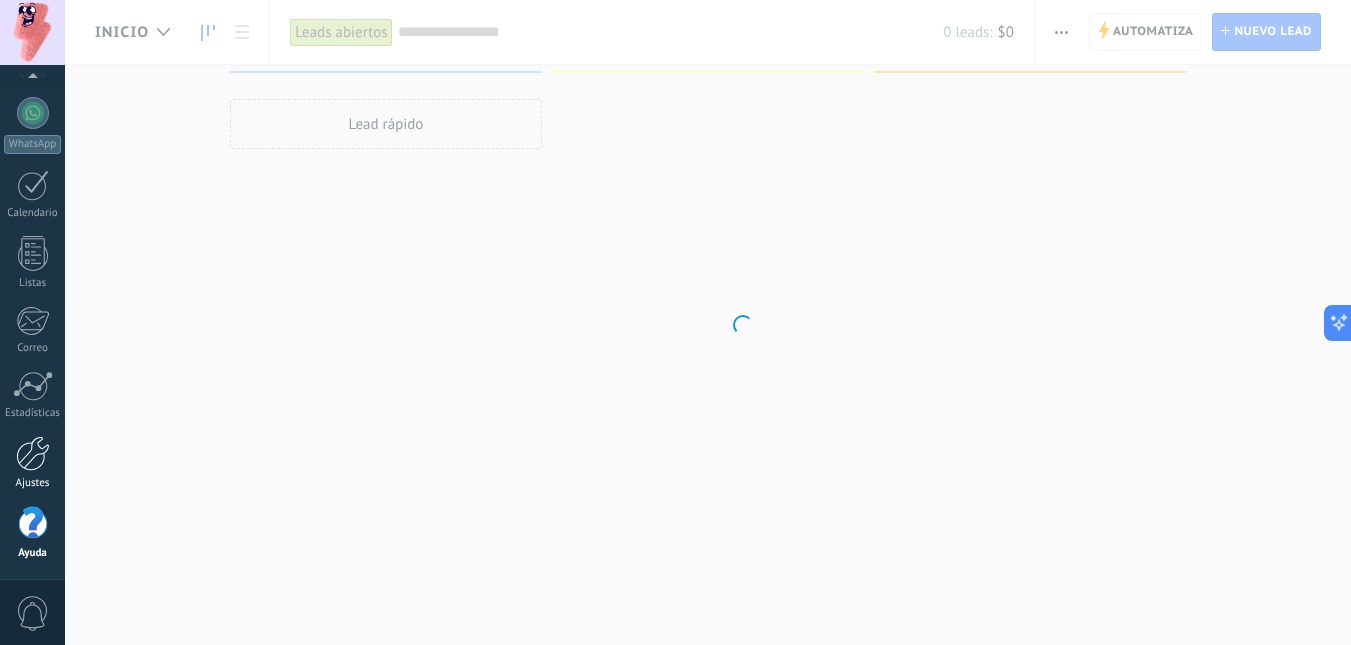 click at bounding box center (33, 453) 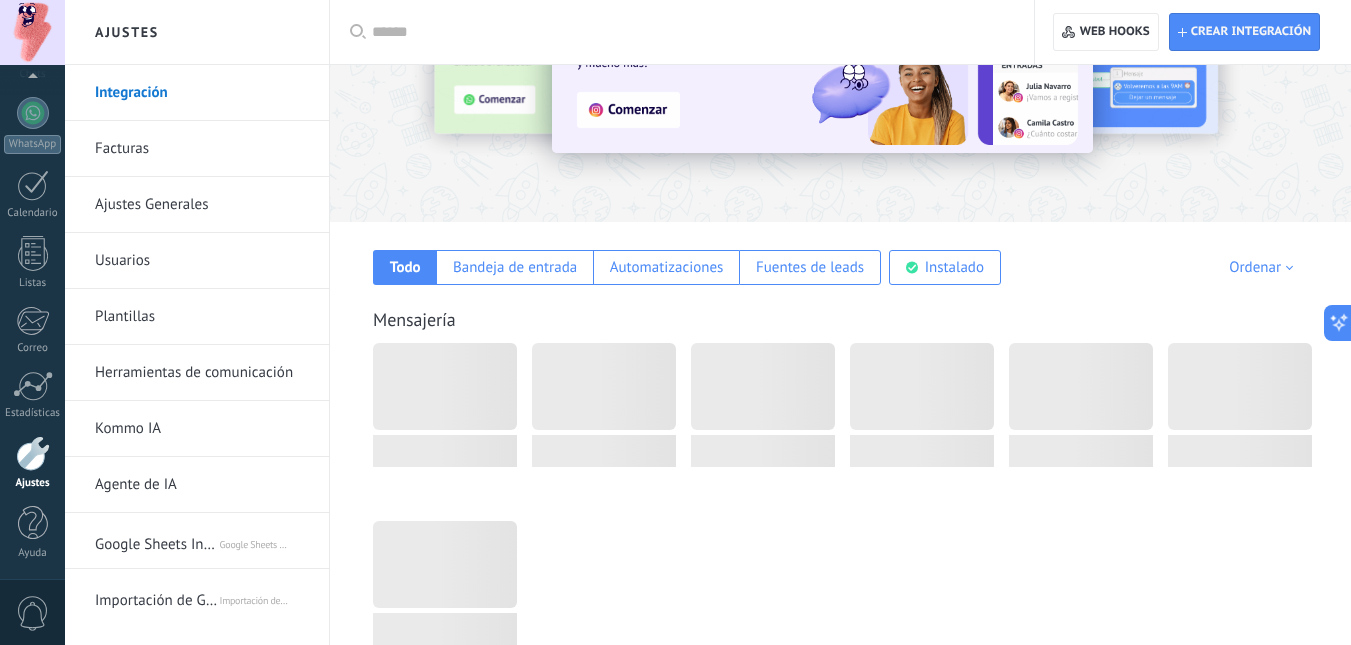 scroll, scrollTop: 300, scrollLeft: 0, axis: vertical 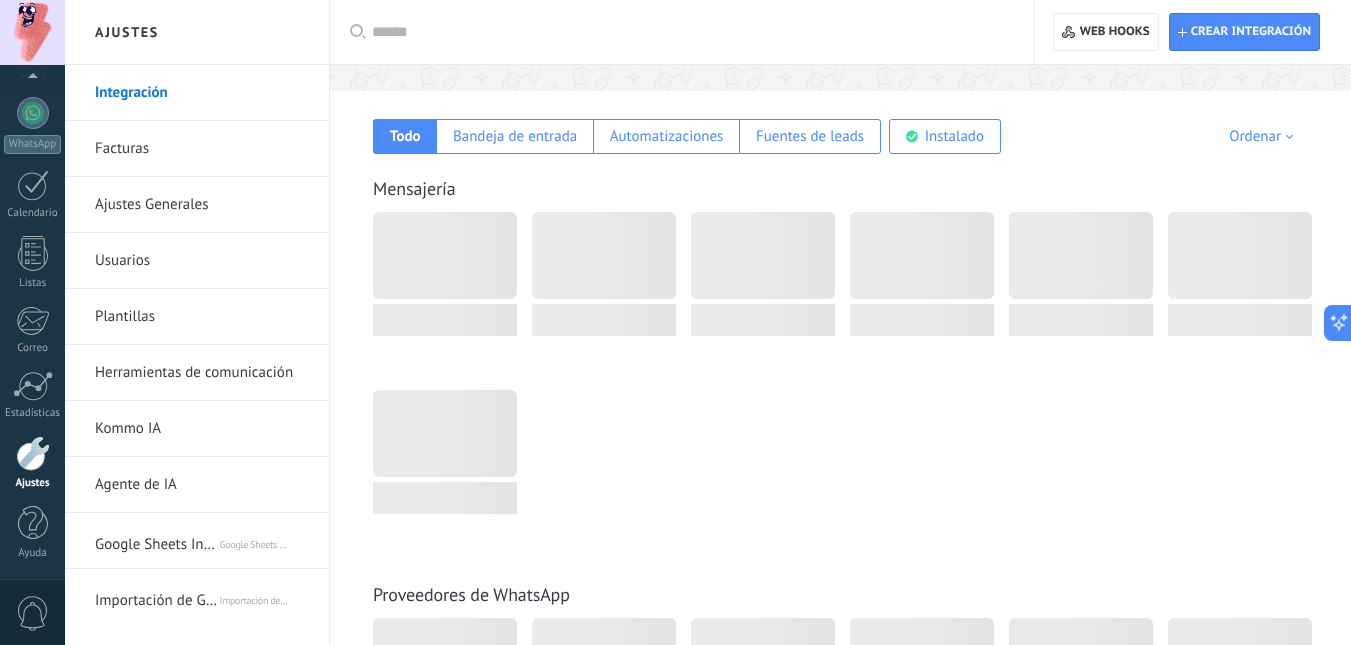 click on "Importación de Google tablas via NOVA" at bounding box center (156, 597) 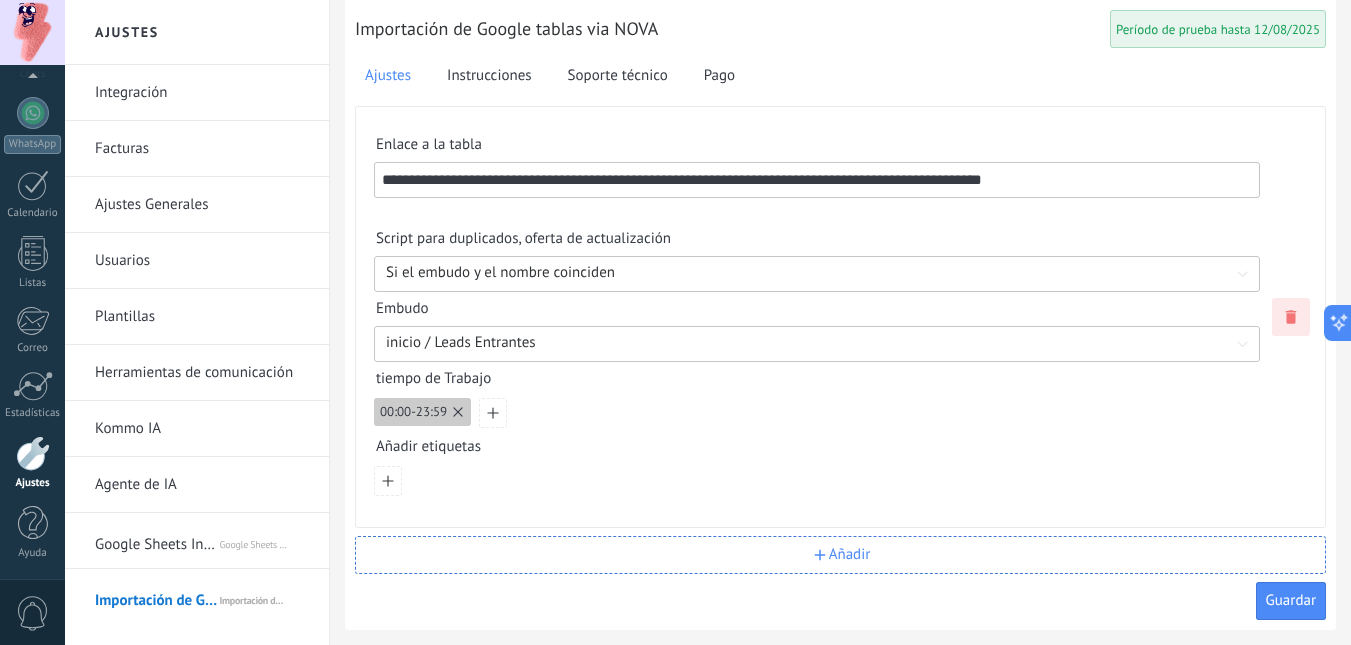 scroll, scrollTop: 0, scrollLeft: 0, axis: both 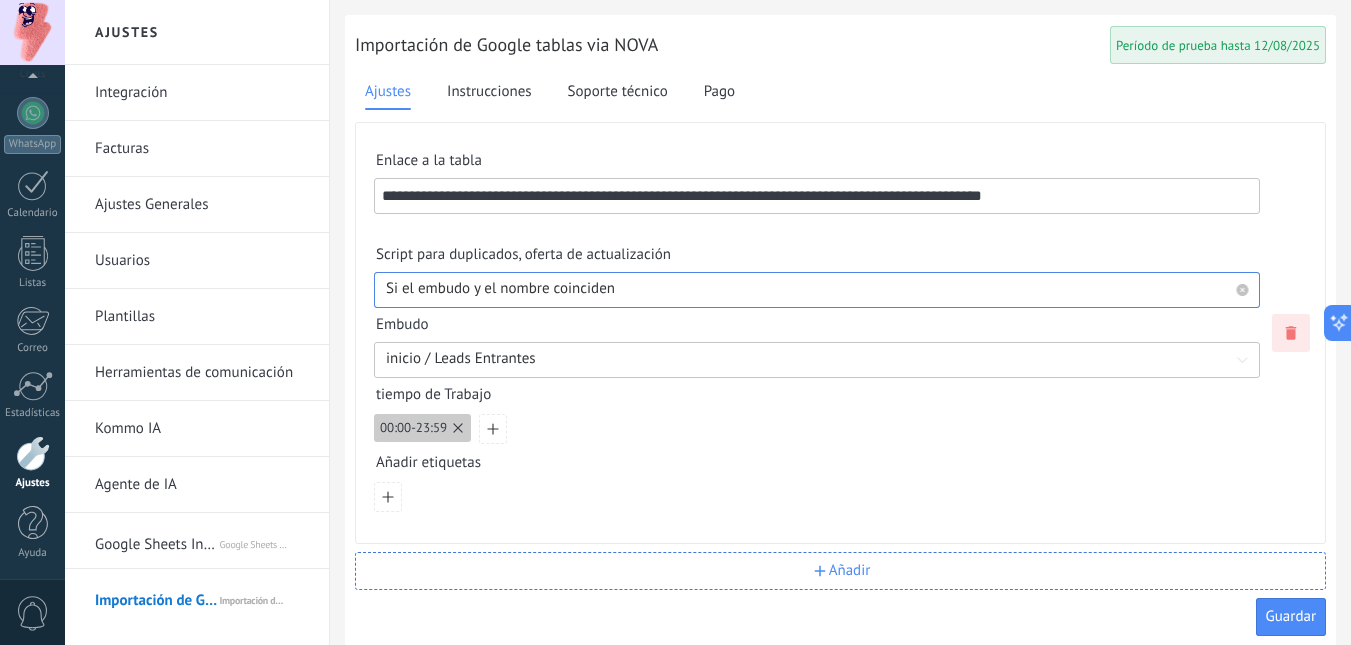 click at bounding box center [817, 289] 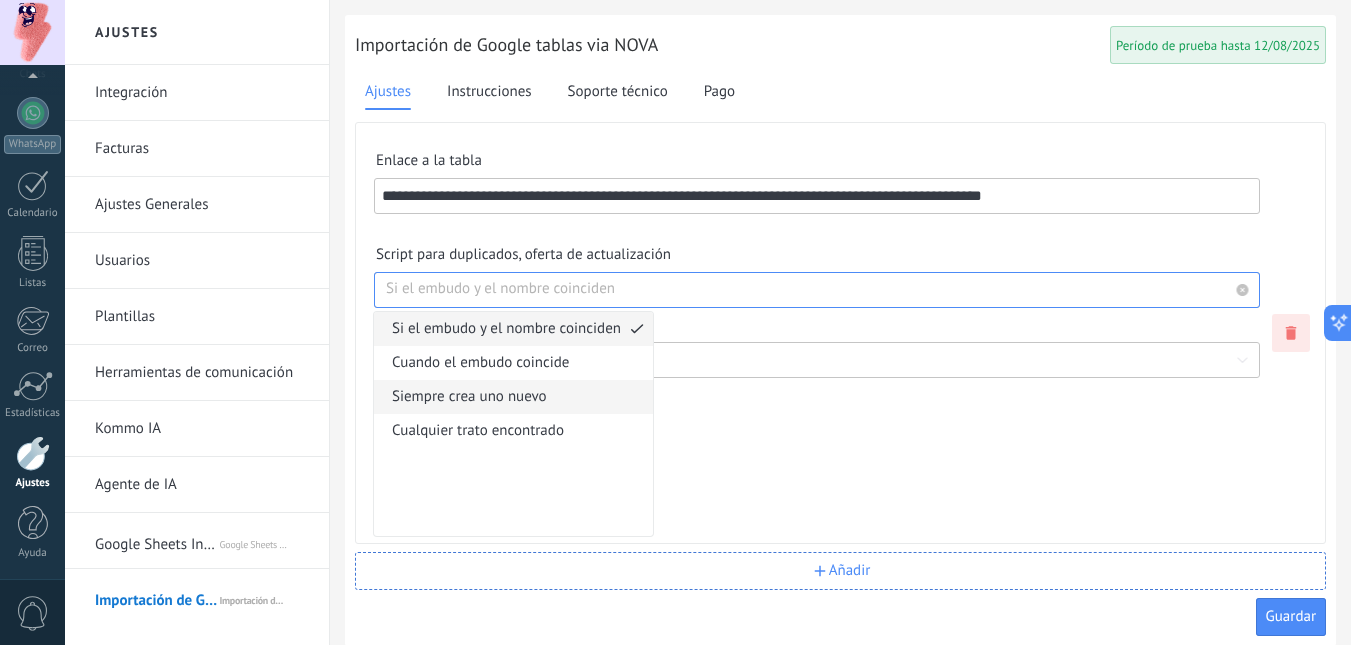 click on "Siempre crea uno nuevo" at bounding box center [506, 397] 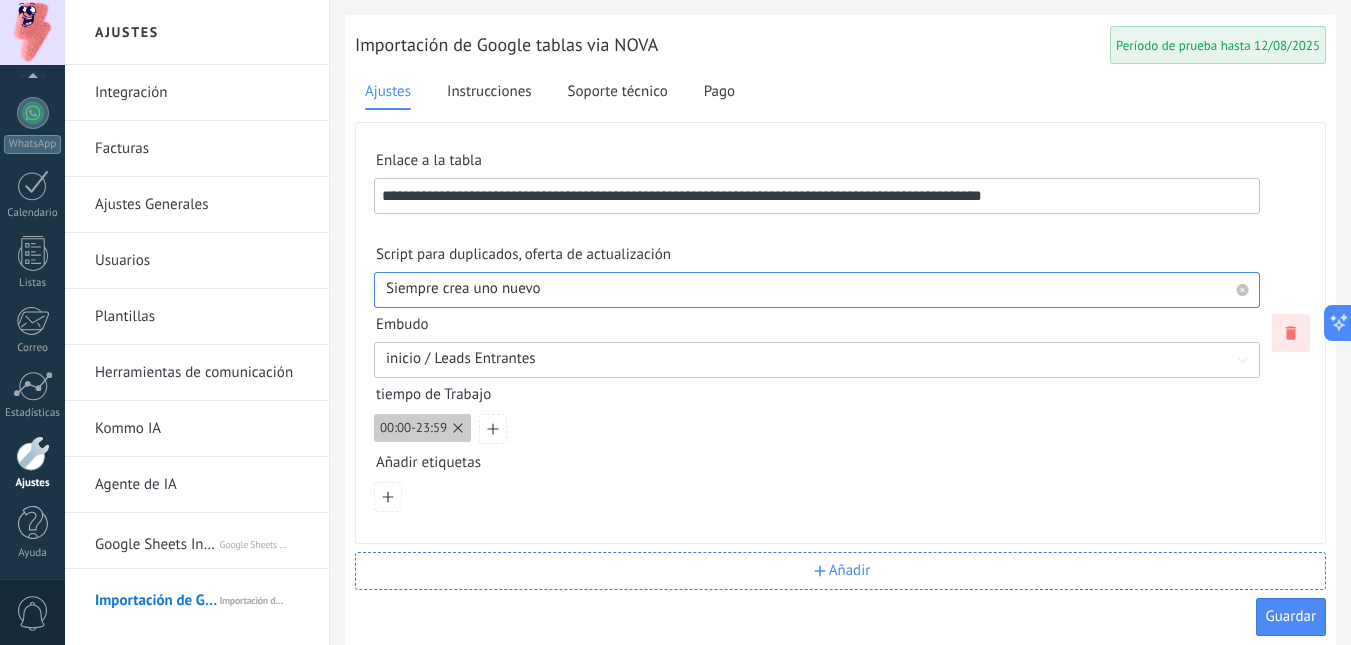 click at bounding box center [817, 289] 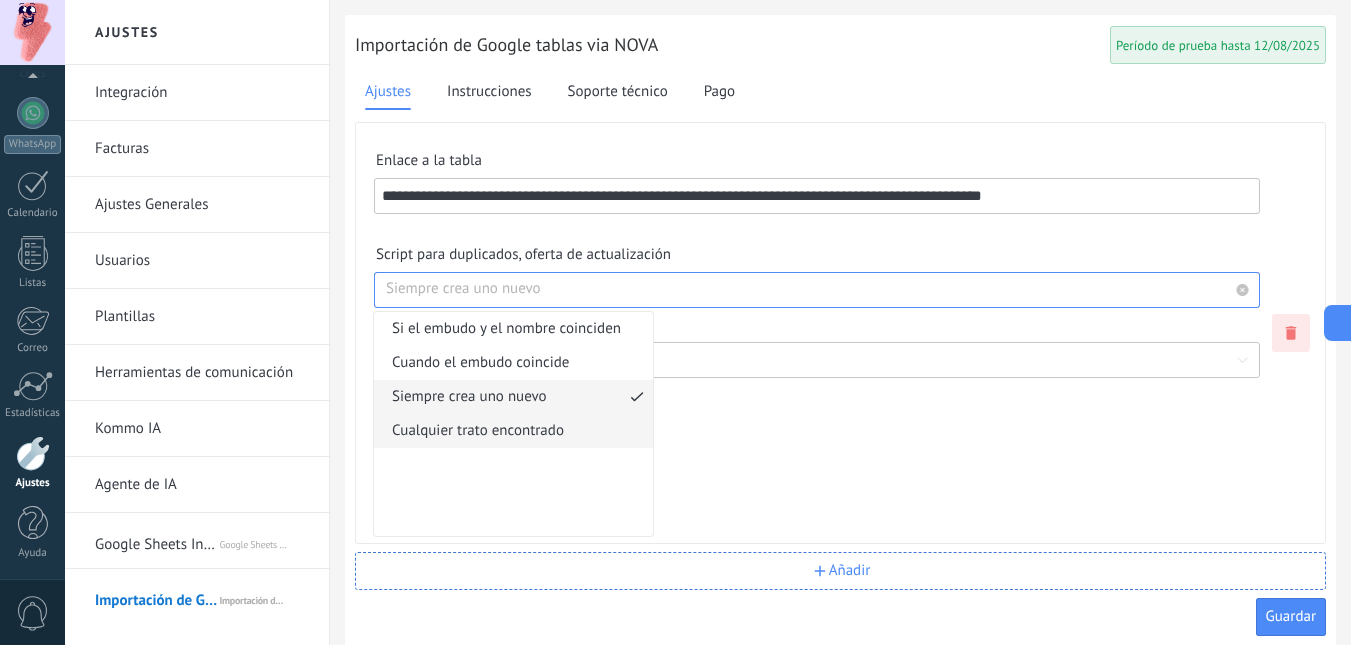 click on "Cualquier trato encontrado" at bounding box center [506, 431] 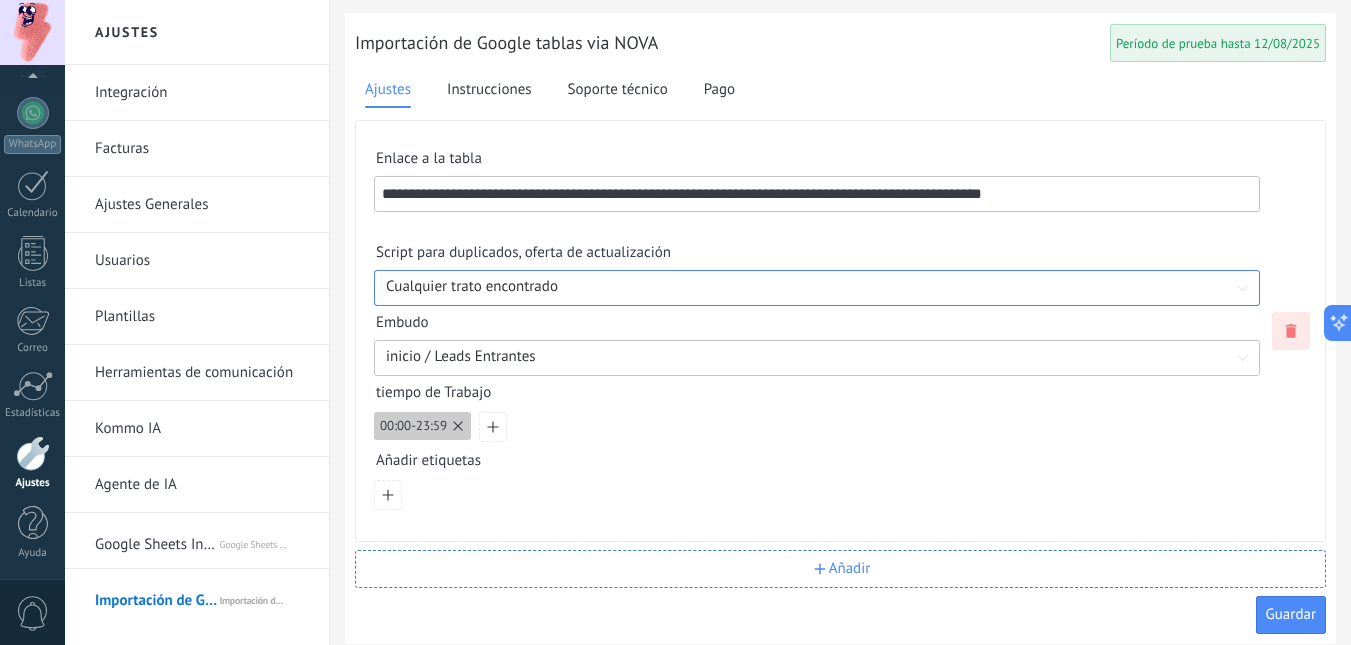 scroll, scrollTop: 0, scrollLeft: 0, axis: both 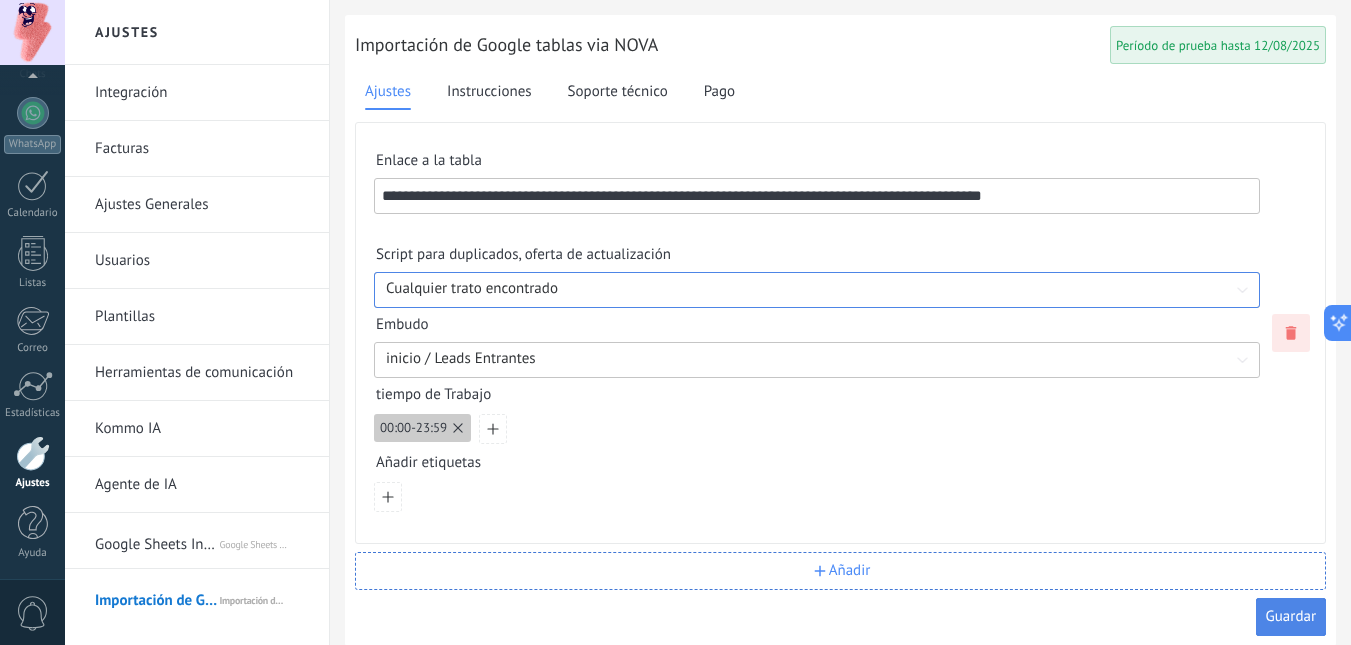 click on "Guardar" at bounding box center (1291, 616) 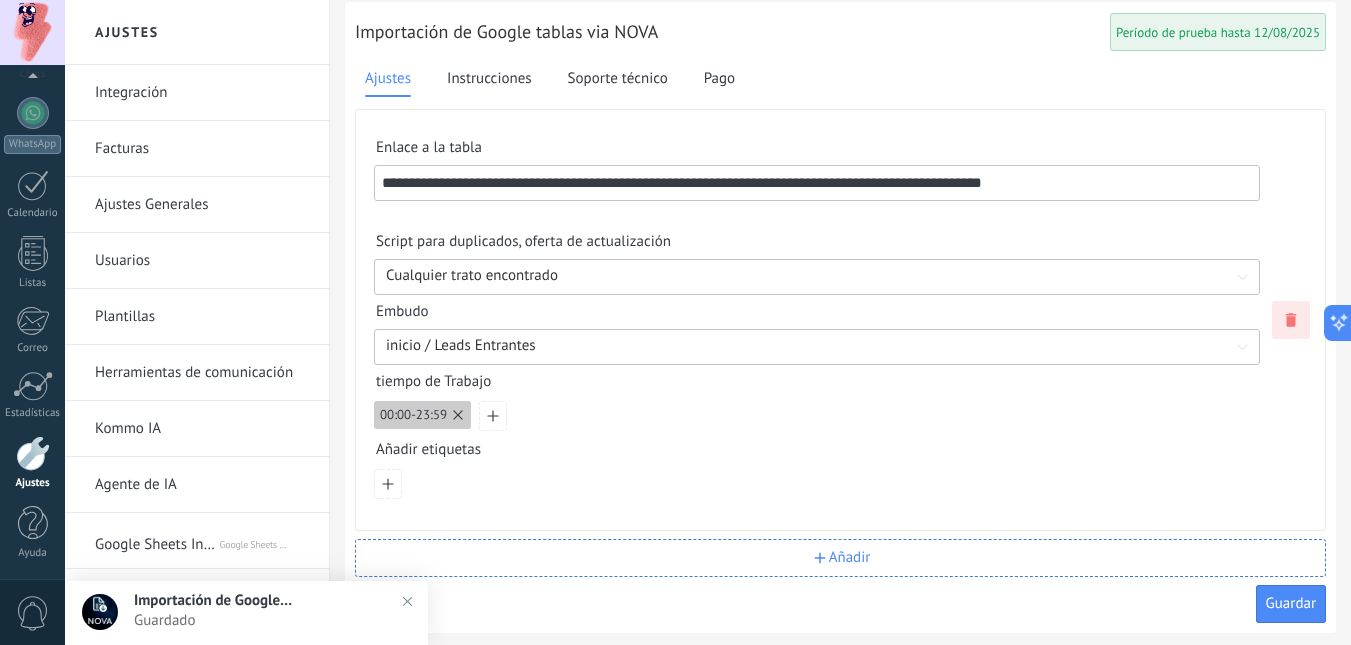 scroll, scrollTop: 16, scrollLeft: 0, axis: vertical 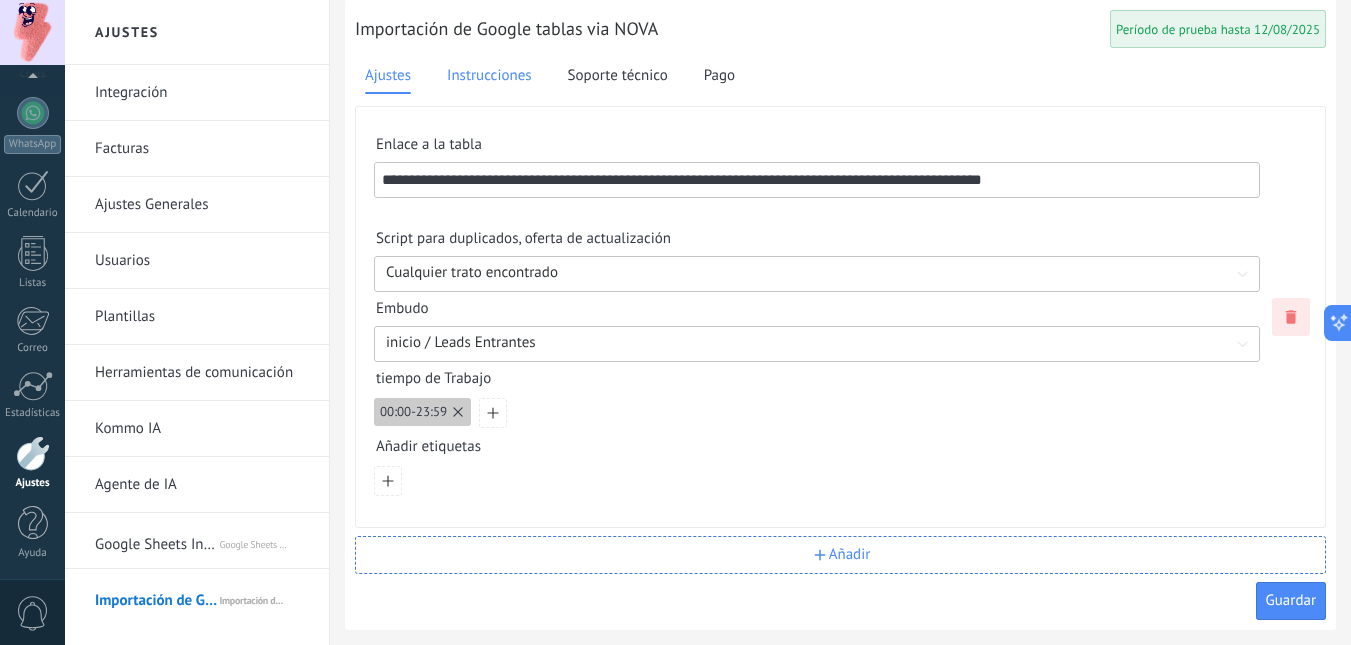 click on "Instrucciones" at bounding box center [489, 76] 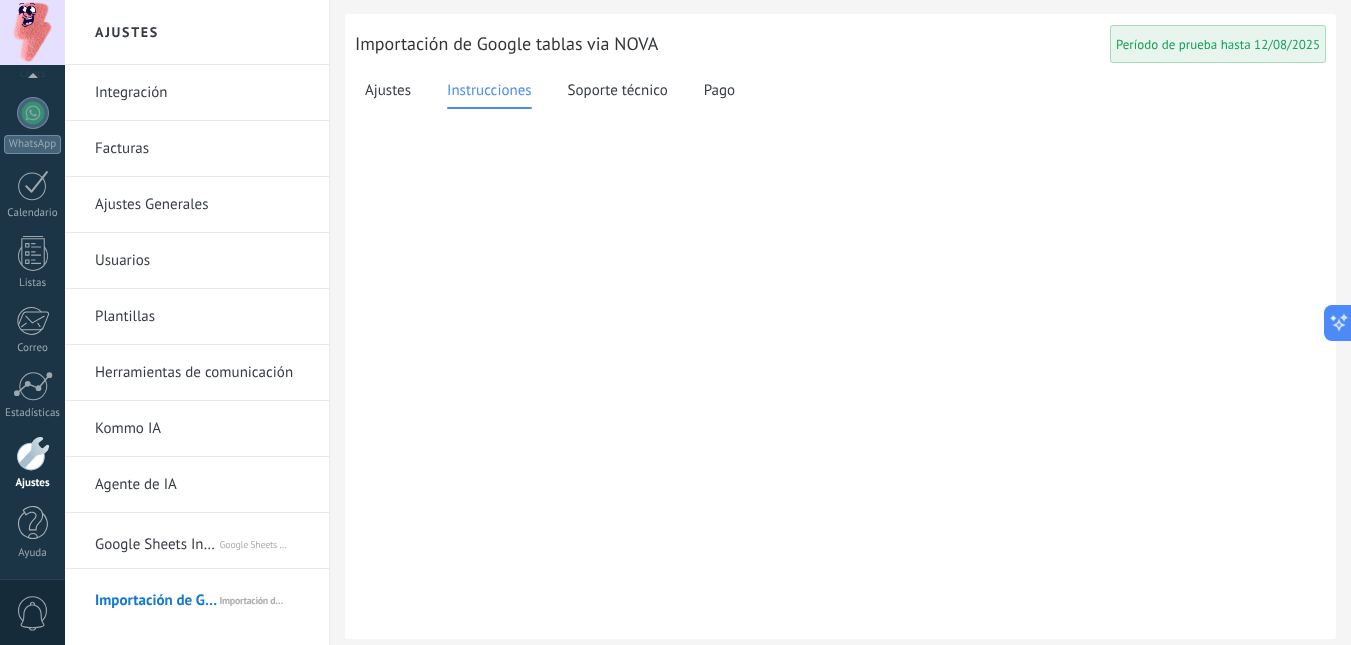 scroll, scrollTop: 0, scrollLeft: 0, axis: both 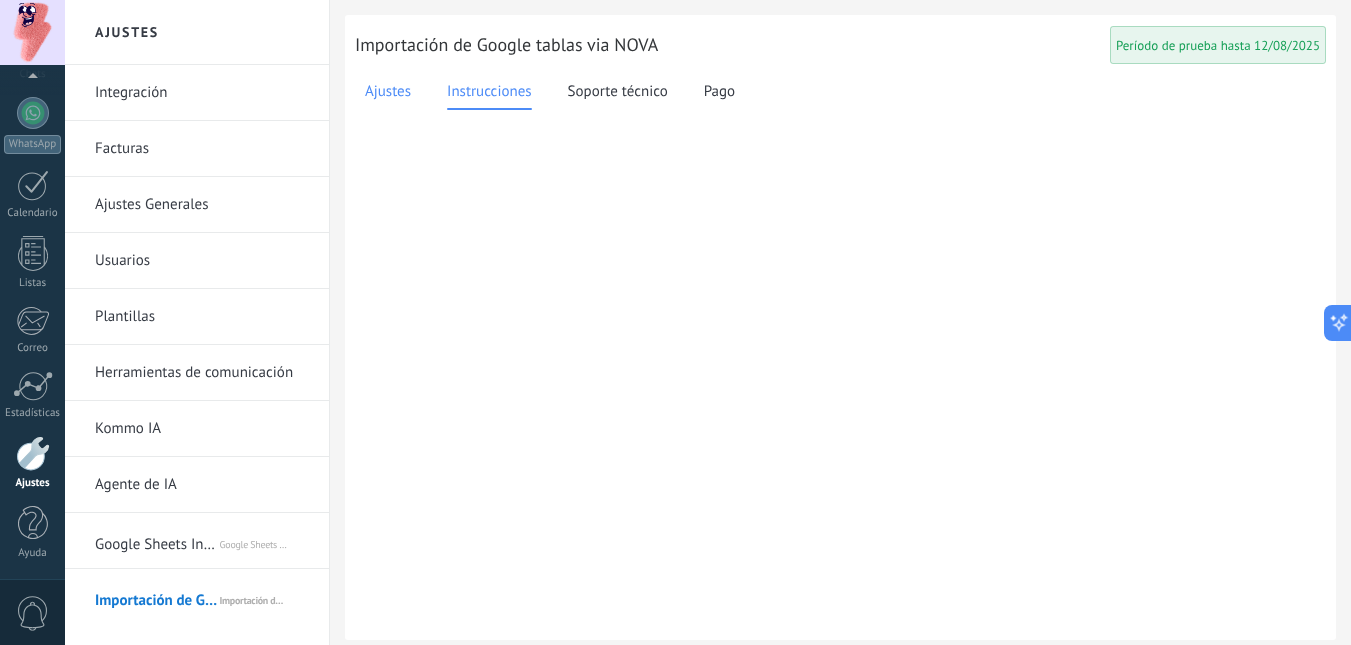 click on "Ajustes" at bounding box center [388, 92] 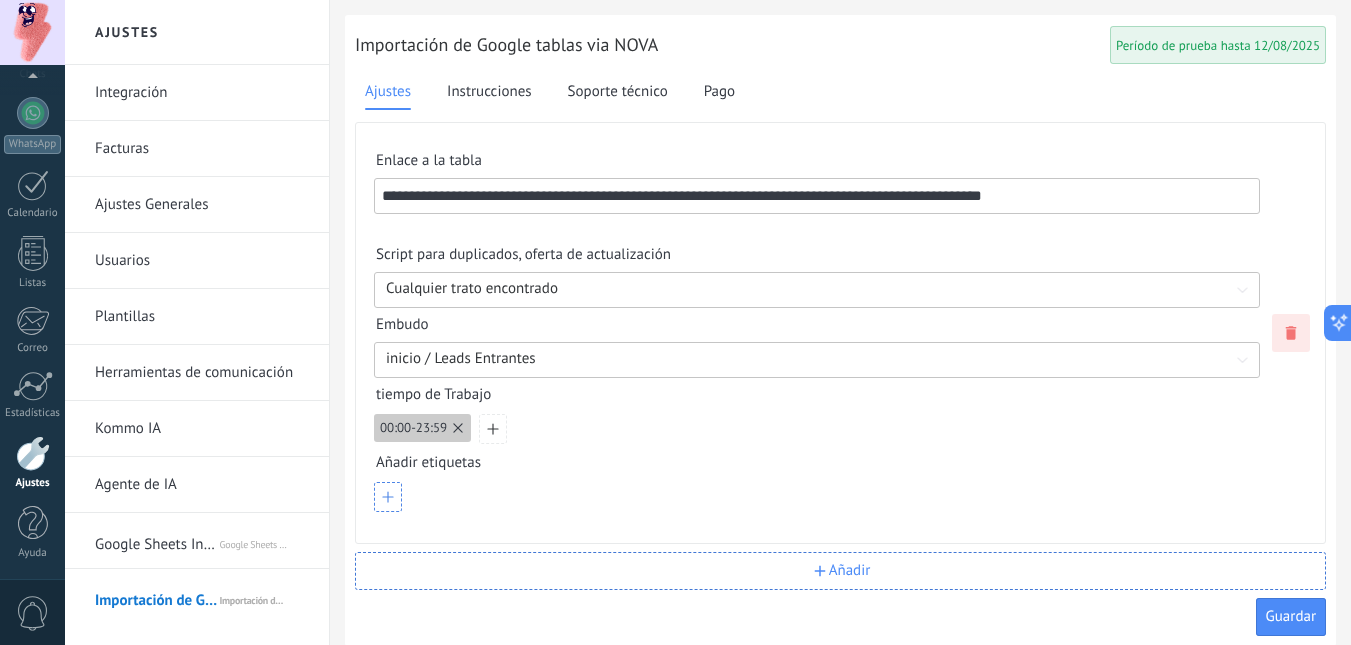 click 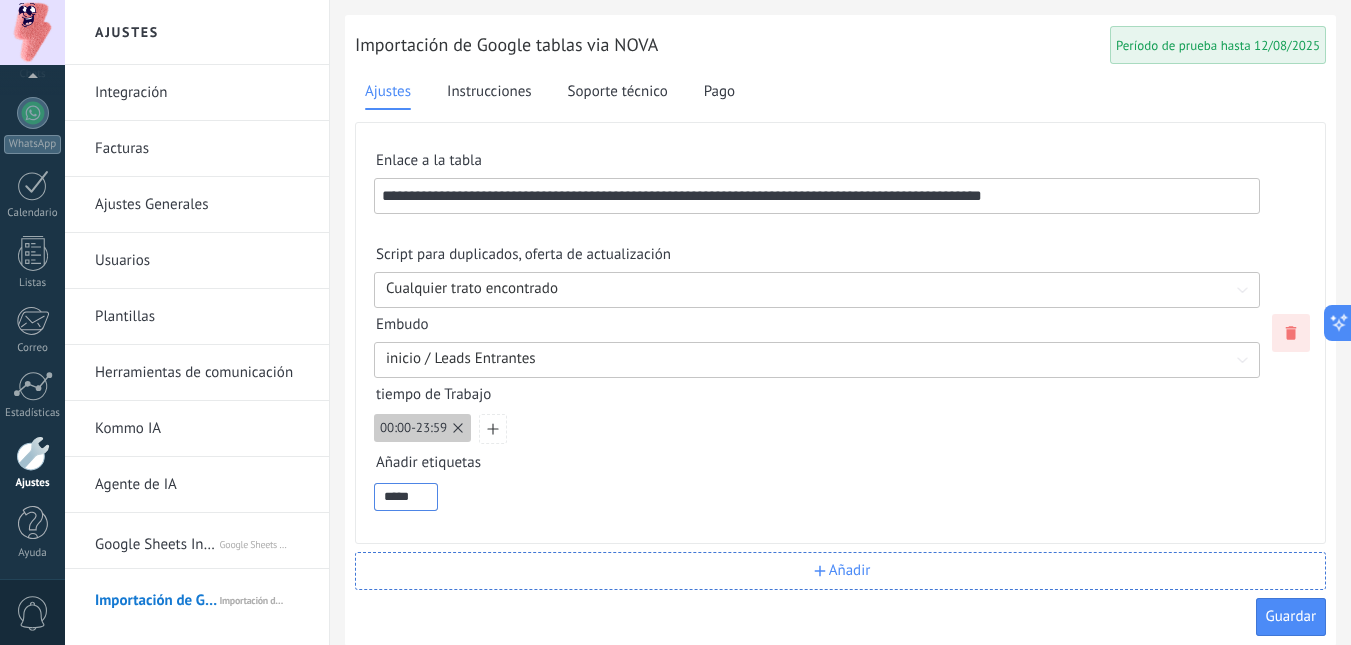 type on "******" 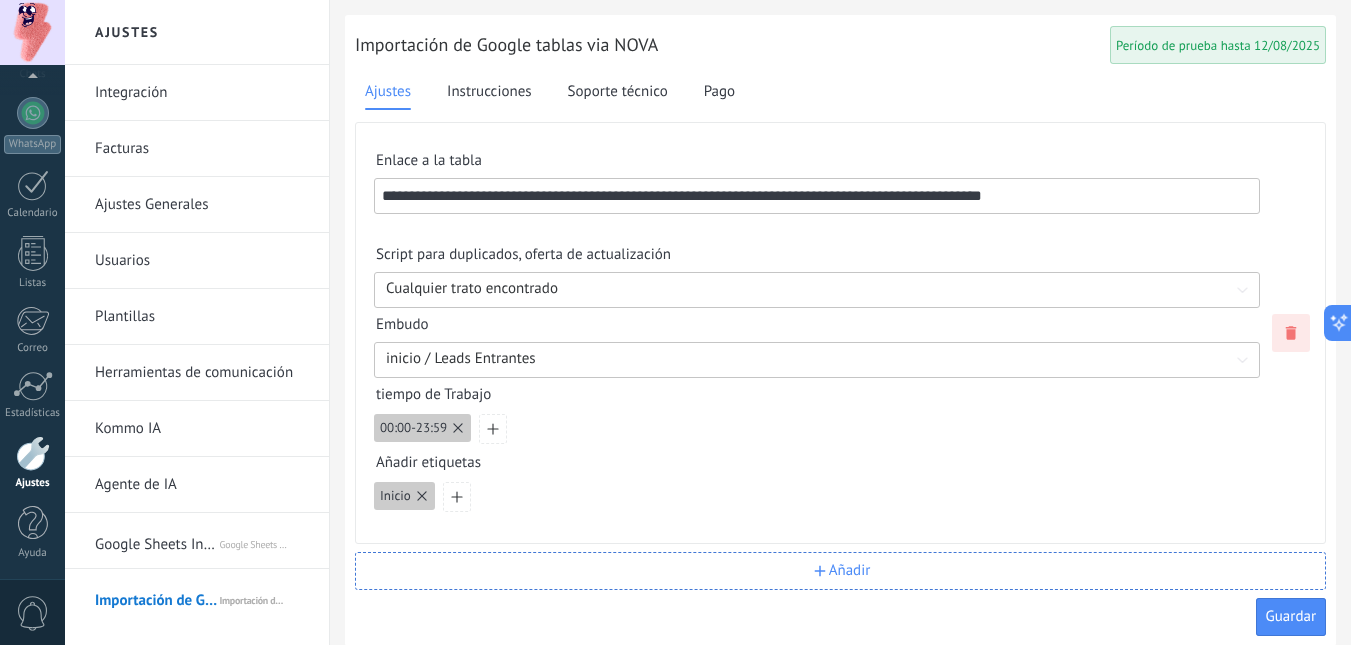 click on "**********" at bounding box center (840, 333) 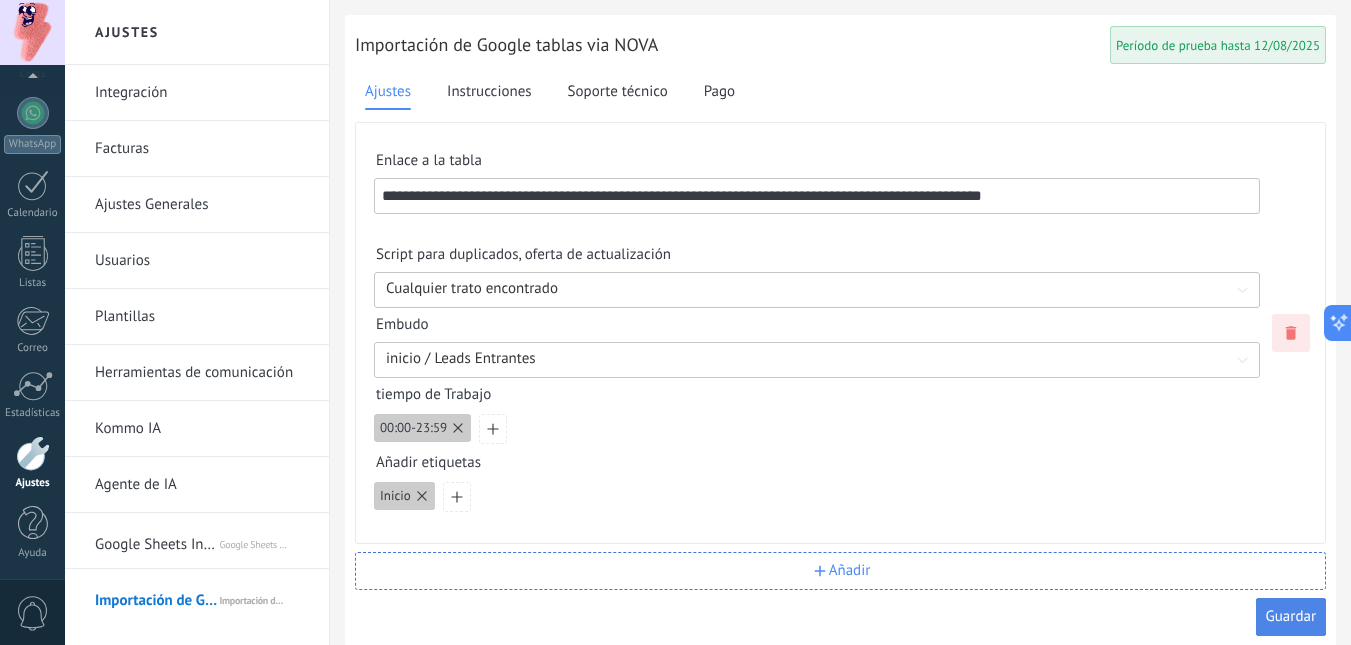 click on "Guardar" at bounding box center [1291, 616] 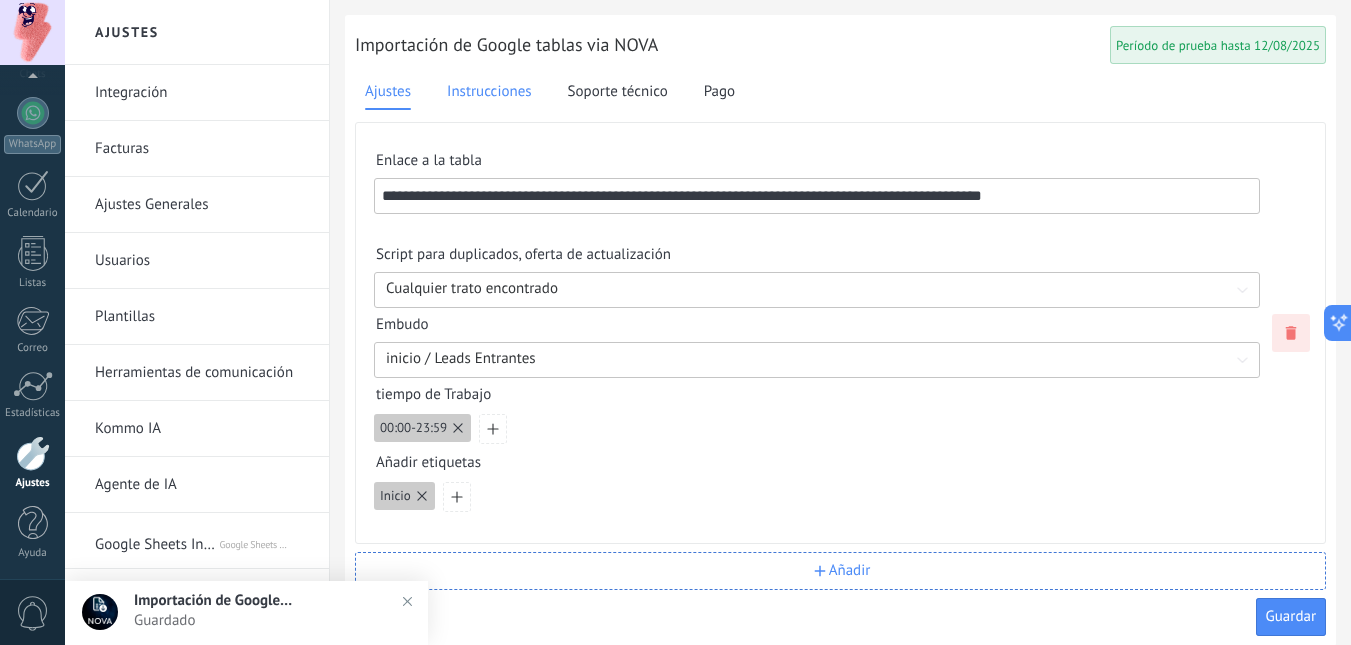 click on "Instrucciones" at bounding box center (489, 92) 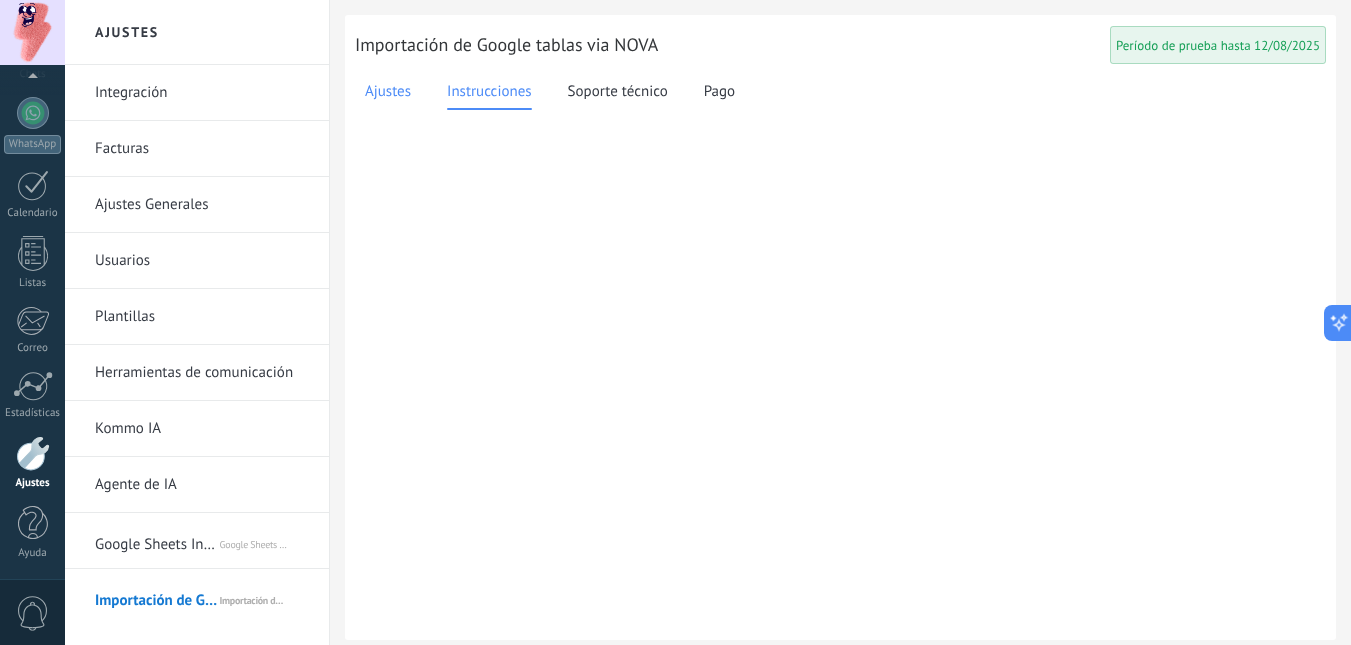 click on "Ajustes" at bounding box center (388, 92) 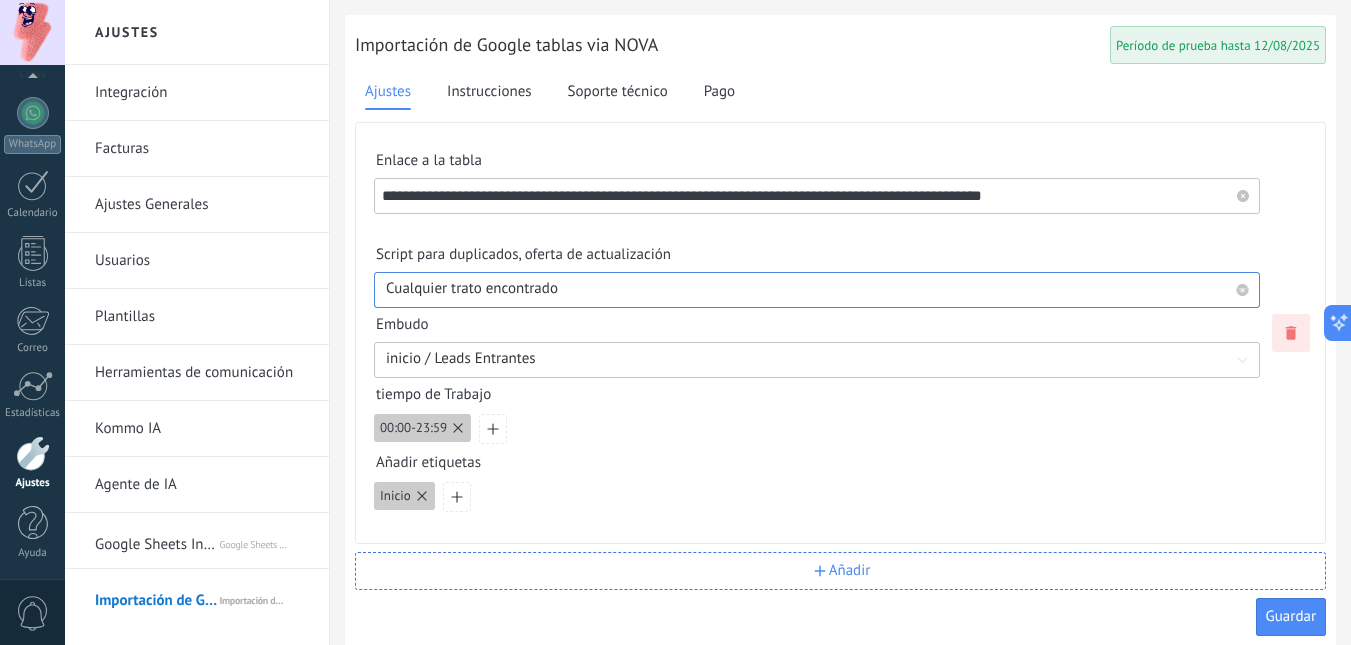 click at bounding box center (817, 289) 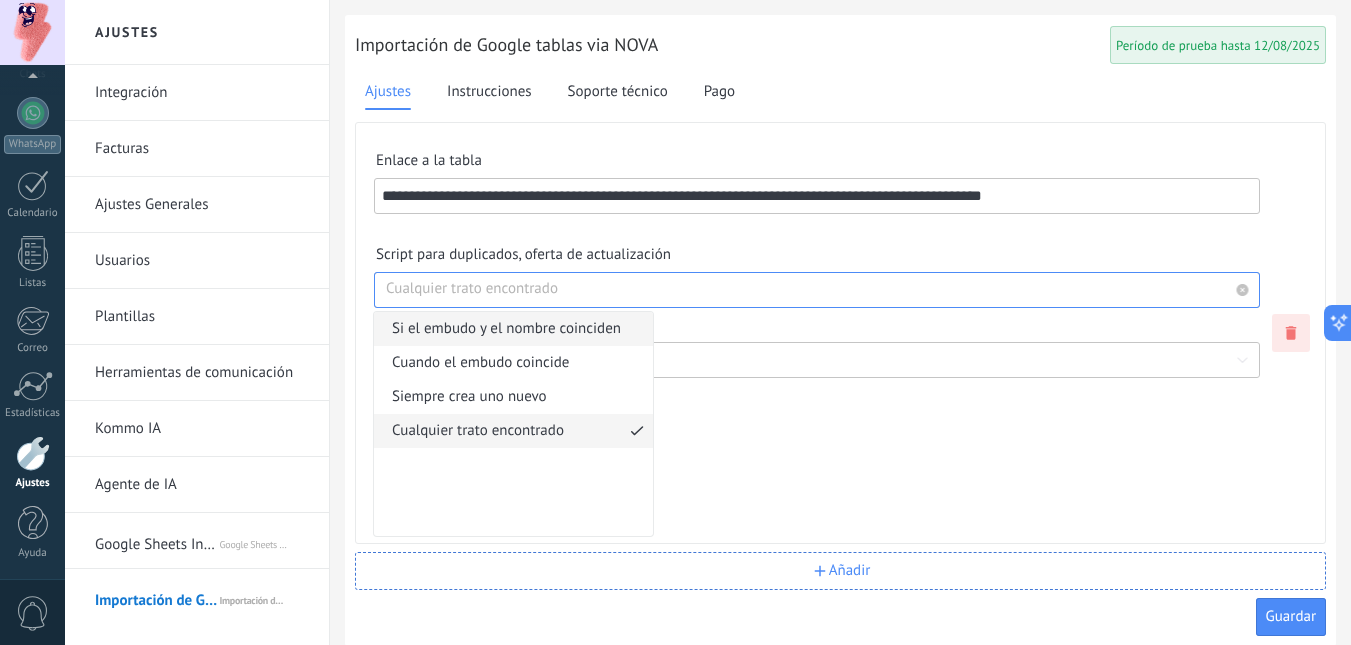 click on "Si el embudo y el nombre coinciden" at bounding box center [506, 329] 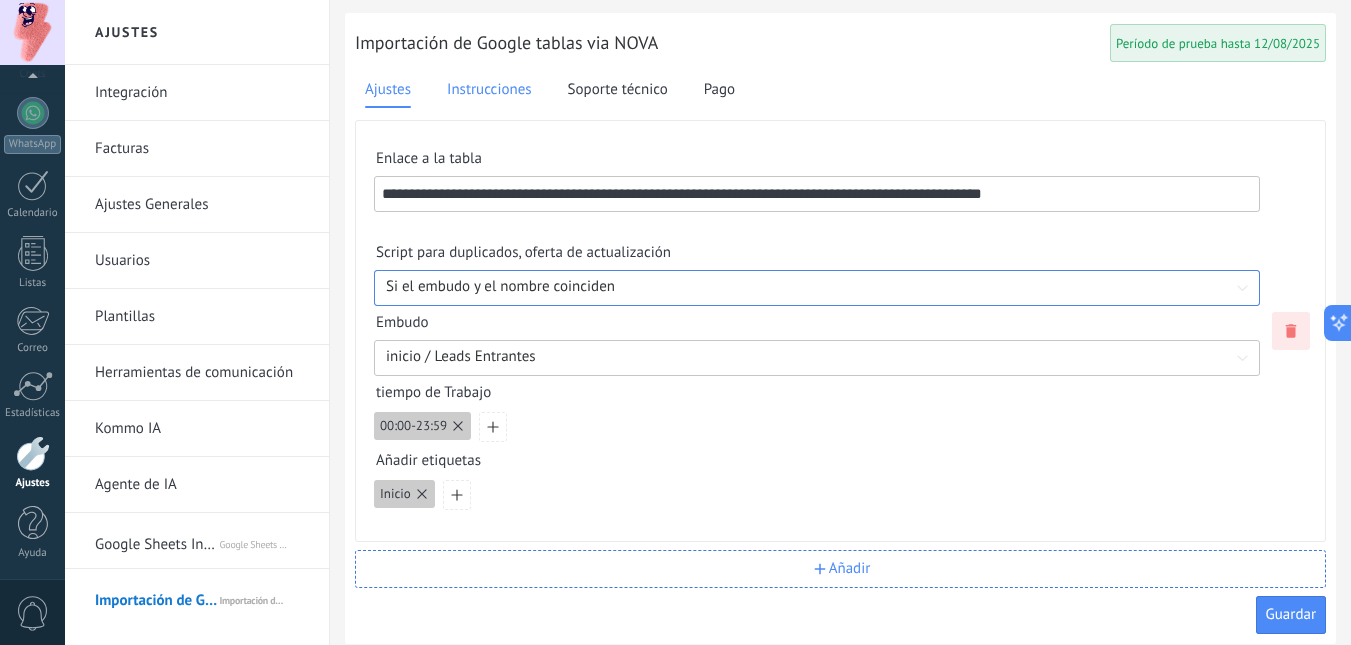 scroll, scrollTop: 0, scrollLeft: 0, axis: both 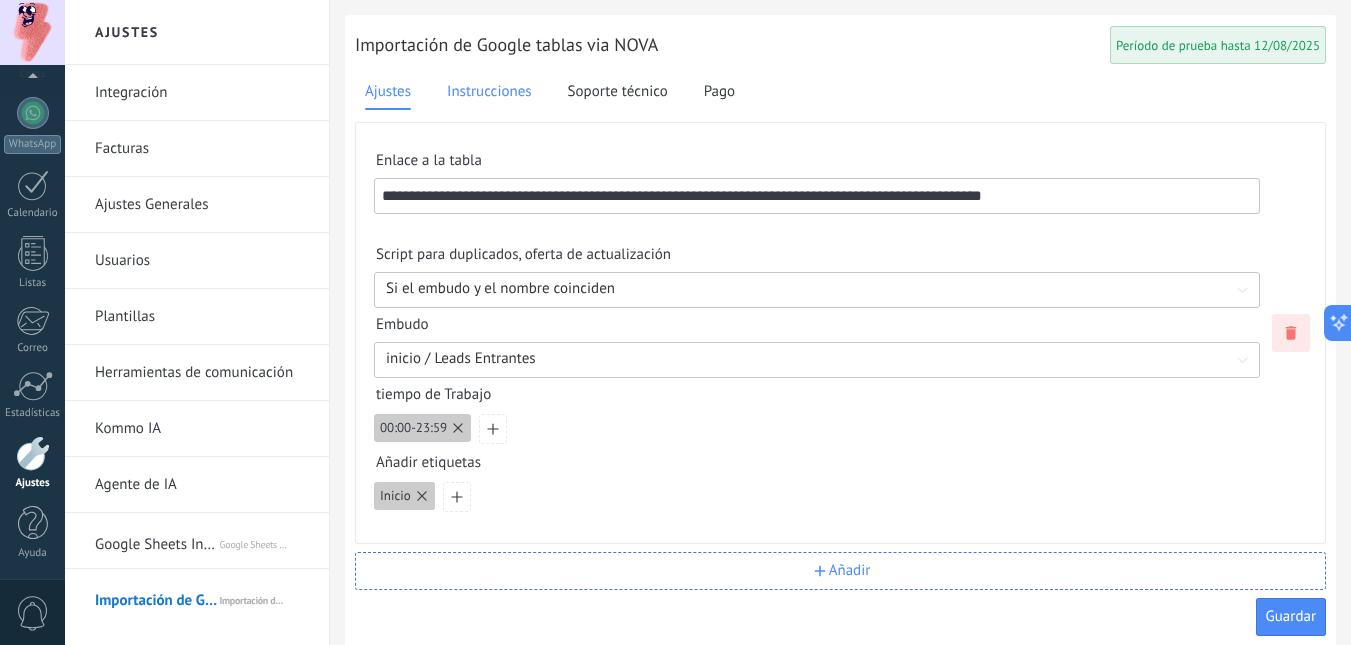 click on "Instrucciones" at bounding box center [489, 92] 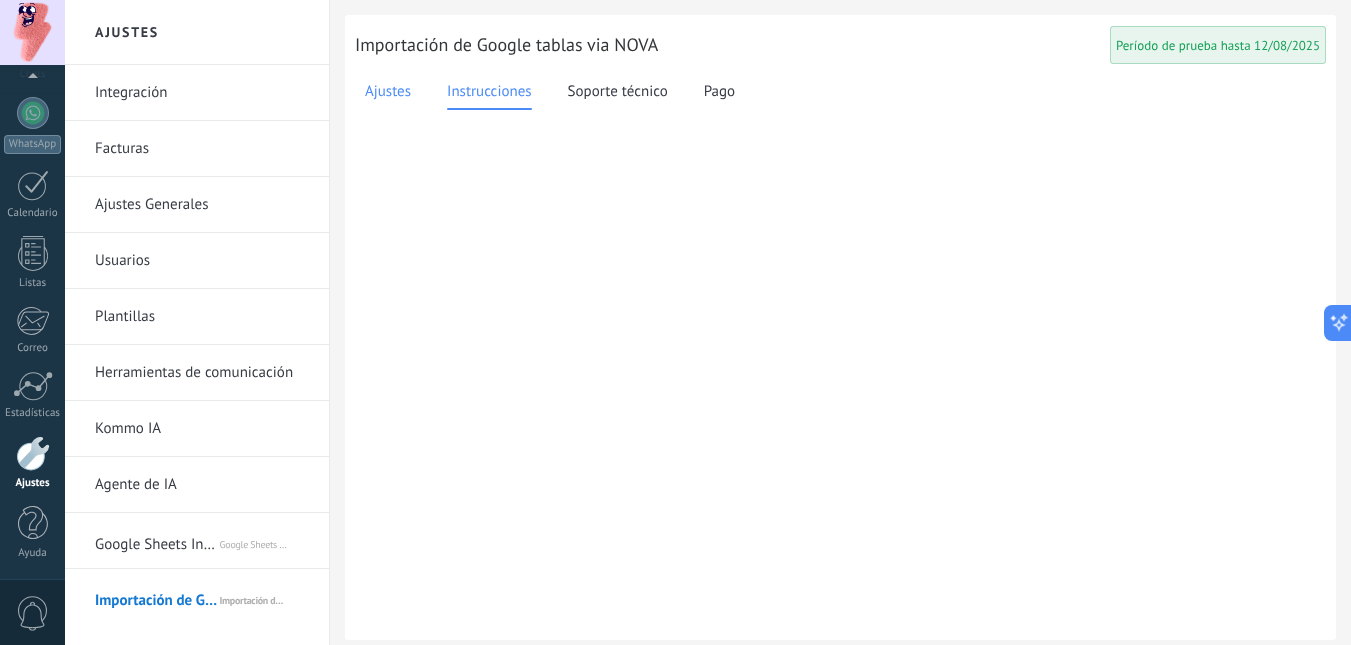 click on "Ajustes" at bounding box center [388, 92] 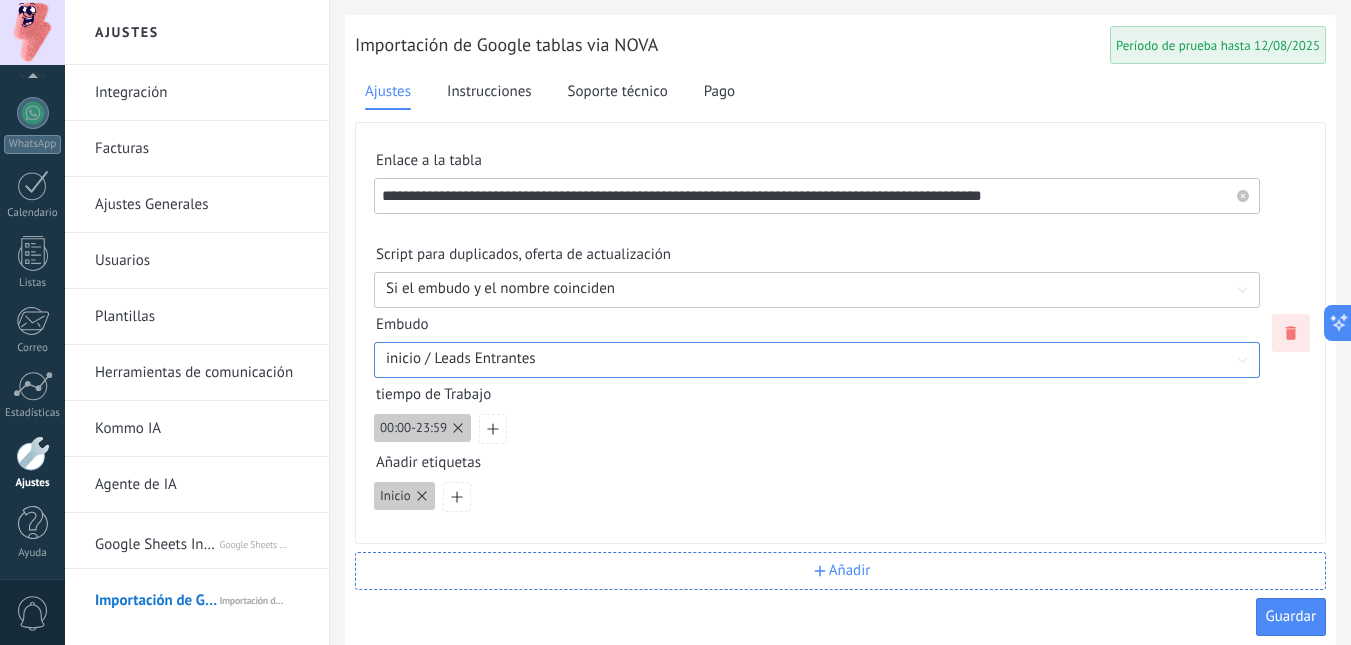 scroll, scrollTop: 16, scrollLeft: 0, axis: vertical 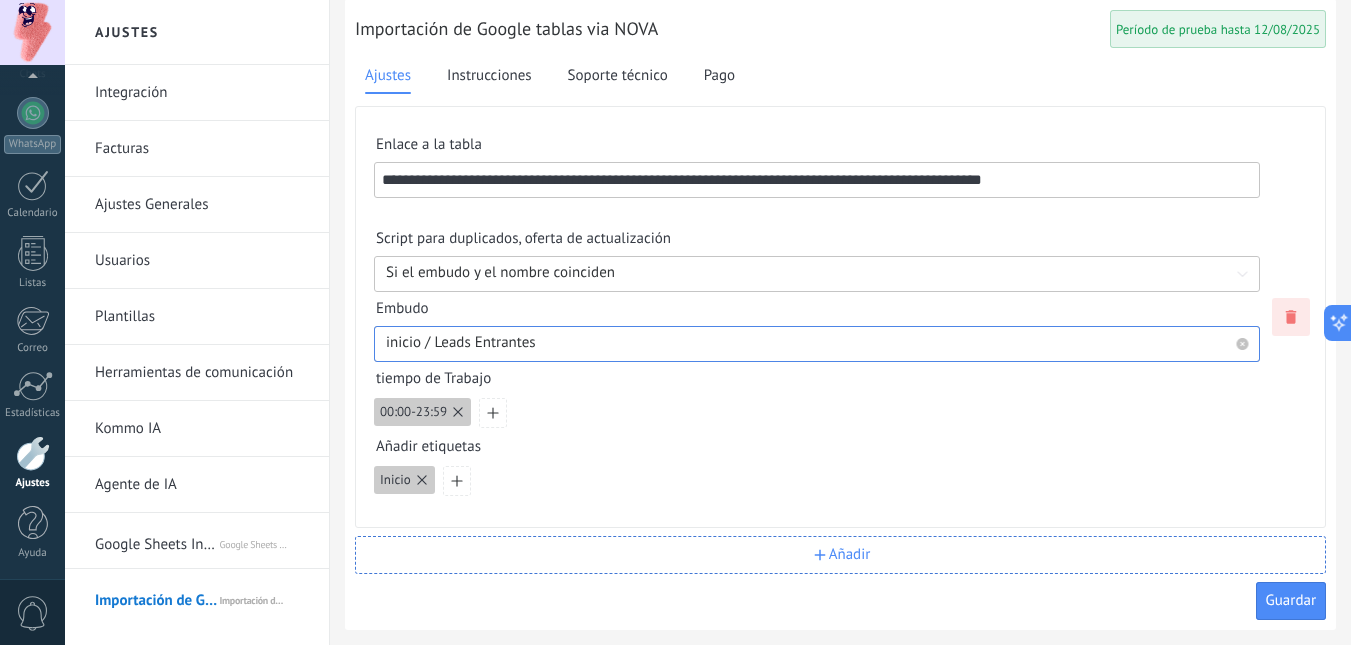 click at bounding box center (817, 343) 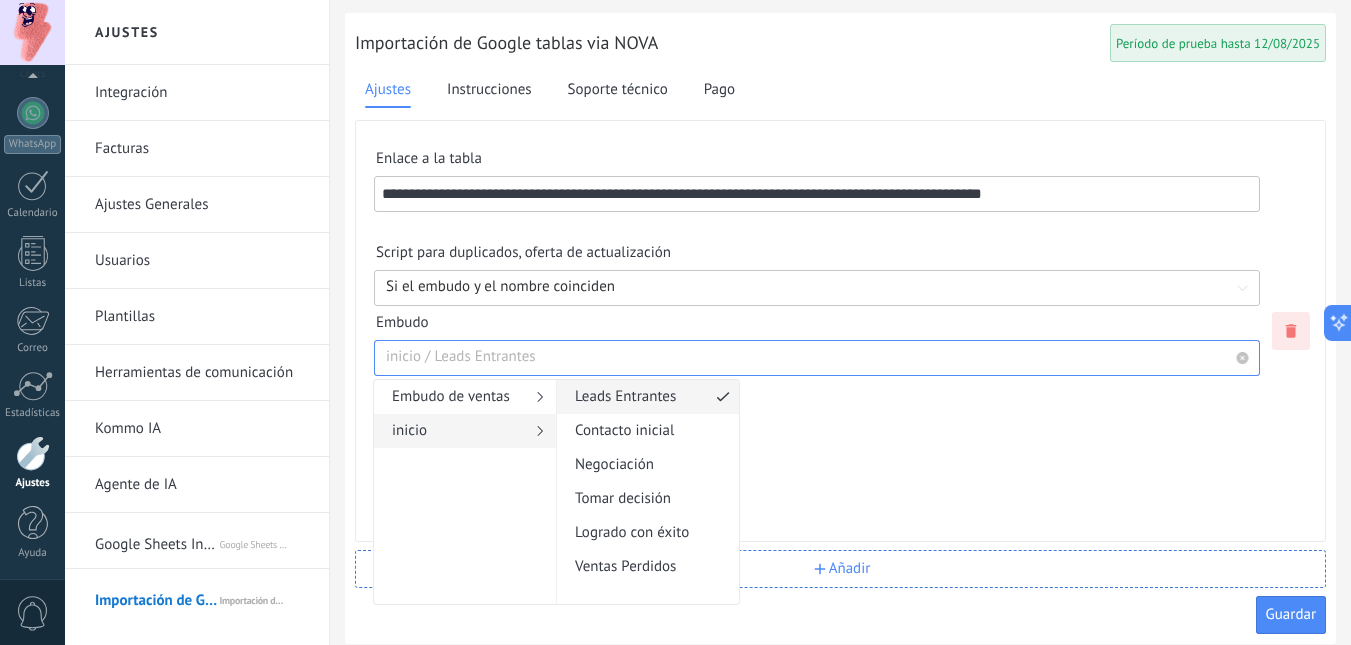 scroll, scrollTop: 0, scrollLeft: 0, axis: both 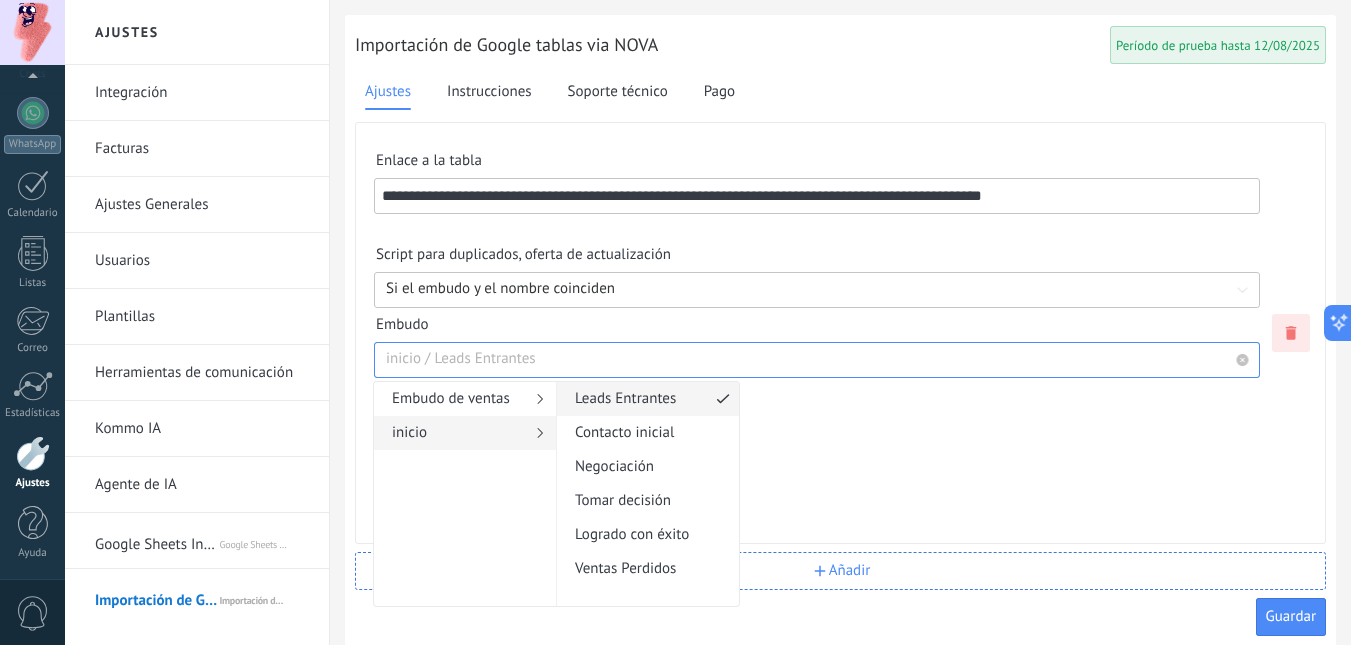 click on "Leads Entrantes" at bounding box center (641, 399) 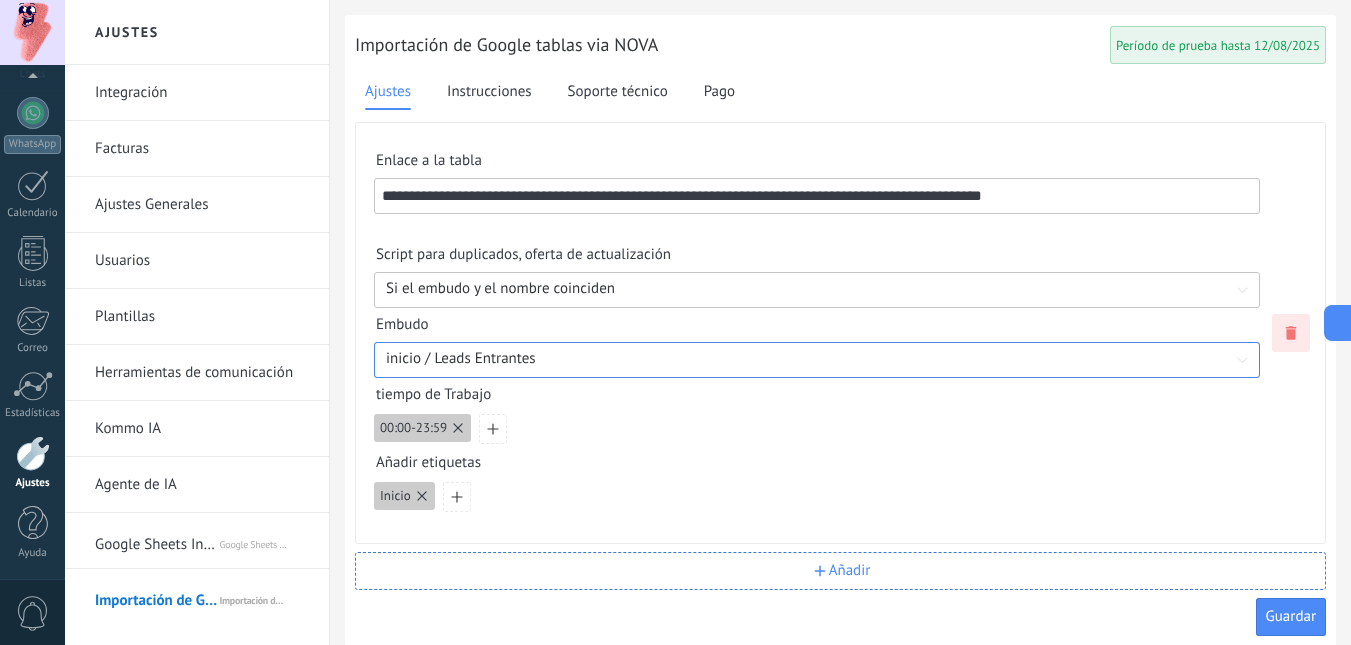 click on "**********" at bounding box center (817, 333) 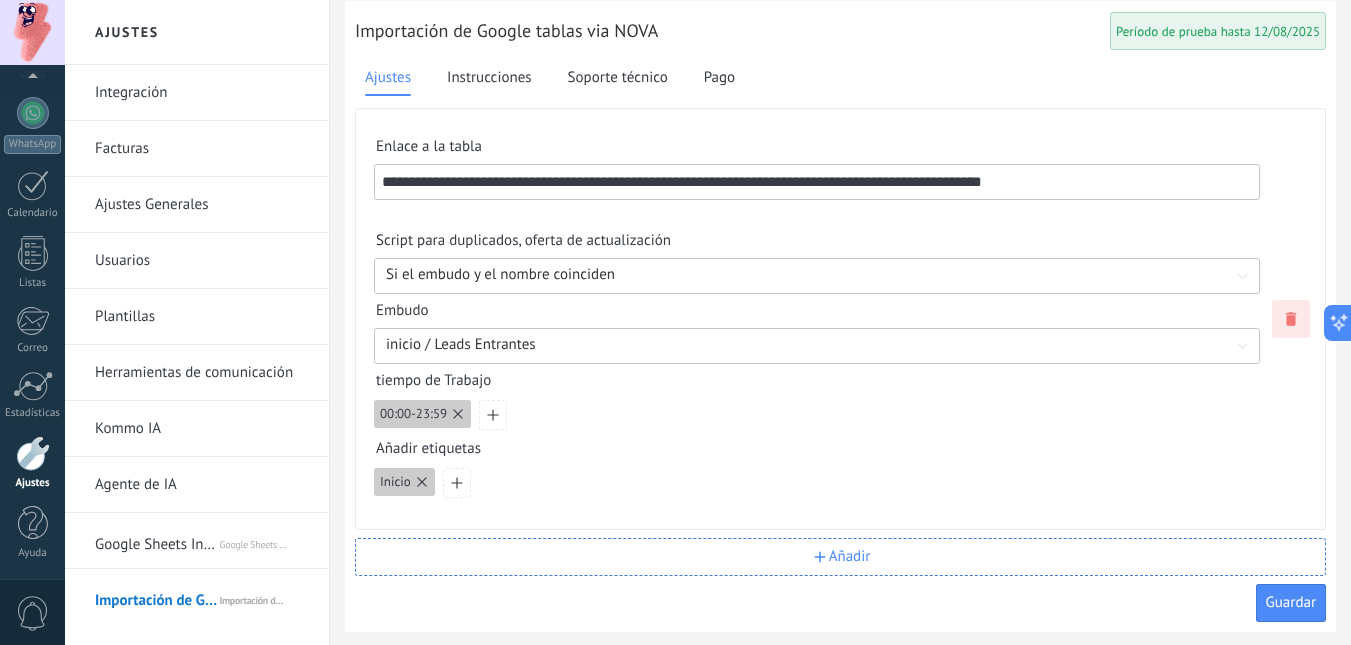scroll, scrollTop: 16, scrollLeft: 0, axis: vertical 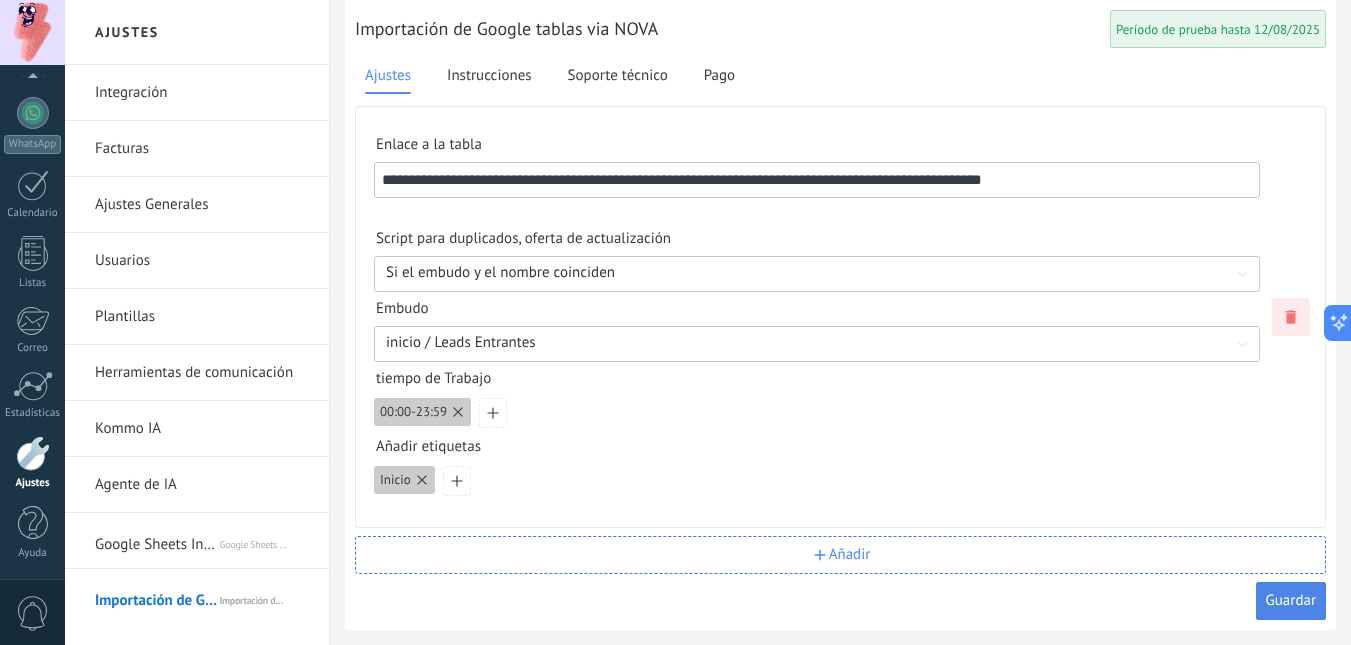 click on "Guardar" at bounding box center (1291, 600) 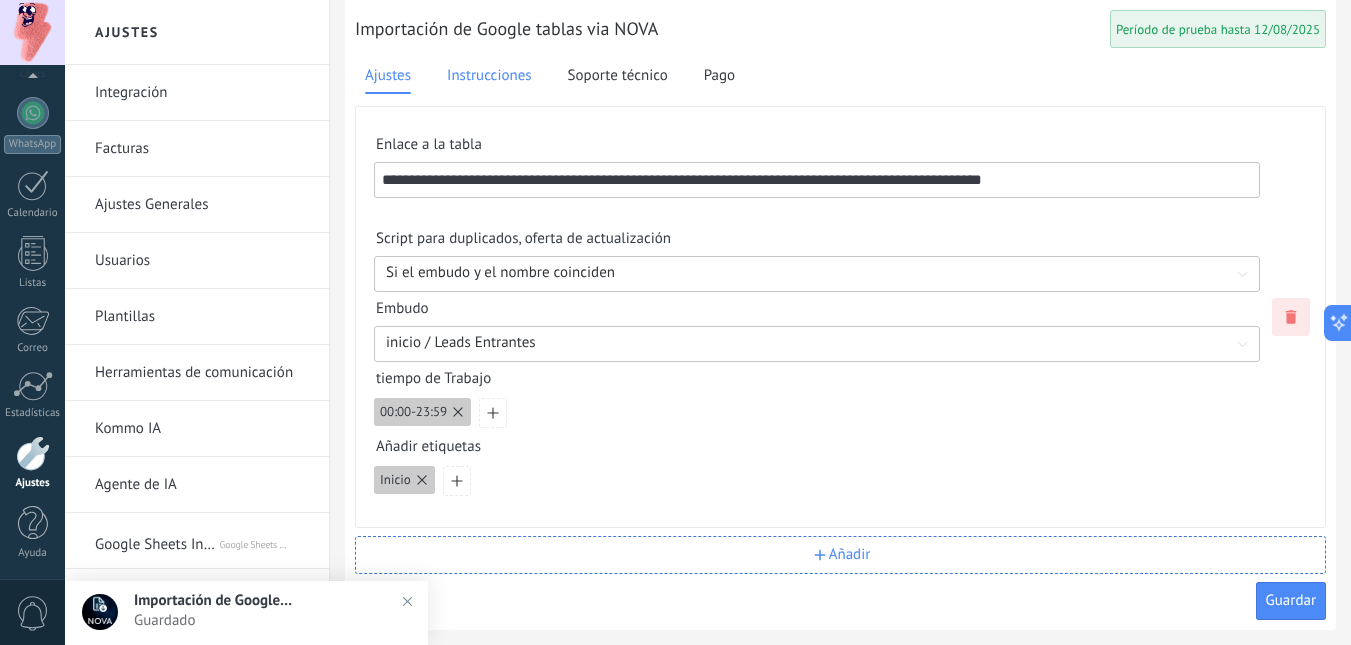 click on "Instrucciones" at bounding box center (489, 76) 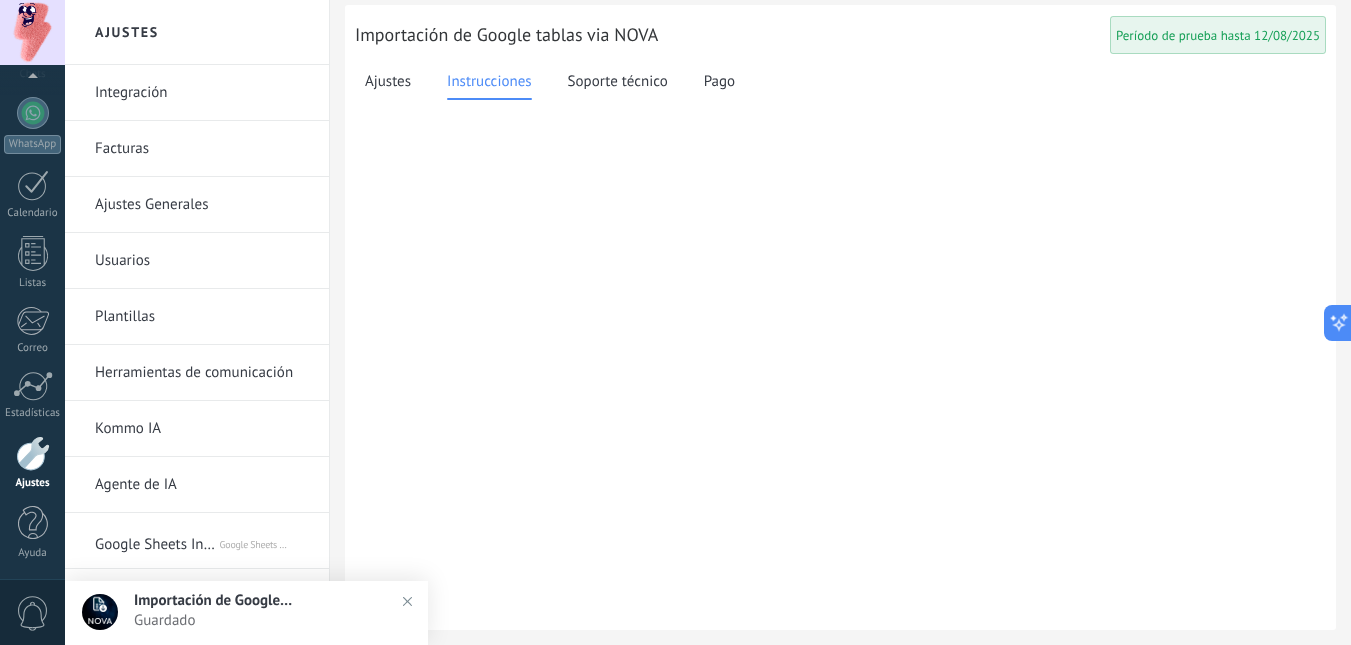 scroll, scrollTop: 9, scrollLeft: 0, axis: vertical 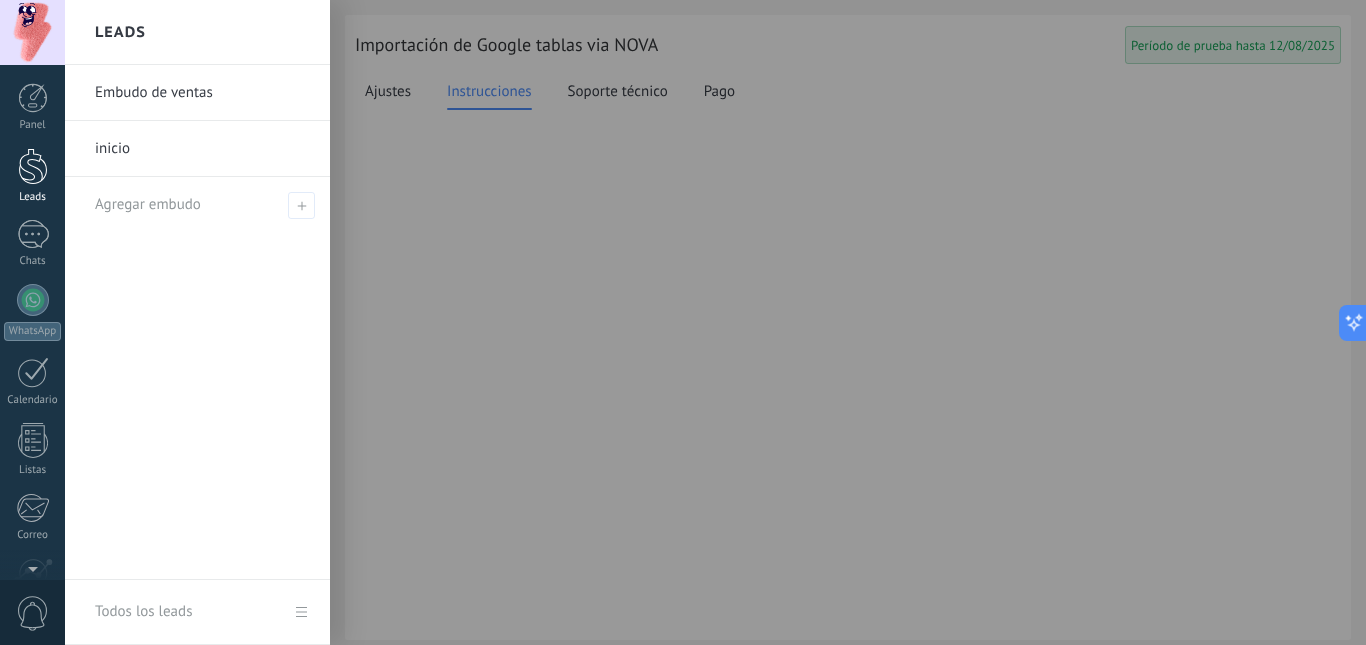click at bounding box center (33, 166) 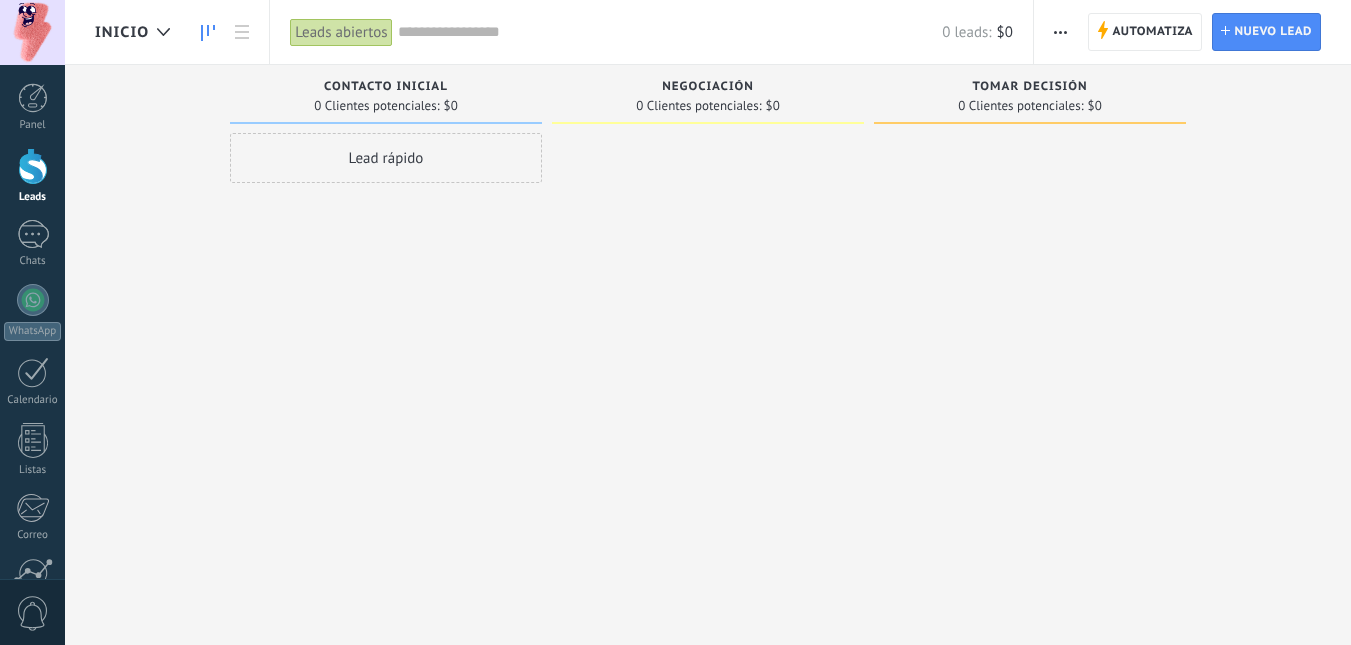 click 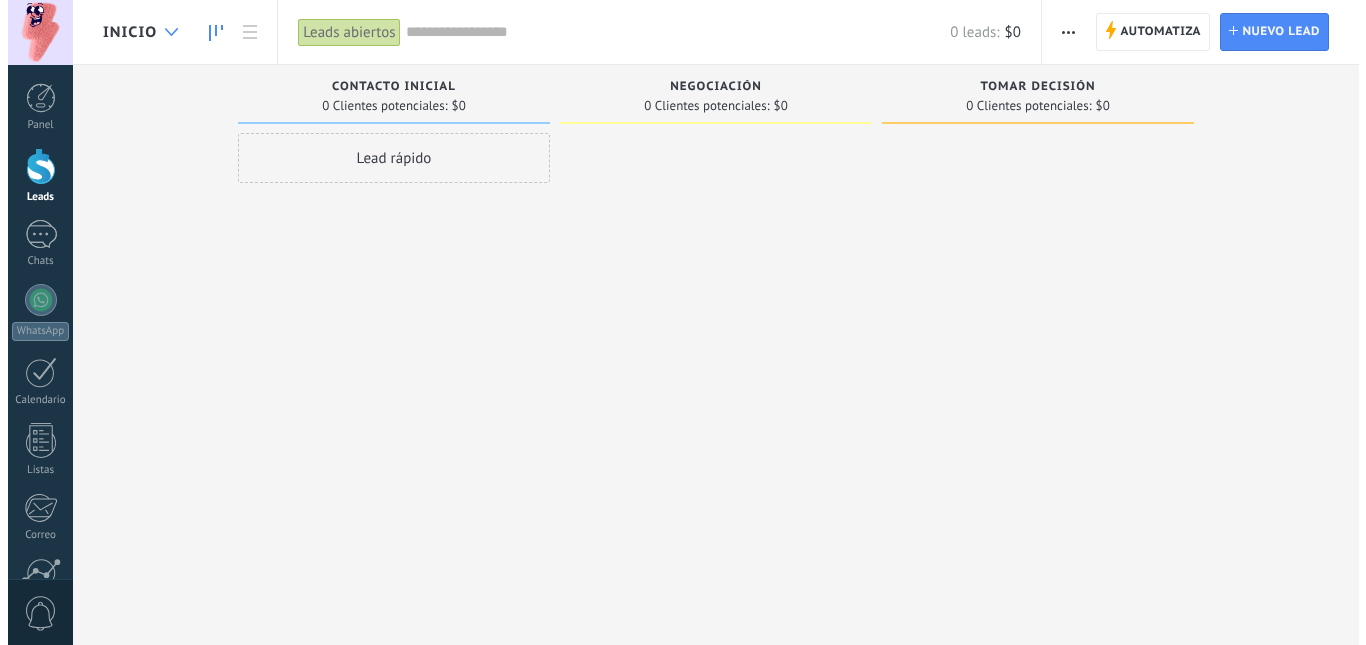scroll, scrollTop: 0, scrollLeft: 0, axis: both 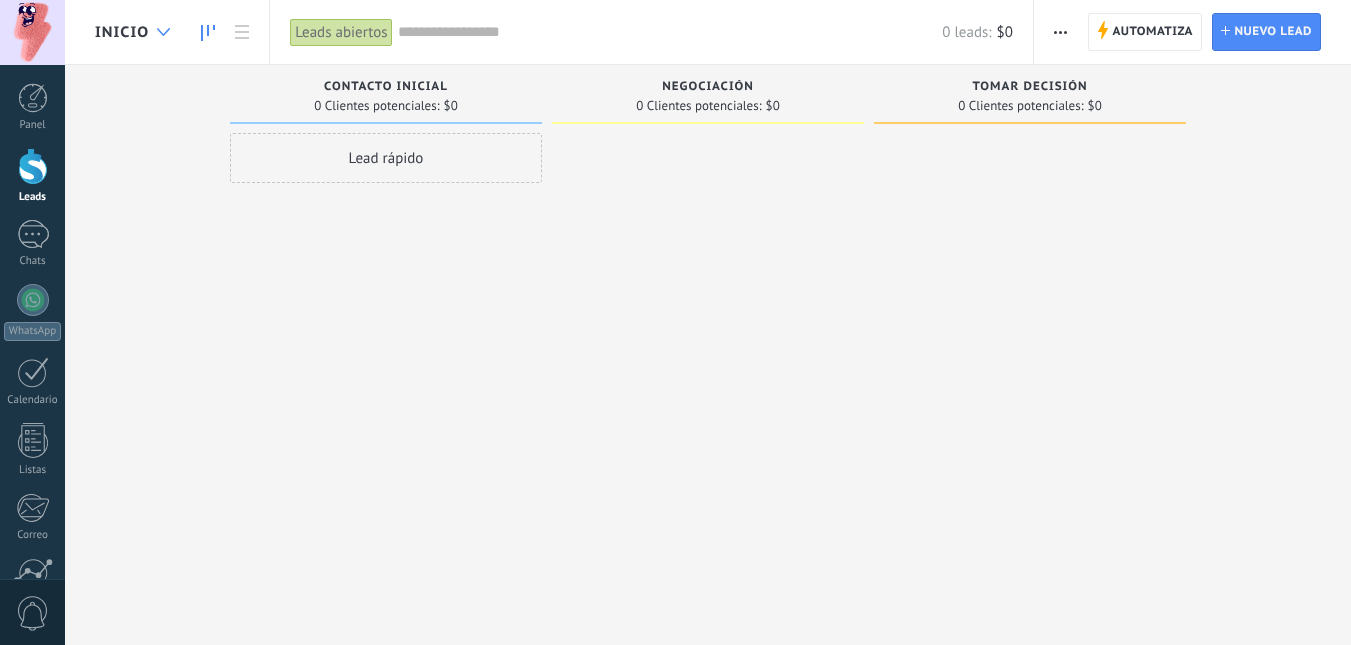 click at bounding box center [163, 32] 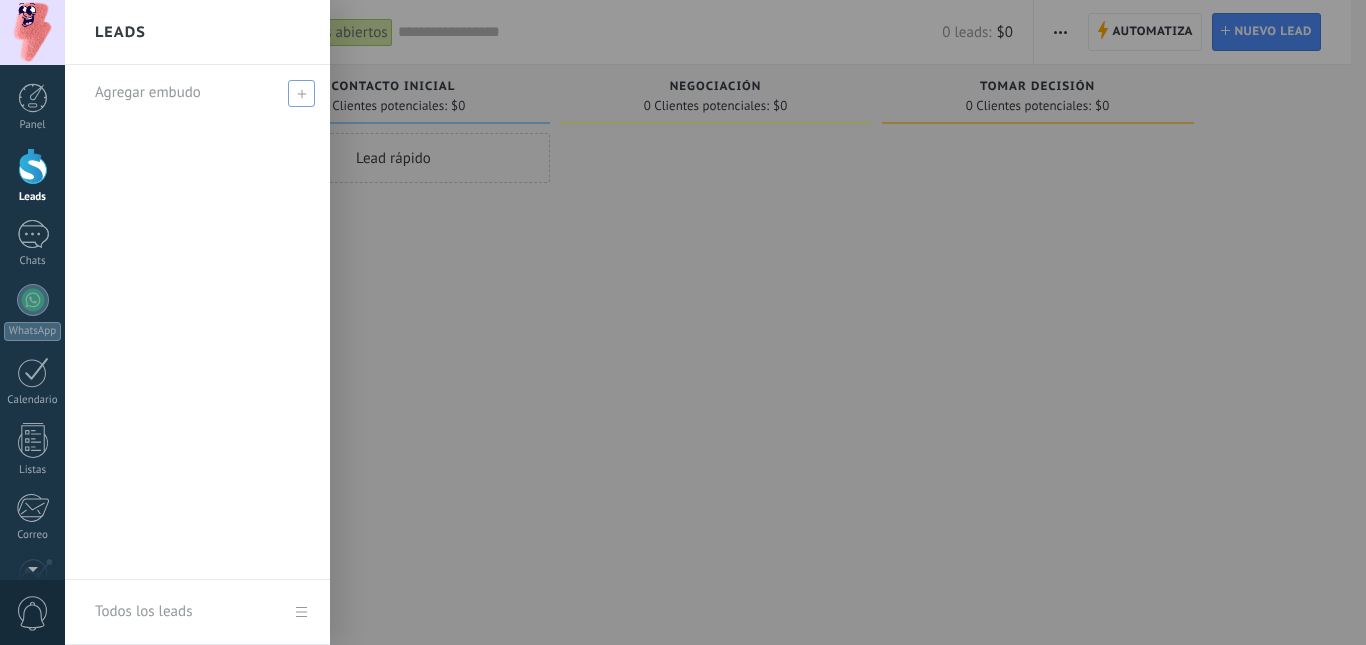 scroll, scrollTop: 0, scrollLeft: 0, axis: both 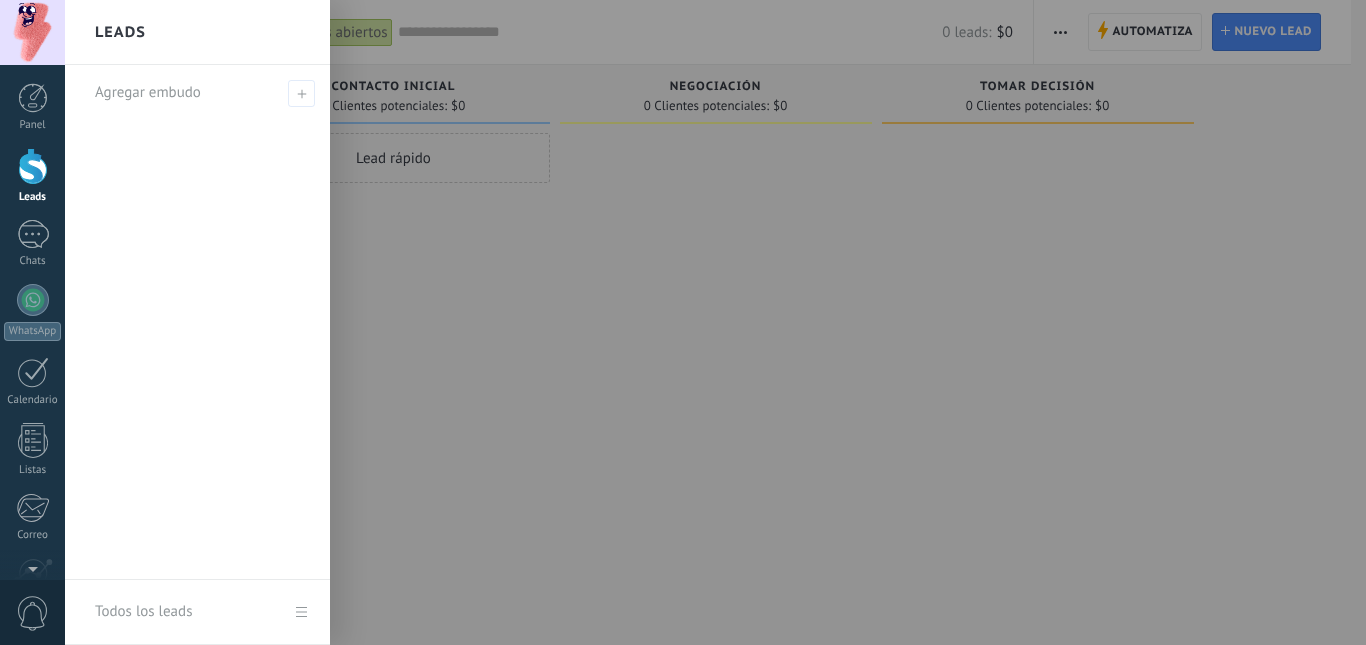 click at bounding box center [748, 322] 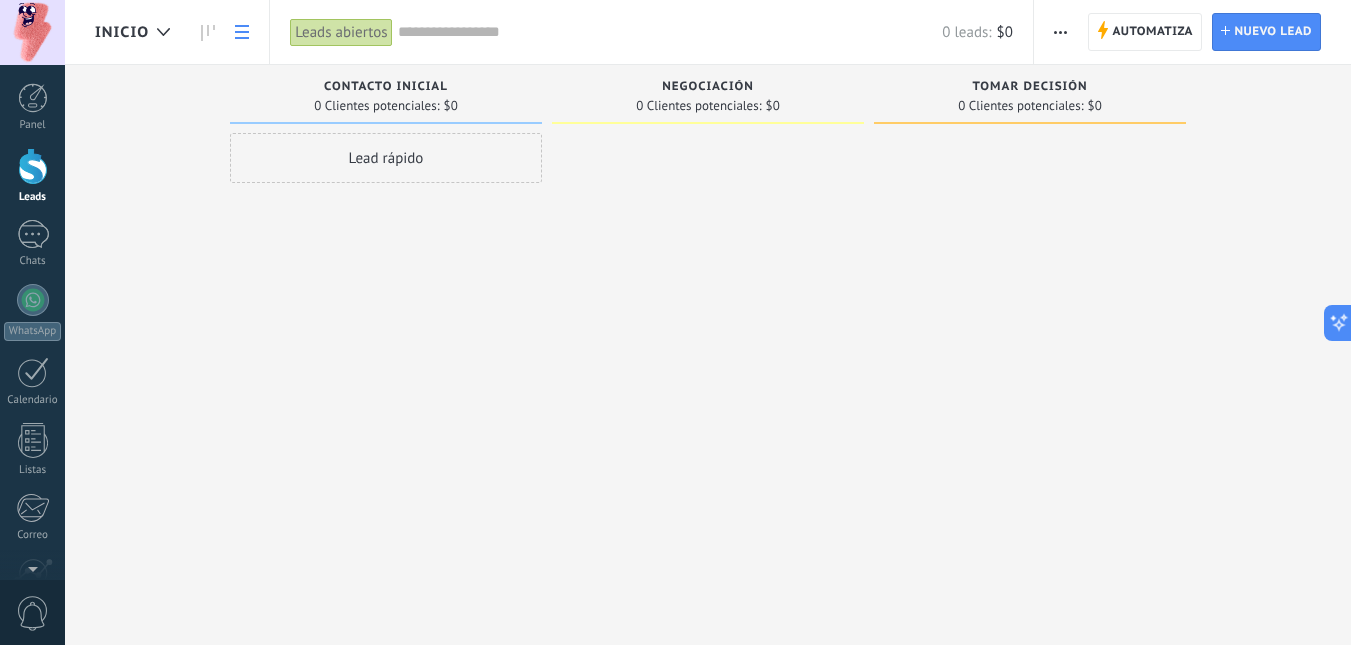 click at bounding box center [242, 32] 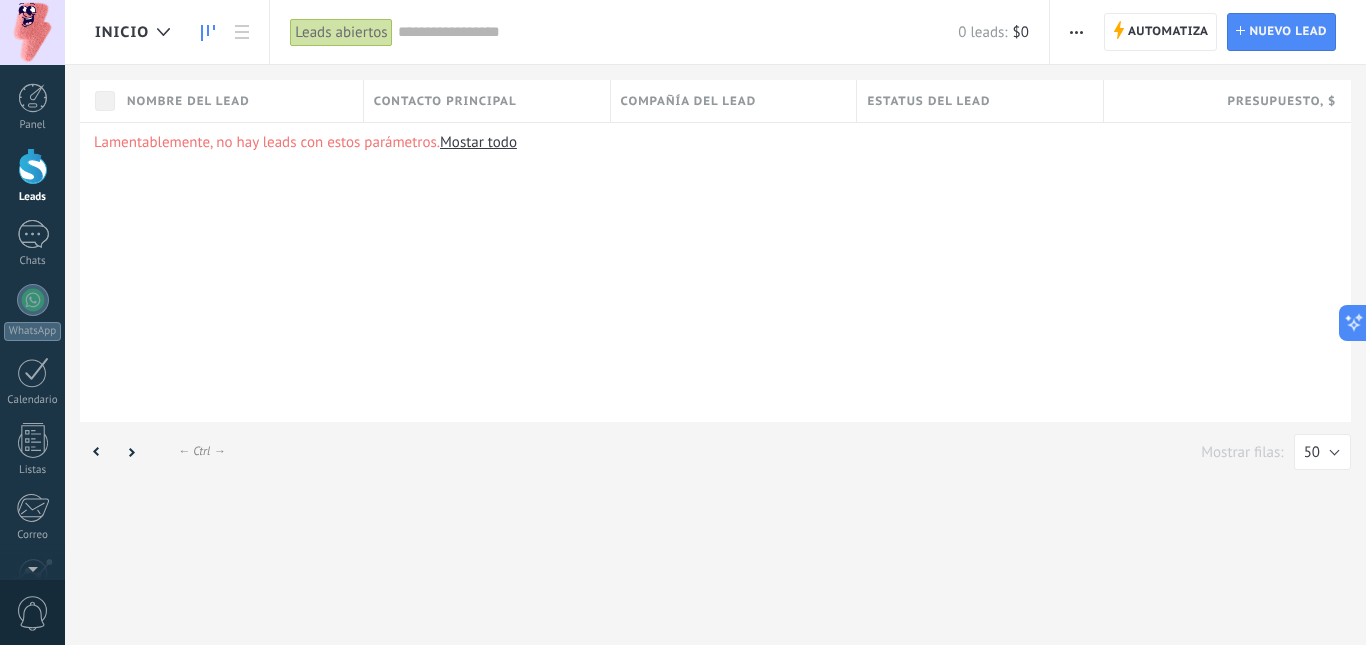 click 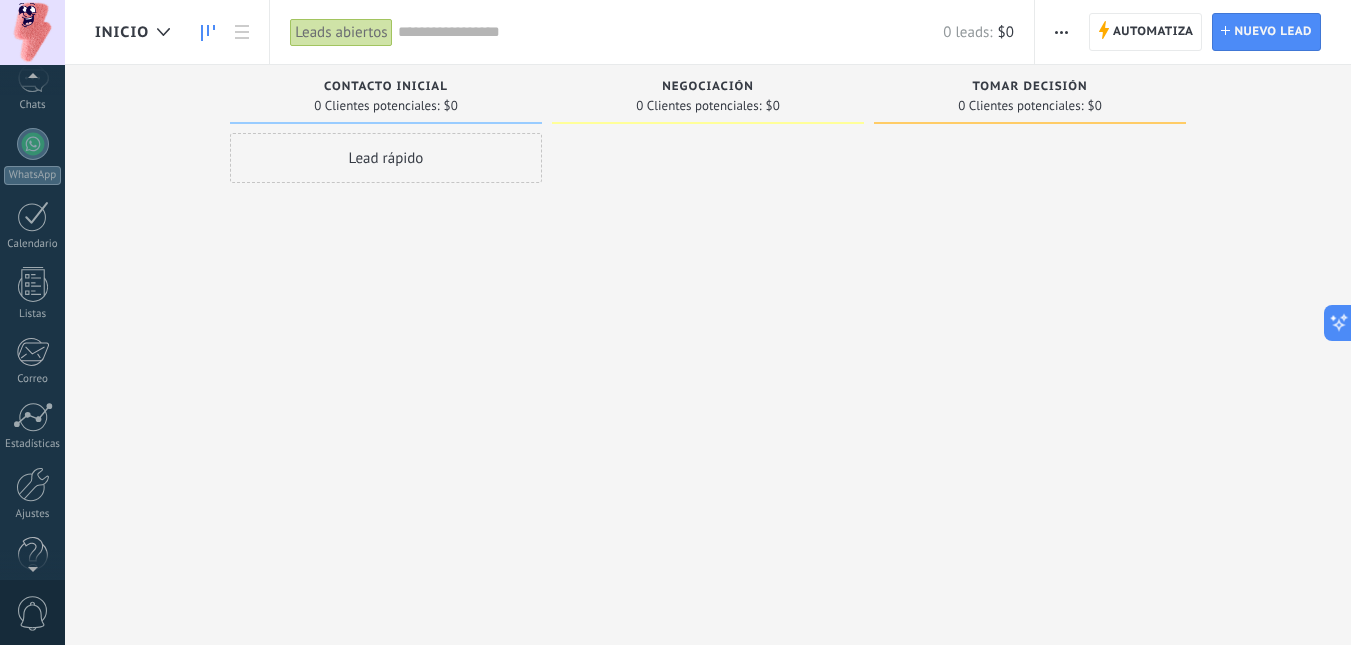 scroll, scrollTop: 187, scrollLeft: 0, axis: vertical 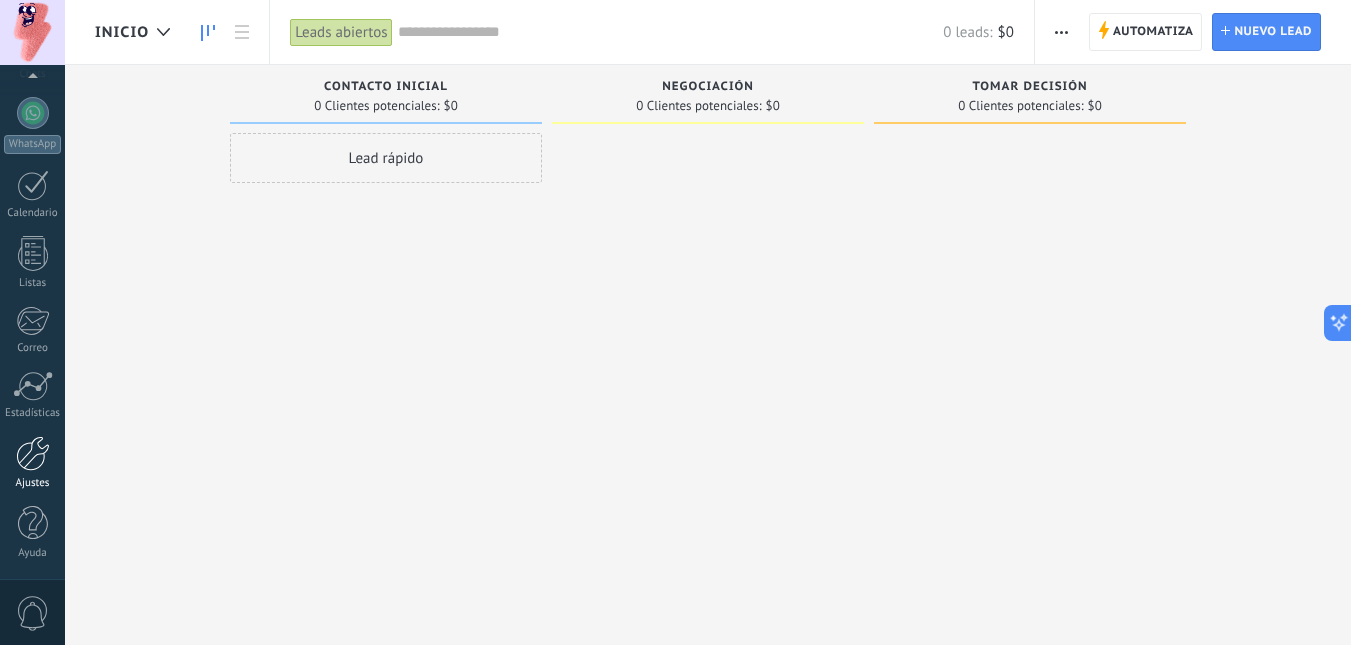 click at bounding box center [33, 453] 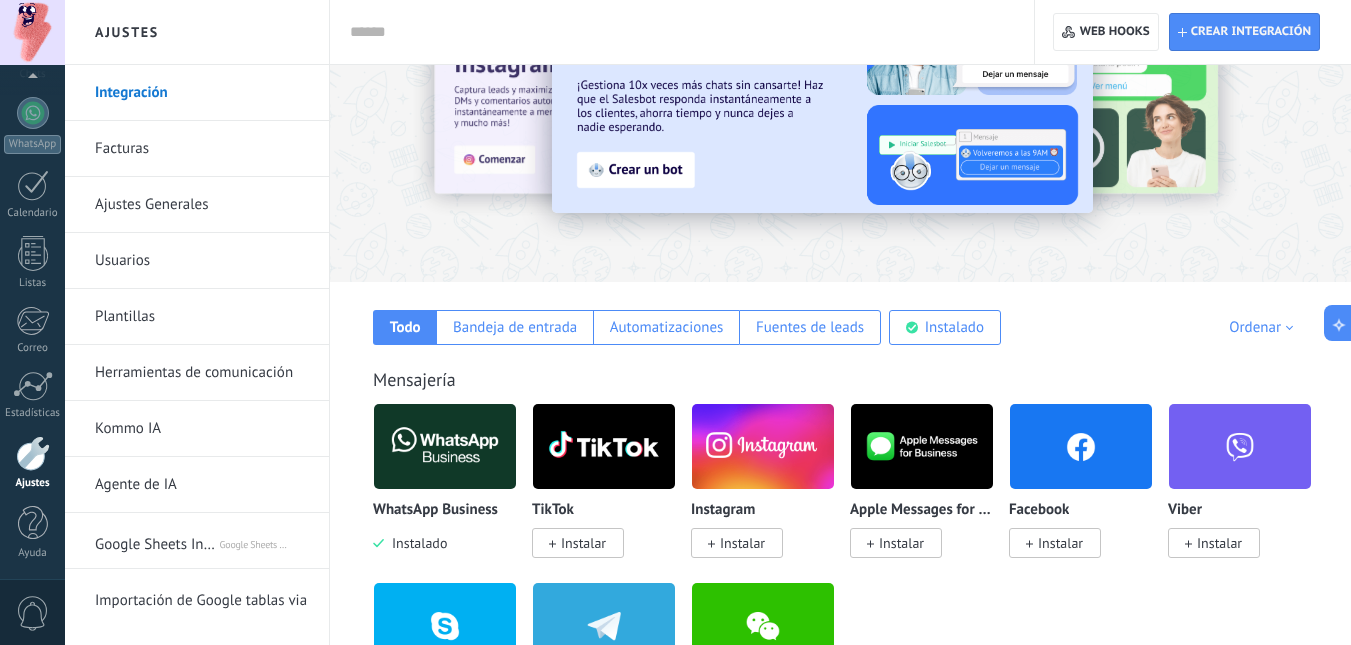 scroll, scrollTop: 300, scrollLeft: 0, axis: vertical 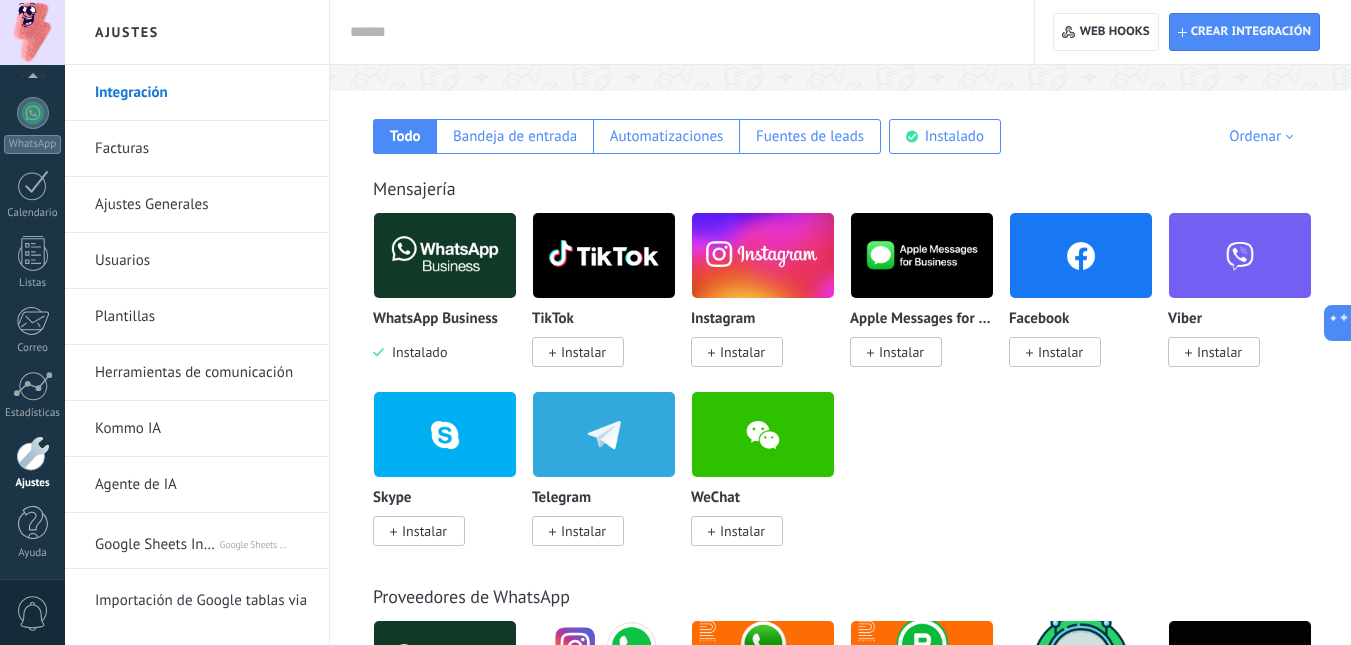 click on "Importación de Google tablas via NOVA" at bounding box center [221, 597] 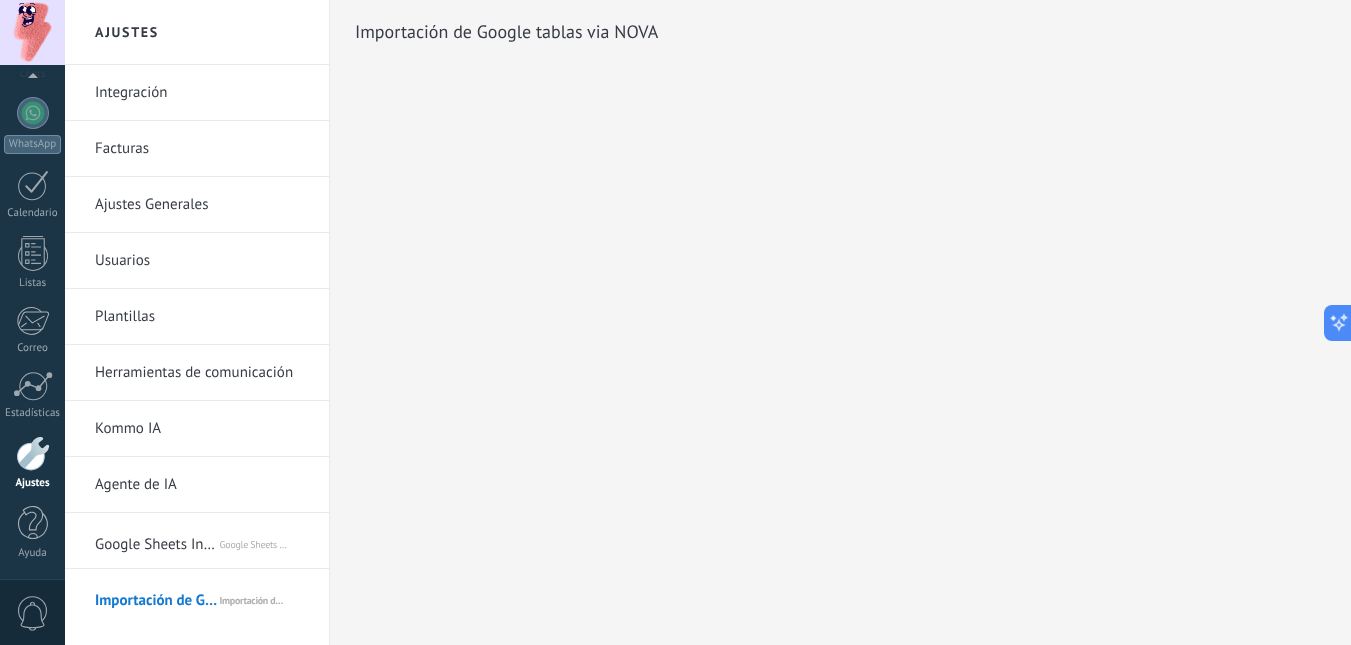 scroll, scrollTop: 0, scrollLeft: 0, axis: both 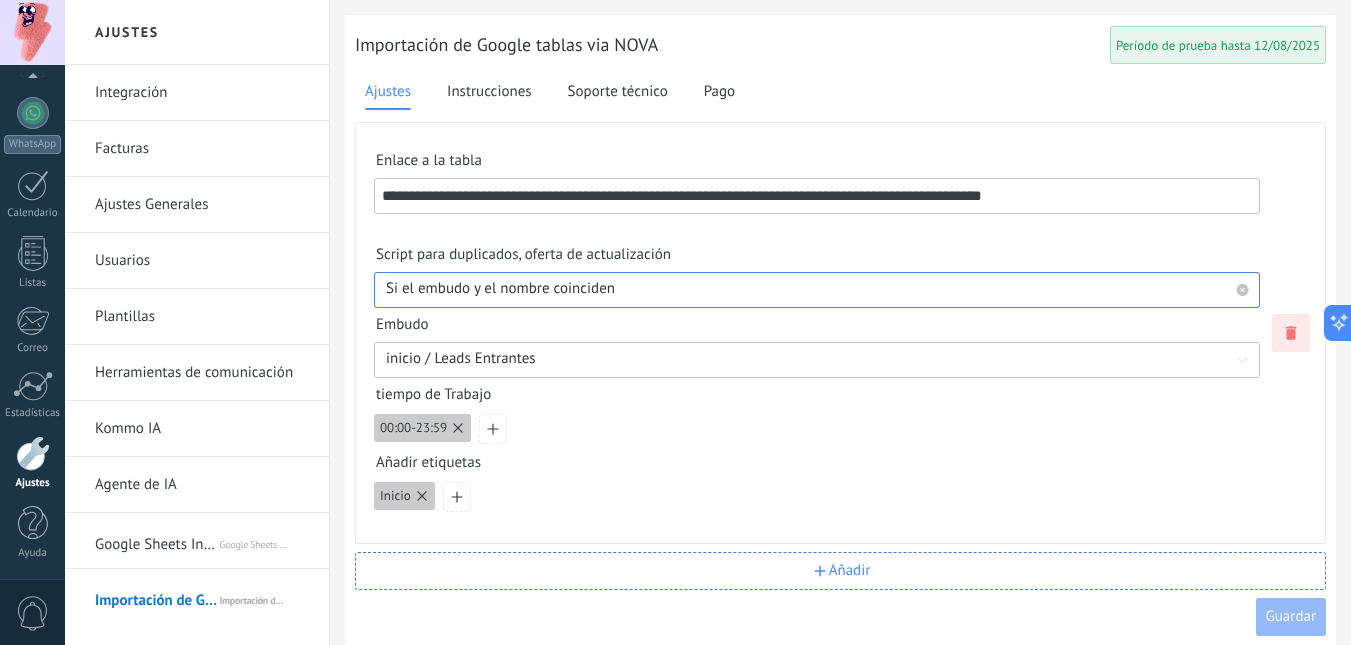 click at bounding box center [817, 289] 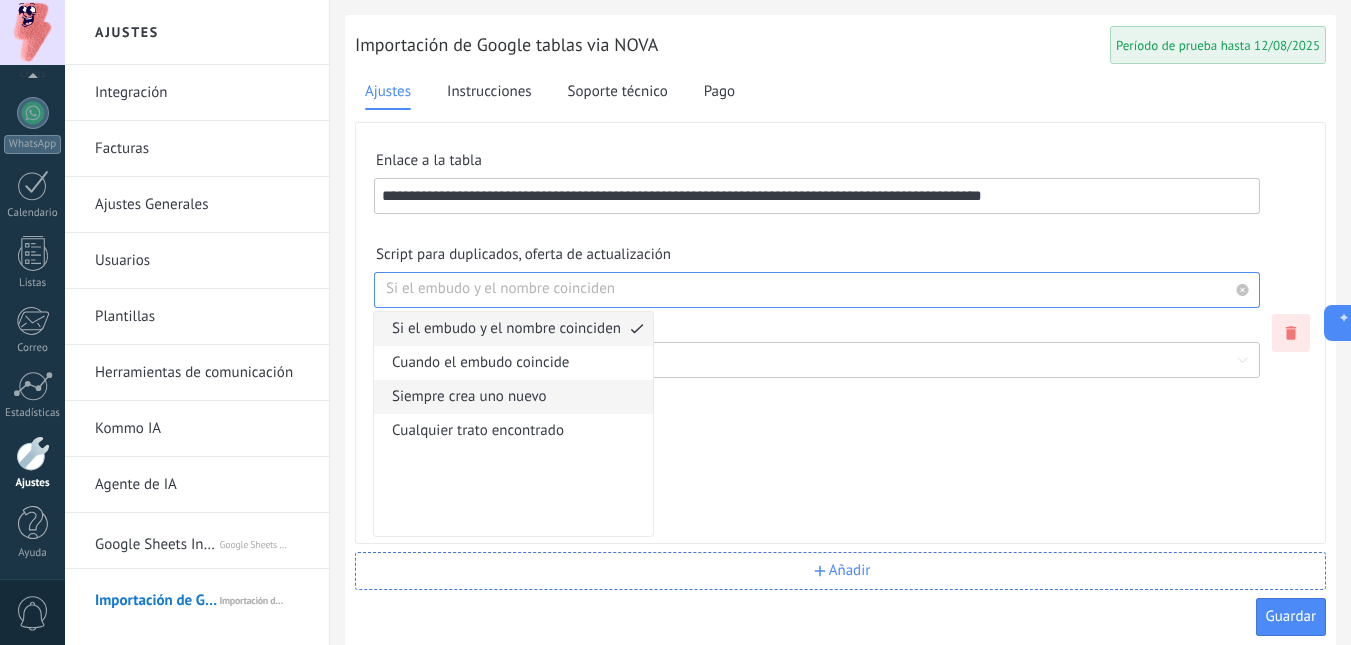 click on "Siempre crea uno nuevo" at bounding box center (506, 397) 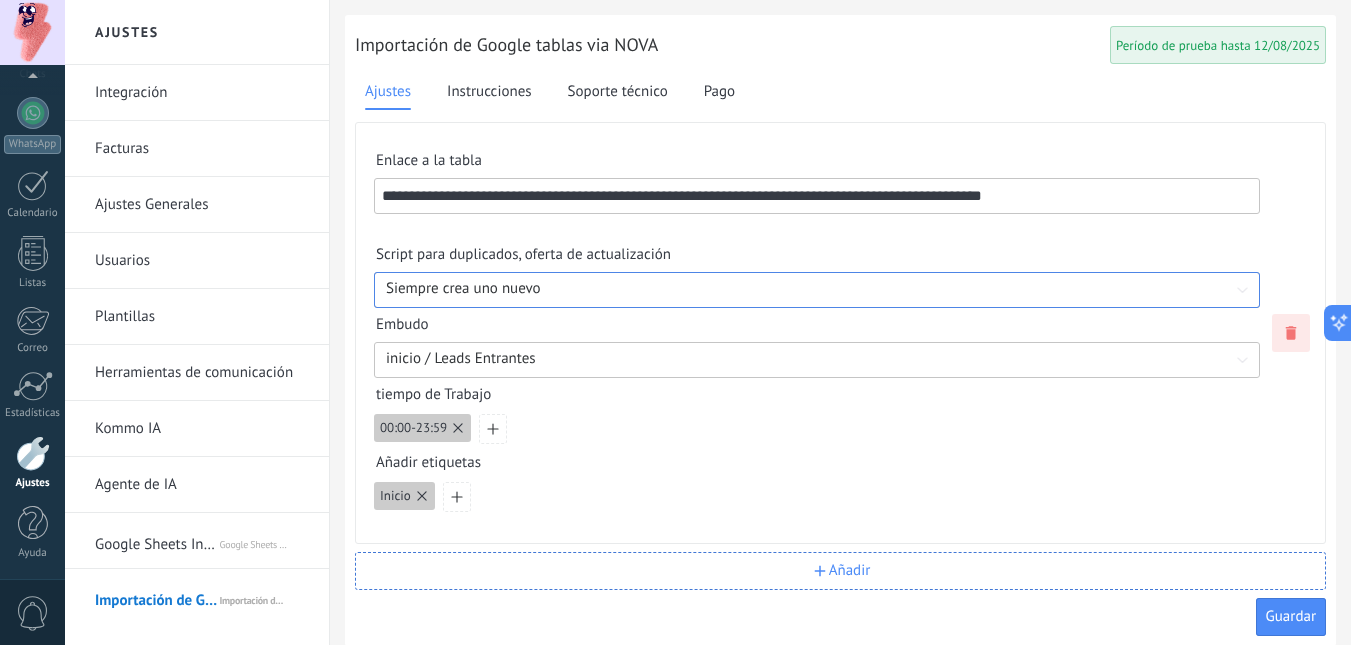 scroll, scrollTop: 16, scrollLeft: 0, axis: vertical 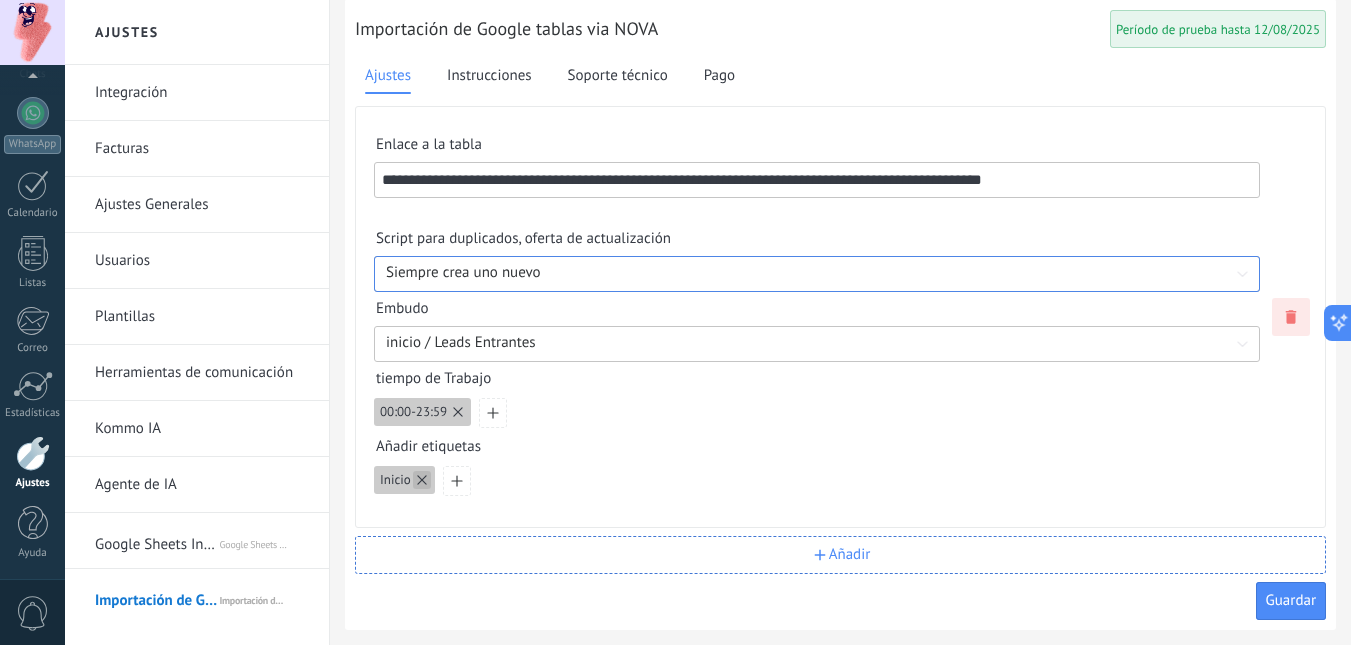 click 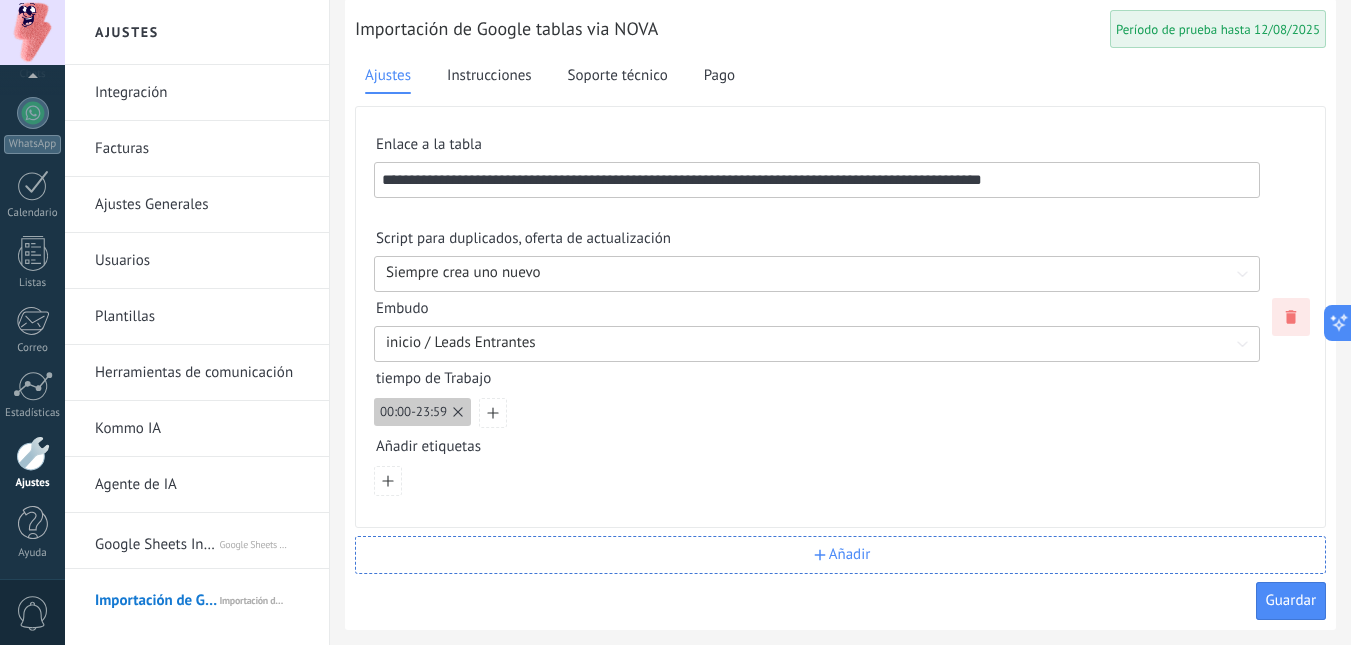 click at bounding box center [817, 481] 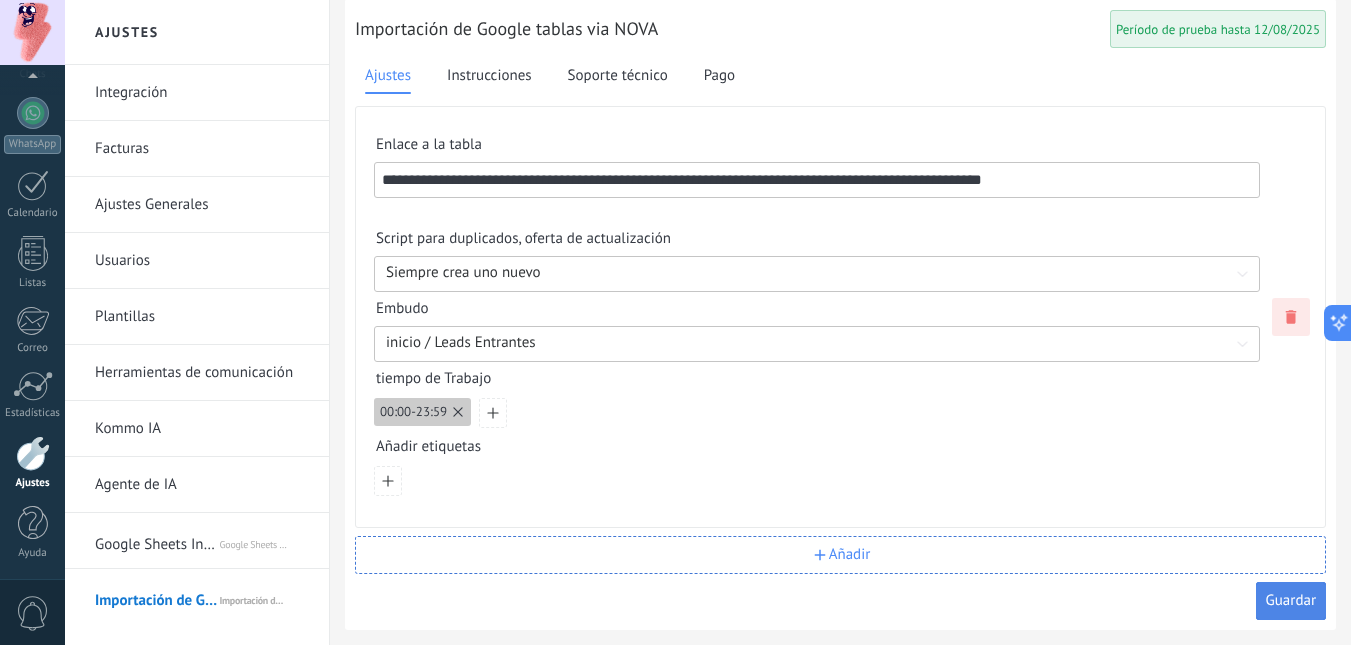click on "Guardar" at bounding box center (1291, 600) 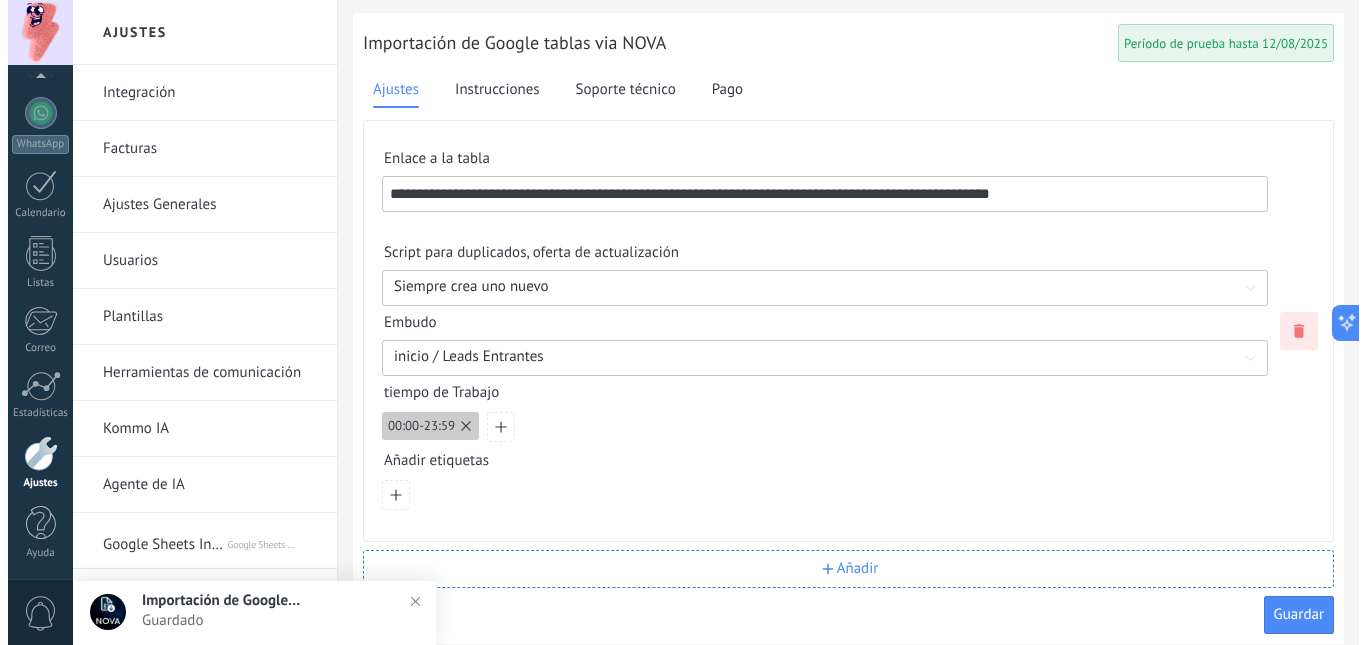 scroll, scrollTop: 0, scrollLeft: 0, axis: both 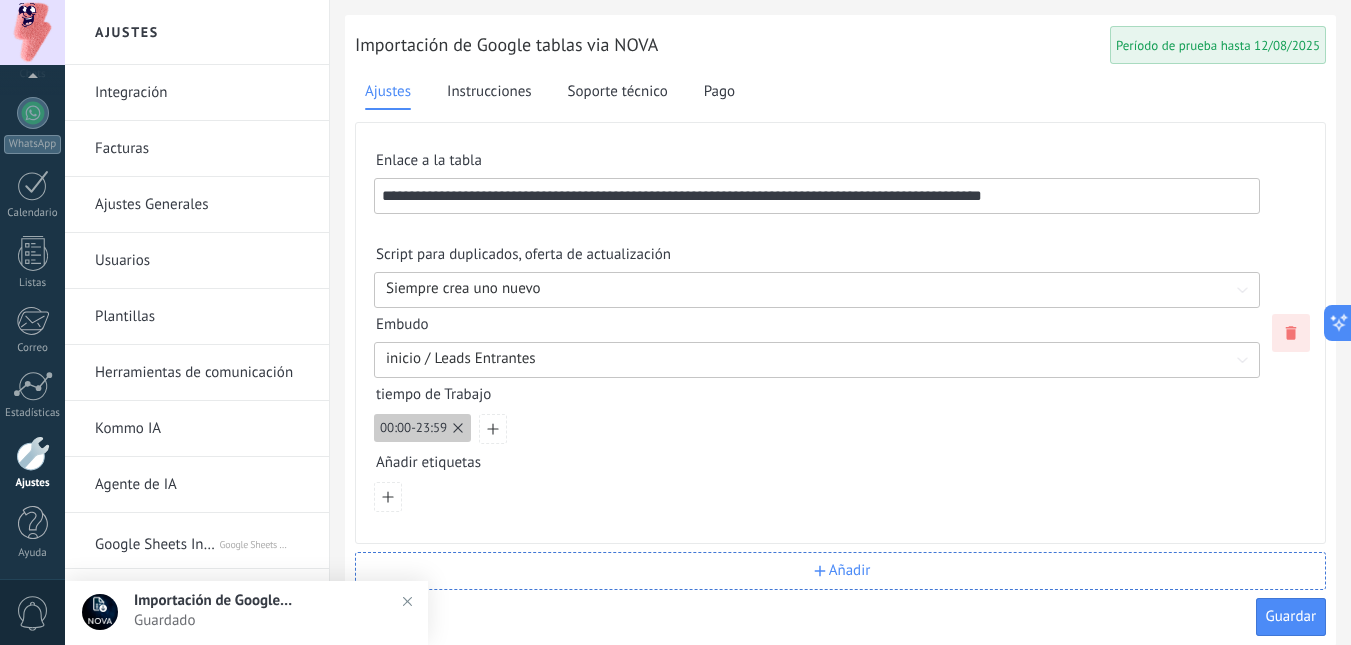 drag, startPoint x: 239, startPoint y: 294, endPoint x: 682, endPoint y: 469, distance: 476.31293 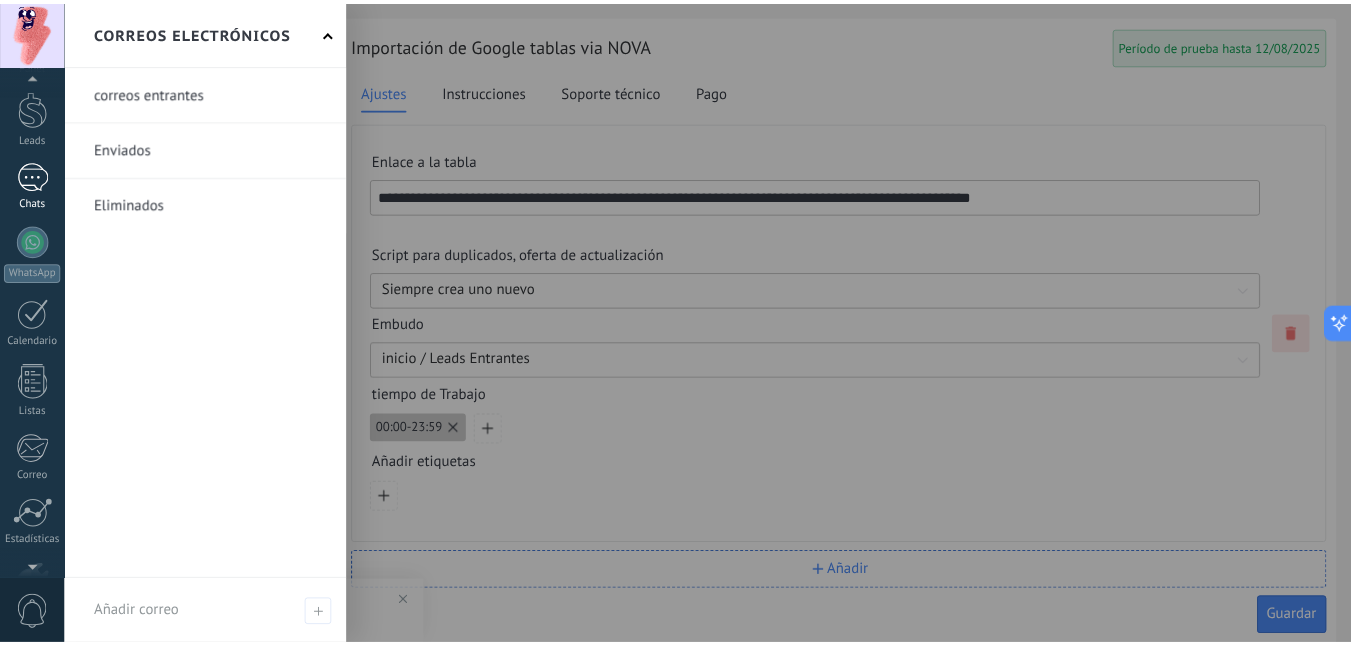 scroll, scrollTop: 0, scrollLeft: 0, axis: both 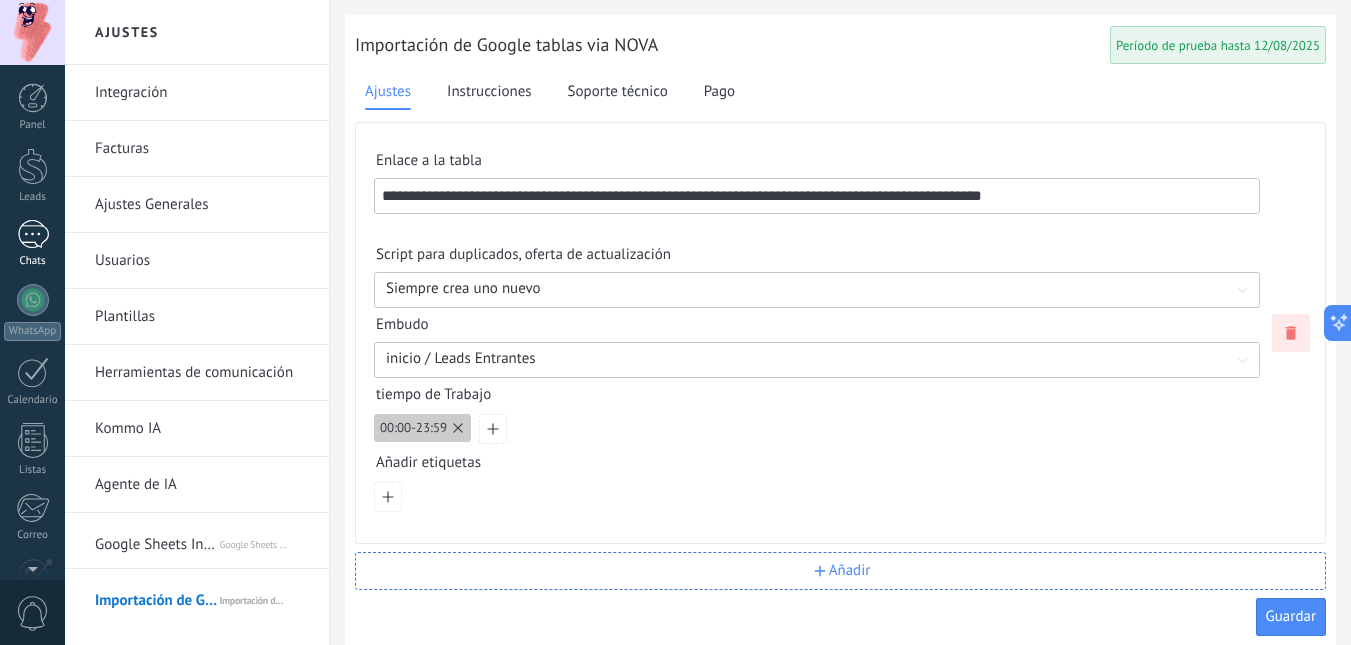 click at bounding box center (33, 234) 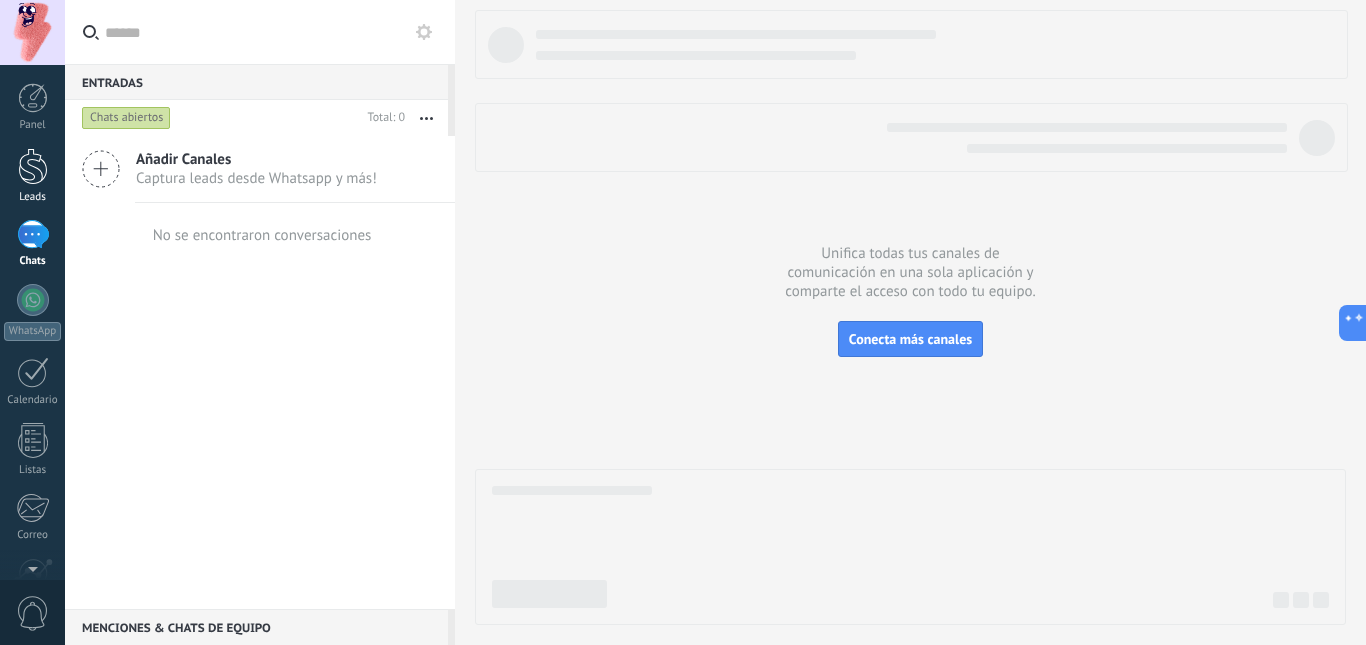 click at bounding box center (33, 166) 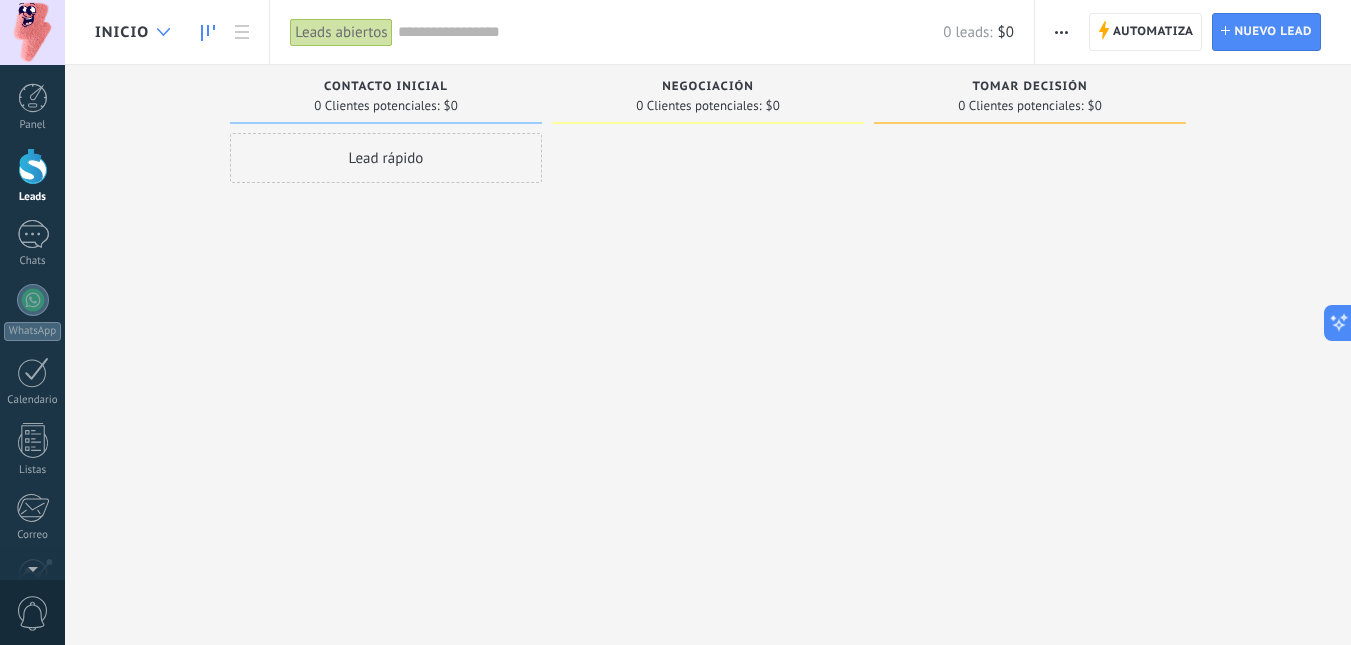 click 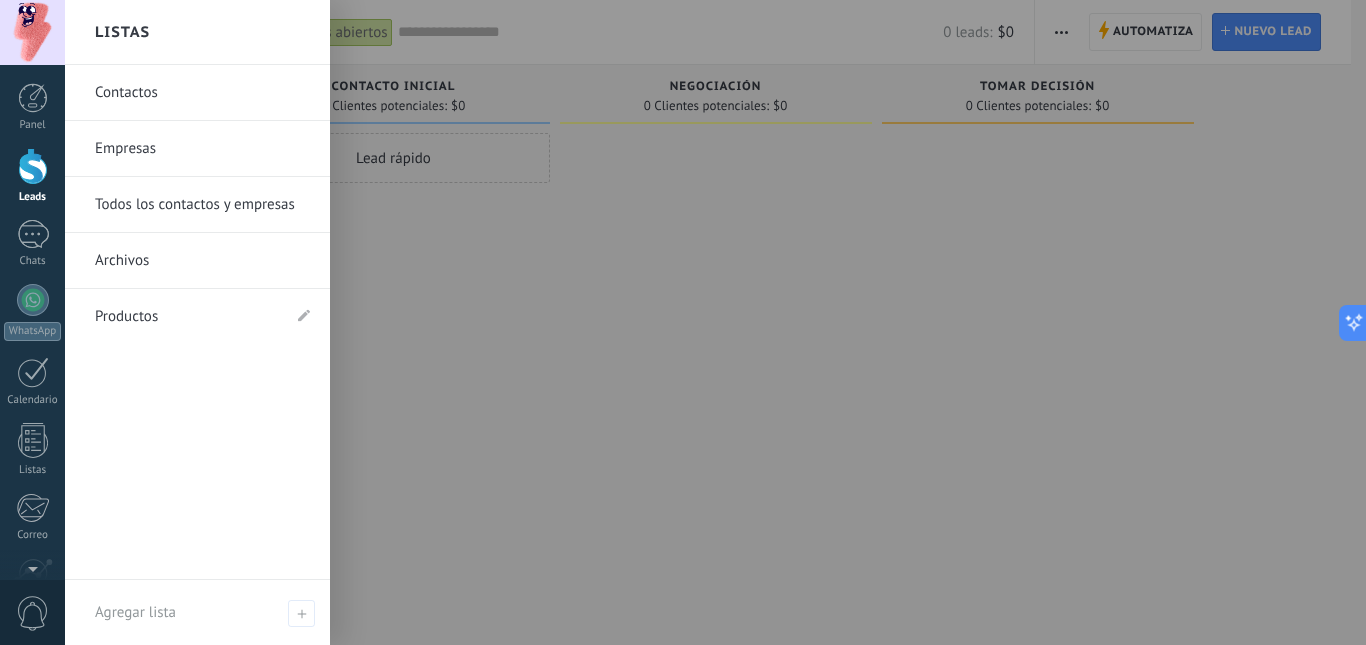 click on "Archivos" at bounding box center [202, 261] 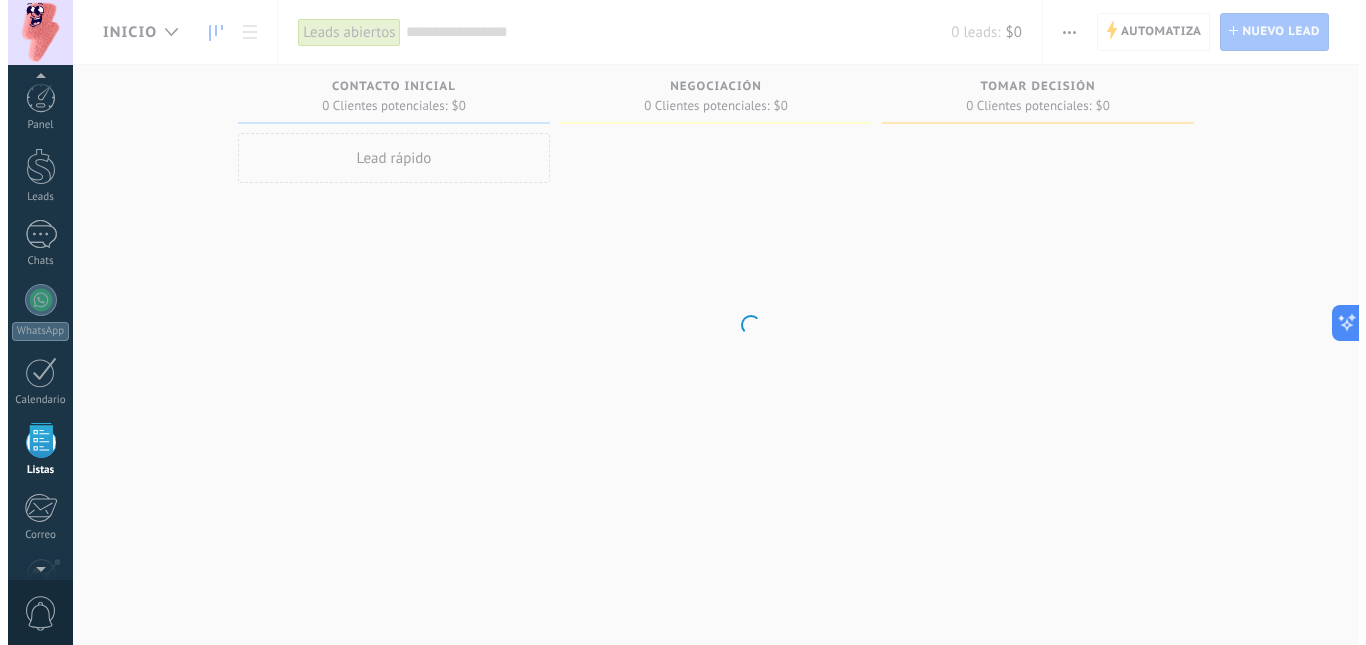 scroll, scrollTop: 124, scrollLeft: 0, axis: vertical 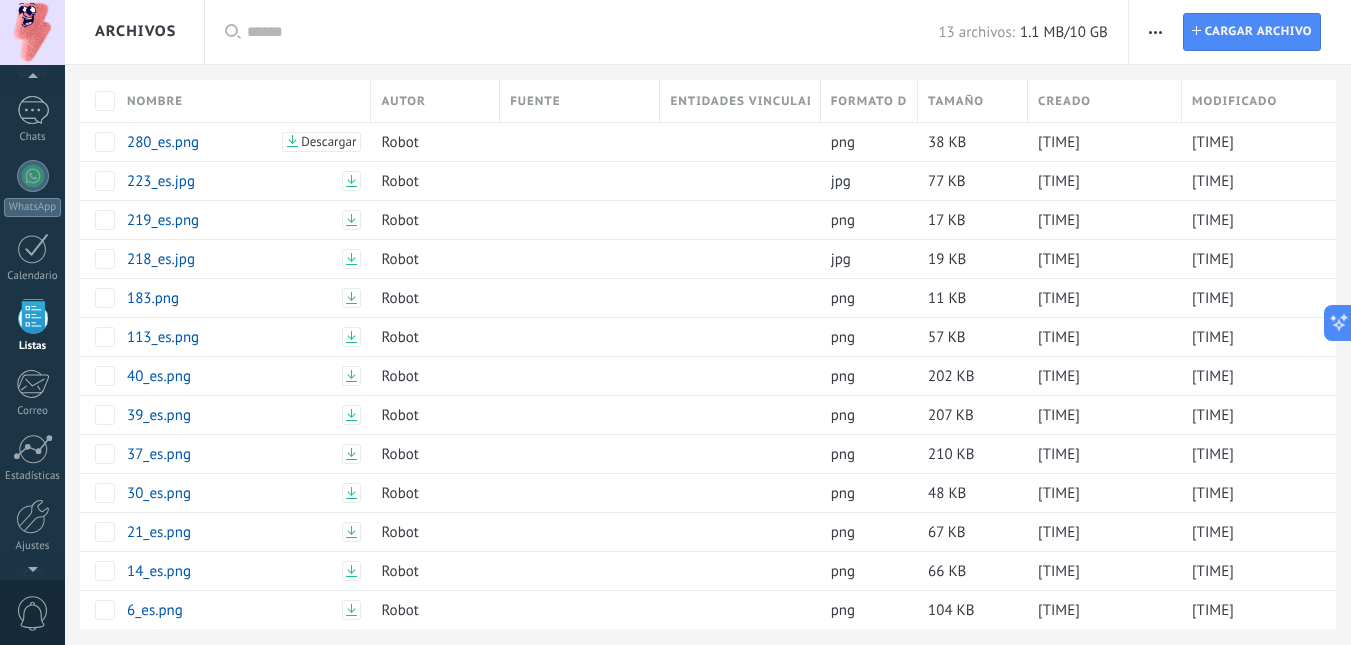 click on "Archivos" at bounding box center (135, 32) 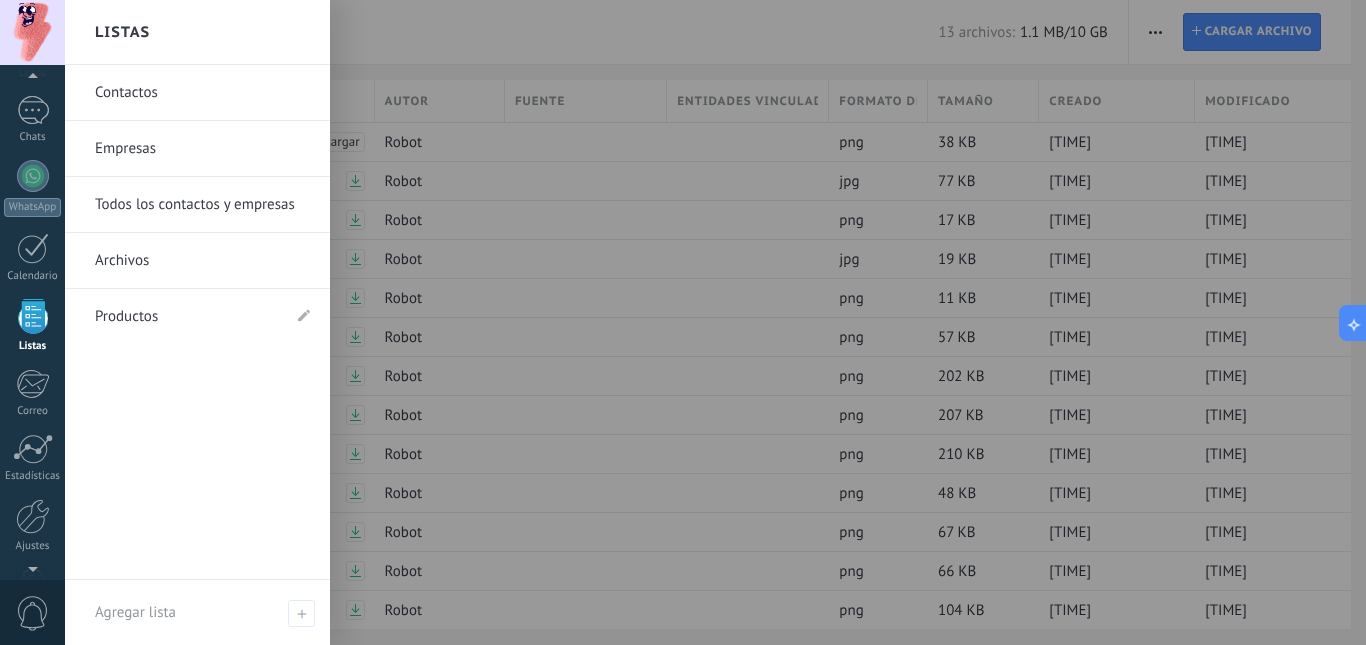 click on "Todos los contactos y empresas" at bounding box center [202, 205] 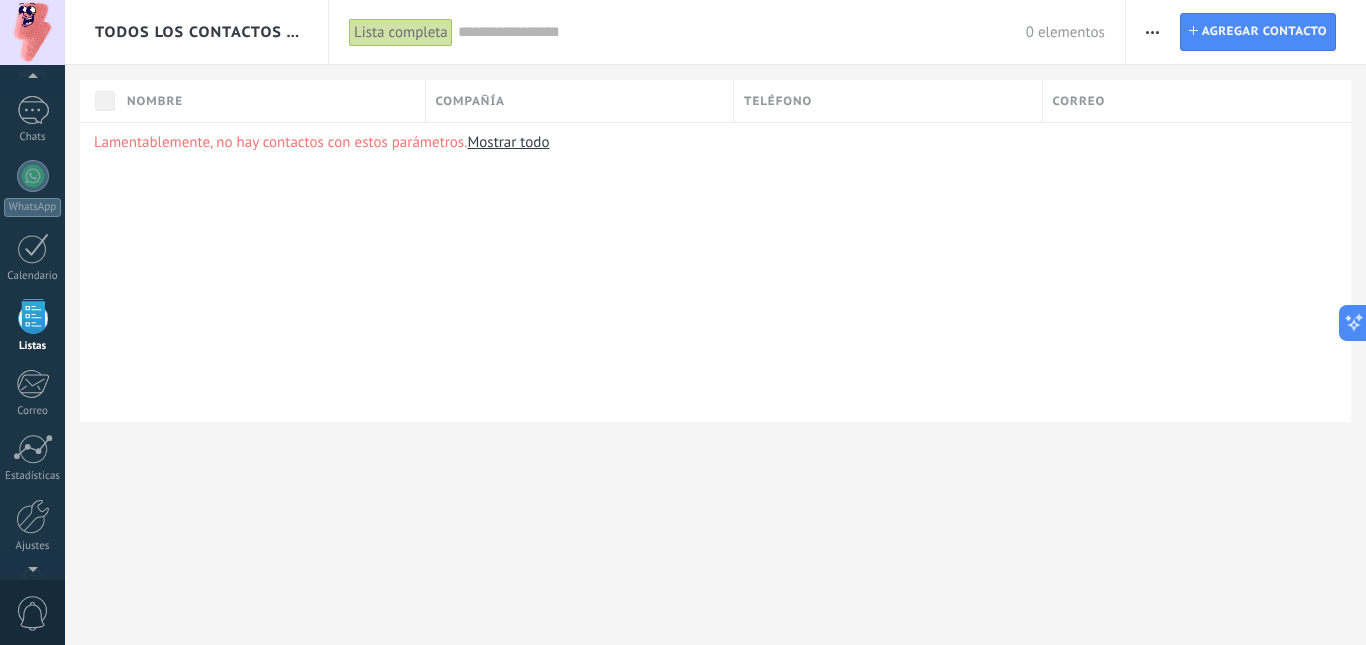 click on "Todos los contactos y empresas" at bounding box center [197, 32] 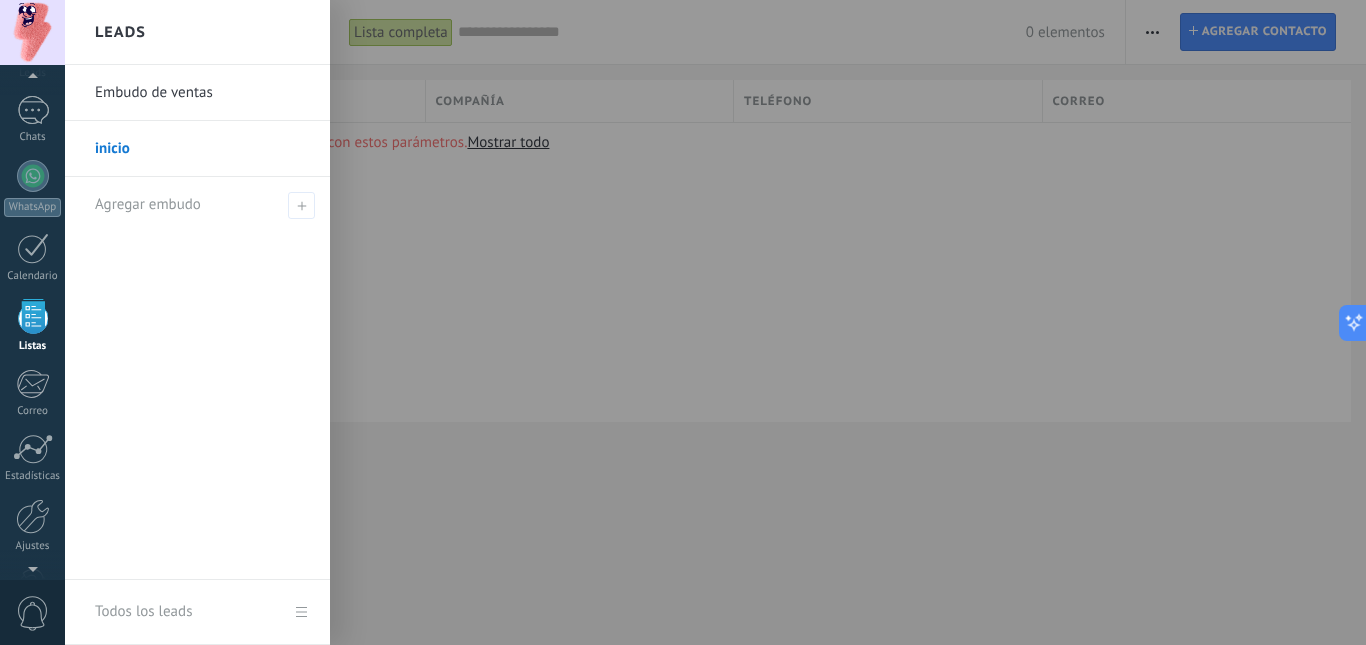 click on "Embudo de ventas" at bounding box center [202, 93] 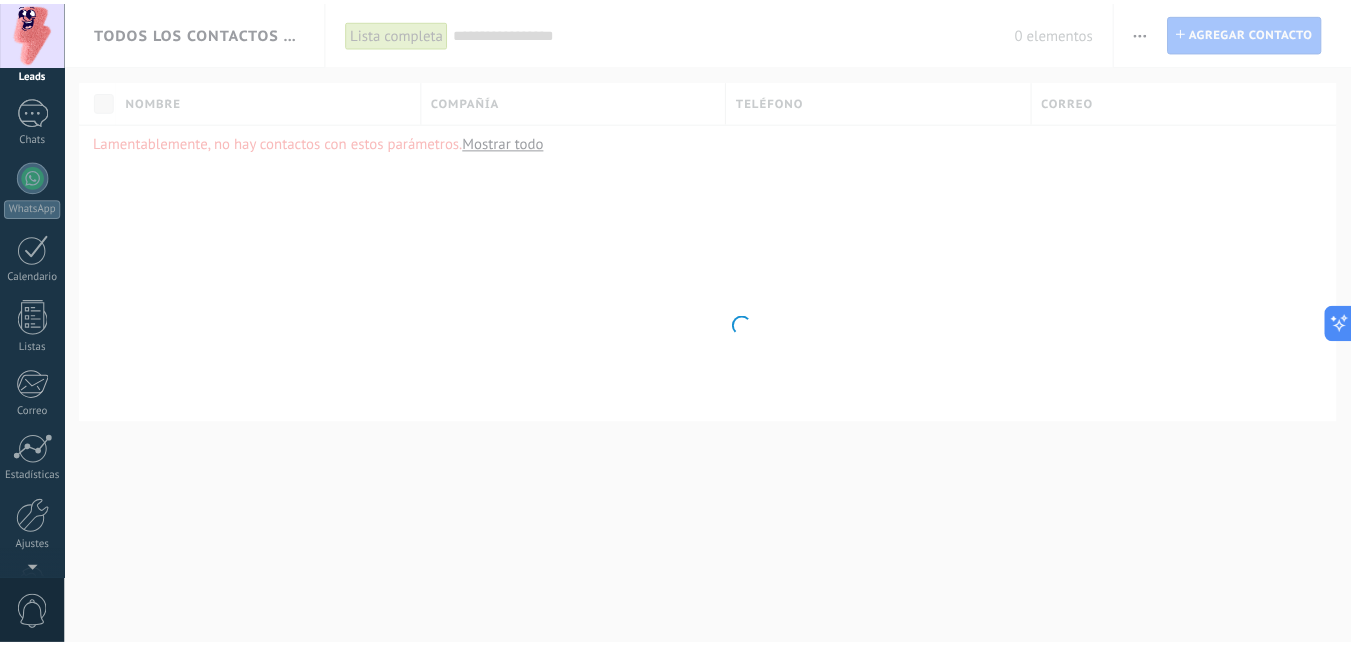 scroll, scrollTop: 0, scrollLeft: 0, axis: both 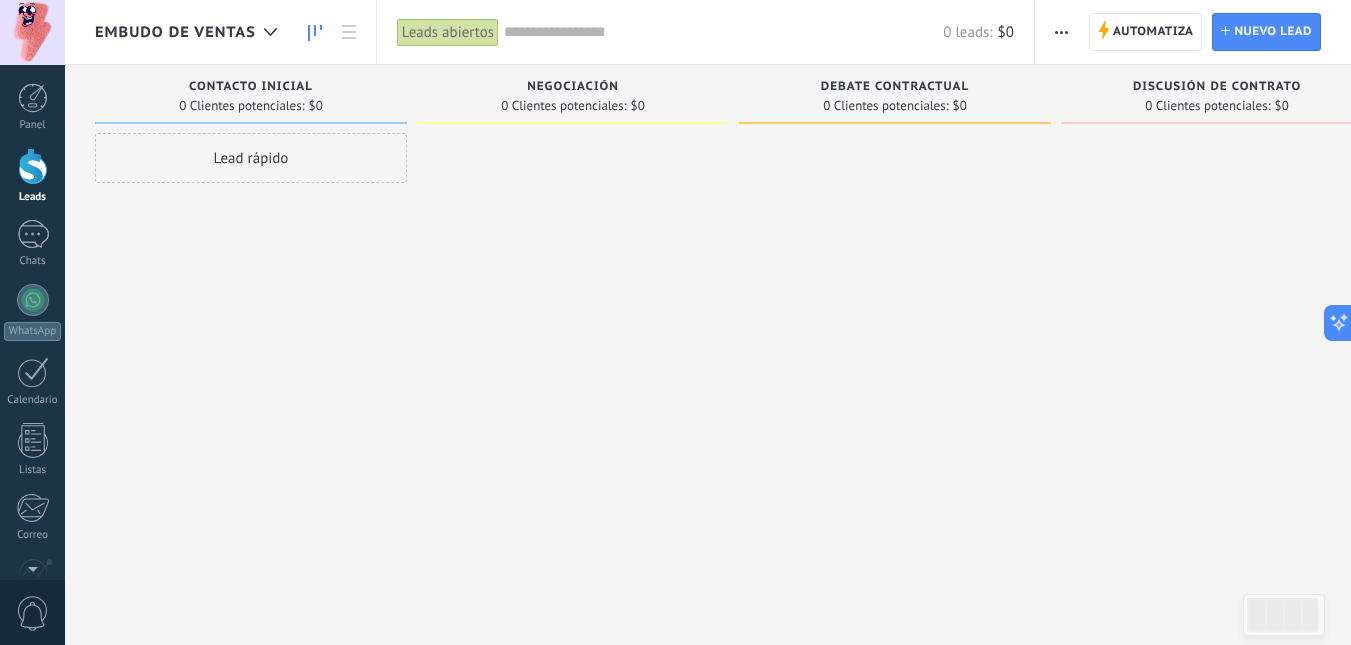 click on "Embudo de ventas" at bounding box center (175, 32) 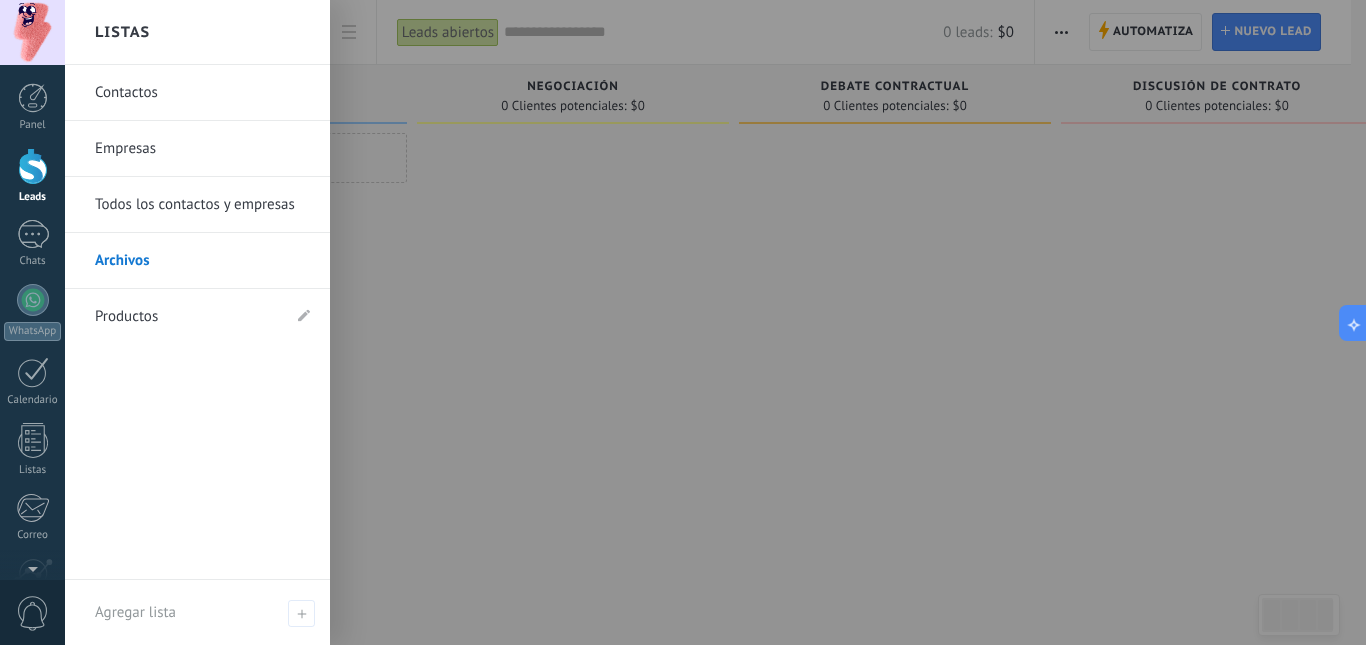 click on "Contactos" at bounding box center [202, 93] 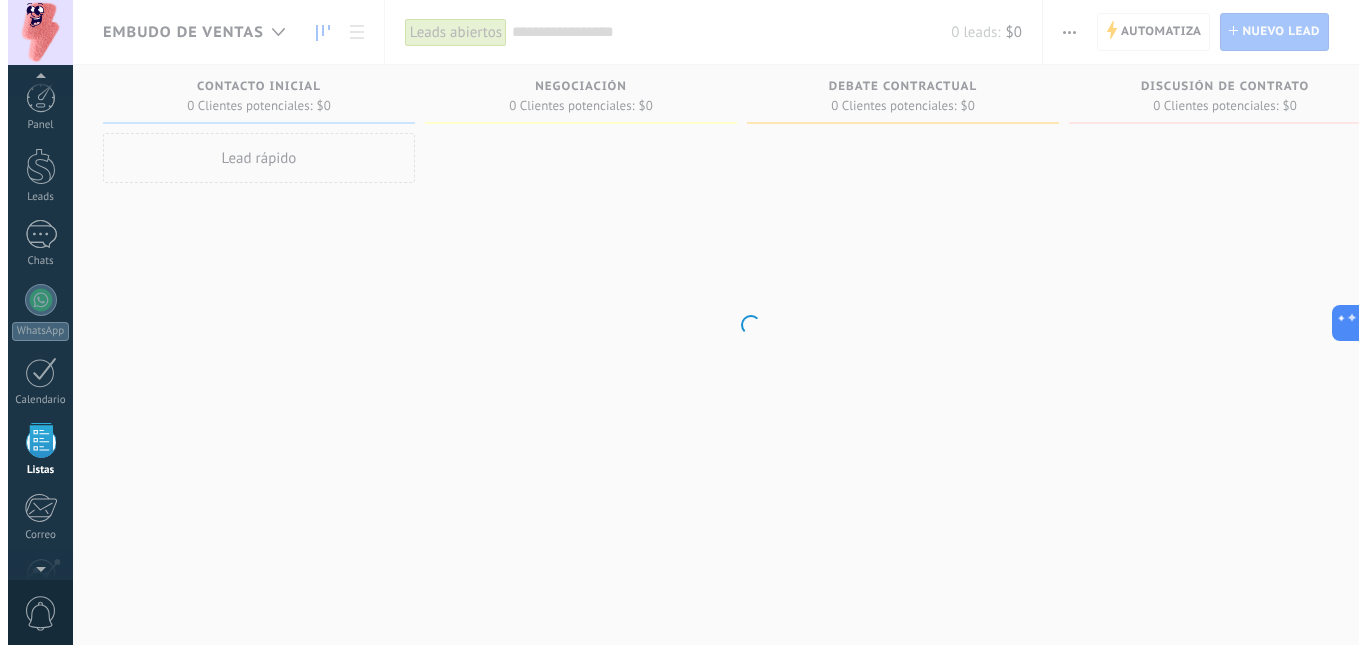 scroll, scrollTop: 124, scrollLeft: 0, axis: vertical 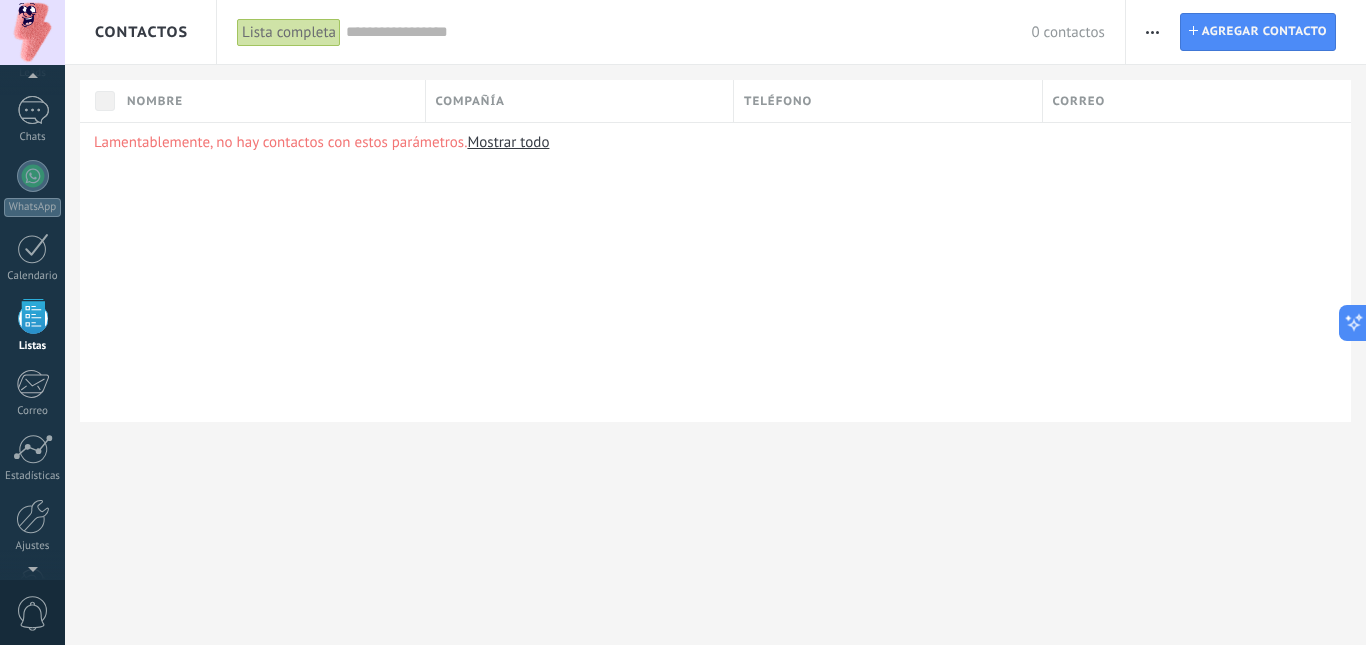 click on "Contactos" at bounding box center (141, 32) 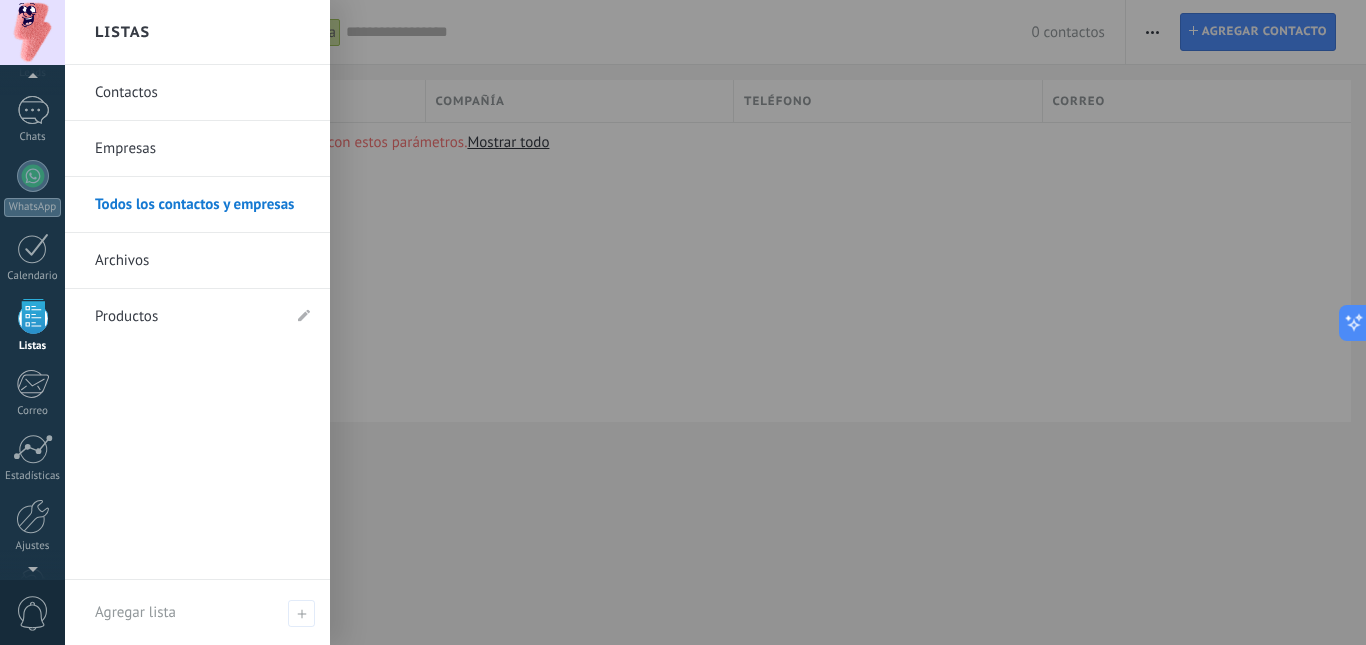 click on "Empresas" at bounding box center [202, 149] 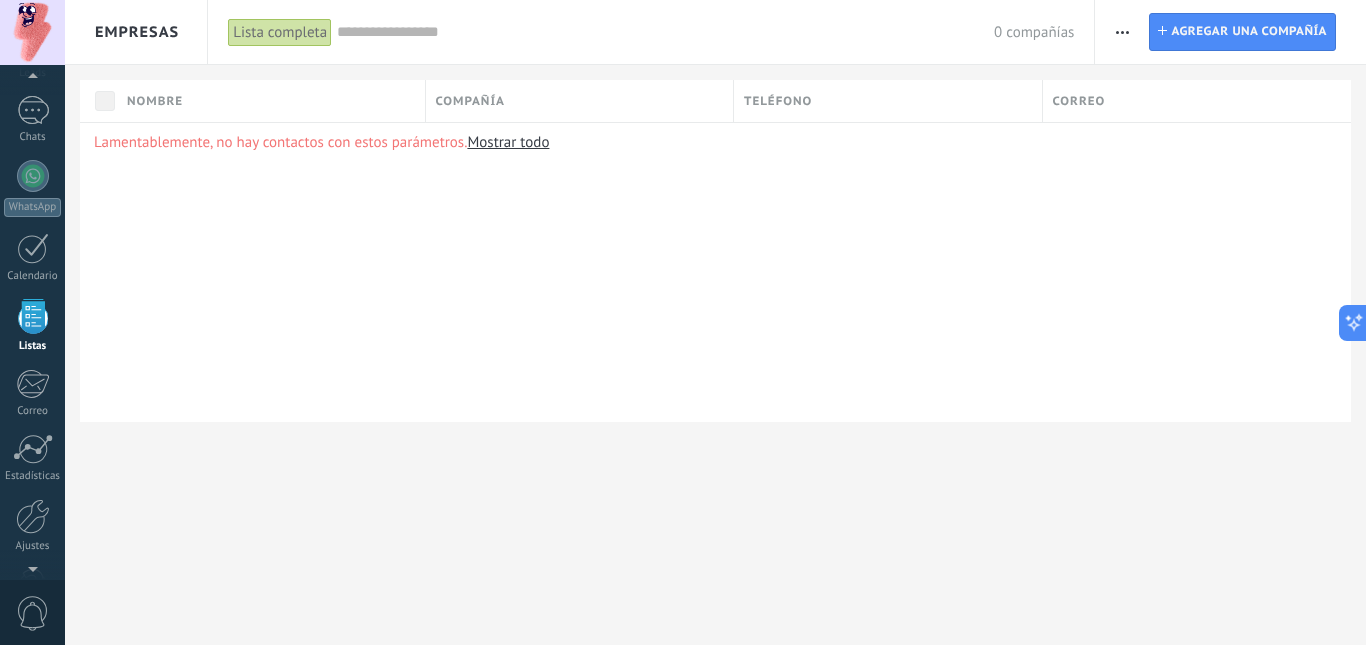 scroll, scrollTop: 0, scrollLeft: 0, axis: both 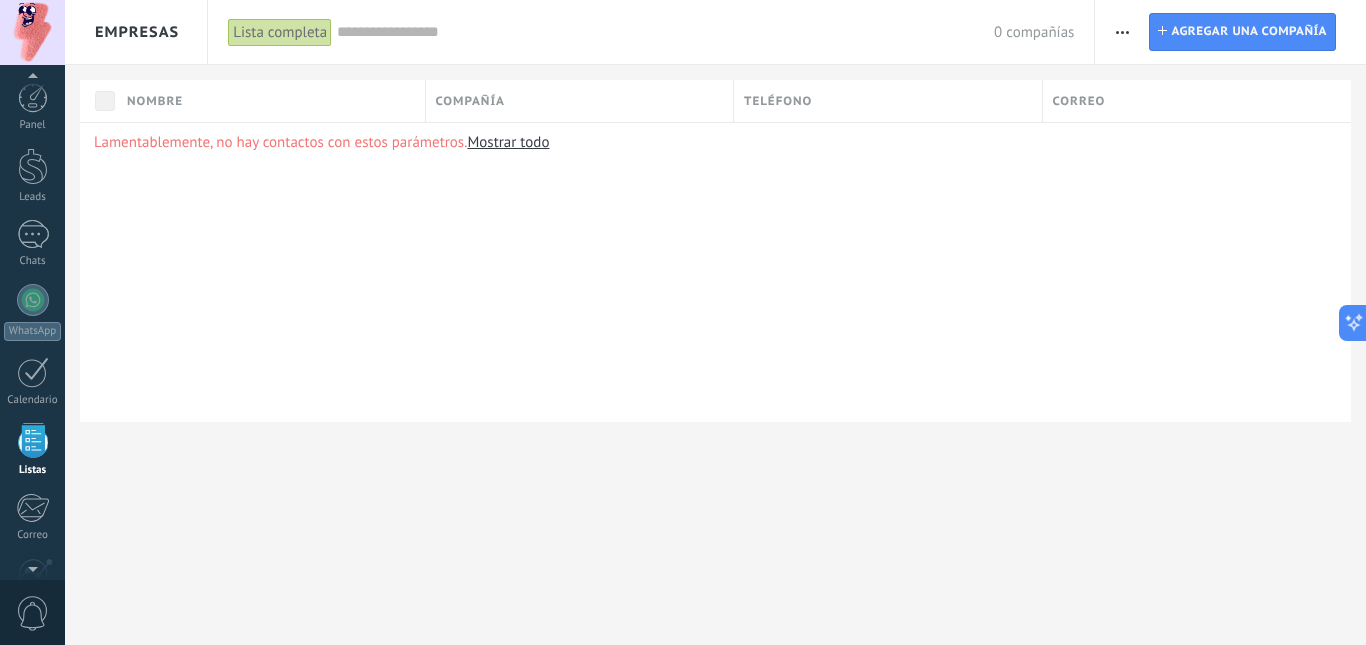 click on "Empresas" at bounding box center (137, 32) 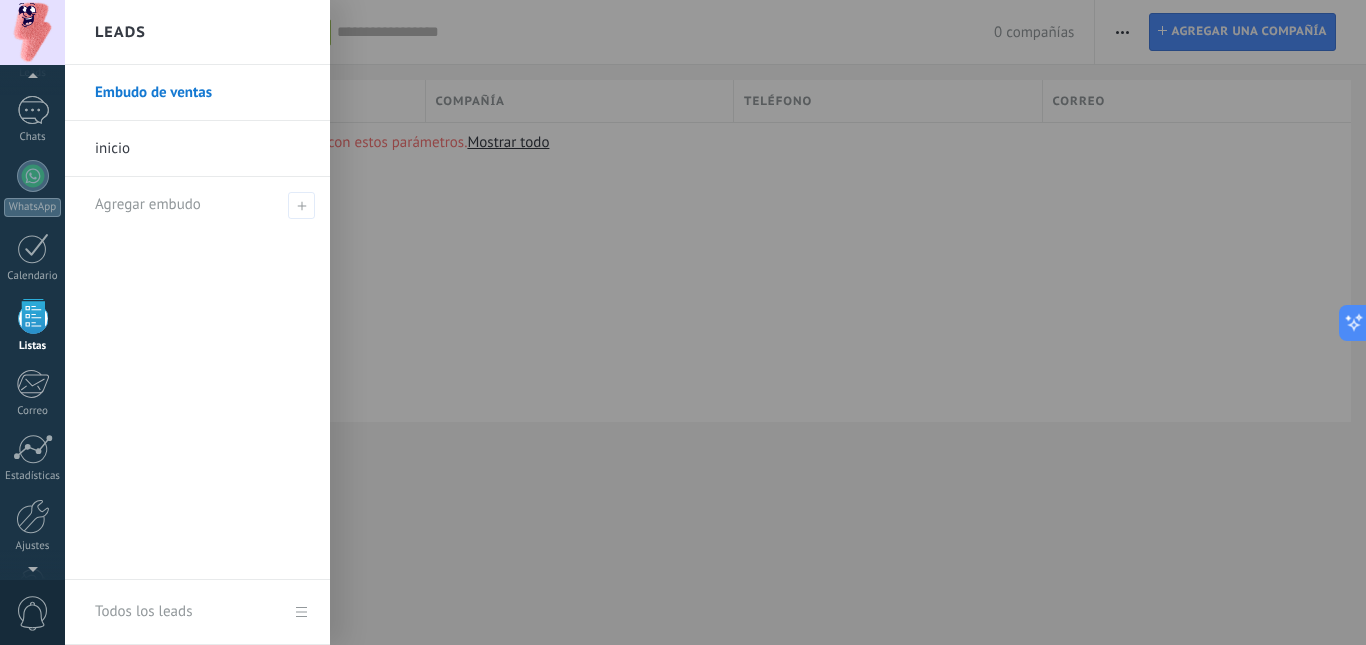 click on "inicio" at bounding box center [202, 149] 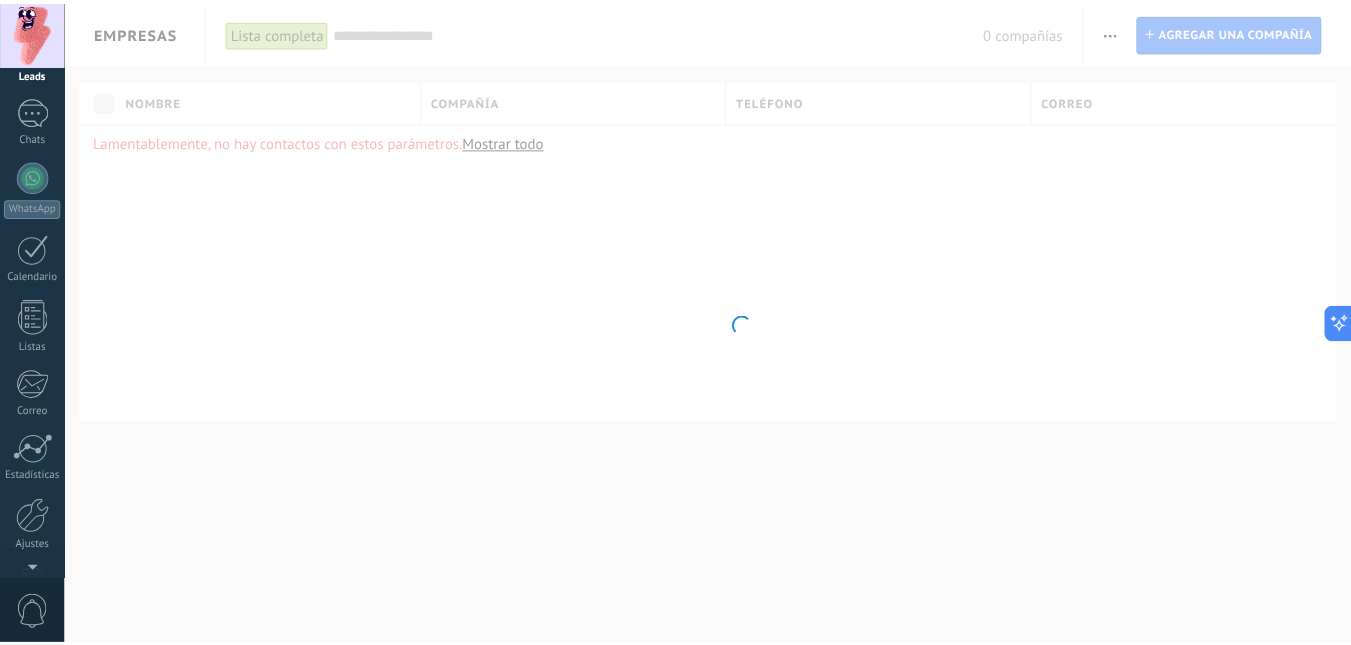 scroll, scrollTop: 0, scrollLeft: 0, axis: both 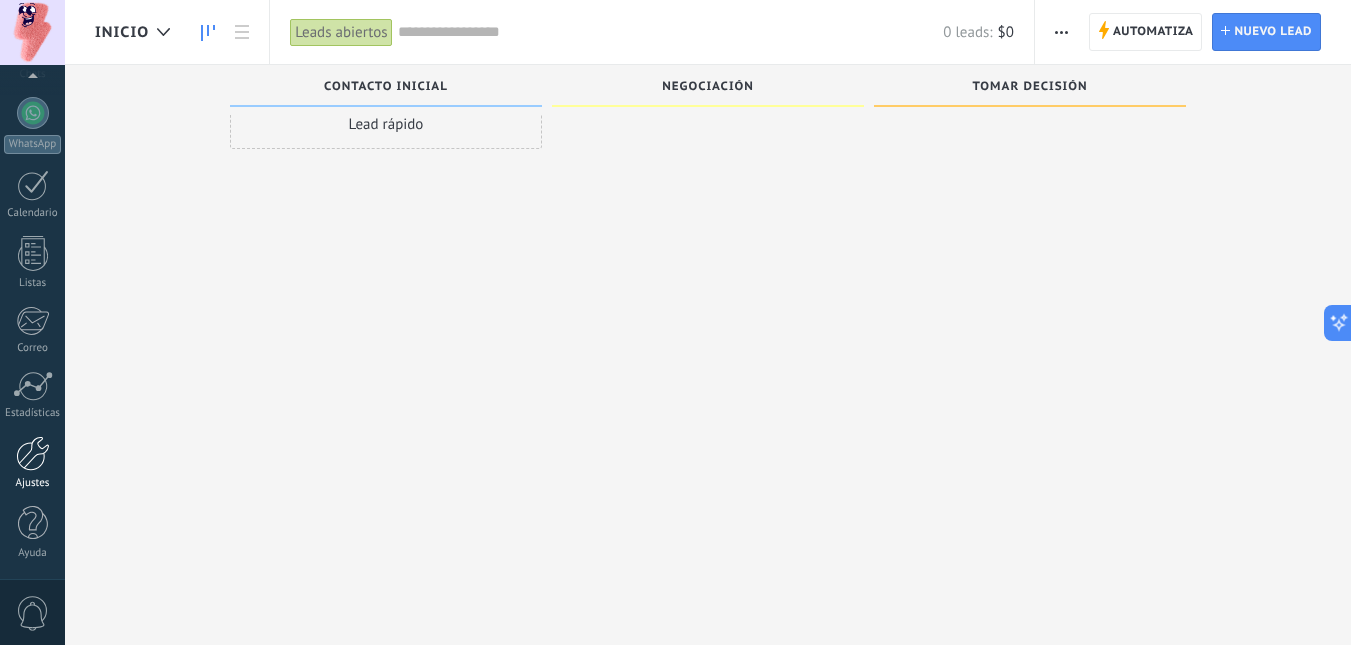 click at bounding box center (33, 453) 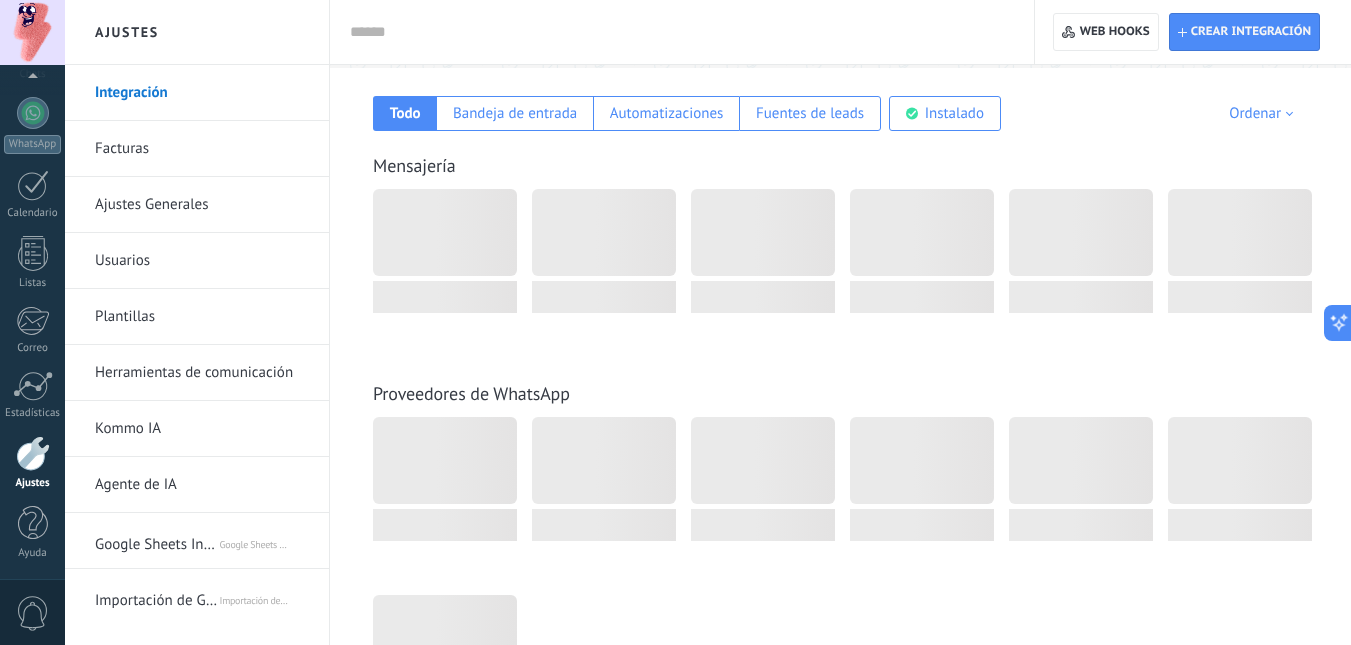 scroll, scrollTop: 400, scrollLeft: 0, axis: vertical 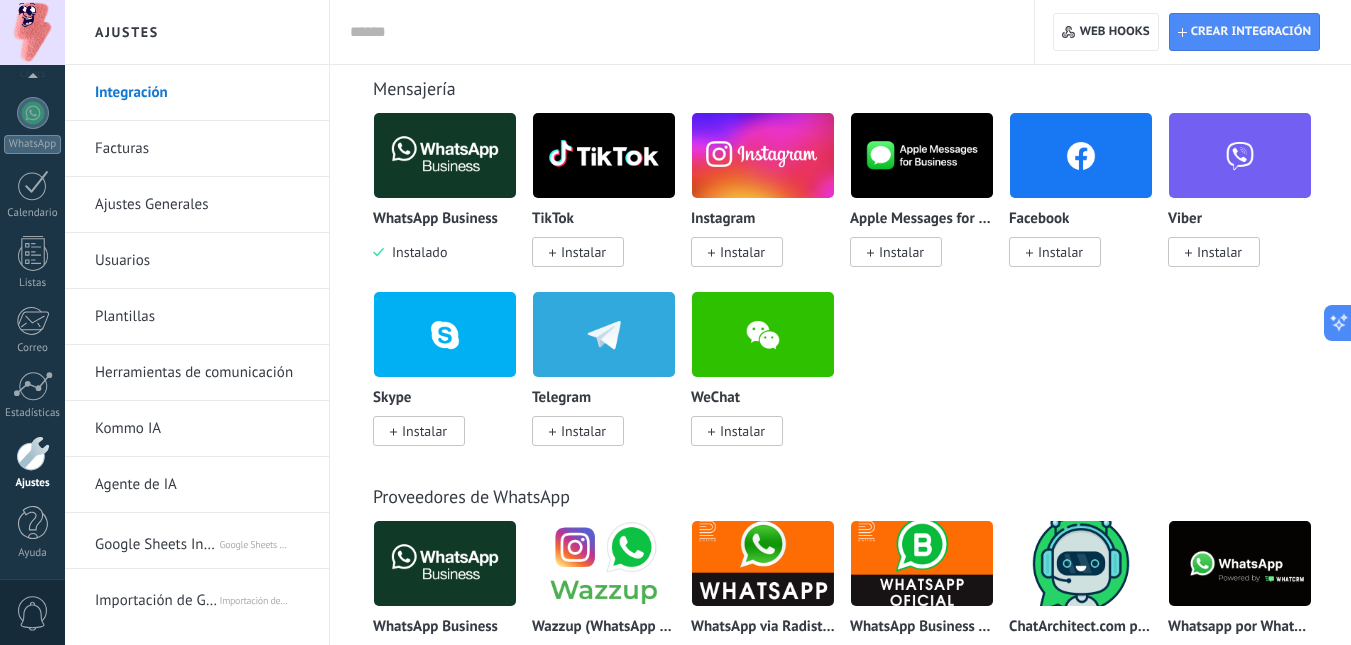 click on "Importación de Google tablas via NOVA" at bounding box center [156, 597] 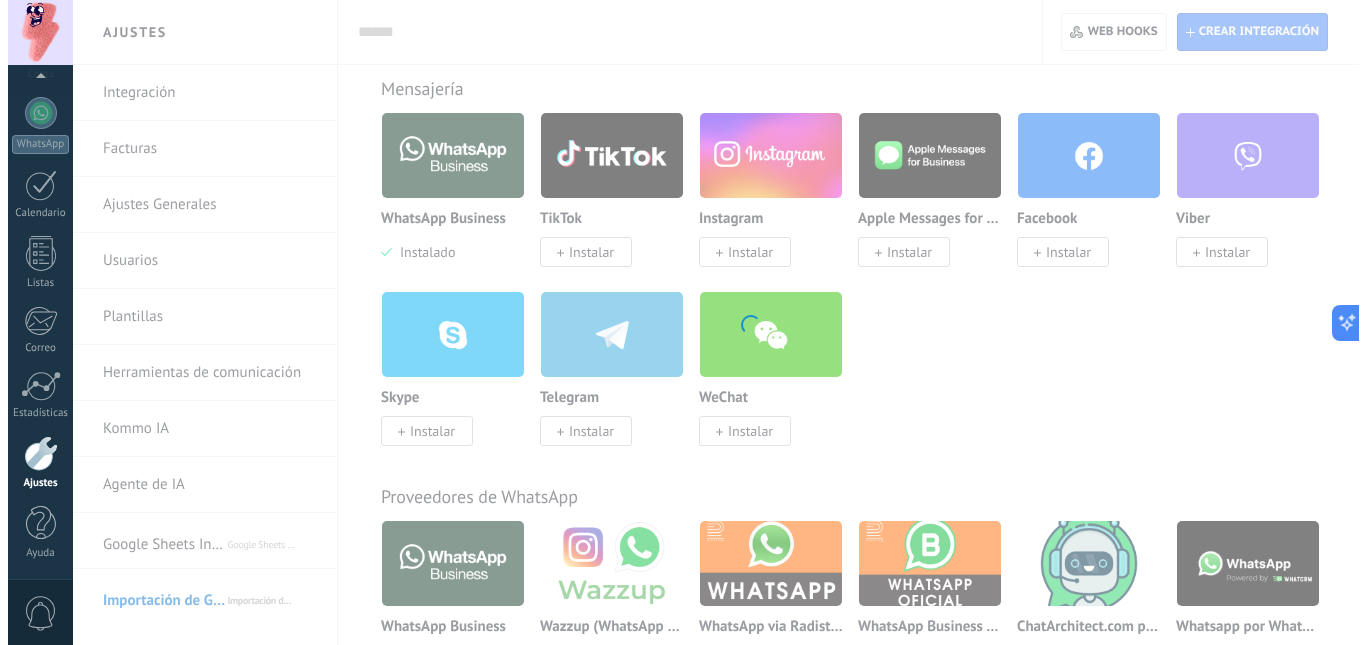 scroll, scrollTop: 0, scrollLeft: 0, axis: both 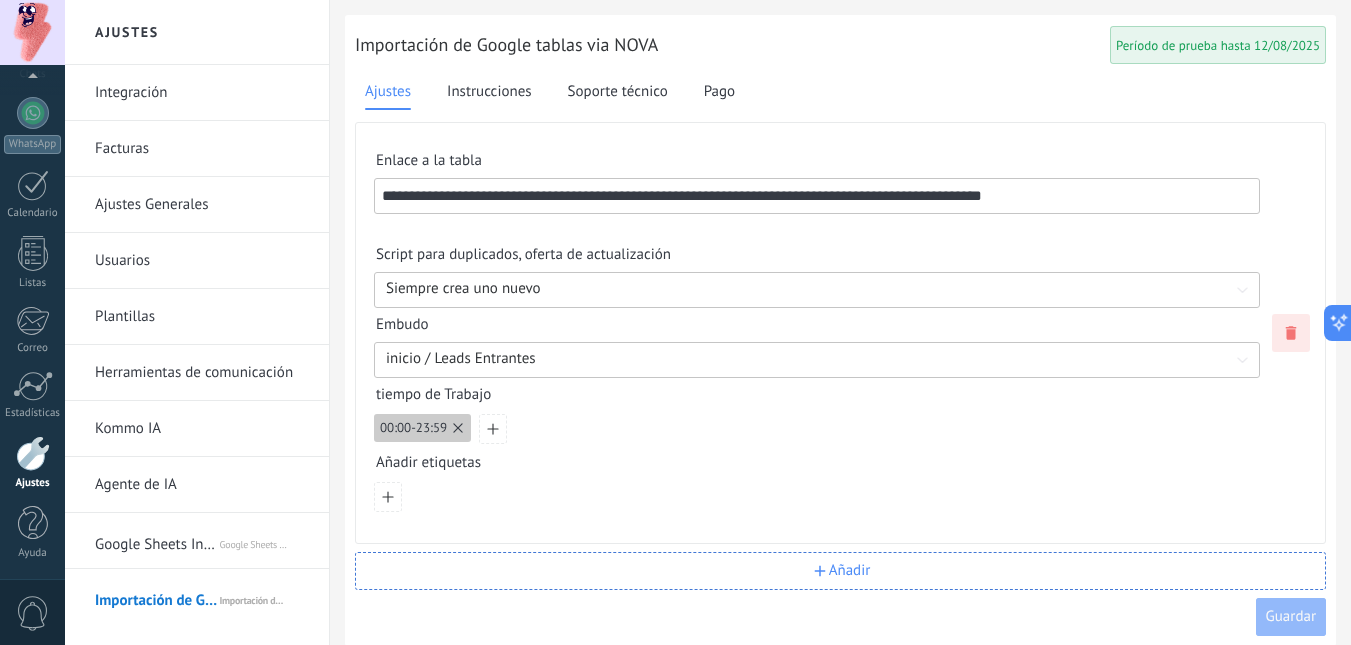 click on "Google Sheets Integration" at bounding box center [156, 541] 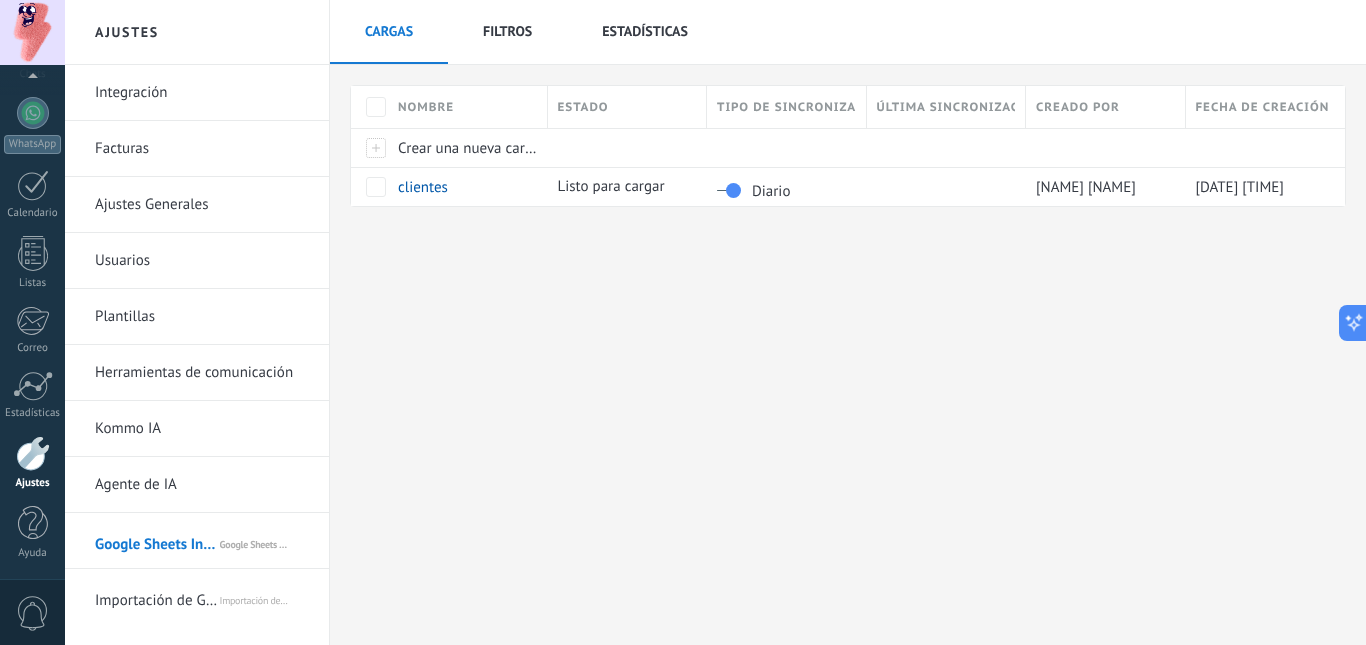 click on "Filtros" at bounding box center (507, 32) 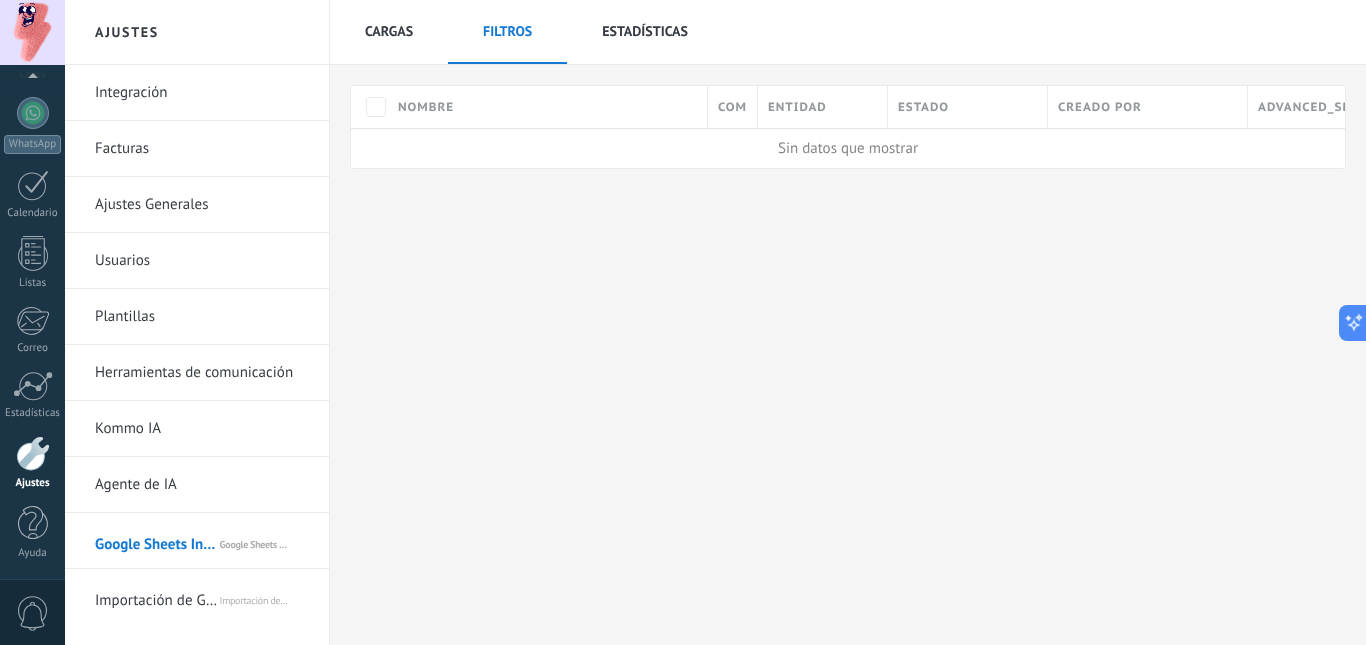 click on "Estadísticas" at bounding box center [645, 32] 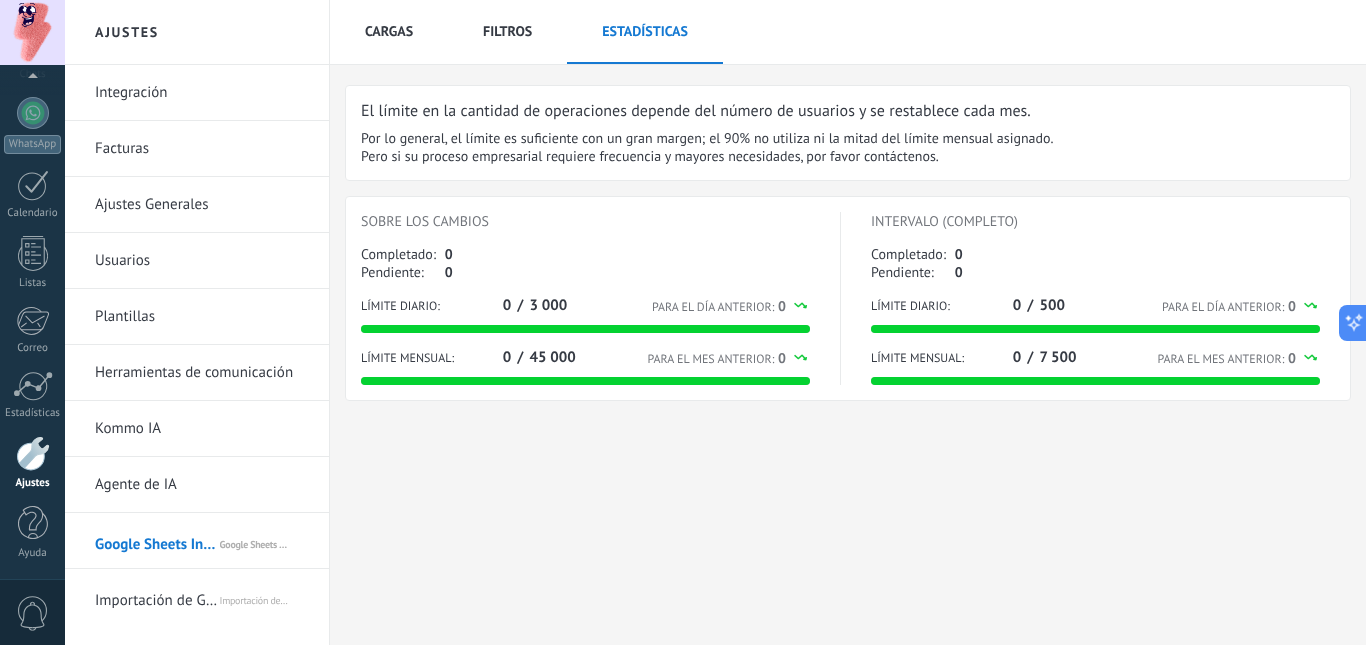 click on "Cargas" at bounding box center [389, 32] 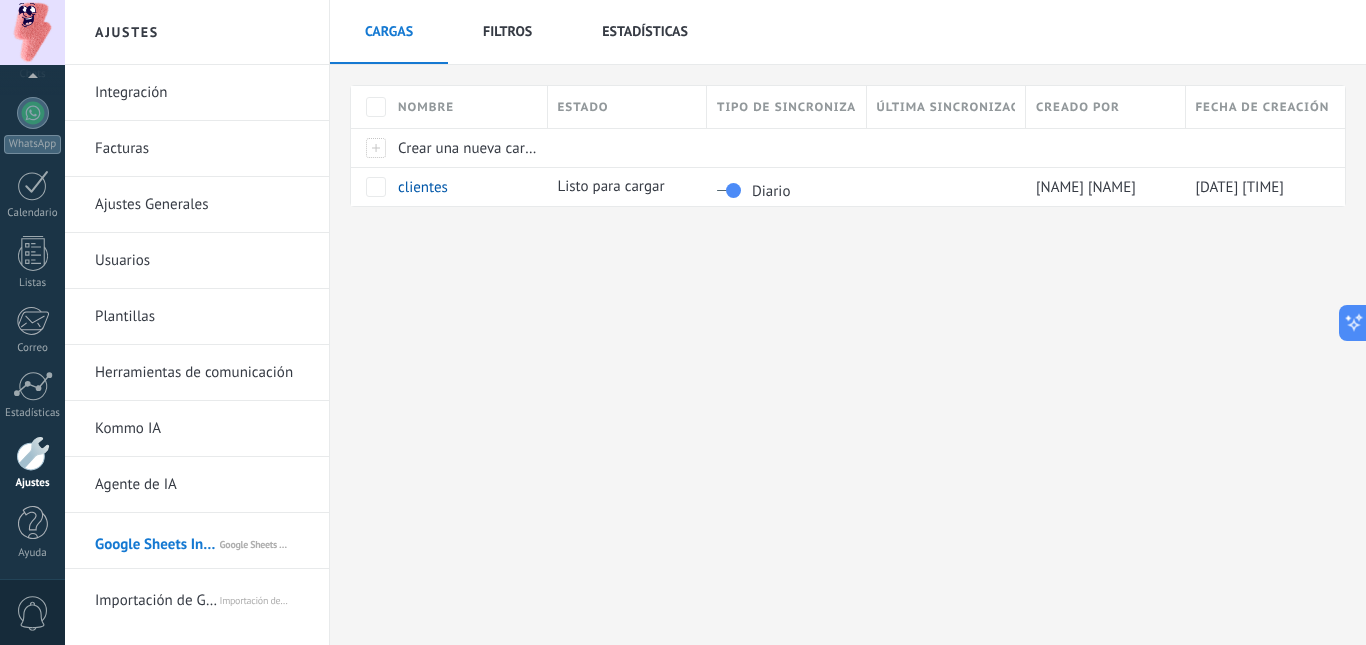 click on "Importación de Google tablas via NOVA" at bounding box center [156, 597] 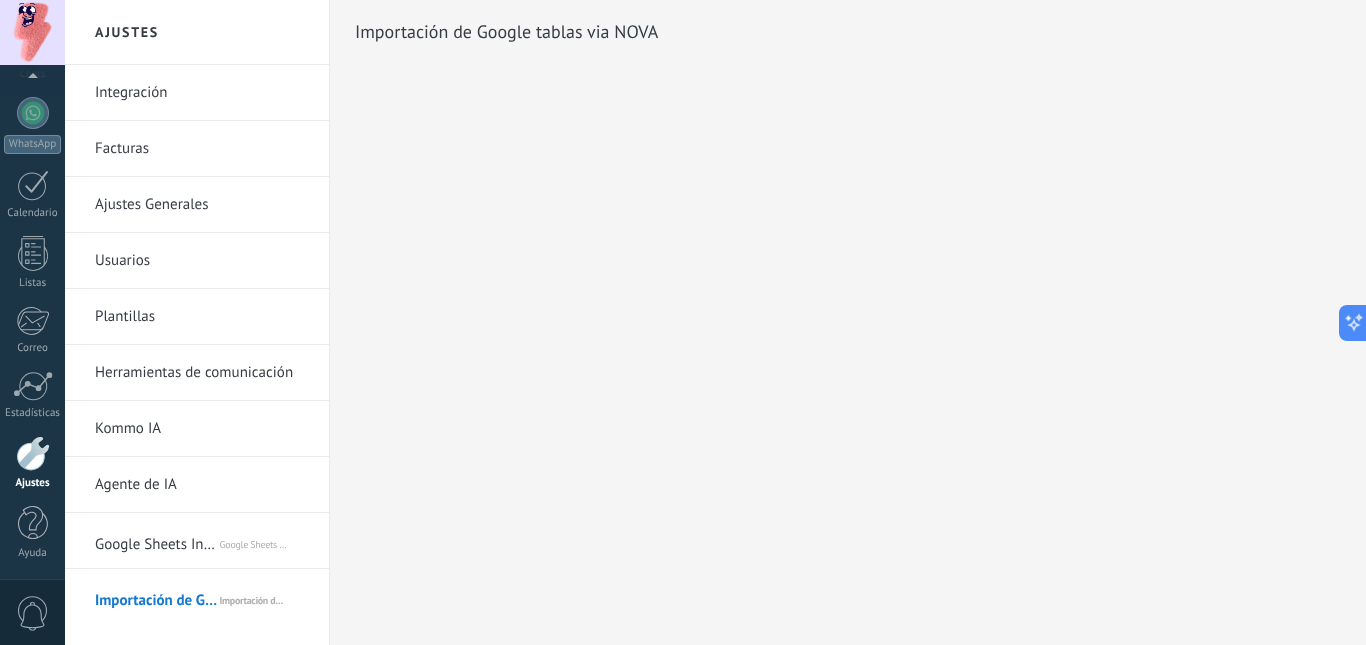 click on "Google Sheets Integration" at bounding box center [156, 541] 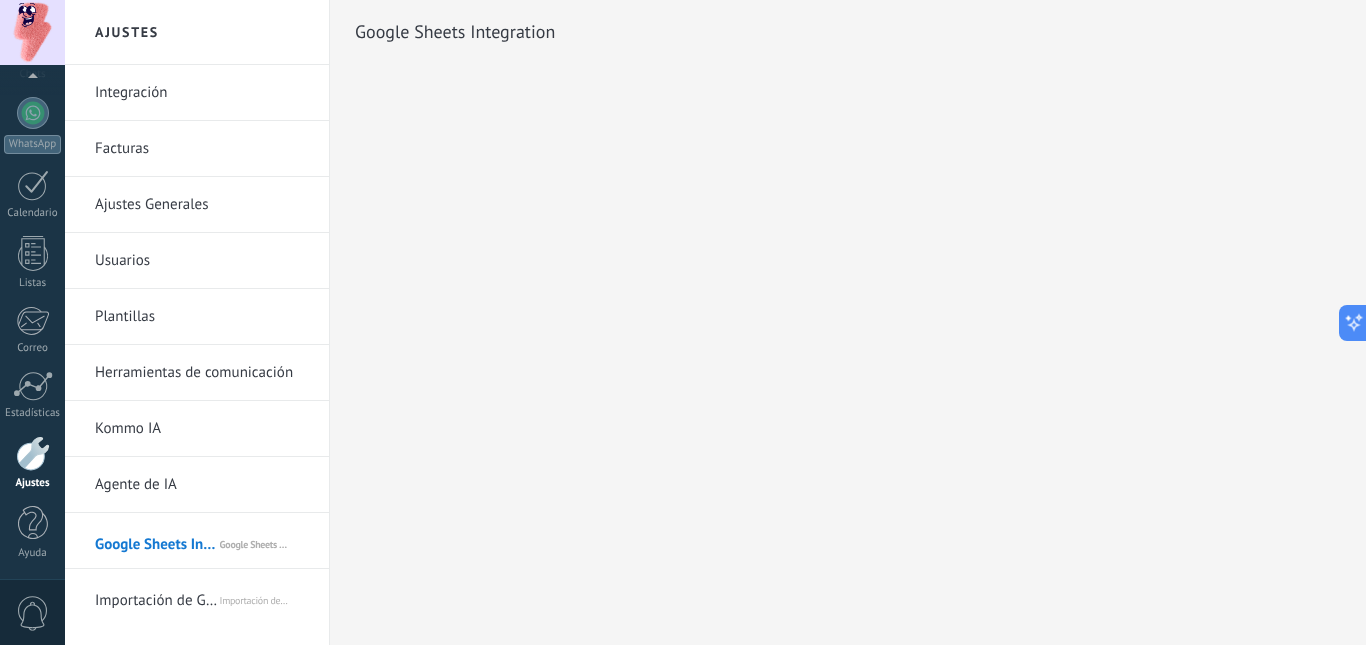 click on "Importación de Google tablas via NOVA" at bounding box center (156, 597) 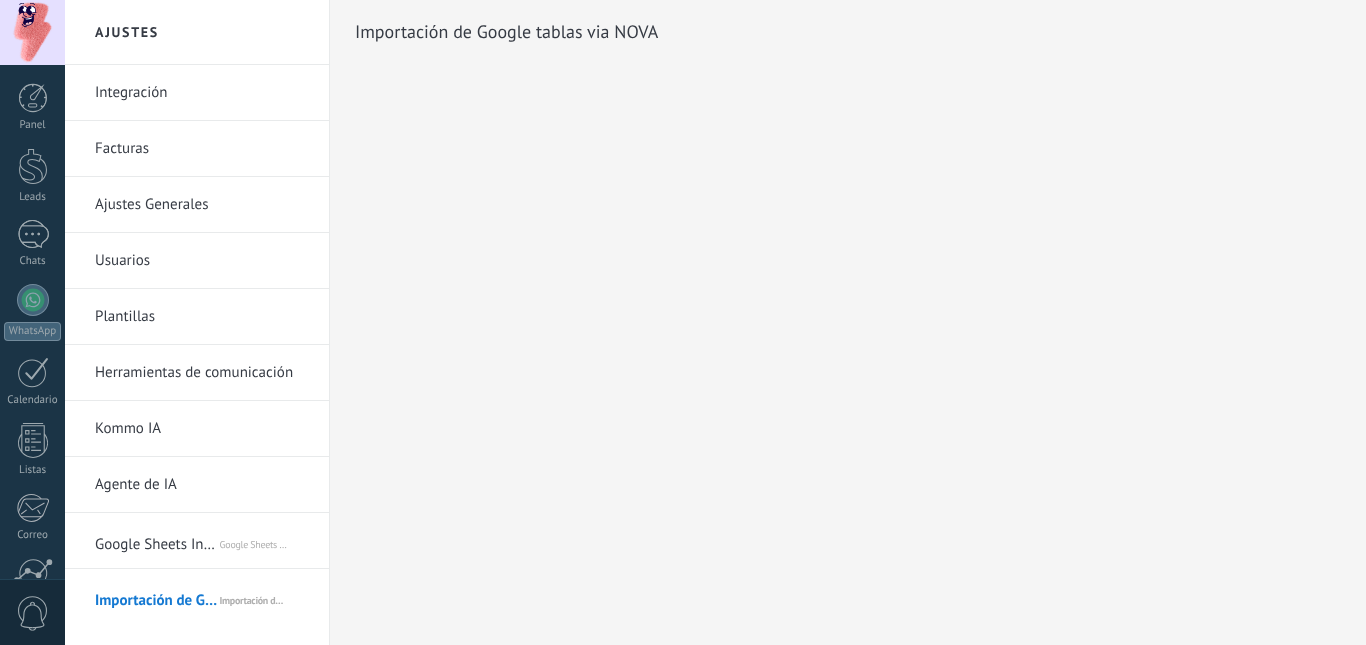 scroll, scrollTop: 0, scrollLeft: 0, axis: both 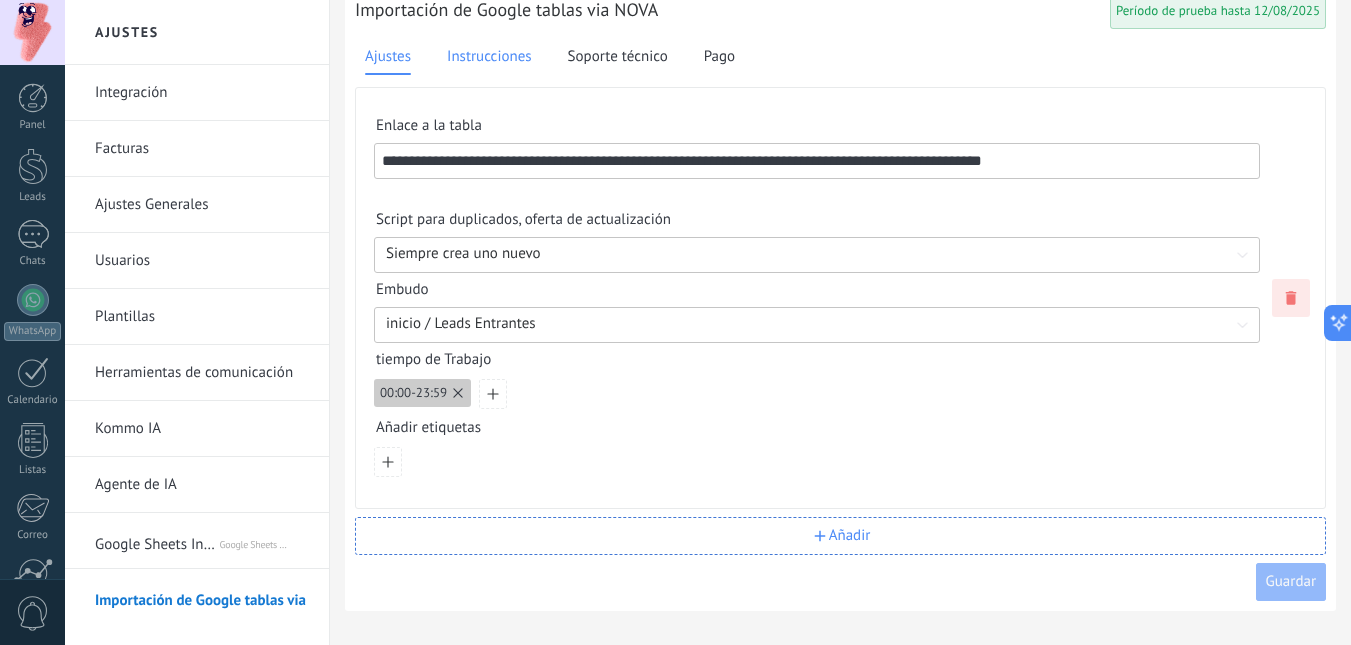 click on "Instrucciones" at bounding box center (489, 57) 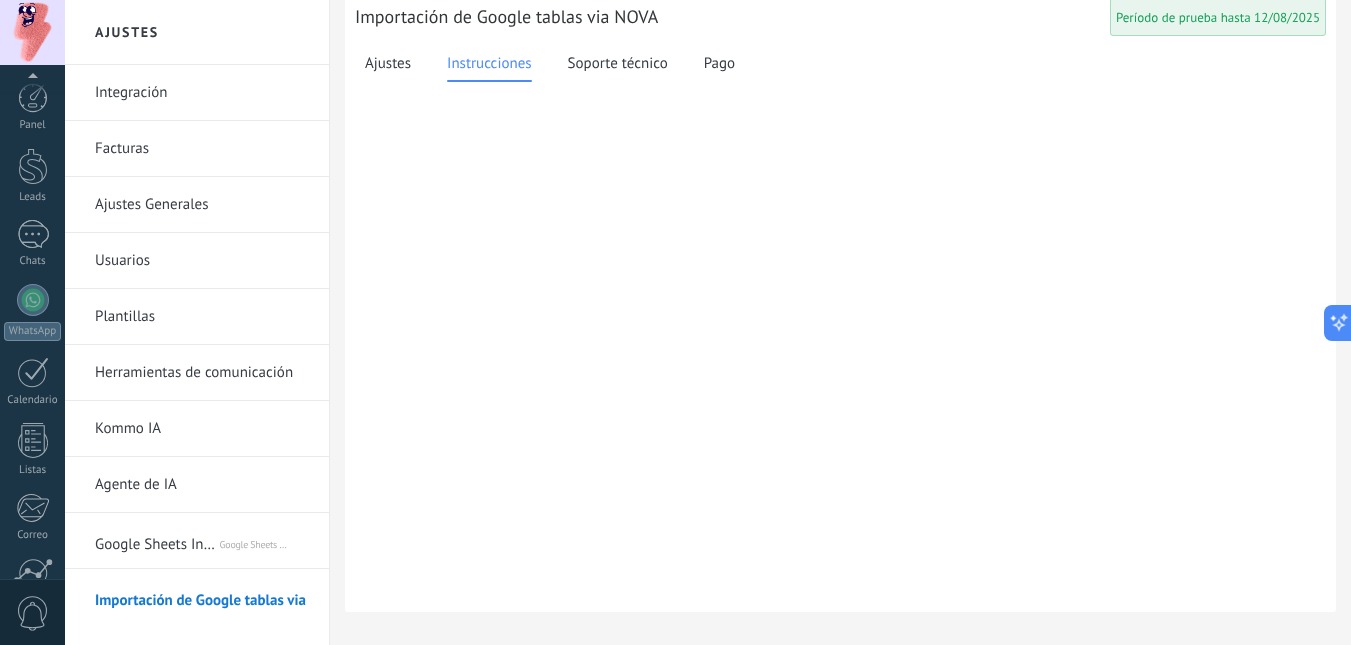scroll, scrollTop: 187, scrollLeft: 0, axis: vertical 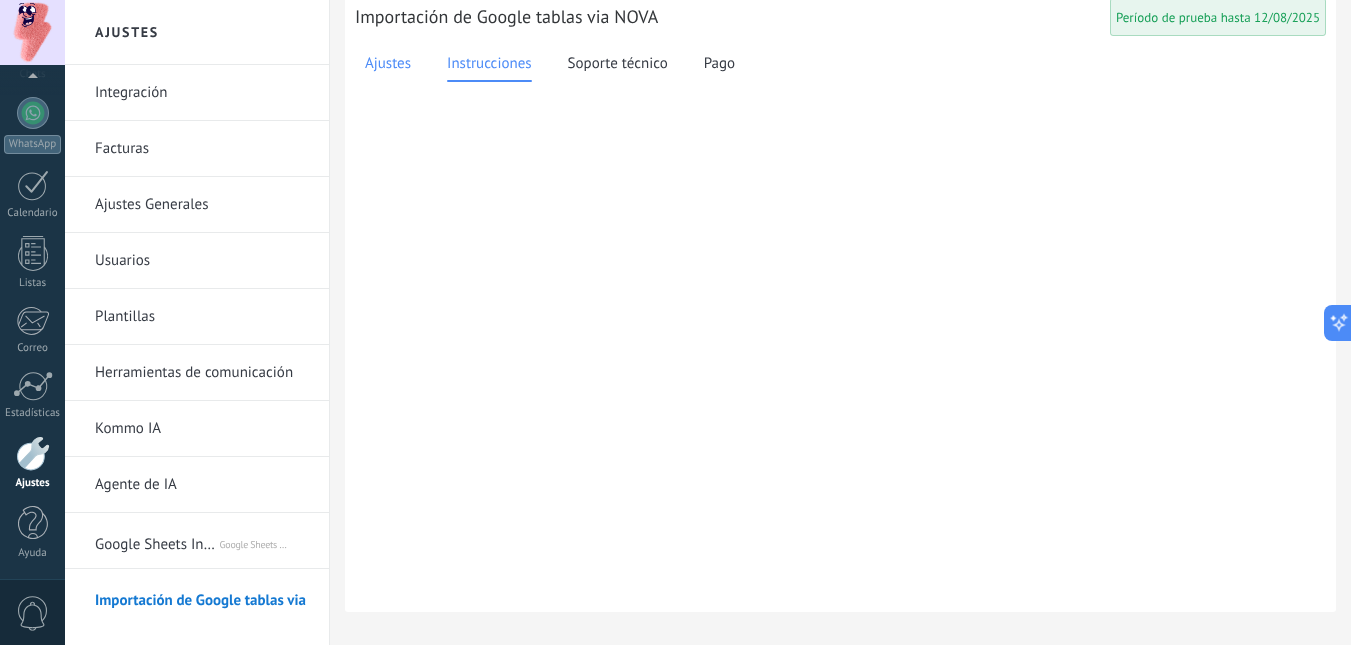 click on "Ajustes" at bounding box center (388, 64) 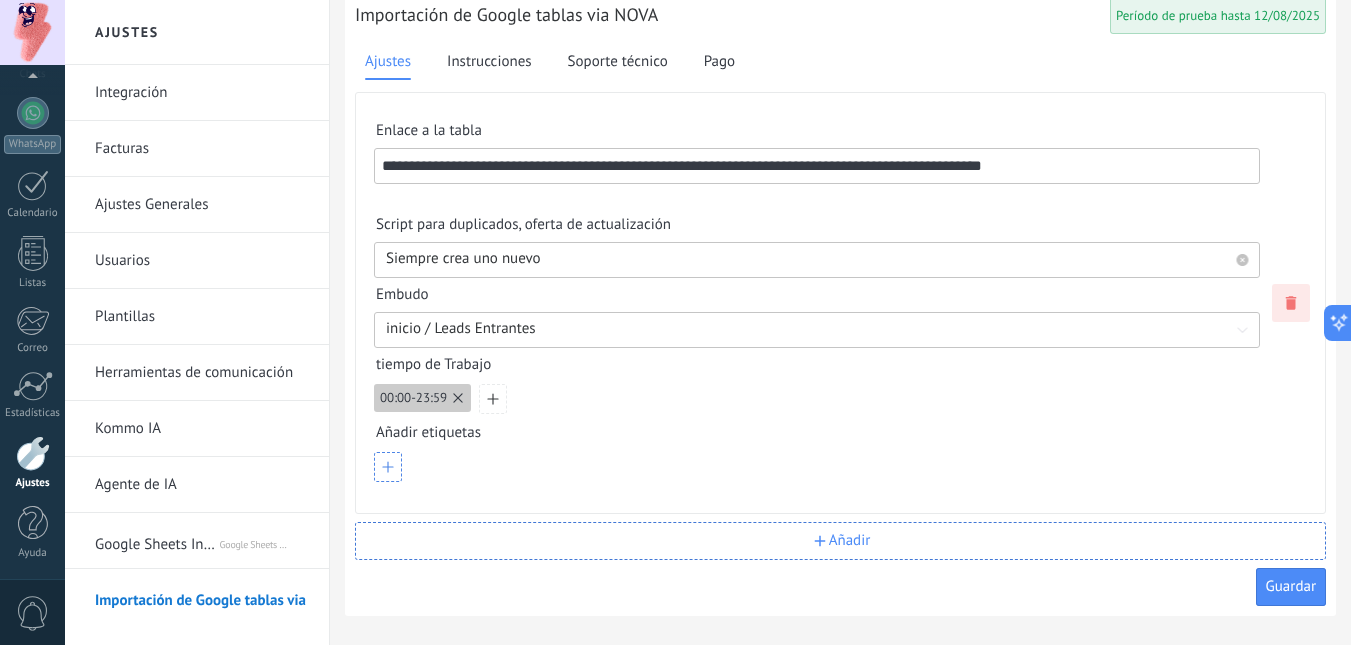 scroll, scrollTop: 35, scrollLeft: 0, axis: vertical 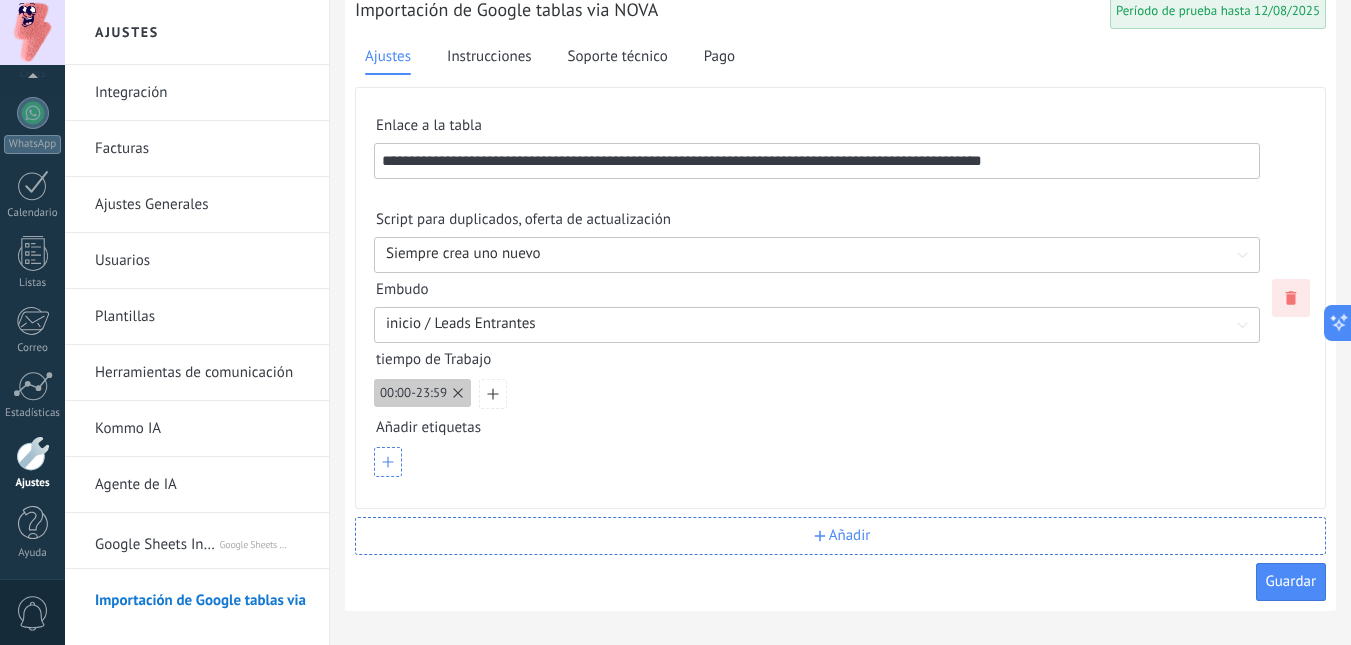 click at bounding box center [817, 462] 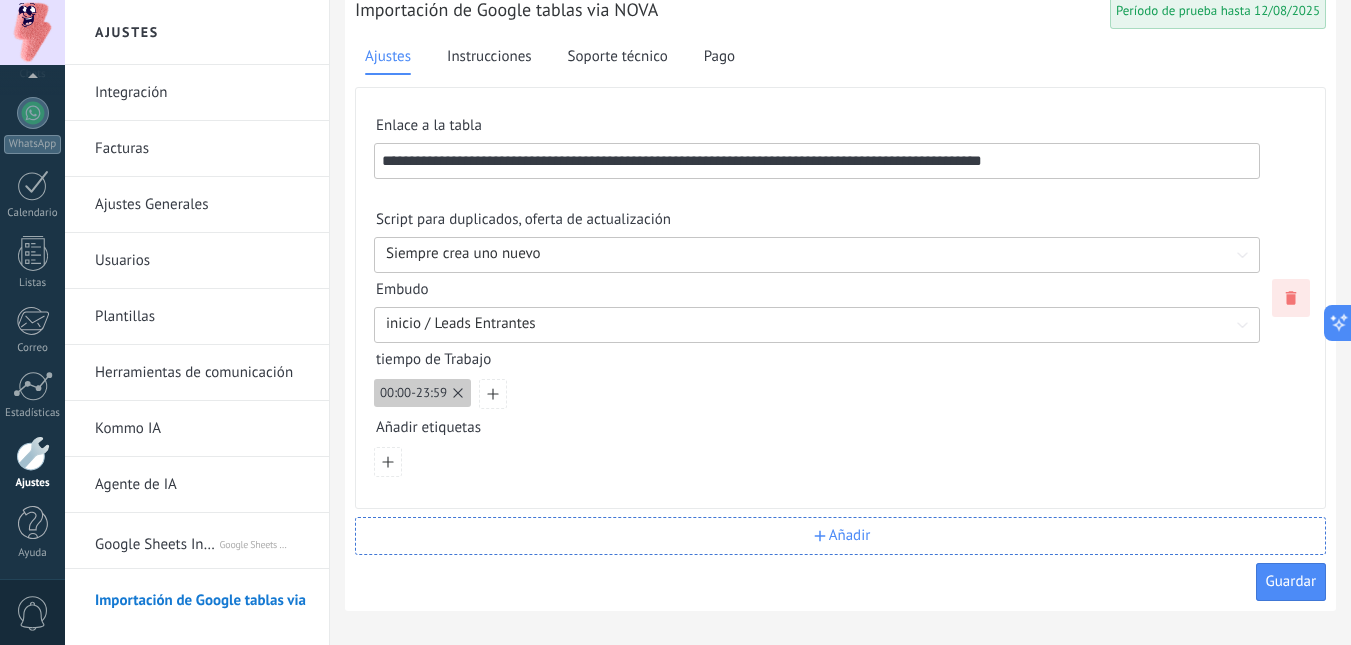 click on "00:00-23:59" at bounding box center [817, 394] 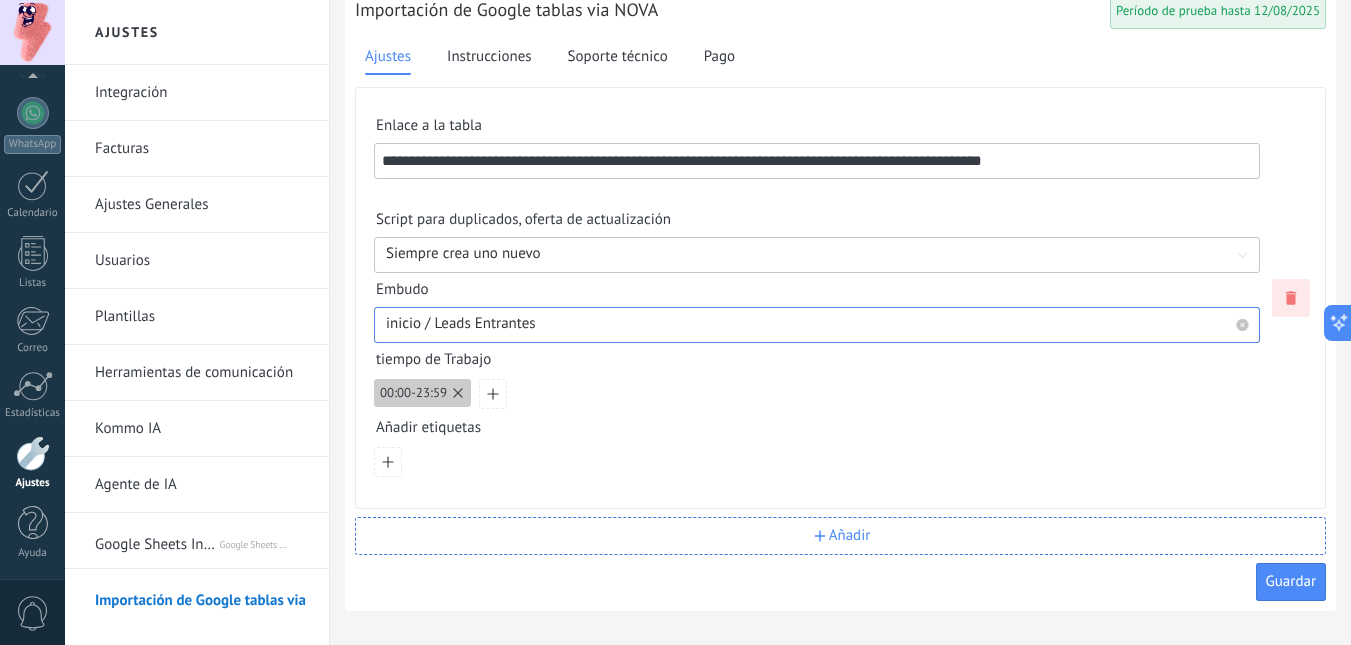 click at bounding box center [817, 324] 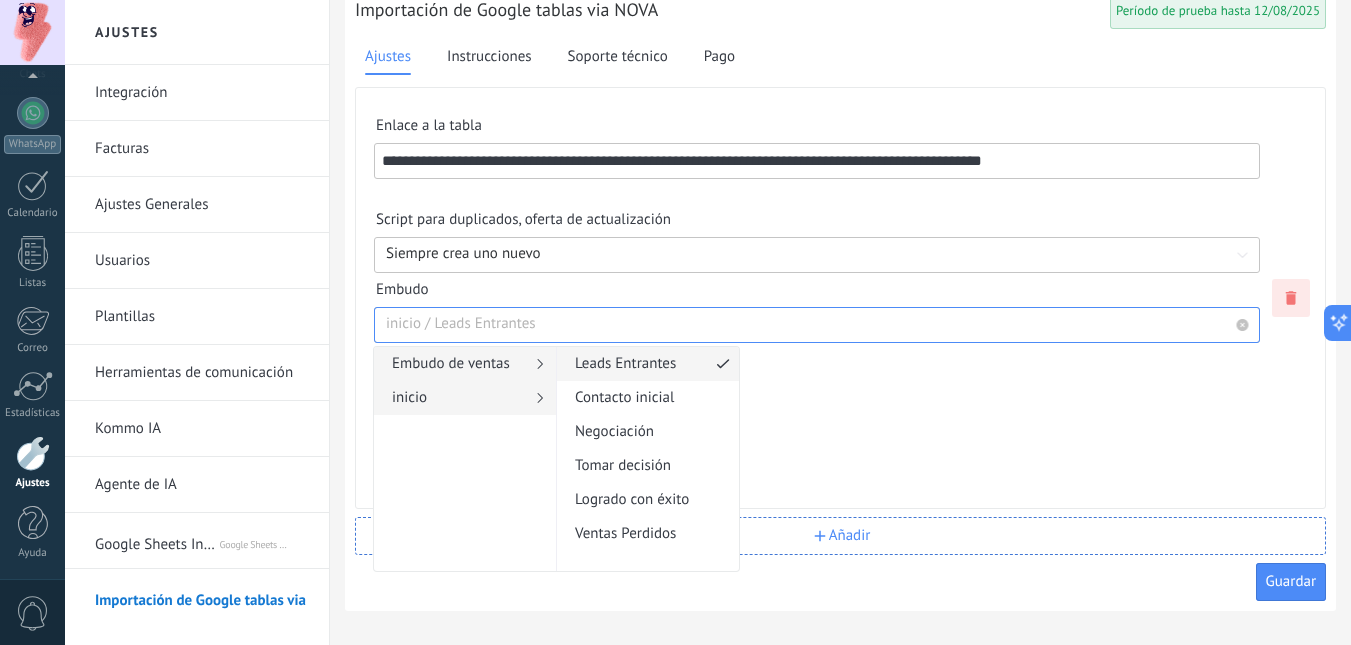 click on "Embudo de ventas" at bounding box center (458, 364) 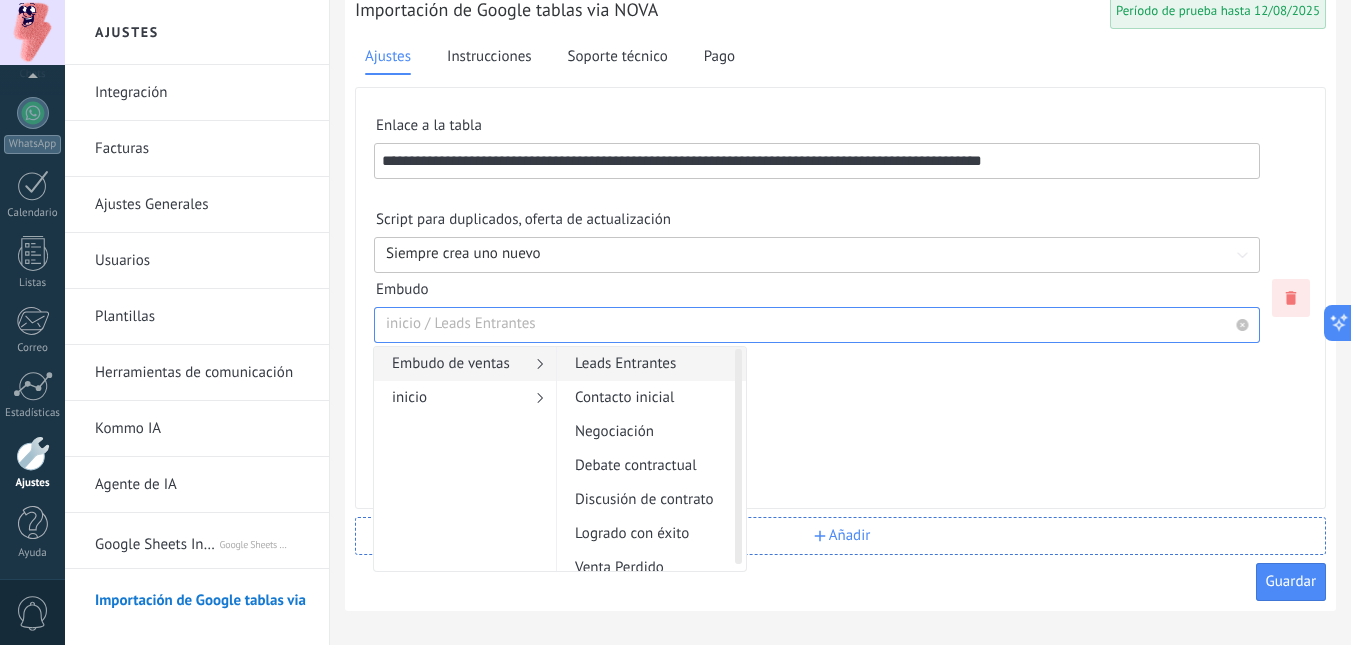click on "Leads Entrantes" at bounding box center (644, 364) 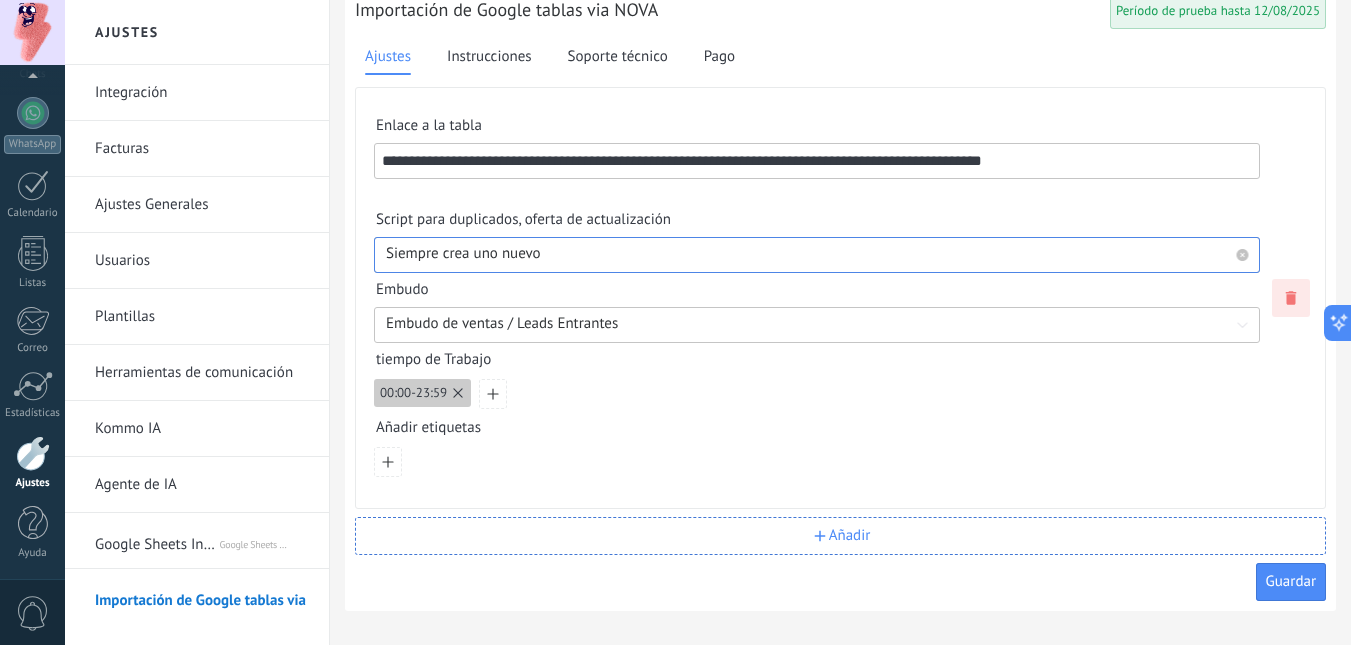 click at bounding box center [817, 254] 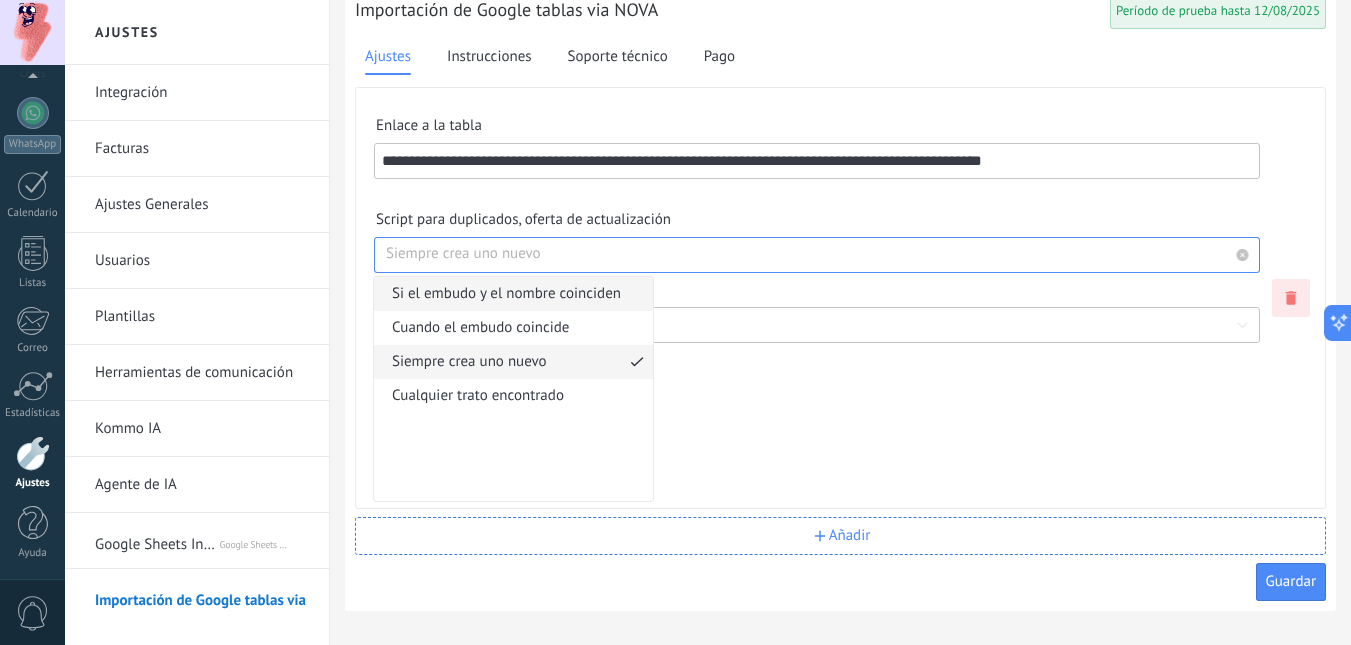click on "Si el embudo y el nombre coinciden" at bounding box center (506, 294) 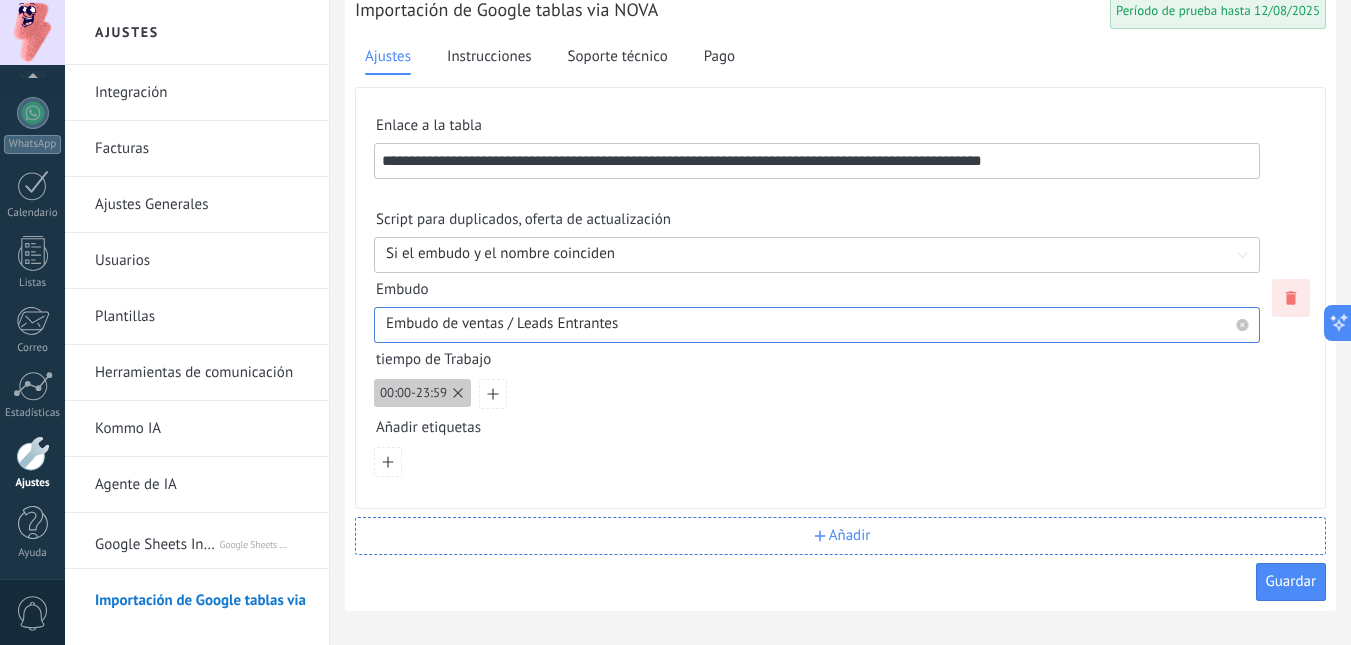 click at bounding box center [817, 324] 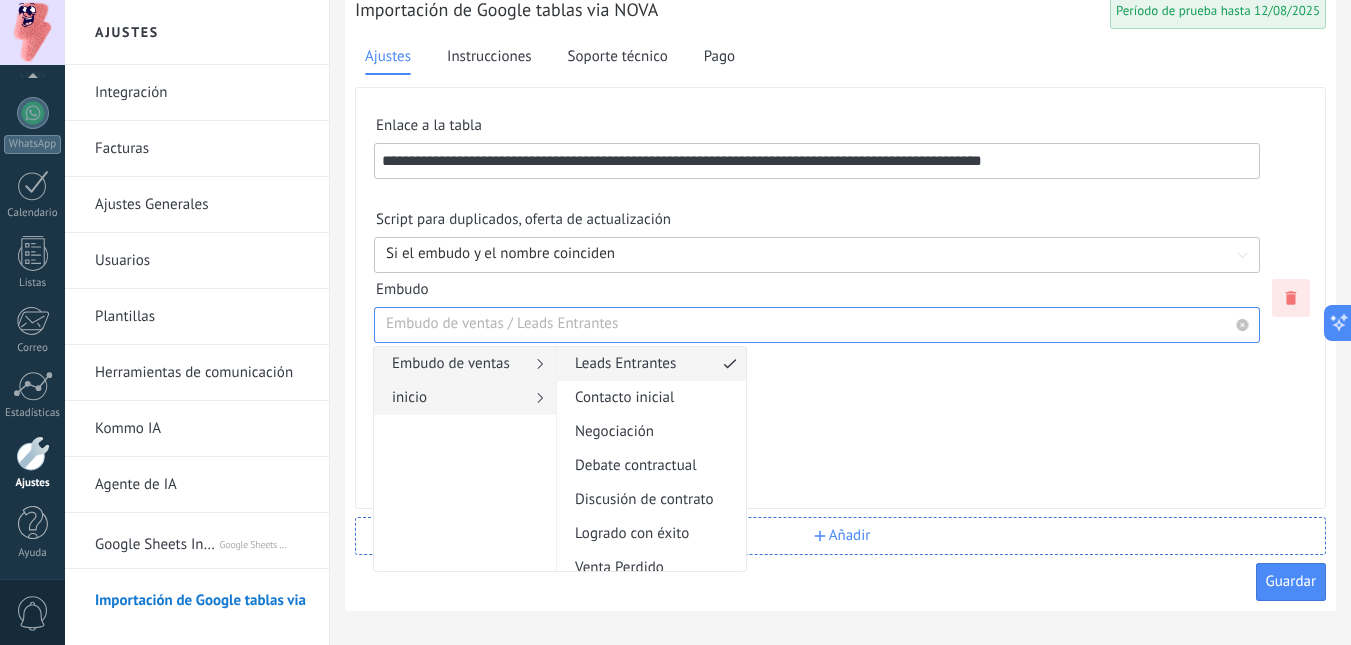 click on "inicio" at bounding box center [458, 398] 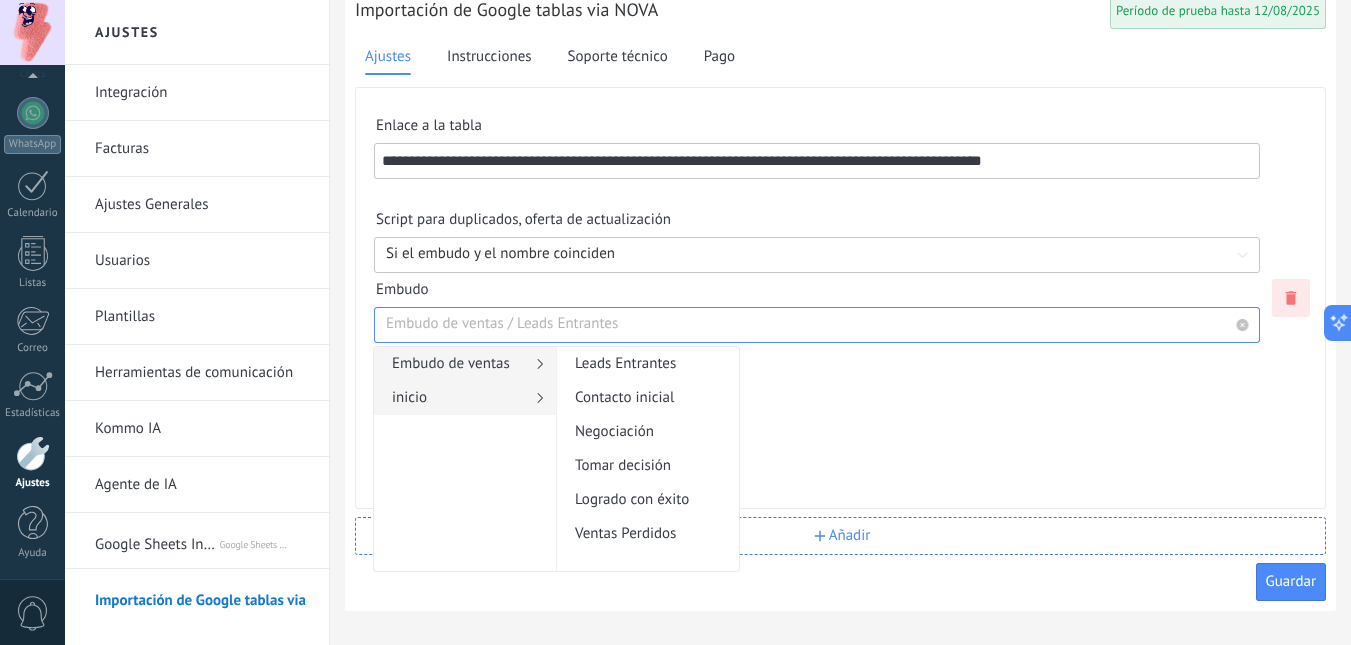 click on "Embudo de ventas" at bounding box center [458, 364] 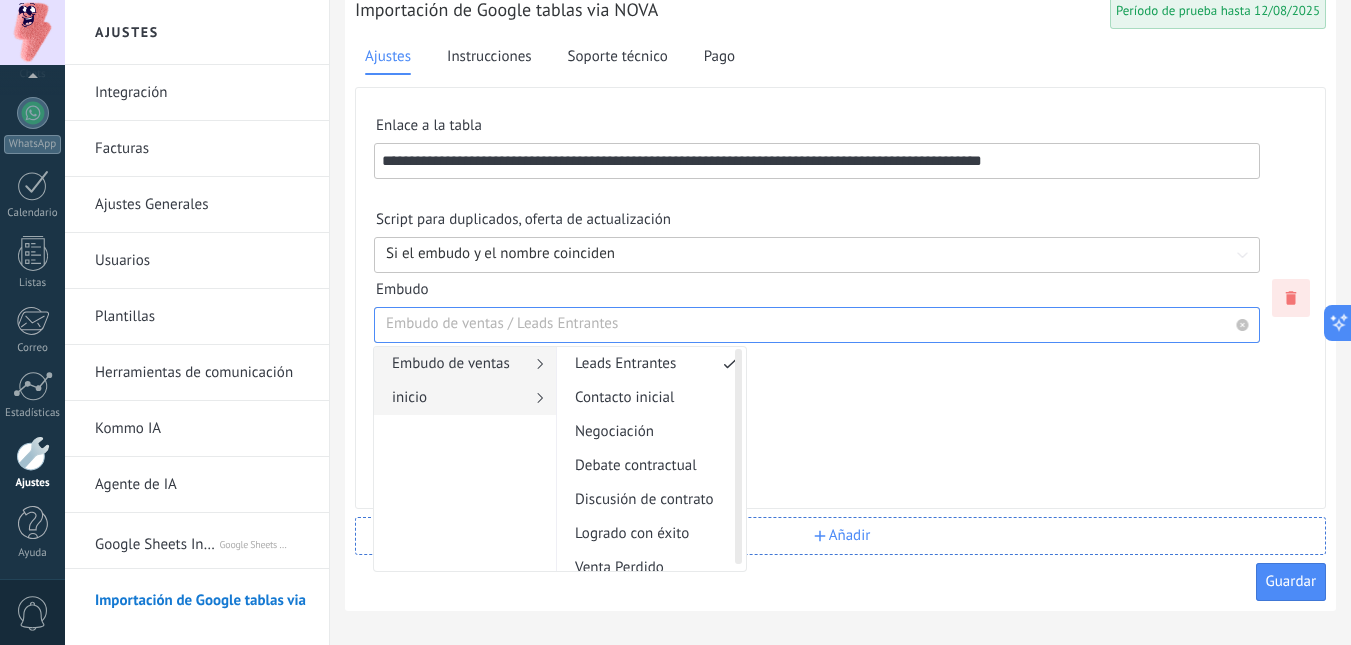 click on "inicio" at bounding box center [458, 398] 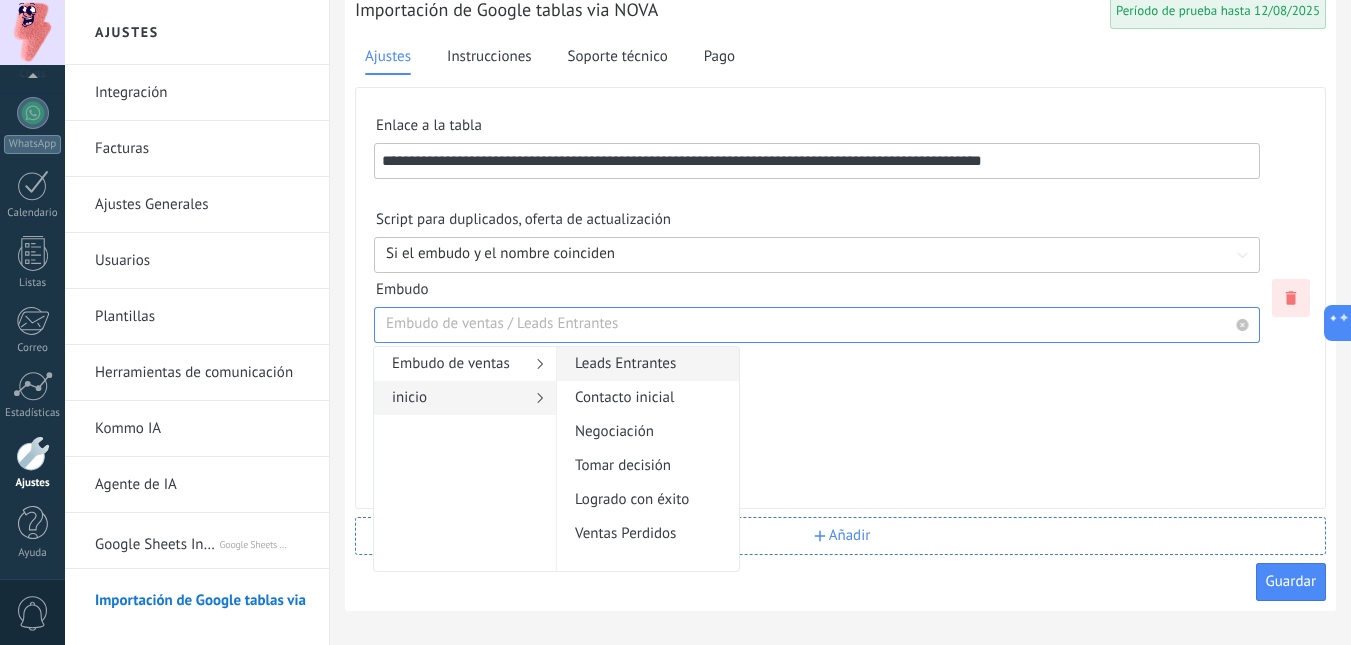 click on "Leads Entrantes" at bounding box center (641, 364) 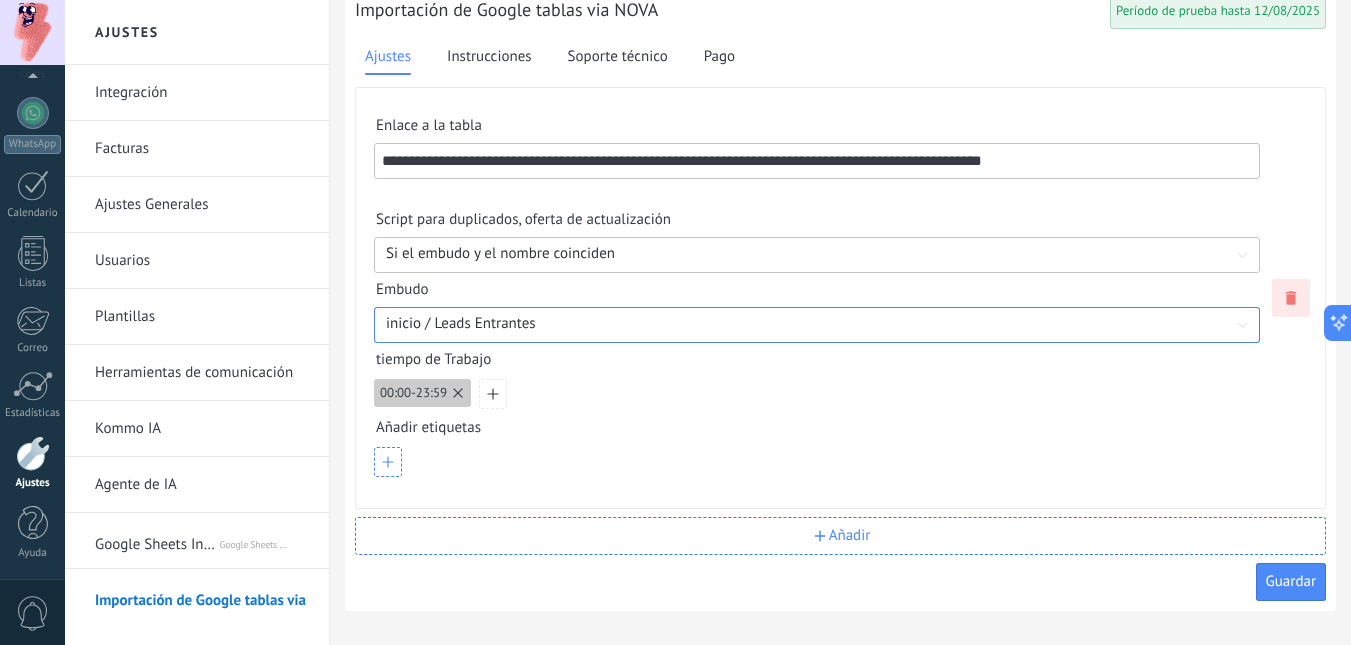 click 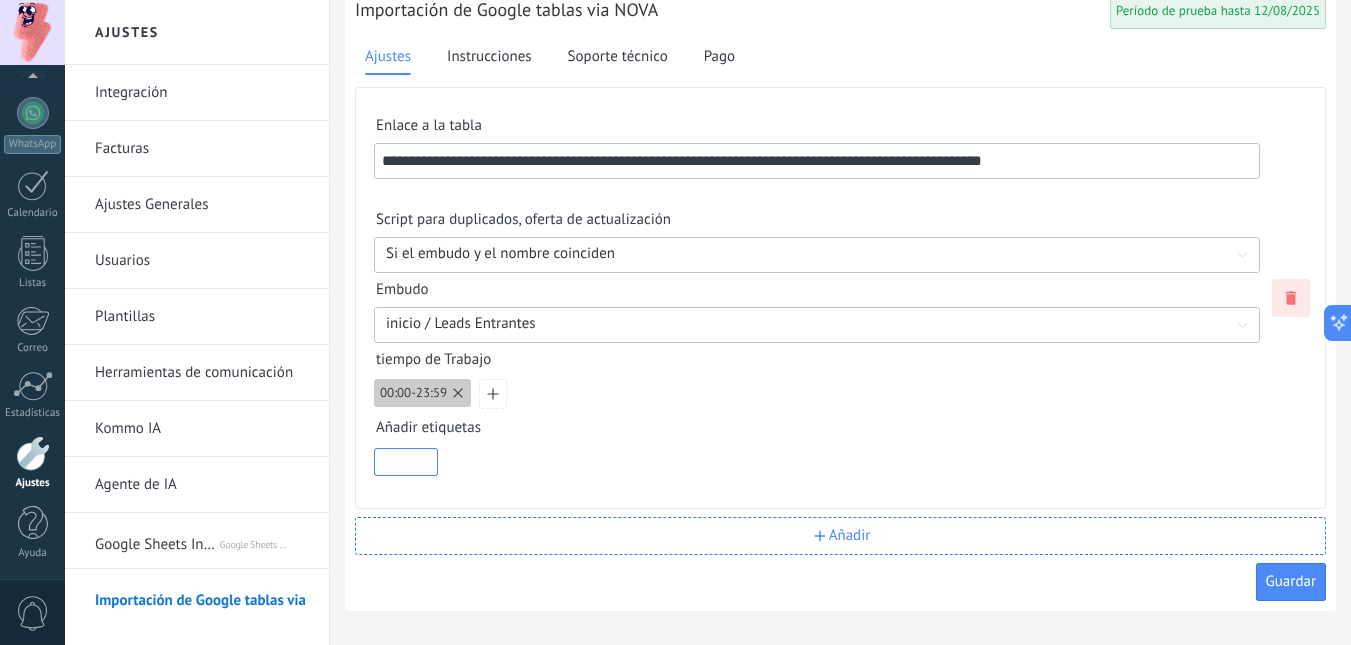 type on "*" 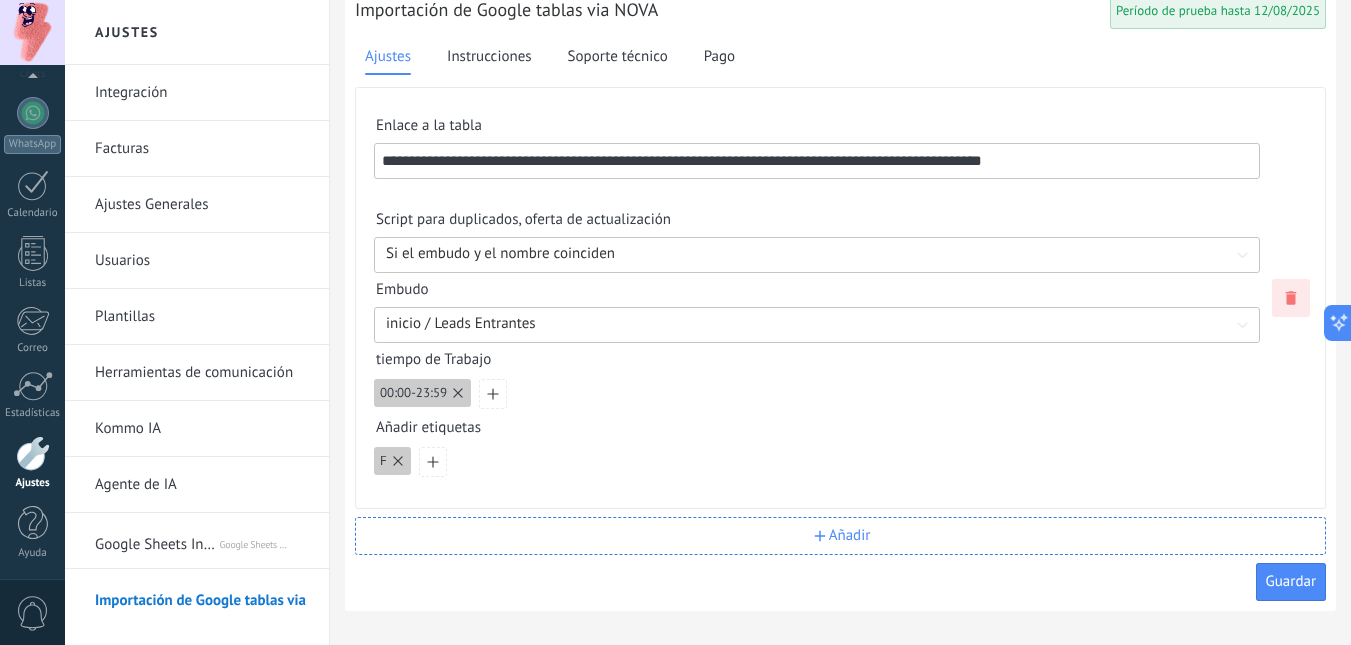 click on "Añadir etiquetas" at bounding box center [817, 432] 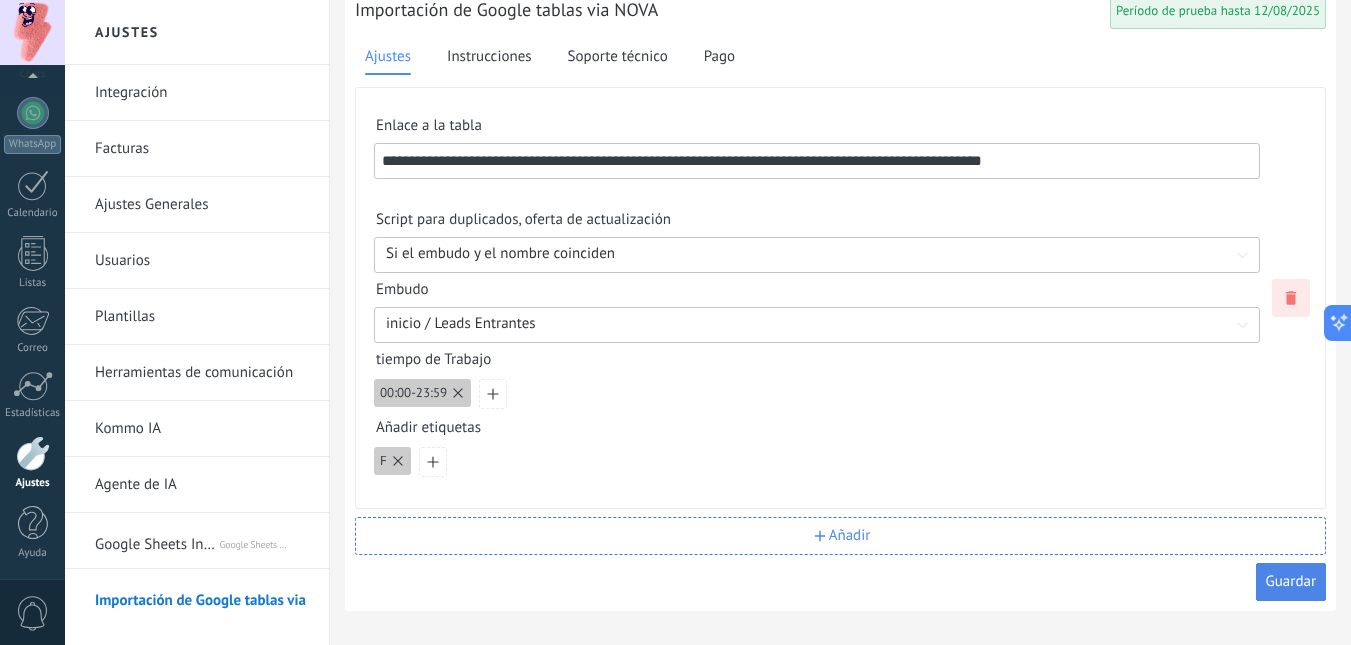 click on "Guardar" at bounding box center (1291, 581) 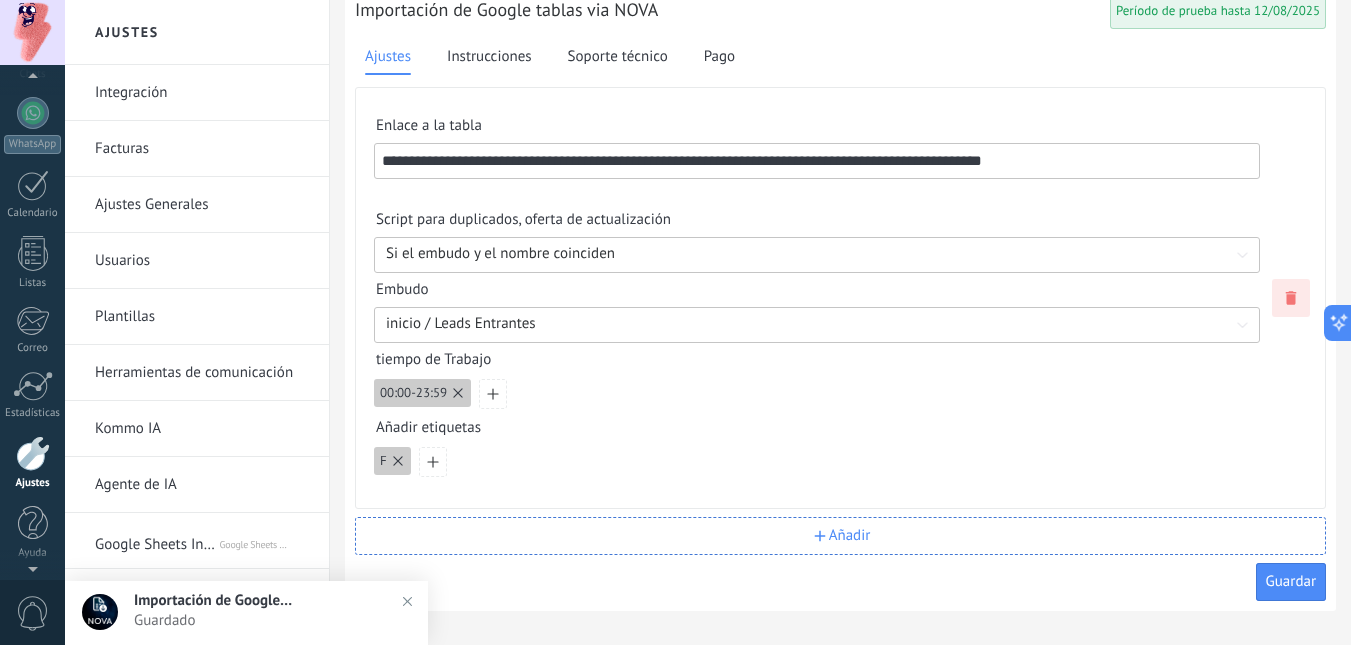 scroll, scrollTop: 0, scrollLeft: 0, axis: both 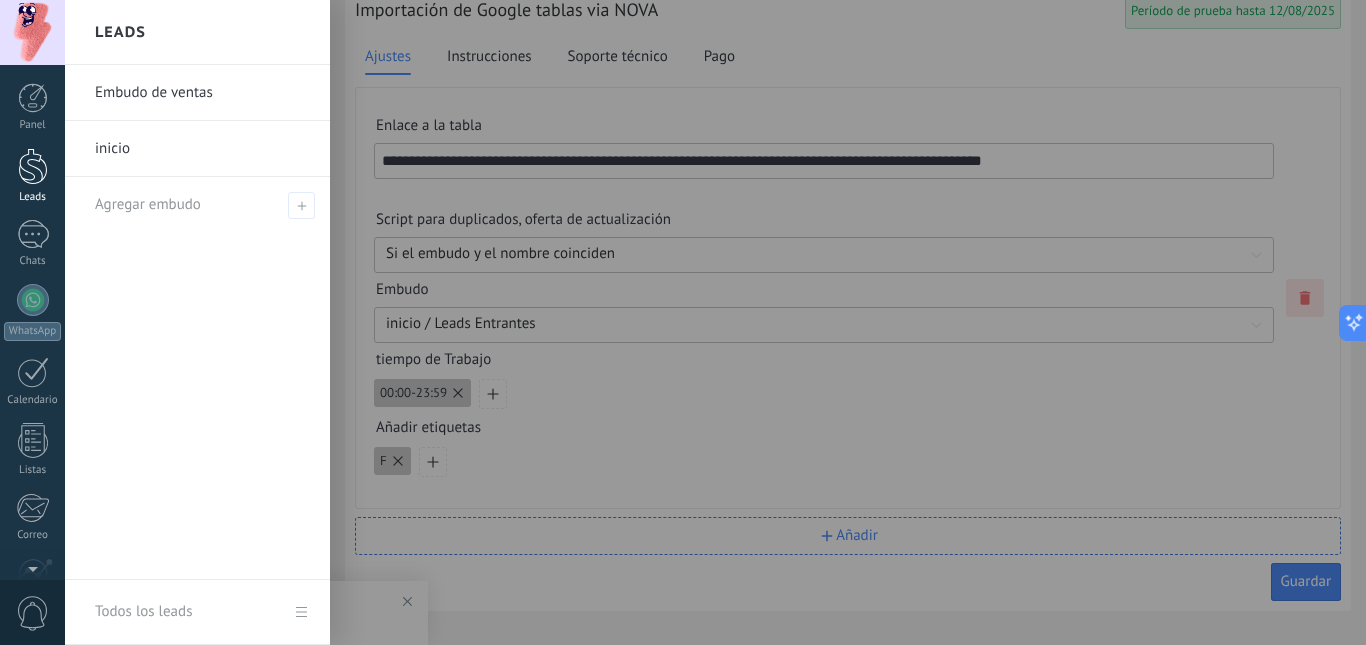 click at bounding box center [33, 166] 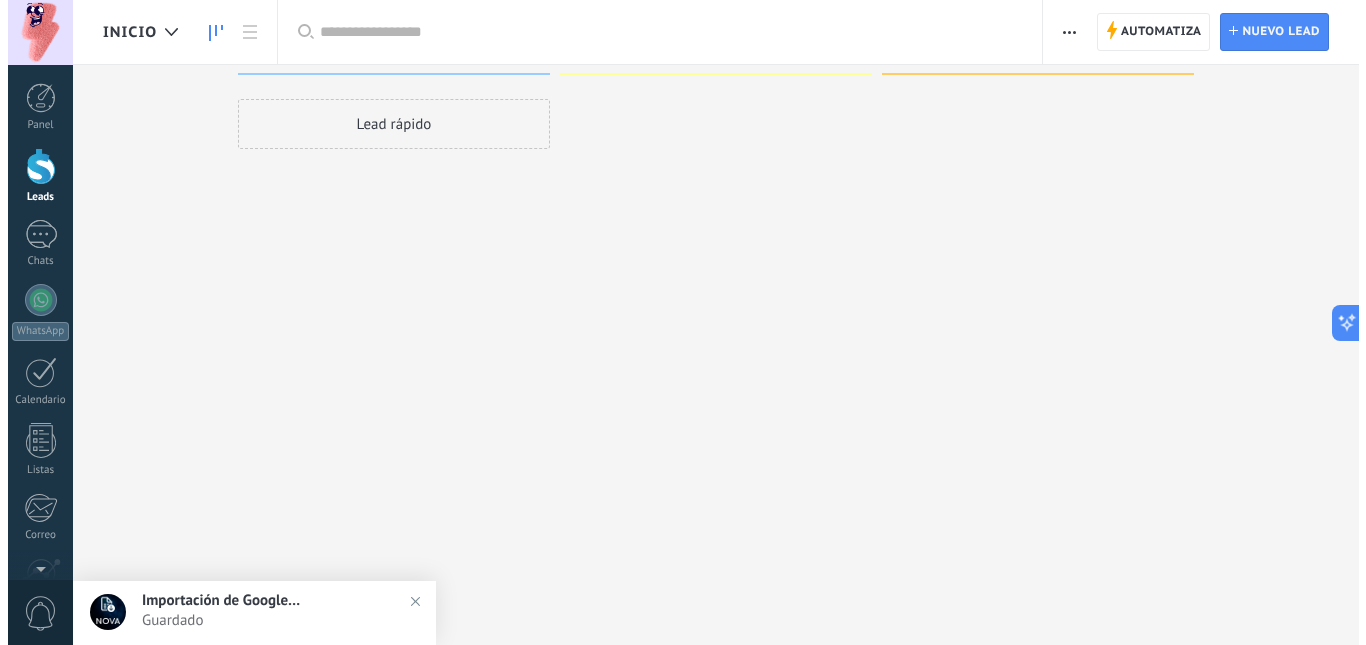 scroll, scrollTop: 0, scrollLeft: 0, axis: both 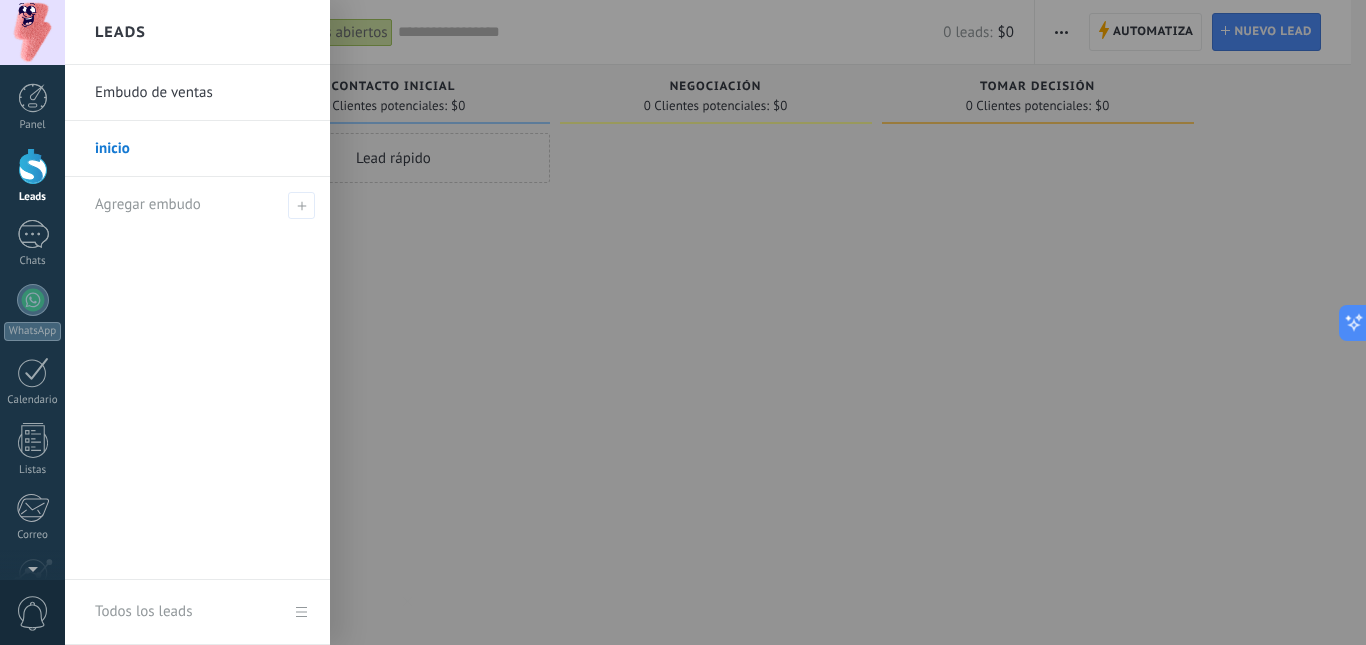 click on "Embudo de ventas" at bounding box center (202, 93) 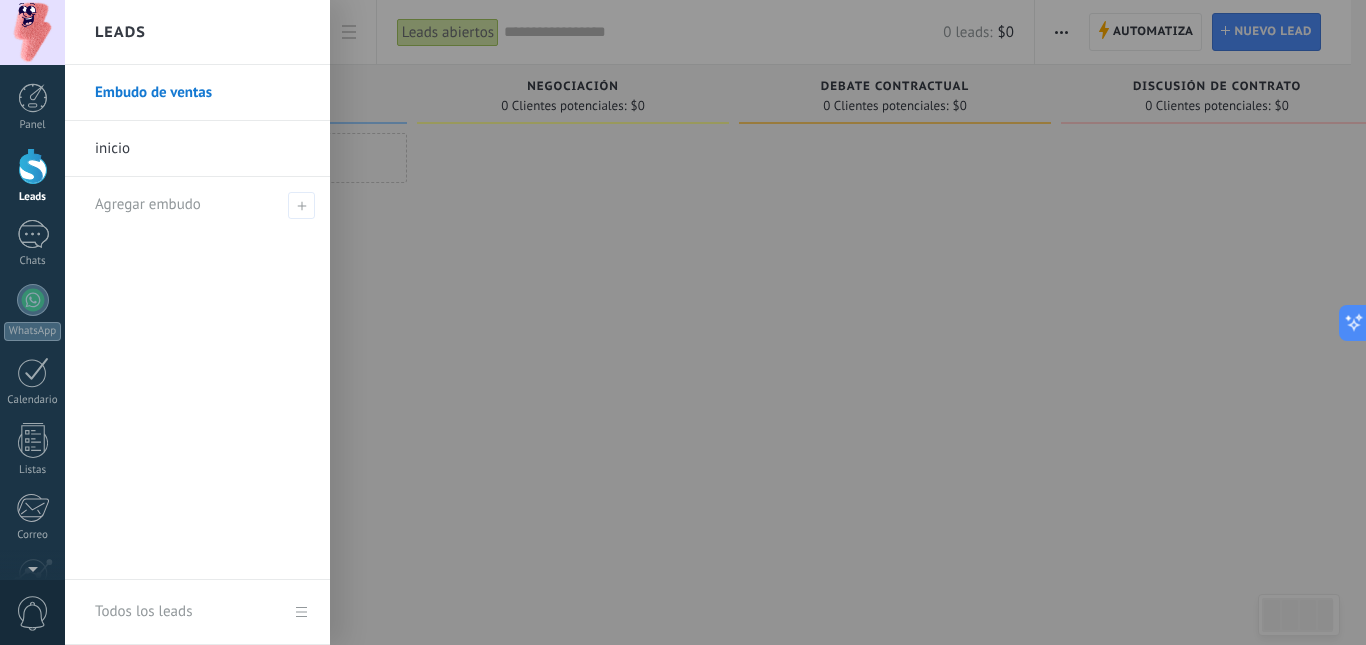 click on "inicio" at bounding box center [202, 149] 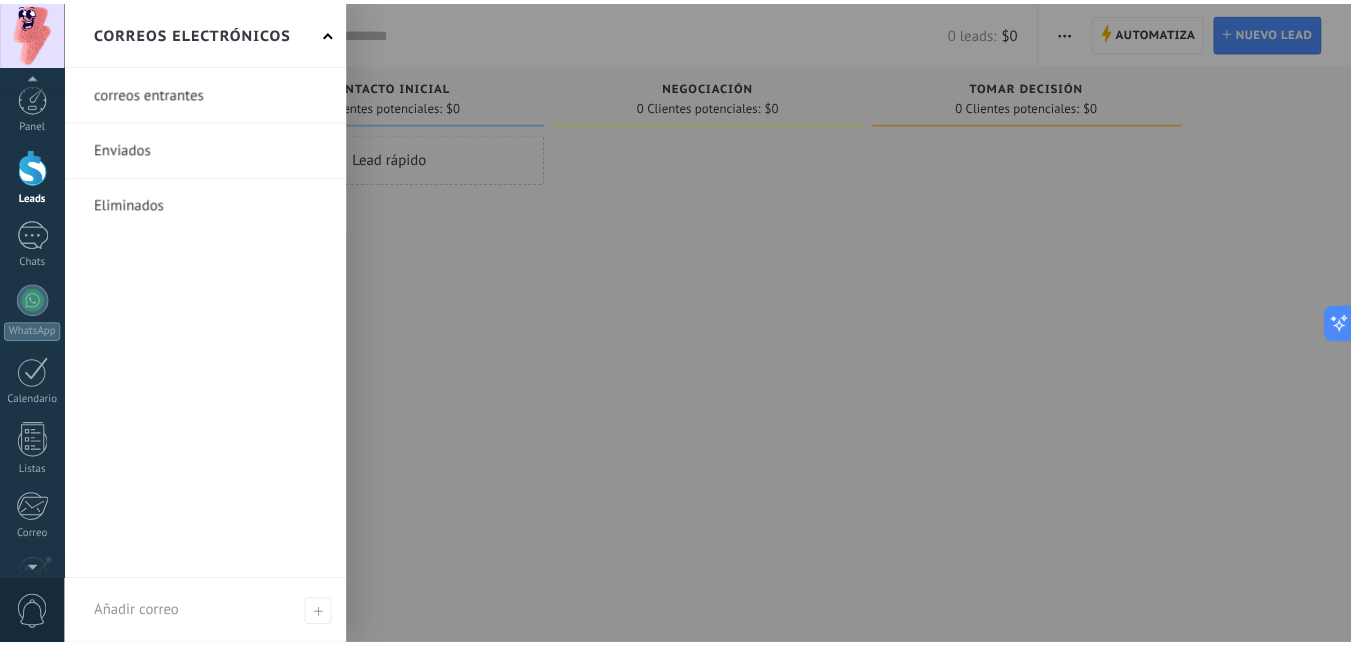 scroll, scrollTop: 187, scrollLeft: 0, axis: vertical 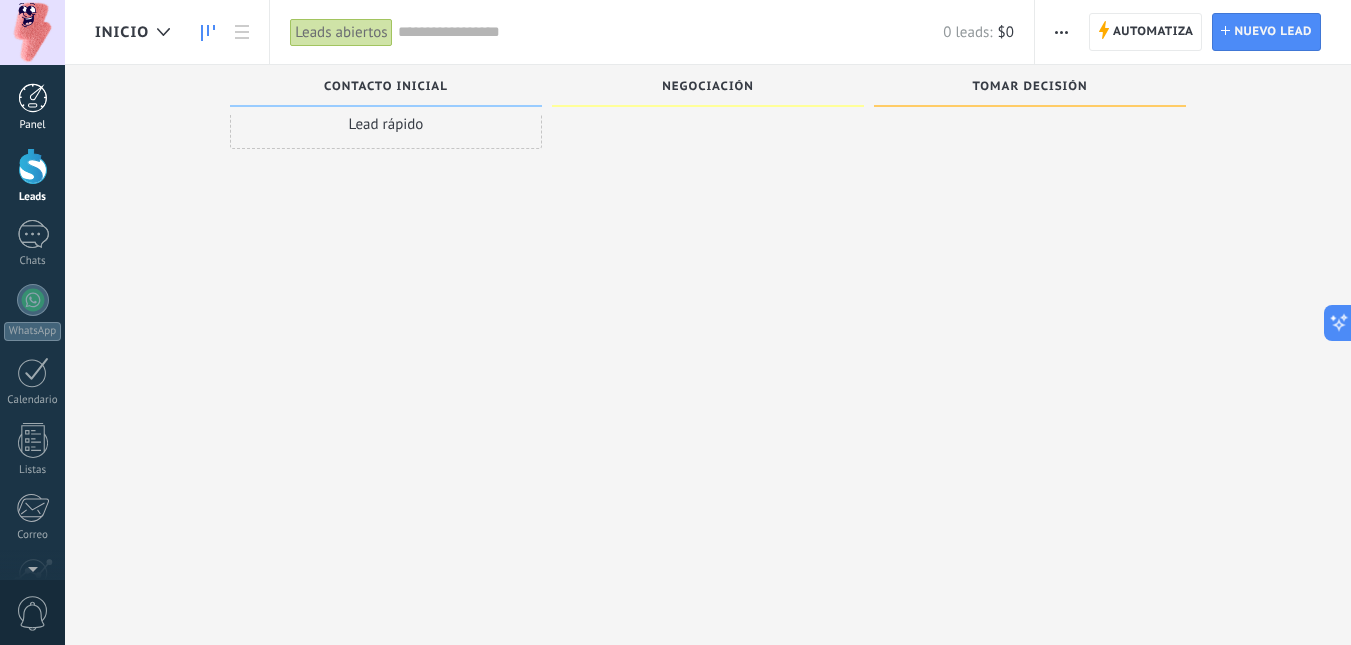 click at bounding box center (33, 98) 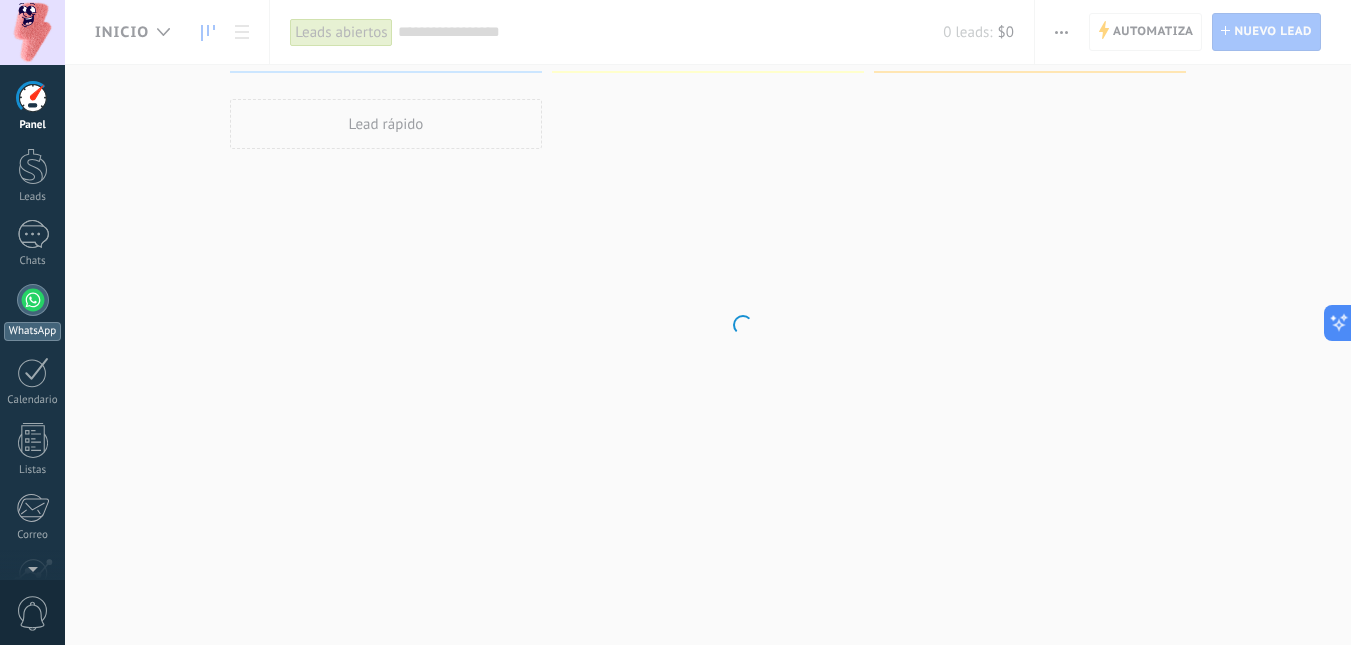 click at bounding box center (33, 300) 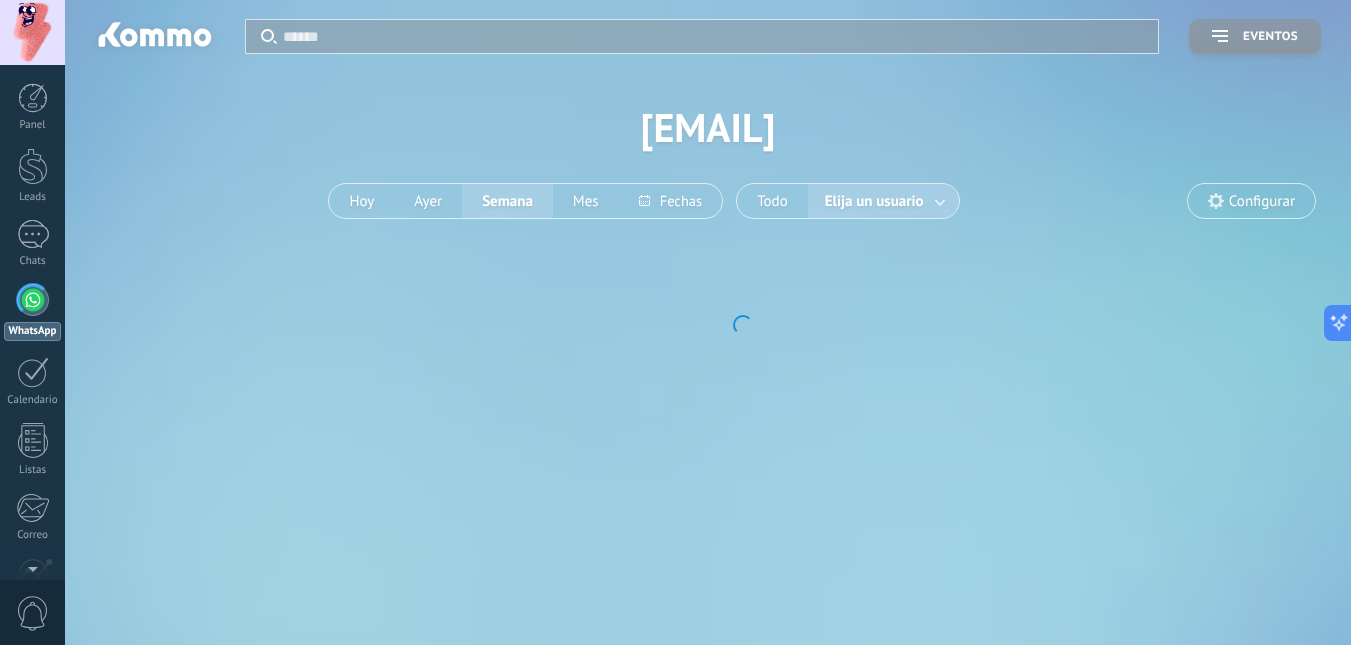 scroll, scrollTop: 0, scrollLeft: 0, axis: both 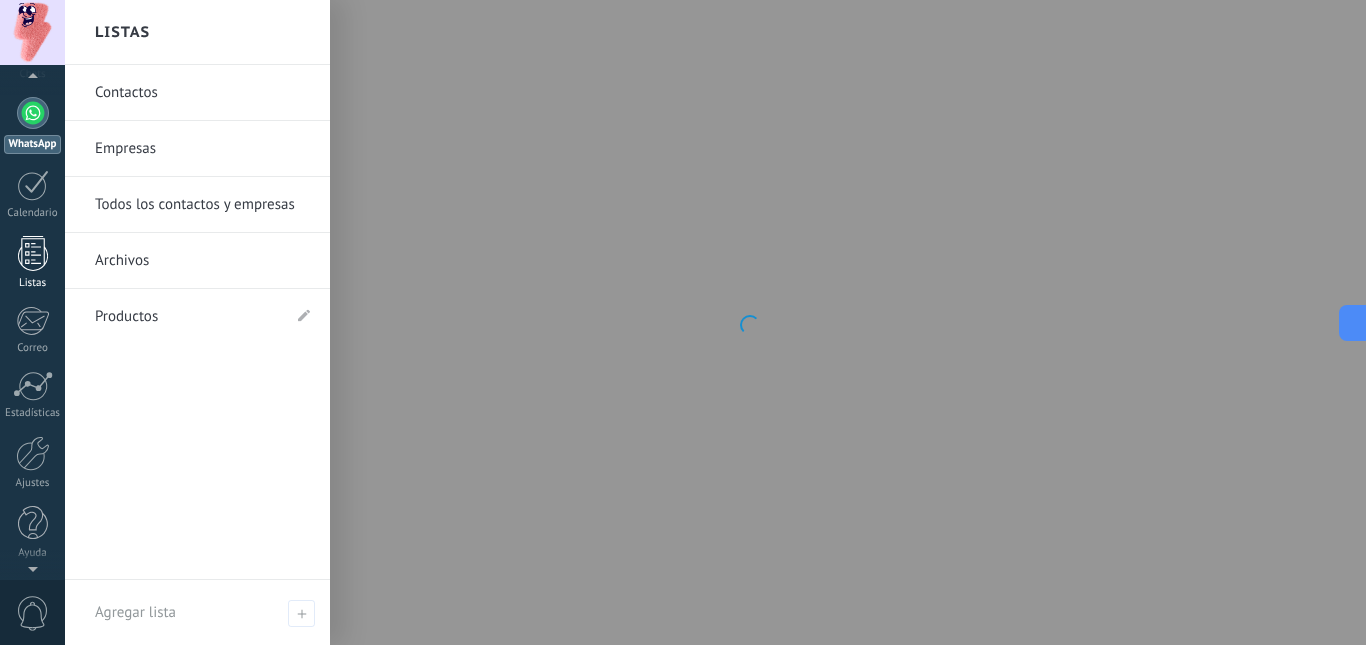 click at bounding box center [33, 253] 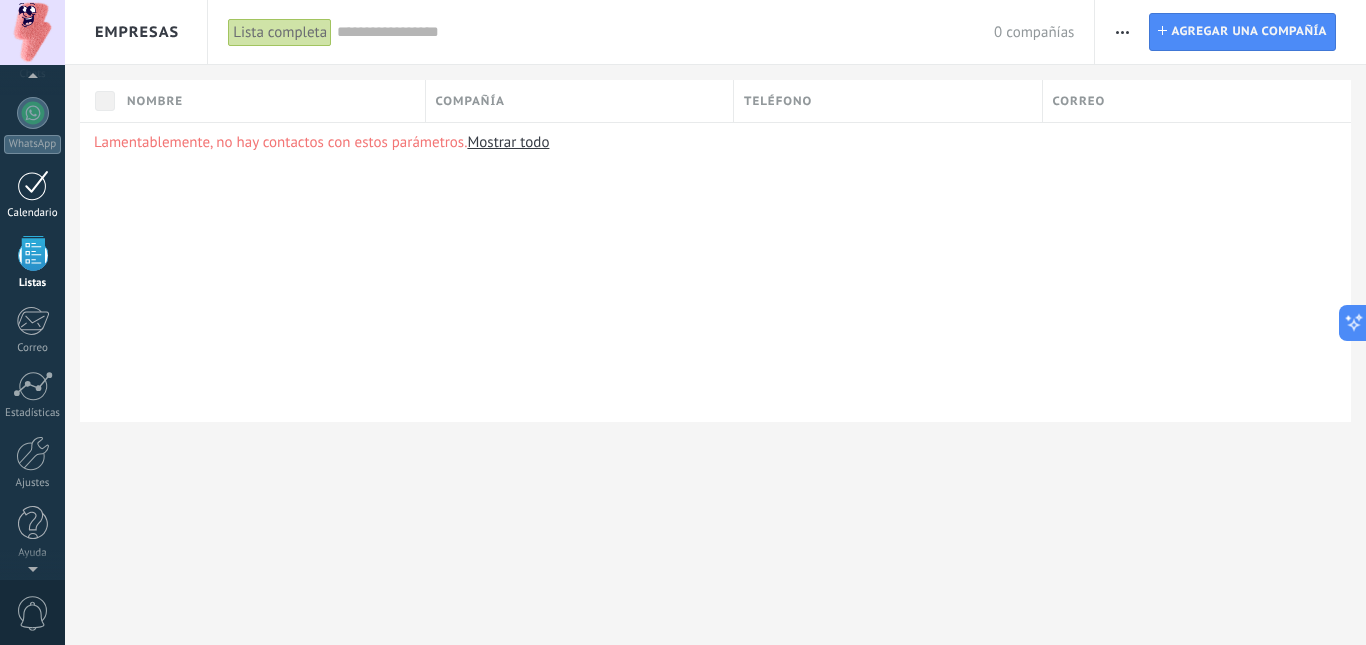 click on "Calendario" at bounding box center (33, 213) 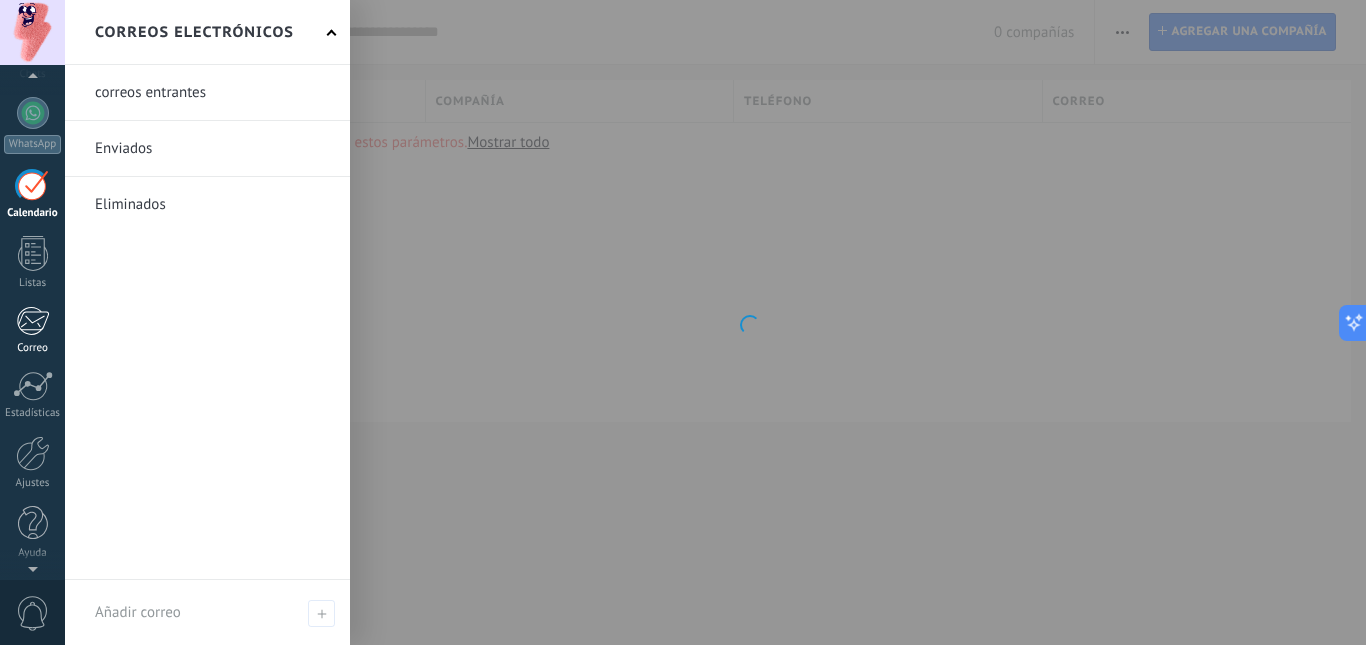 click at bounding box center [32, 321] 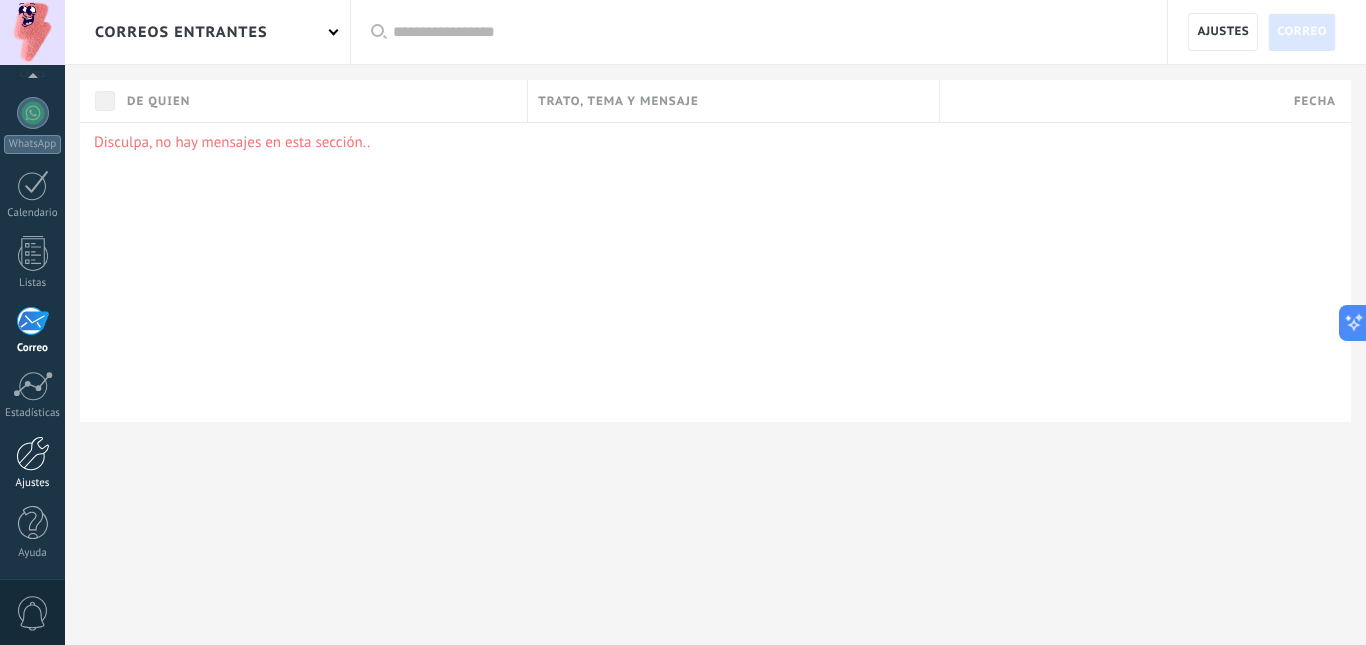 click at bounding box center [33, 453] 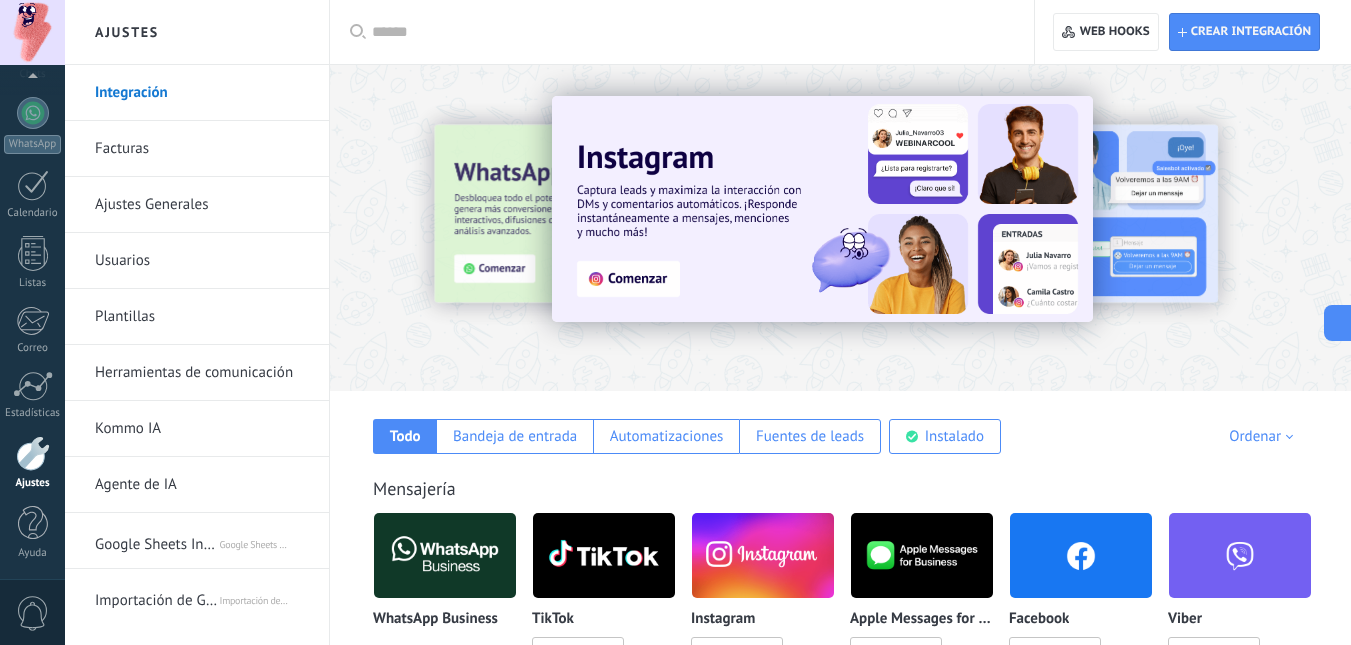 scroll, scrollTop: 300, scrollLeft: 0, axis: vertical 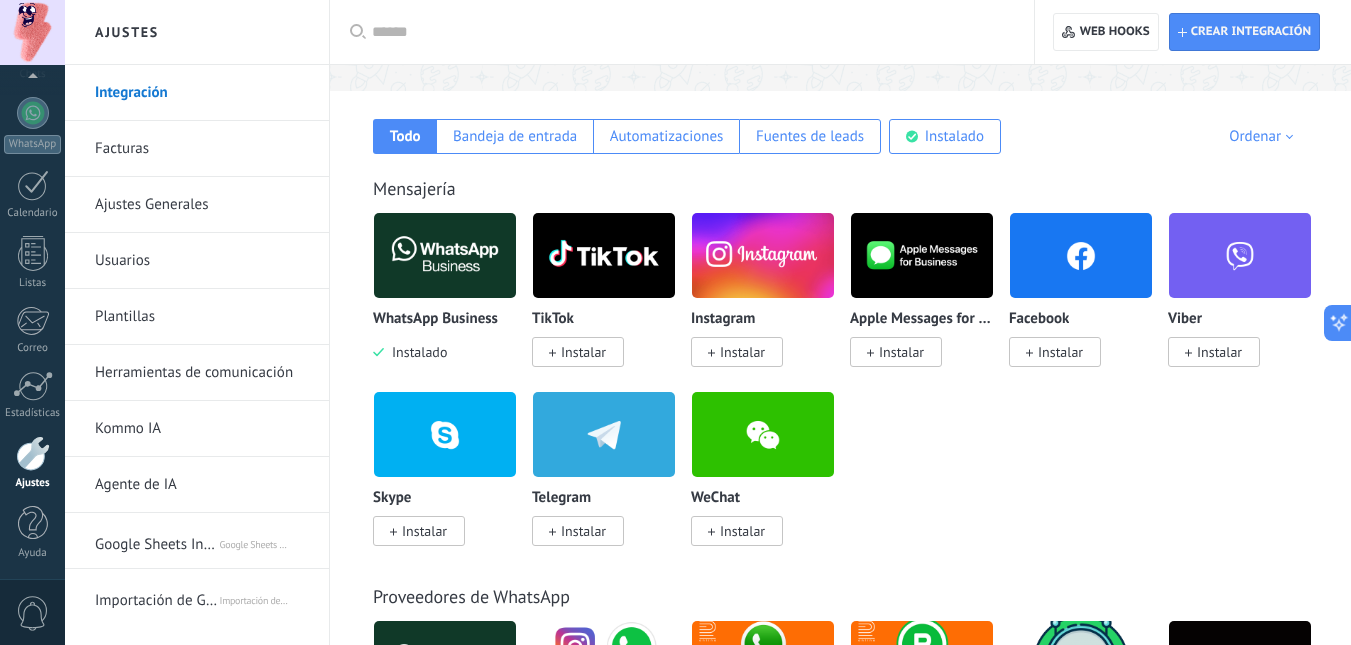 click on "Google Sheets Integration" at bounding box center [156, 541] 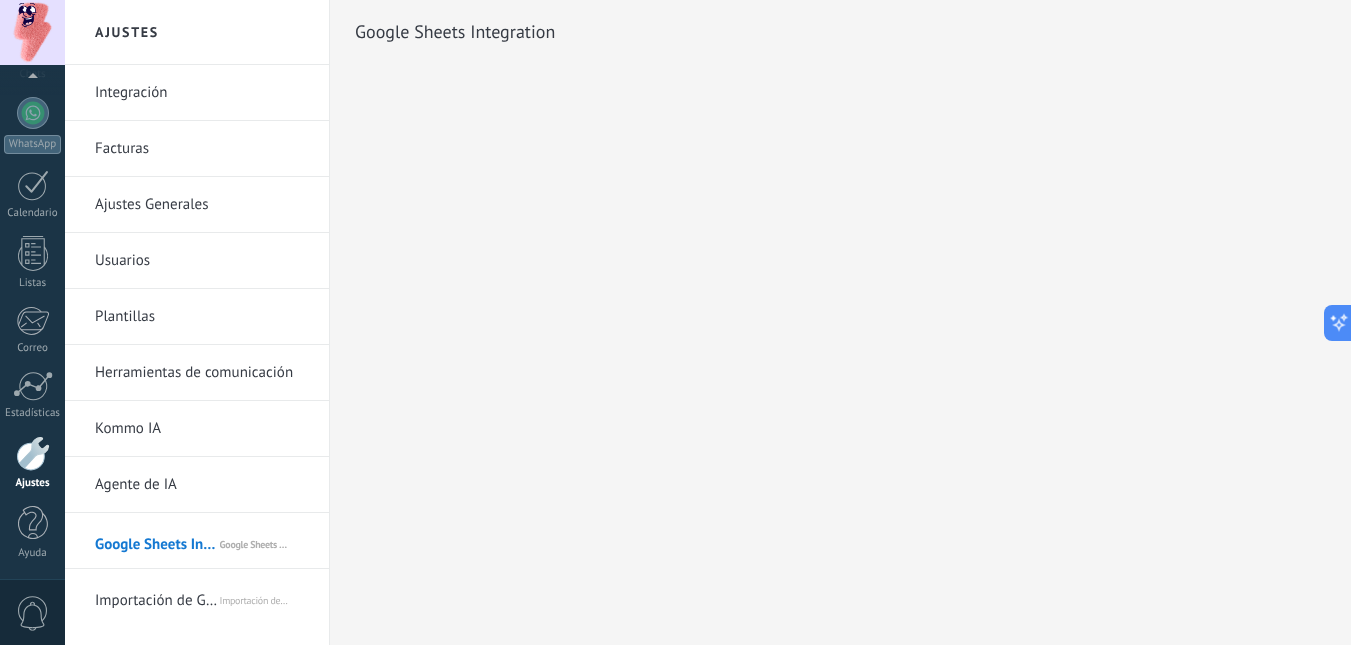 scroll, scrollTop: 0, scrollLeft: 0, axis: both 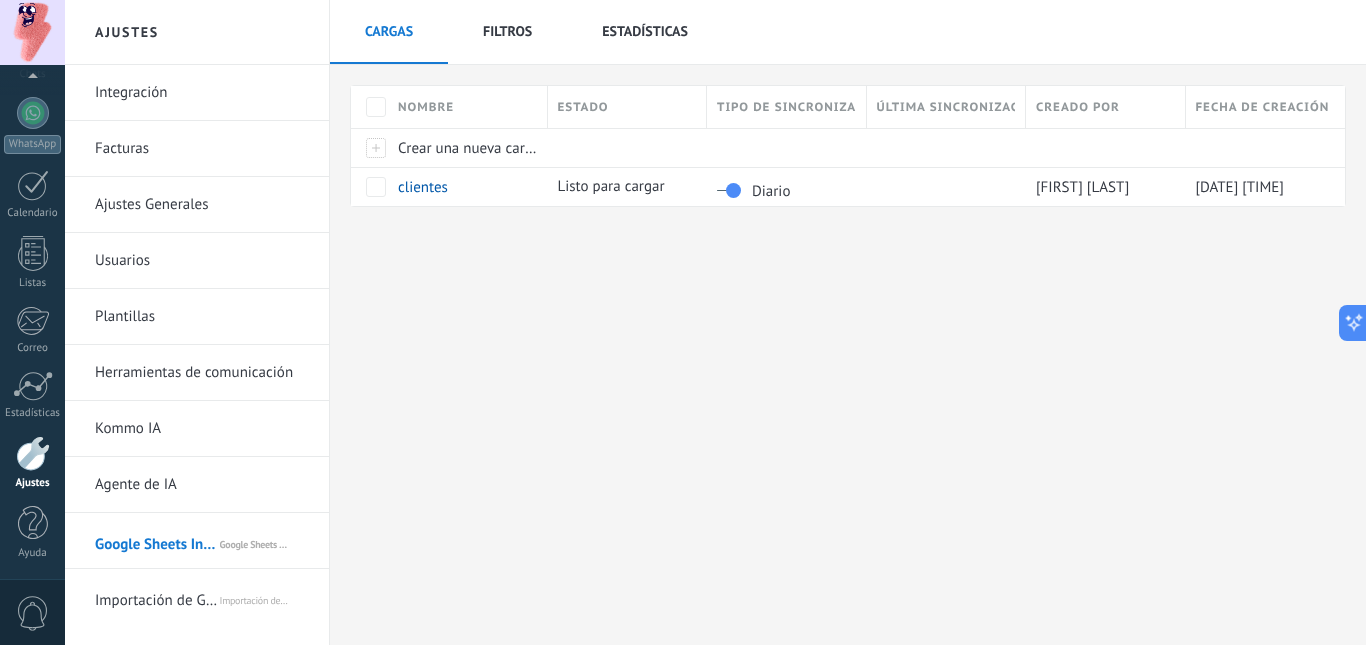 click on "Importación de Google tablas via NOVA" at bounding box center (156, 597) 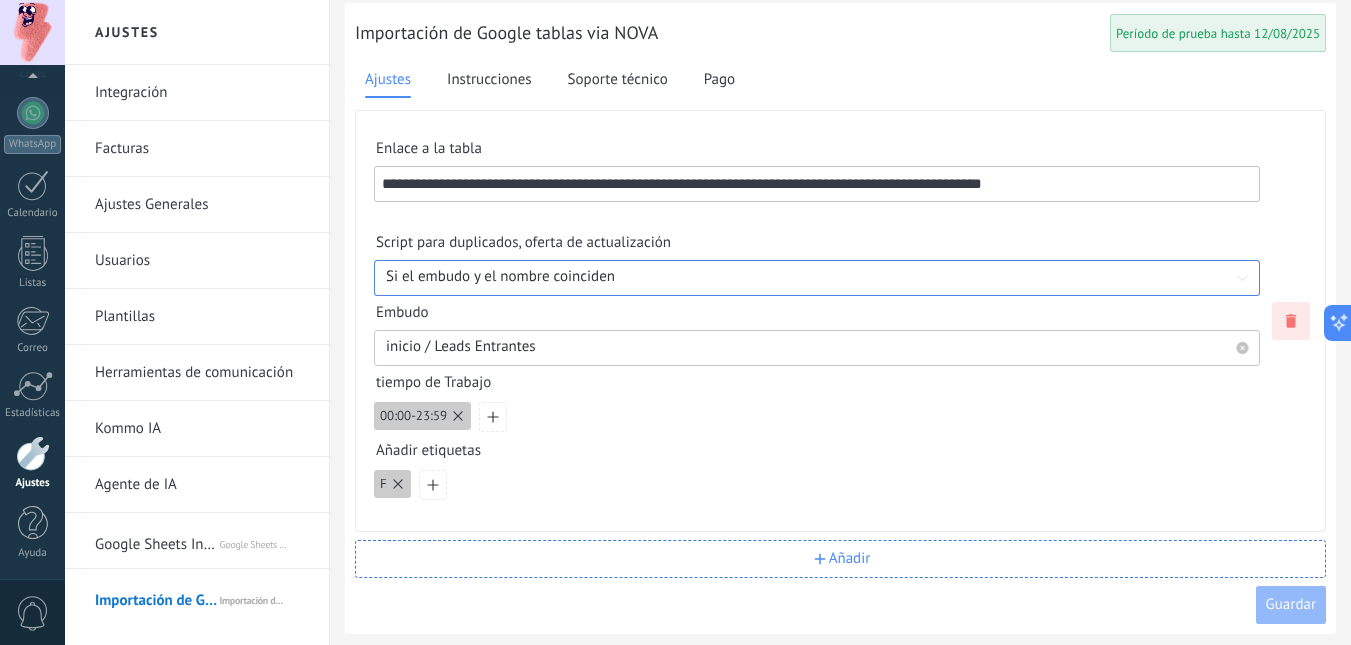 scroll, scrollTop: 16, scrollLeft: 0, axis: vertical 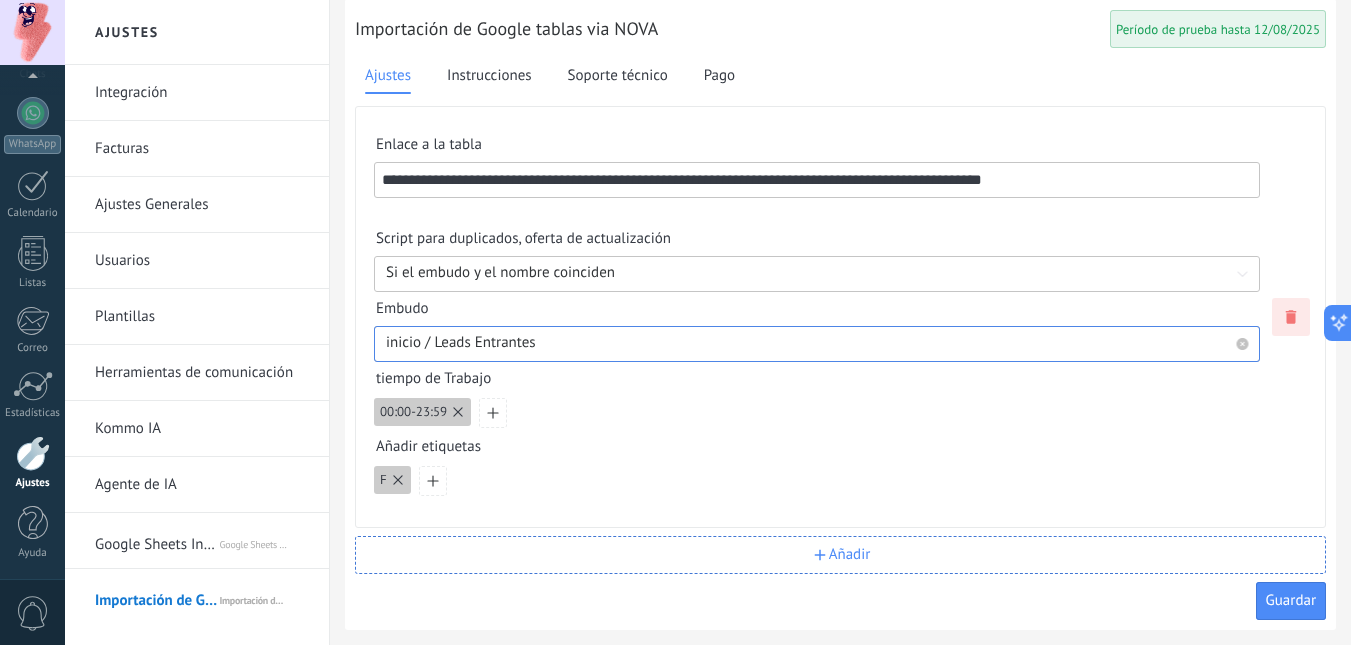 click at bounding box center (817, 343) 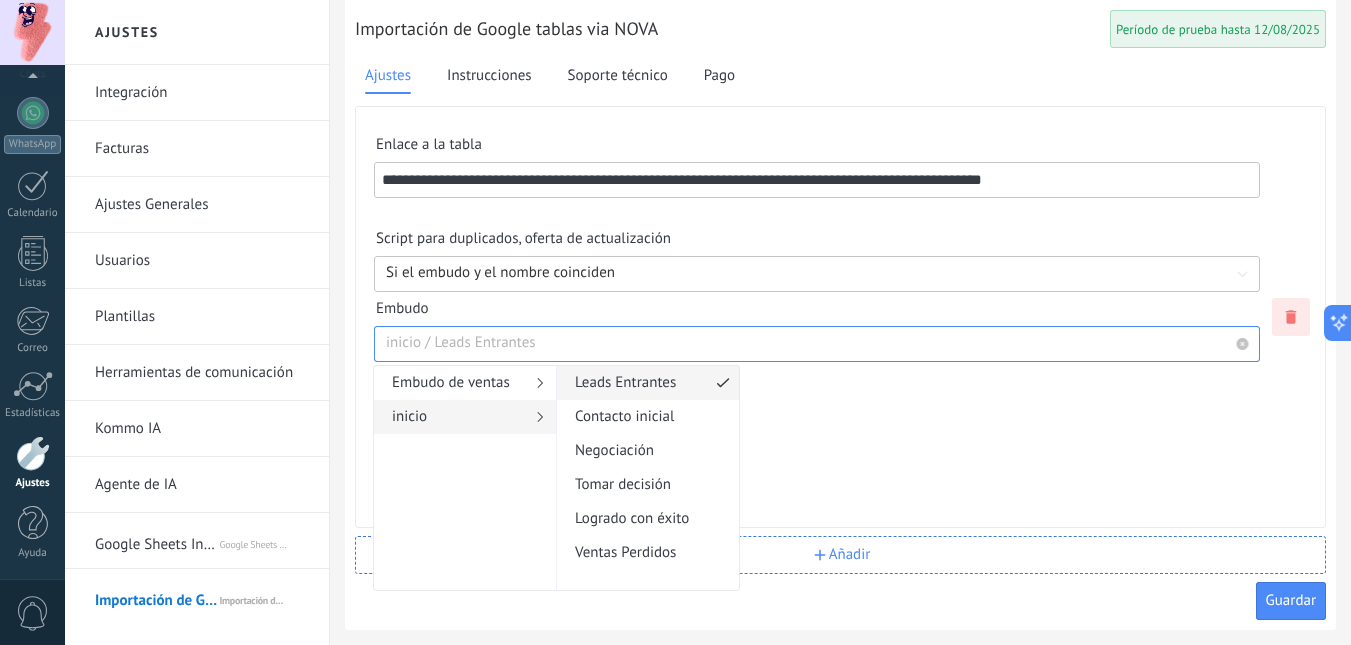 click at bounding box center [817, 343] 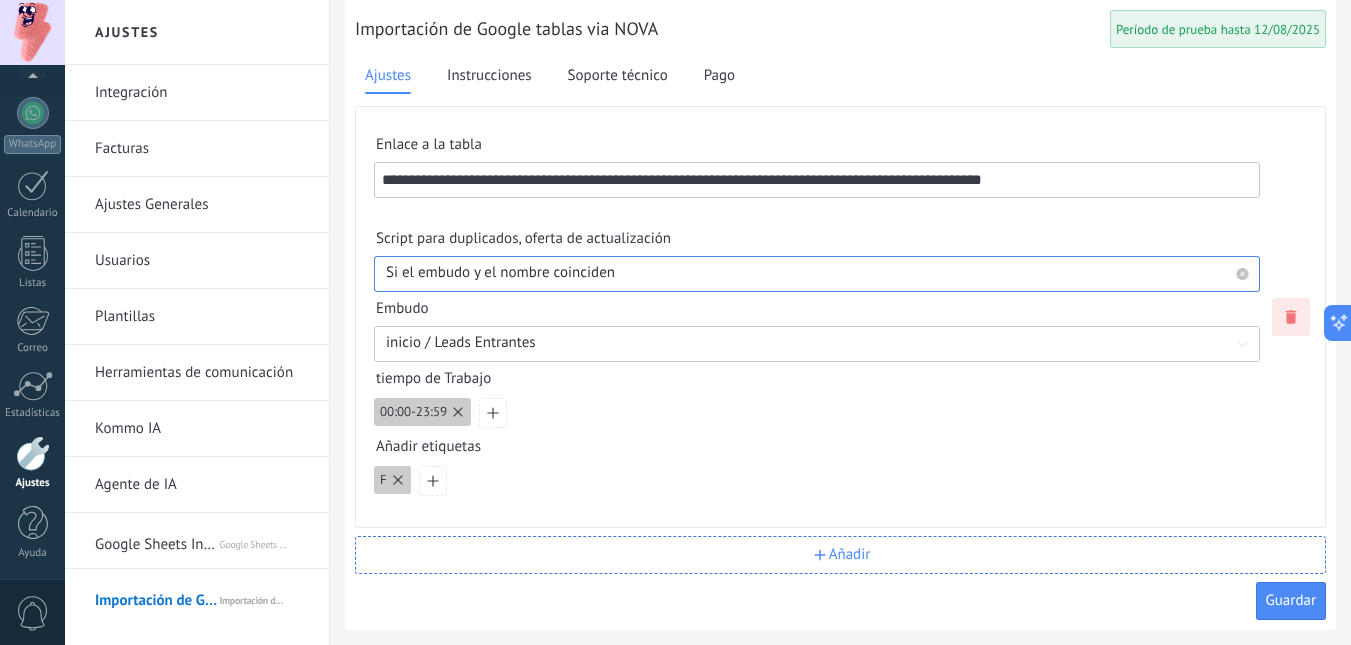 click at bounding box center (817, 273) 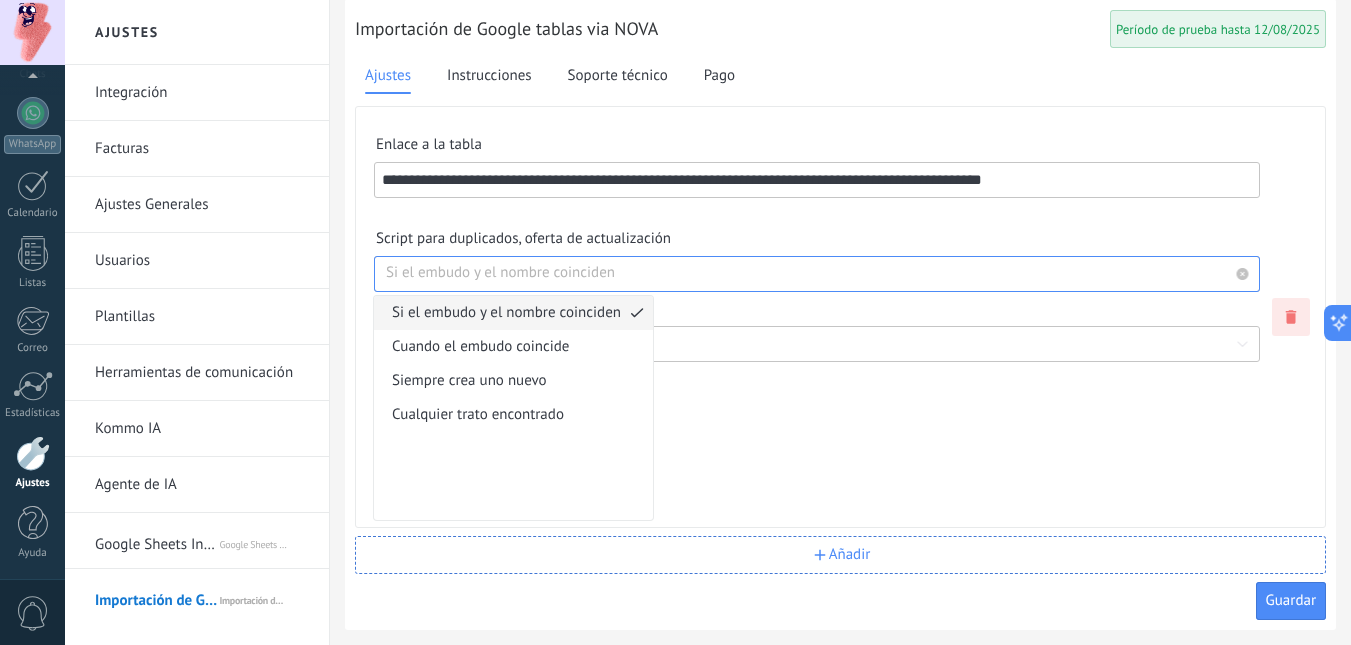 click on "tiempo de Trabajo" at bounding box center [817, 383] 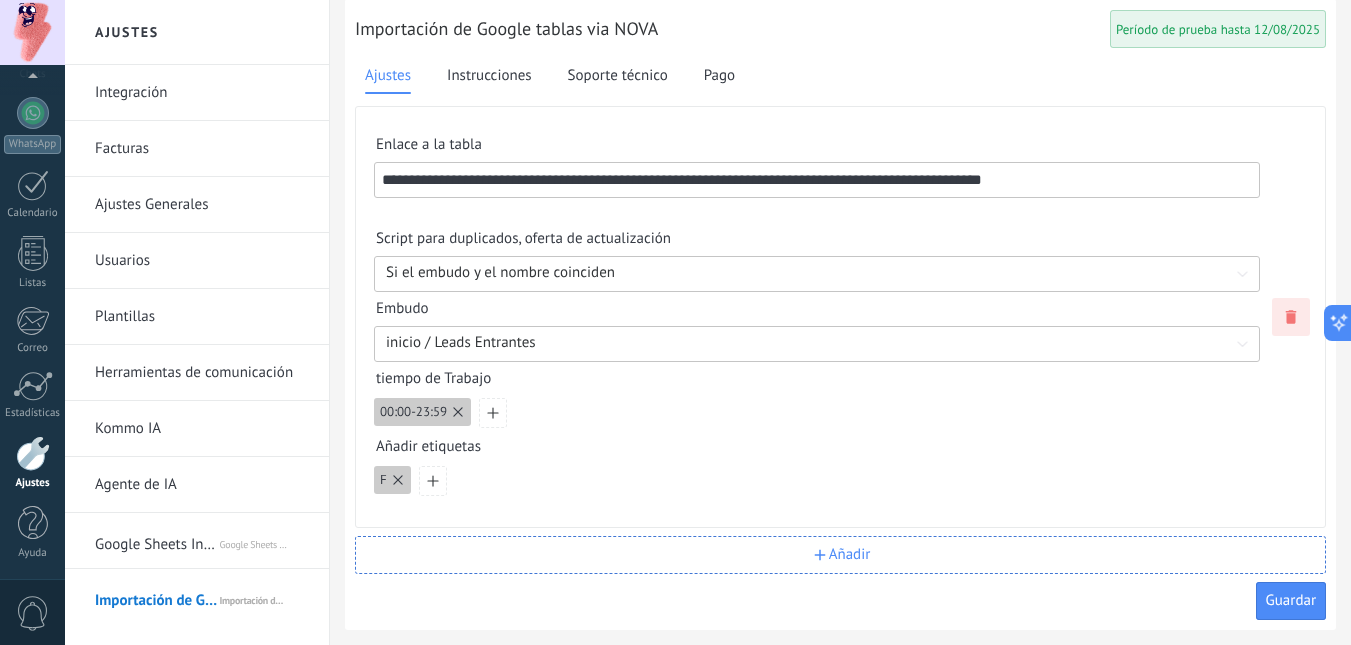 click on "Integración" at bounding box center [202, 93] 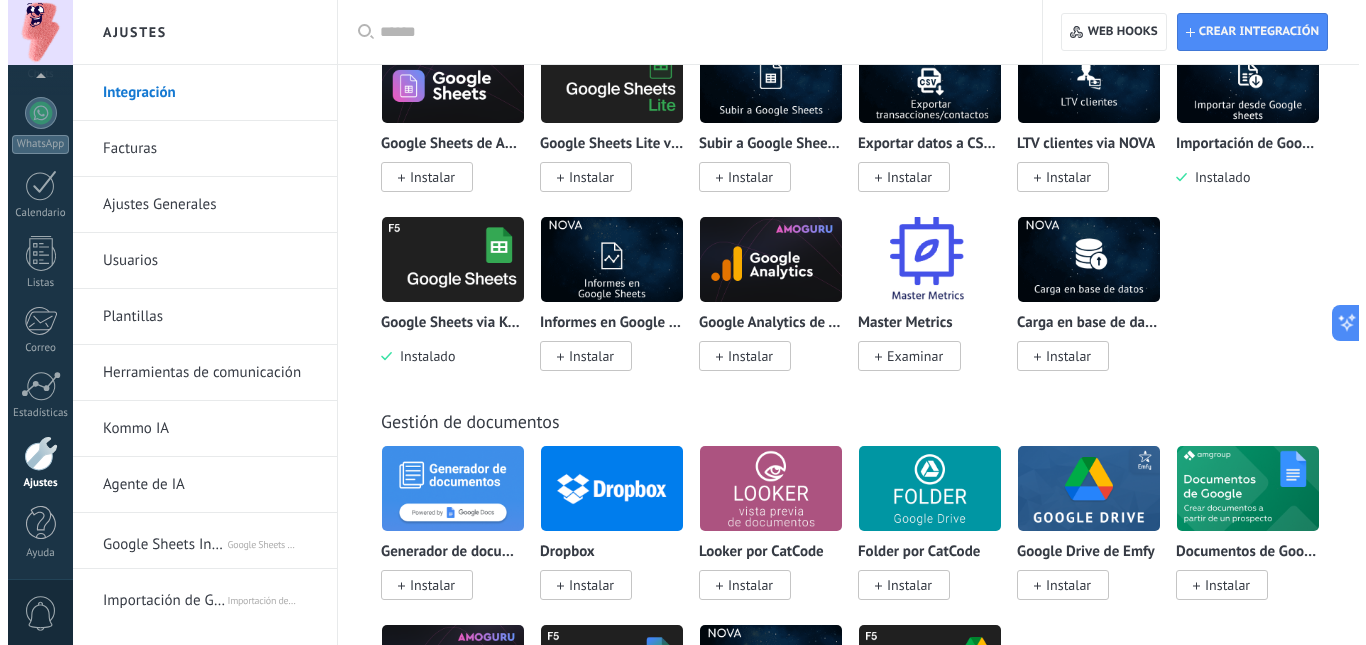 scroll, scrollTop: 5500, scrollLeft: 0, axis: vertical 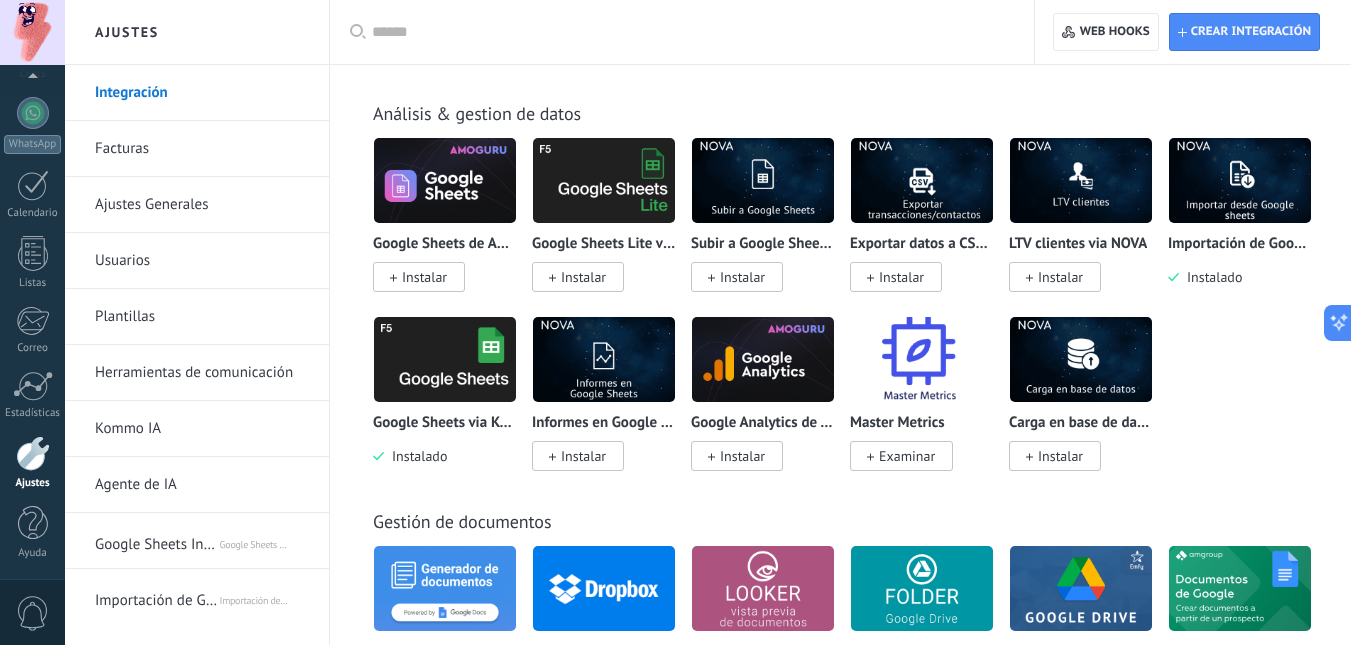 click on "Instalar" at bounding box center [901, 277] 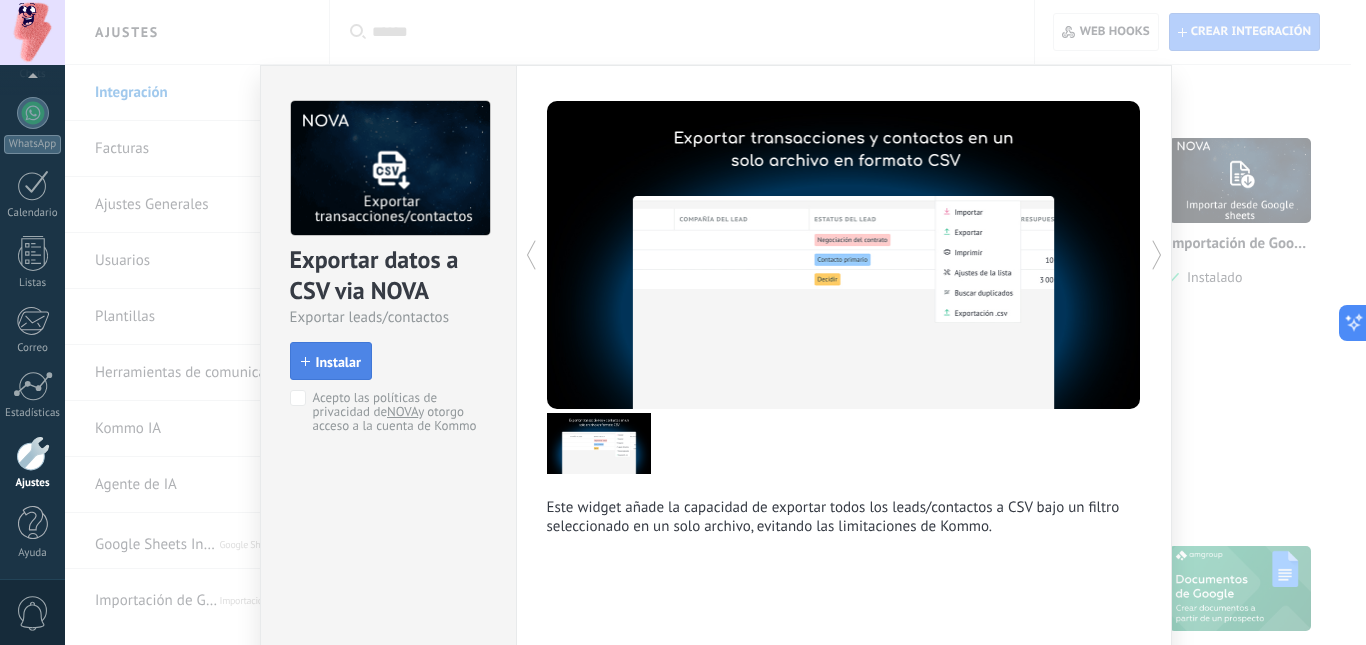 click on "Instalar" at bounding box center (338, 362) 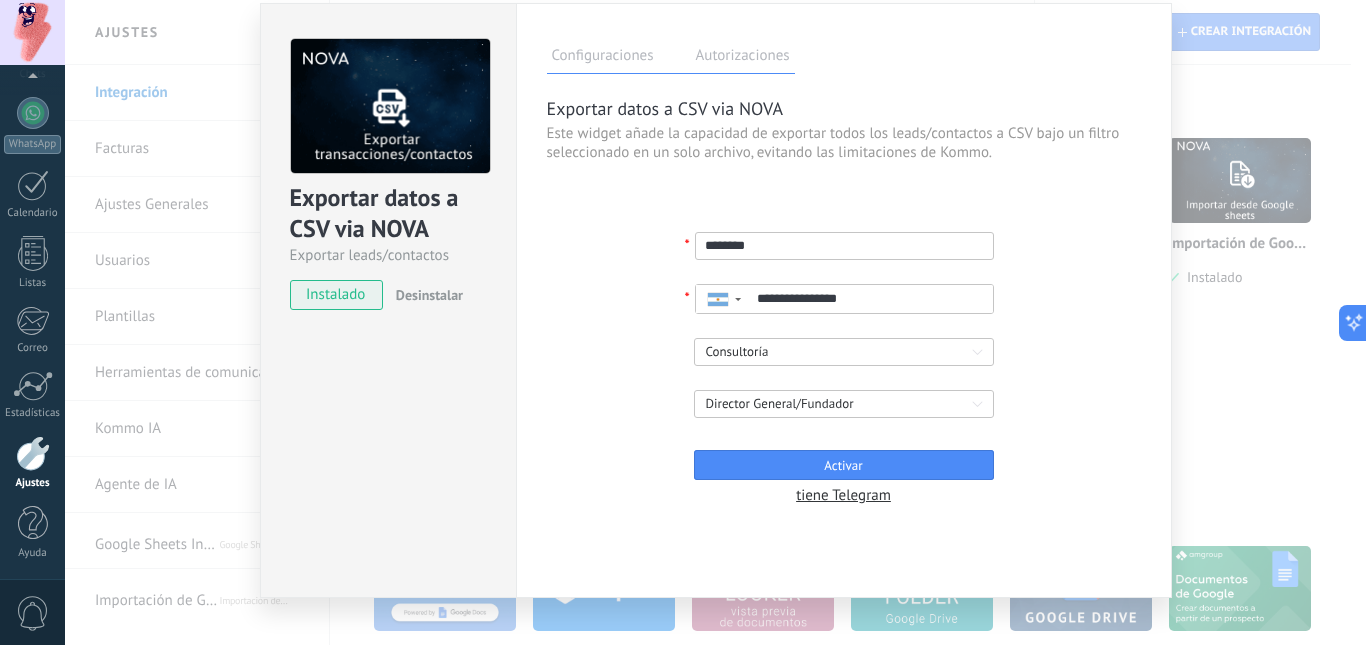 scroll, scrollTop: 90, scrollLeft: 0, axis: vertical 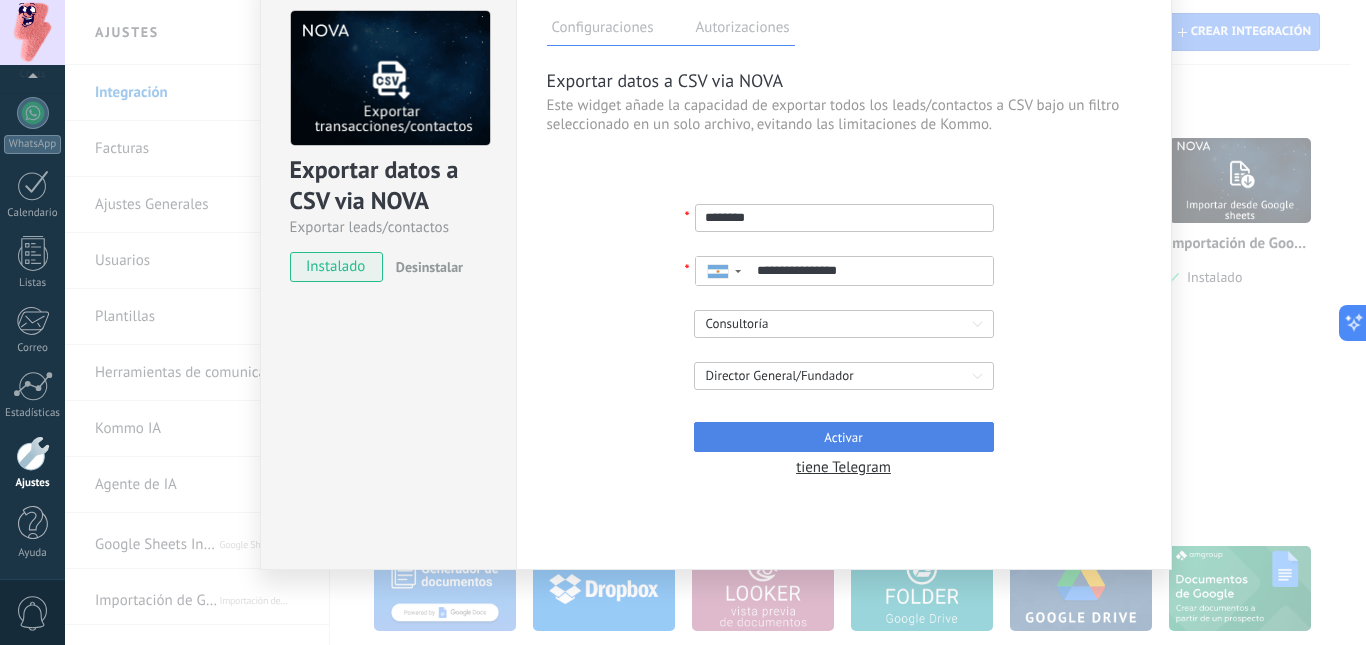 click on "Activar" at bounding box center [844, 437] 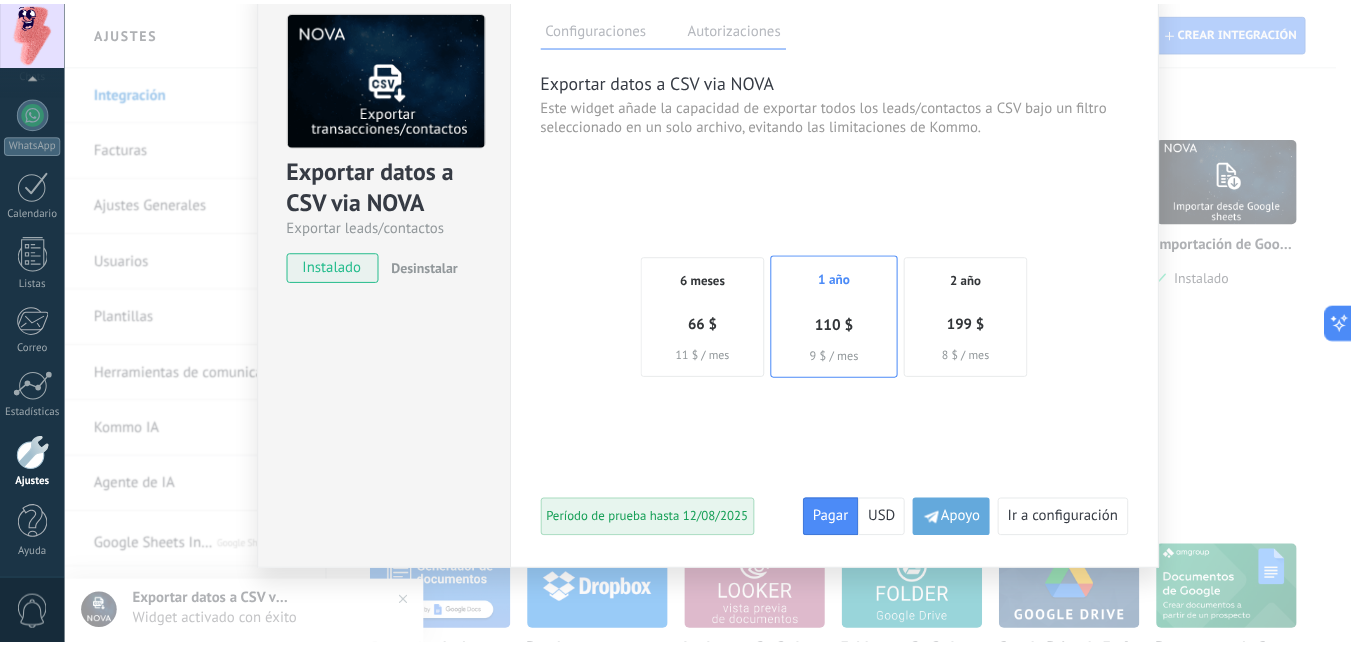 scroll, scrollTop: 0, scrollLeft: 0, axis: both 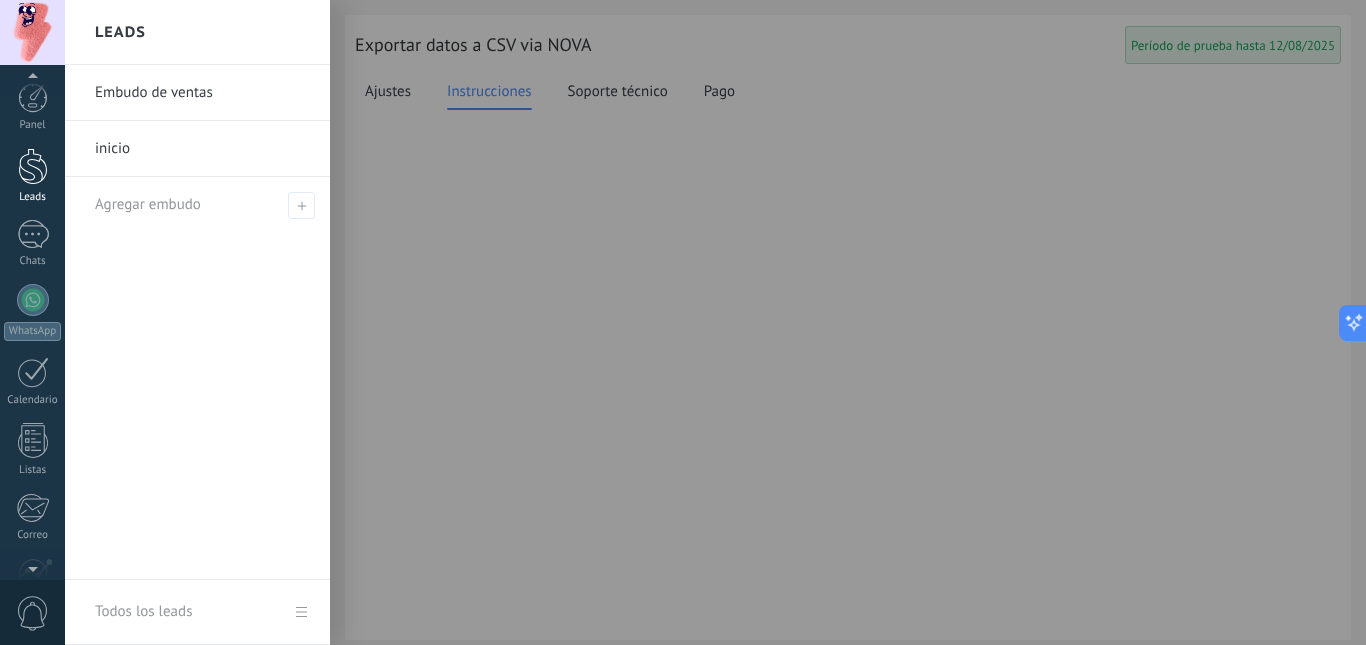 click at bounding box center [33, 166] 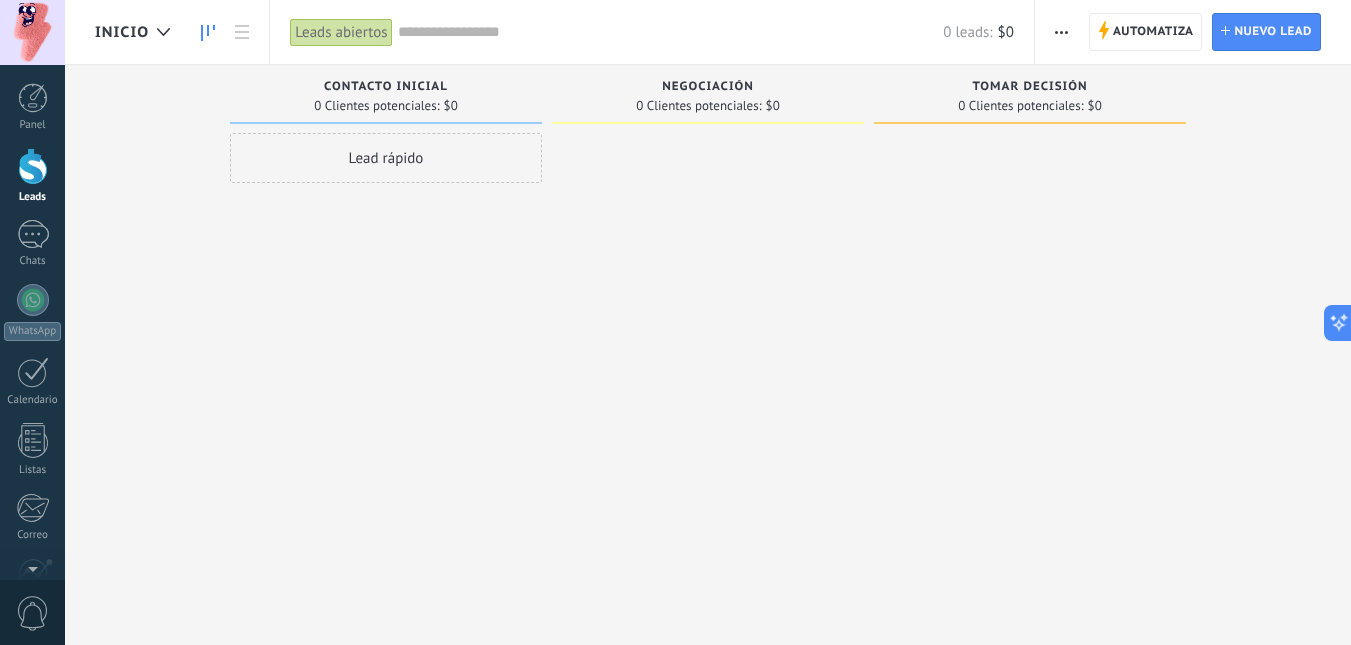 click 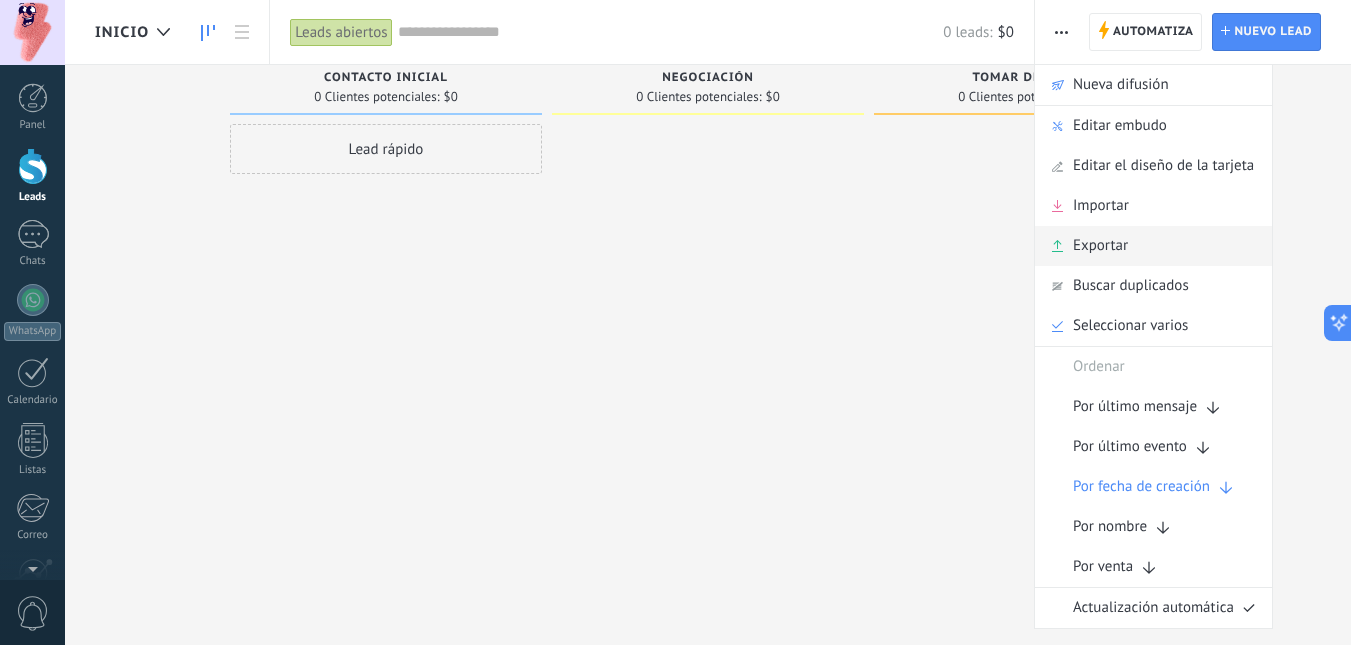 scroll, scrollTop: 0, scrollLeft: 0, axis: both 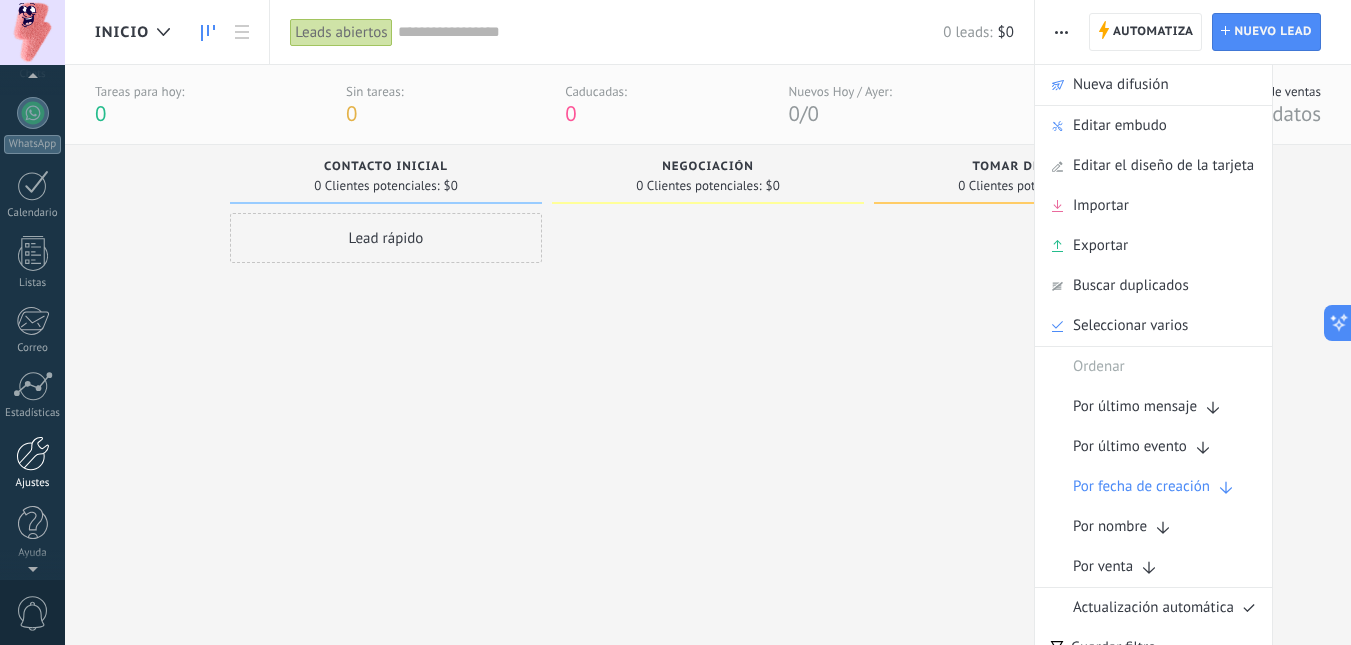 click at bounding box center [33, 453] 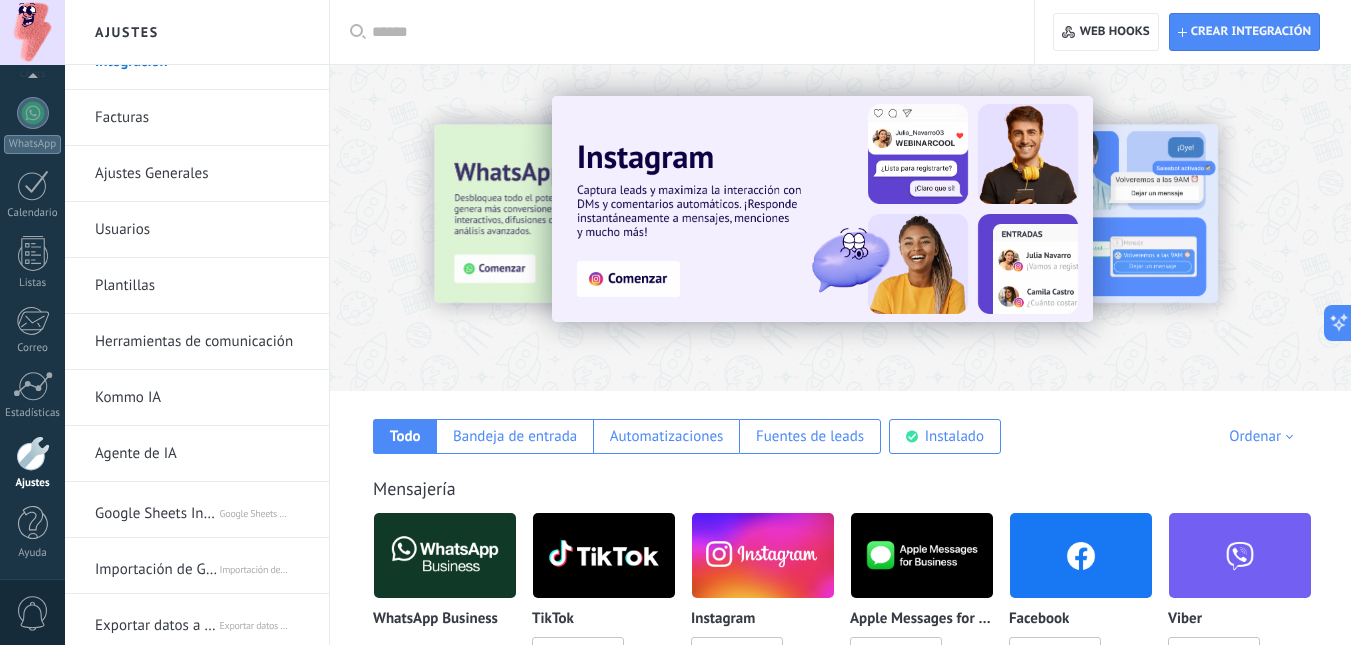 scroll, scrollTop: 35, scrollLeft: 0, axis: vertical 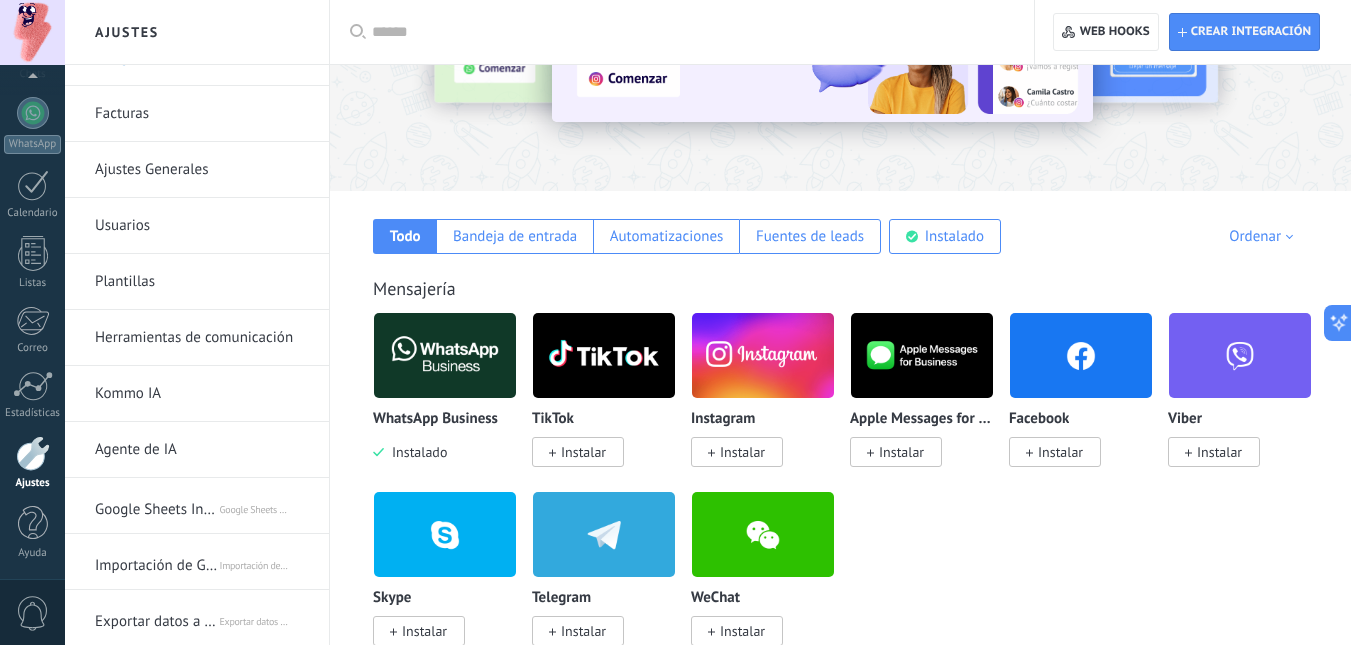 click on "Exportar datos a CSV via NOVA" at bounding box center (264, 618) 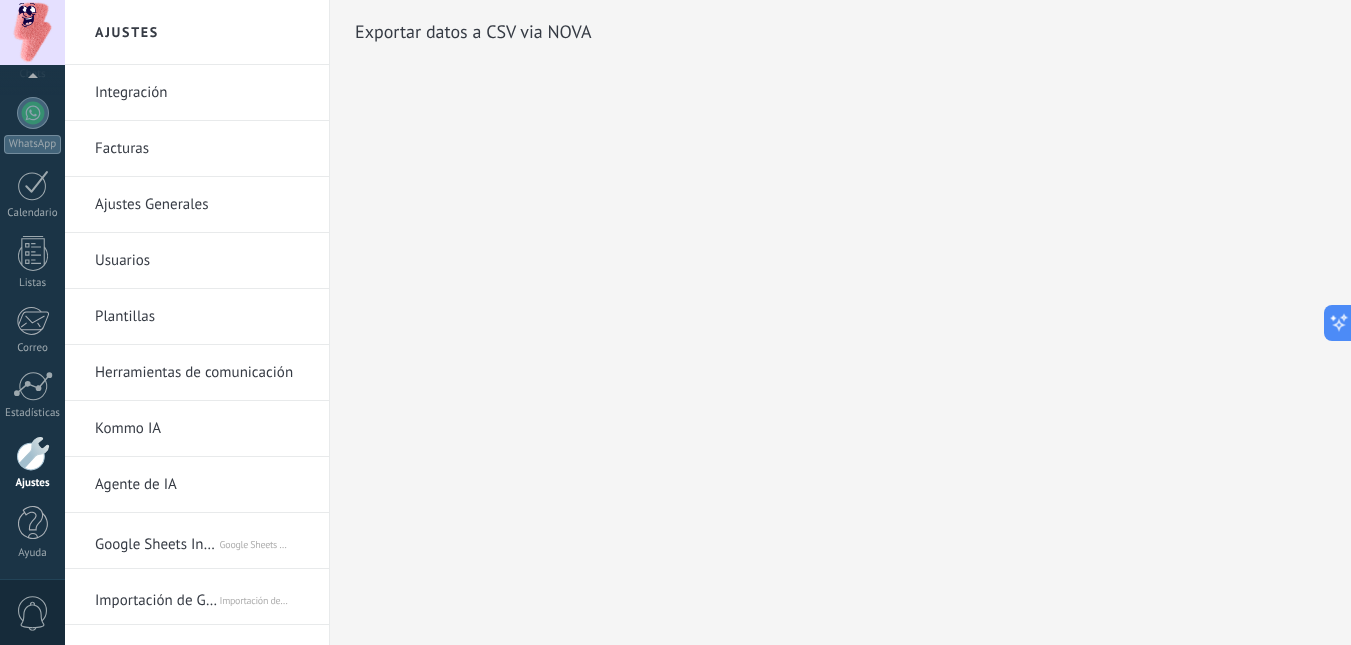 scroll, scrollTop: 0, scrollLeft: 0, axis: both 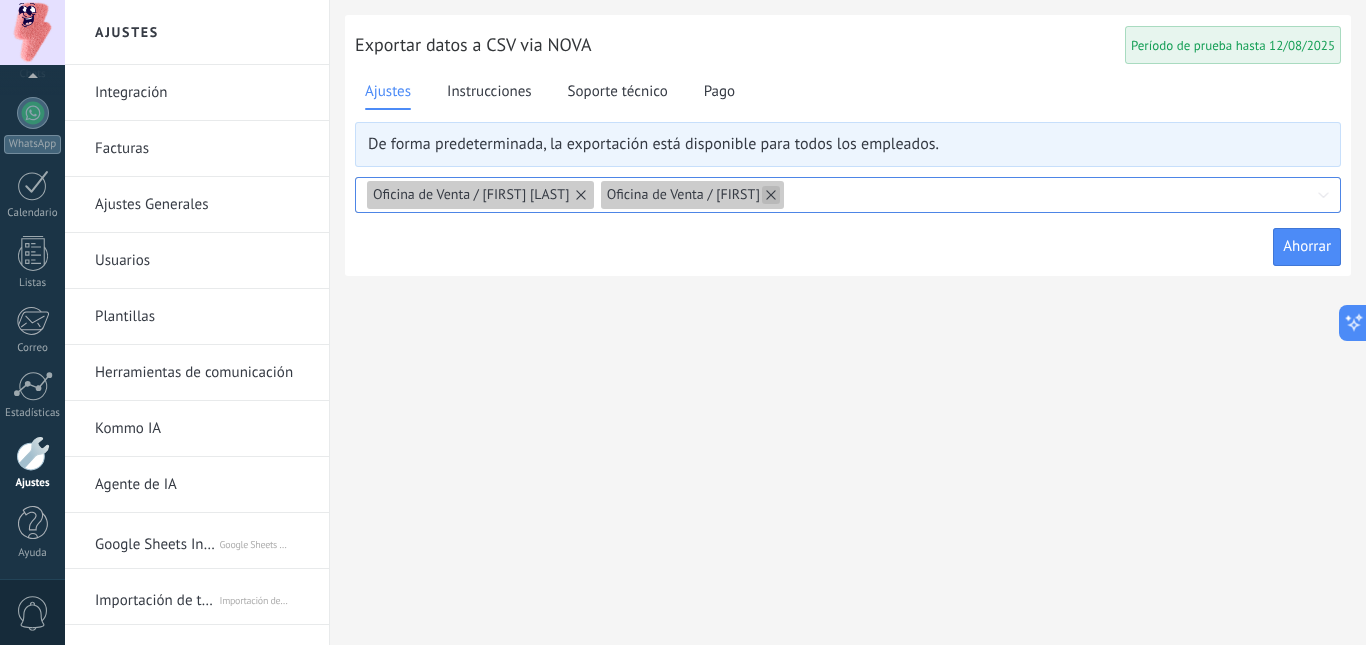 click 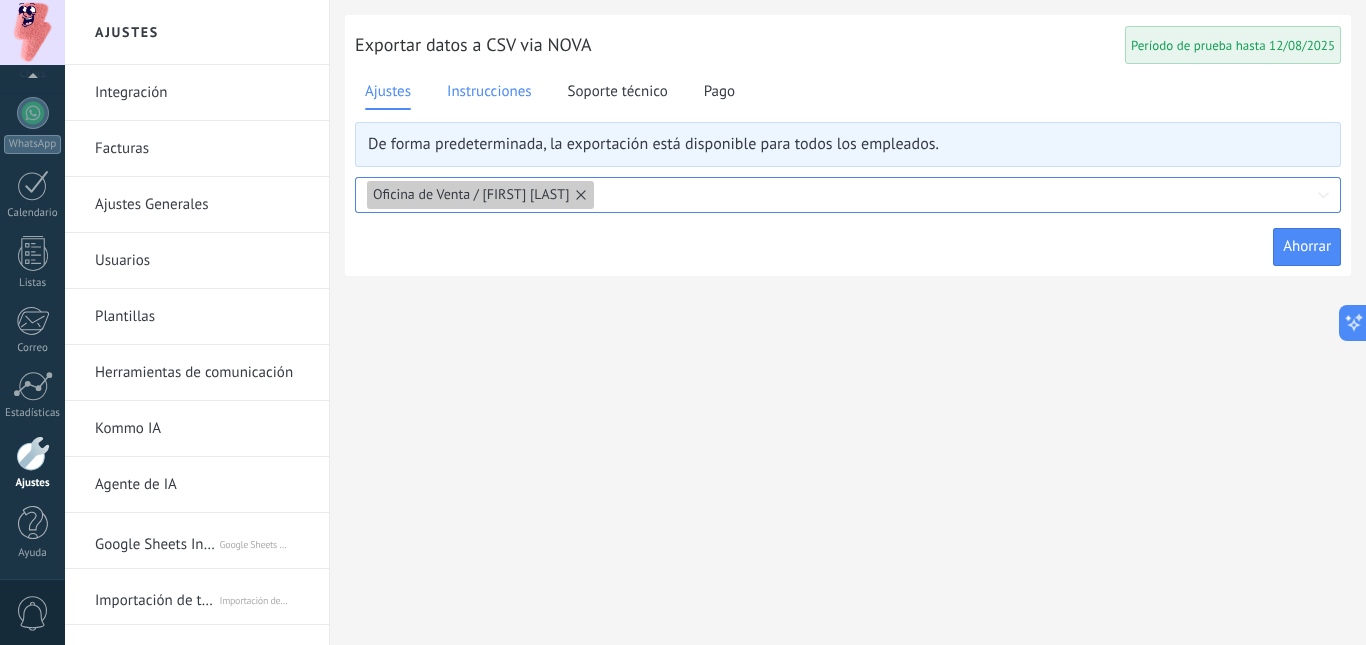 click on "Instrucciones" at bounding box center (489, 92) 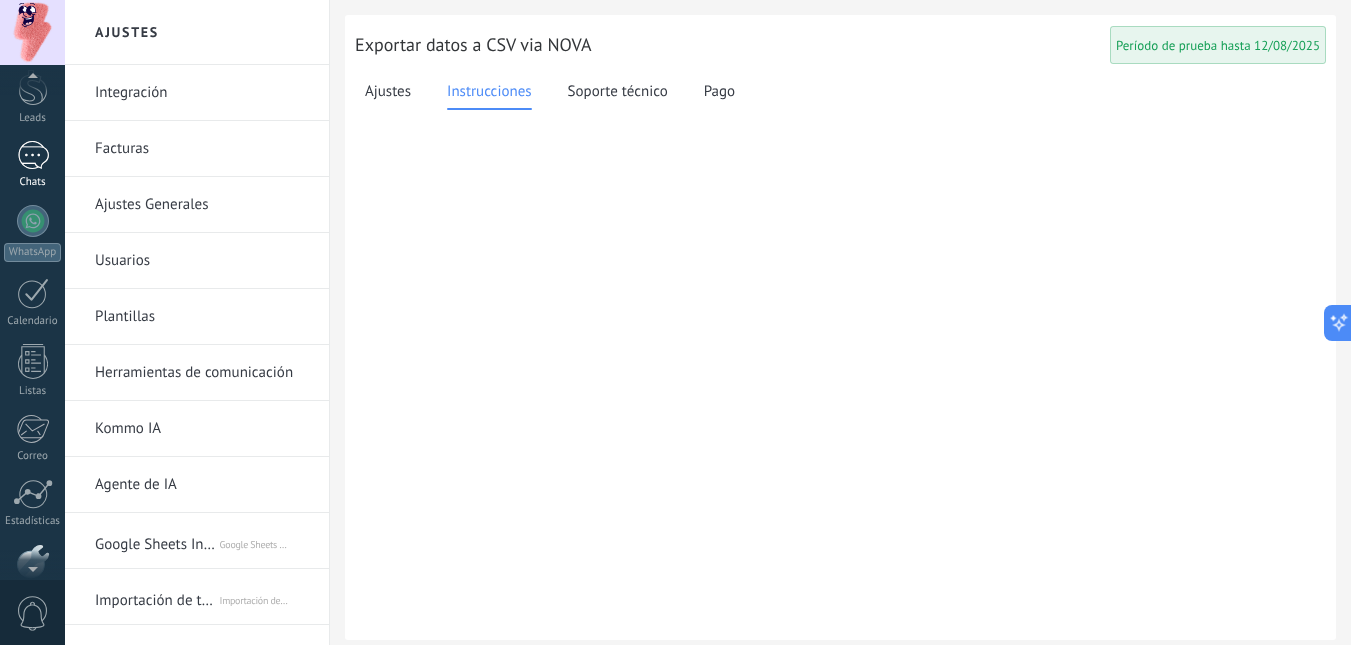 scroll, scrollTop: 0, scrollLeft: 0, axis: both 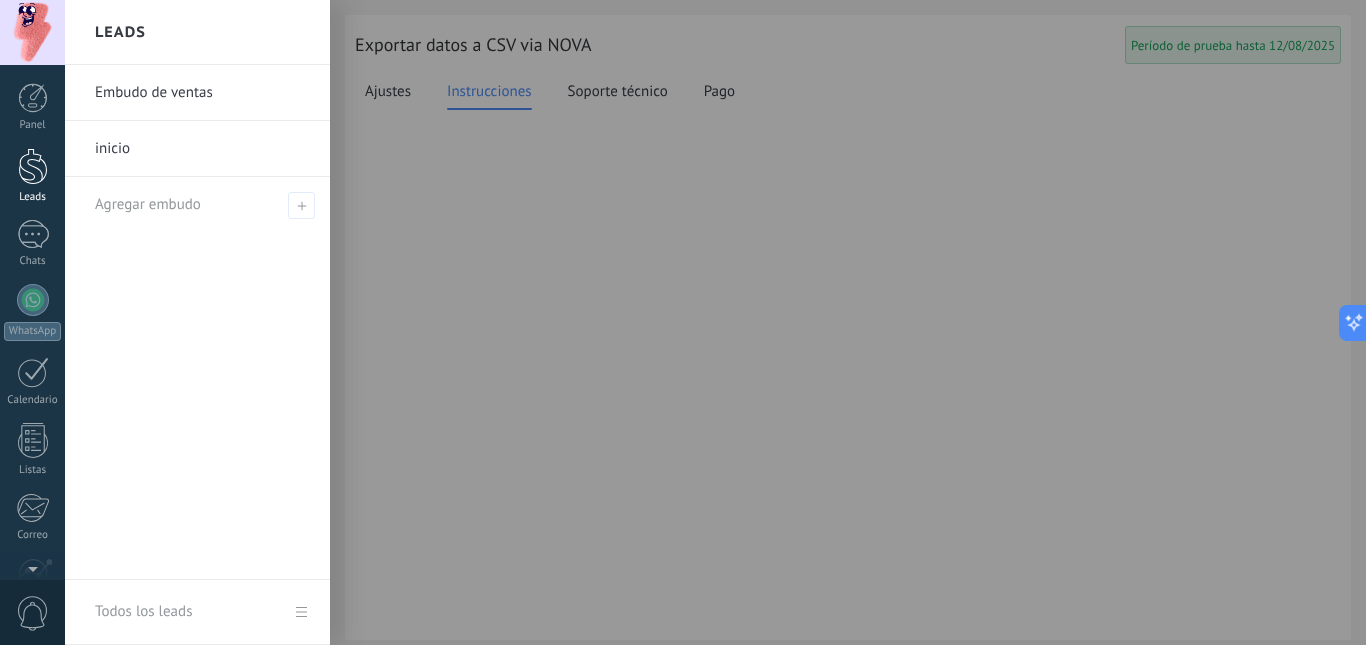 click at bounding box center (33, 166) 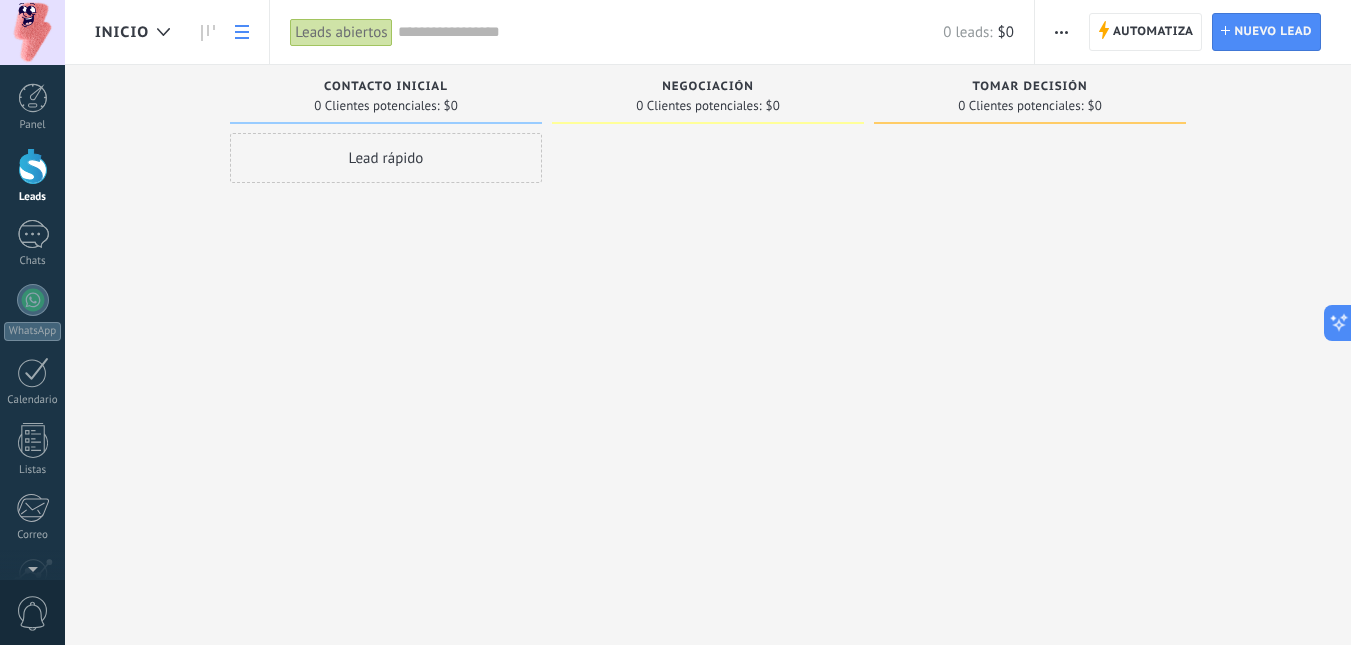 click 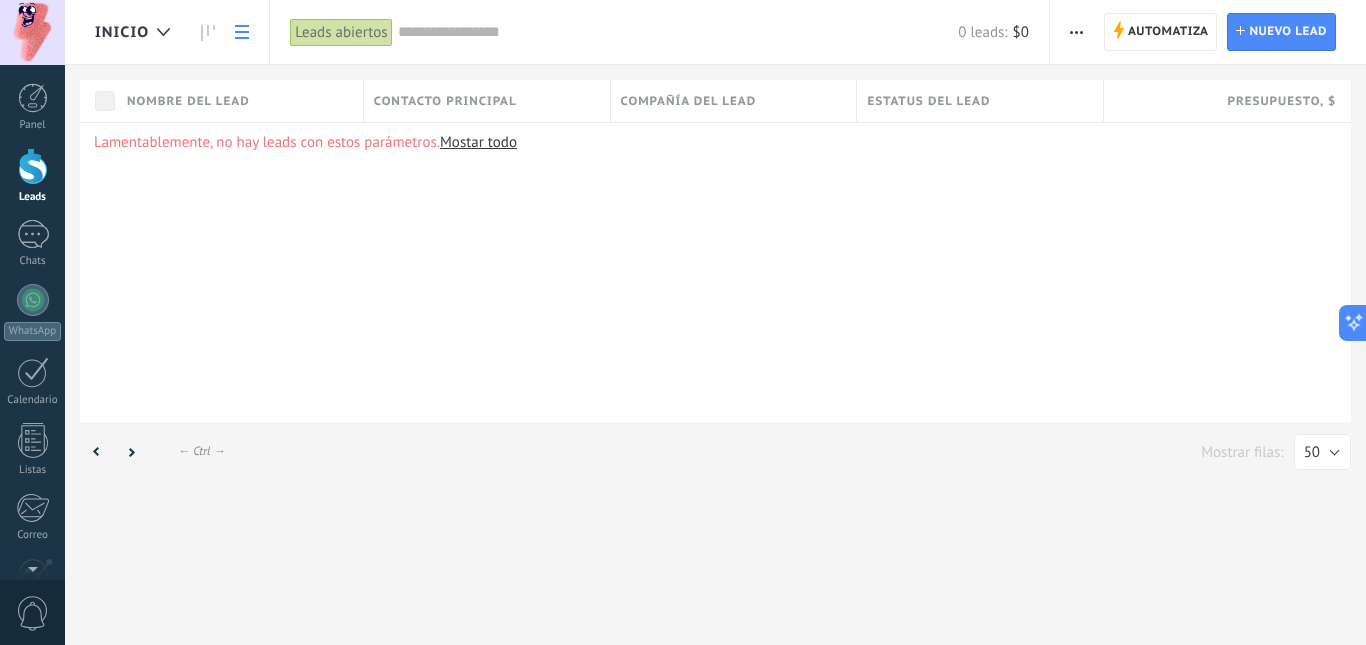 click at bounding box center [1076, 32] 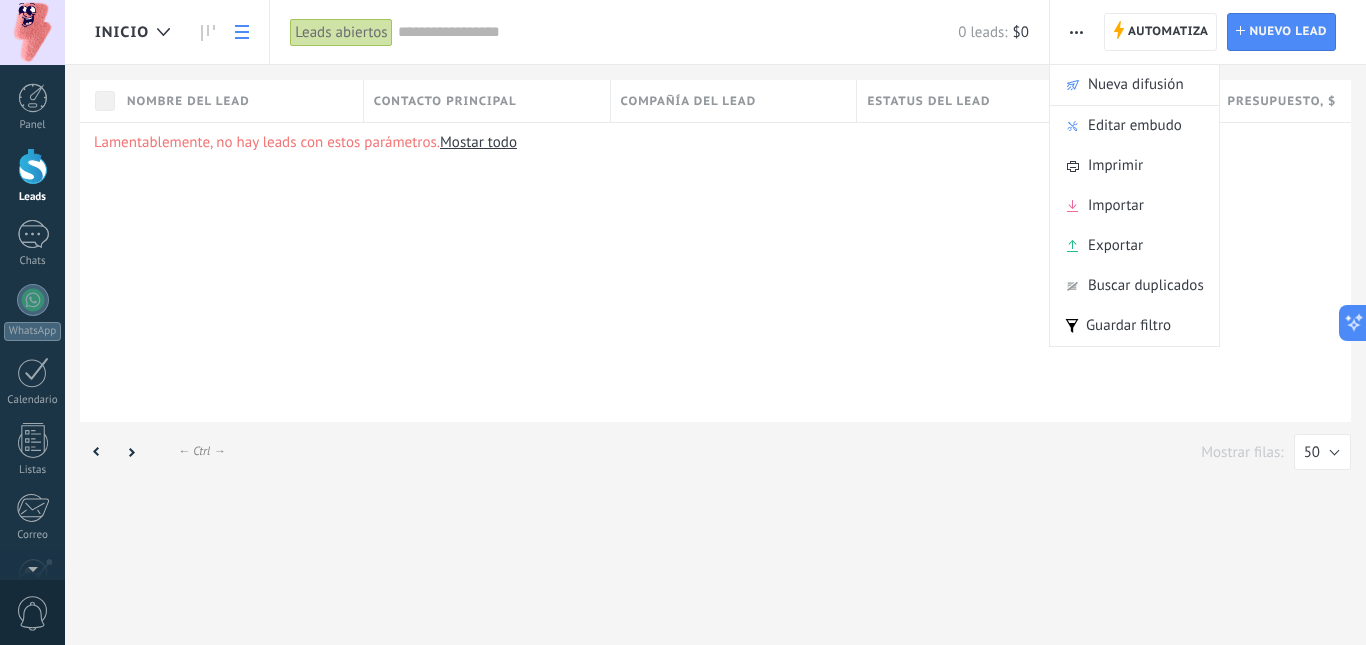 click at bounding box center (1076, 32) 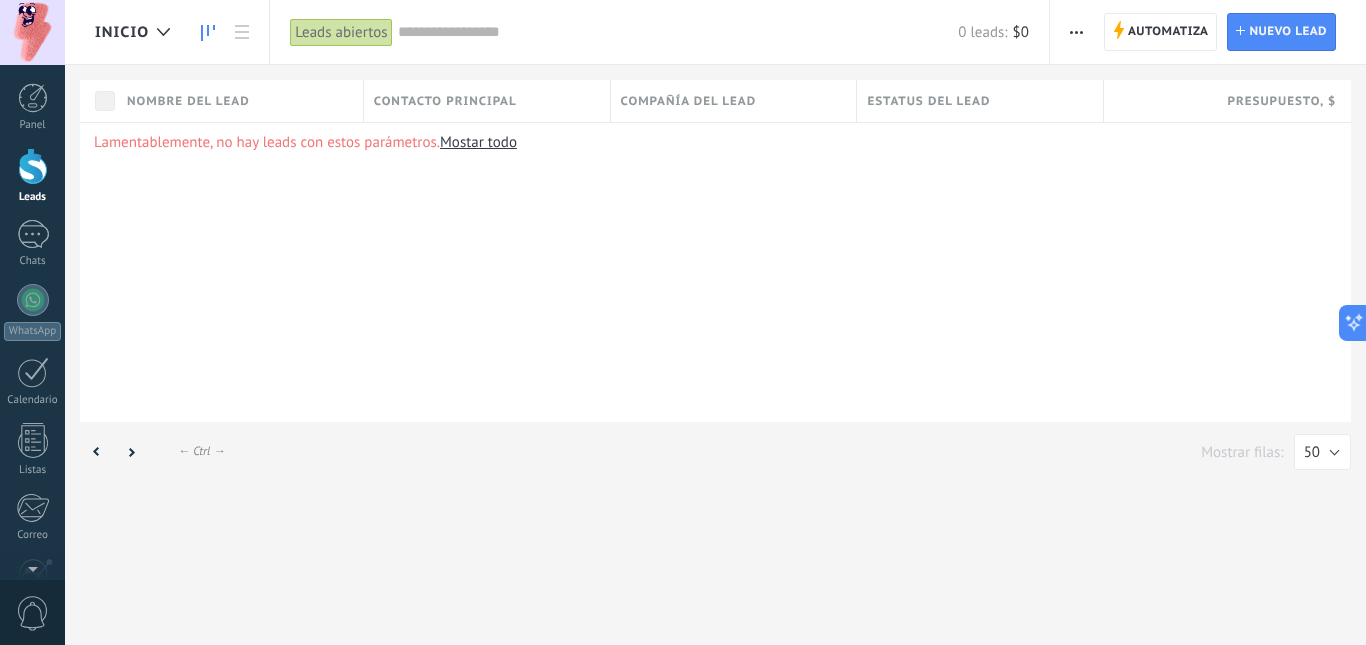 click at bounding box center [208, 32] 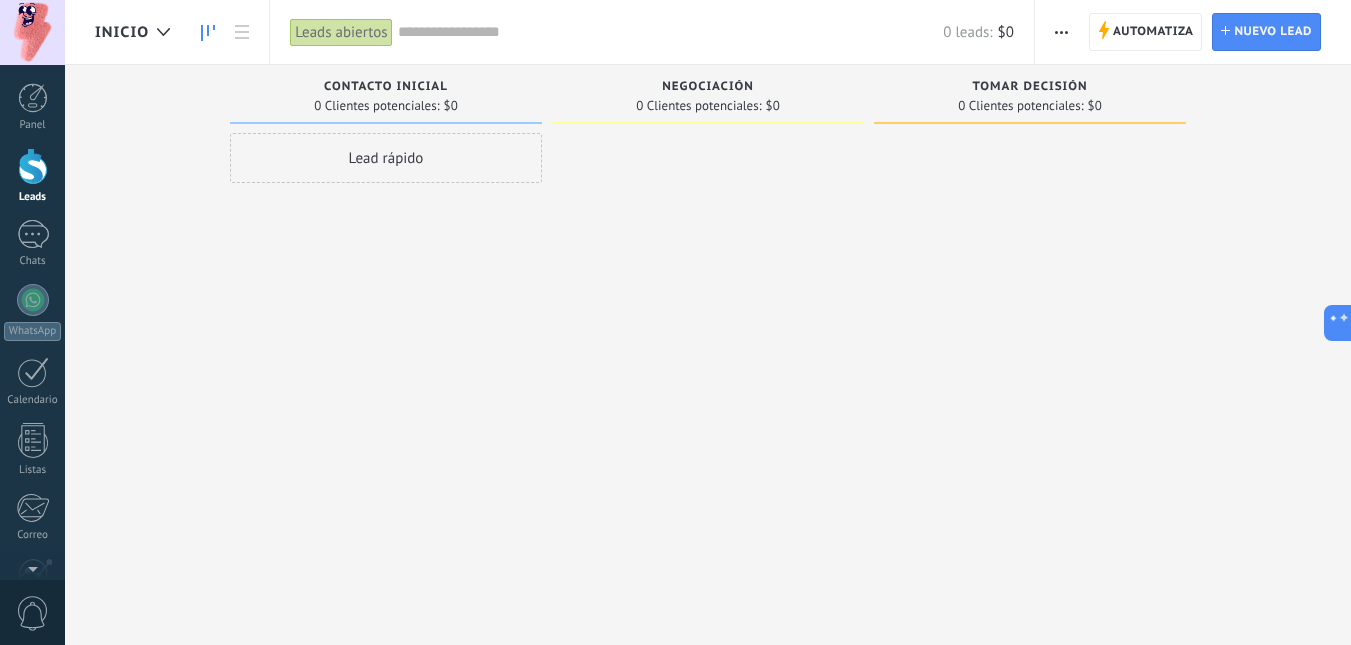 click 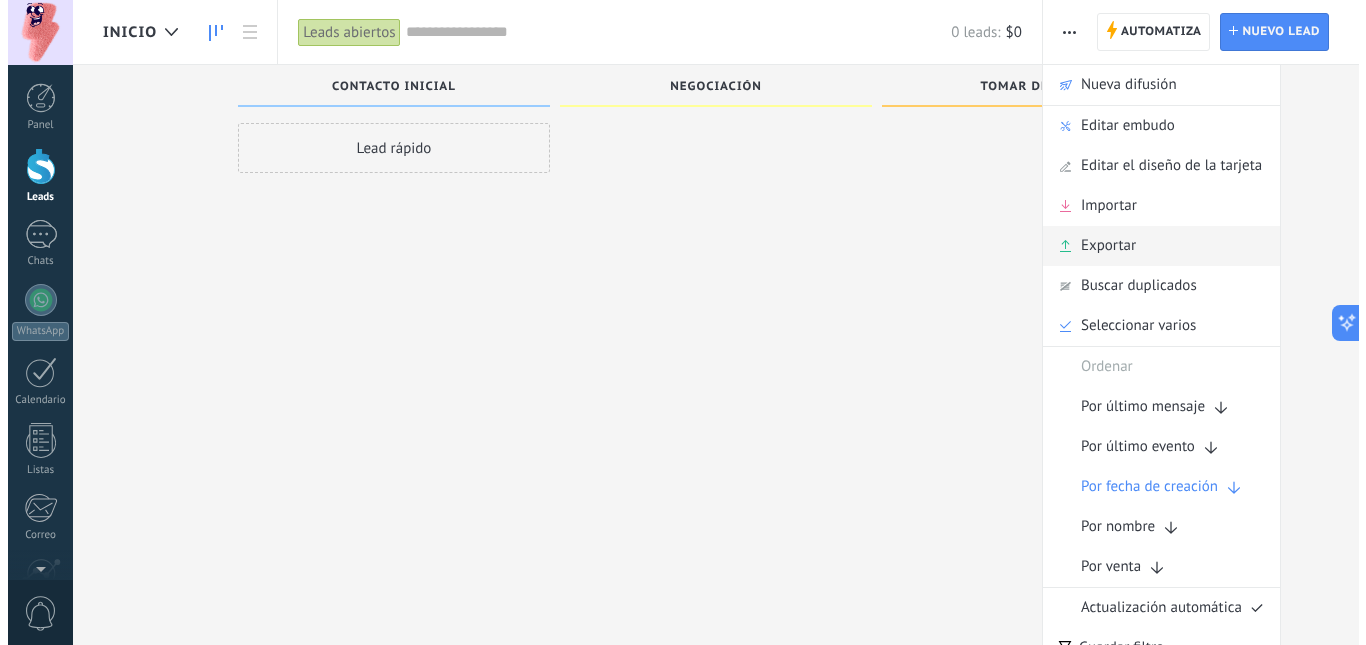 scroll, scrollTop: 0, scrollLeft: 0, axis: both 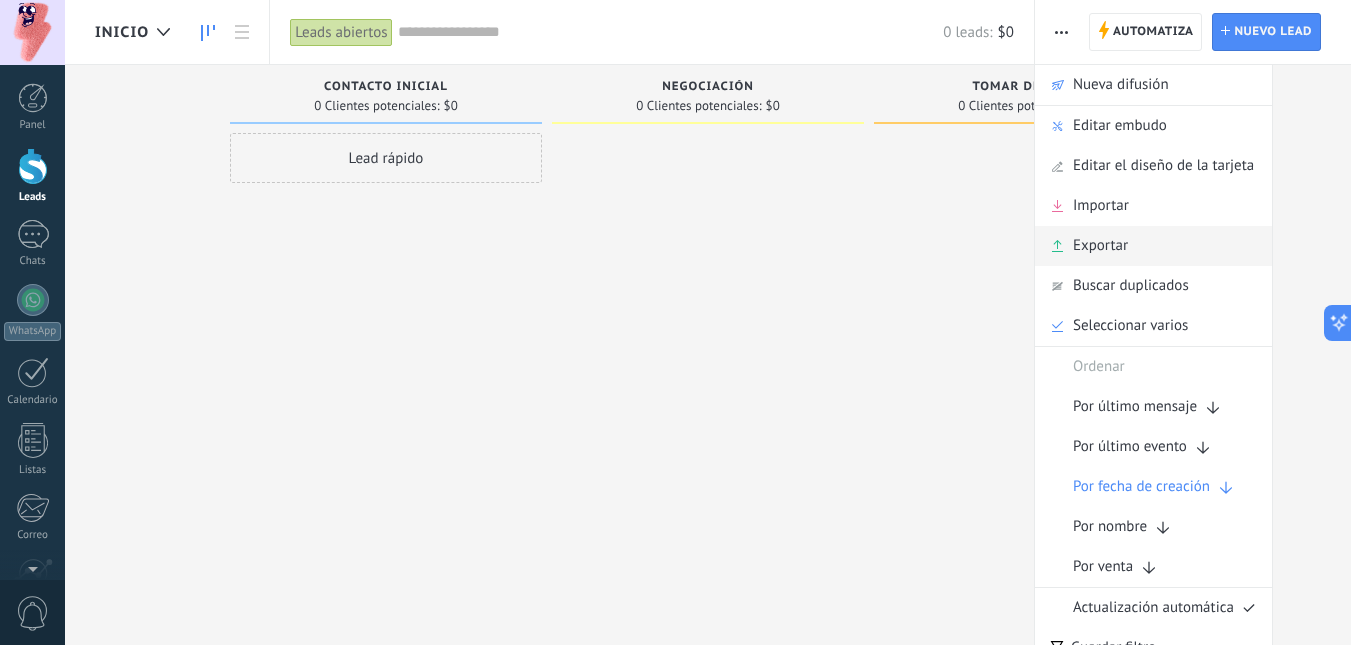 click on "Exportar" at bounding box center [1100, 246] 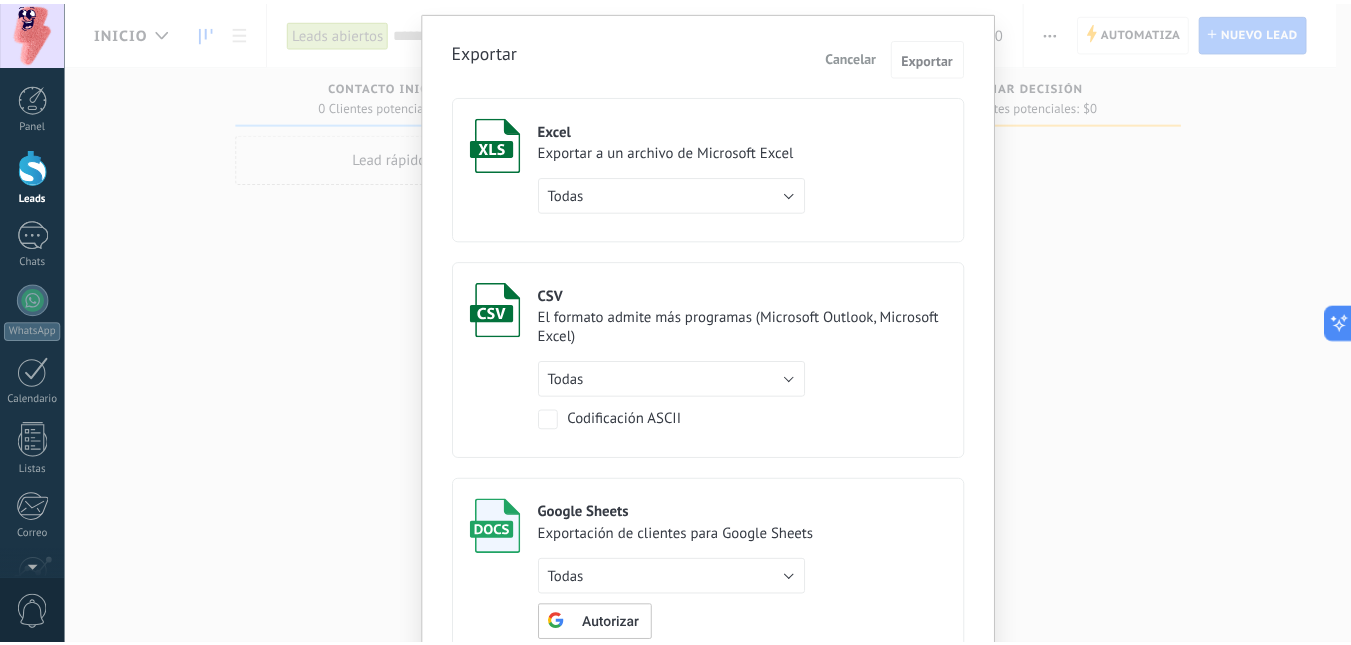 scroll, scrollTop: 100, scrollLeft: 0, axis: vertical 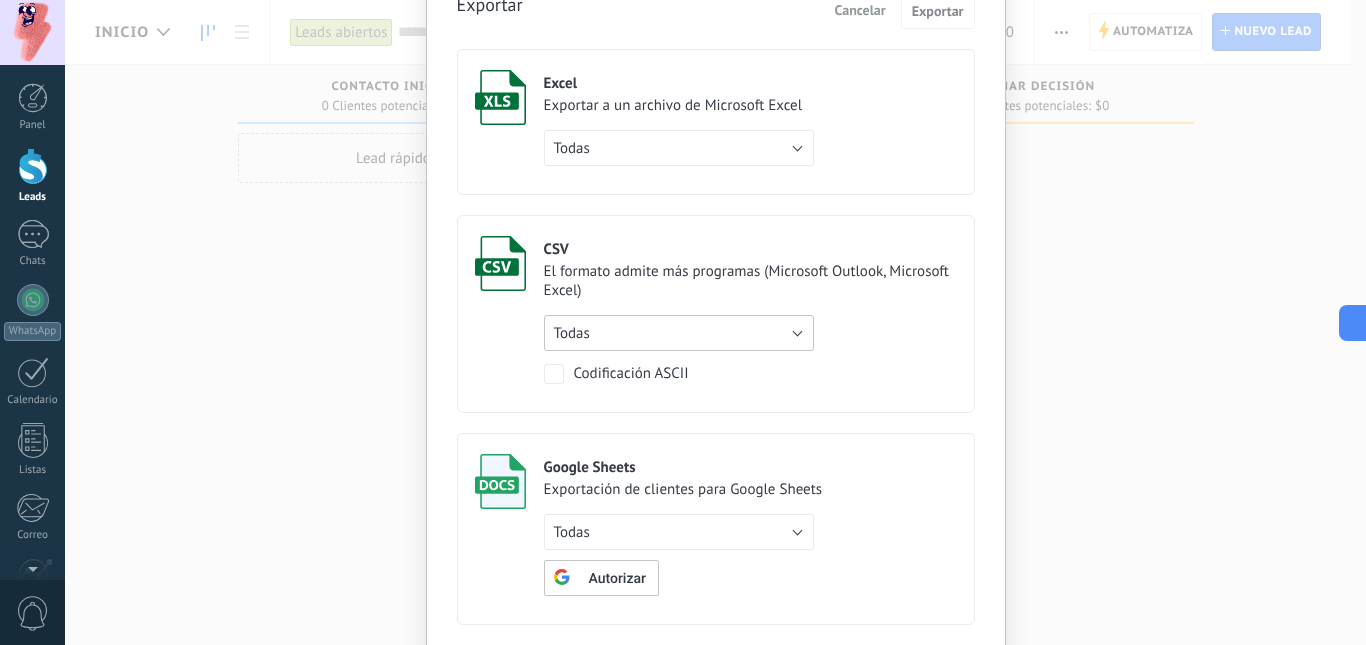 click on "Todas" at bounding box center (679, 333) 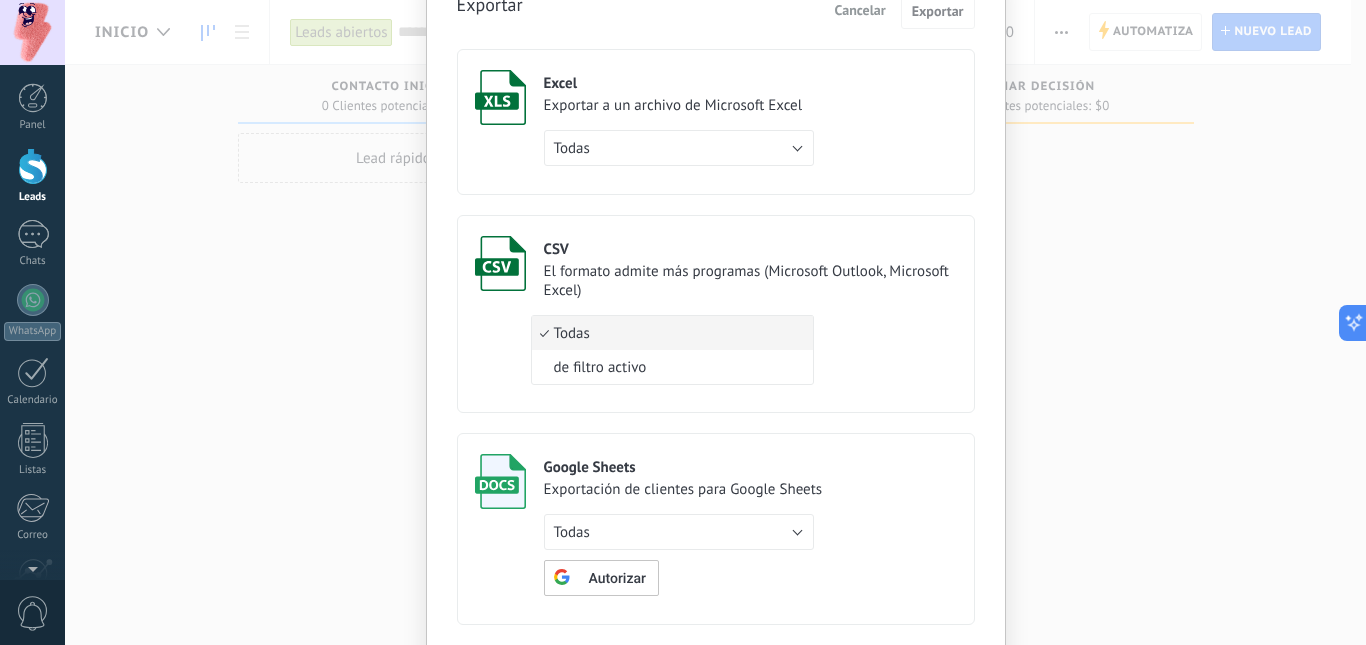 click on "Todas" at bounding box center [669, 333] 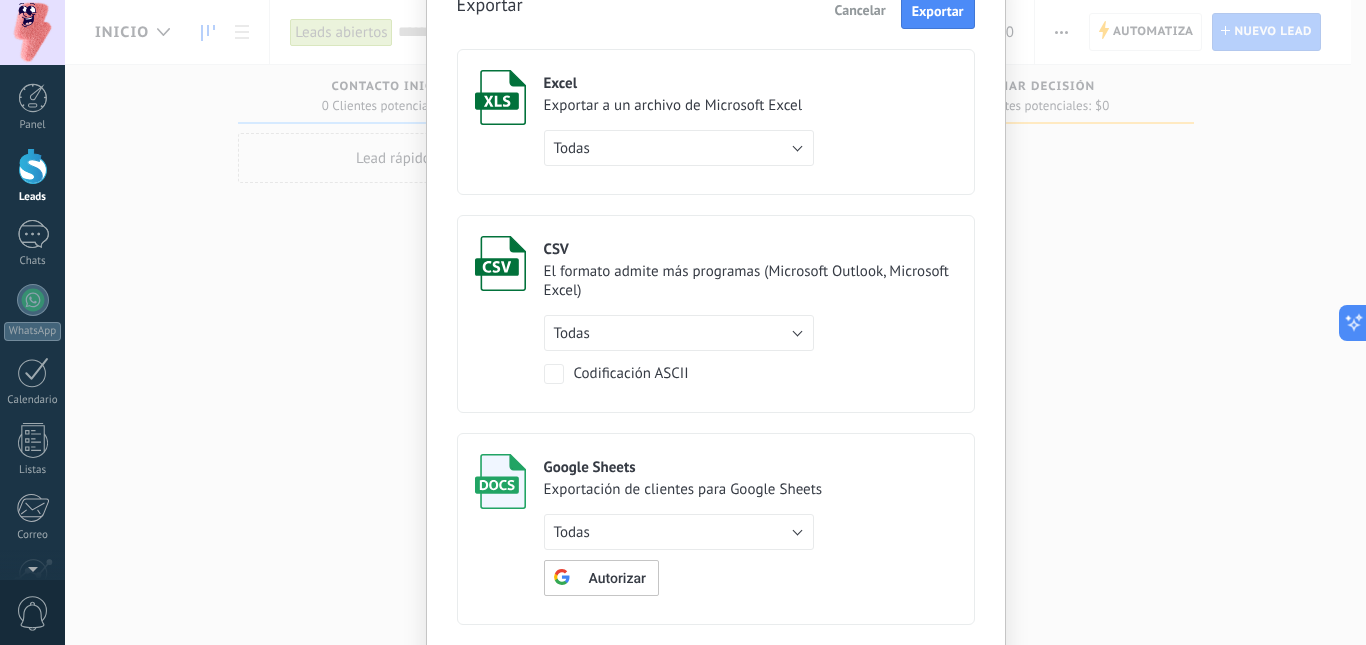 click on "Codificación ASCII" at bounding box center [631, 374] 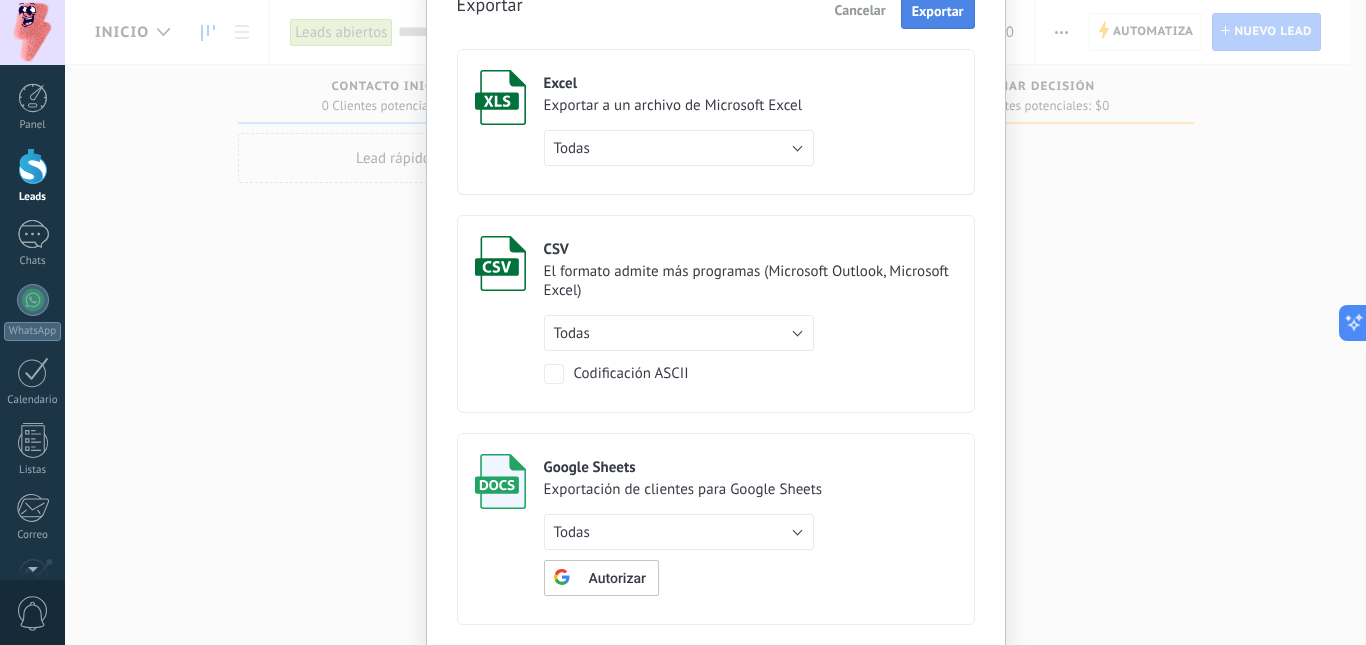 click on "Exportar" at bounding box center [938, 11] 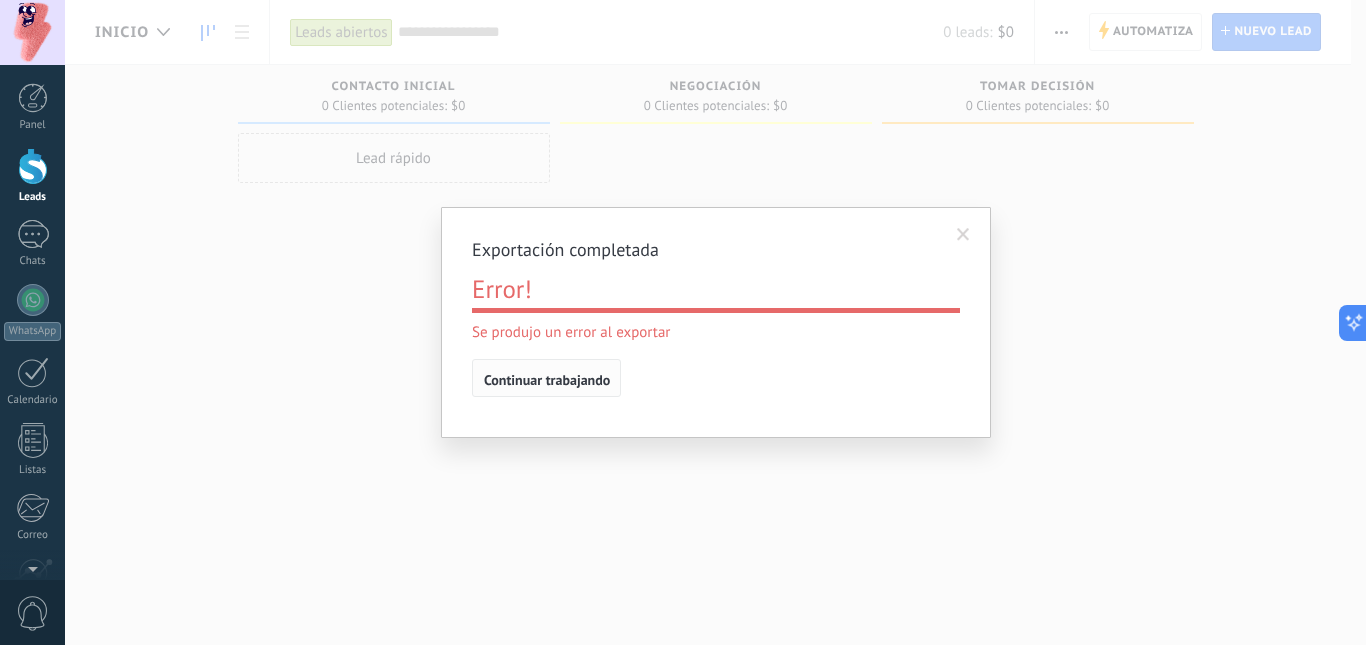 click on "Continuar trabajando" at bounding box center (547, 380) 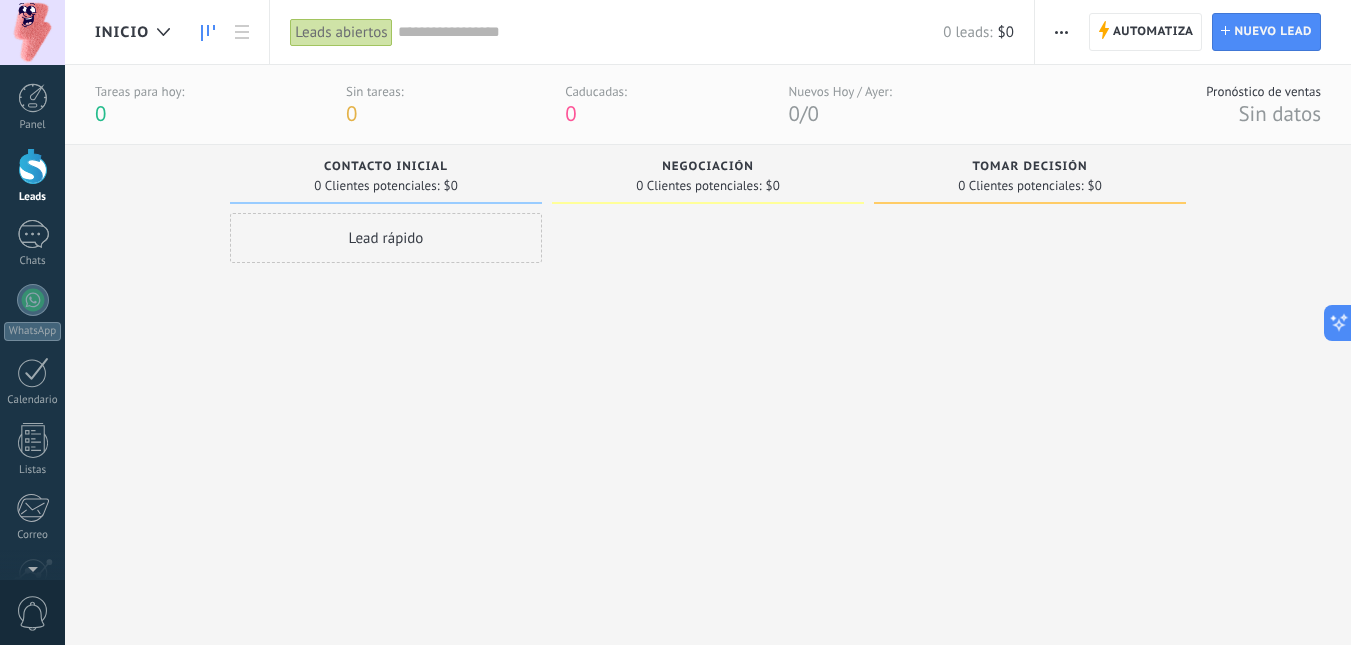 click at bounding box center [1061, 32] 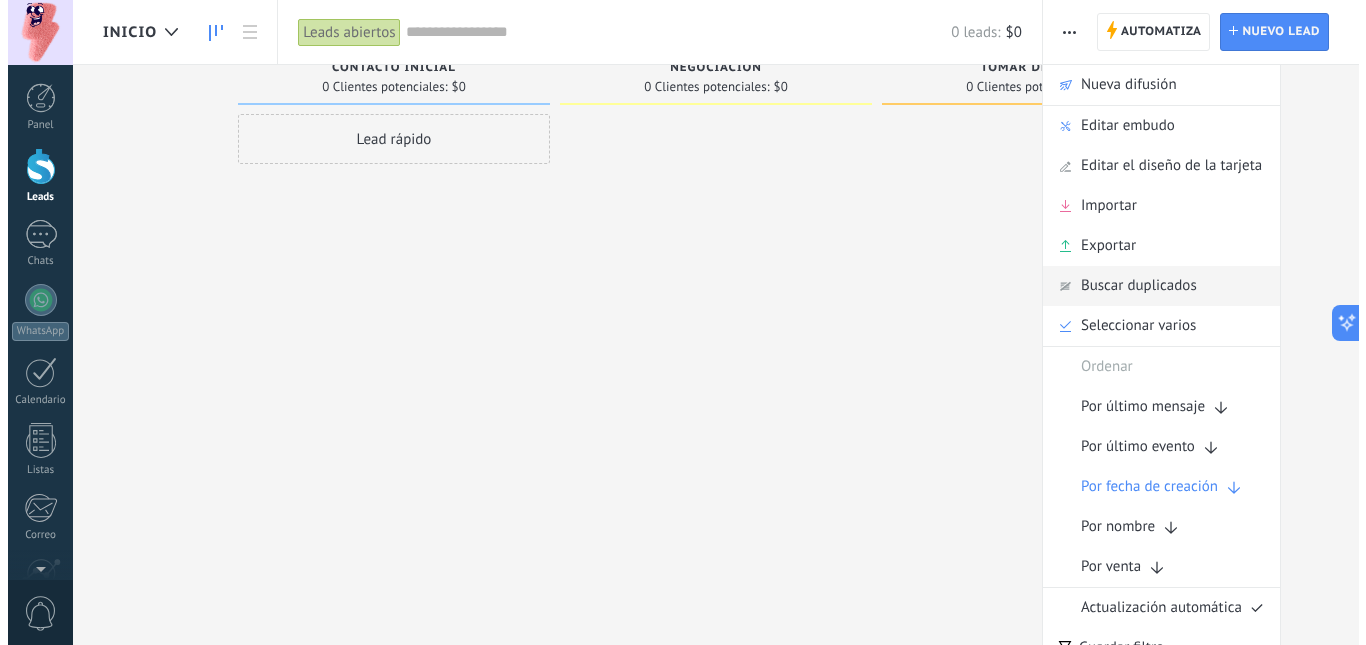 scroll, scrollTop: 0, scrollLeft: 0, axis: both 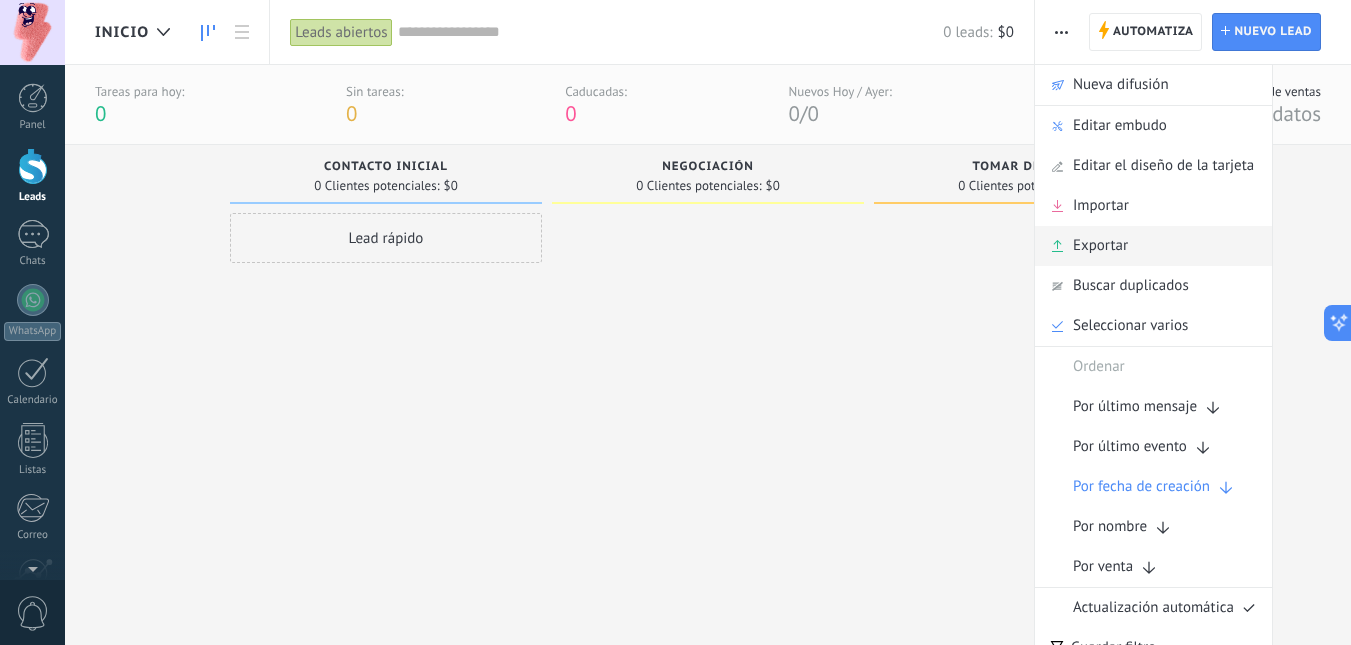 click on "Exportar" at bounding box center (1153, 246) 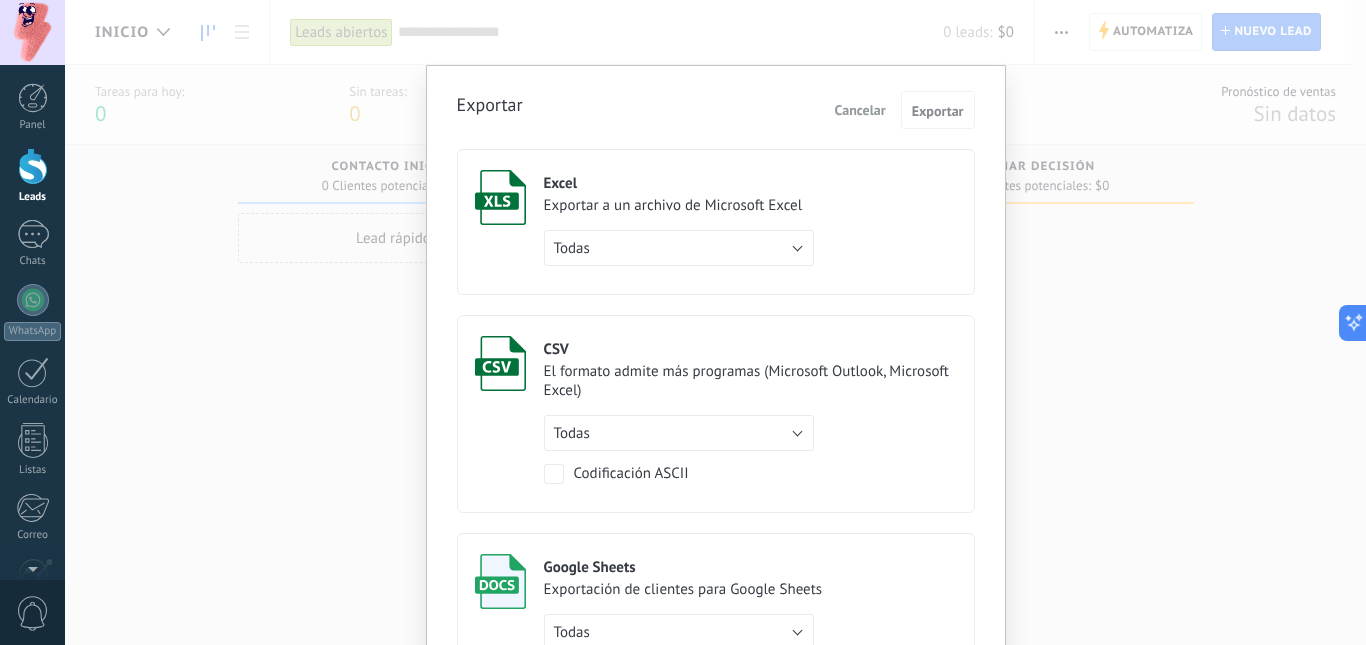click on "Excel Exportar  a un archivo de Microsoft Excel Todas   de filtro activo Todas" at bounding box center (716, 222) 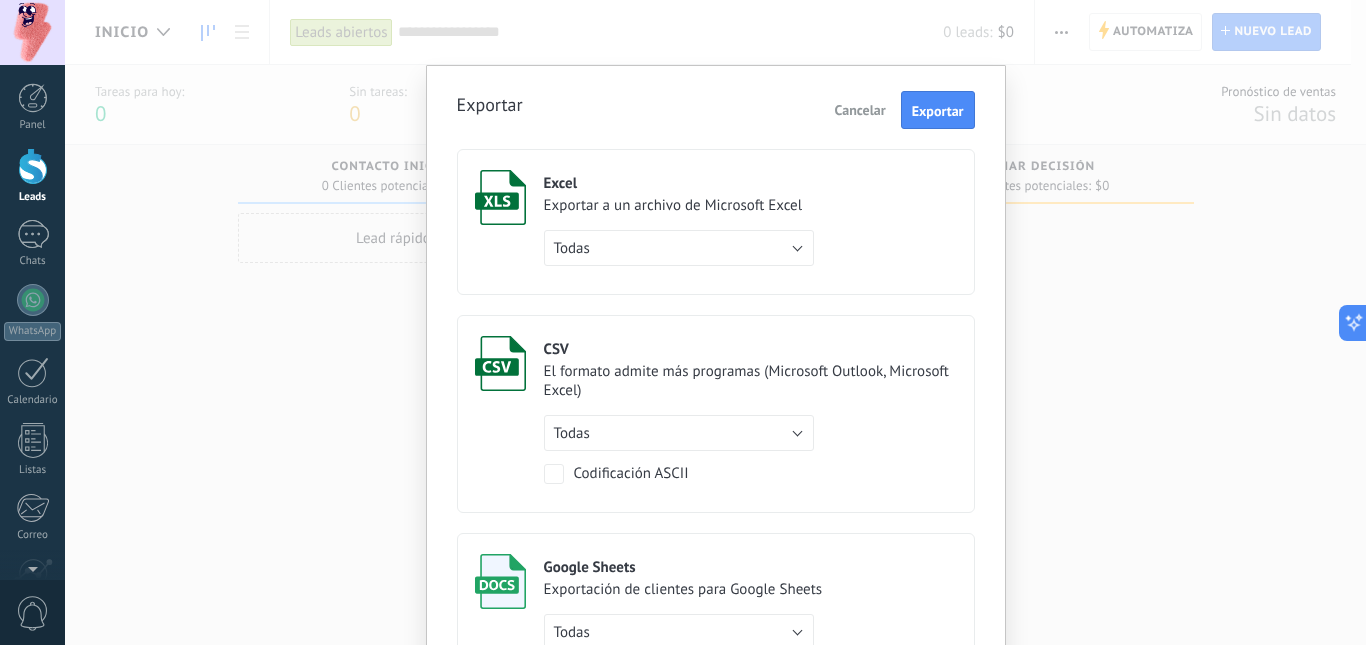 click on "Excel Exportar  a un archivo de Microsoft Excel Todas   de filtro activo Todas  CSV El formato admite más programas (Microsoft Outlook, Microsoft Excel) Todas   de filtro activo Todas  Codificación ASCII Google Sheets Exportación de clientes para Google Sheets Todas   de filtro activo Todas  Autorizar" at bounding box center [716, 437] 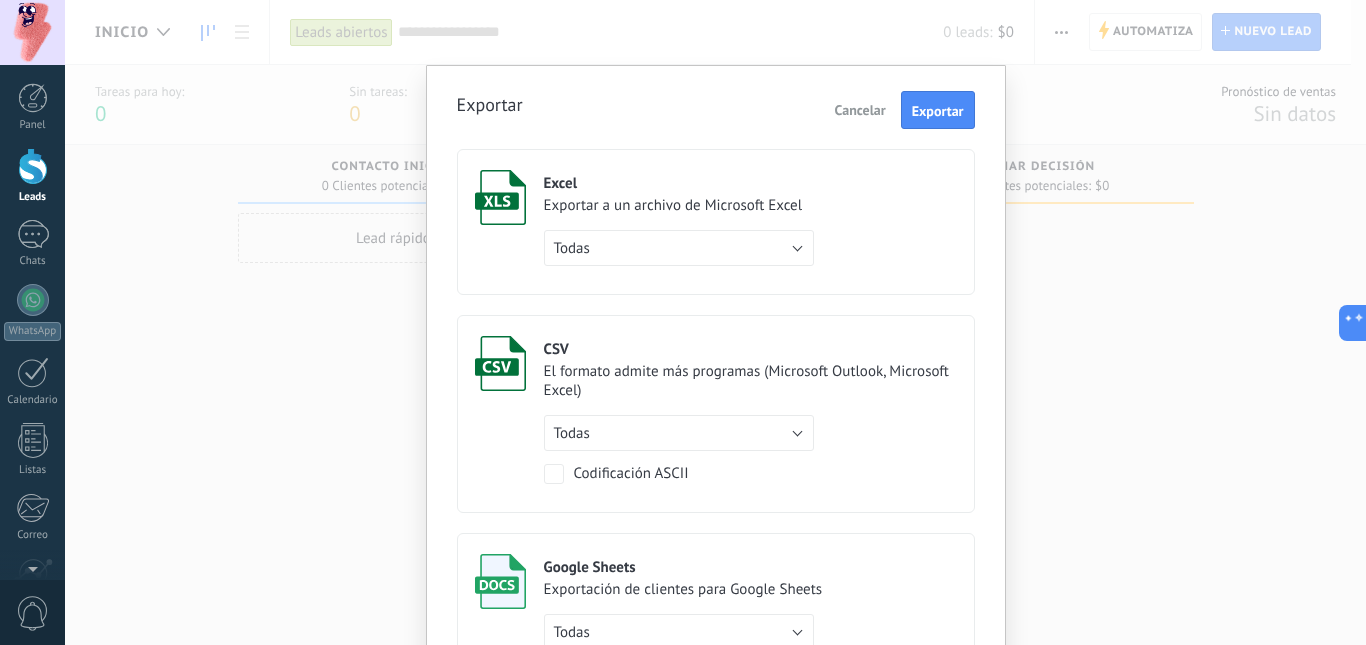 click on "CSV" at bounding box center (750, 349) 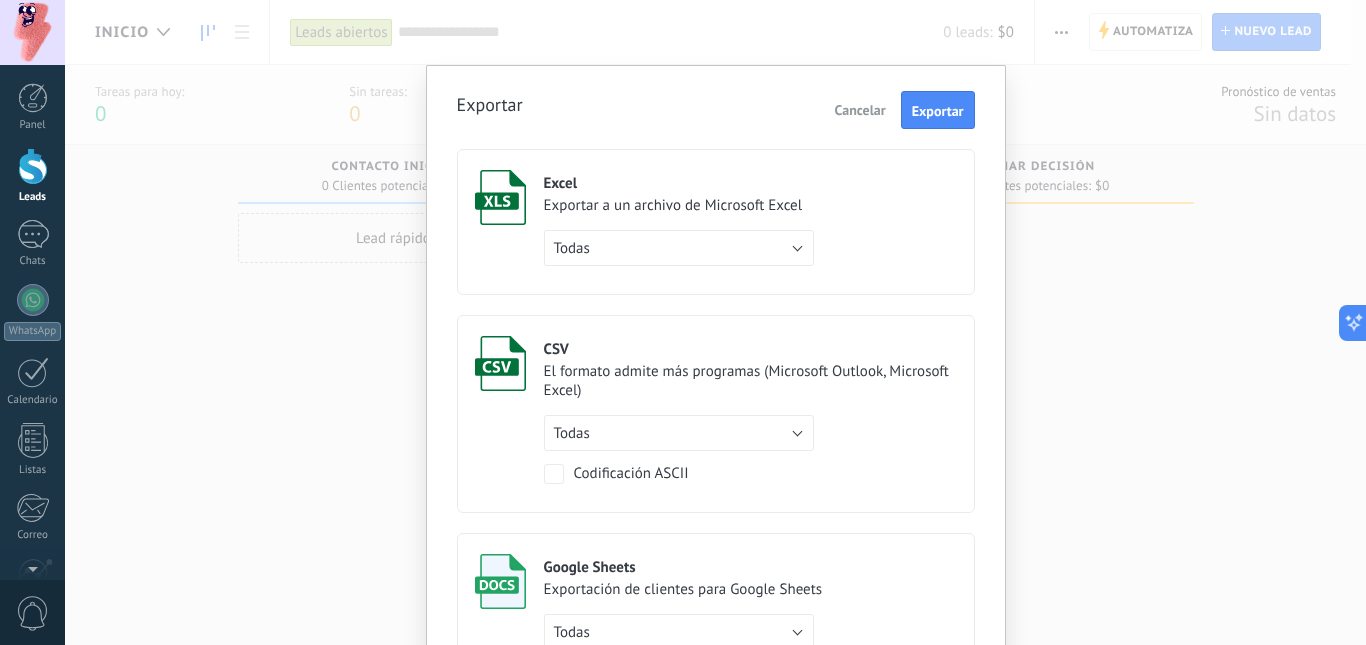 click on "Excel Exportar  a un archivo de Microsoft Excel Todas   de filtro activo Todas" at bounding box center (716, 222) 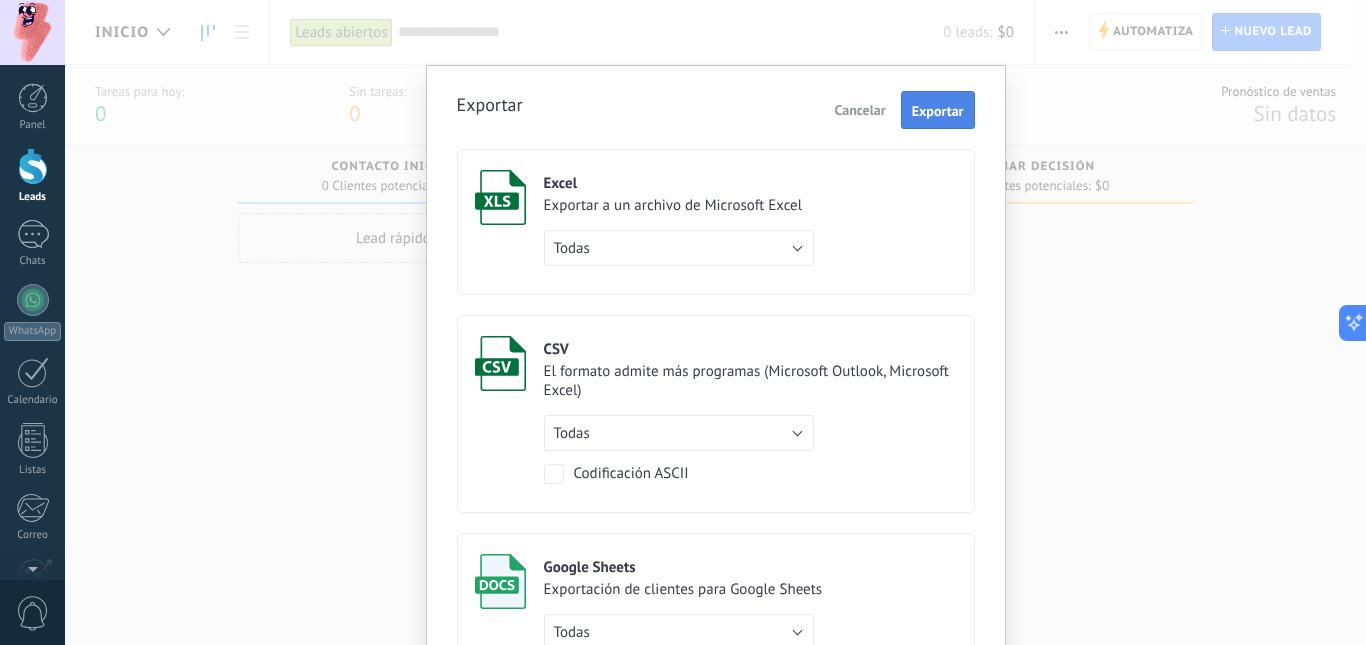 click on "Exportar" at bounding box center (938, 111) 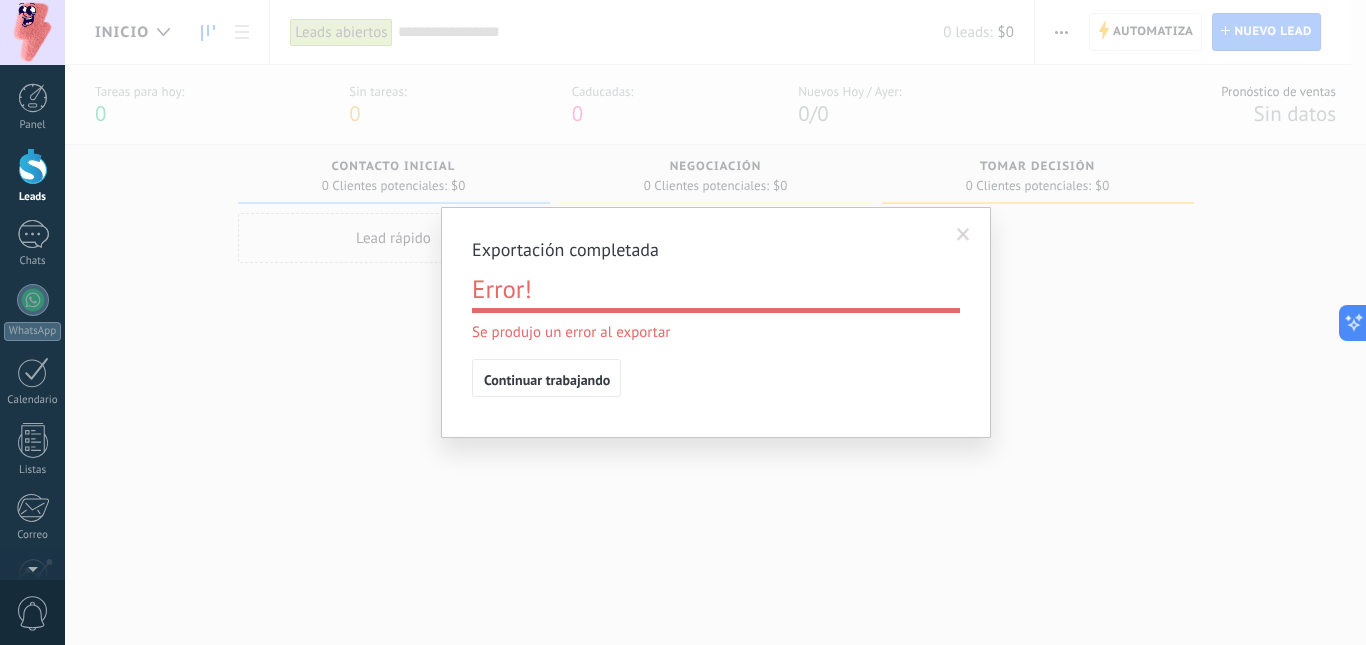 click on "Continuar trabajando" at bounding box center (547, 380) 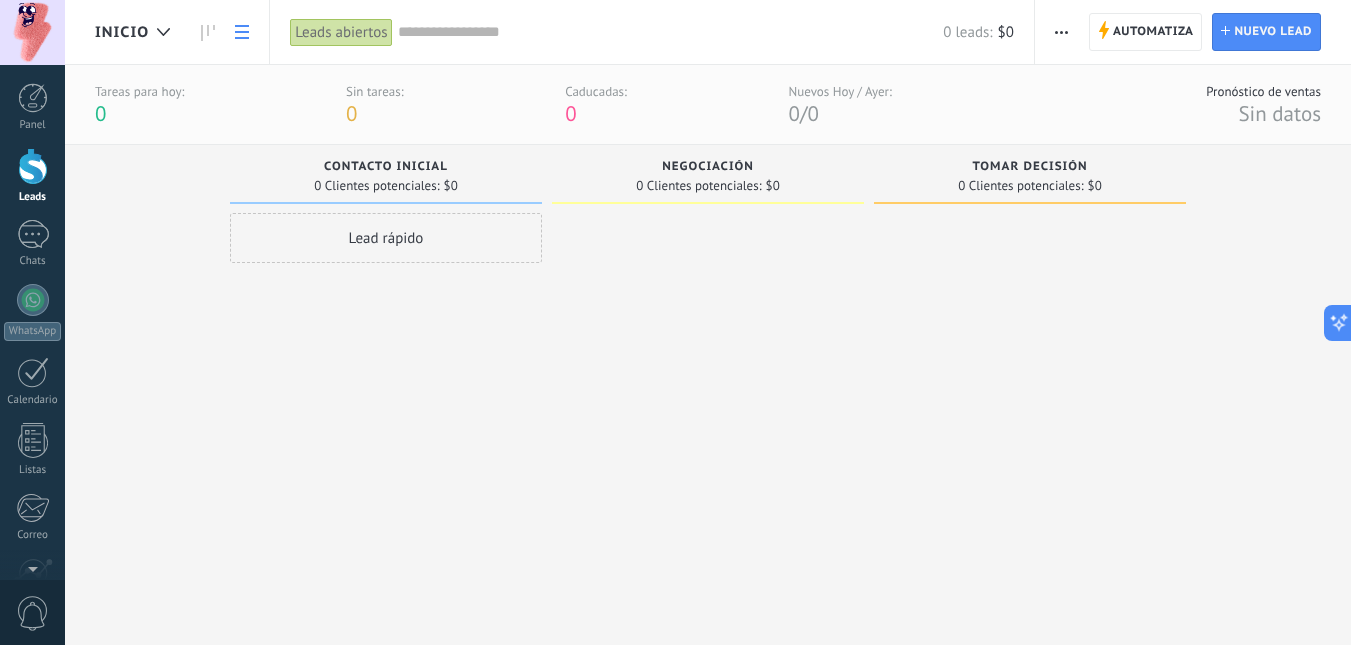 click 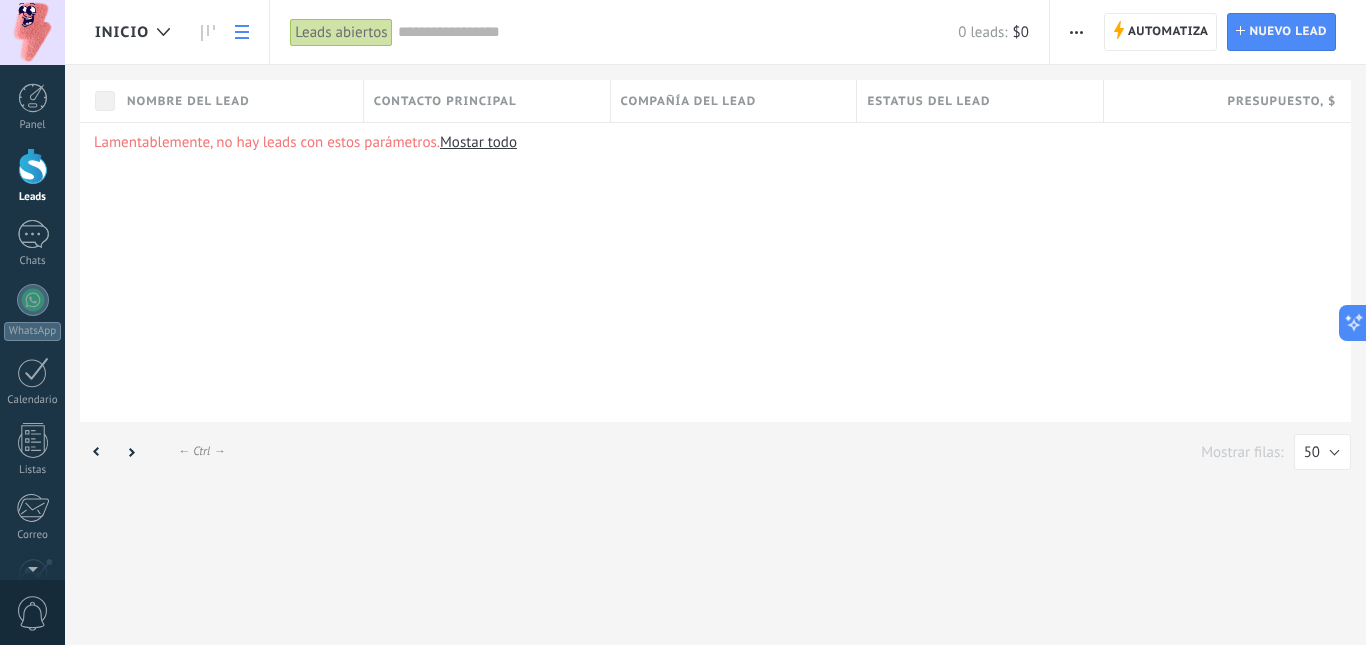 click at bounding box center [1076, 32] 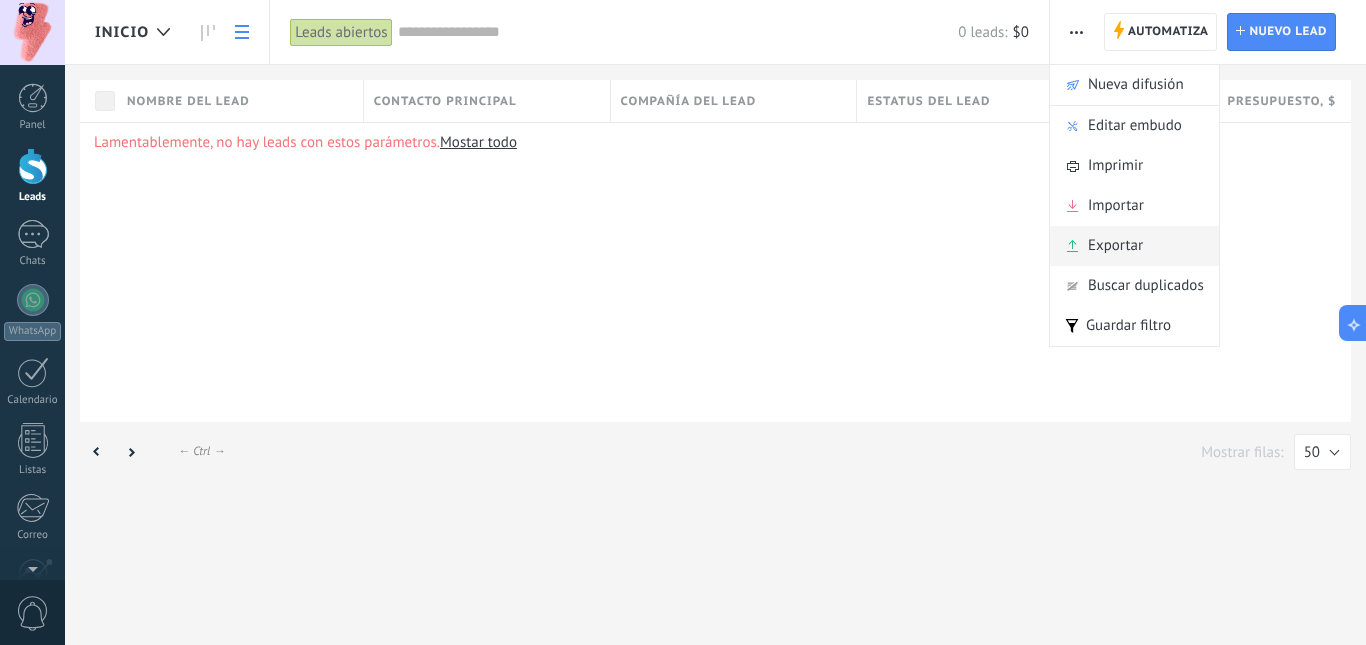 click on "Exportar" at bounding box center [1115, 246] 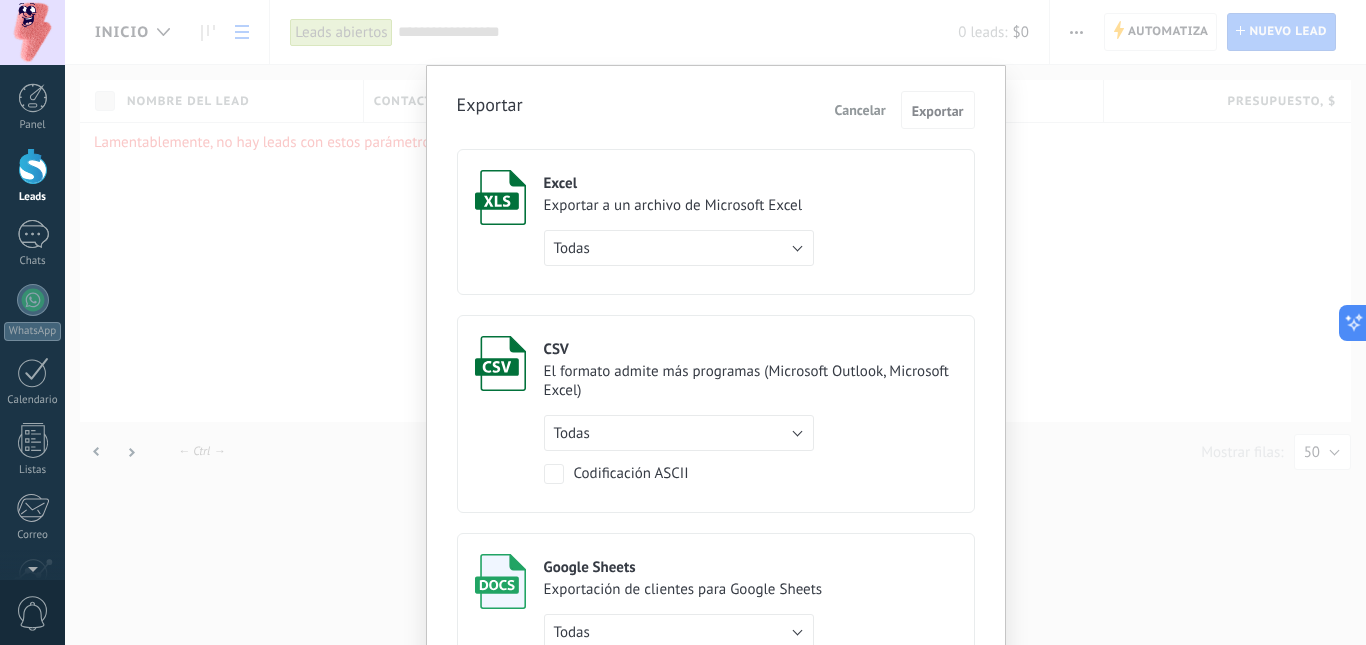 click on "Exportar  a un archivo de Microsoft Excel" at bounding box center [679, 205] 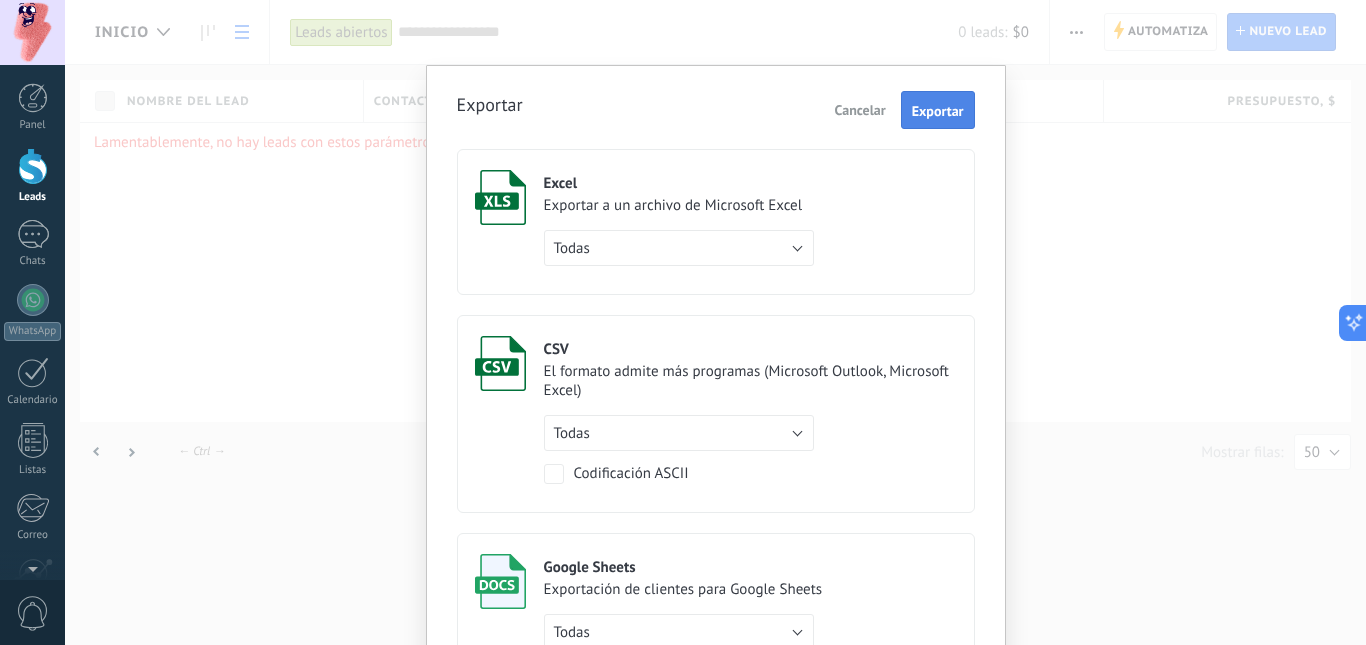 click on "Exportar" at bounding box center [938, 111] 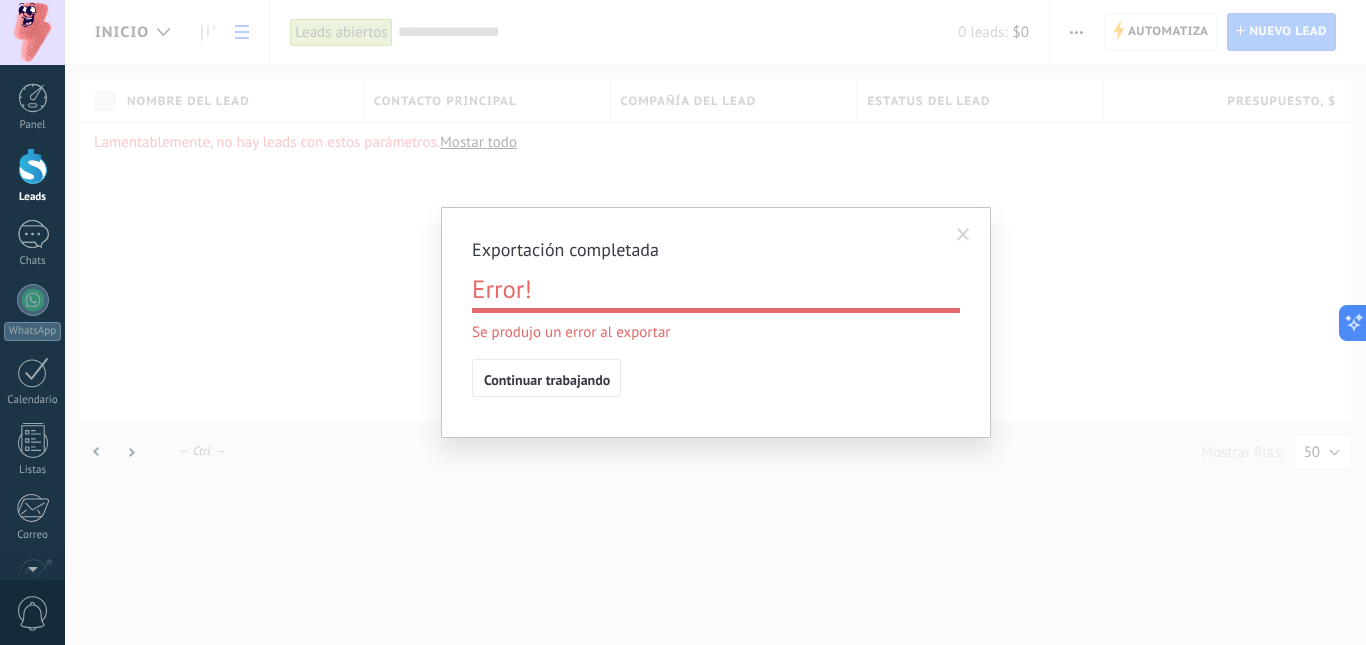 click at bounding box center (963, 235) 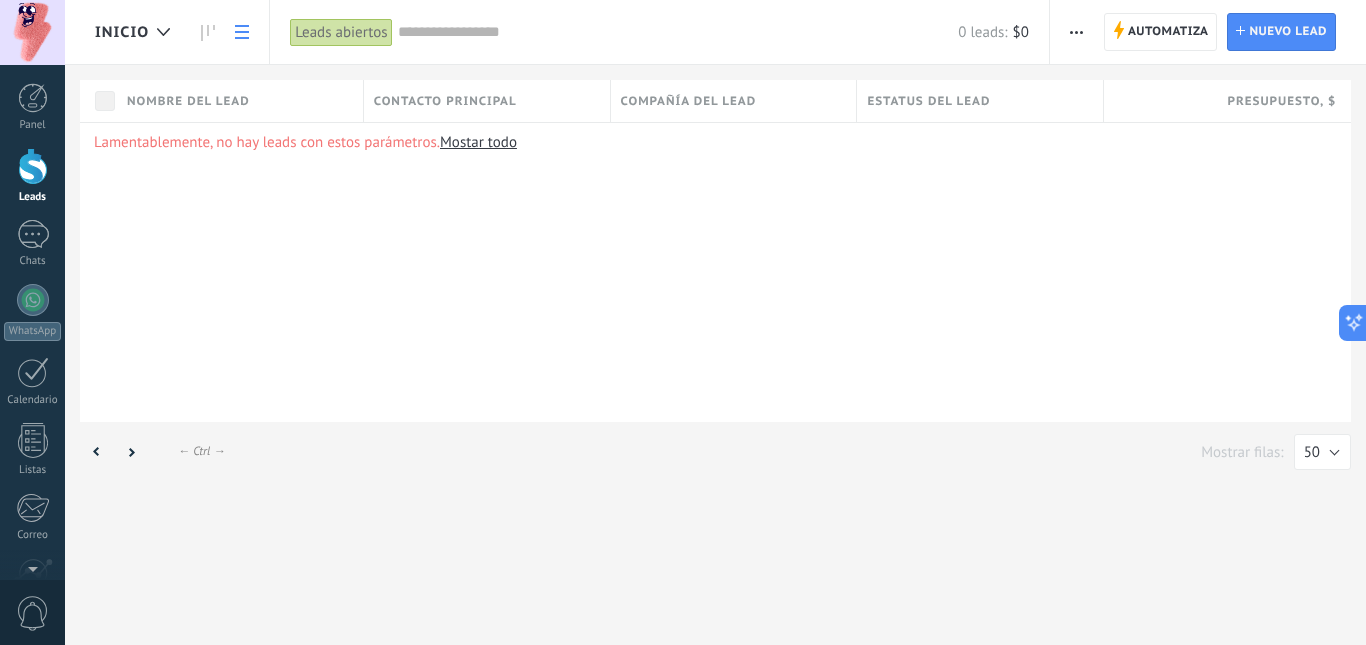 click at bounding box center [1076, 32] 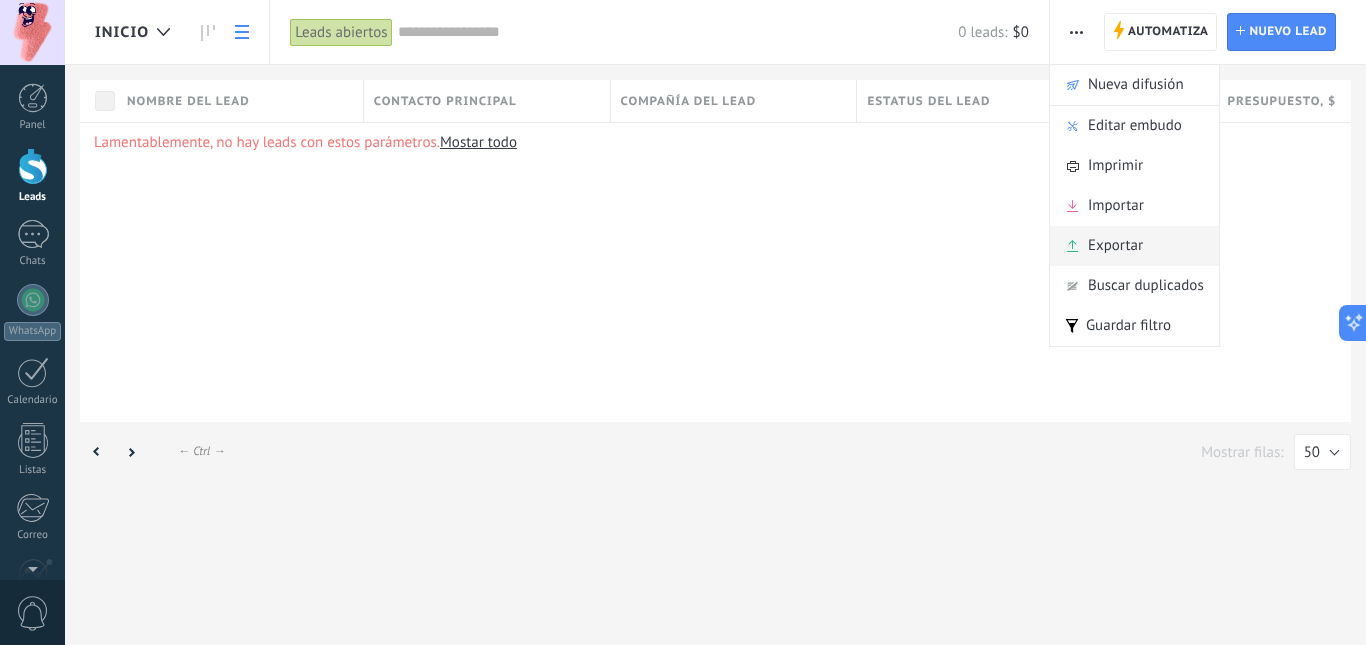 click on "Exportar" at bounding box center (1115, 246) 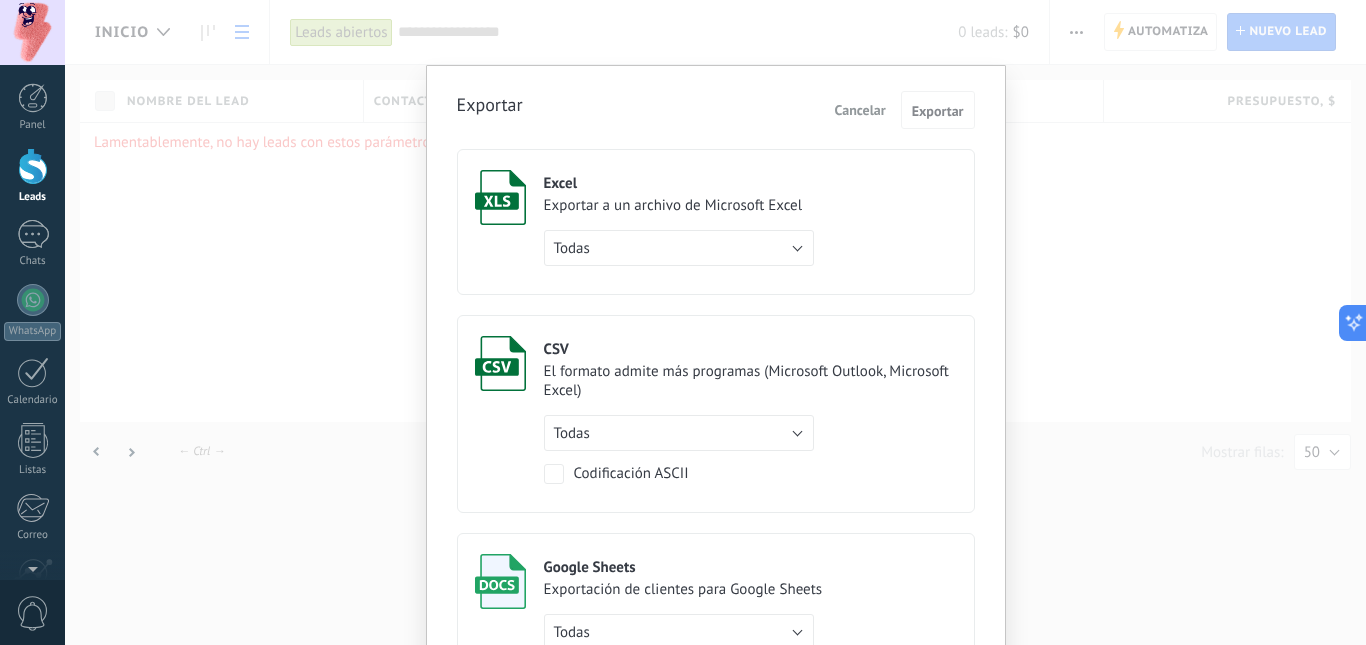 click on "El formato admite más programas (Microsoft Outlook, Microsoft Excel)" at bounding box center (750, 381) 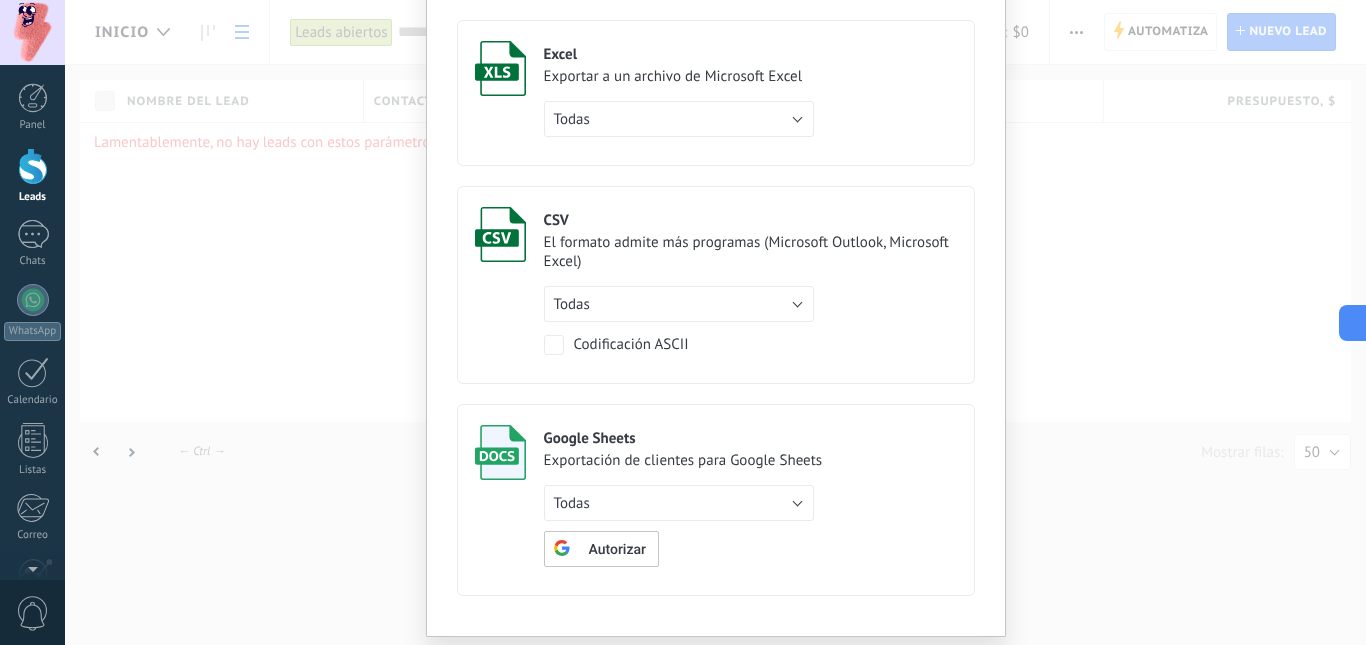 scroll, scrollTop: 186, scrollLeft: 0, axis: vertical 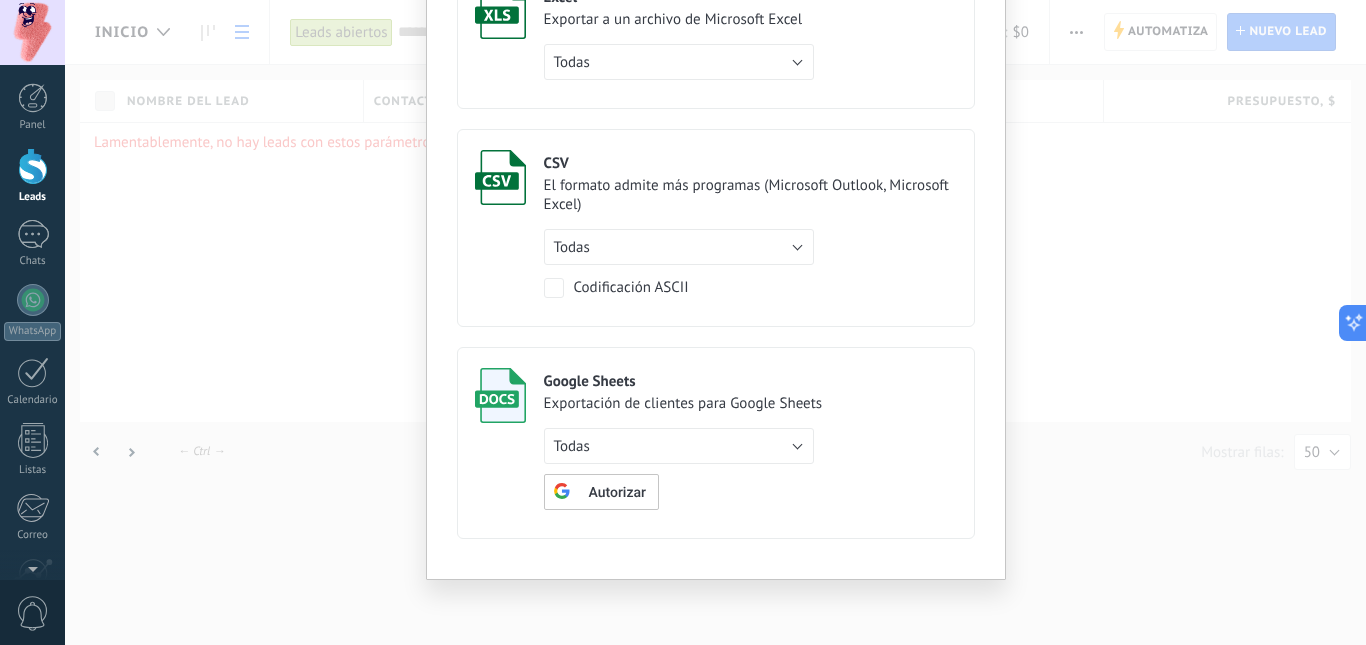click on "Google Sheets Exportación de clientes para Google Sheets Todas   de filtro activo solo la página actual Todas  Autorizar" at bounding box center (716, 443) 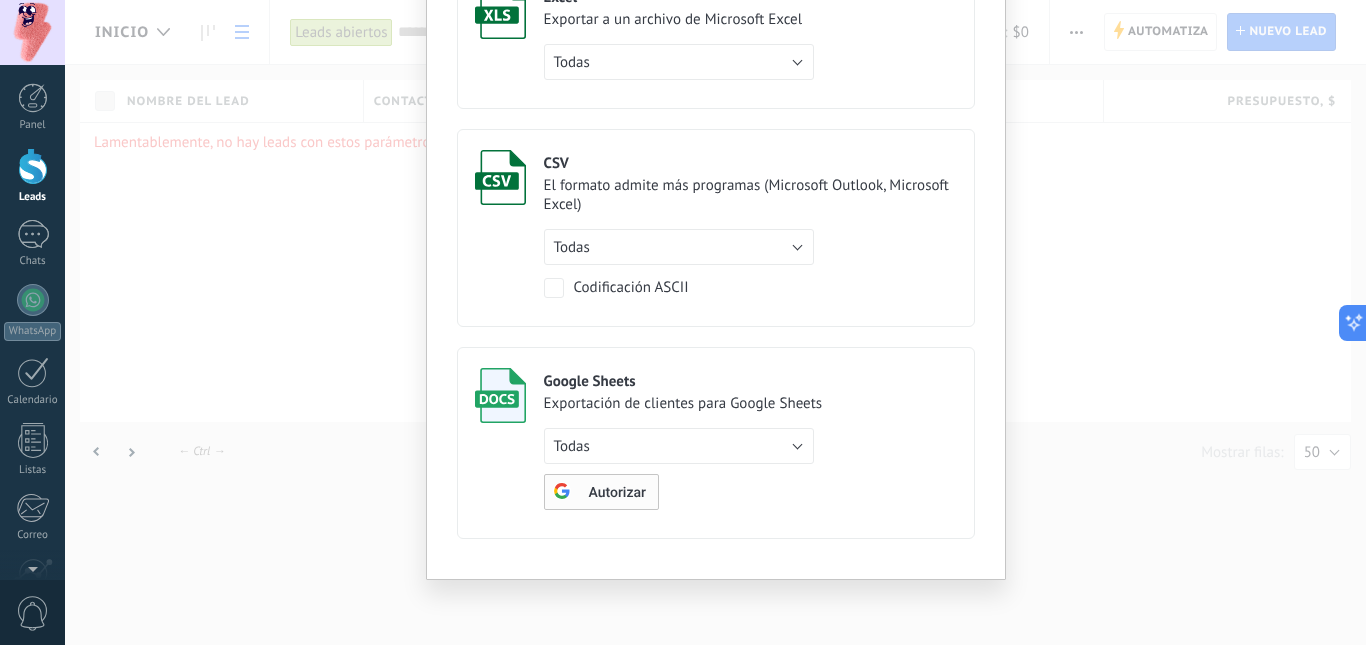 click on "Autorizar" at bounding box center [617, 493] 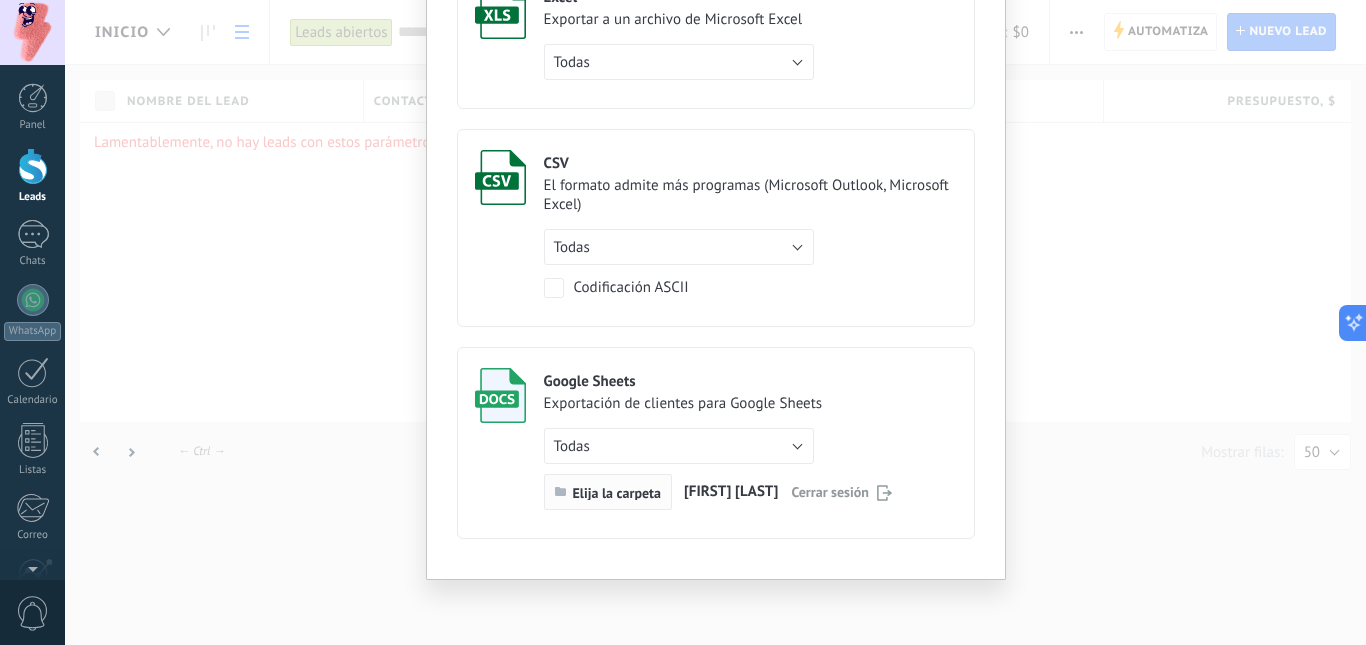 click on "Elija la carpeta" at bounding box center (617, 493) 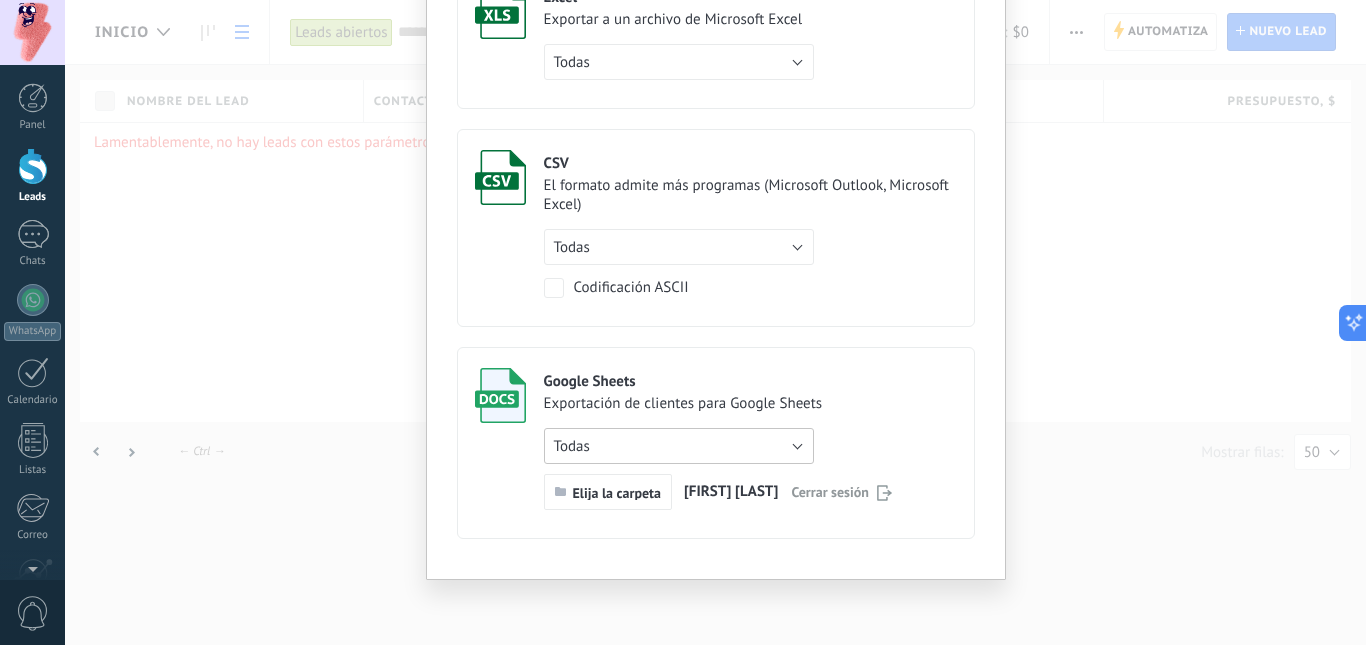 click on "Todas" at bounding box center [679, 446] 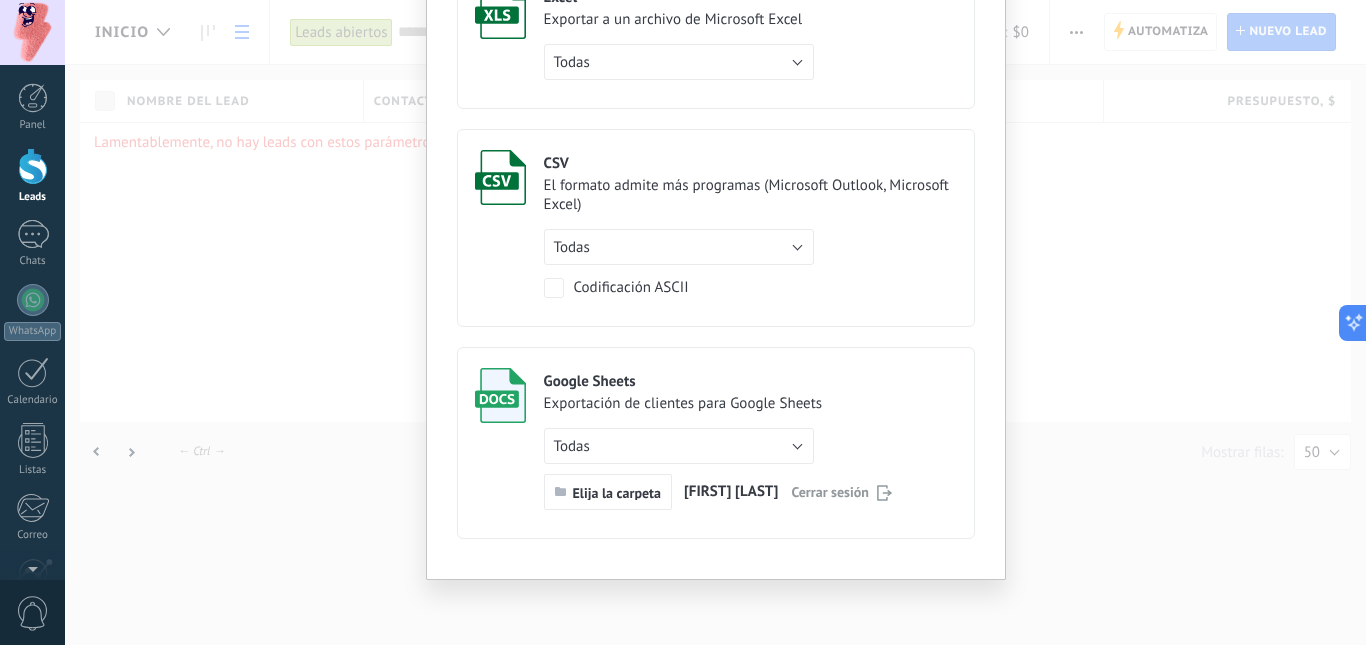 click on "Google Sheets Exportación de clientes para Google Sheets Todas   de filtro activo solo la página actual Todas  Elija la carpeta valen Zerda Cerrar sesión" at bounding box center [716, 443] 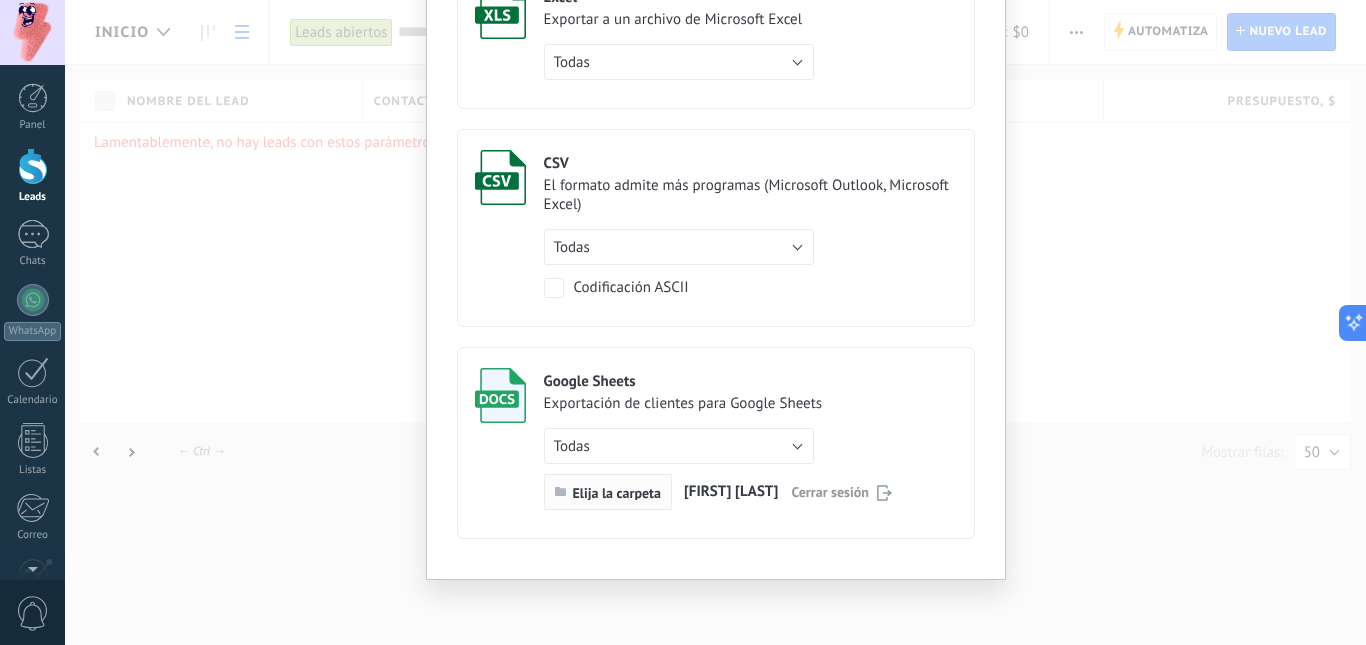 click on "Elija la carpeta" at bounding box center (617, 493) 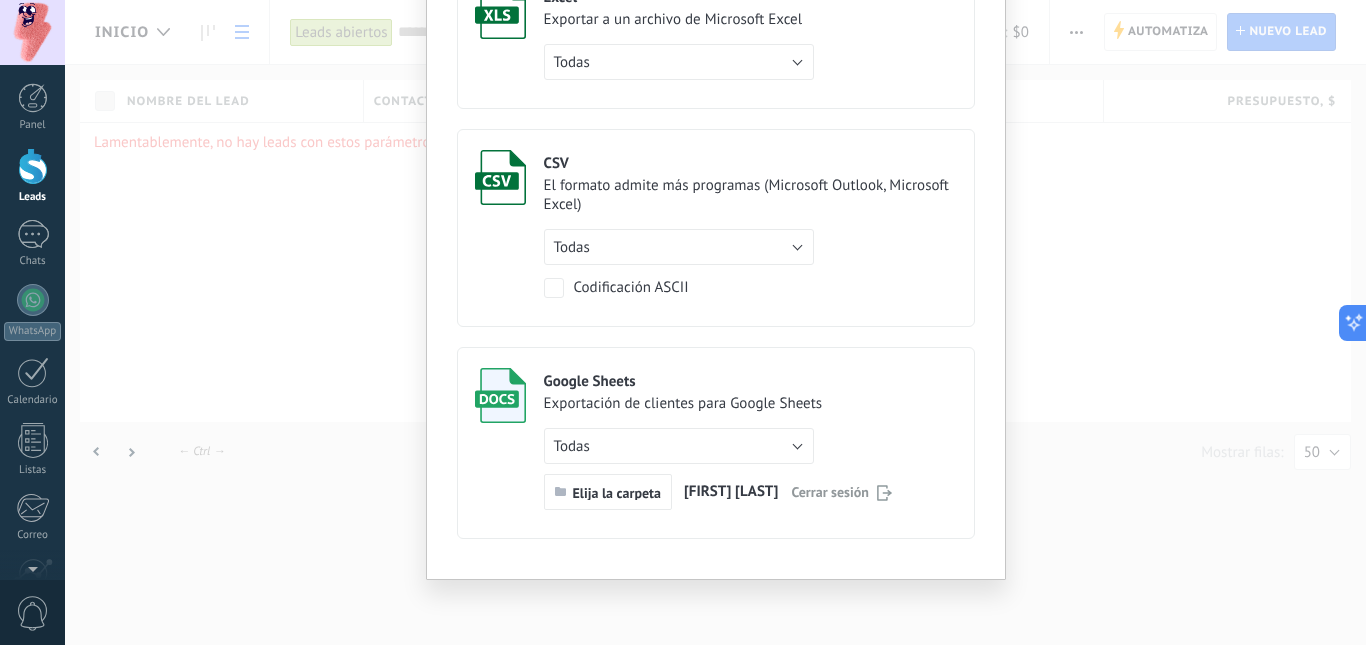 click on "Google Sheets" at bounding box center (718, 381) 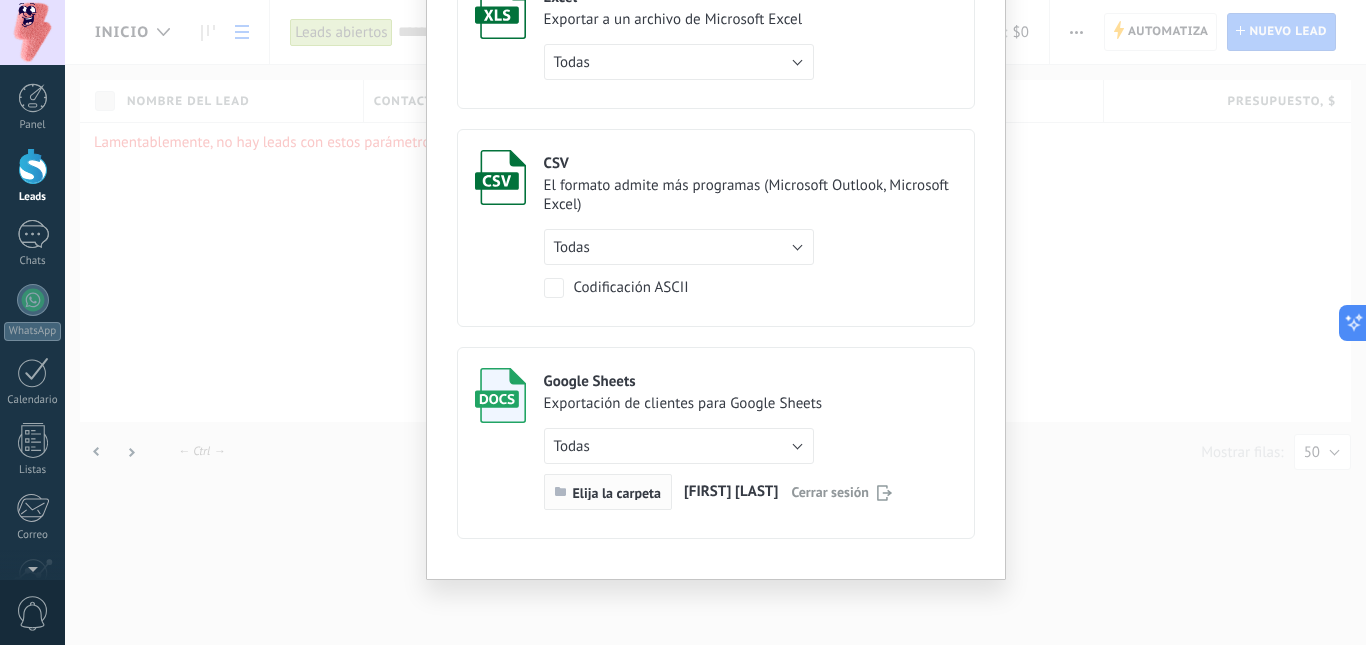click on "Elija la carpeta" at bounding box center [608, 492] 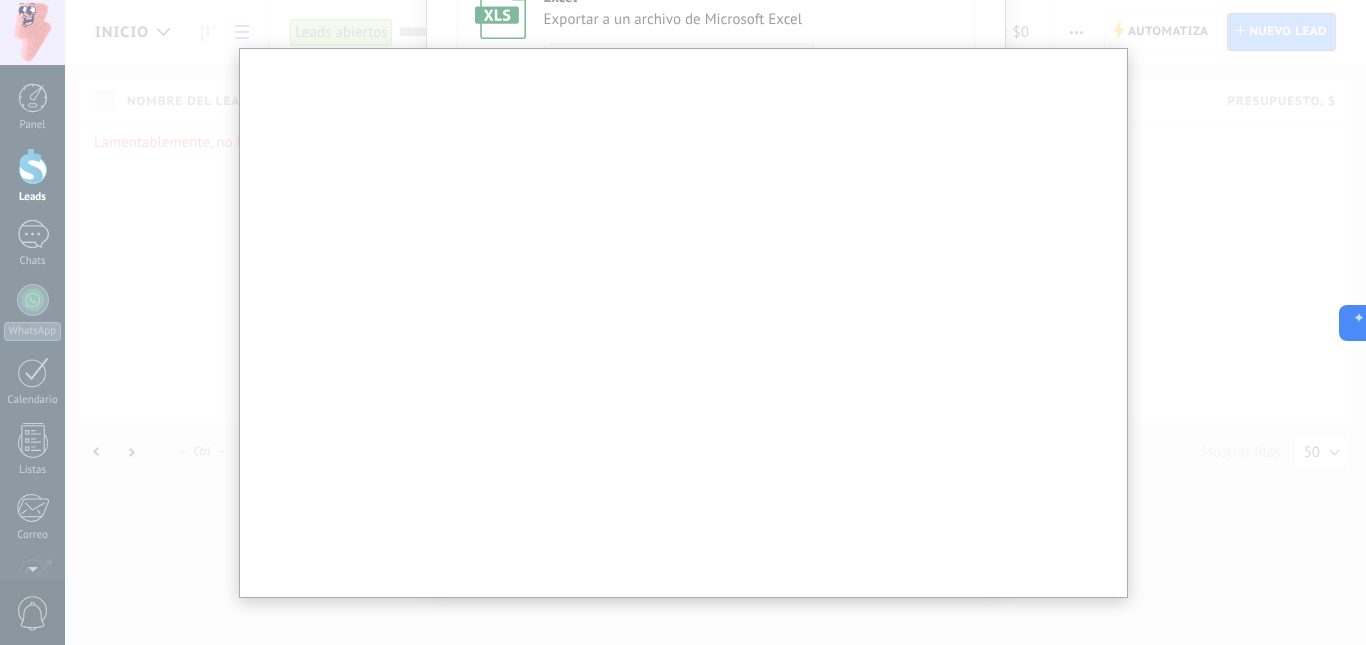 click at bounding box center [683, 322] 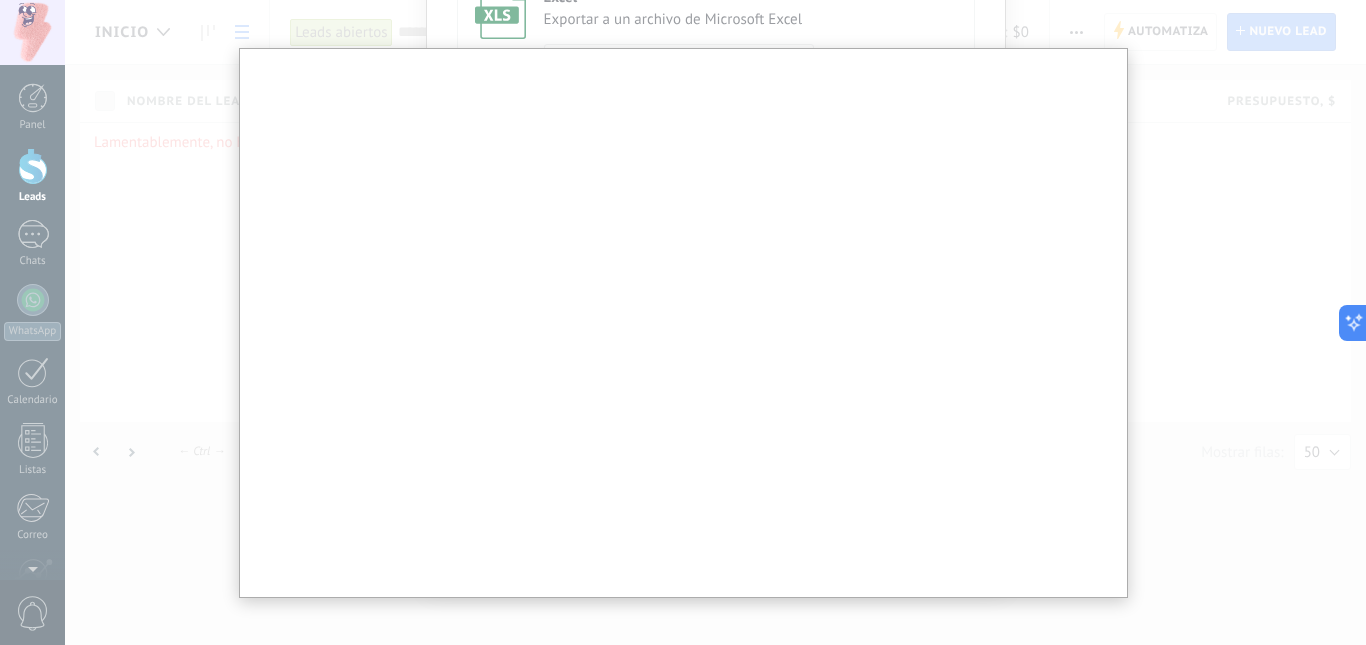 click at bounding box center [683, 322] 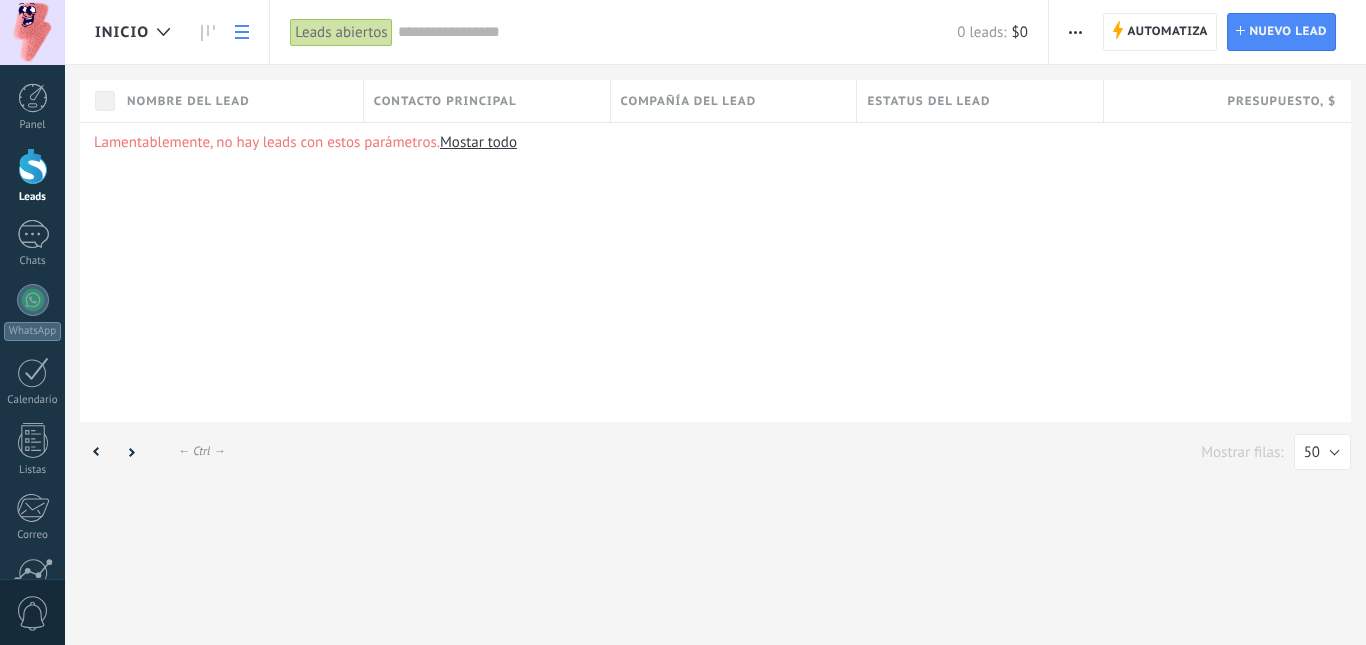 click at bounding box center (1075, 32) 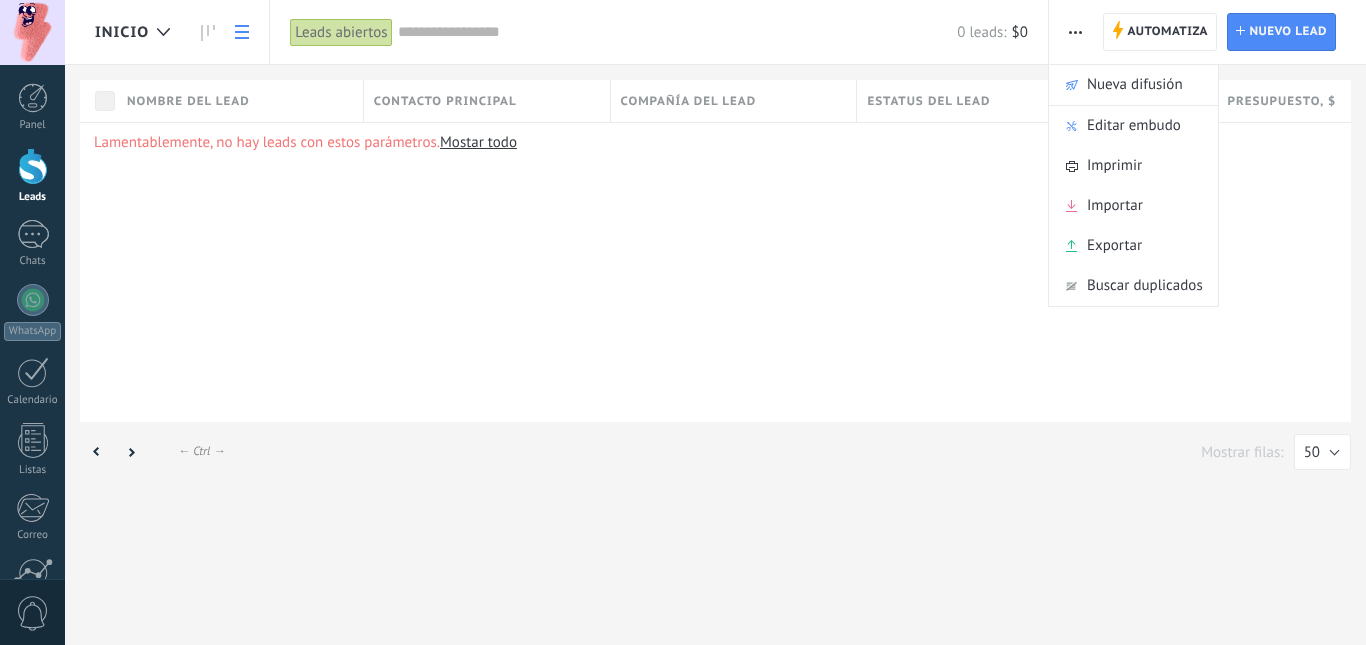scroll, scrollTop: 0, scrollLeft: 0, axis: both 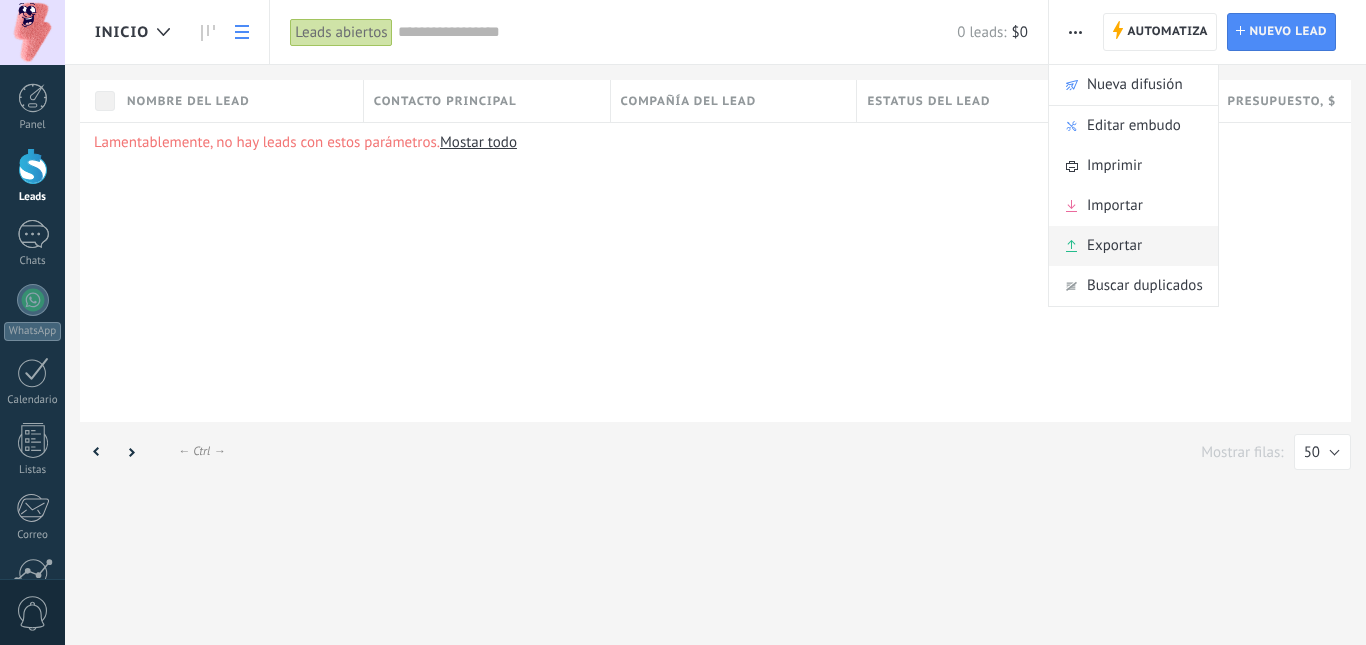click on "Exportar" at bounding box center [1114, 246] 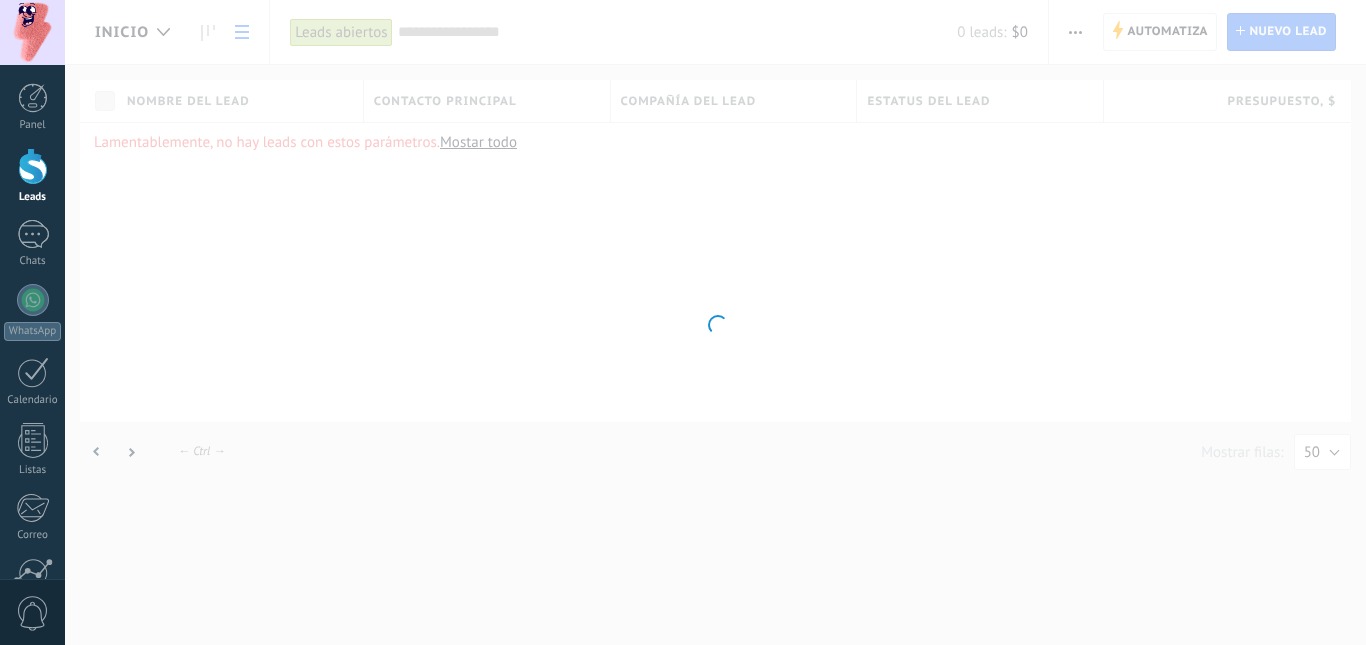 scroll, scrollTop: 0, scrollLeft: 0, axis: both 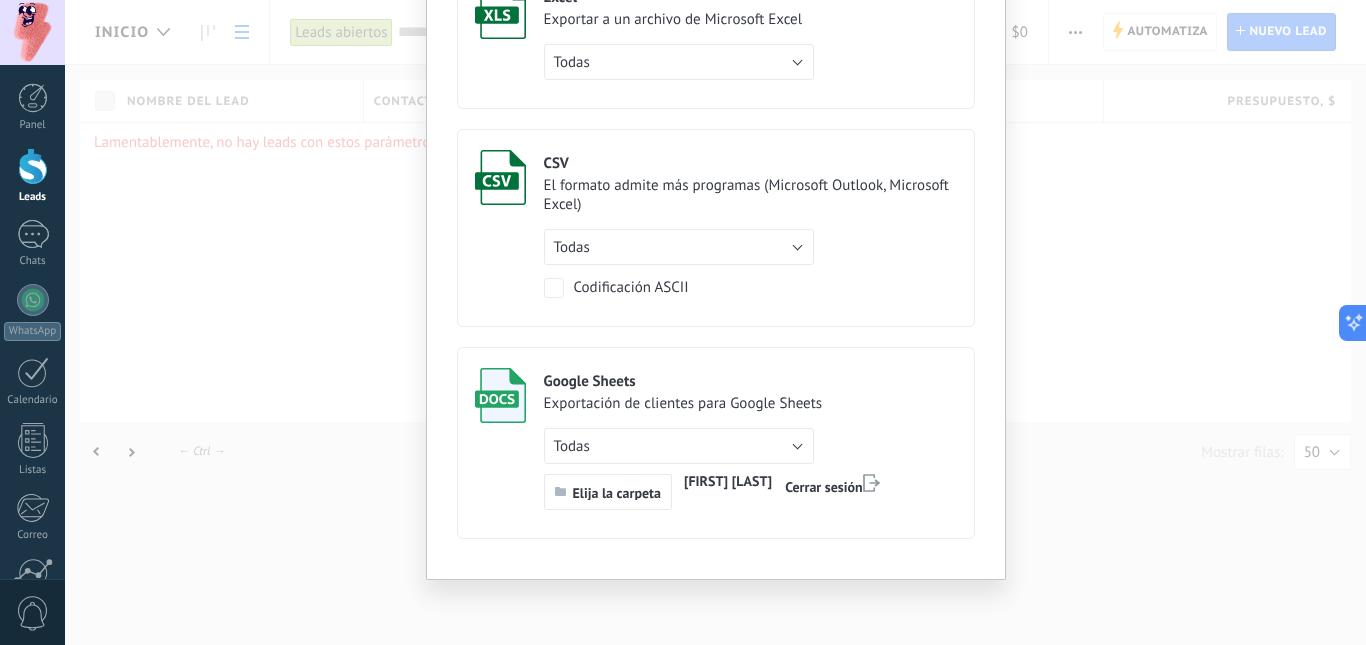 click on "Google Sheets Exportación de clientes para Google Sheets Todas   de filtro activo solo la página actual Todas  Elija la carpeta valen Zerda Cerrar sesión" at bounding box center (716, 443) 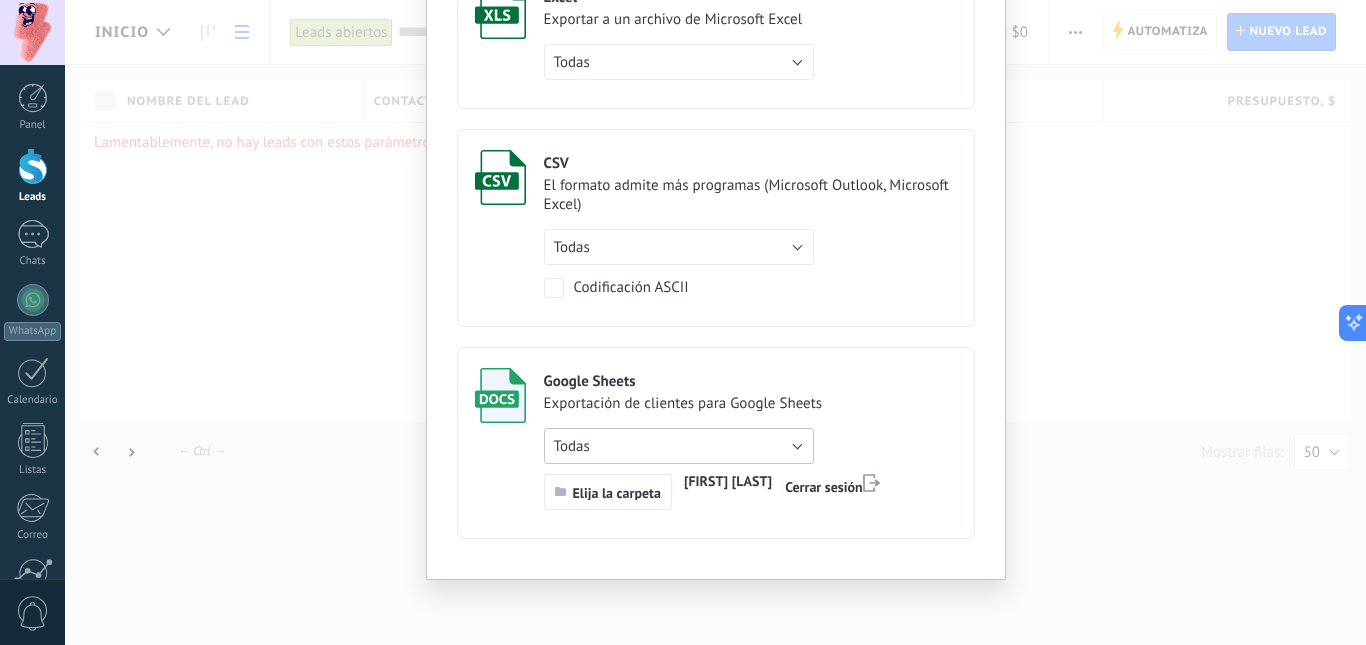 click on "Todas" at bounding box center (679, 446) 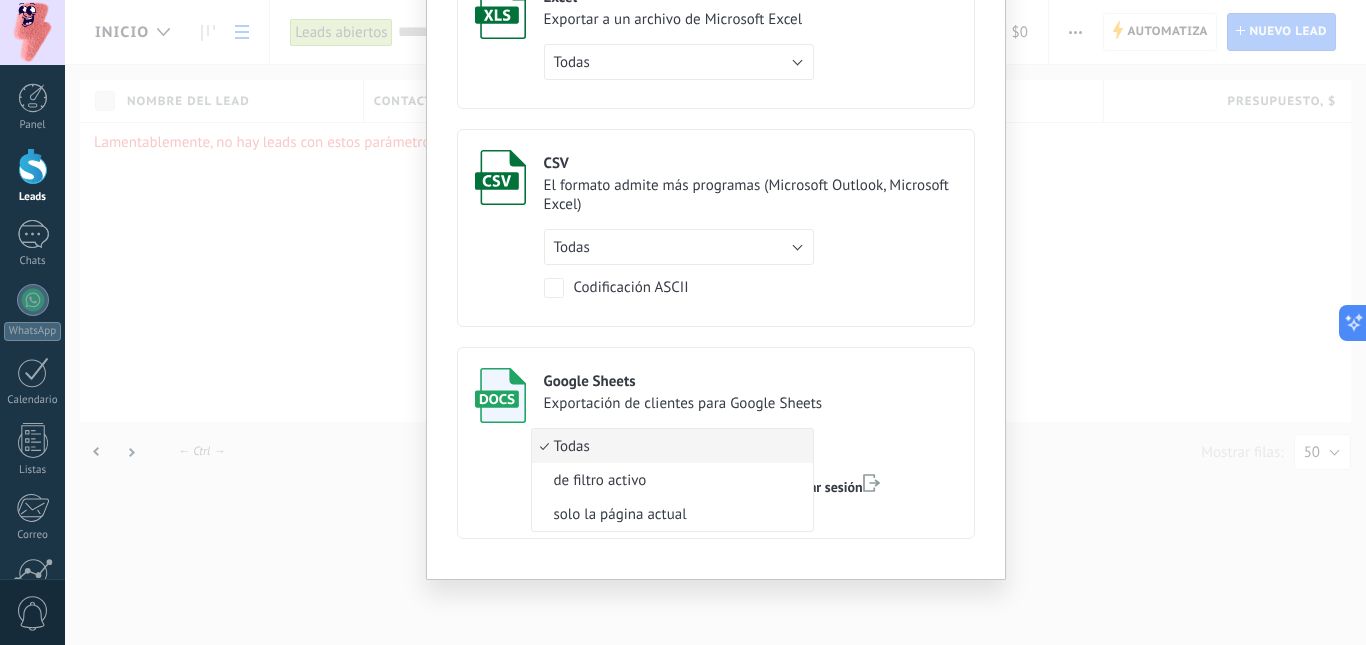 click on "Google Sheets Exportación de clientes para Google Sheets Todas   de filtro activo solo la página actual Todas  Elija la carpeta valen Zerda Cerrar sesión" at bounding box center [716, 443] 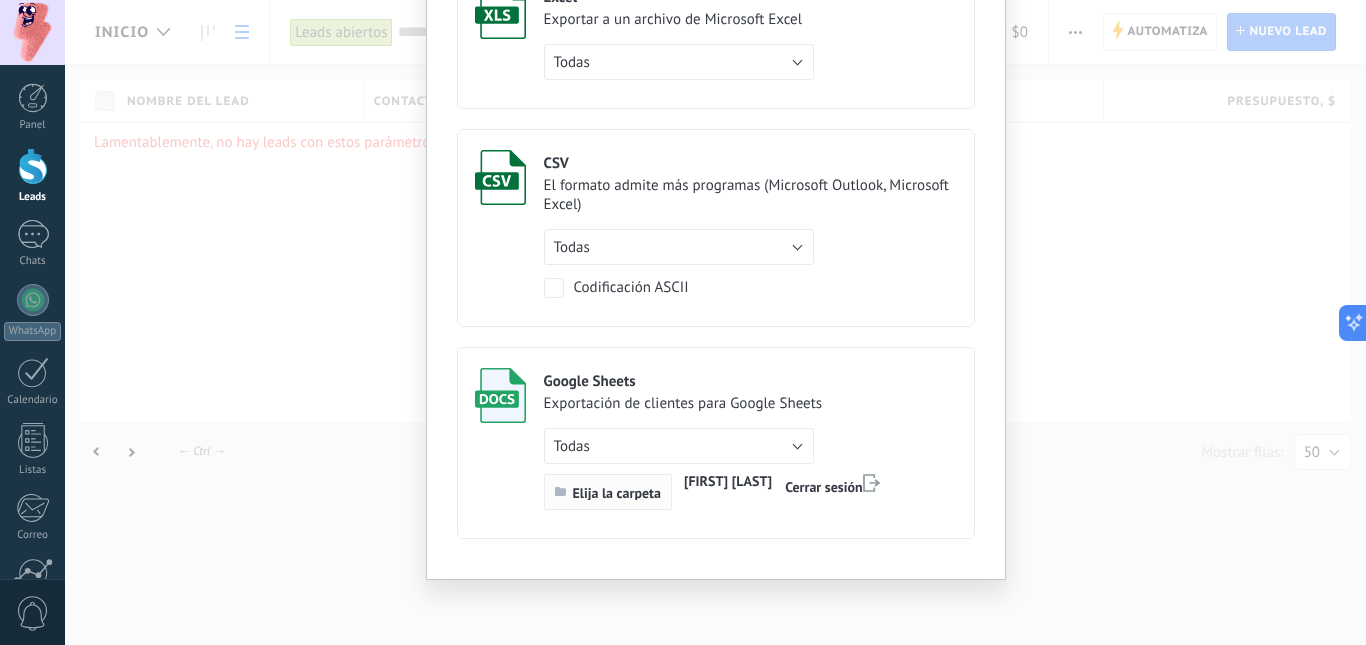 click on "Elija la carpeta" at bounding box center [617, 493] 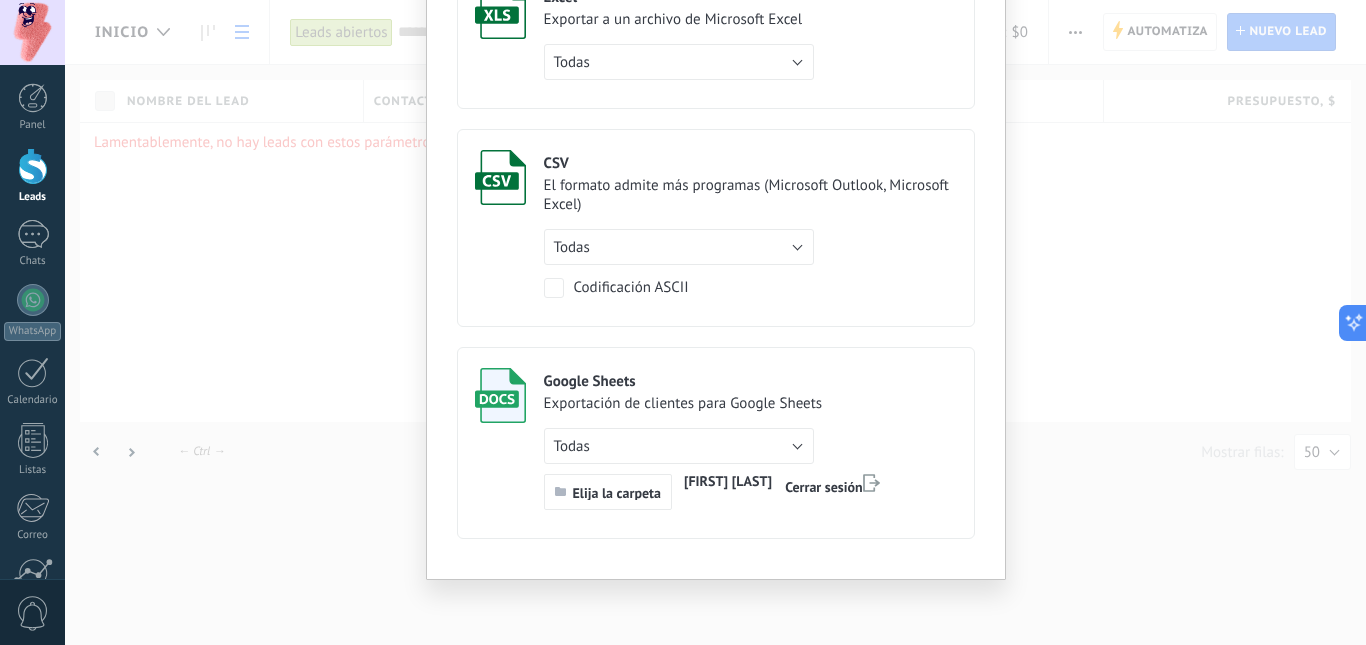 click on "Google Sheets Exportación de clientes para Google Sheets Todas   de filtro activo solo la página actual Todas  Elija la carpeta valen Zerda Cerrar sesión" at bounding box center (712, 439) 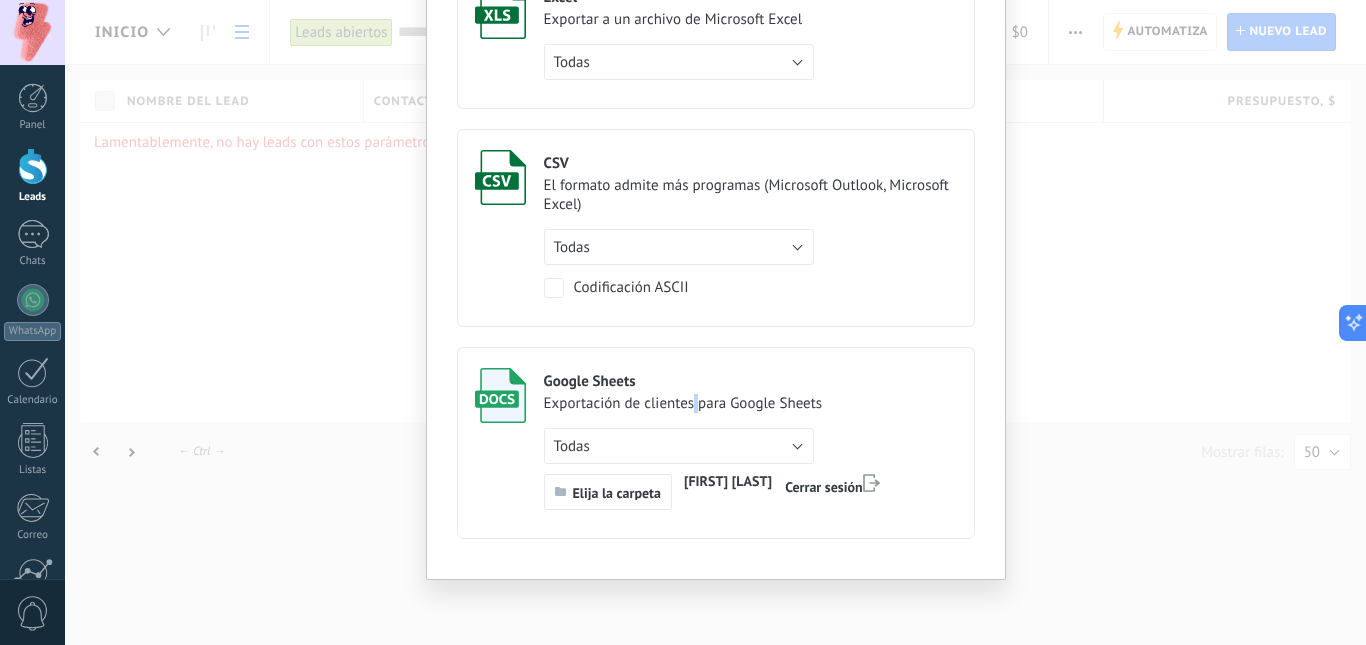 click on "Google Sheets Exportación de clientes para Google Sheets Todas   de filtro activo solo la página actual Todas  Elija la carpeta valen Zerda Cerrar sesión" at bounding box center (712, 439) 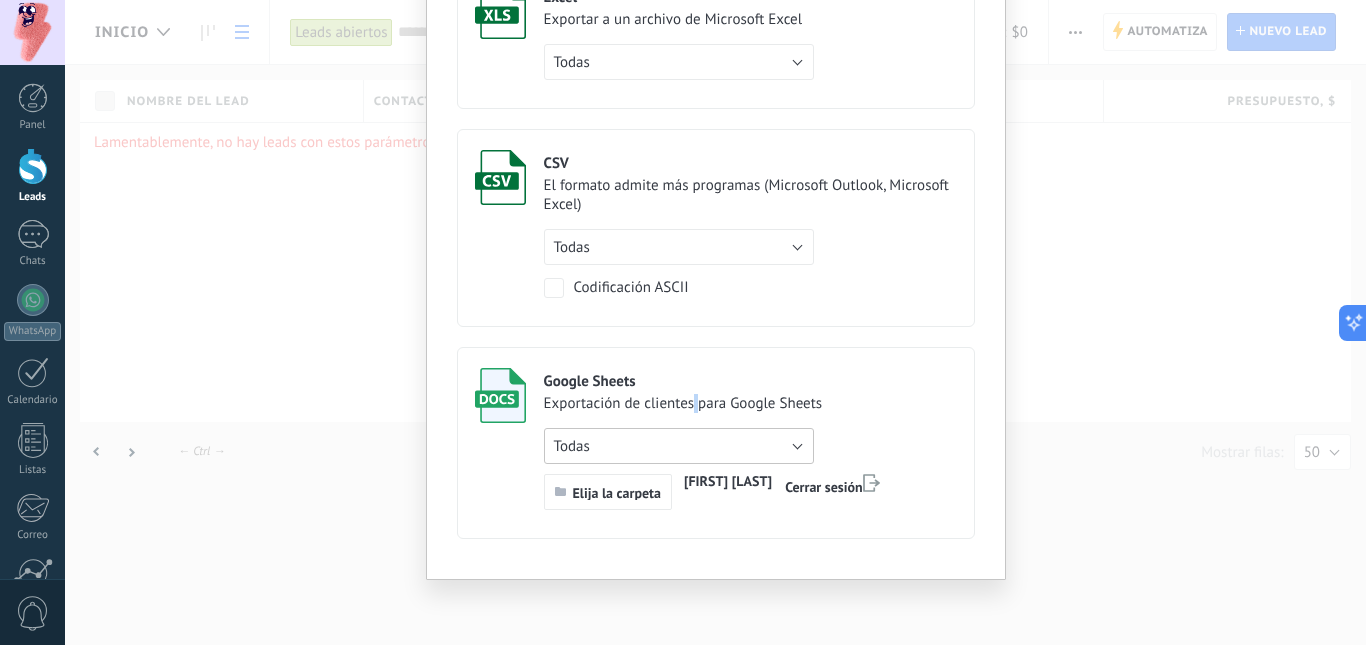 click on "Todas" at bounding box center [679, 446] 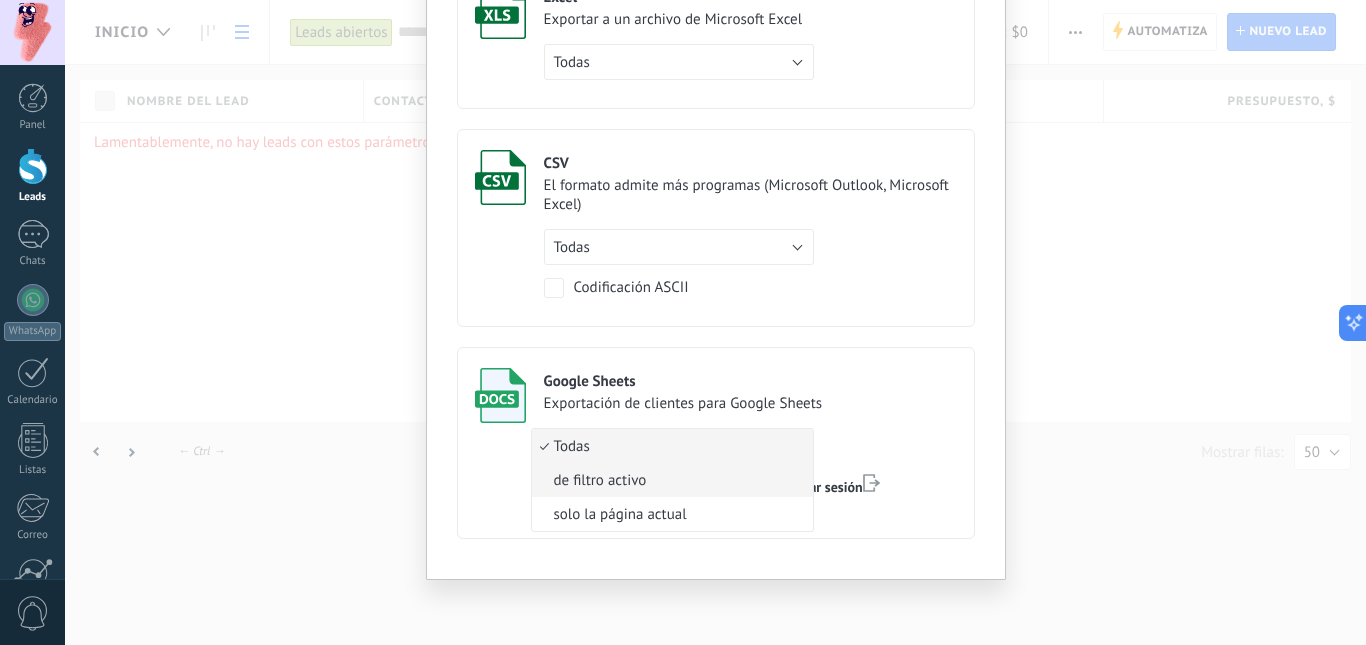 click on "de filtro activo" at bounding box center [669, 480] 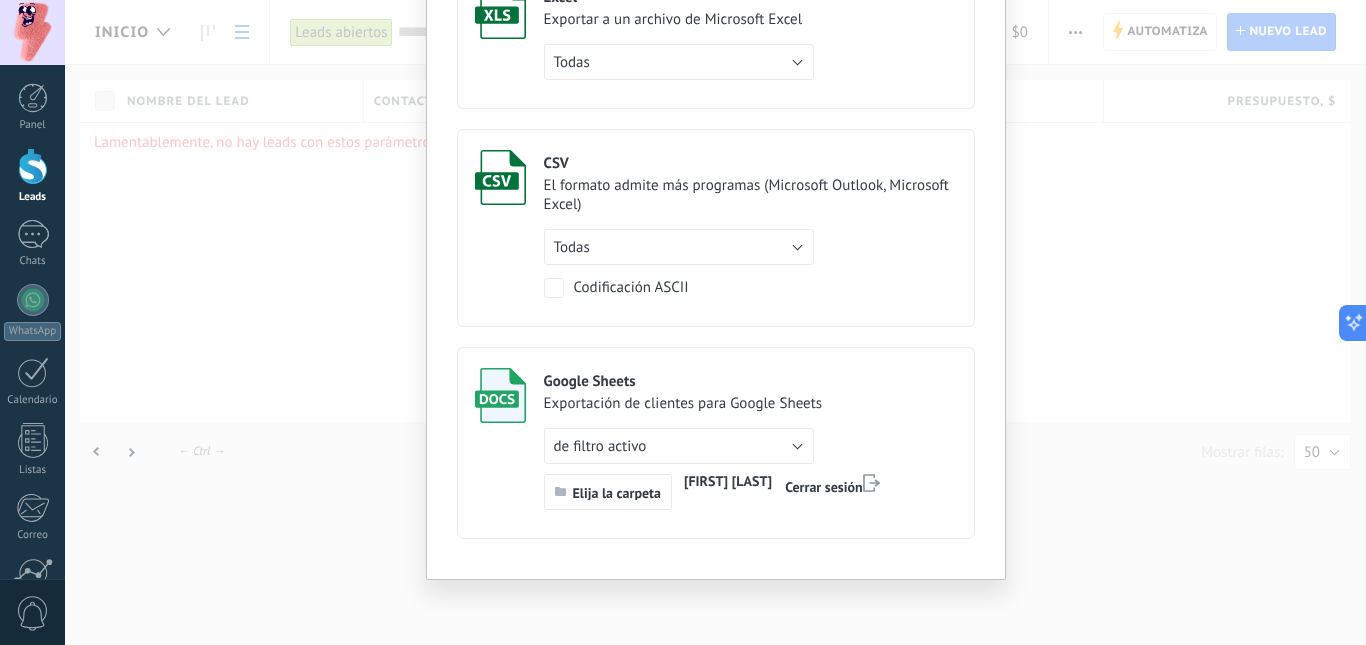 click on "Elija la carpeta" at bounding box center [617, 493] 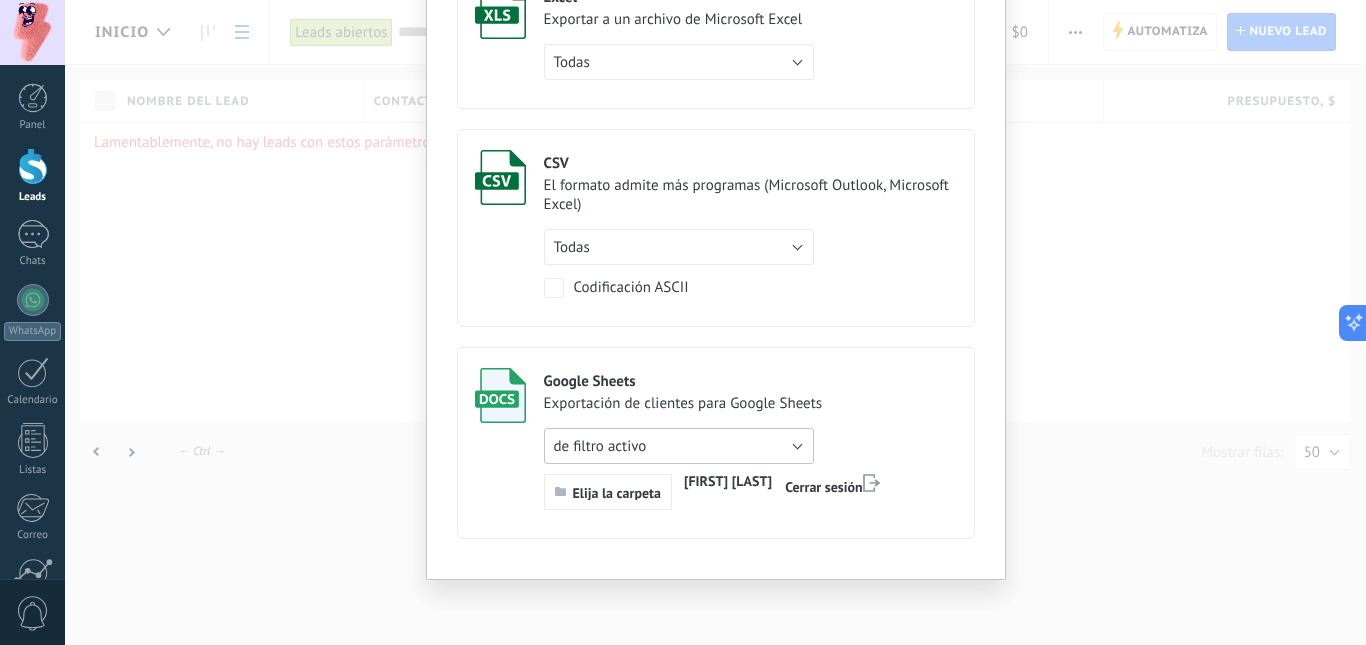 click on "de filtro activo" at bounding box center (679, 446) 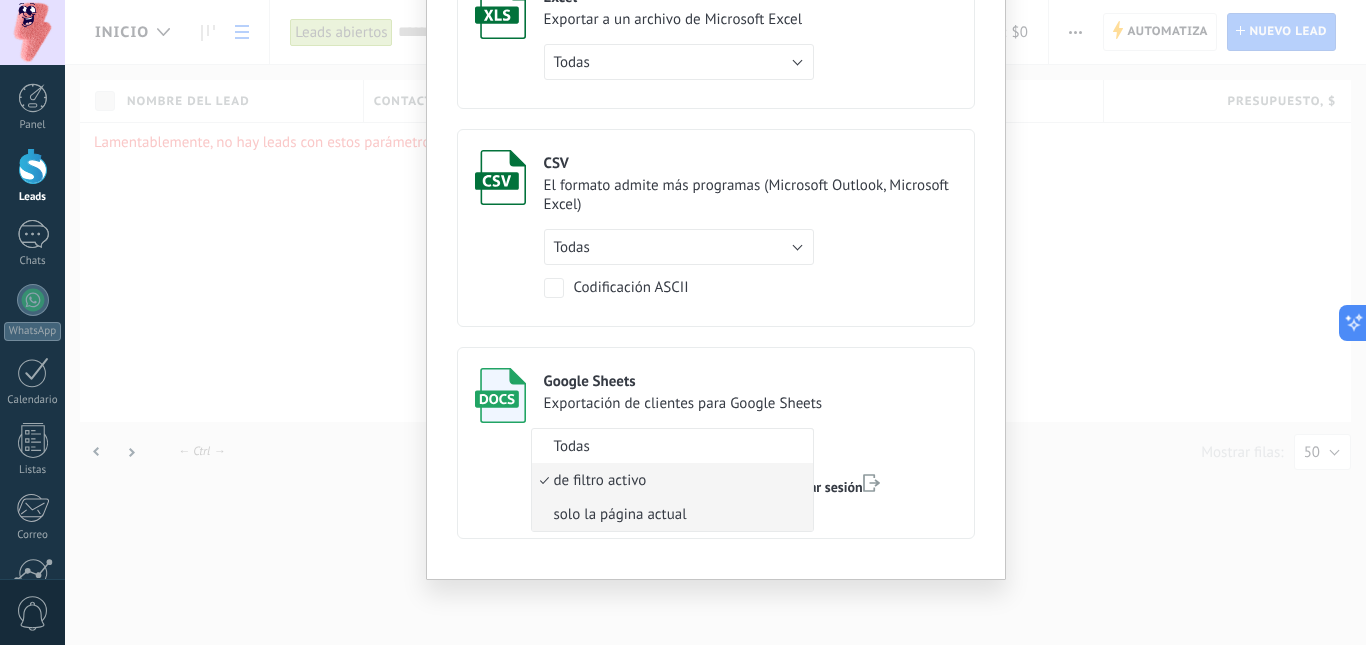 click on "solo la página actual" at bounding box center [669, 514] 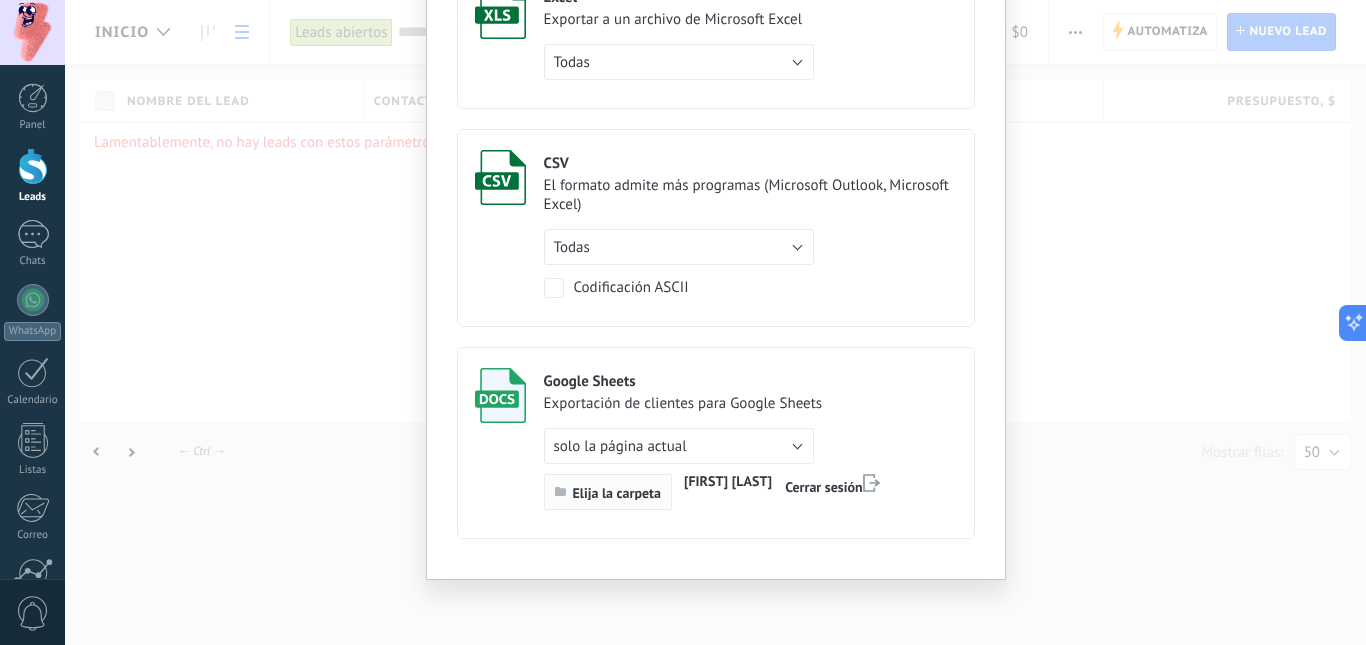 click on "Elija la carpeta" at bounding box center (617, 493) 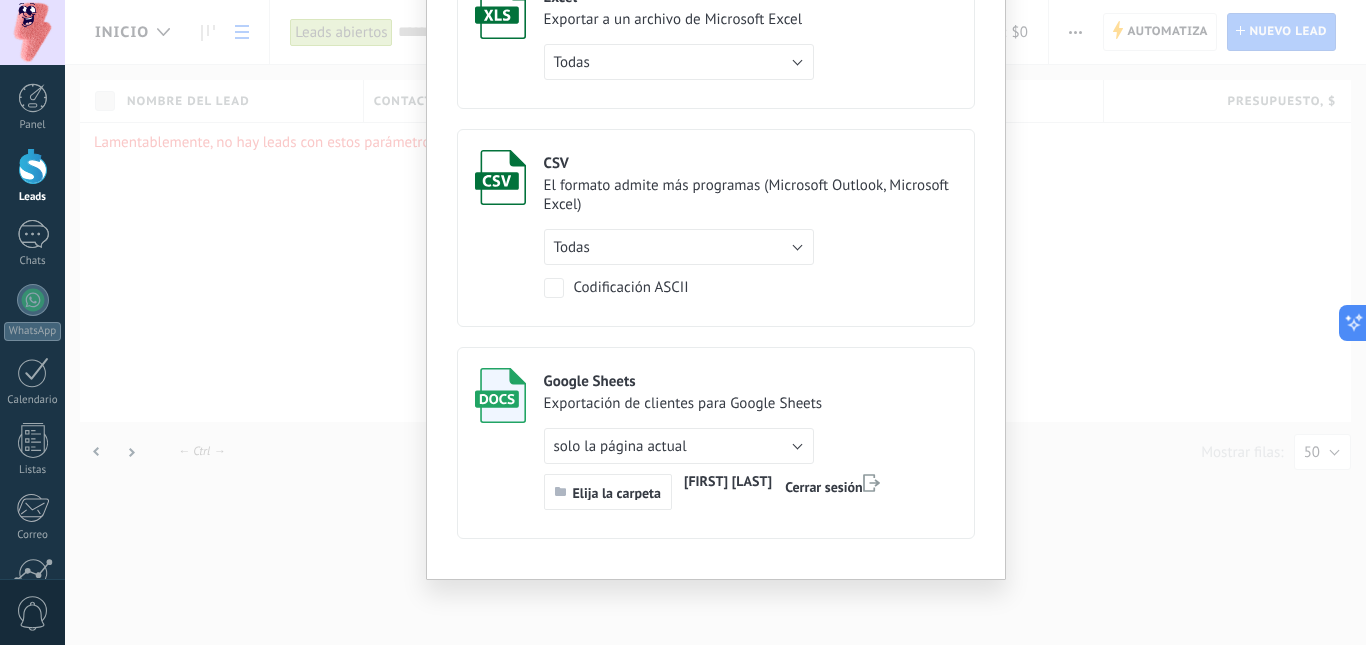 scroll, scrollTop: 0, scrollLeft: 0, axis: both 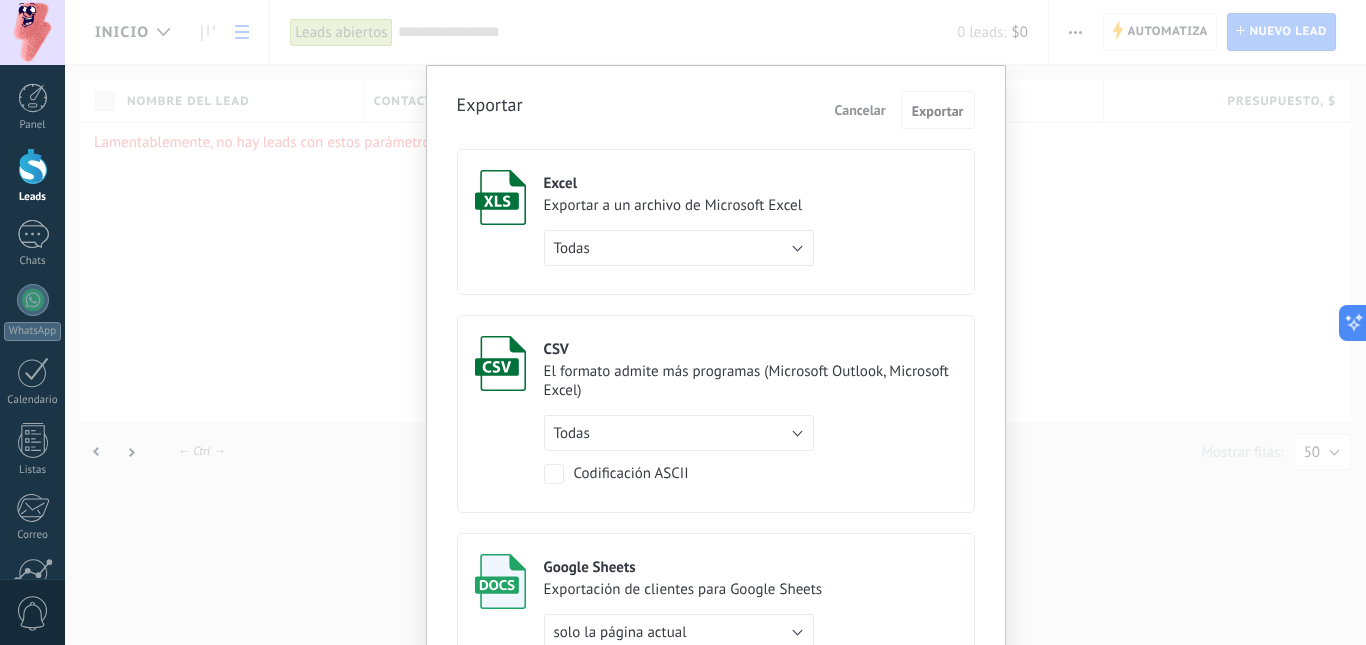 click on "El formato admite más programas (Microsoft Outlook, Microsoft Excel)" at bounding box center (750, 381) 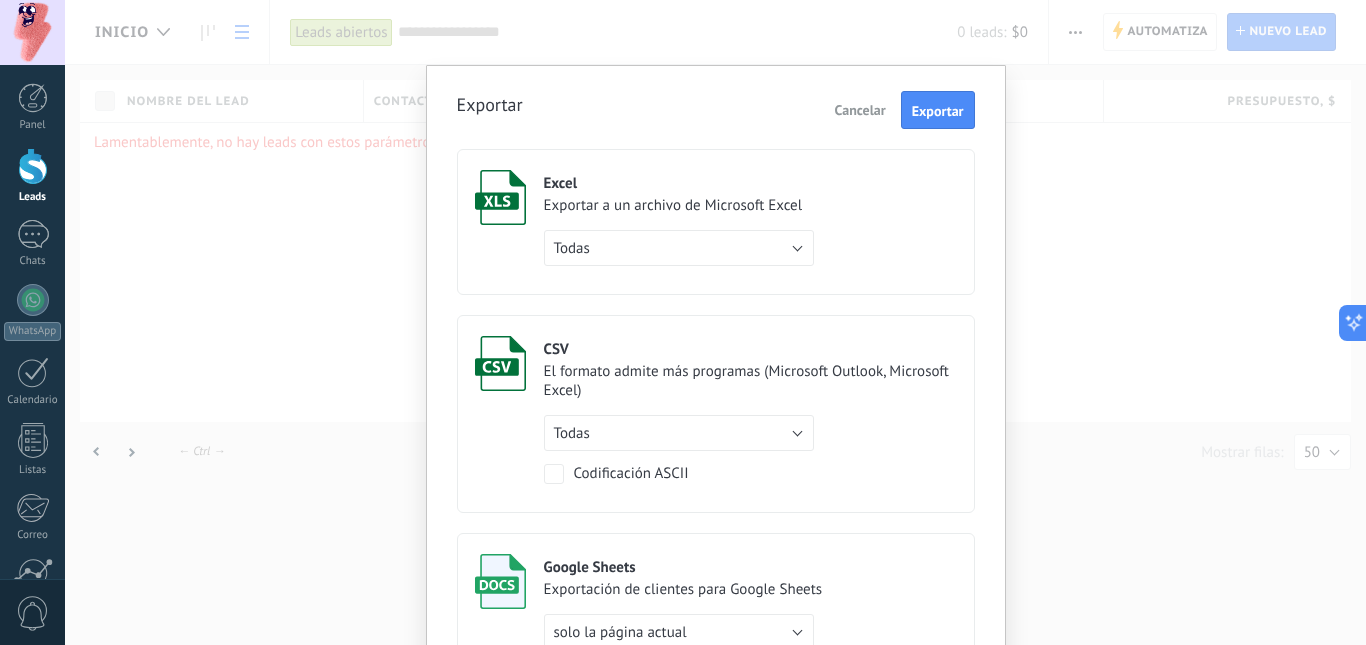 click on "El formato admite más programas (Microsoft Outlook, Microsoft Excel)" at bounding box center (750, 381) 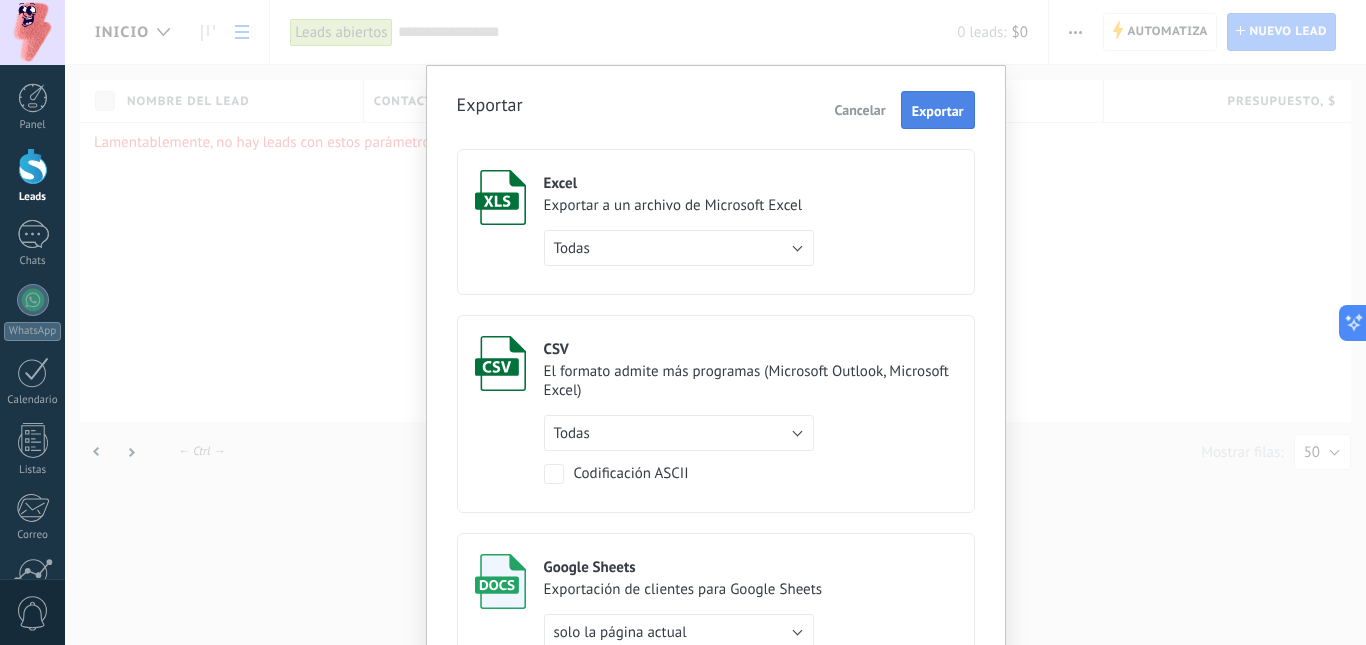 click on "Exportar" at bounding box center [938, 110] 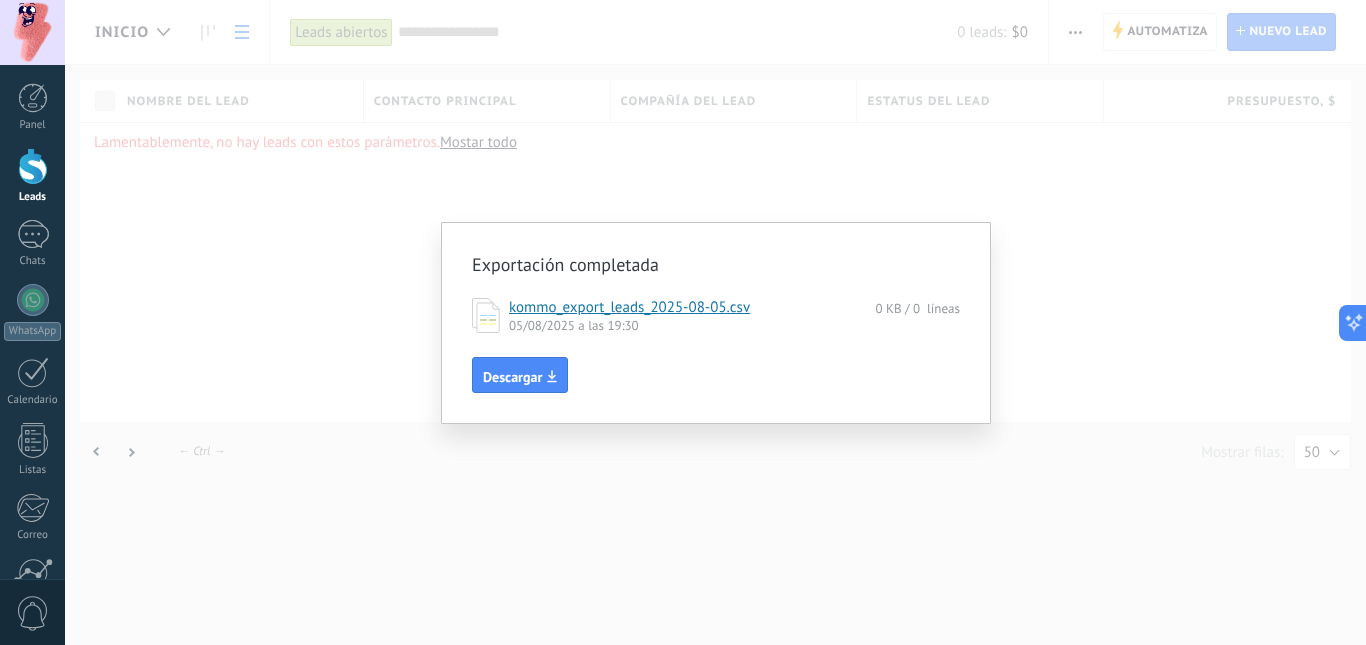 click on "Exportación completada kommo_export_leads_2025-08-05.csv 0 KB / 0  líneas 05/08/2025 a las 19:30 Descargar" at bounding box center (715, 322) 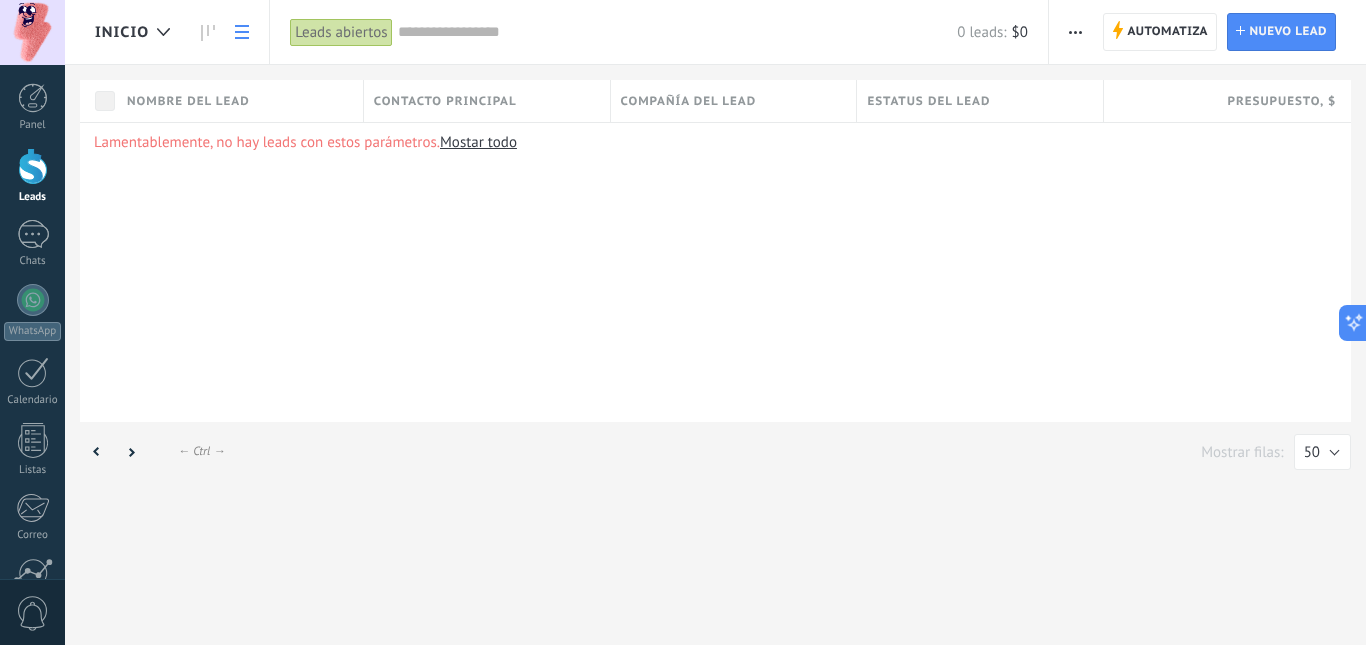 click 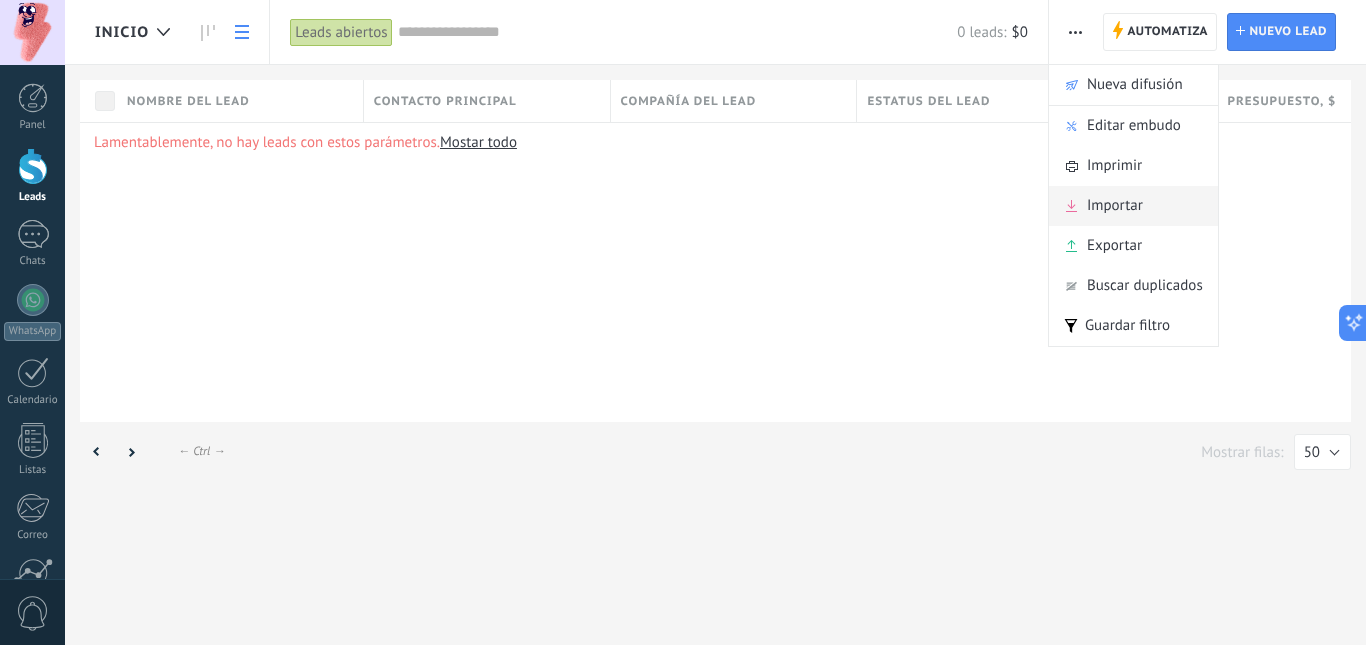 click on "Importar" at bounding box center [1115, 206] 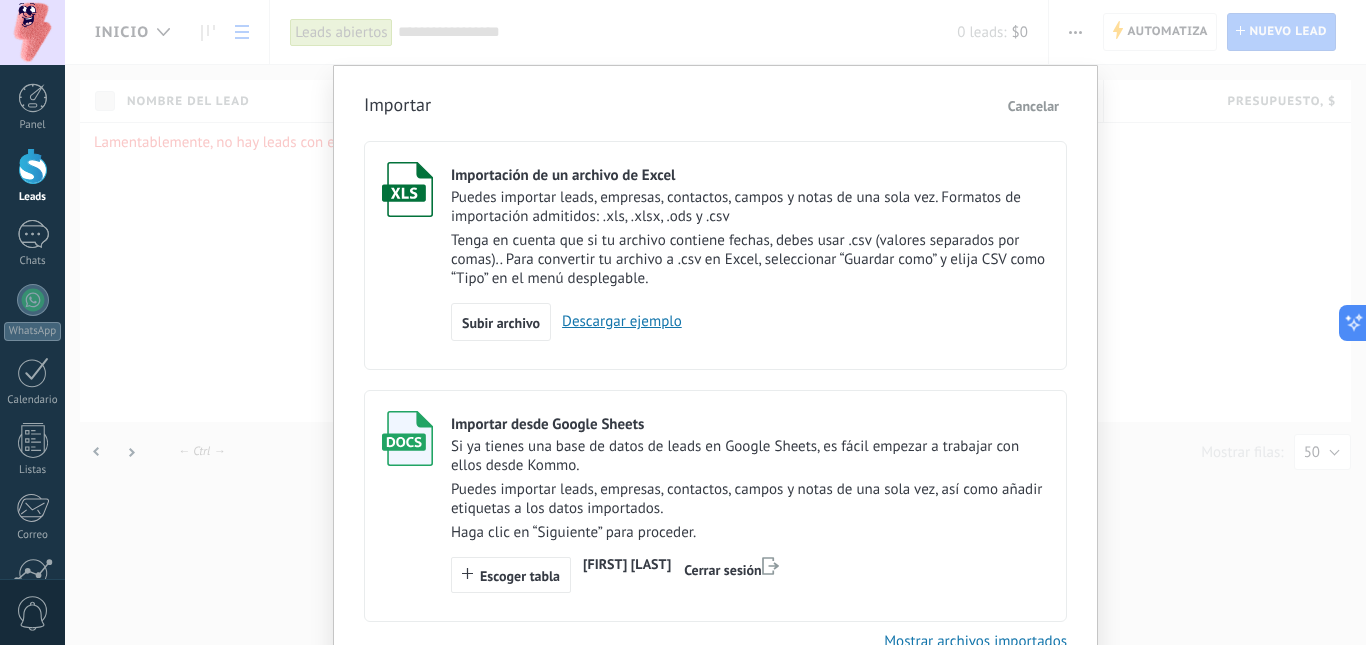 scroll, scrollTop: 102, scrollLeft: 0, axis: vertical 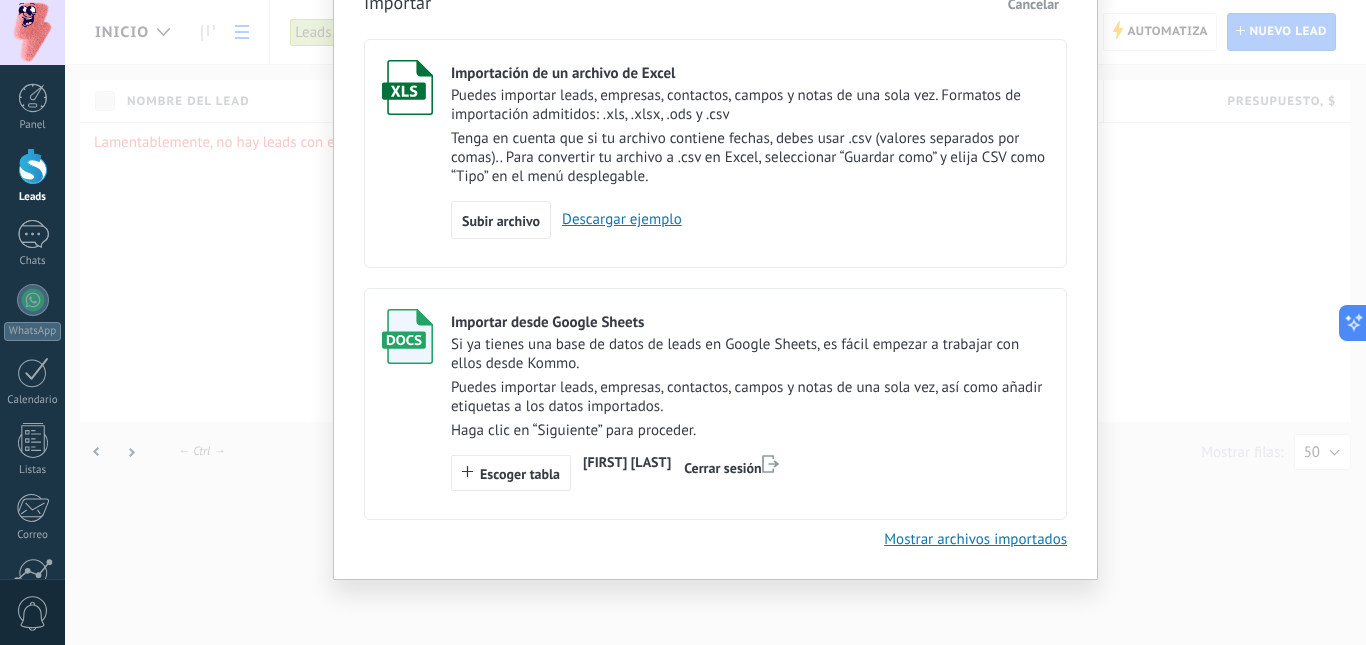 click on "Haga clic en “Siguiente” para proceder." at bounding box center (750, 430) 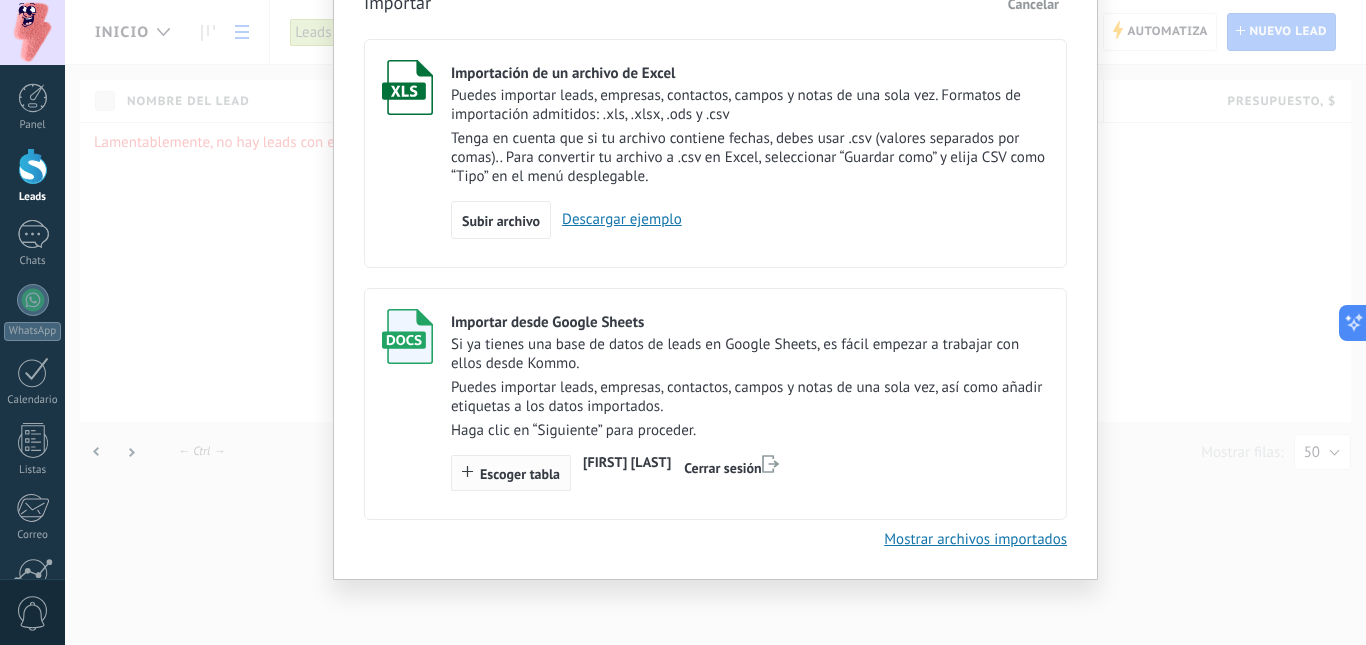 click on "Escoger tabla" at bounding box center (520, 474) 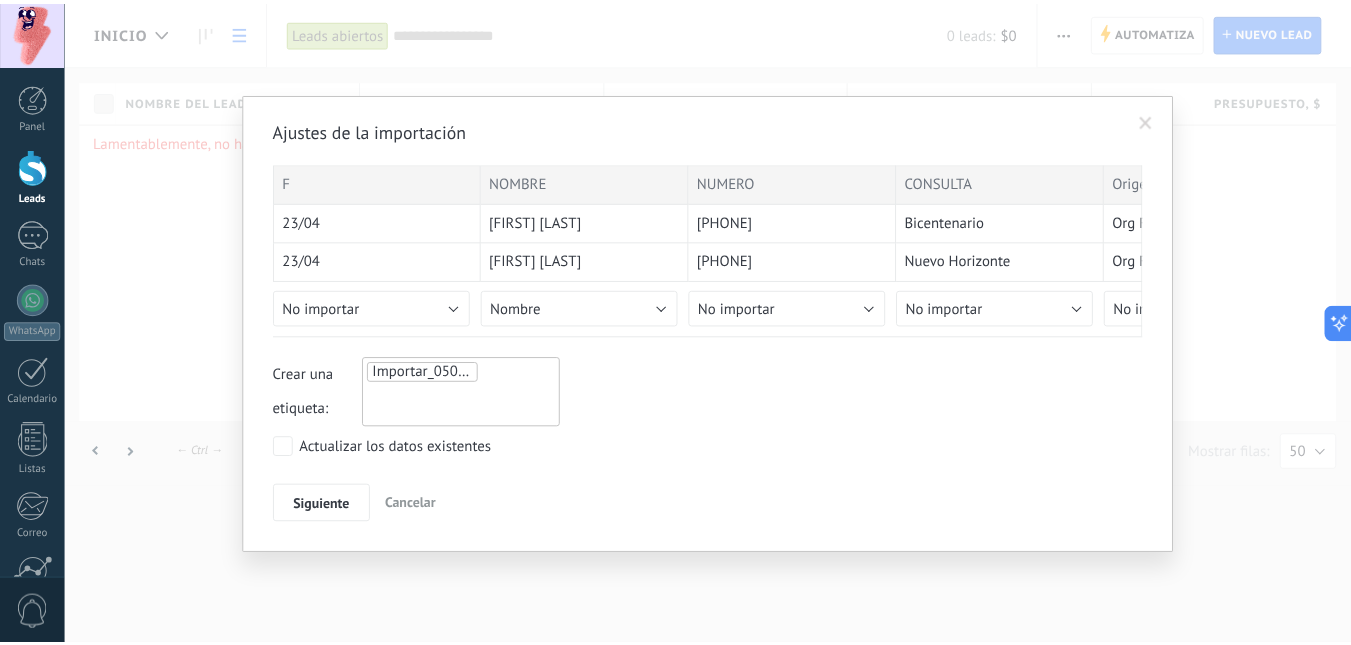 scroll, scrollTop: 0, scrollLeft: 0, axis: both 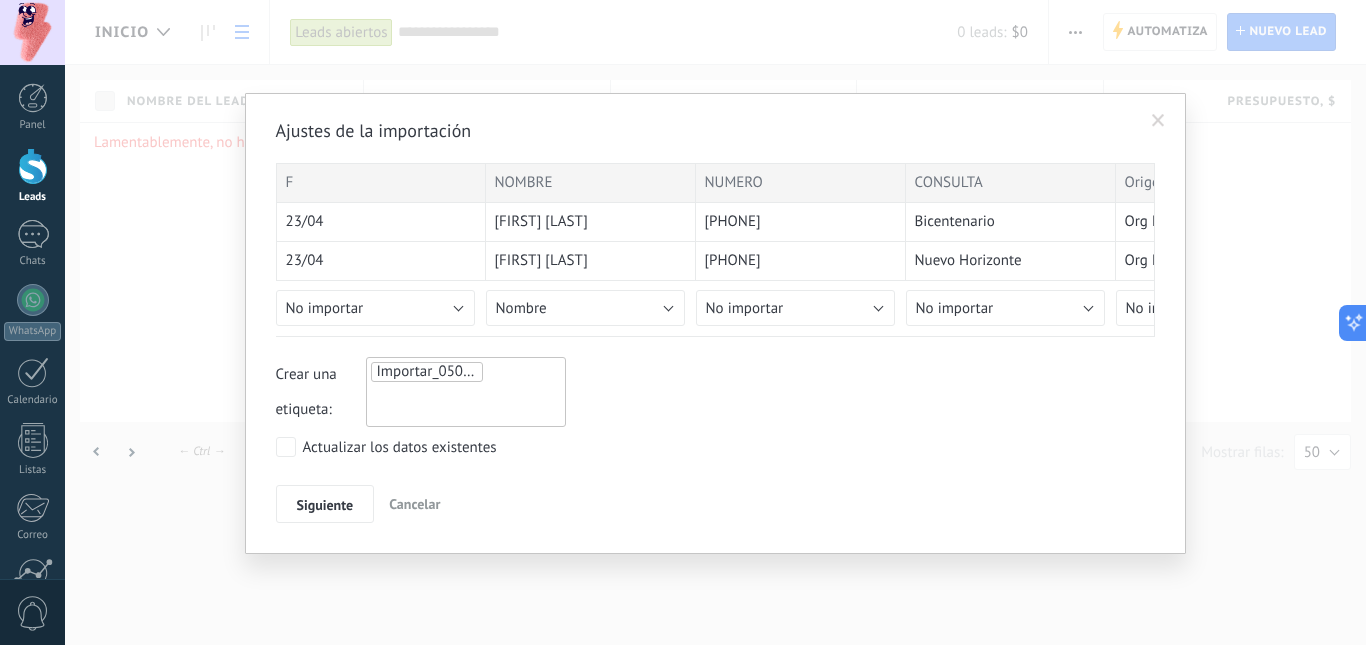click on "Actualizar los datos existentes" at bounding box center [400, 448] 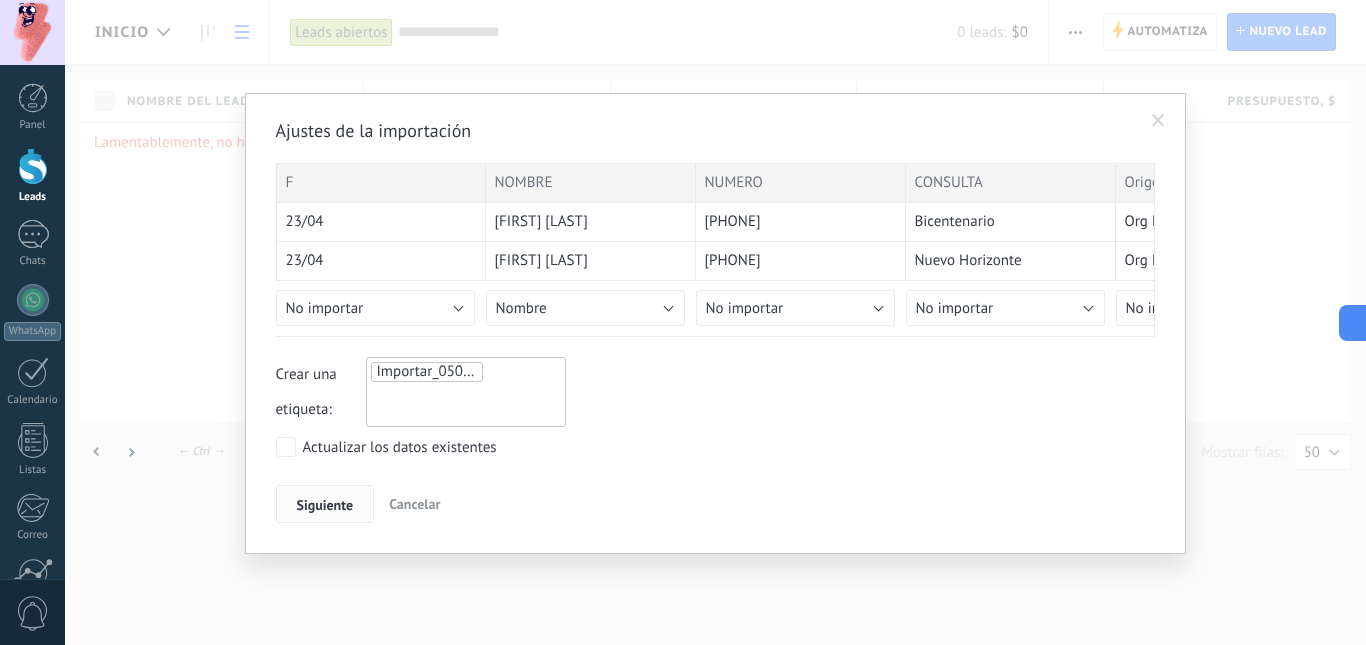 click on "Siguiente" at bounding box center (325, 505) 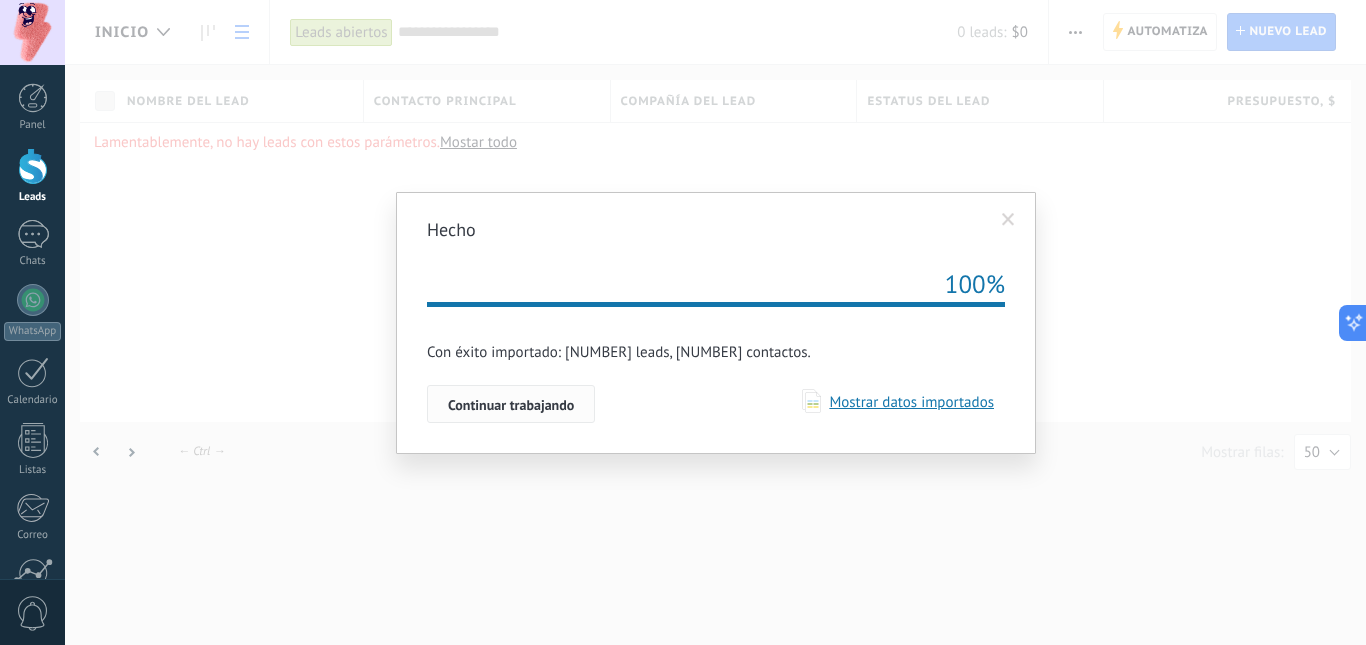 click on "Continuar trabajando" at bounding box center [511, 405] 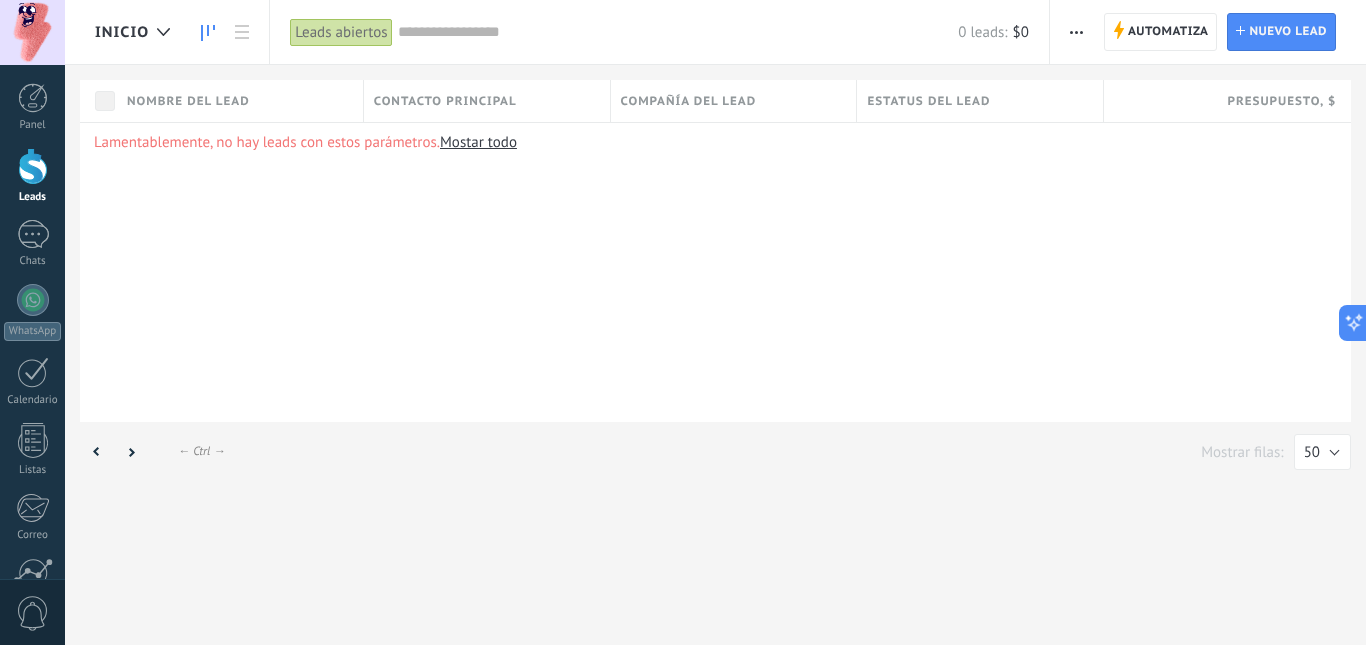 click 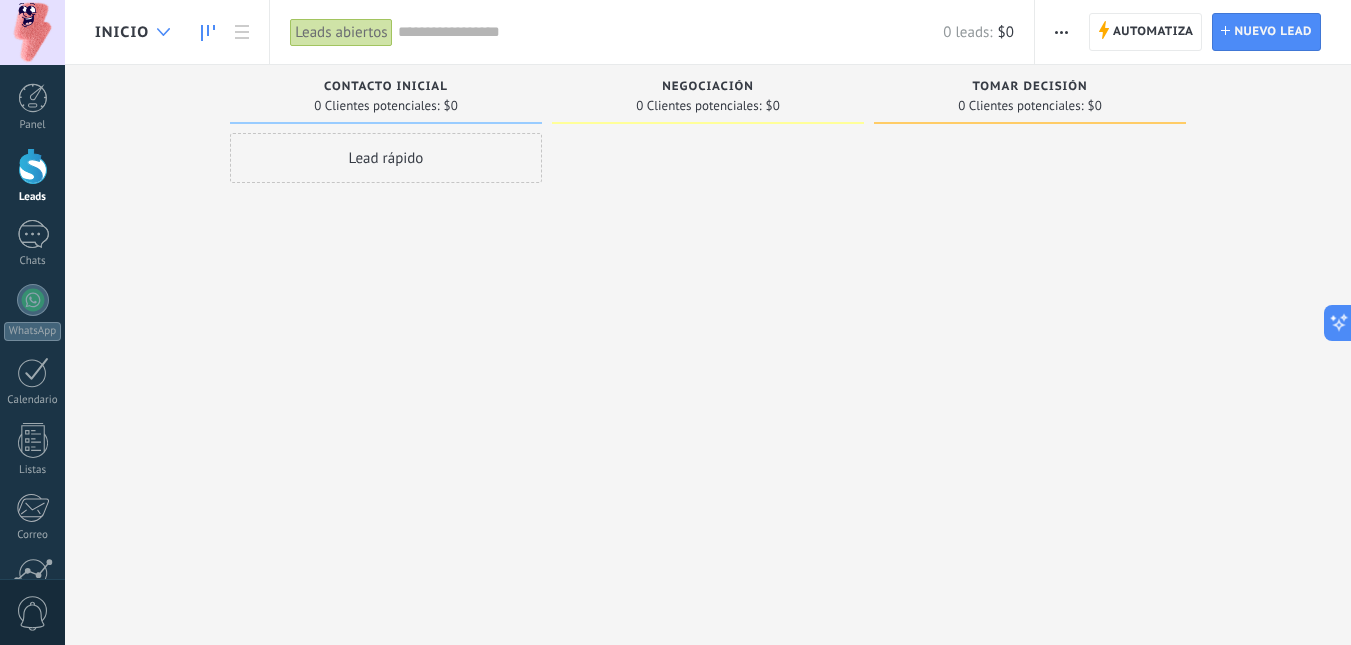 click at bounding box center [163, 32] 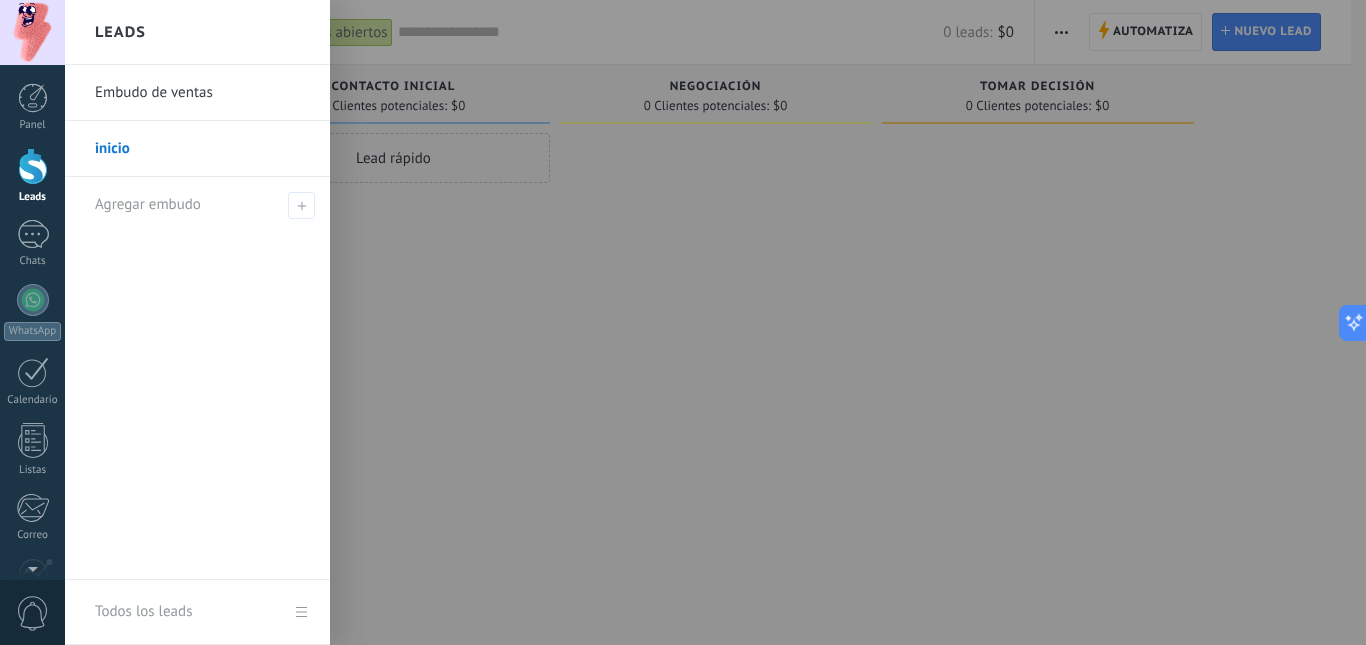 click on "Embudo de ventas" at bounding box center (202, 93) 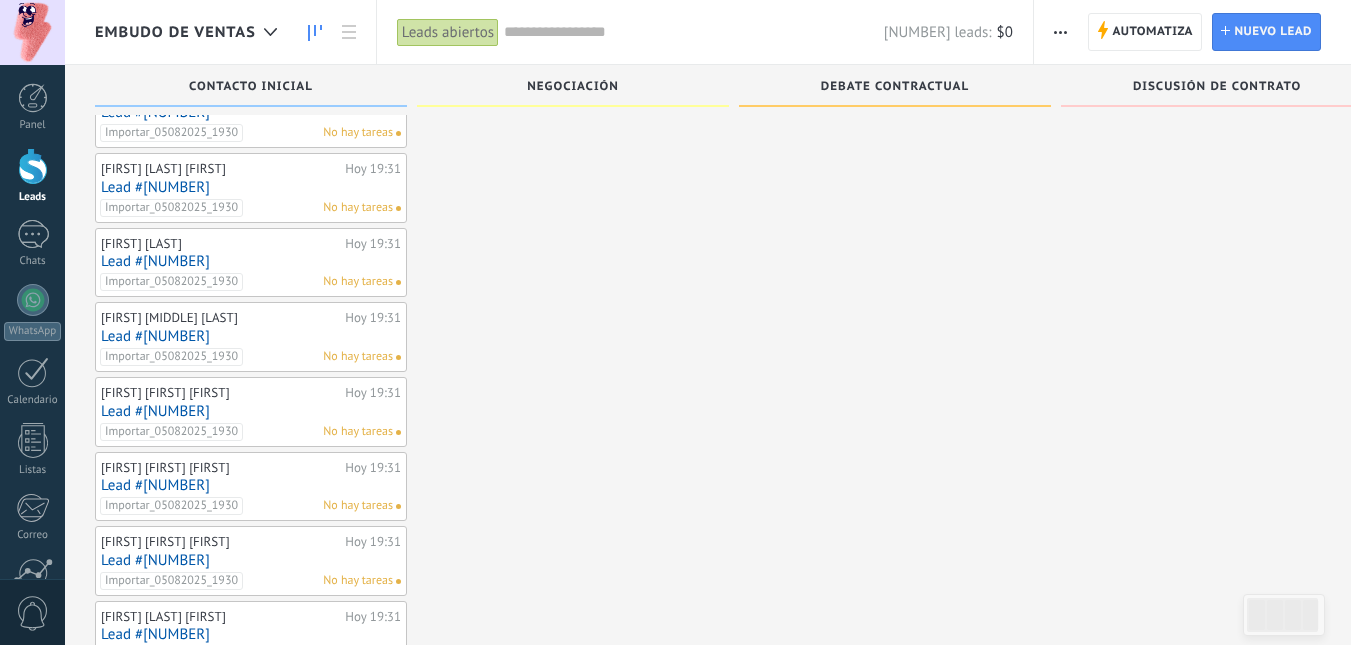 scroll, scrollTop: 4006, scrollLeft: 0, axis: vertical 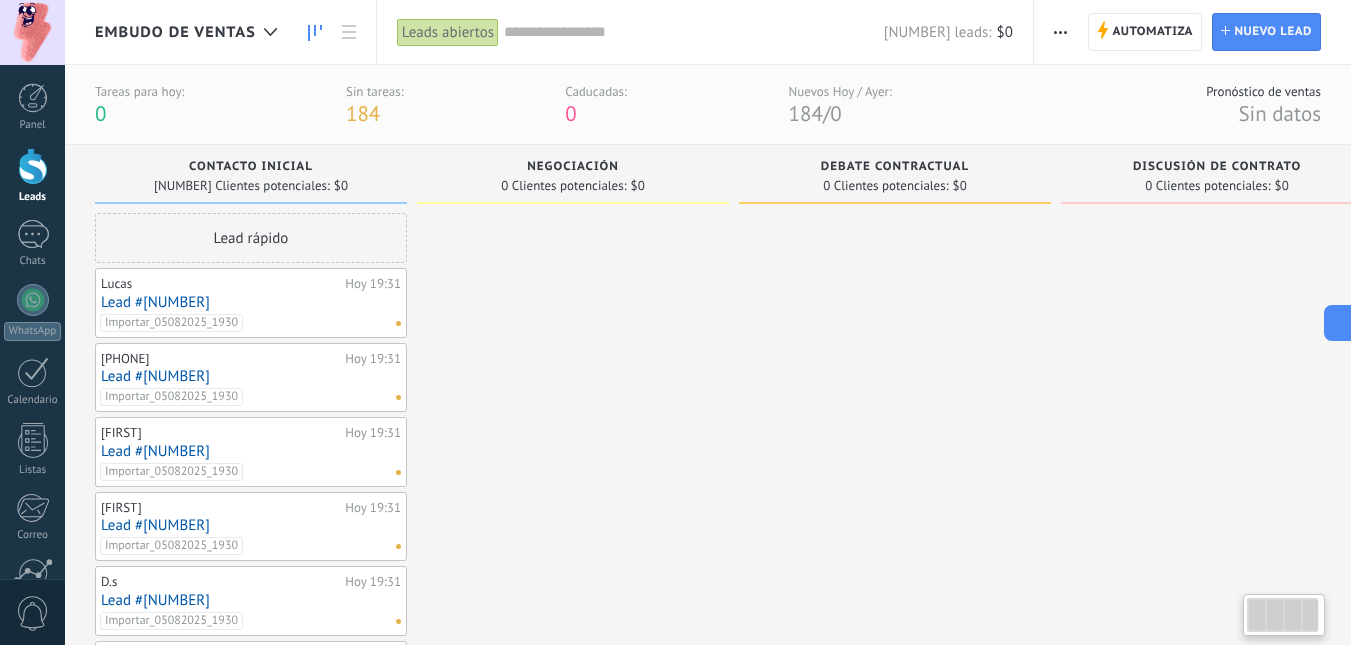click on "Lead #[NUMBER]" at bounding box center [251, 302] 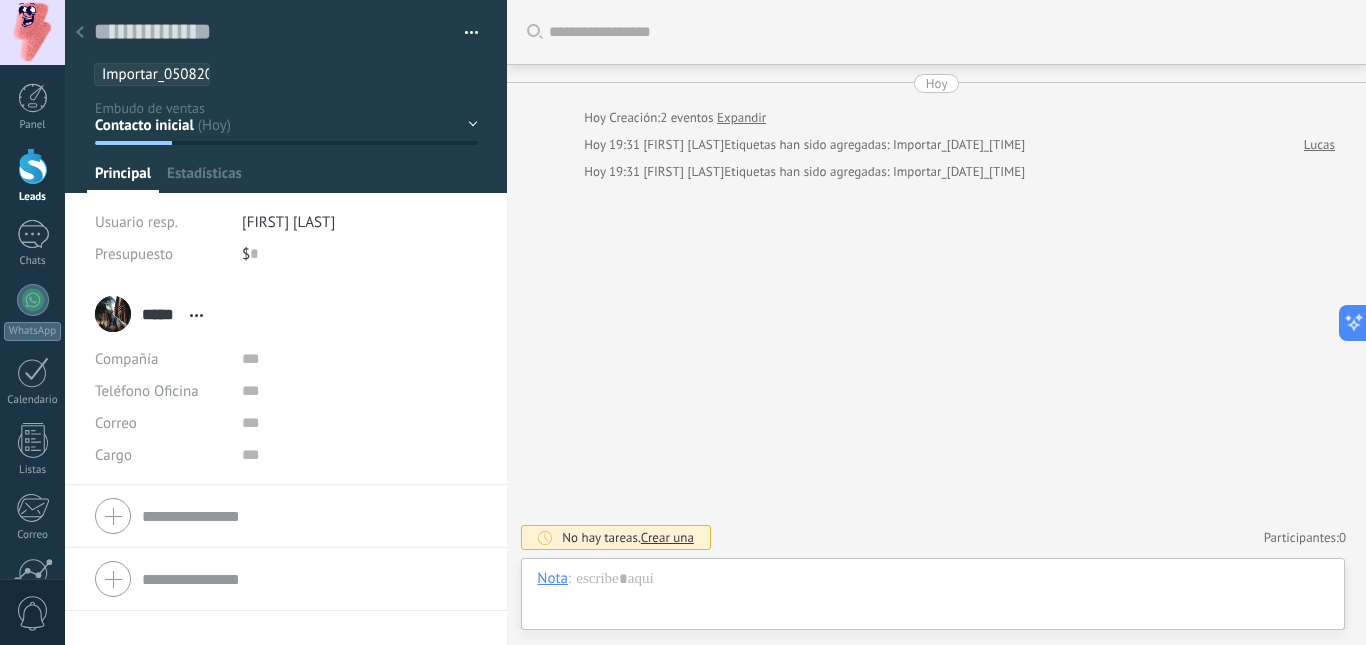 scroll, scrollTop: 30, scrollLeft: 0, axis: vertical 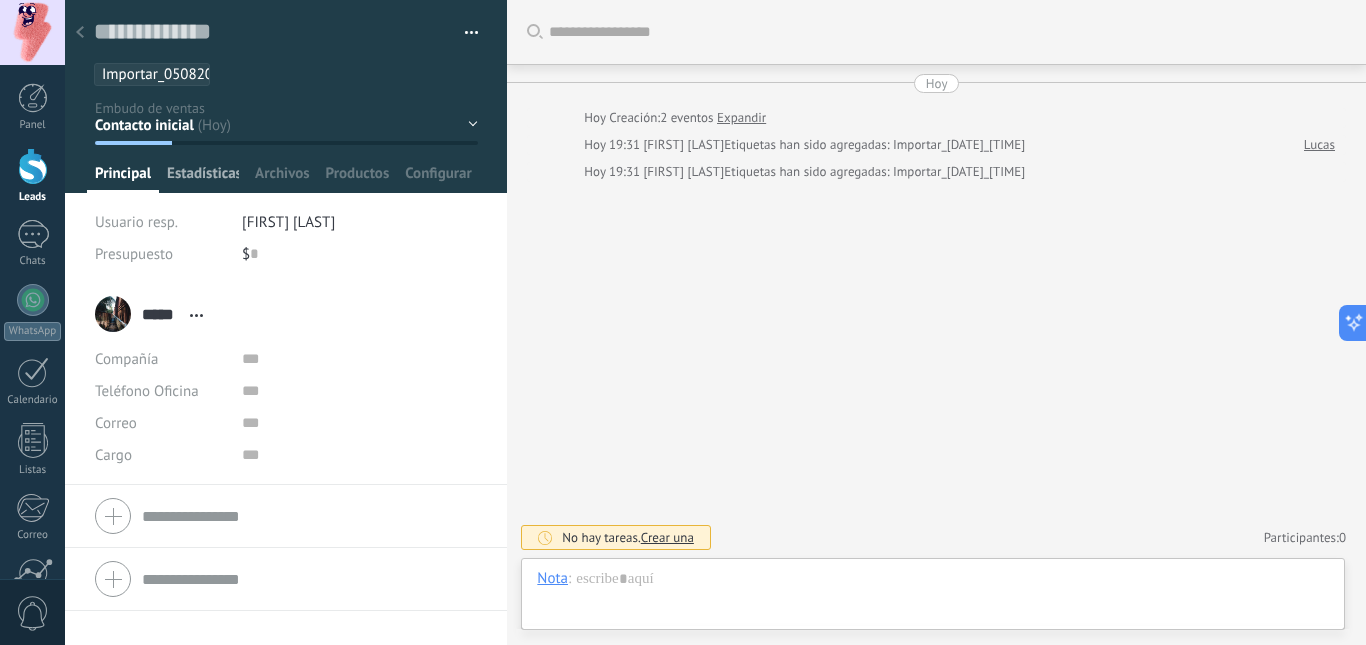 click on "Estadísticas" at bounding box center (203, 178) 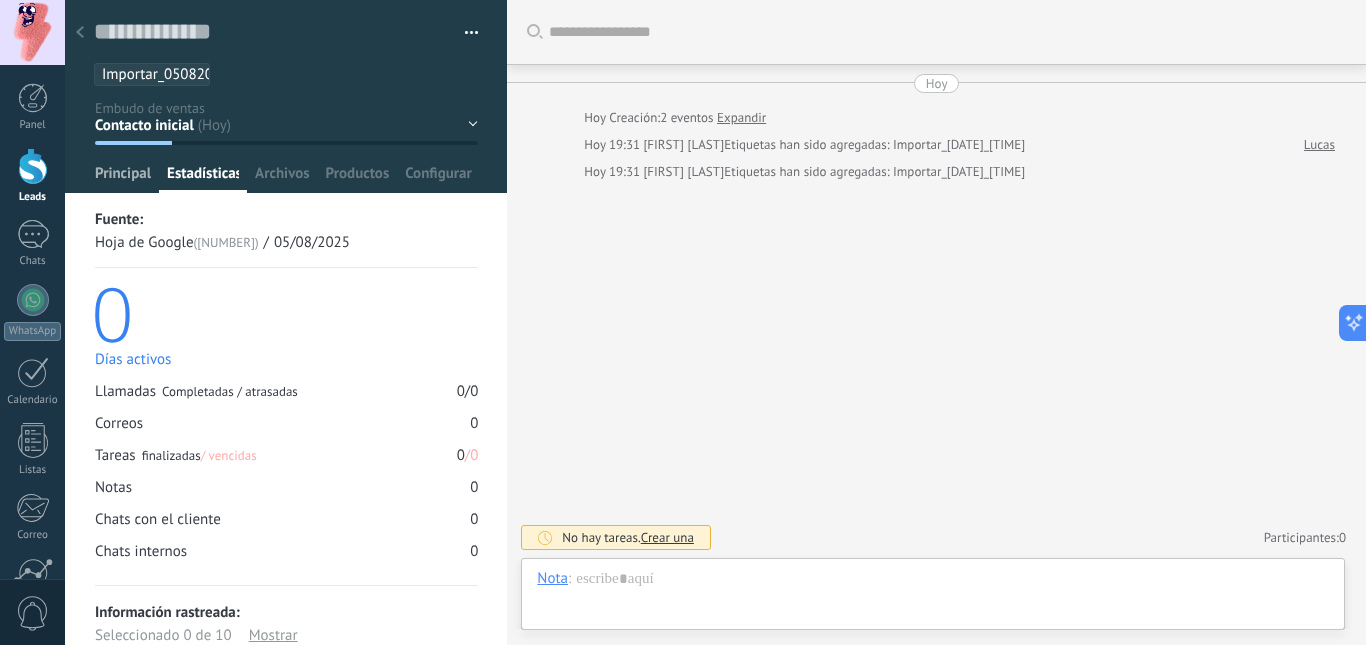 click on "Principal" at bounding box center [123, 178] 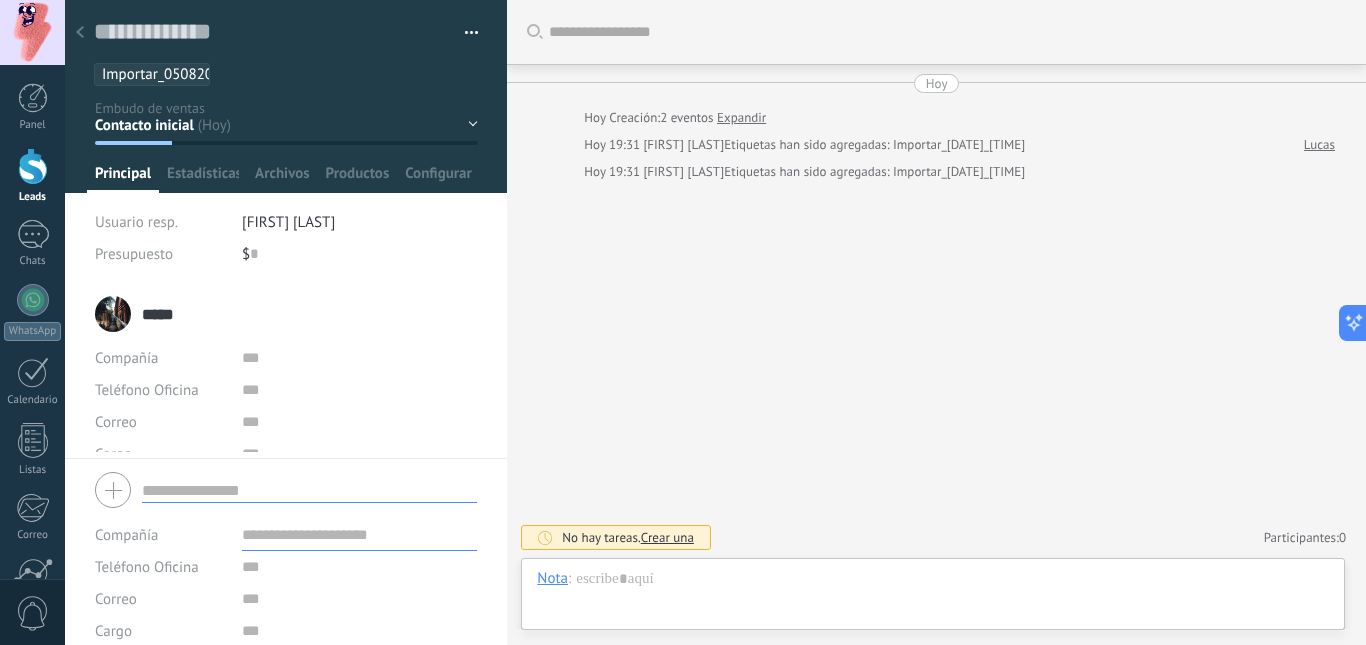 click on "Compañía
Teléfono Oficina
Ofic. directo
Celular
Fax
Casa
Otro
Teléfono Oficina
Llamar
Copiar
Editar
Correo
E-mail priv.
Otro e-mail
Correo
Cargo" at bounding box center (286, 566) 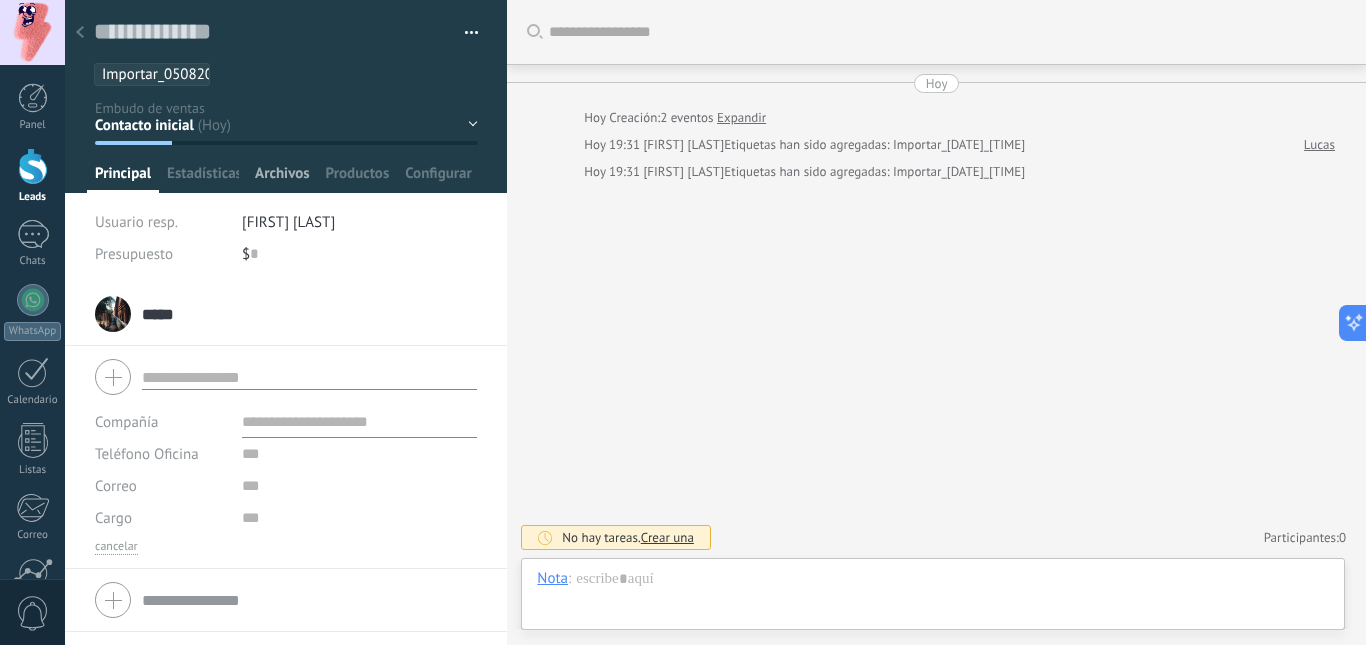 click on "Archivos" at bounding box center [282, 178] 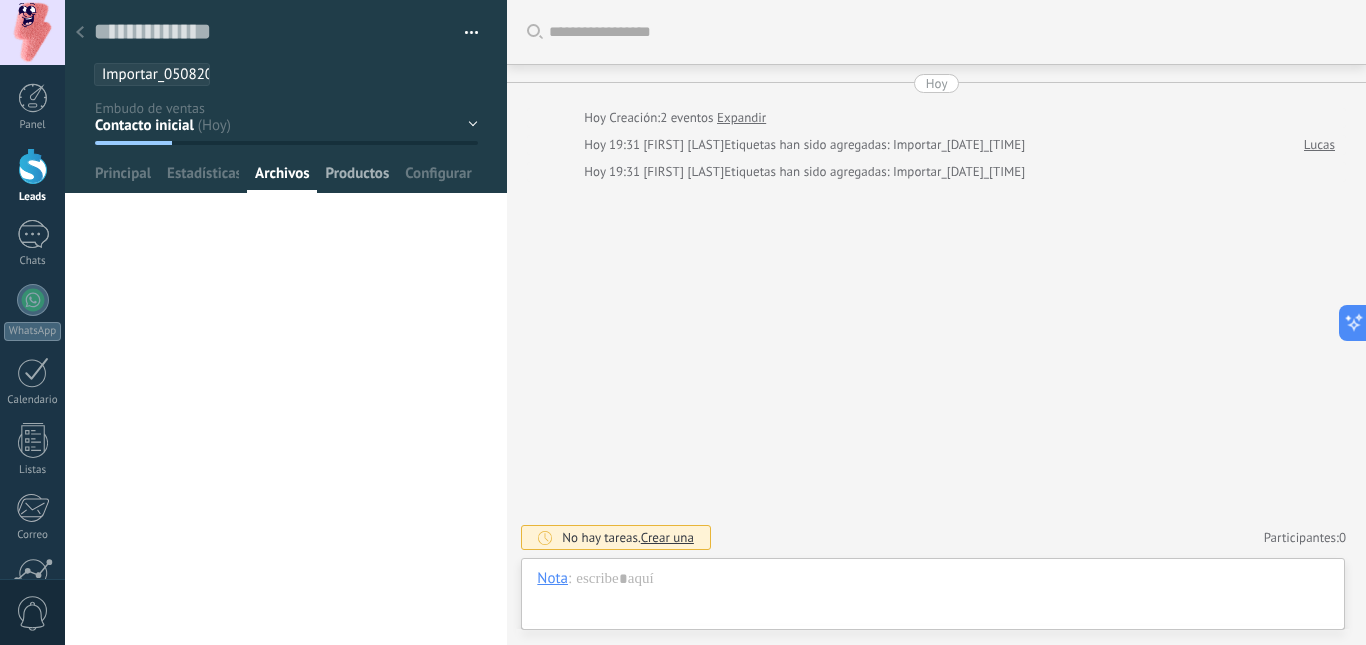 click on "Productos" at bounding box center [358, 178] 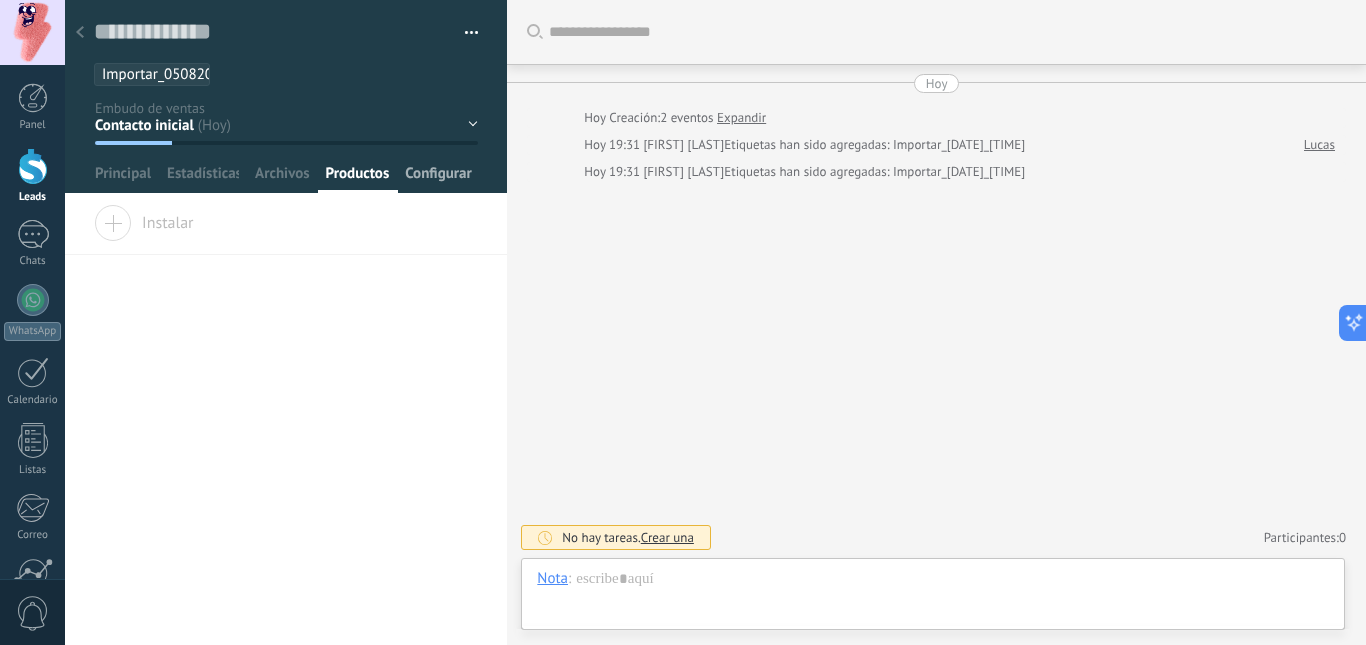 click on "Configurar" at bounding box center [438, 178] 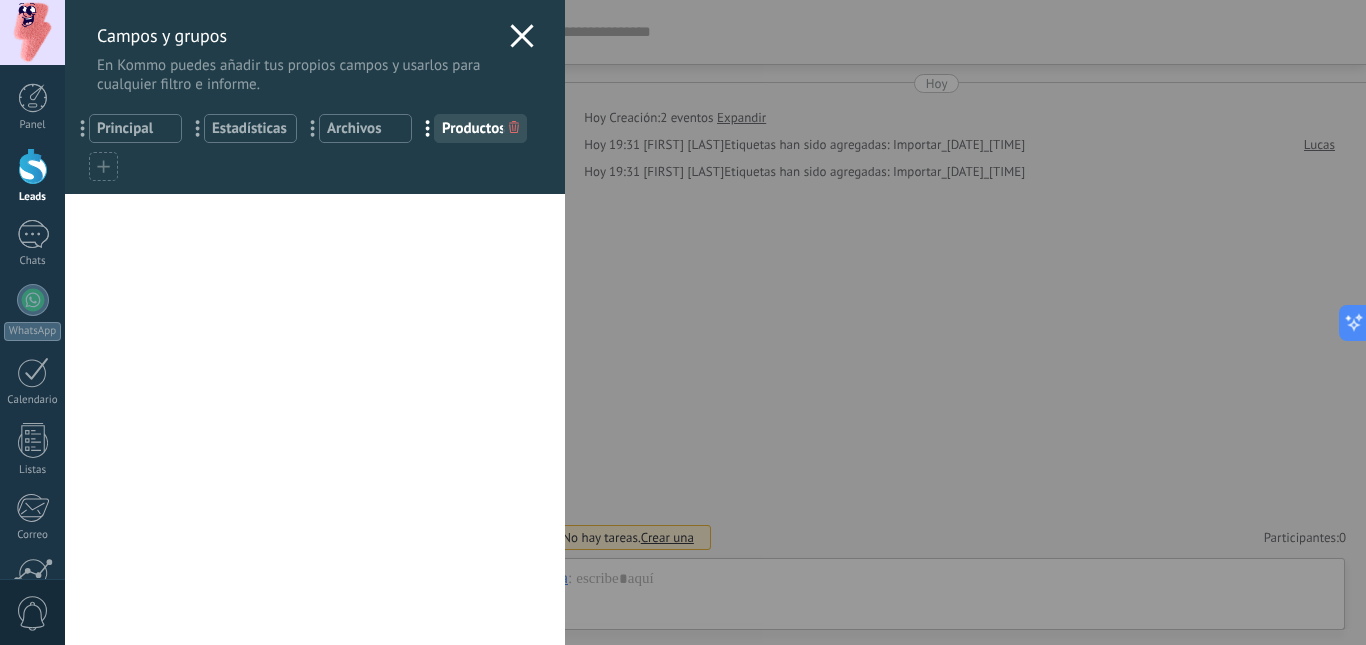 click 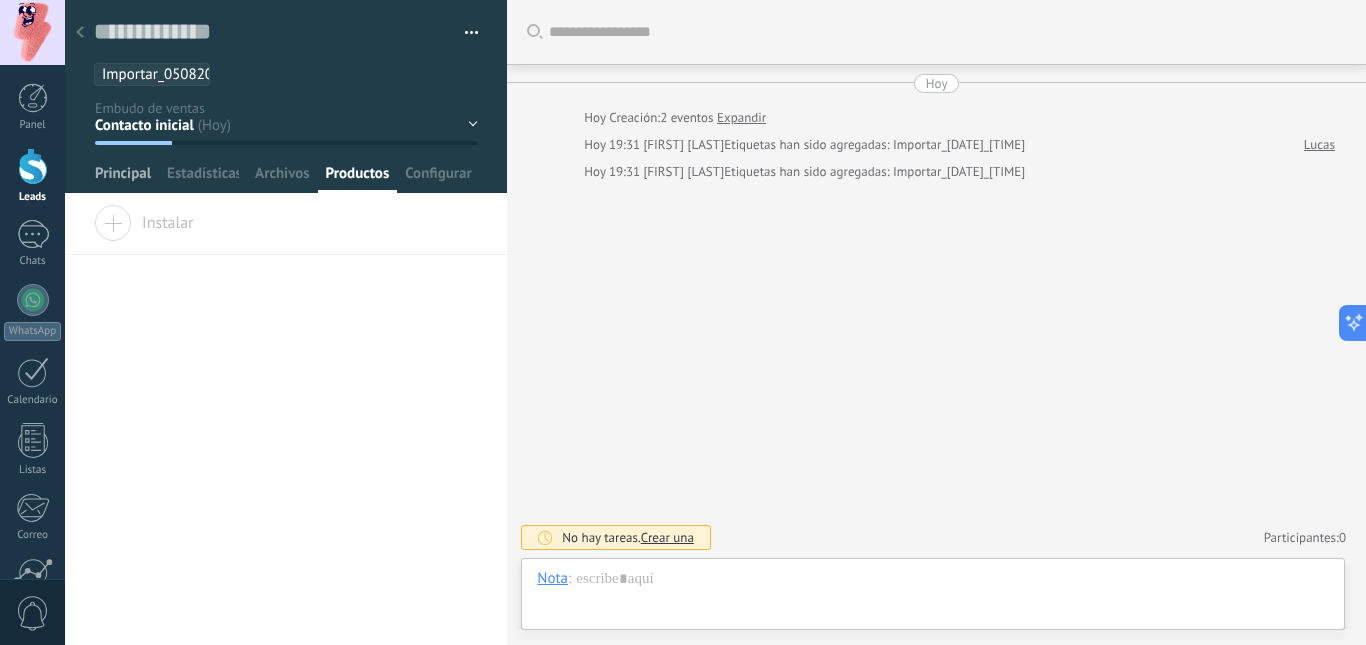 click on "Principal" at bounding box center [123, 178] 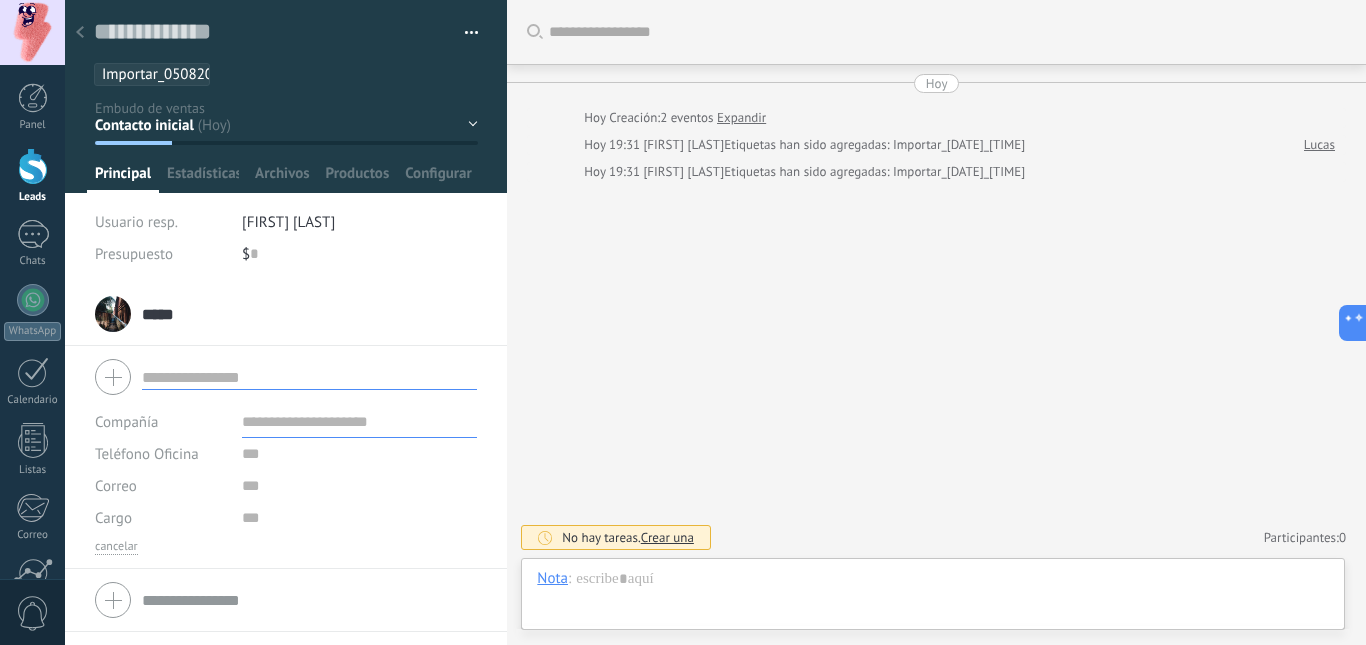 click at bounding box center (80, 33) 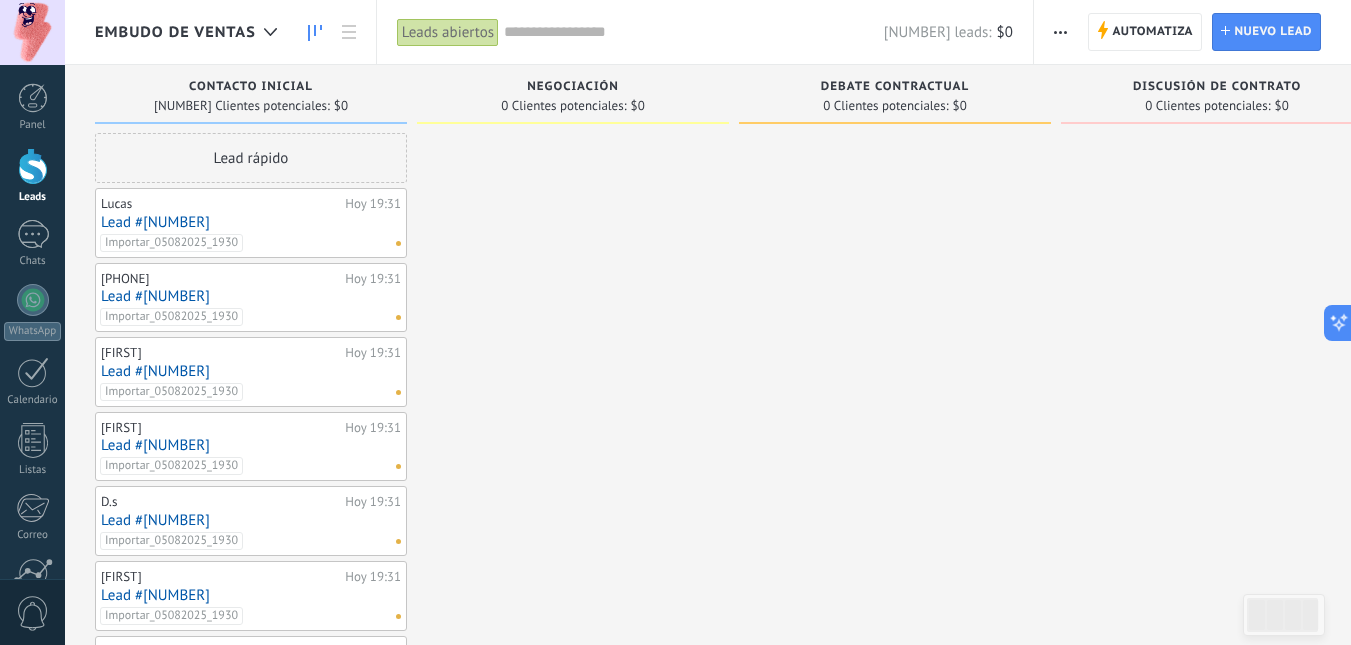 click on "Lucas" at bounding box center [220, 204] 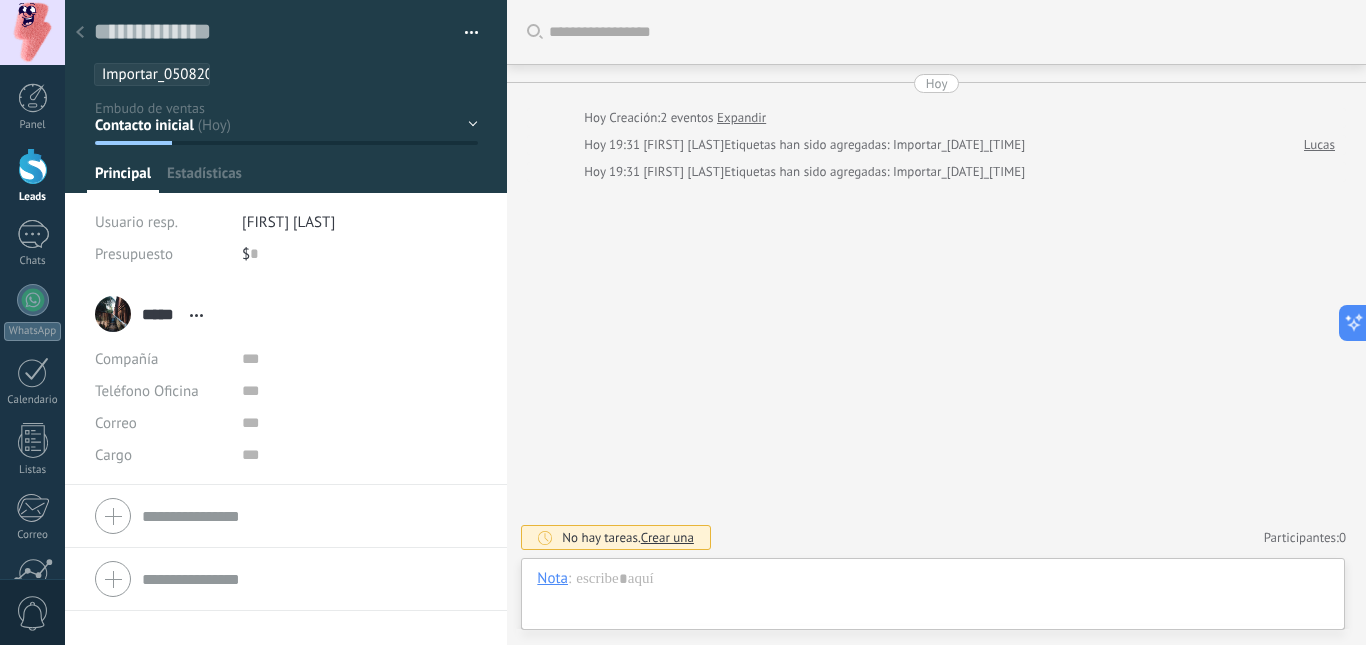 scroll, scrollTop: 30, scrollLeft: 0, axis: vertical 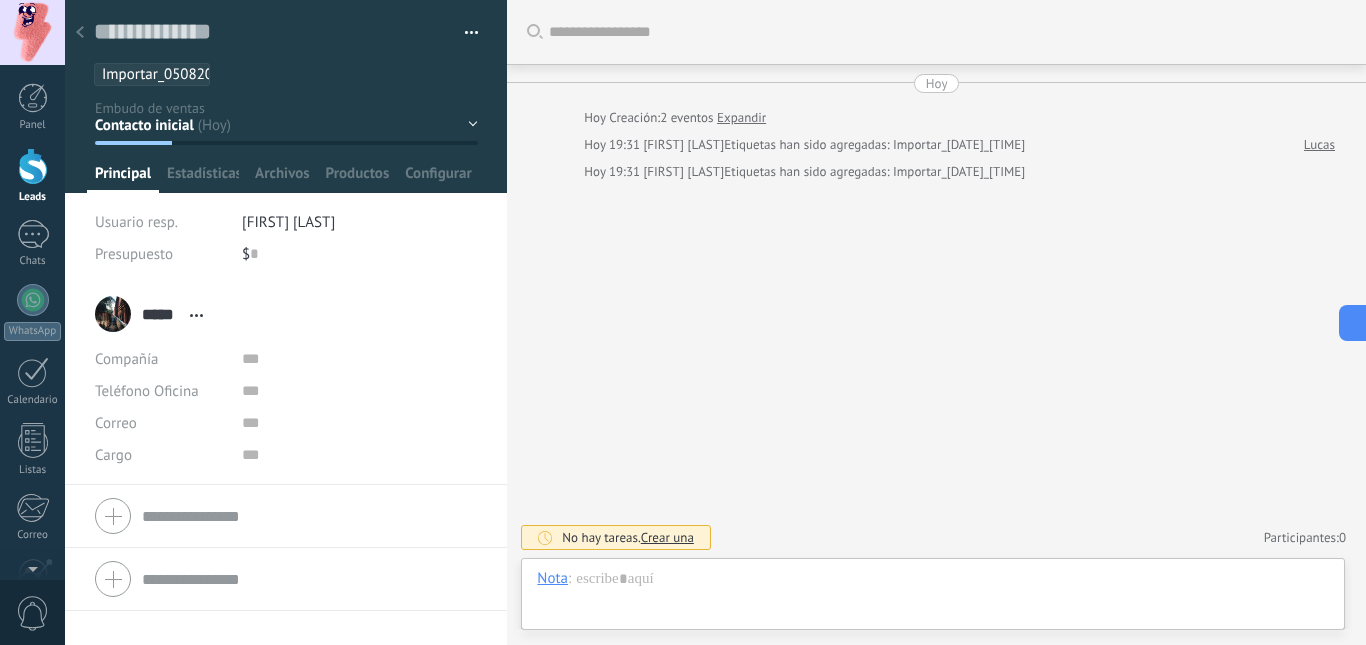 click at bounding box center (80, 33) 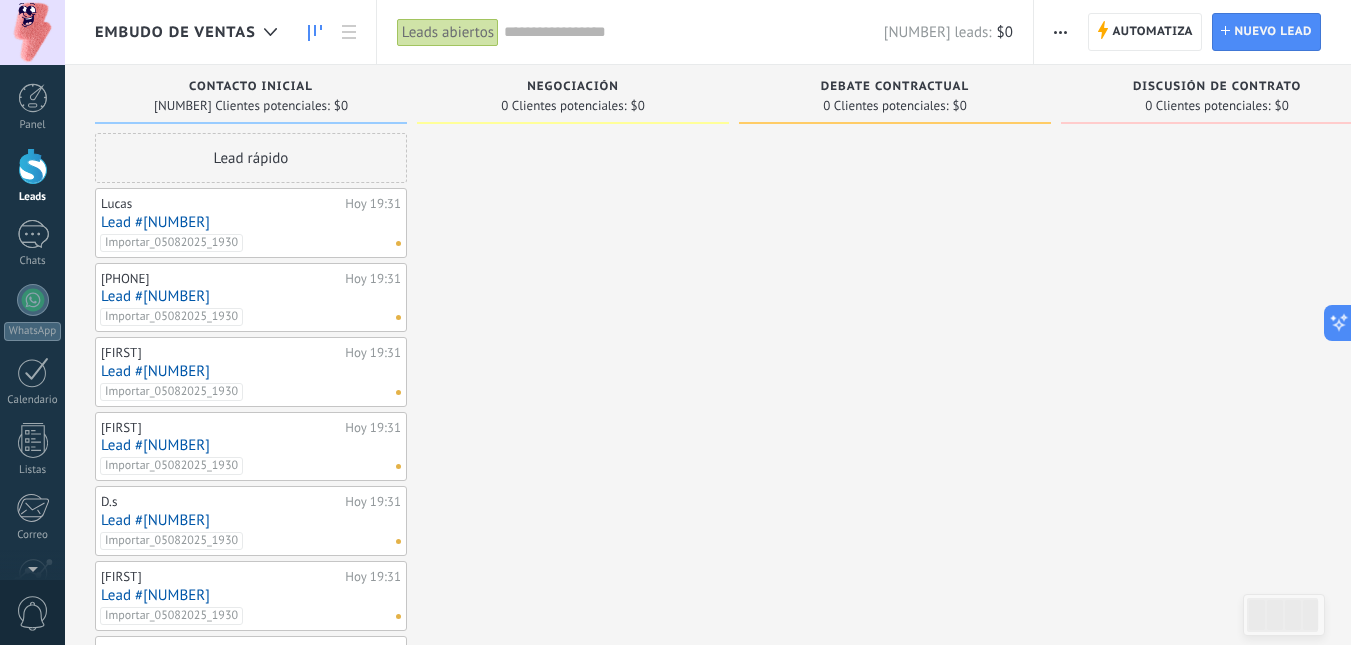 click on "Lead #[NUMBER]" at bounding box center (251, 222) 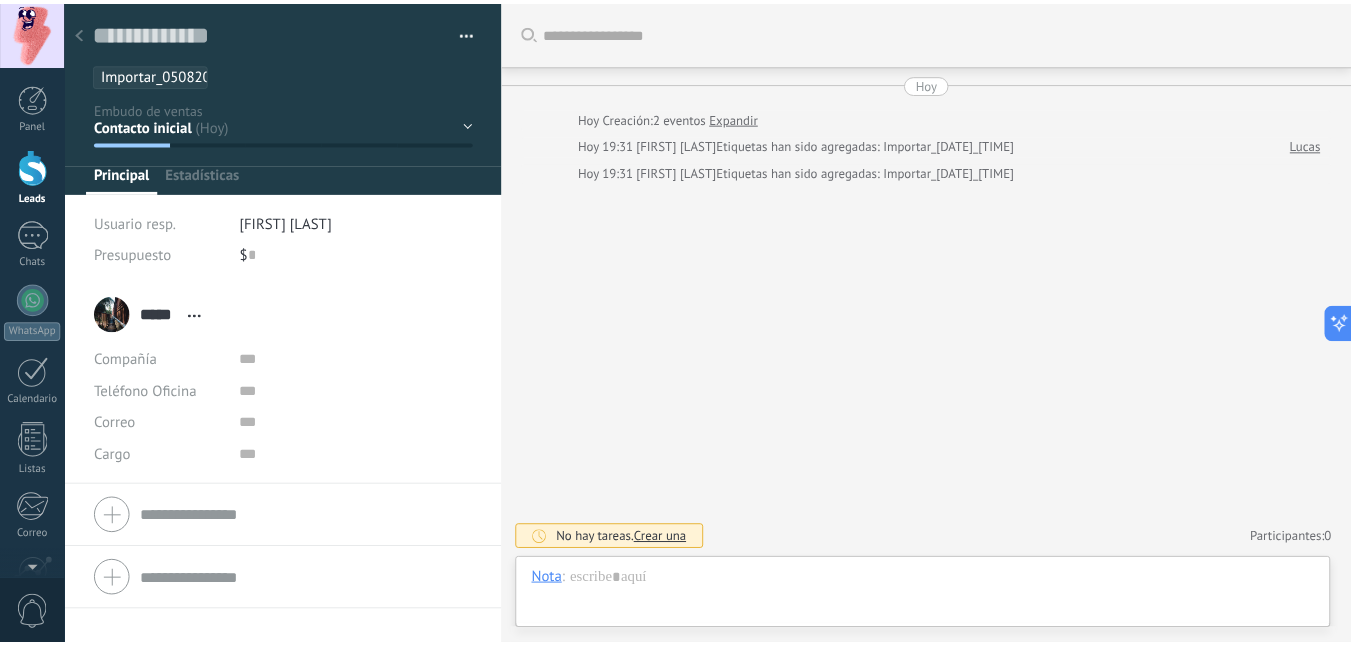 scroll, scrollTop: 30, scrollLeft: 0, axis: vertical 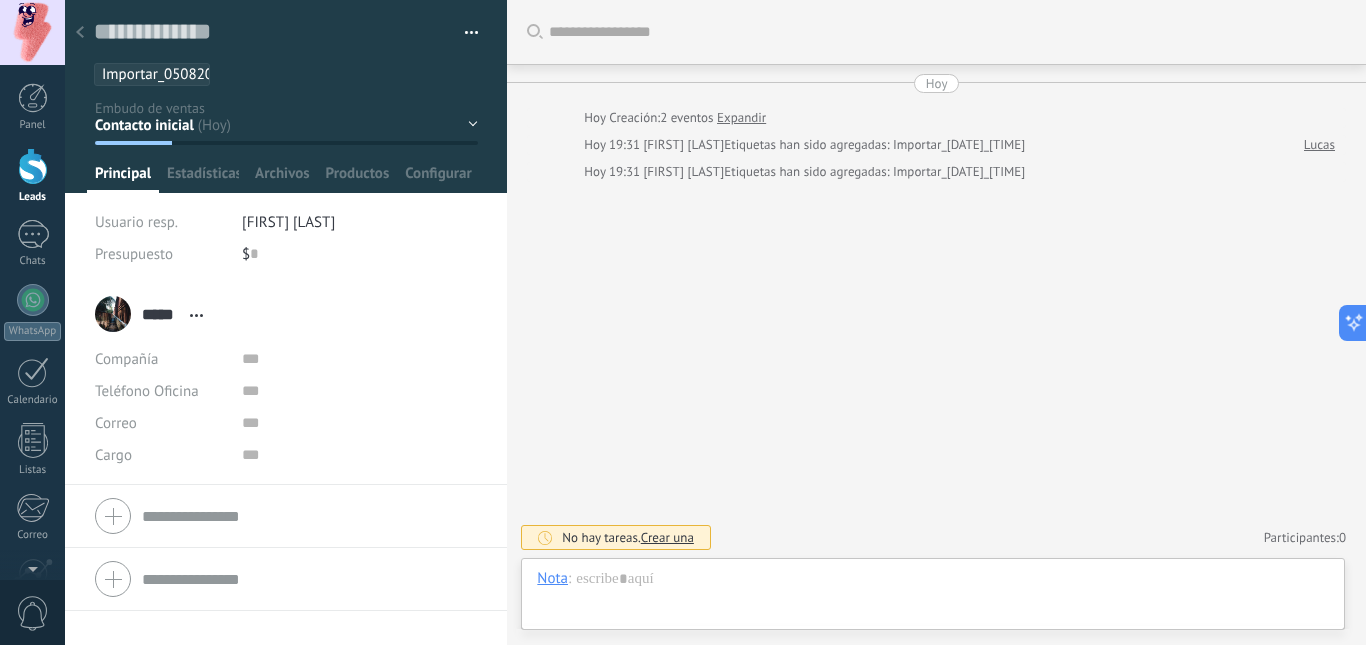 click at bounding box center [464, 33] 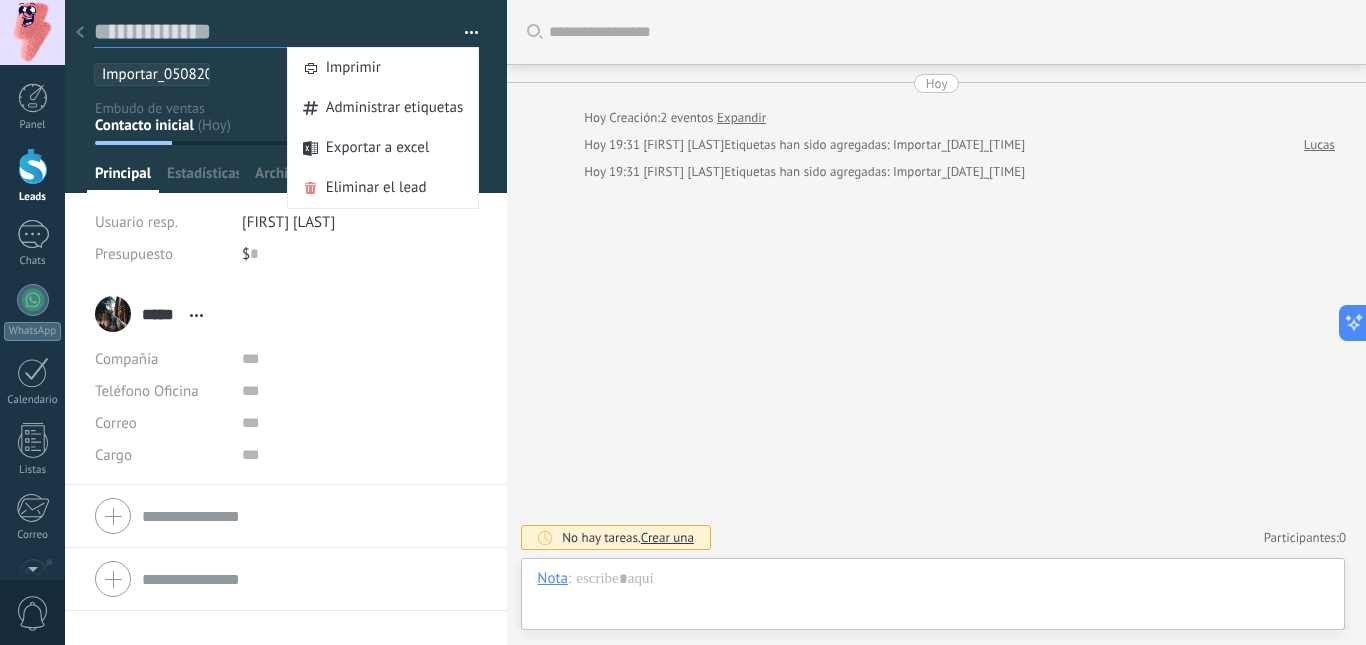 click at bounding box center [272, 32] 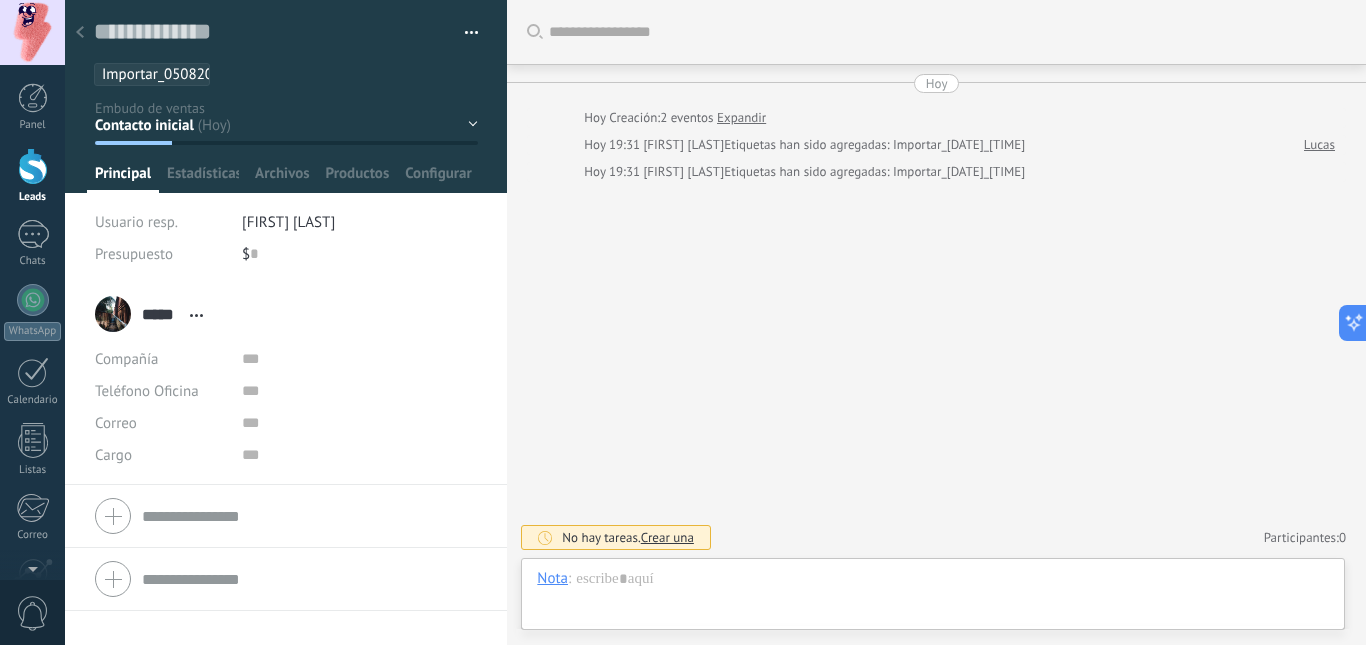 click at bounding box center (80, 33) 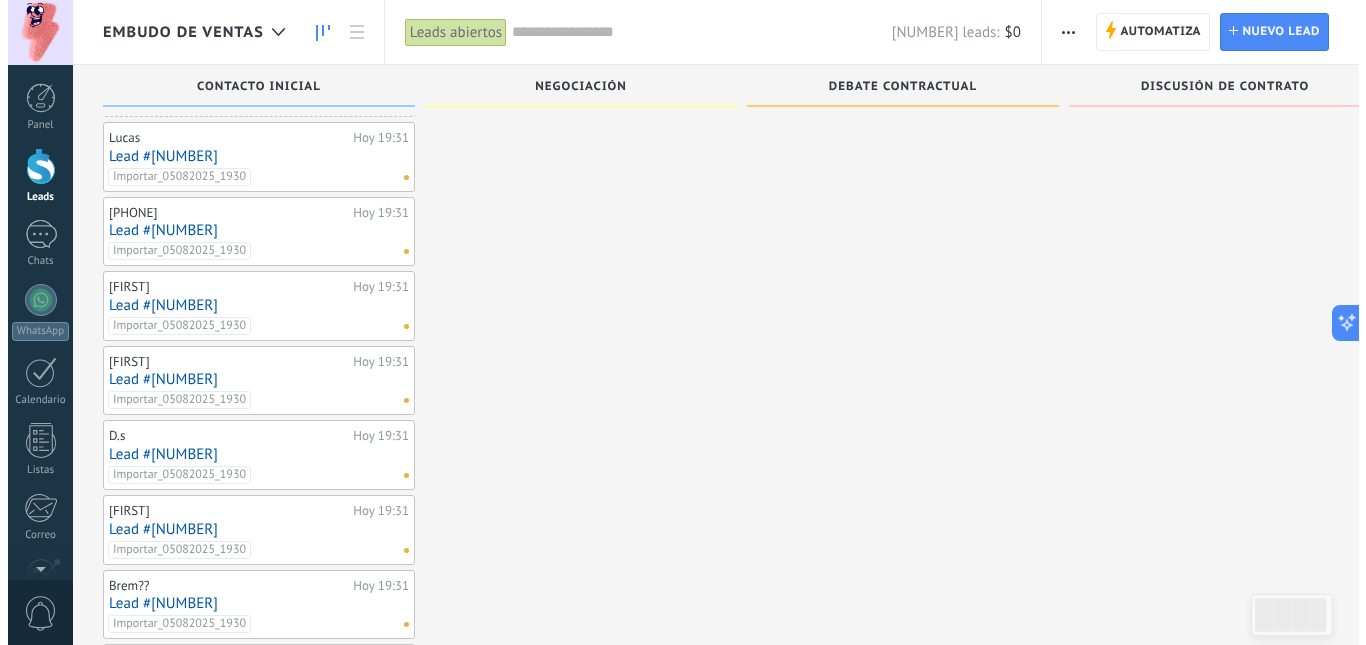 scroll, scrollTop: 100, scrollLeft: 0, axis: vertical 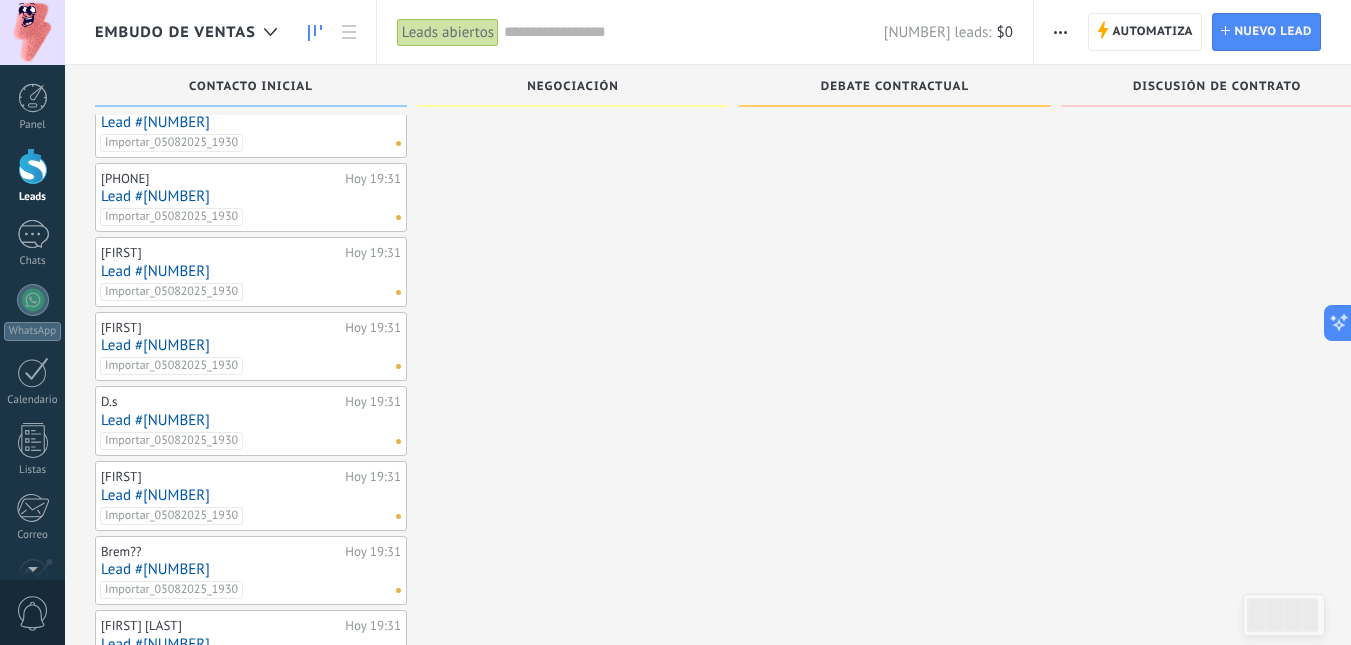 click on "[PHONE]
Hoy 19:31
Lead #[NUMBER]
Importar_[DATE]_[TIME]" at bounding box center [251, 198] 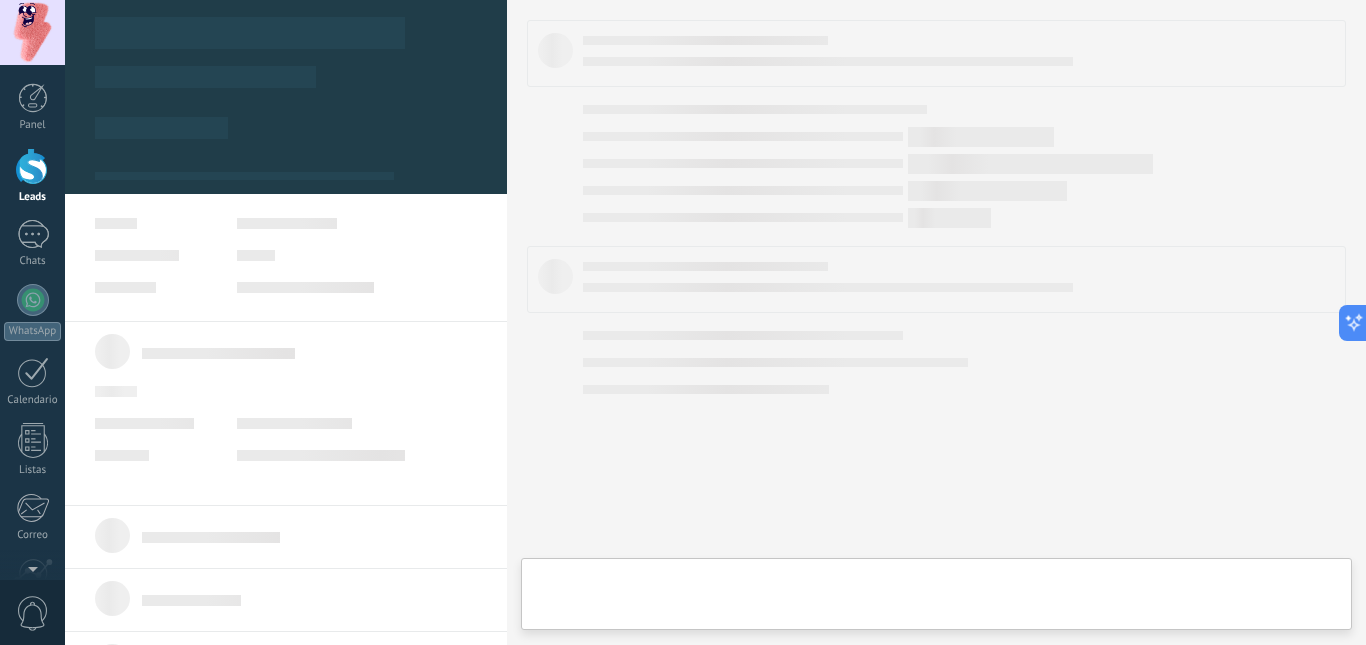 scroll, scrollTop: 0, scrollLeft: 0, axis: both 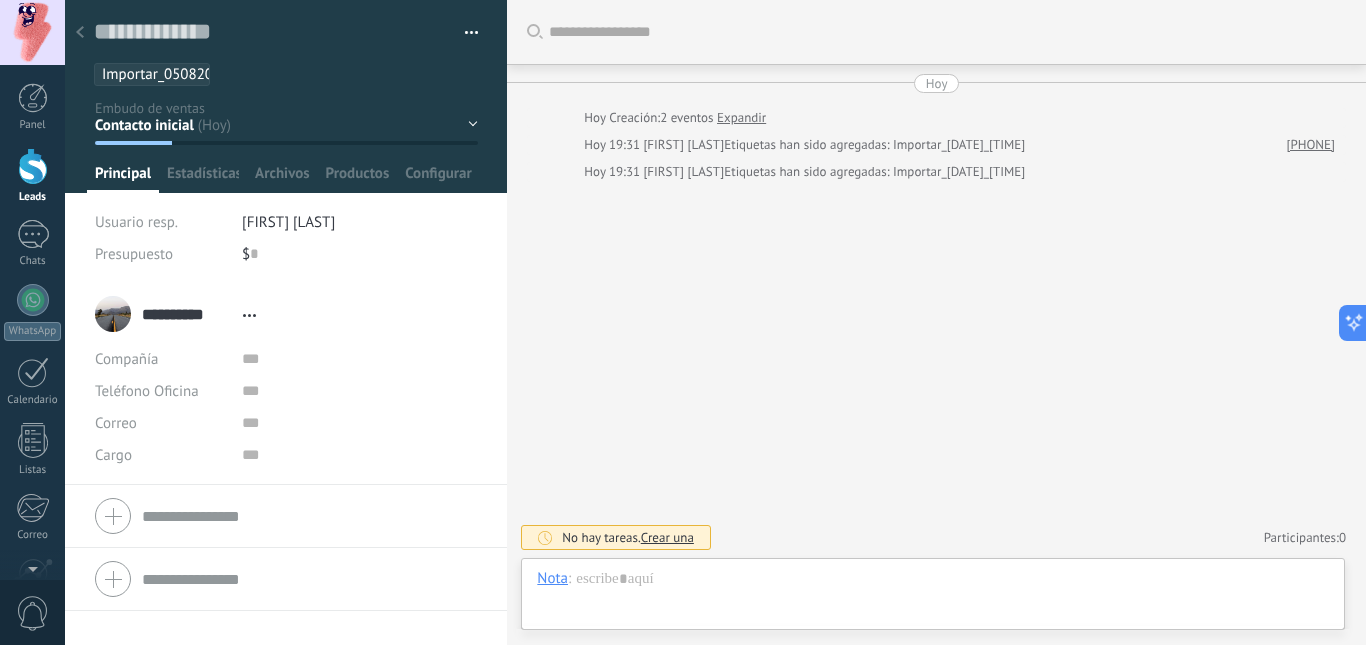 click 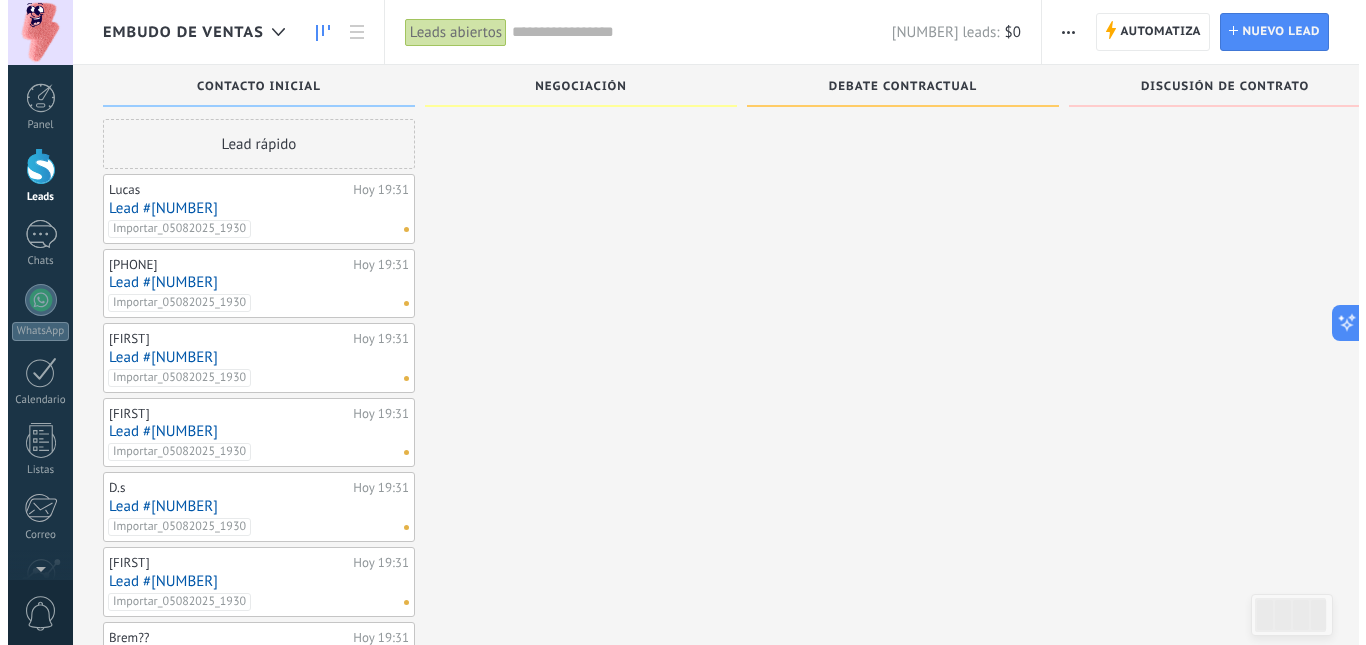 scroll, scrollTop: 0, scrollLeft: 0, axis: both 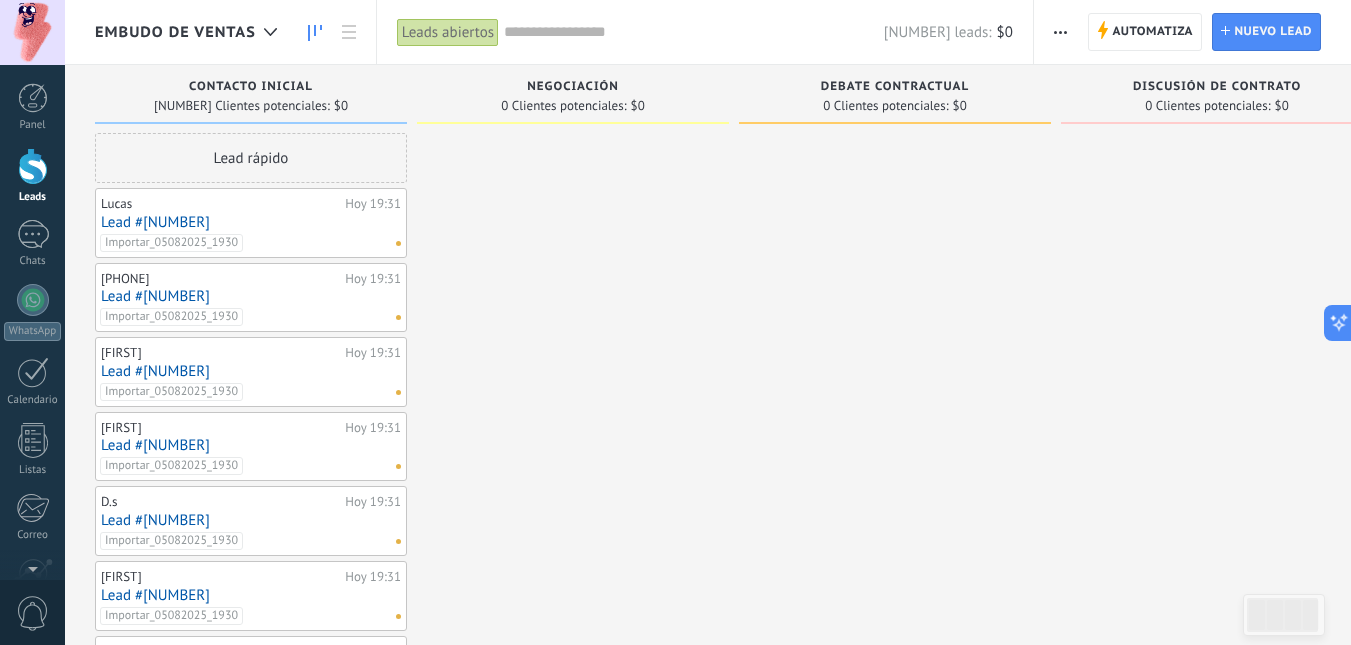 drag, startPoint x: 385, startPoint y: 297, endPoint x: 484, endPoint y: 262, distance: 105.00476 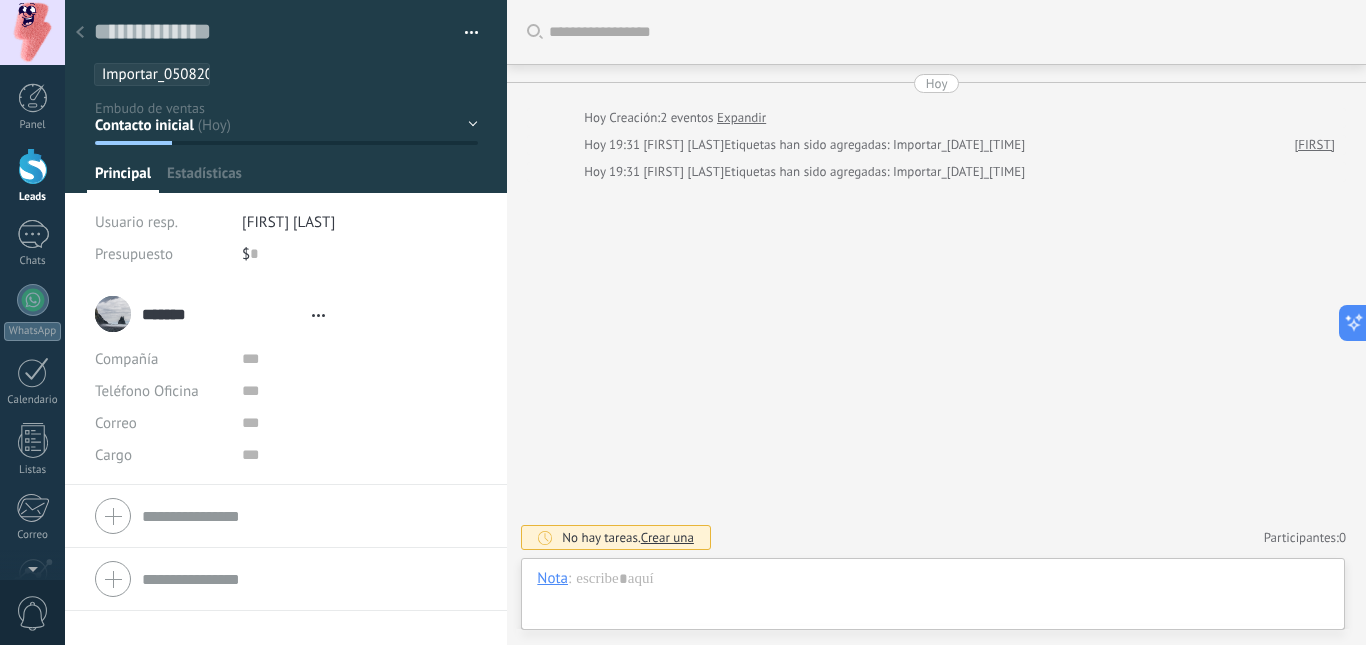 scroll, scrollTop: 30, scrollLeft: 0, axis: vertical 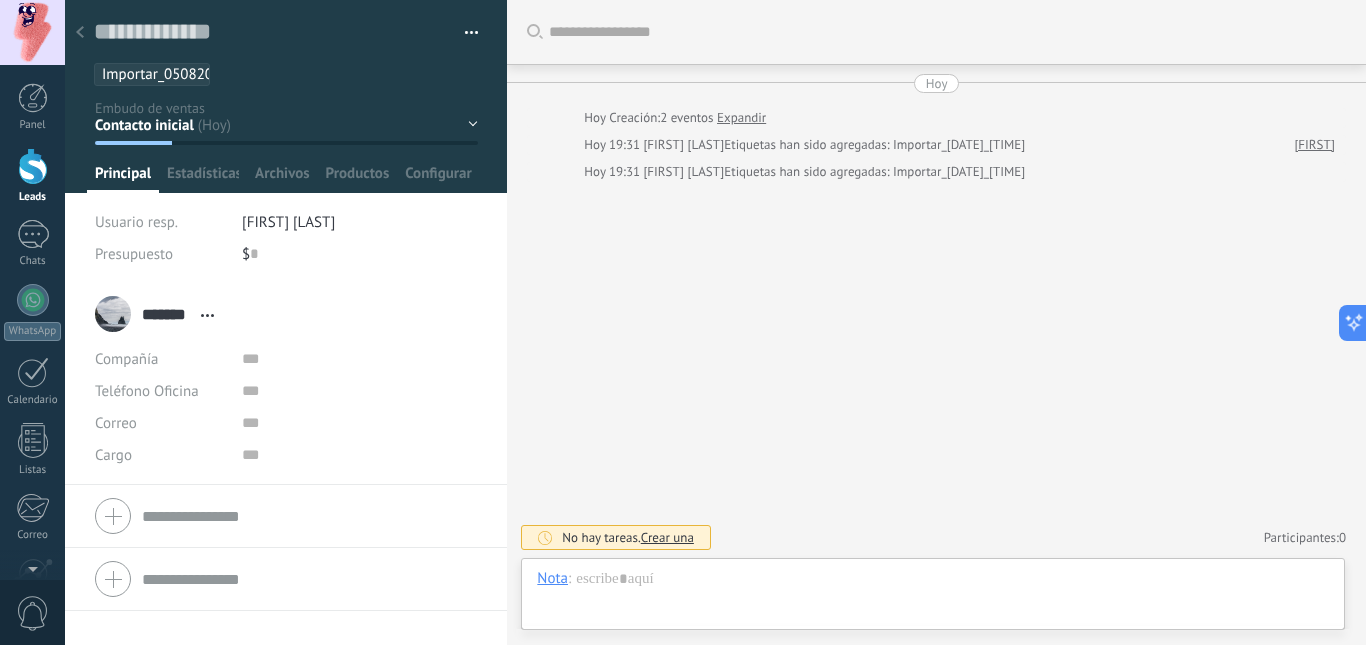 click on "Abrir detalle
Copie el nombre
Desatar
Contacto principal" at bounding box center [207, 315] 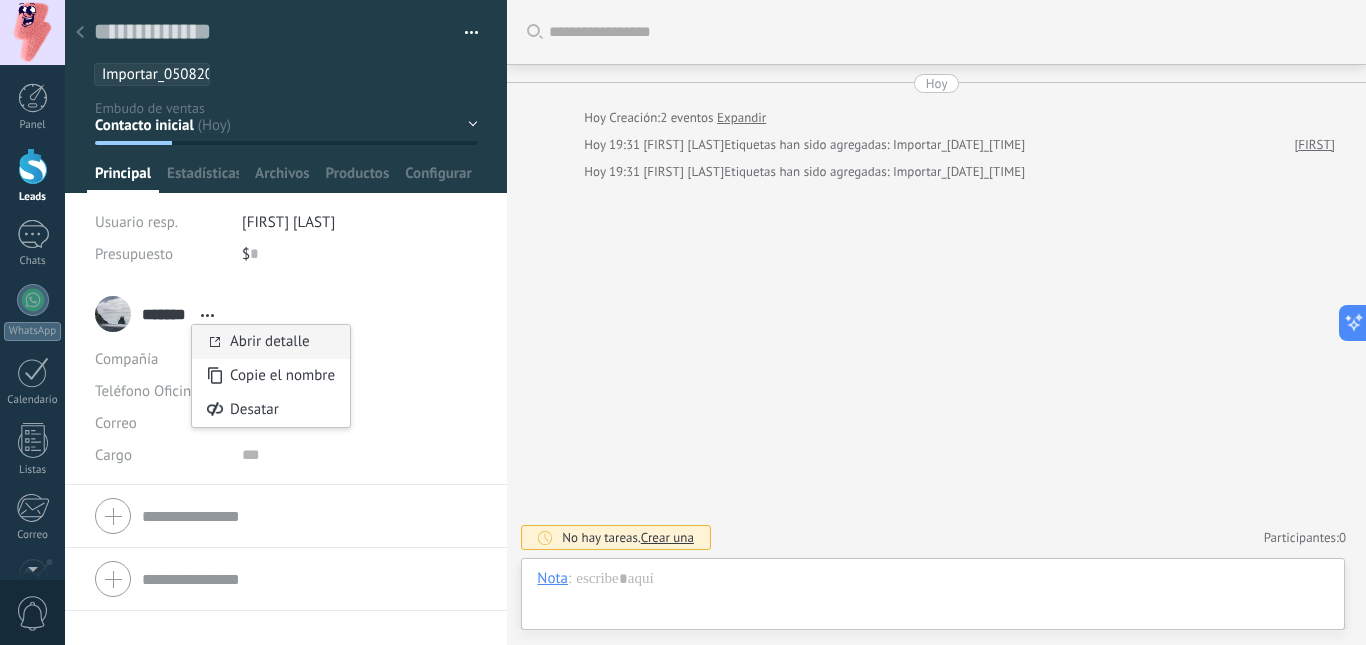 click on "Abrir detalle" at bounding box center (270, 341) 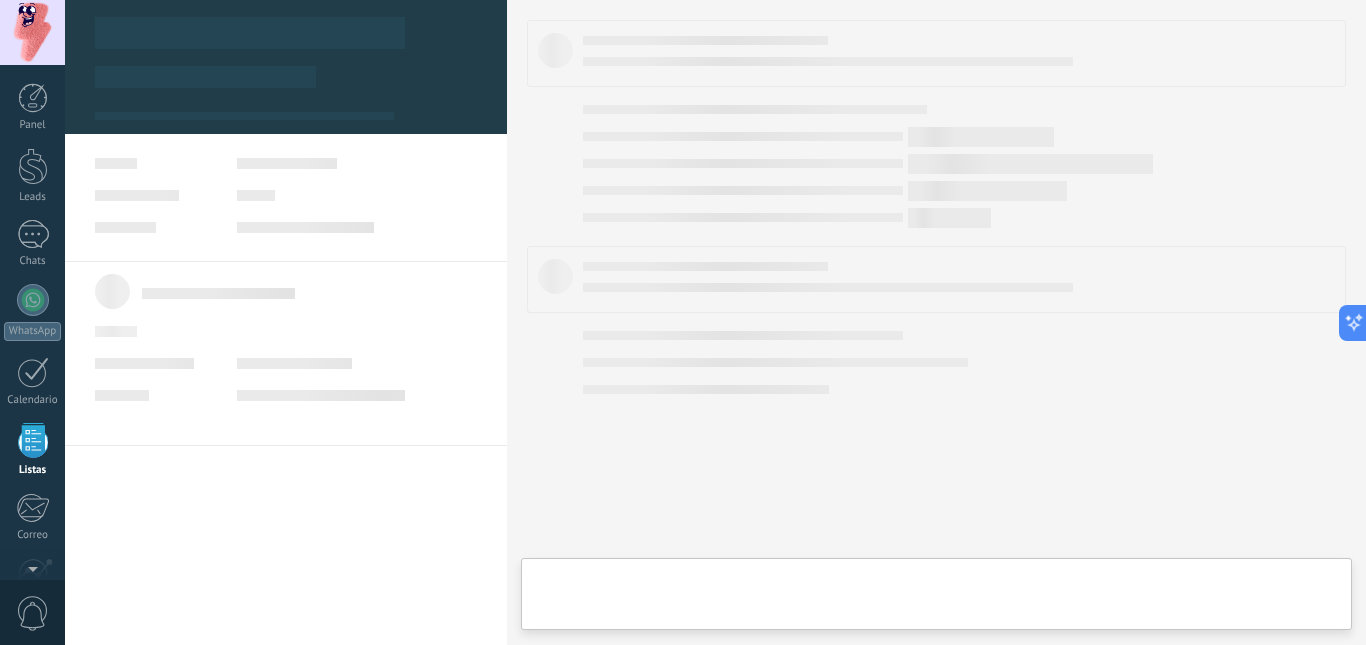 scroll, scrollTop: 124, scrollLeft: 0, axis: vertical 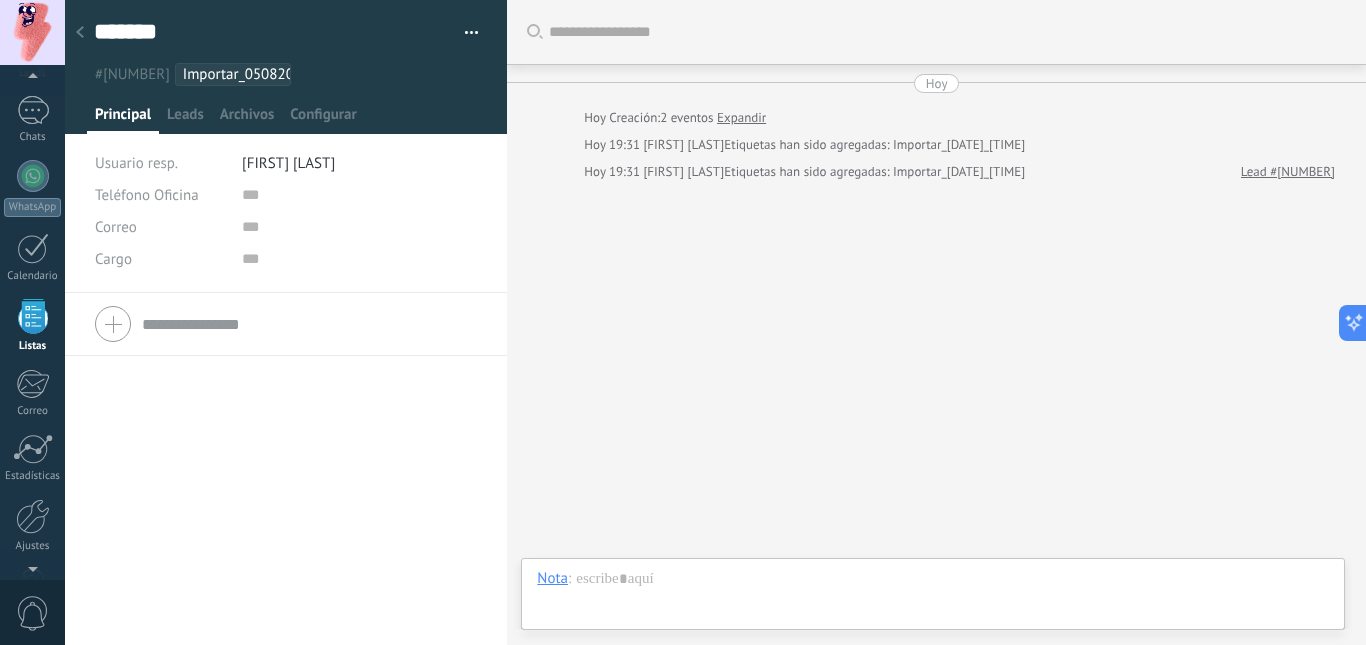 click 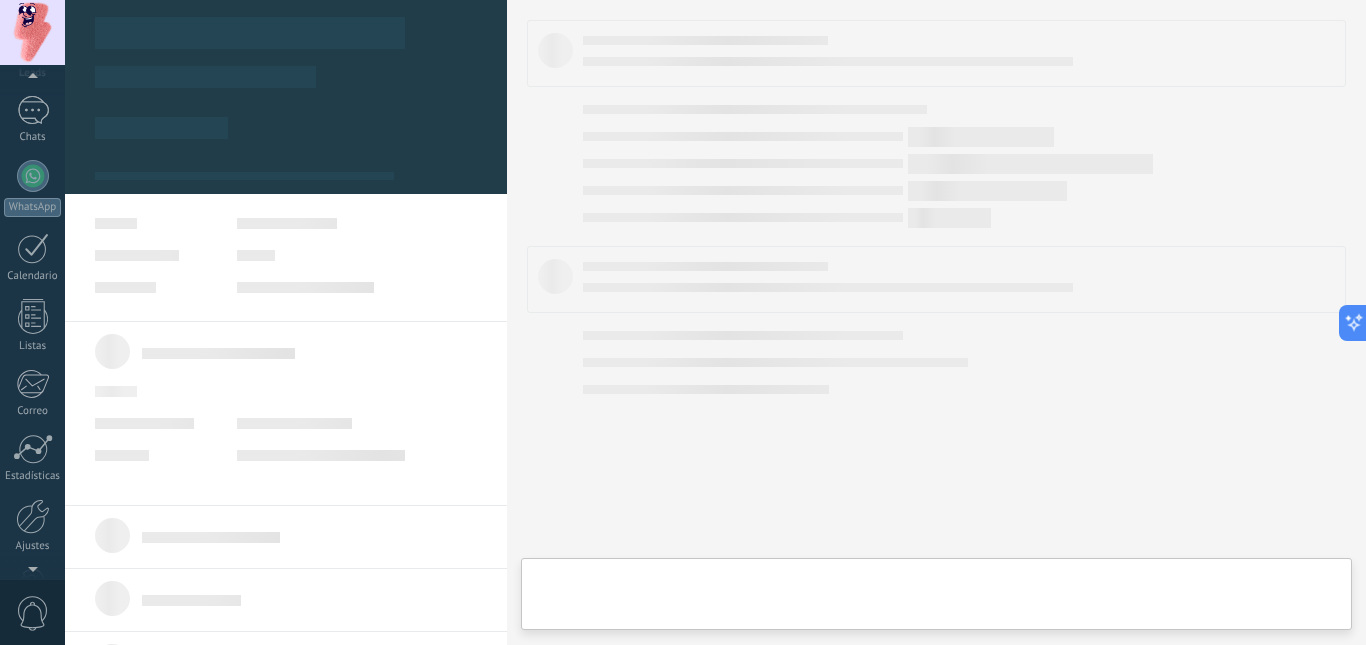 scroll, scrollTop: 0, scrollLeft: 0, axis: both 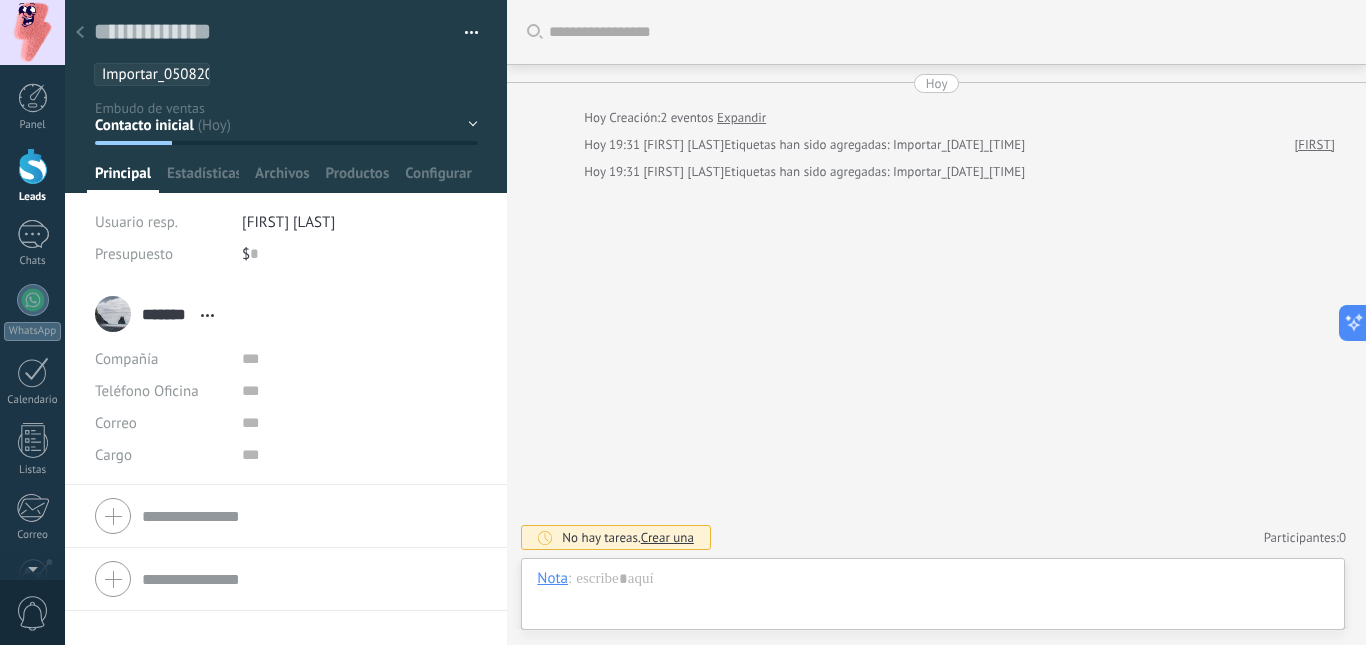 click at bounding box center [80, 33] 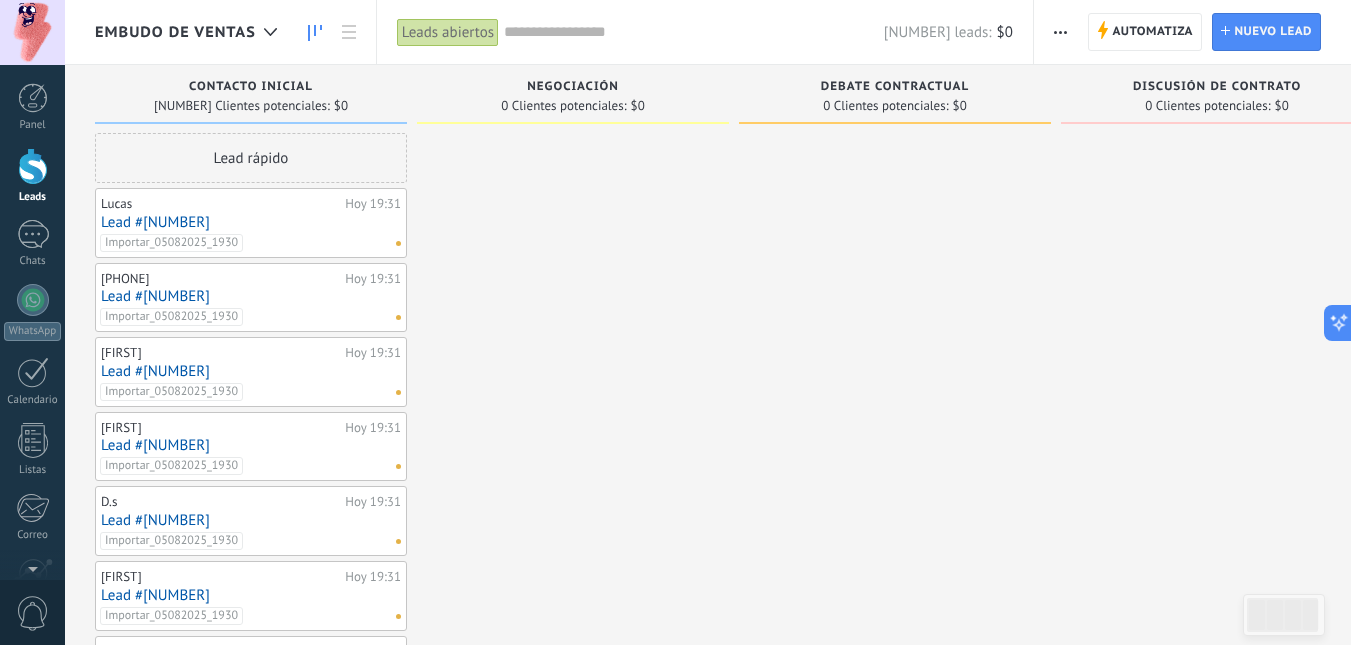 click on "[PHONE]" at bounding box center (220, 279) 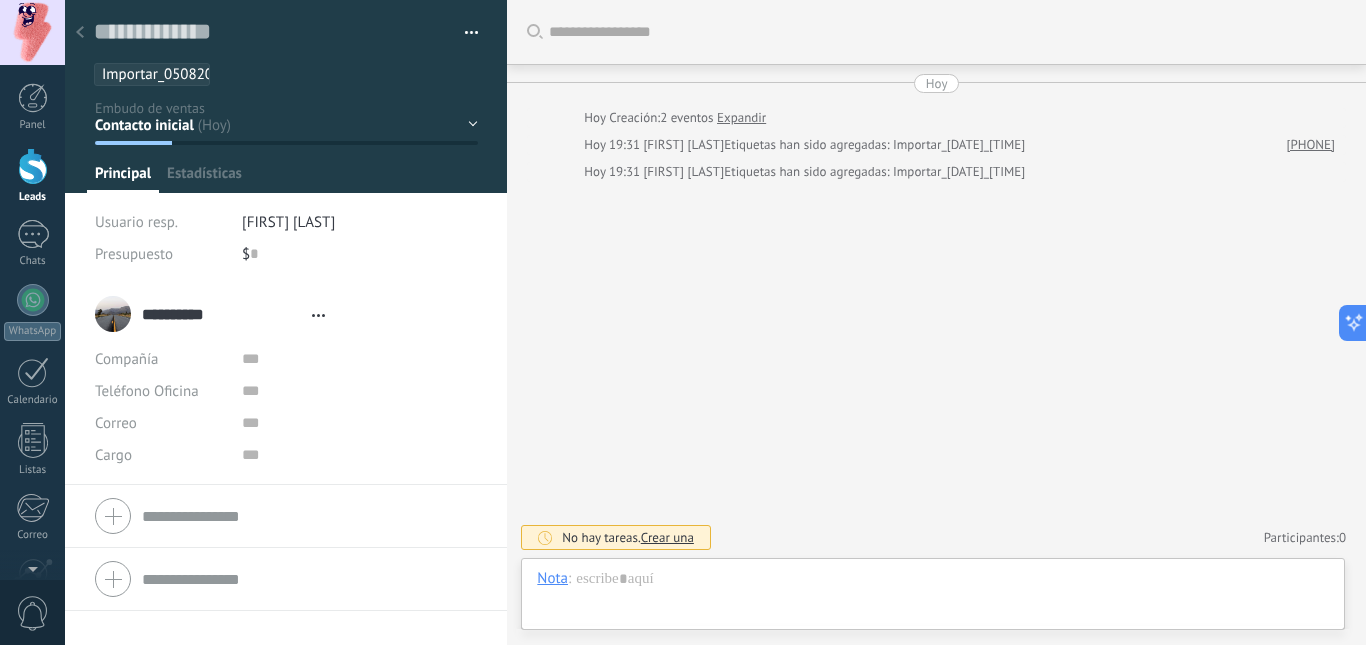 type on "**********" 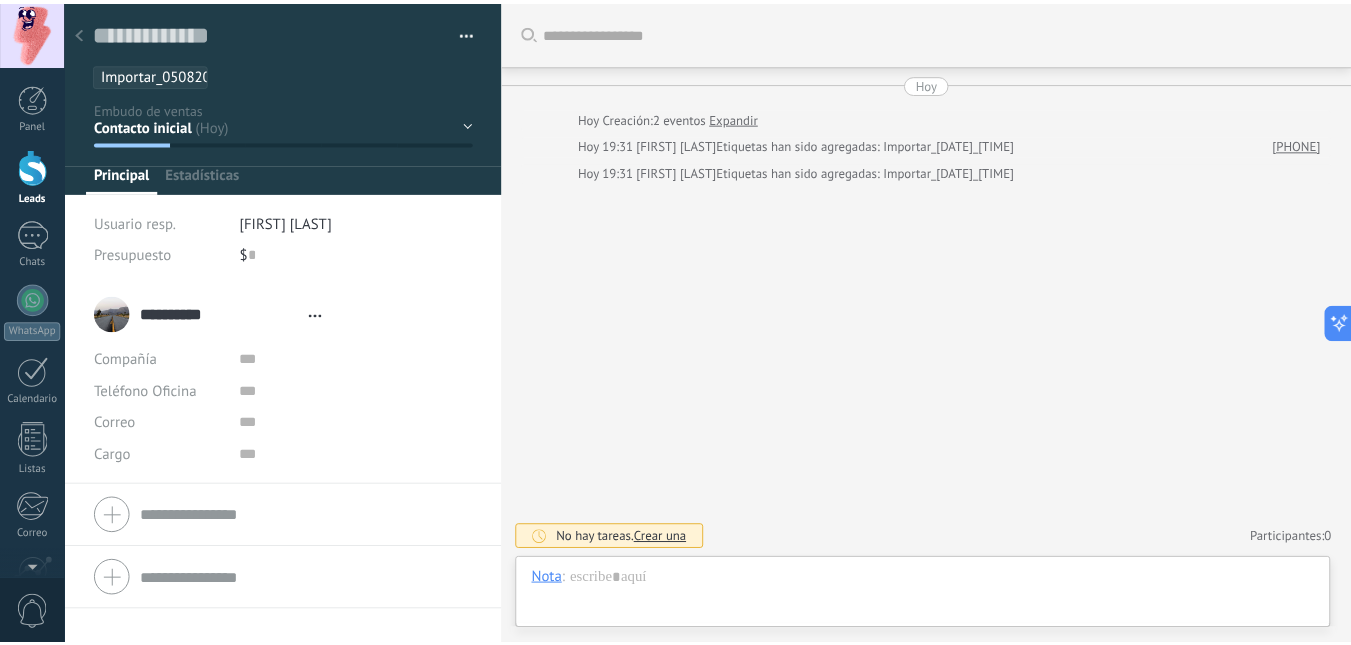 scroll, scrollTop: 30, scrollLeft: 0, axis: vertical 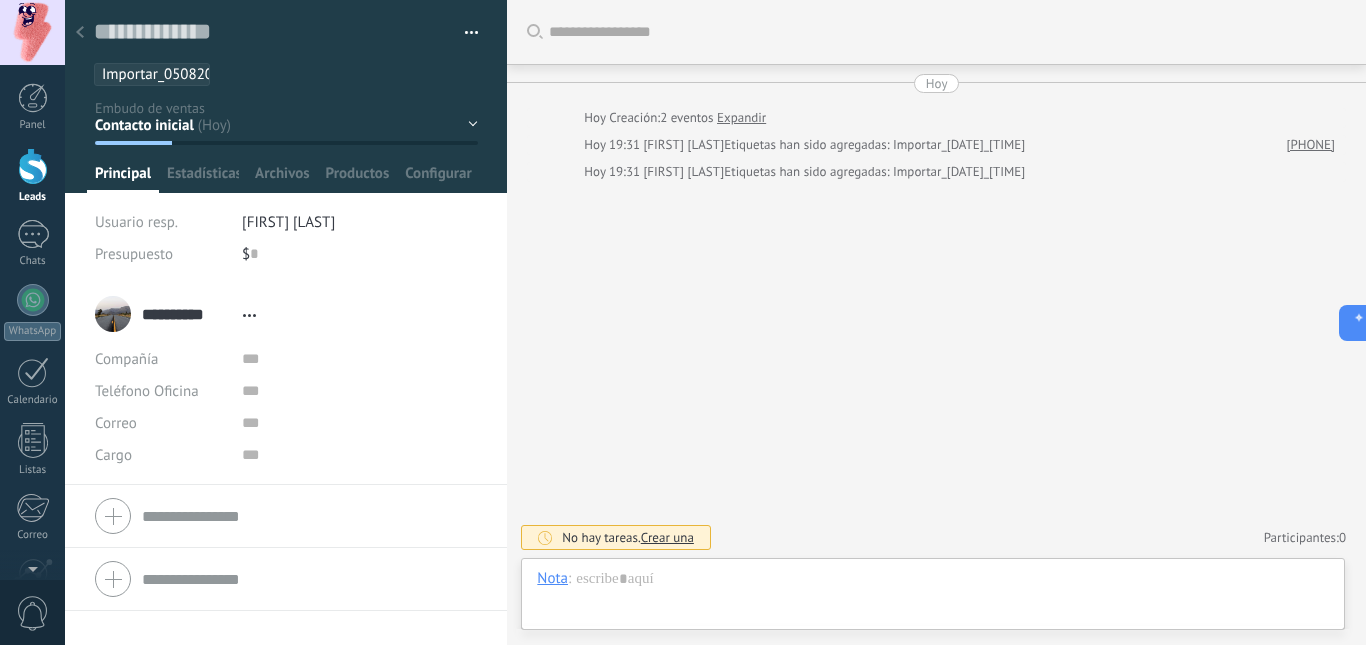 drag, startPoint x: 572, startPoint y: 411, endPoint x: 552, endPoint y: 481, distance: 72.8011 